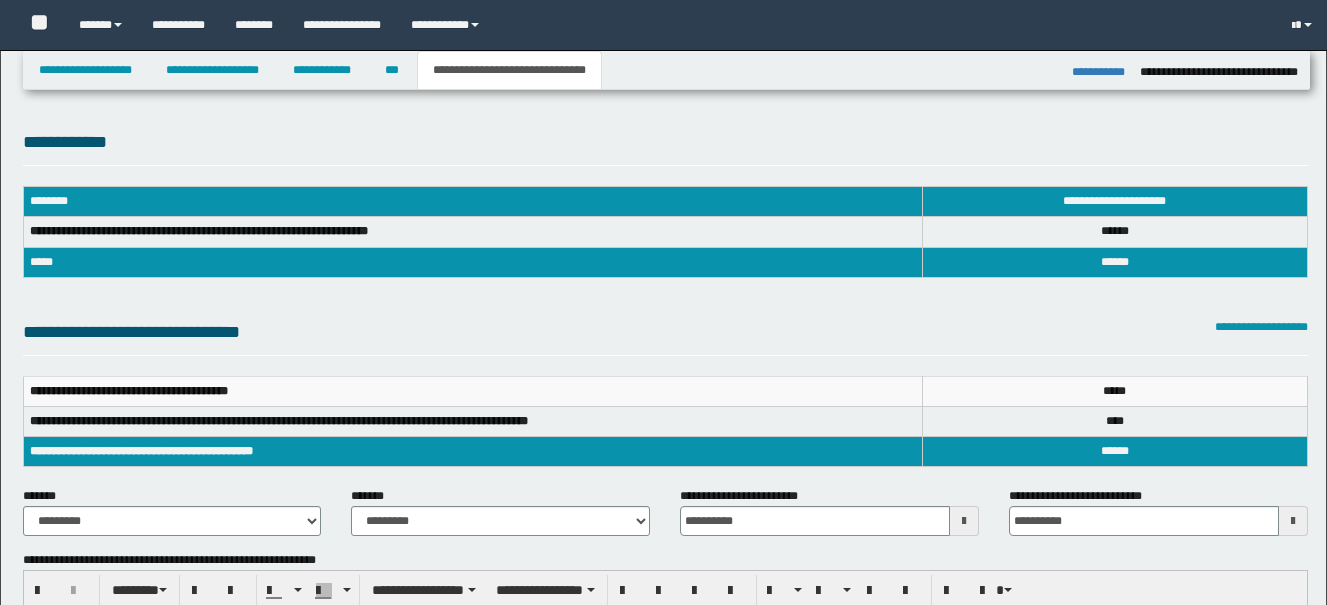 select on "*" 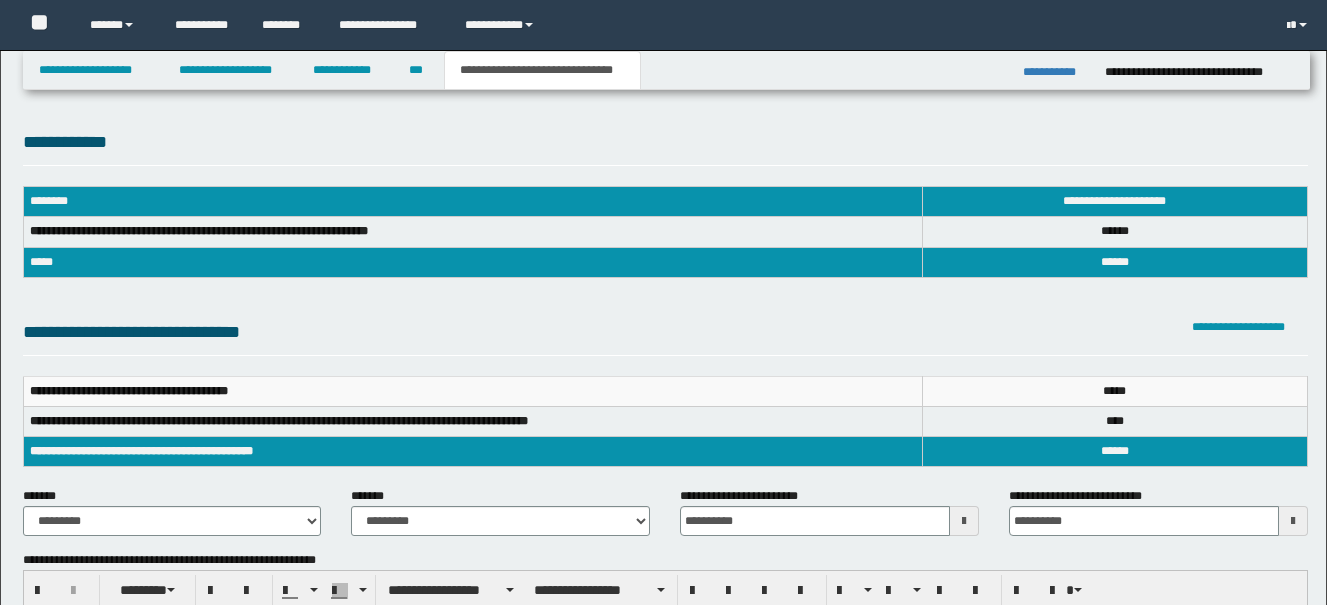 scroll, scrollTop: 0, scrollLeft: 0, axis: both 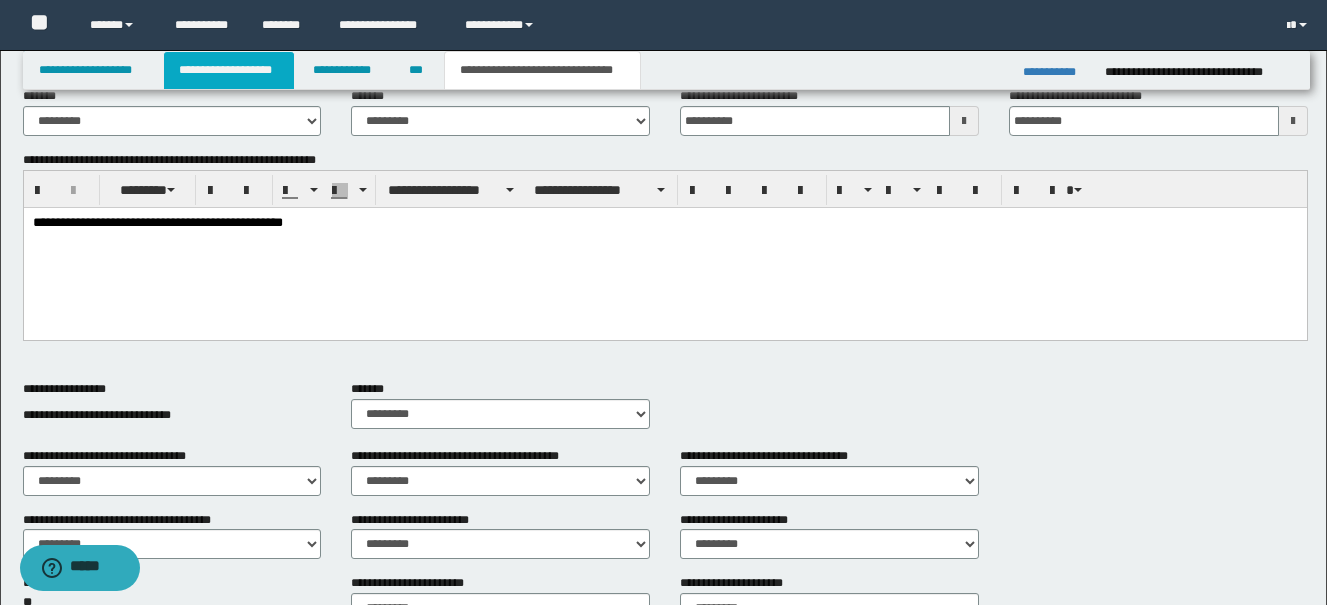 click on "**********" at bounding box center [229, 70] 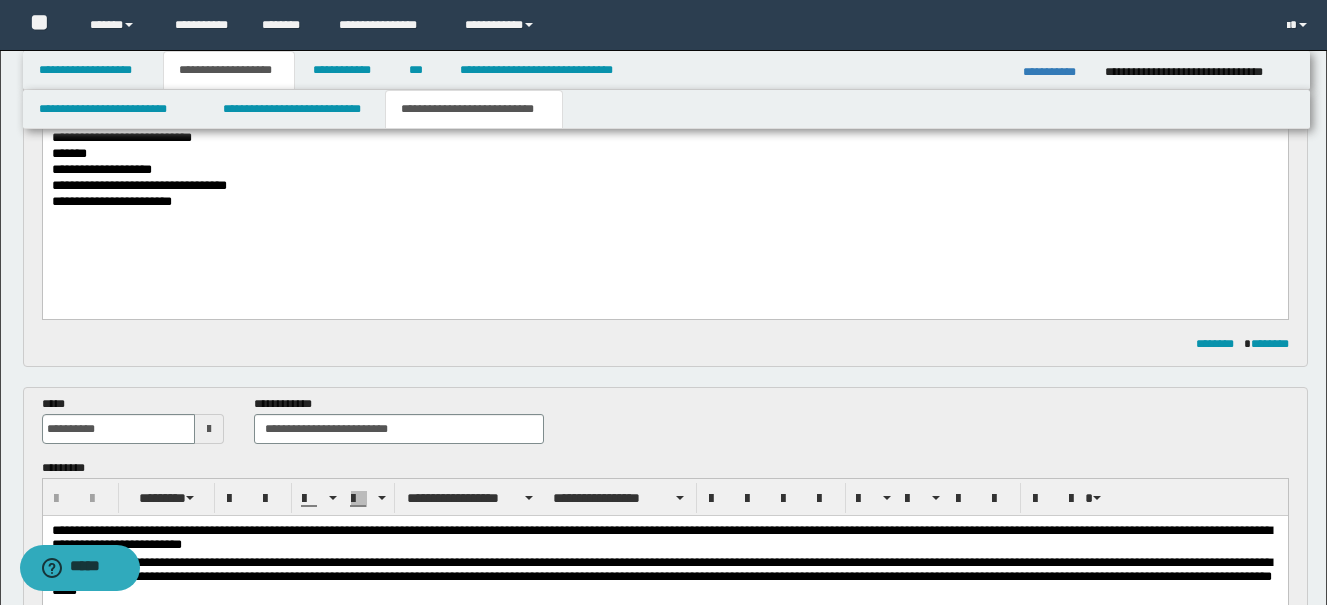 scroll, scrollTop: 0, scrollLeft: 0, axis: both 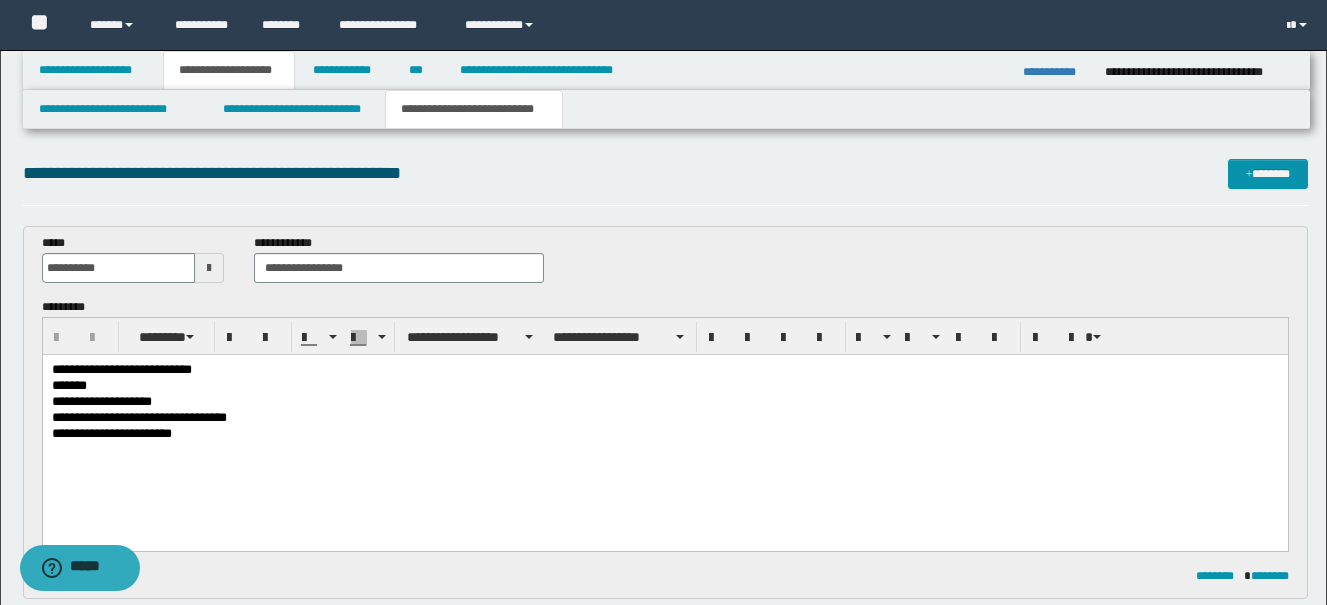 click on "**********" at bounding box center (664, 428) 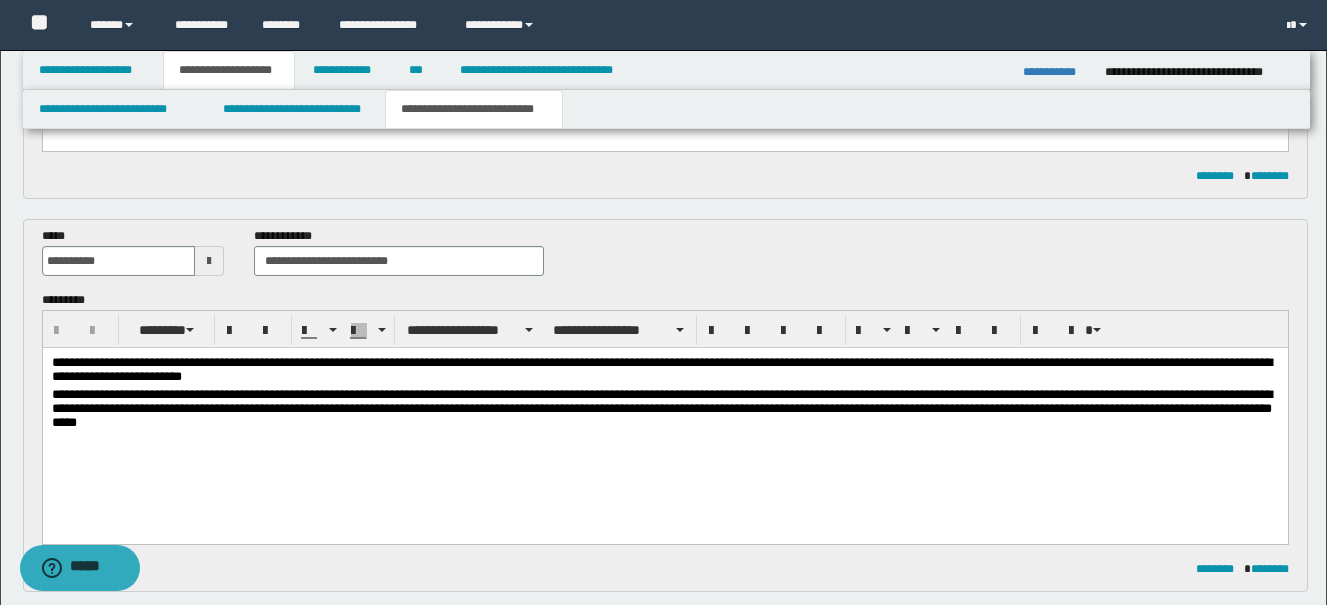 scroll, scrollTop: 500, scrollLeft: 0, axis: vertical 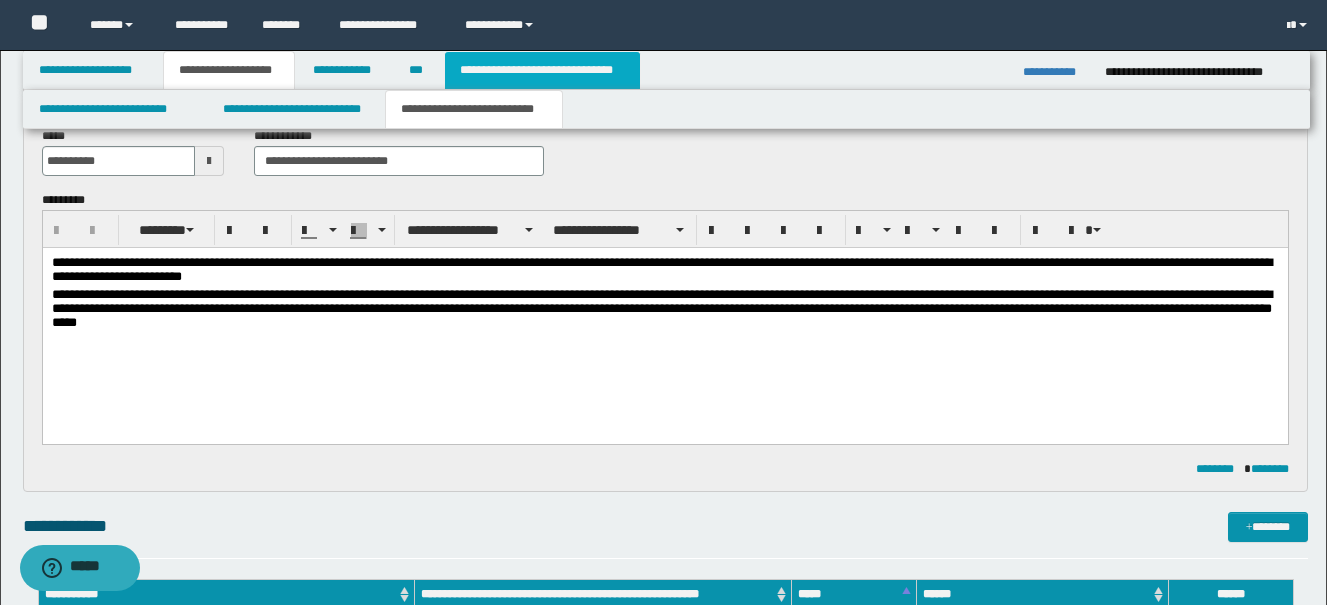 click on "**********" at bounding box center [542, 70] 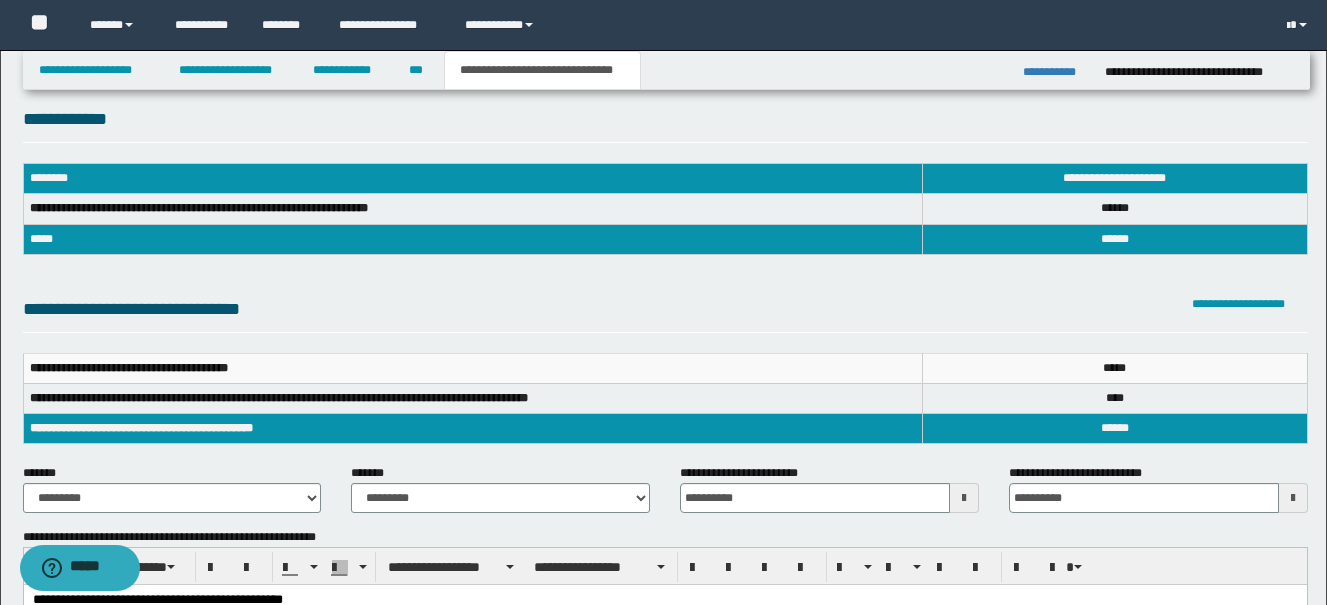 scroll, scrollTop: 0, scrollLeft: 0, axis: both 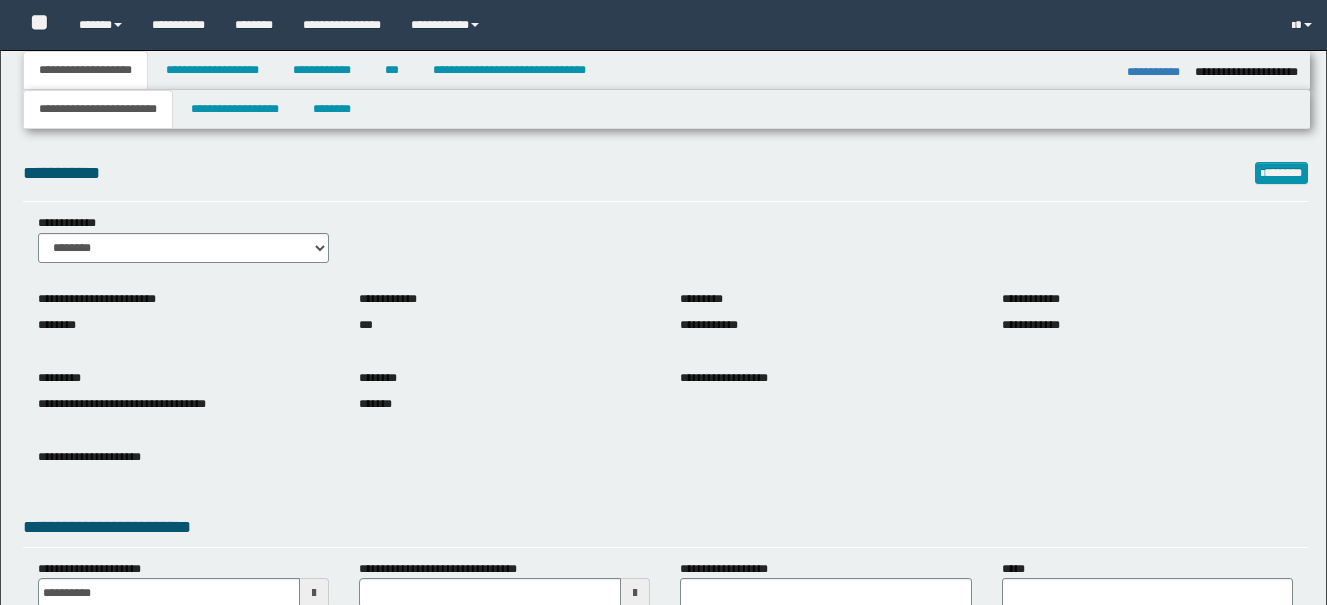 select on "*" 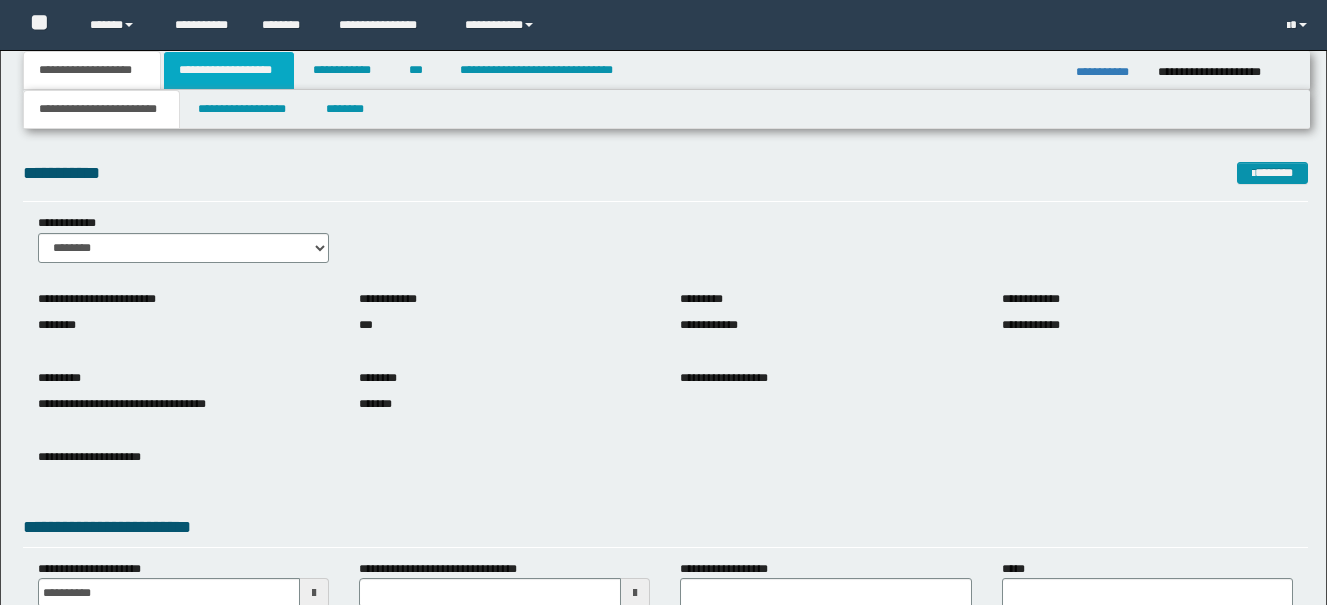 scroll, scrollTop: 0, scrollLeft: 0, axis: both 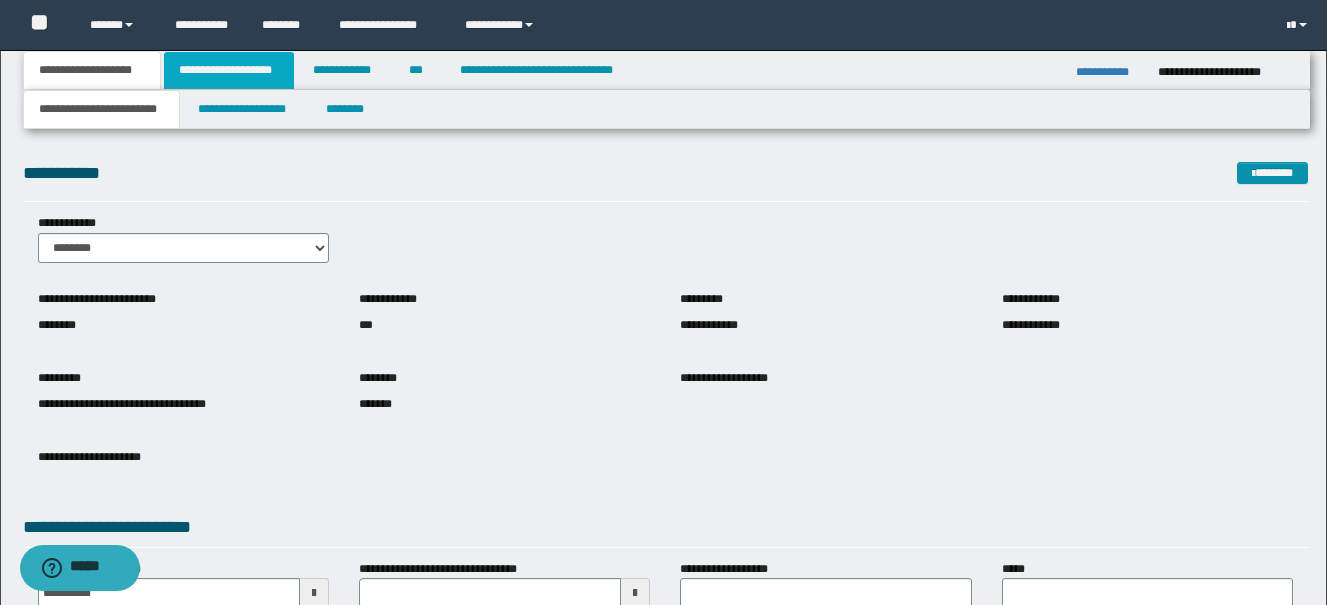 click on "**********" at bounding box center [229, 70] 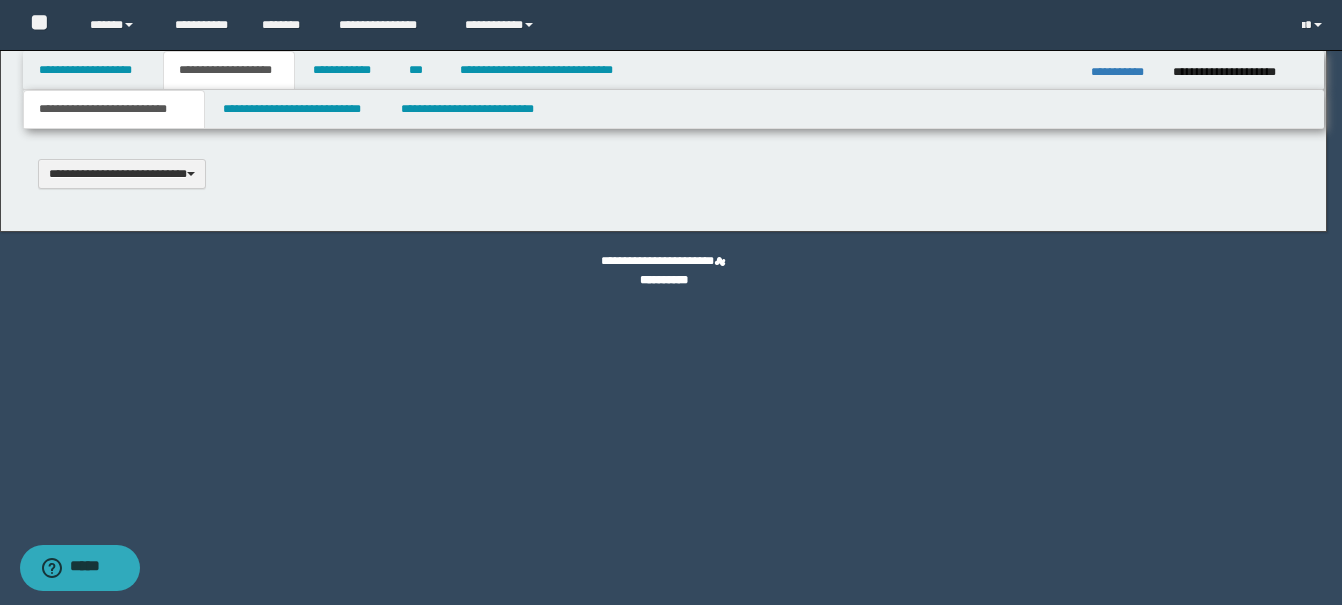 type 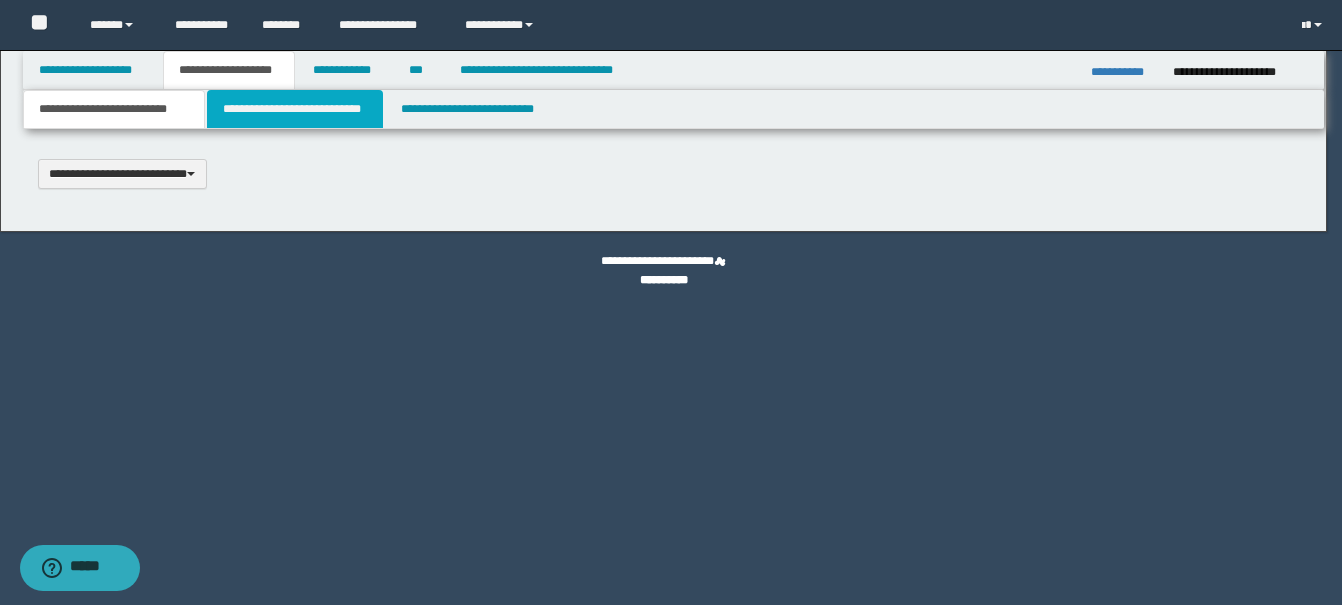 select on "*" 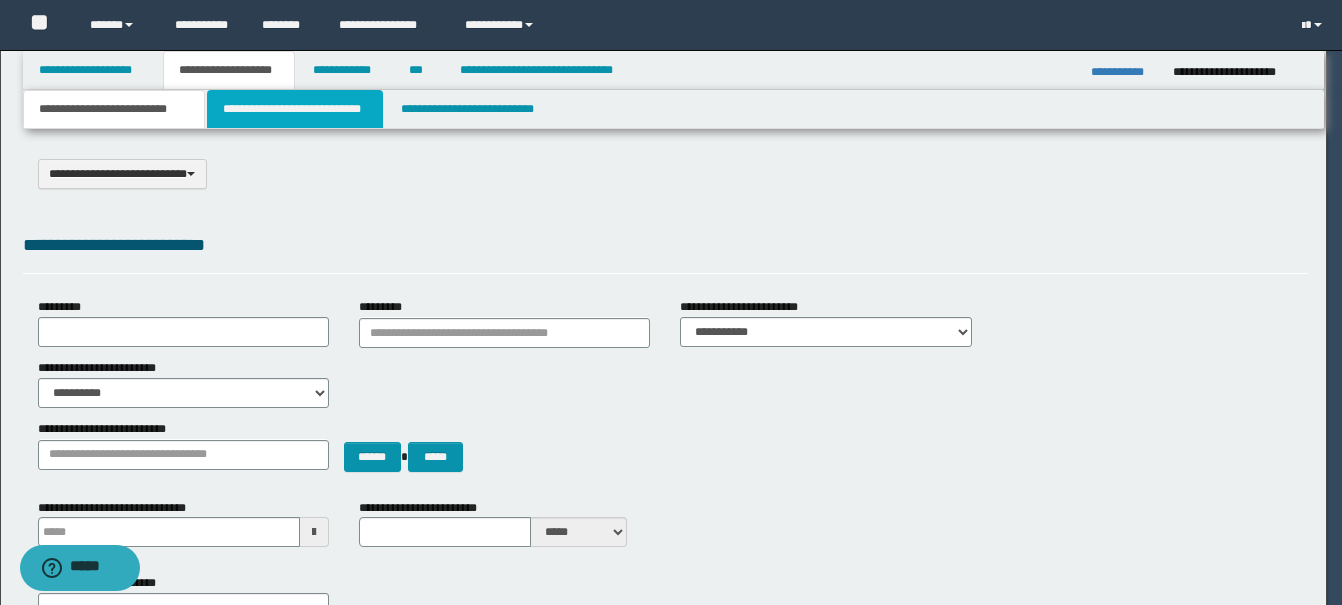scroll, scrollTop: 0, scrollLeft: 0, axis: both 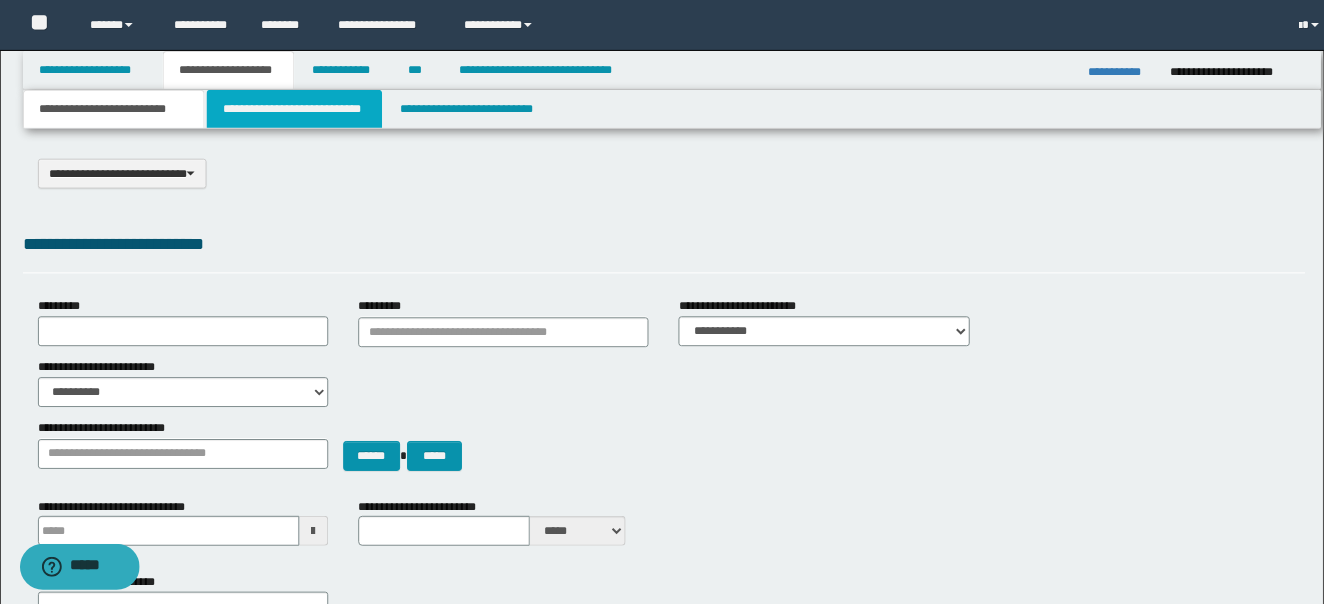 click on "**********" at bounding box center (295, 109) 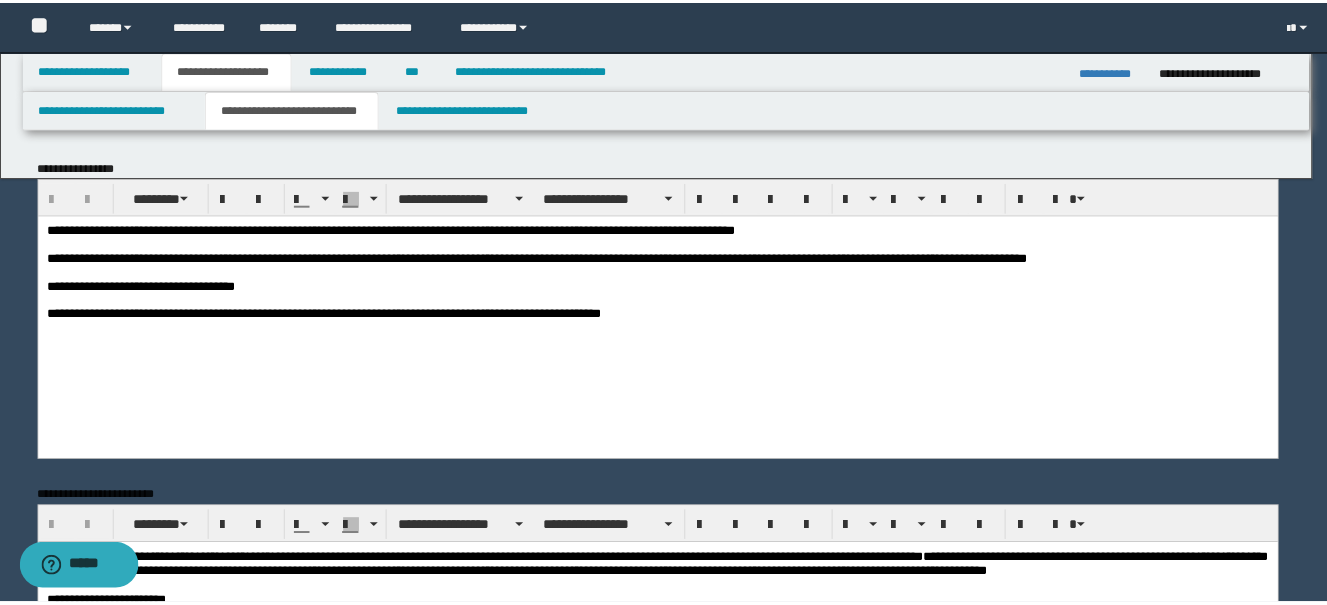 scroll, scrollTop: 0, scrollLeft: 0, axis: both 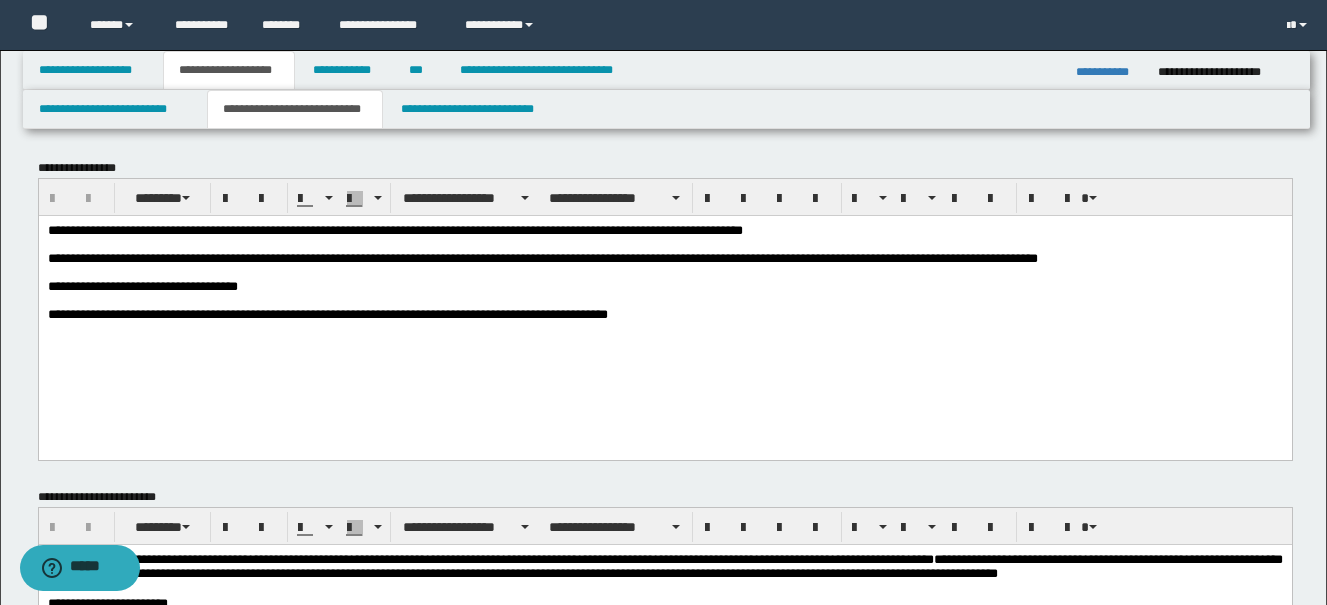 click on "**********" at bounding box center [665, 317] 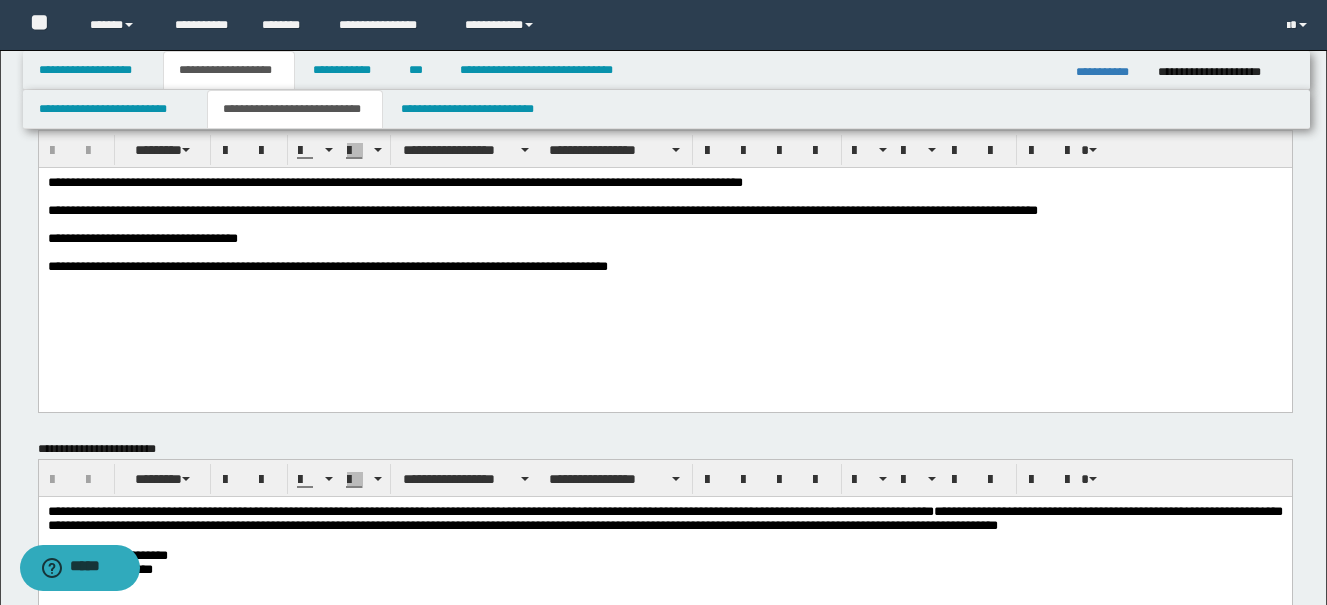 scroll, scrollTop: 0, scrollLeft: 0, axis: both 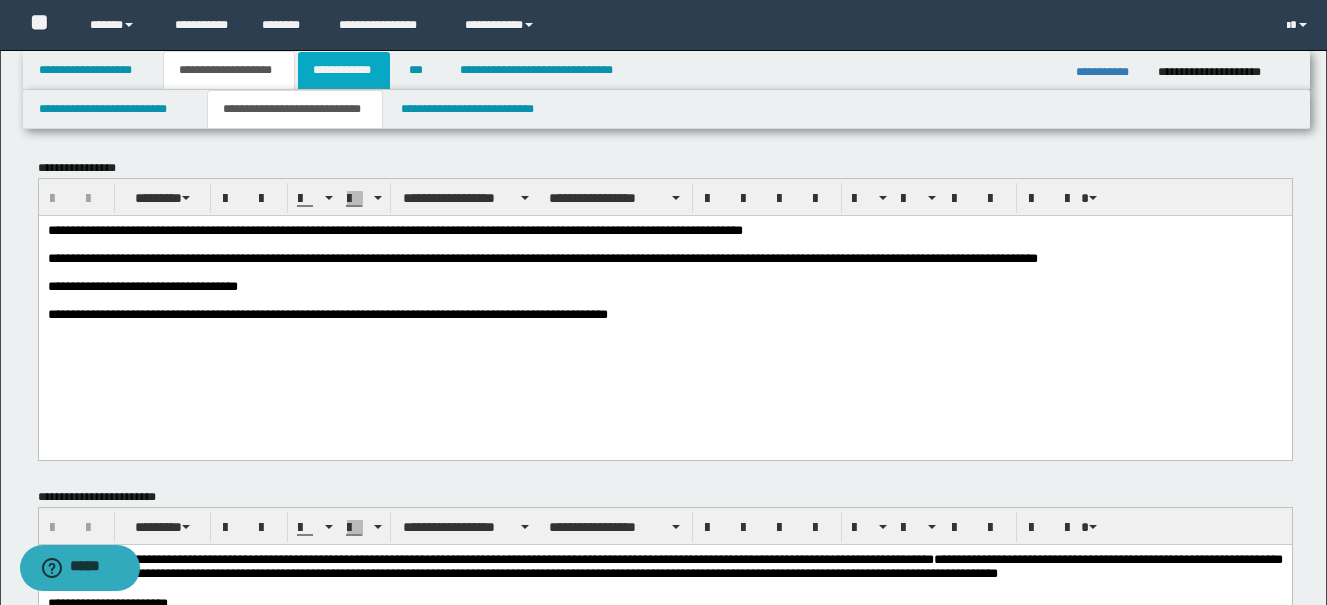 click on "**********" at bounding box center [344, 70] 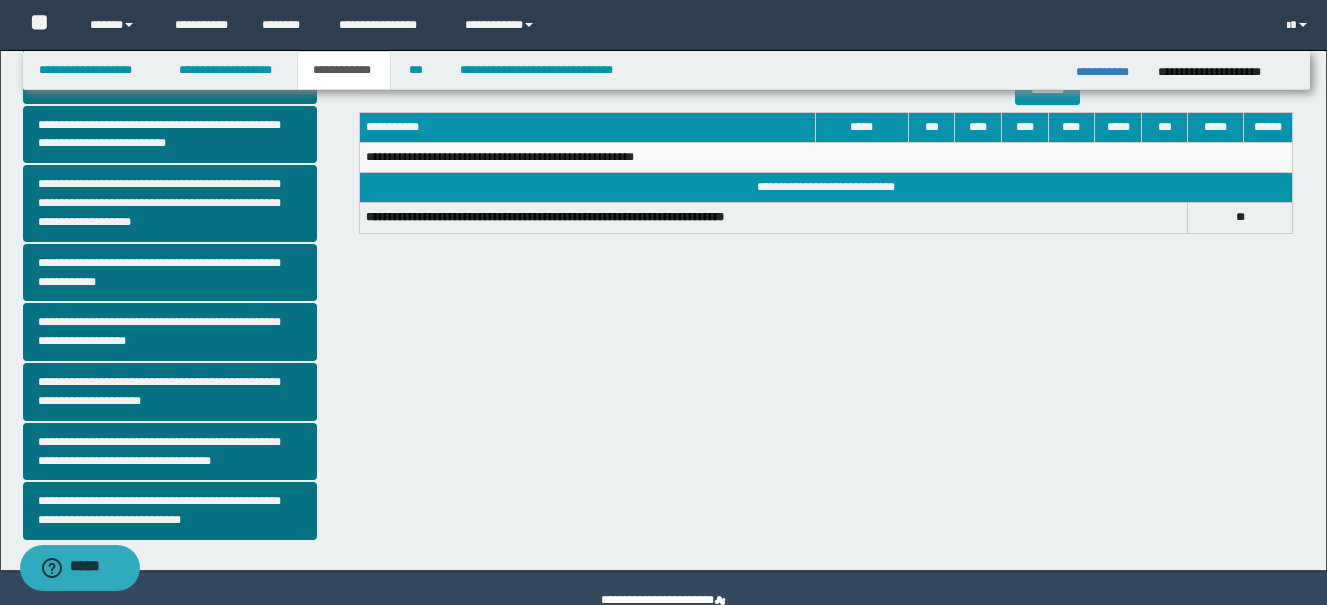 scroll, scrollTop: 544, scrollLeft: 0, axis: vertical 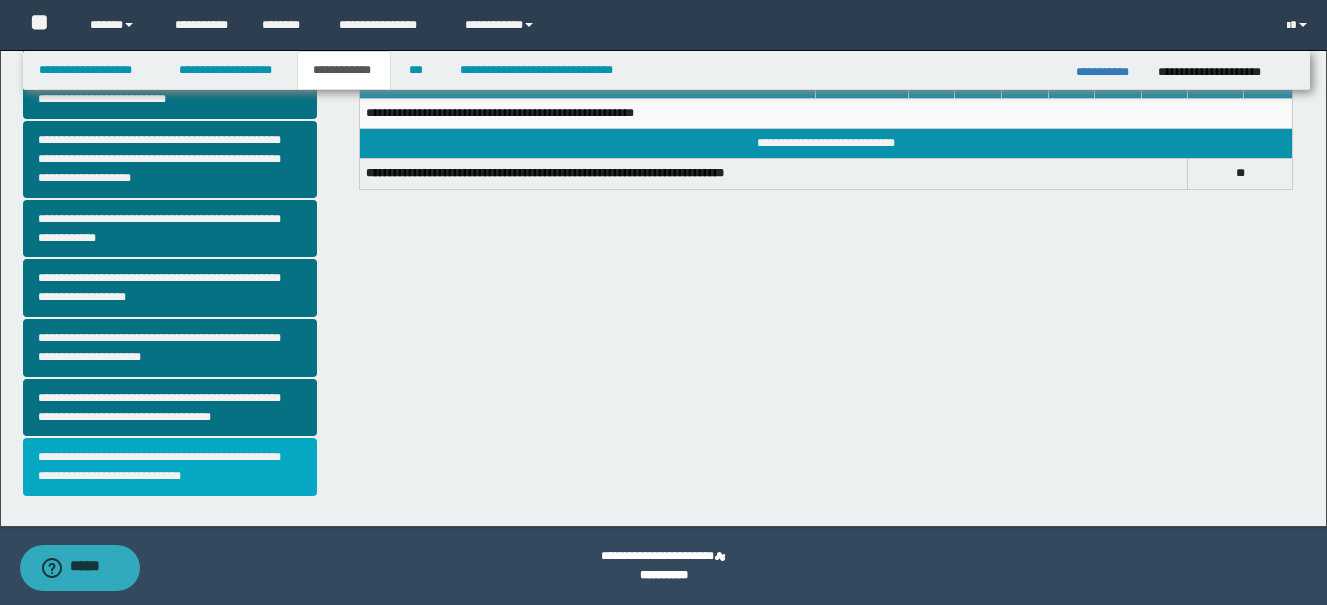 click on "**********" at bounding box center (170, 467) 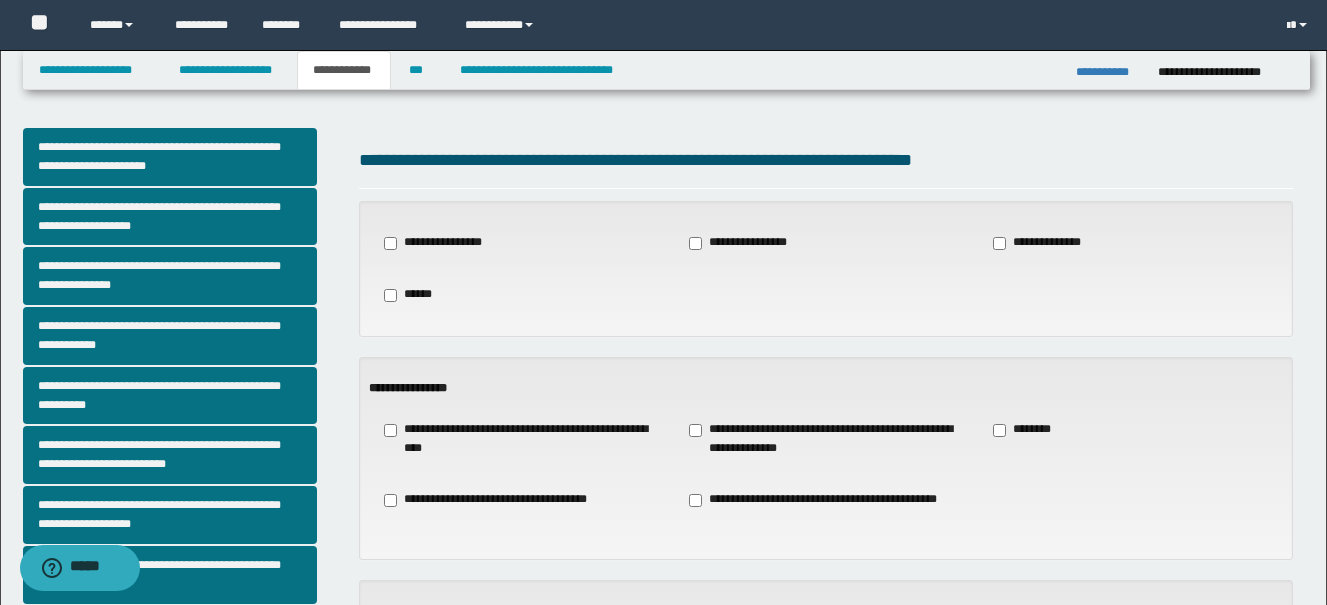 click on "**********" at bounding box center [826, 439] 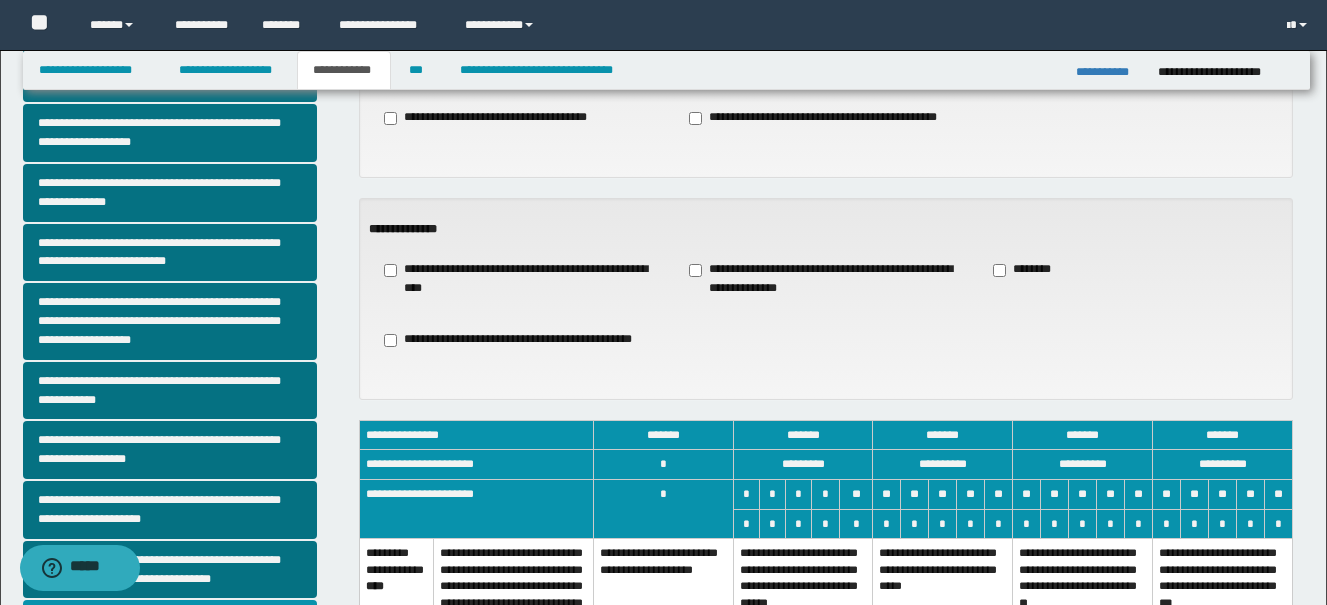 scroll, scrollTop: 400, scrollLeft: 0, axis: vertical 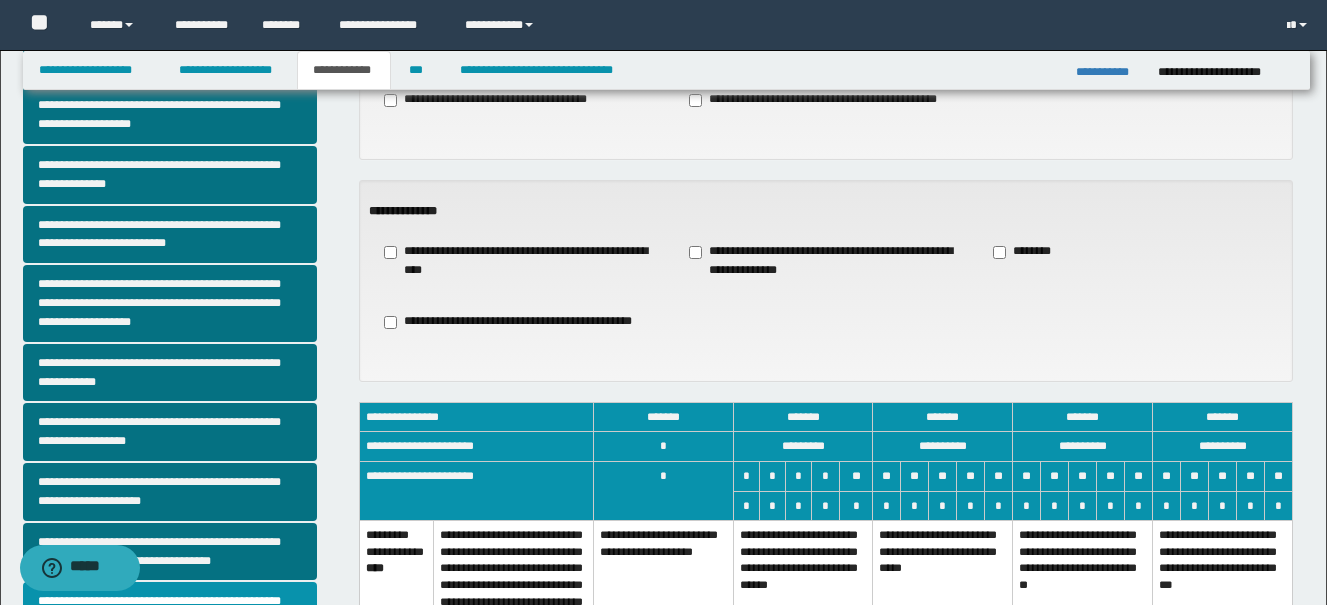 click on "**********" at bounding box center [826, 261] 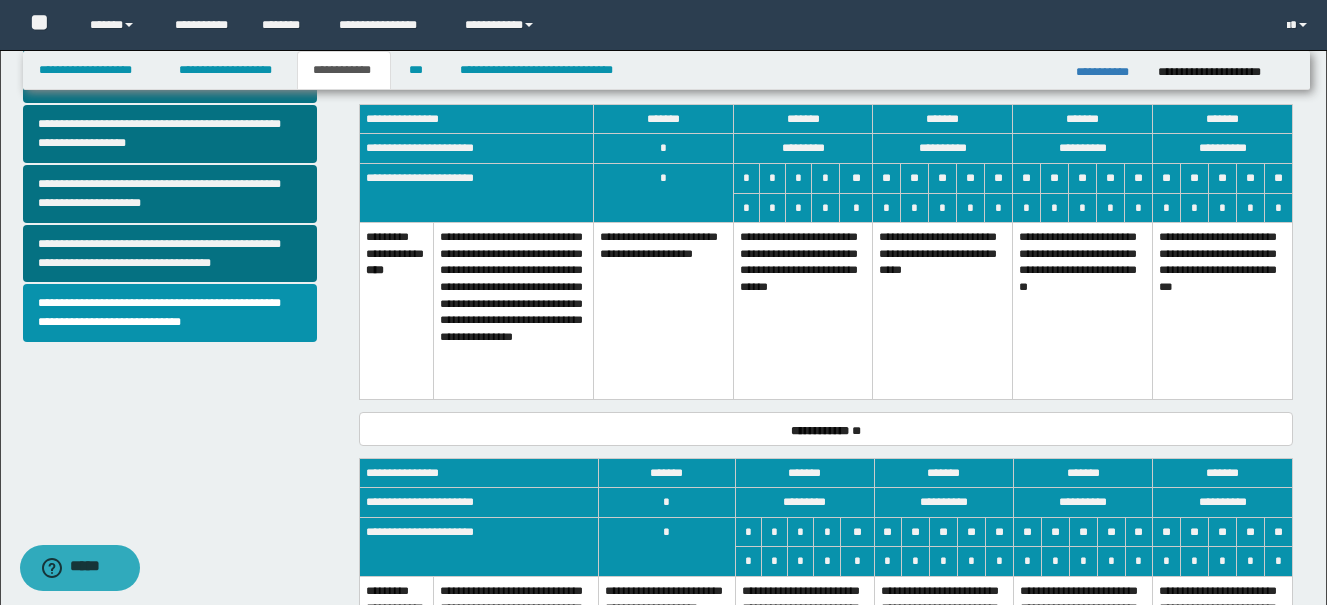 scroll, scrollTop: 700, scrollLeft: 0, axis: vertical 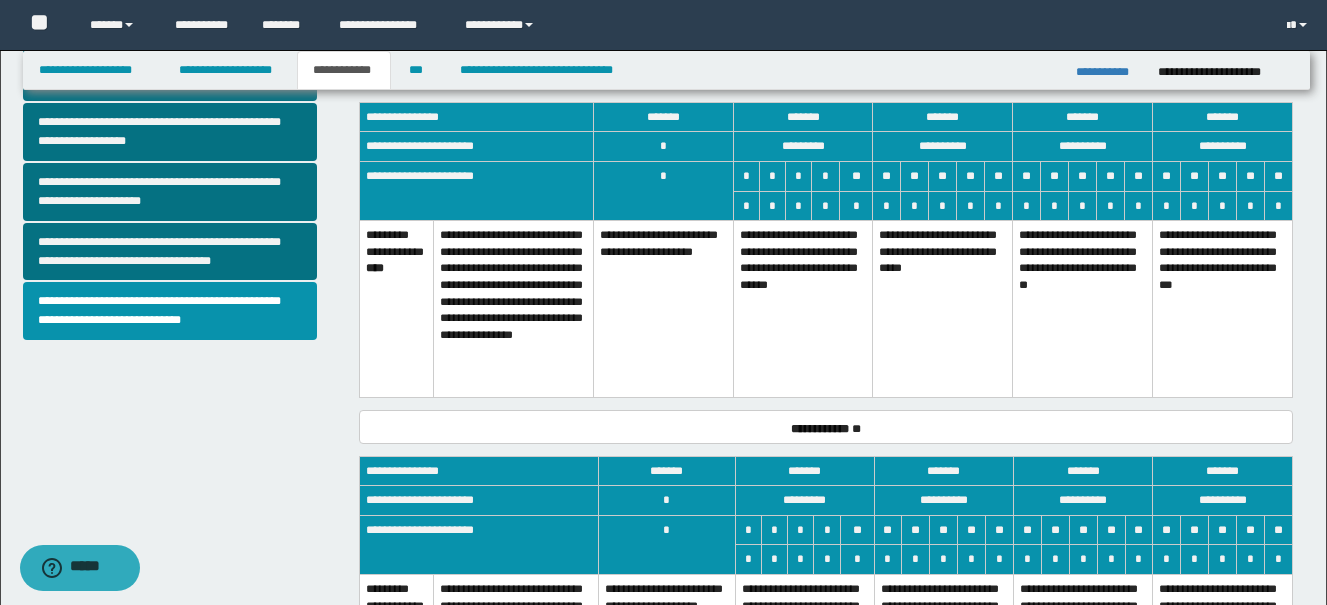 click on "**********" at bounding box center [803, 309] 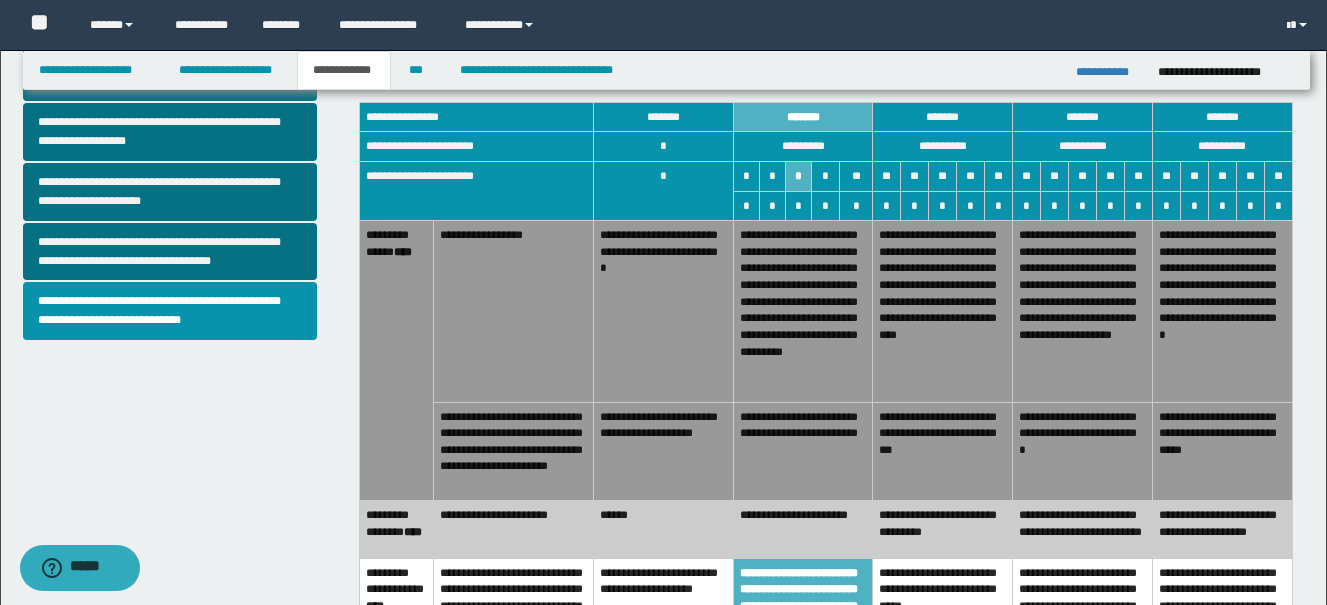 click on "**********" at bounding box center [803, 451] 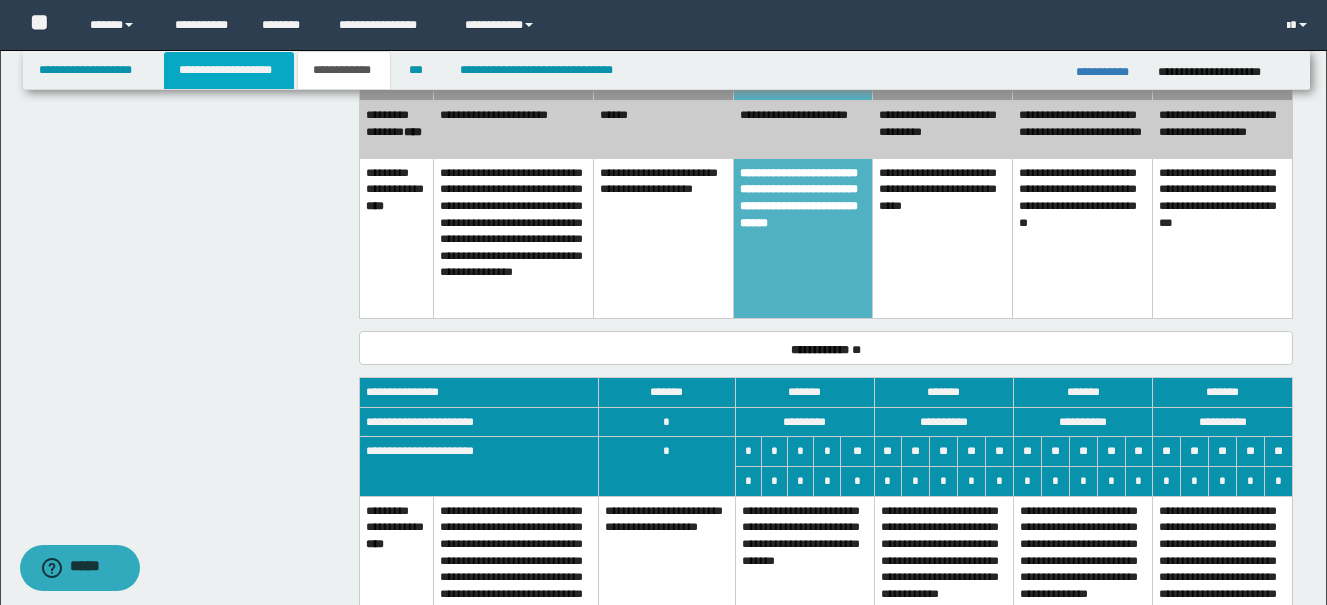 click on "**********" at bounding box center (229, 70) 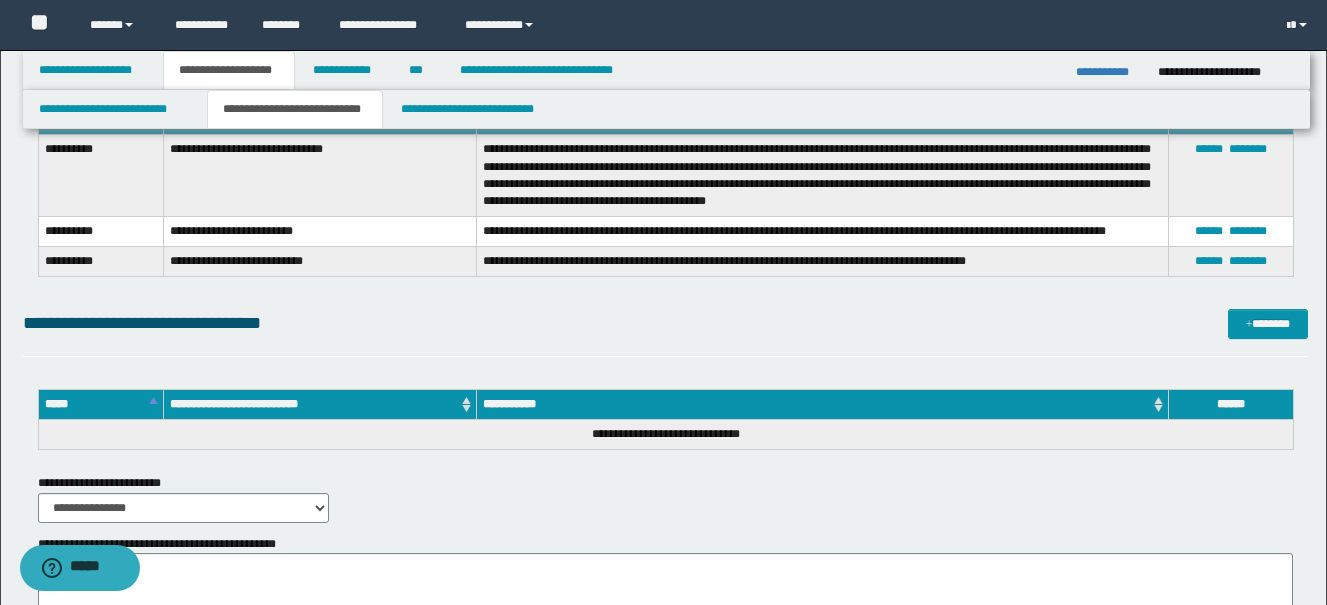 scroll, scrollTop: 2031, scrollLeft: 0, axis: vertical 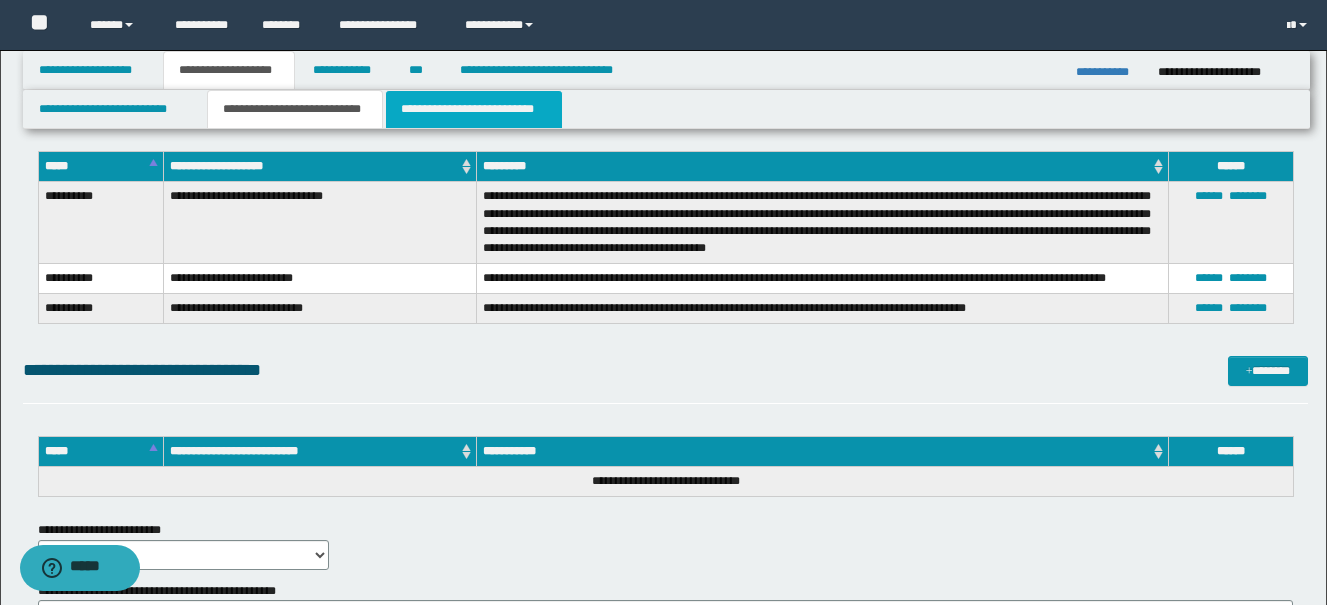 click on "**********" at bounding box center [474, 109] 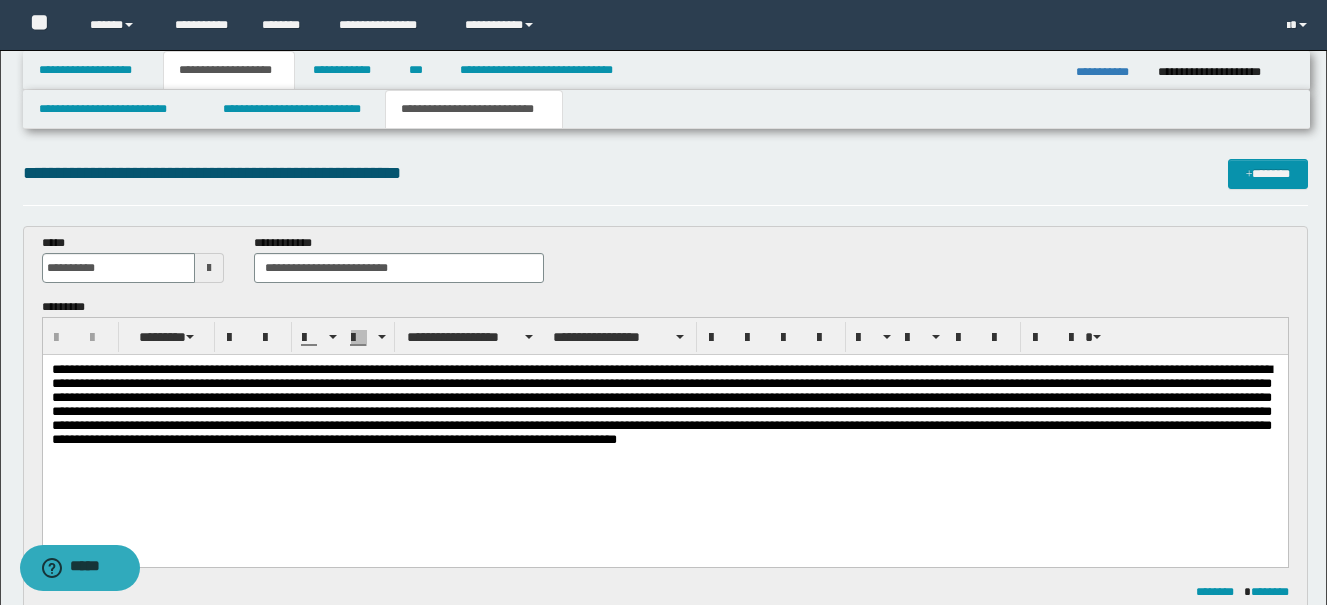 scroll, scrollTop: 0, scrollLeft: 0, axis: both 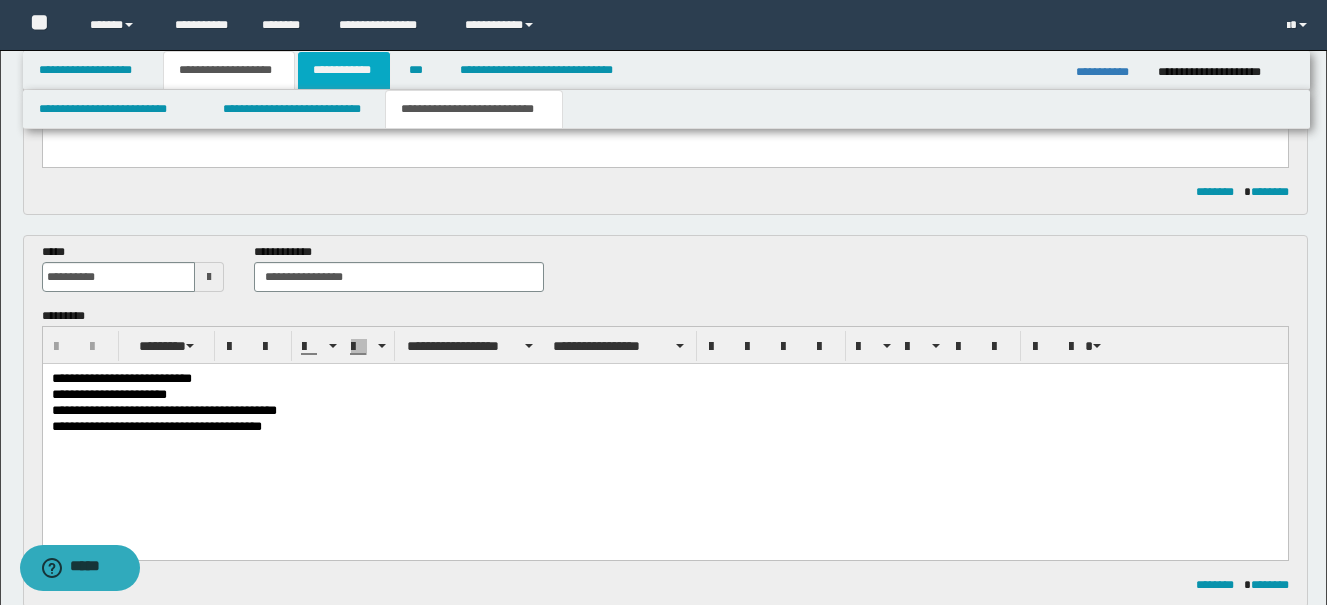 click on "**********" at bounding box center (344, 70) 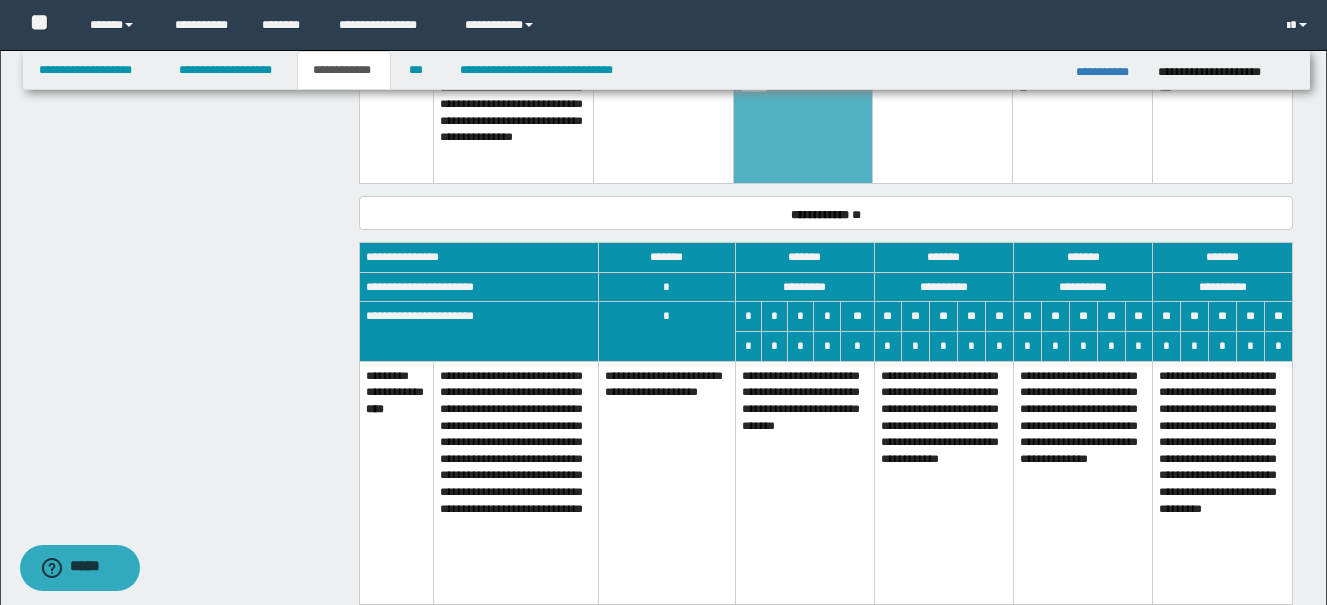 scroll, scrollTop: 1269, scrollLeft: 0, axis: vertical 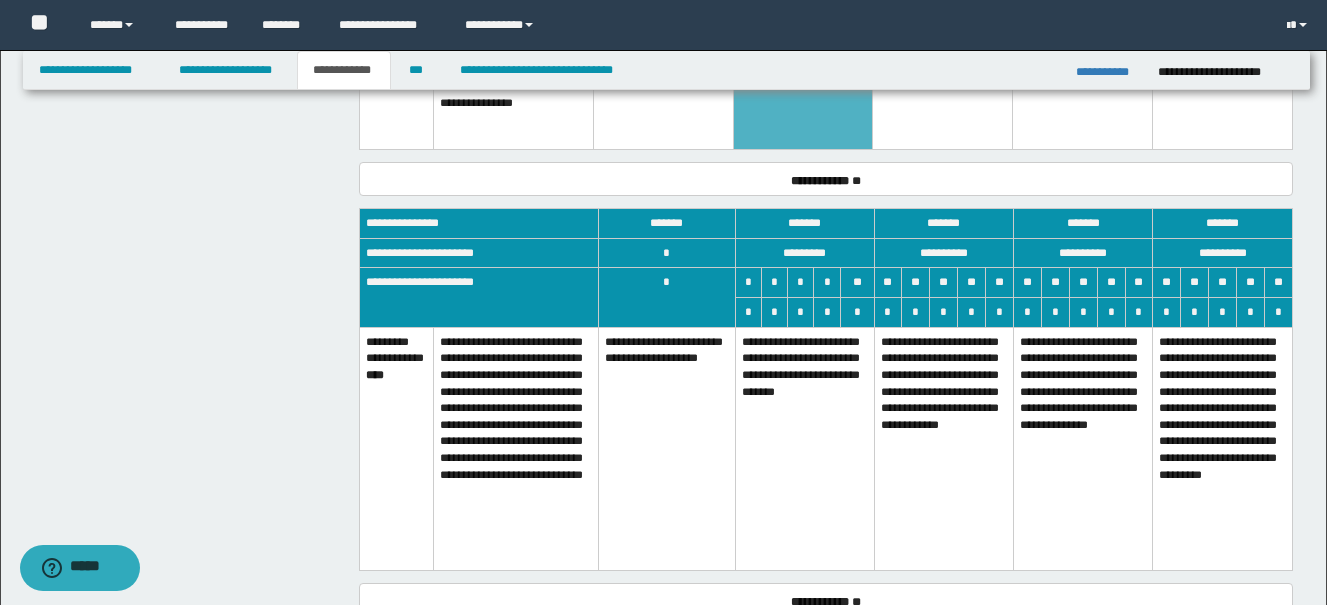 click on "**********" at bounding box center [804, 448] 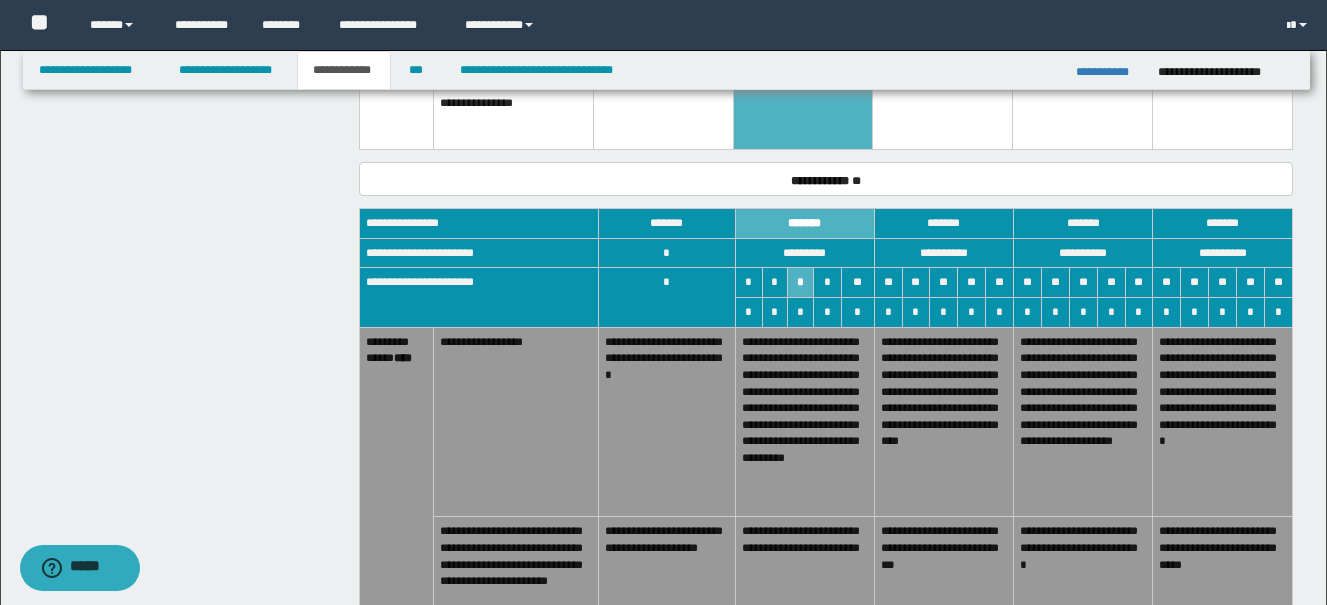click on "**********" at bounding box center (943, 568) 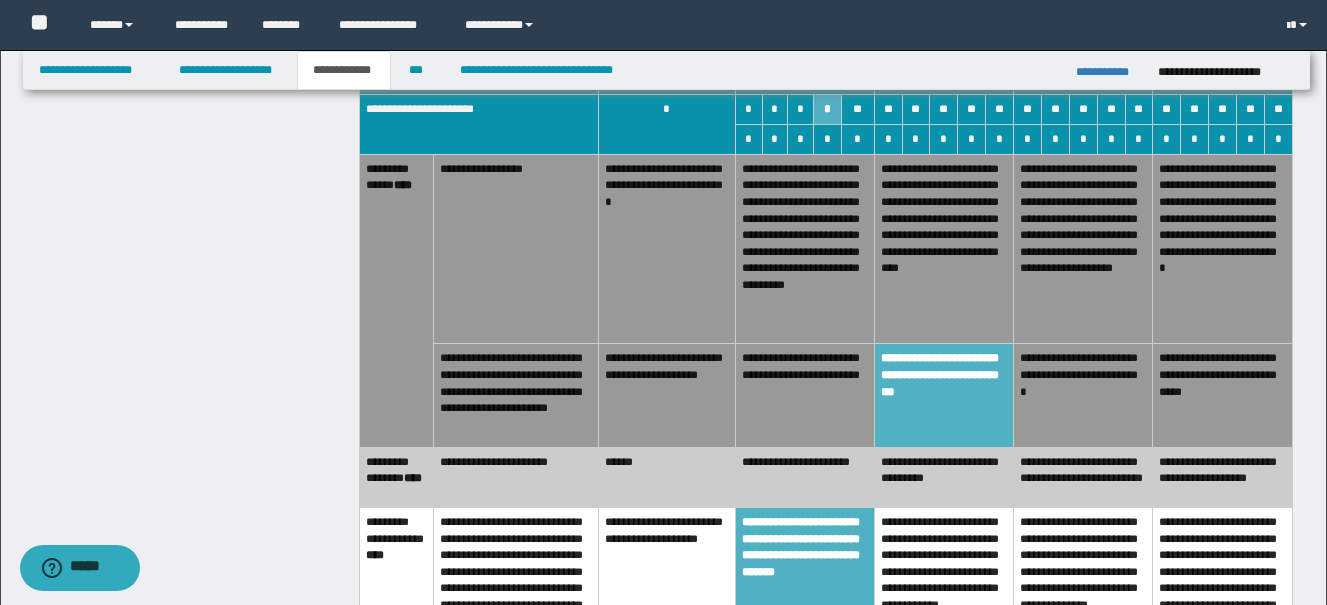 scroll, scrollTop: 1469, scrollLeft: 0, axis: vertical 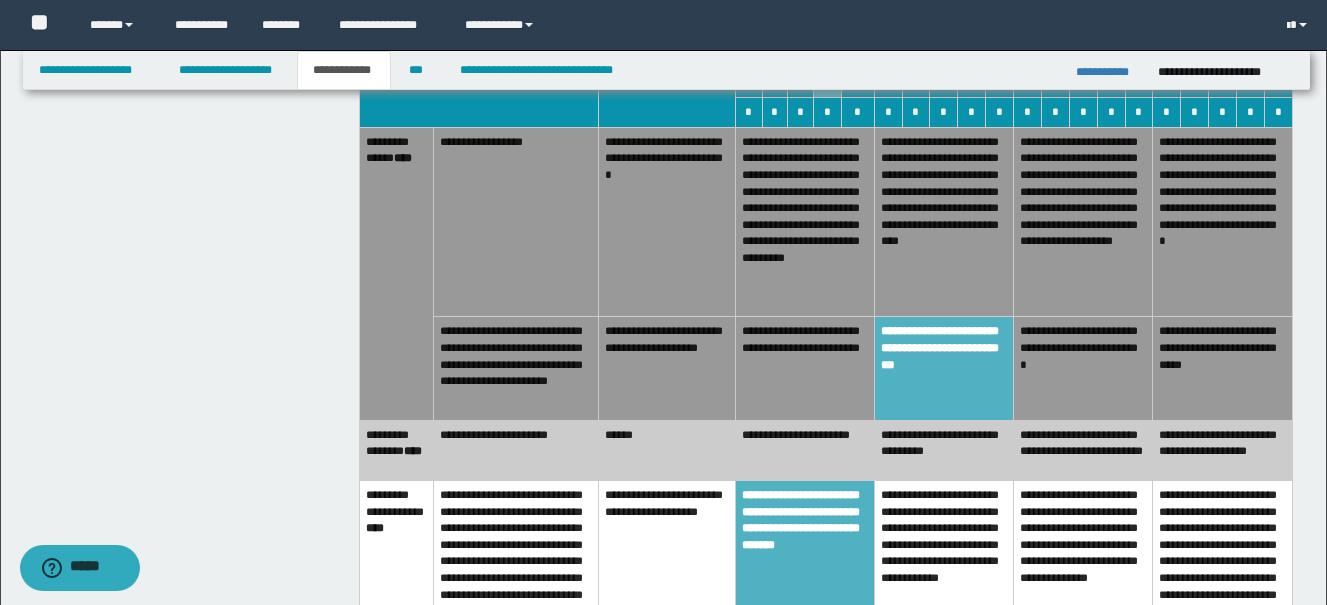 click on "******" at bounding box center [666, 450] 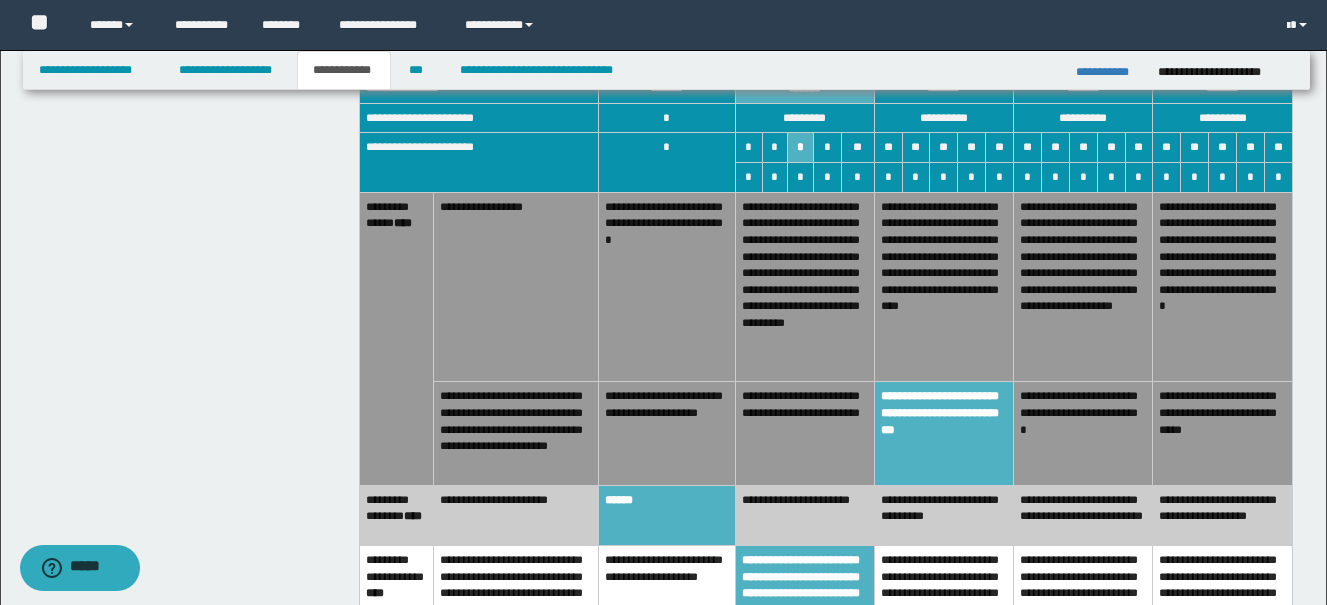 scroll, scrollTop: 1369, scrollLeft: 0, axis: vertical 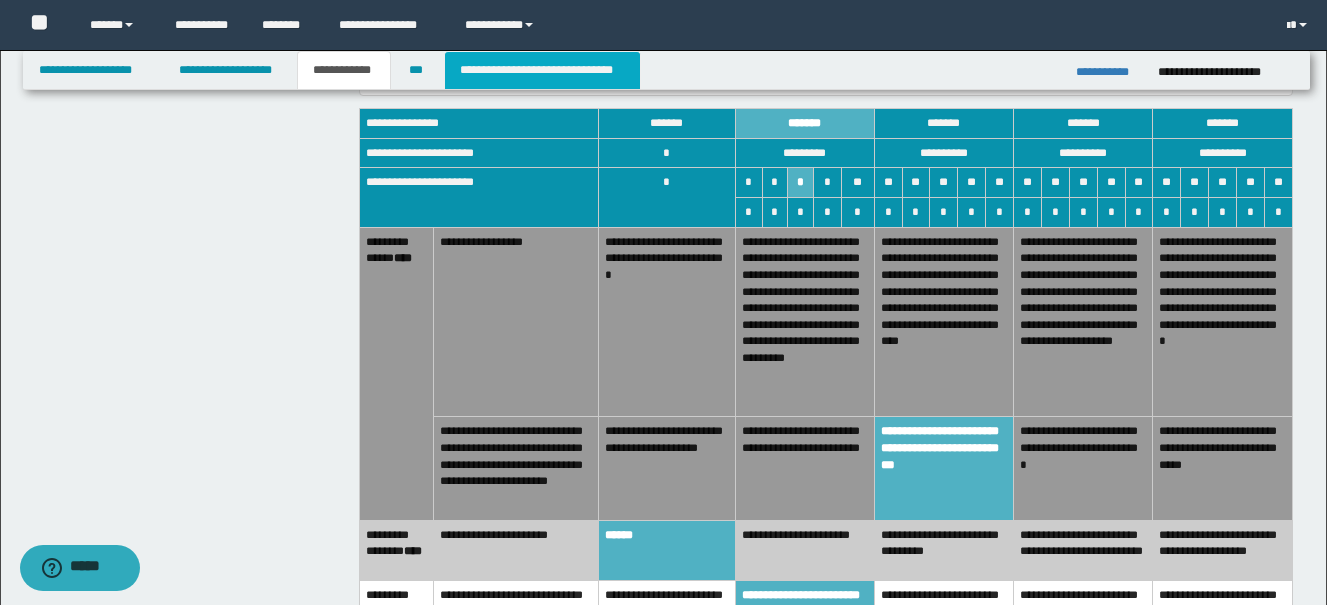 click on "**********" at bounding box center [542, 70] 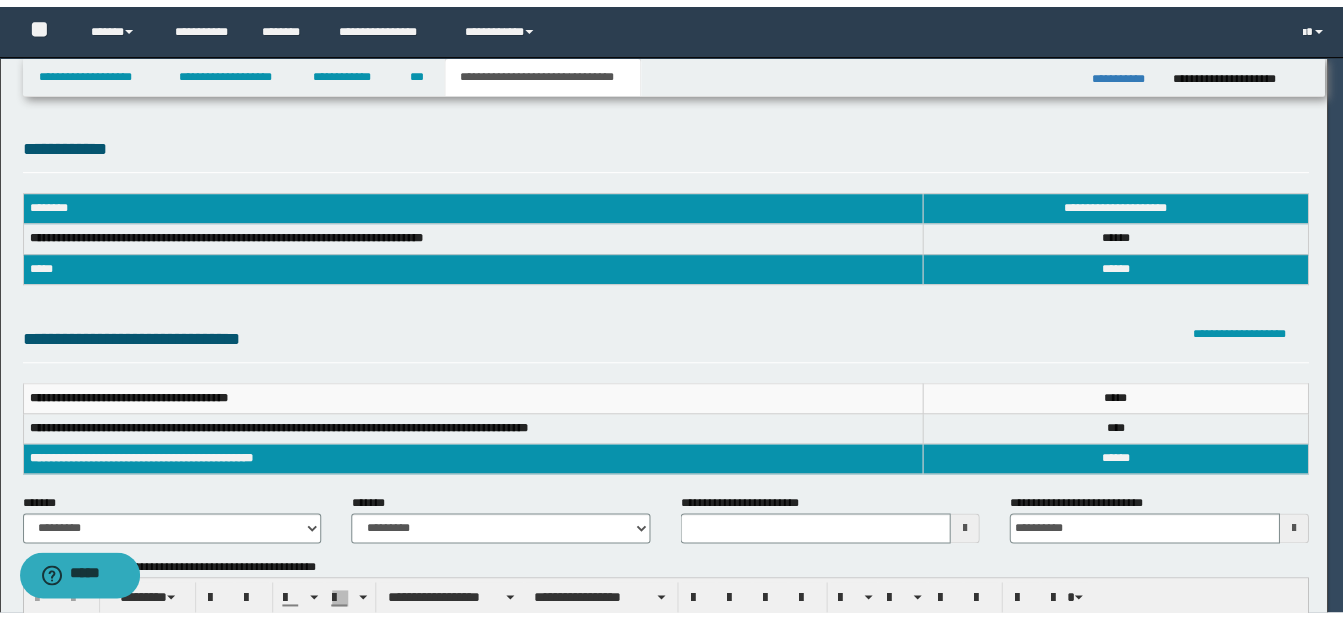 scroll, scrollTop: 0, scrollLeft: 0, axis: both 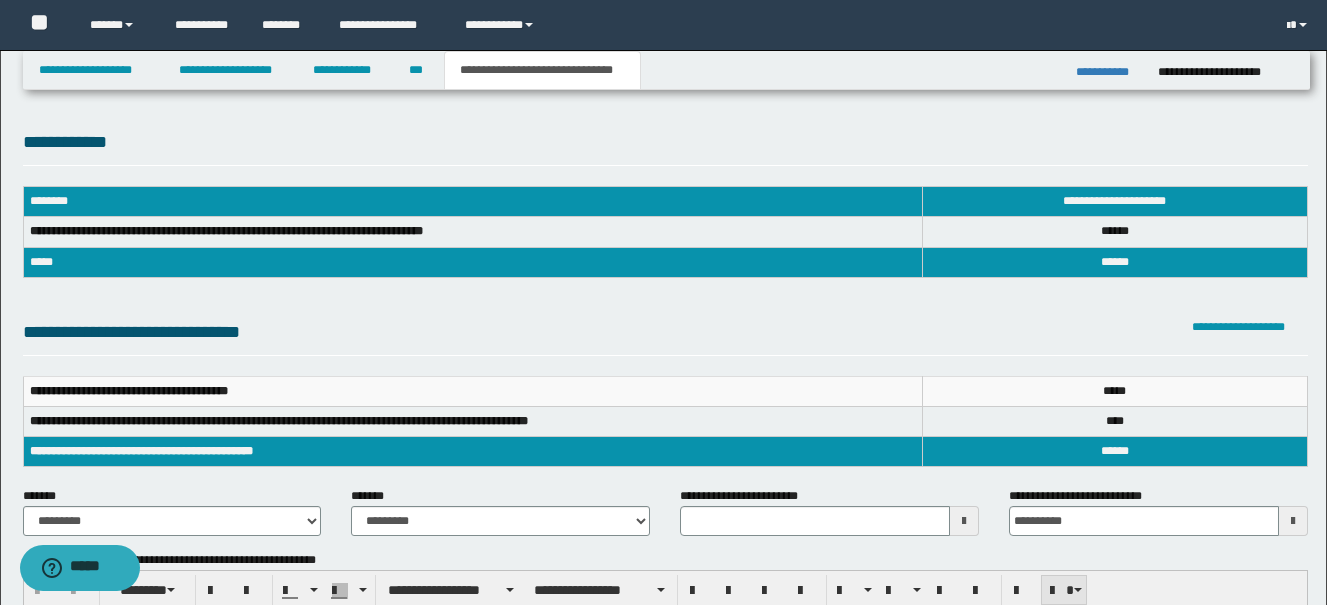 type 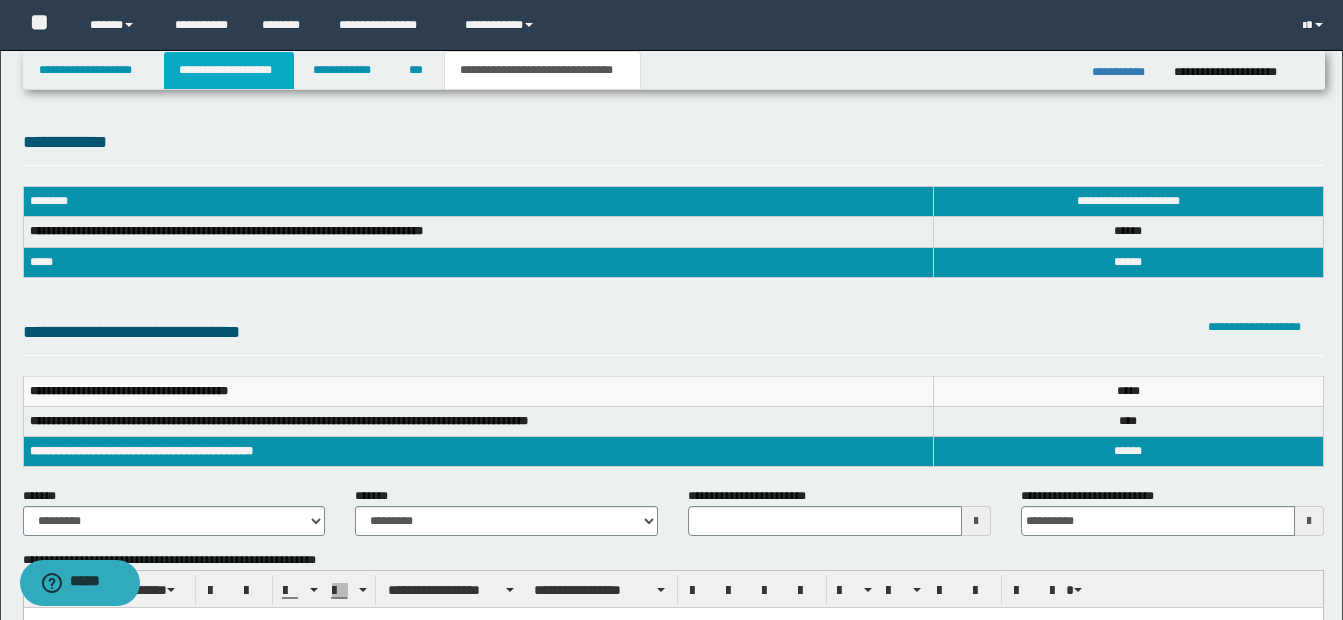 click on "**********" at bounding box center (229, 70) 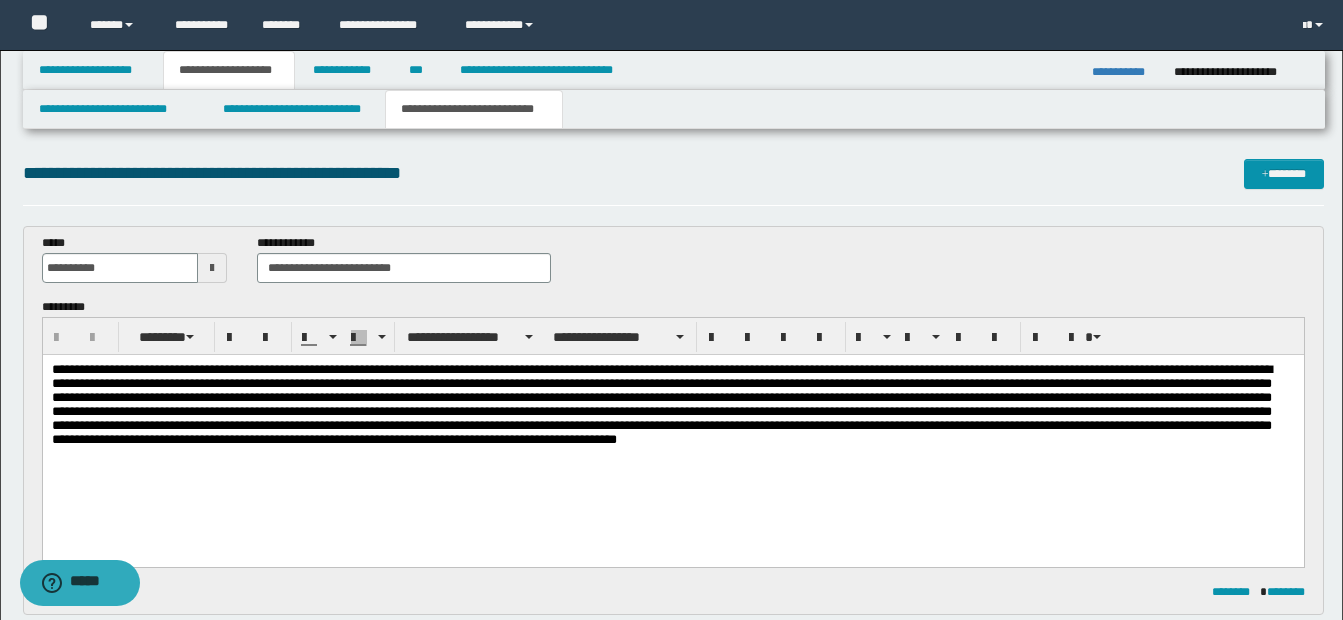 click at bounding box center (672, 411) 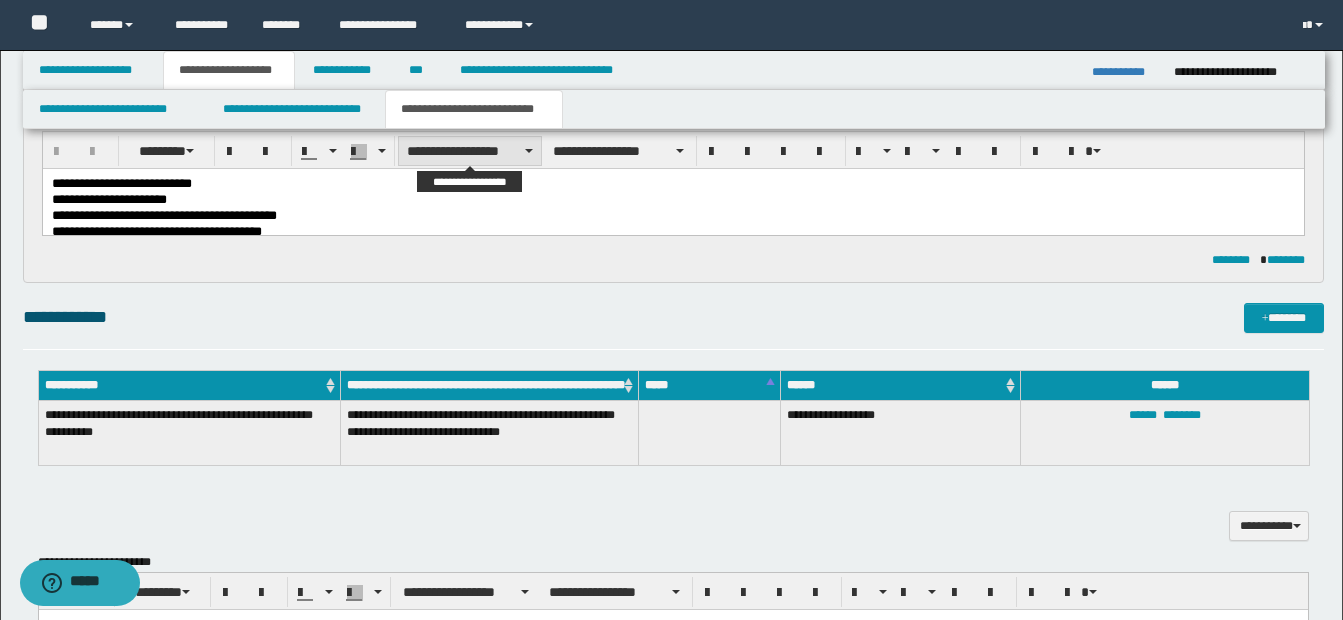 scroll, scrollTop: 600, scrollLeft: 0, axis: vertical 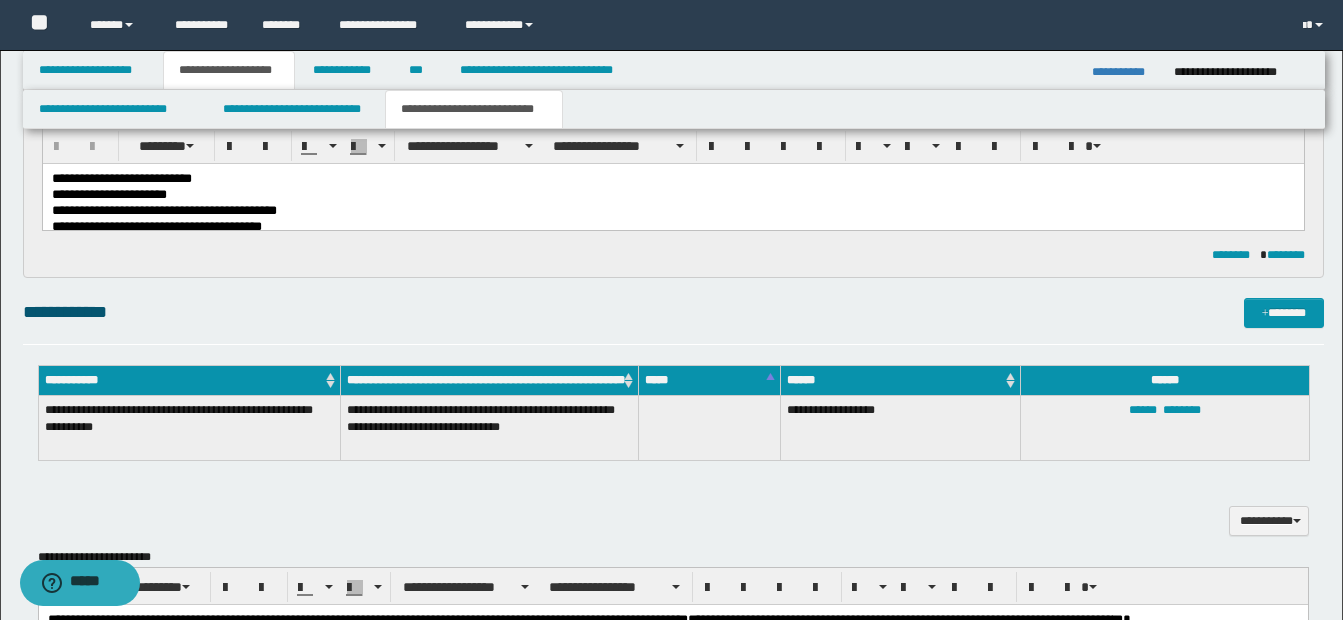 click on "**********" at bounding box center [672, 211] 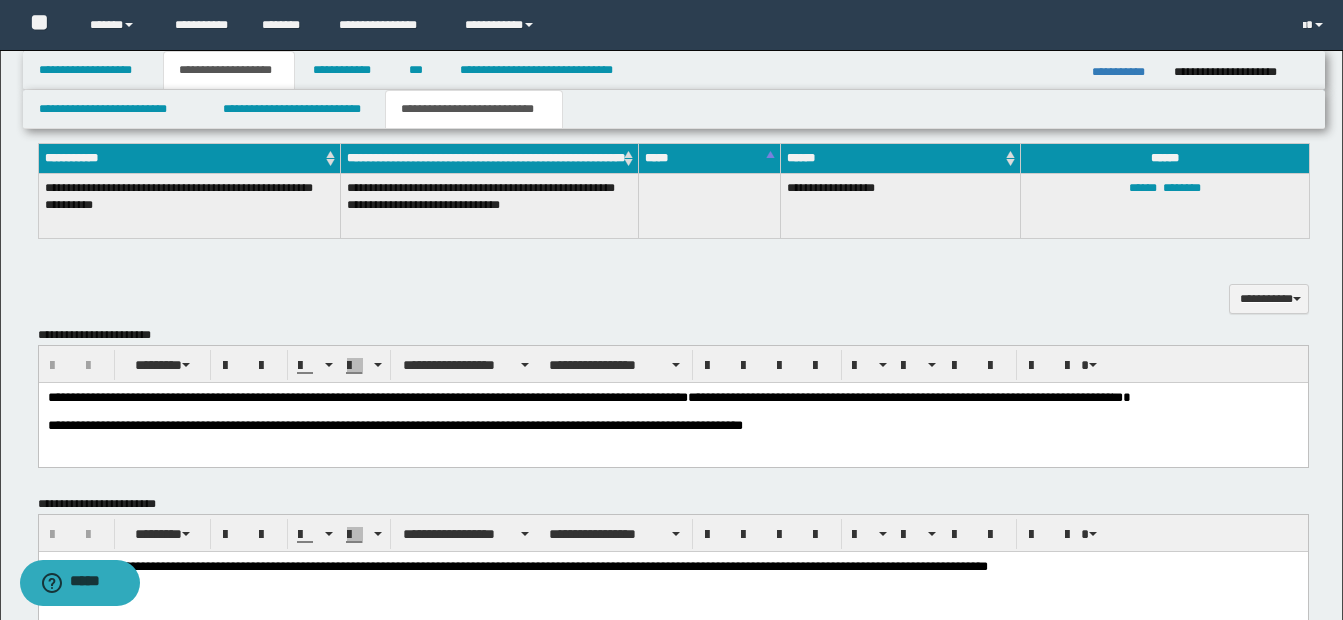 scroll, scrollTop: 1000, scrollLeft: 0, axis: vertical 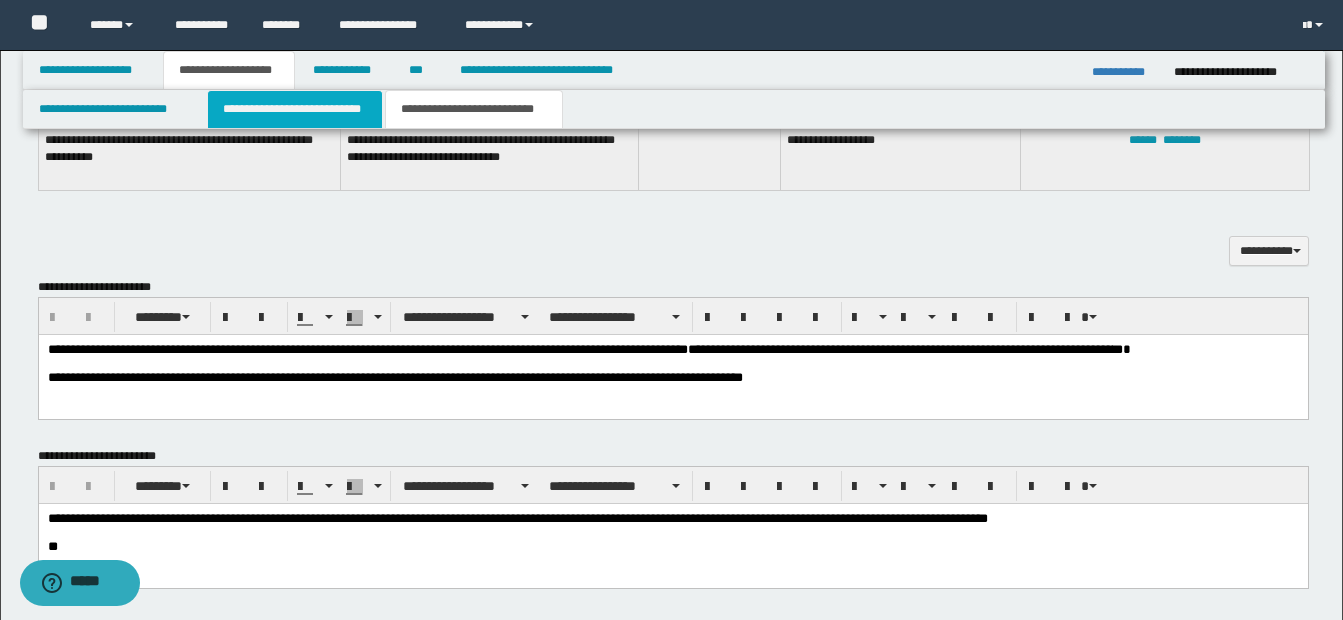 click on "**********" at bounding box center [295, 109] 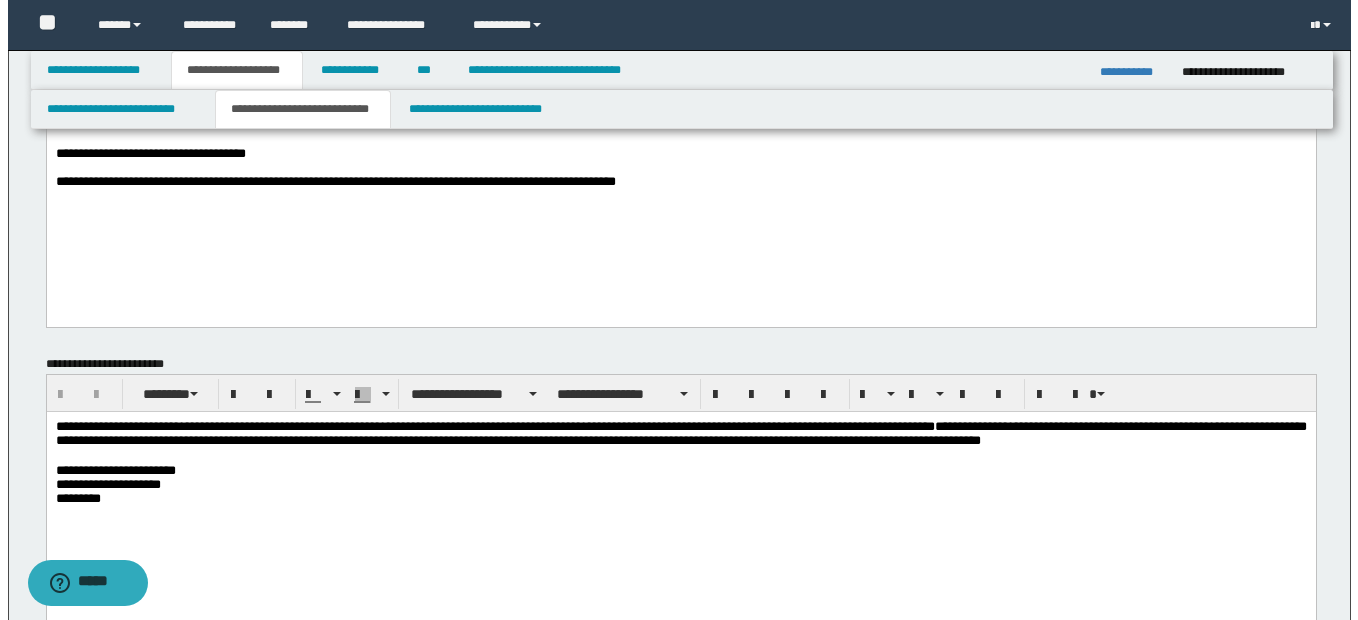 scroll, scrollTop: 0, scrollLeft: 0, axis: both 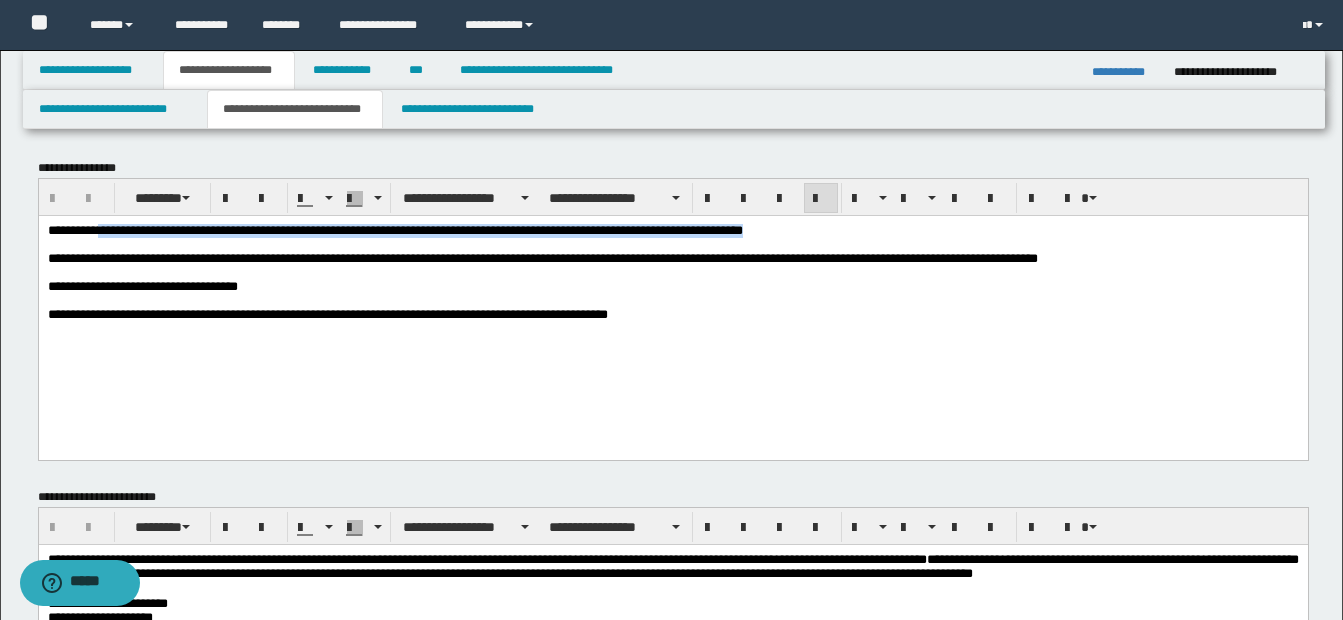 drag, startPoint x: 100, startPoint y: 232, endPoint x: 873, endPoint y: 232, distance: 773 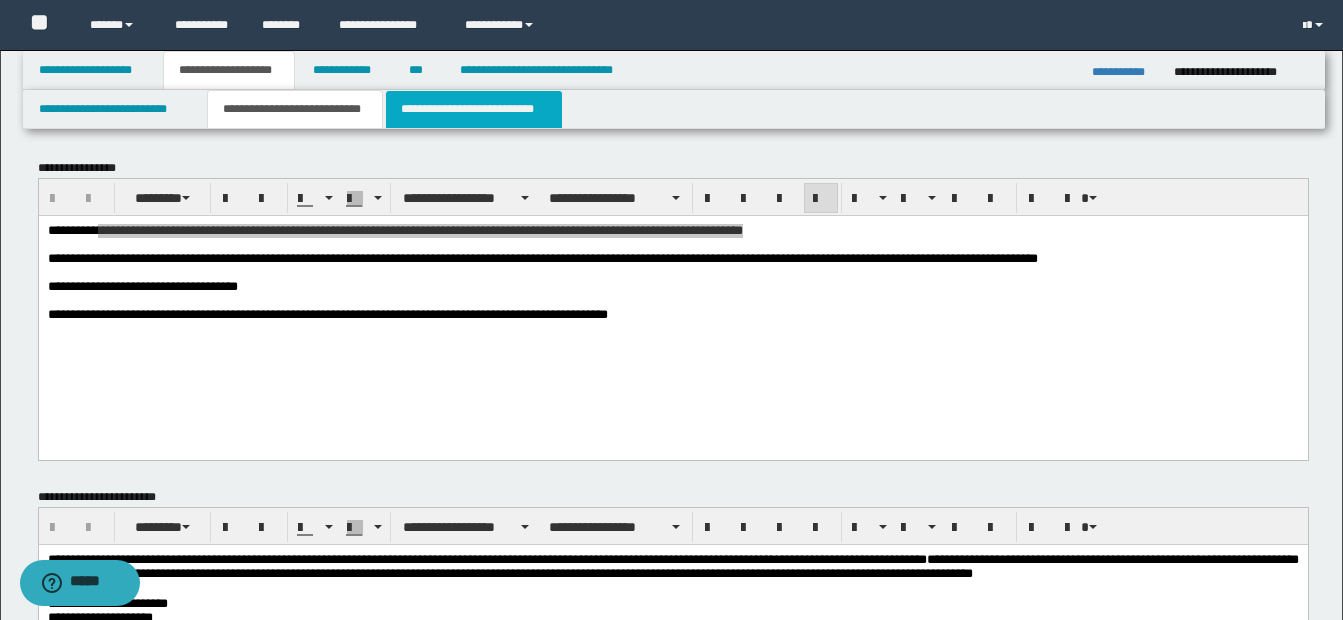 click on "**********" at bounding box center [474, 109] 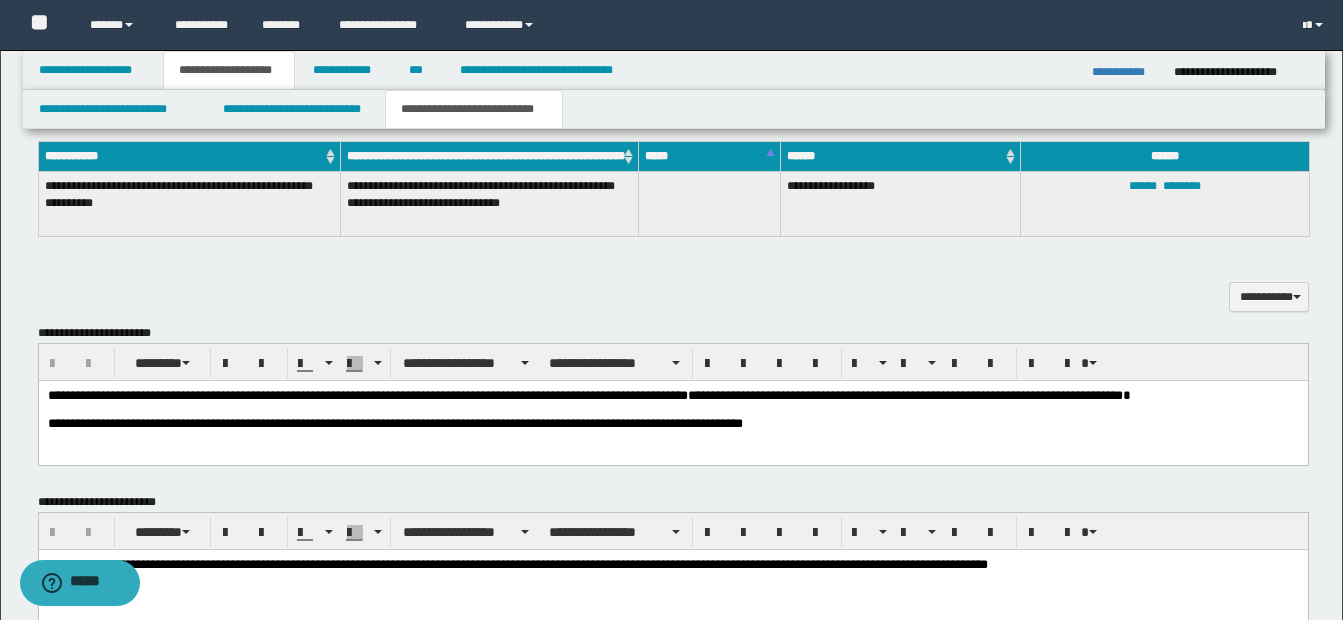scroll, scrollTop: 1000, scrollLeft: 0, axis: vertical 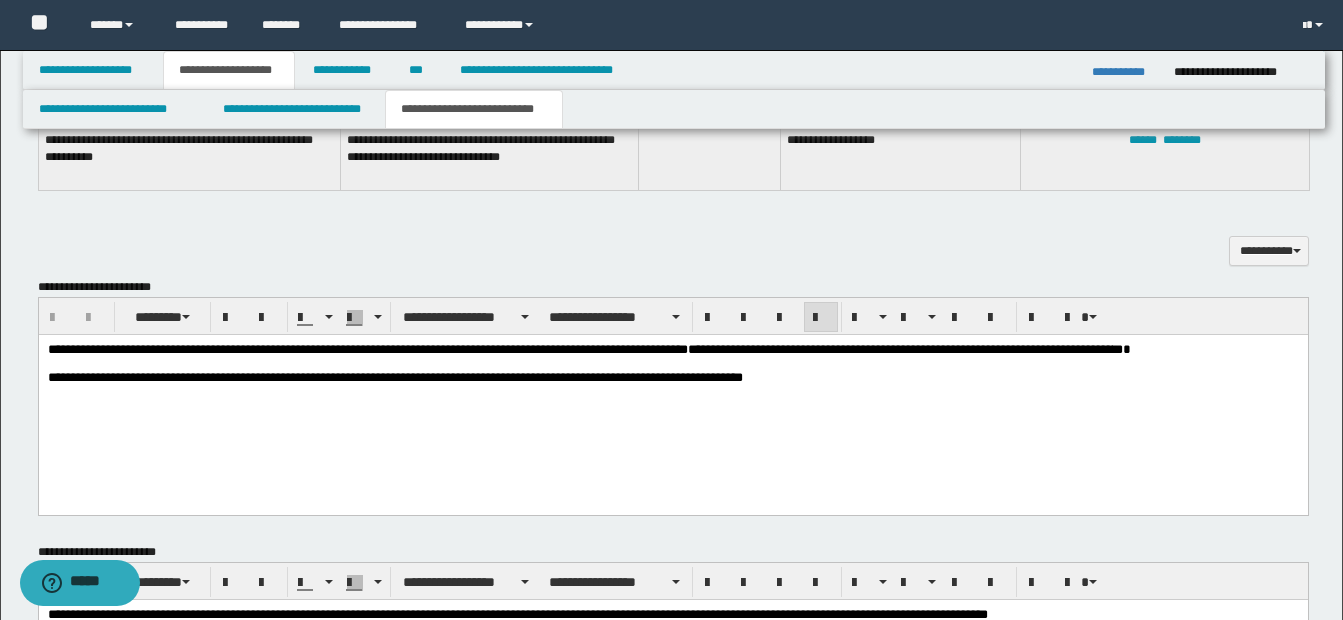 drag, startPoint x: 609, startPoint y: 350, endPoint x: 664, endPoint y: 348, distance: 55.03635 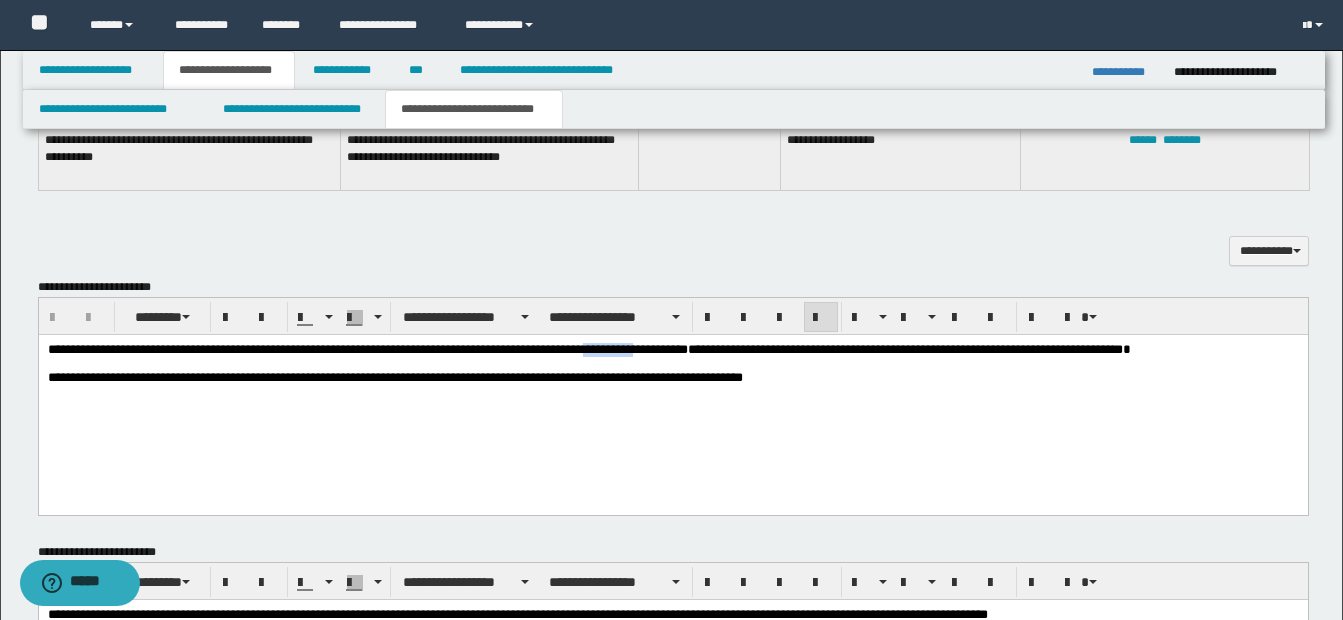 drag, startPoint x: 613, startPoint y: 350, endPoint x: 666, endPoint y: 350, distance: 53 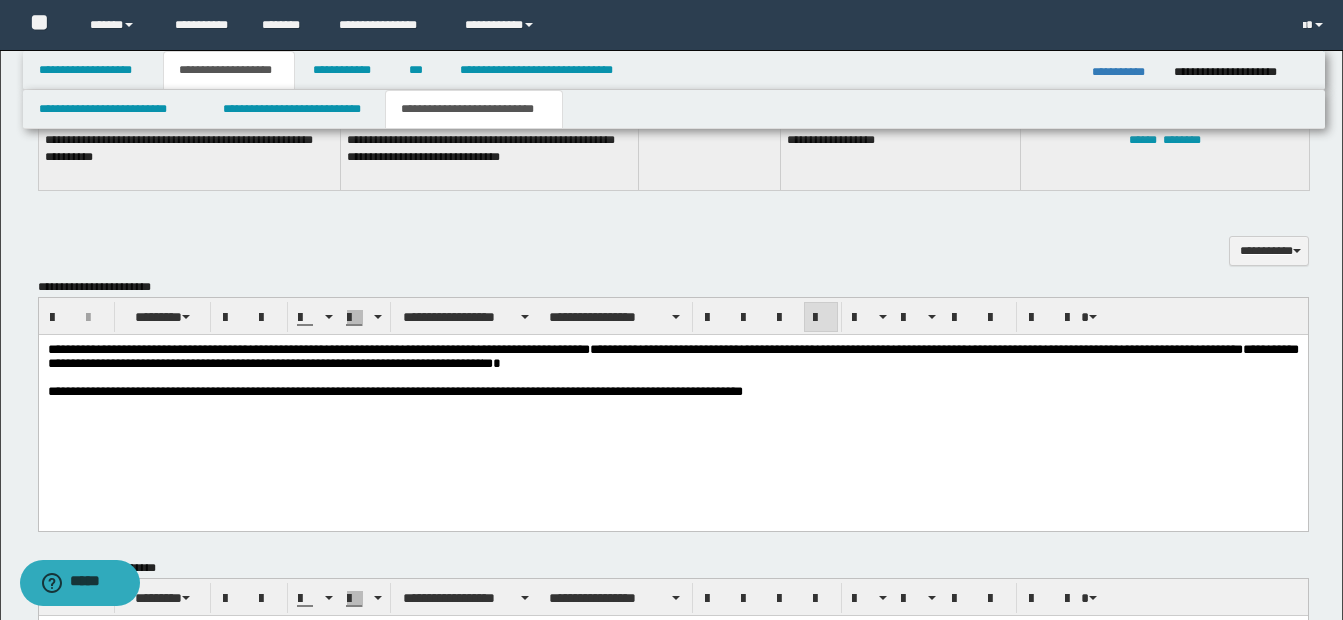 click on "**********" at bounding box center (672, 403) 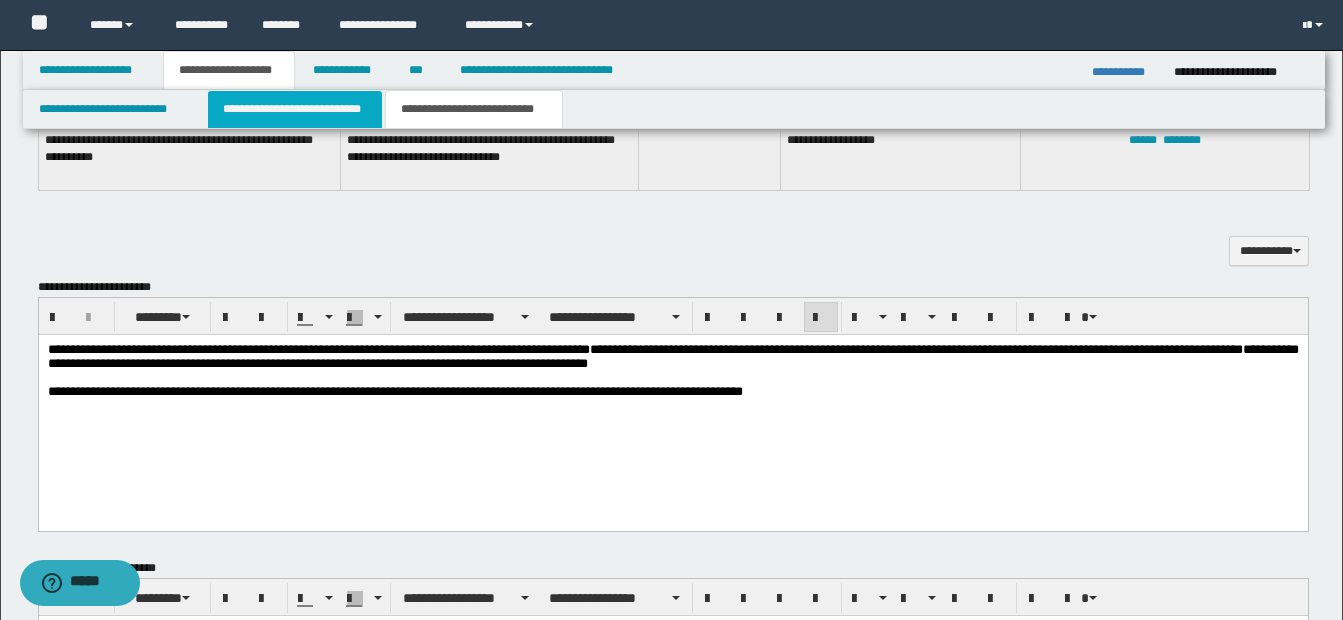 click on "**********" at bounding box center (295, 109) 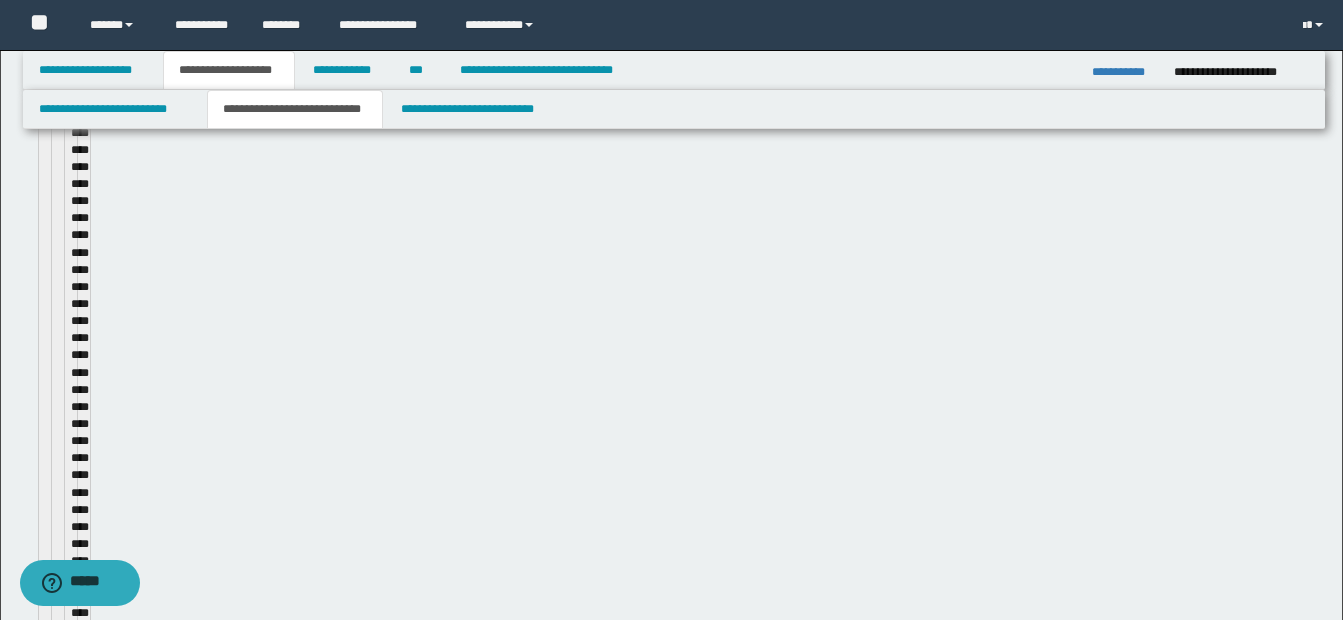 type 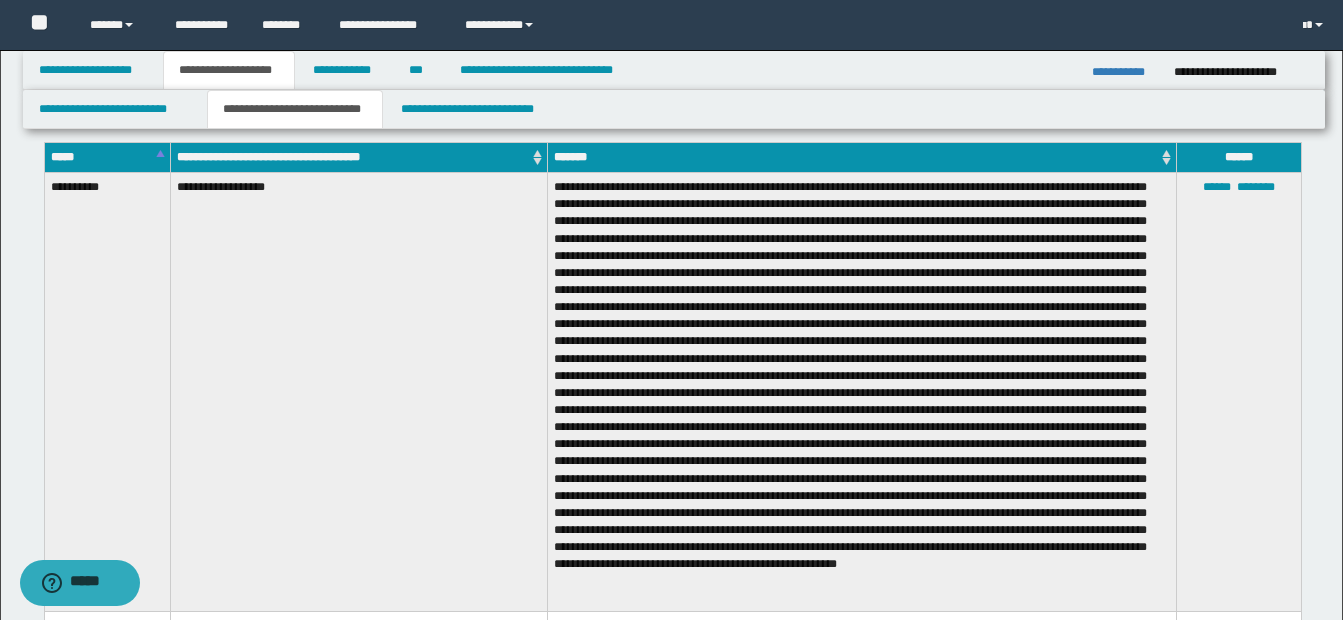 scroll, scrollTop: 700, scrollLeft: 0, axis: vertical 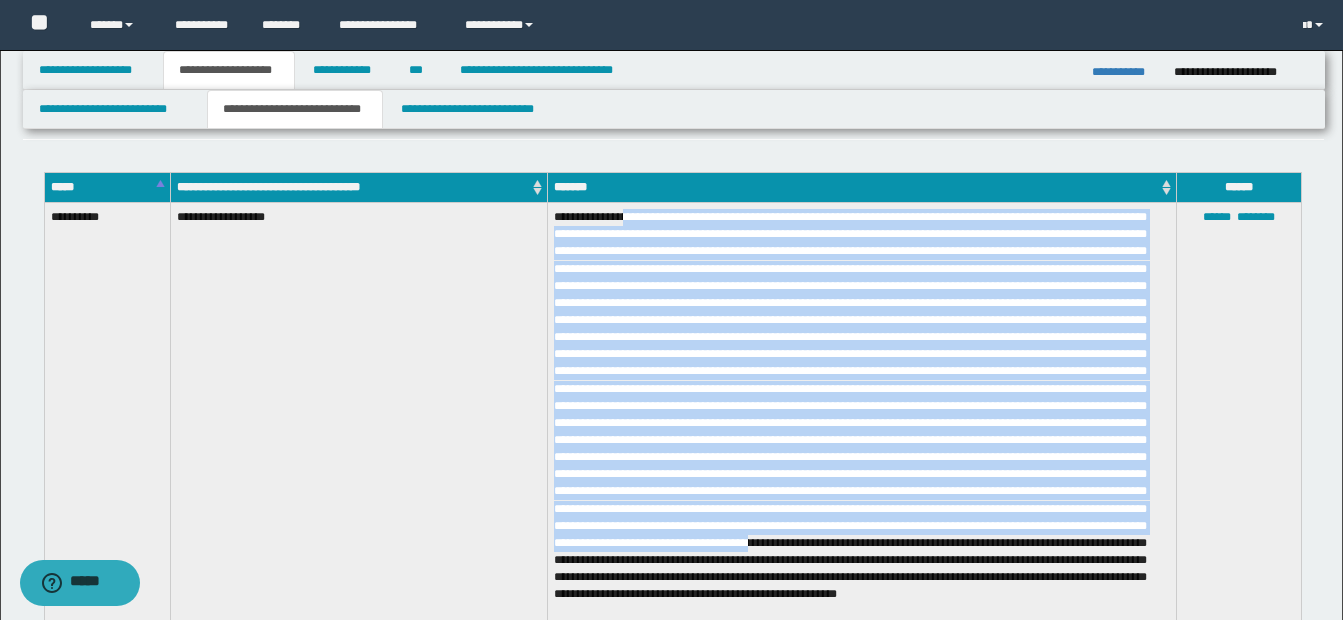 drag, startPoint x: 628, startPoint y: 224, endPoint x: 979, endPoint y: 564, distance: 488.6727 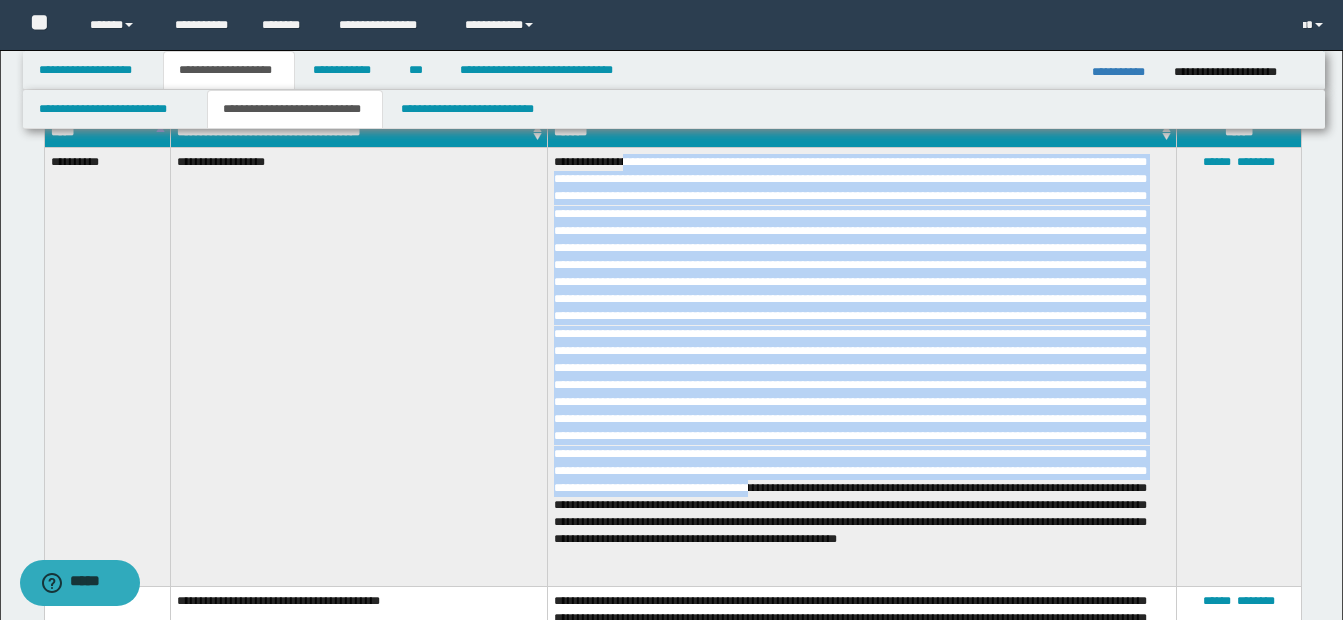 scroll, scrollTop: 900, scrollLeft: 0, axis: vertical 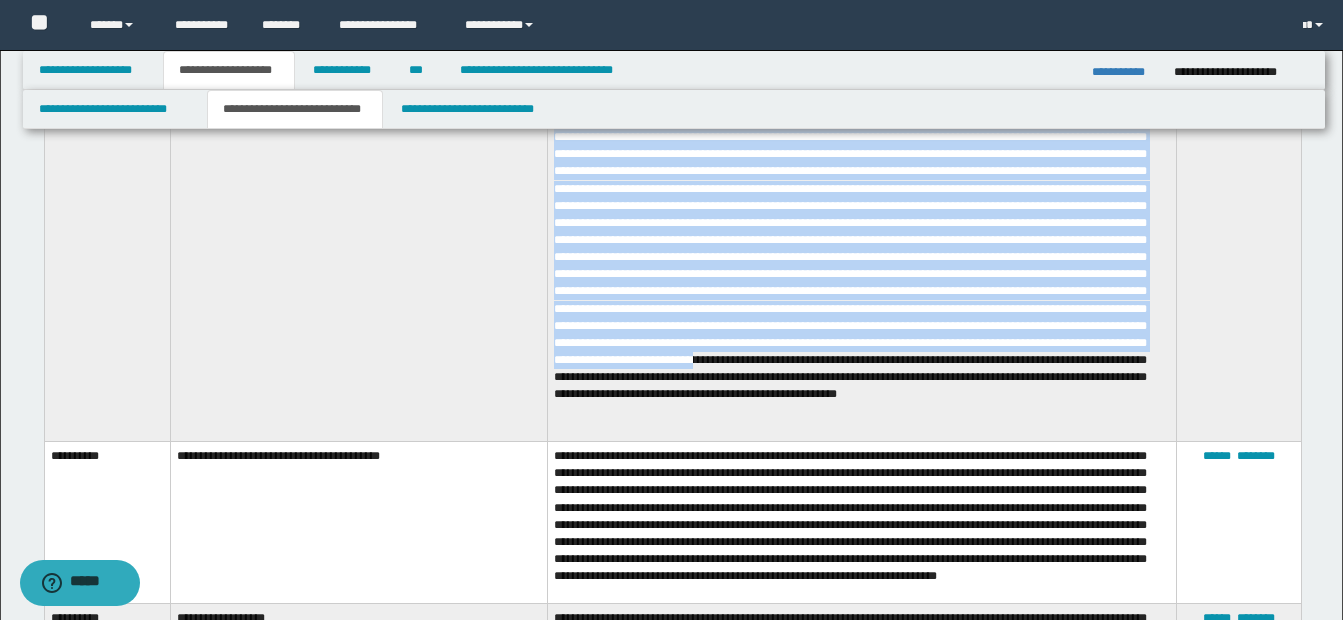 copy on "**********" 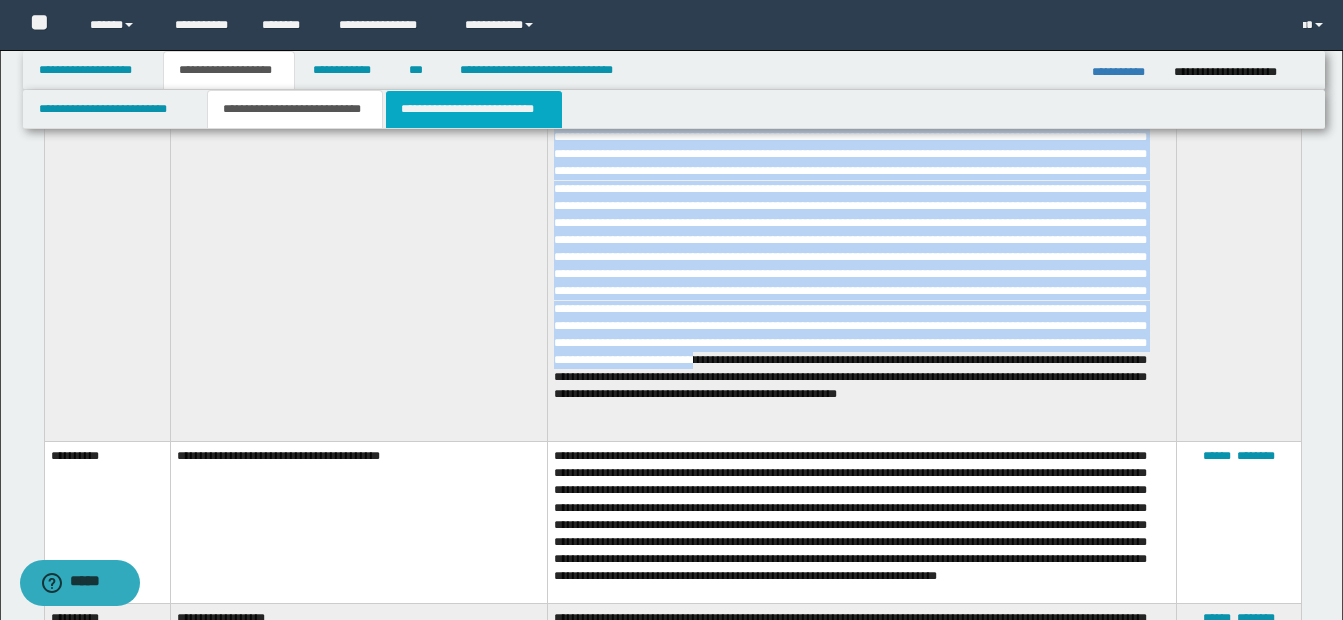 click on "**********" at bounding box center [474, 109] 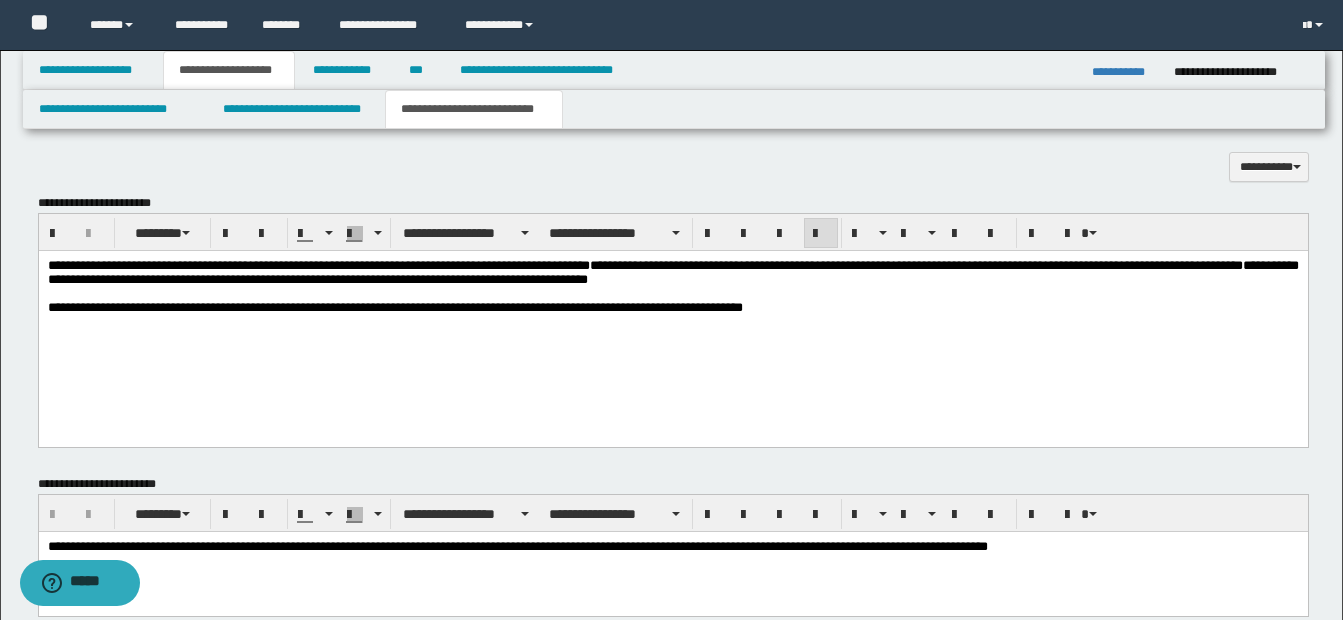 scroll, scrollTop: 1100, scrollLeft: 0, axis: vertical 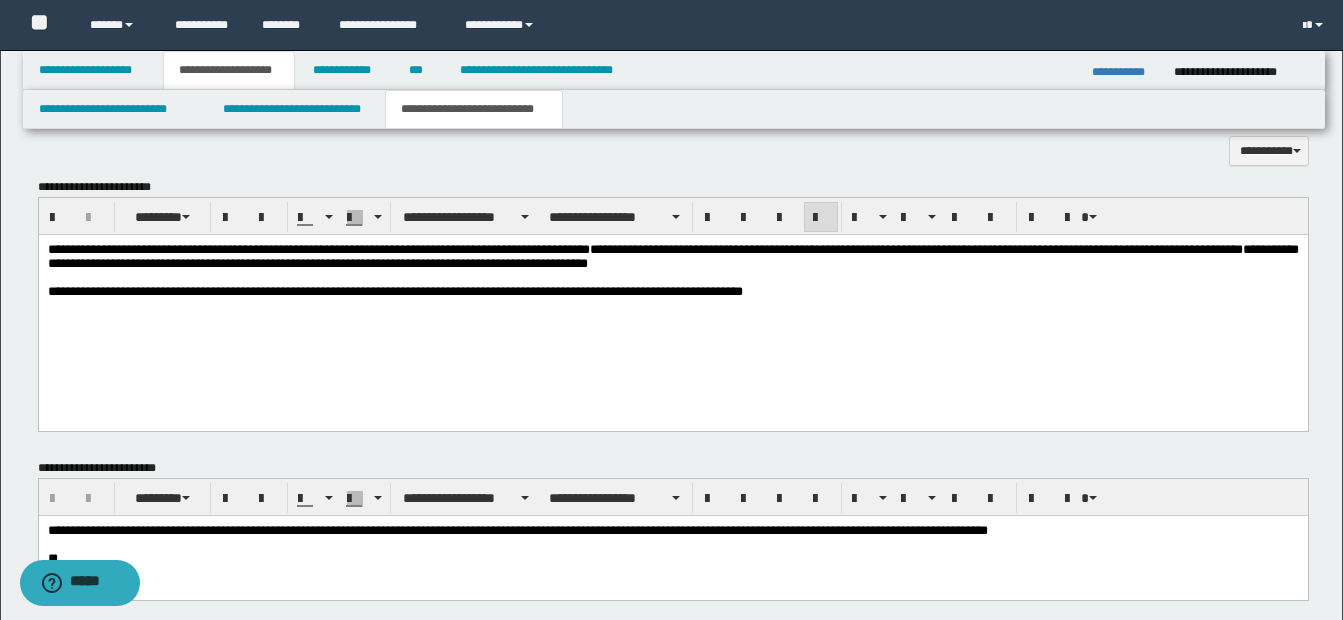 click on "**********" at bounding box center (672, 257) 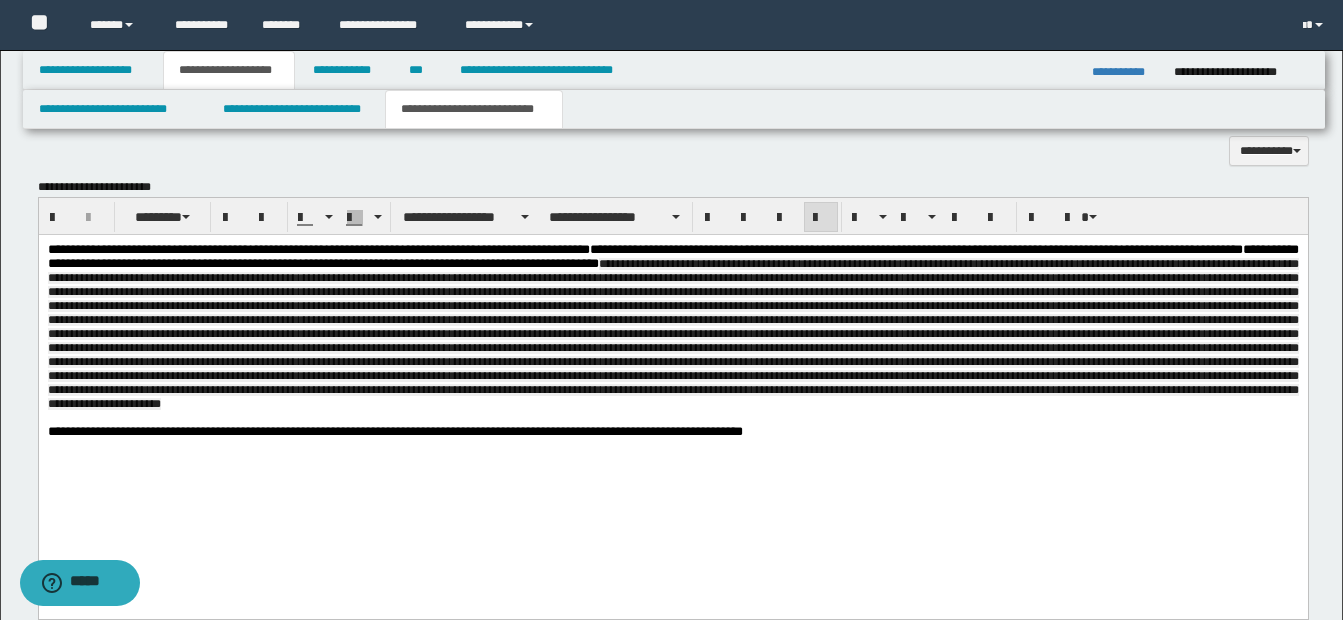 click at bounding box center [672, 334] 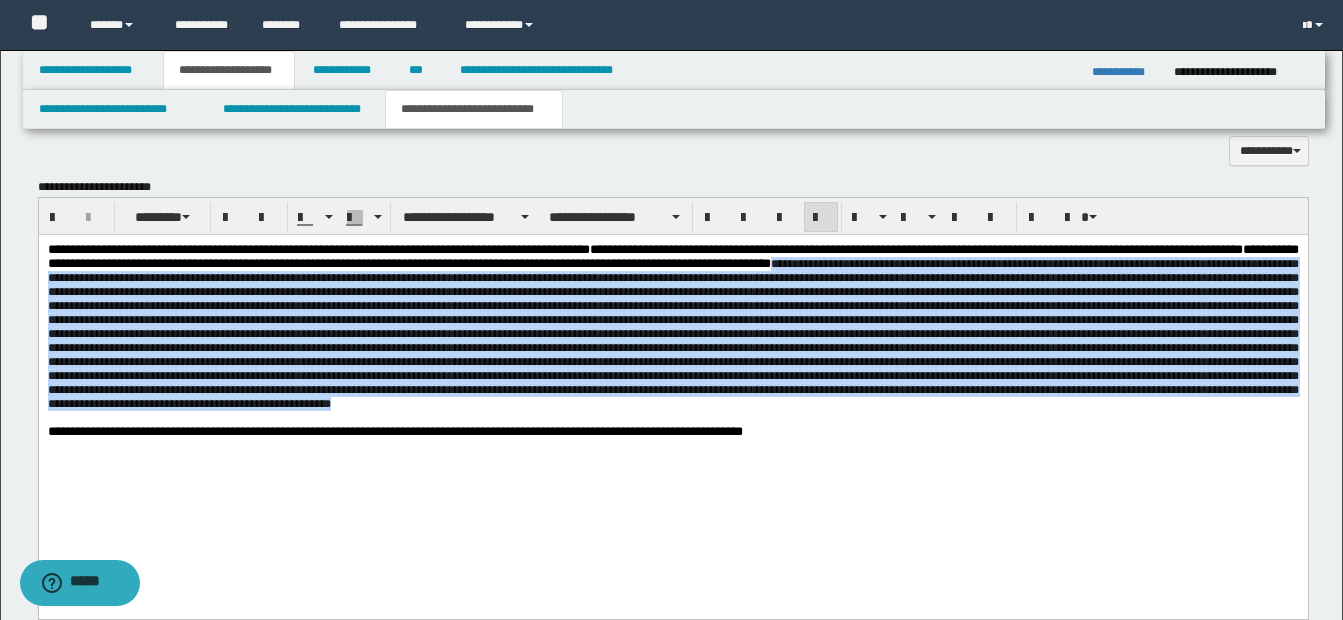 drag, startPoint x: 1024, startPoint y: 267, endPoint x: 1182, endPoint y: 453, distance: 244.04918 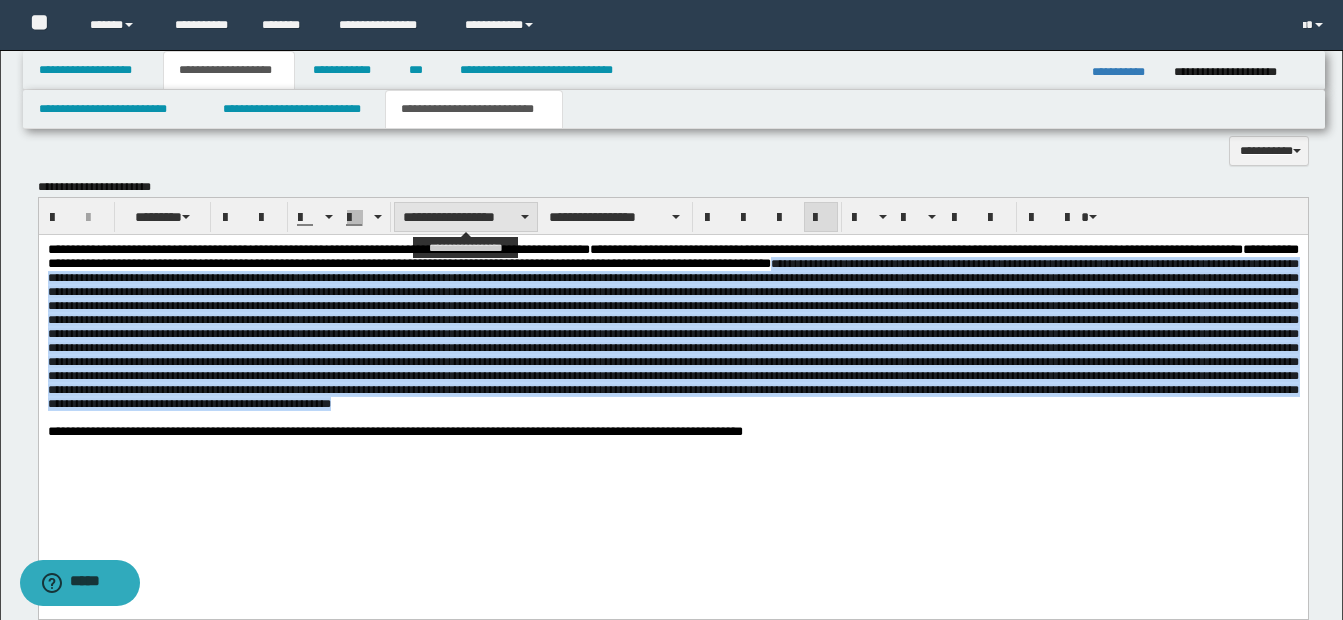 click on "**********" at bounding box center [466, 217] 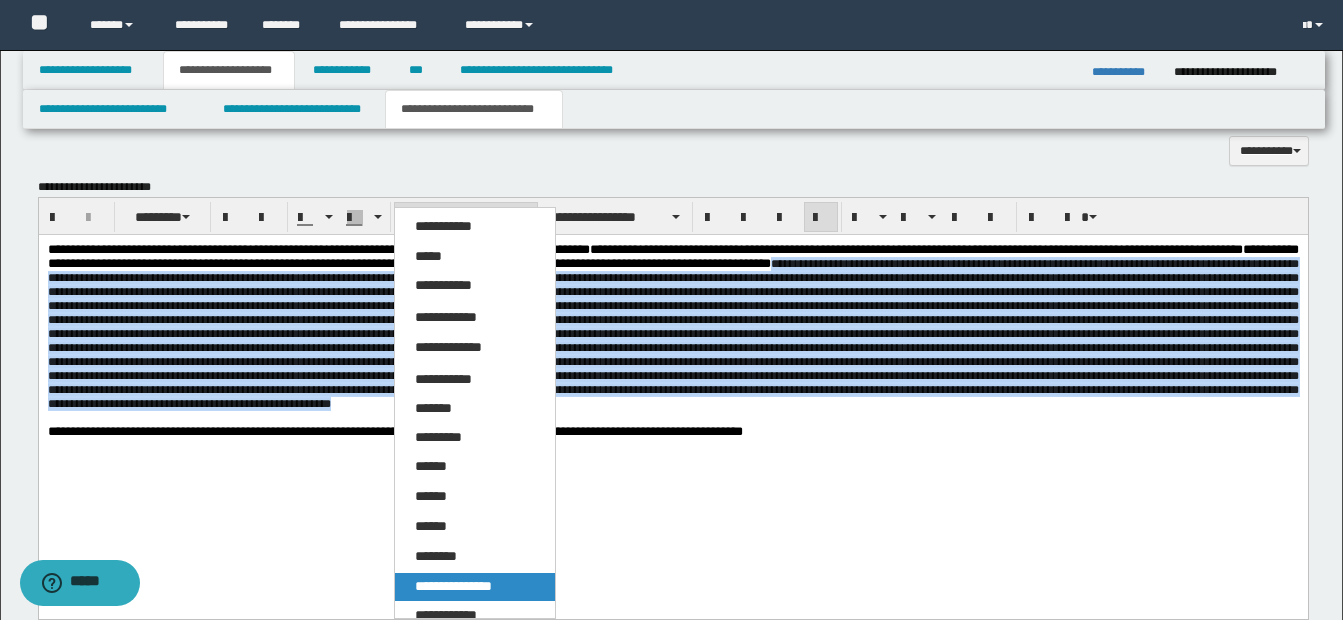 drag, startPoint x: 481, startPoint y: 585, endPoint x: 454, endPoint y: 338, distance: 248.47133 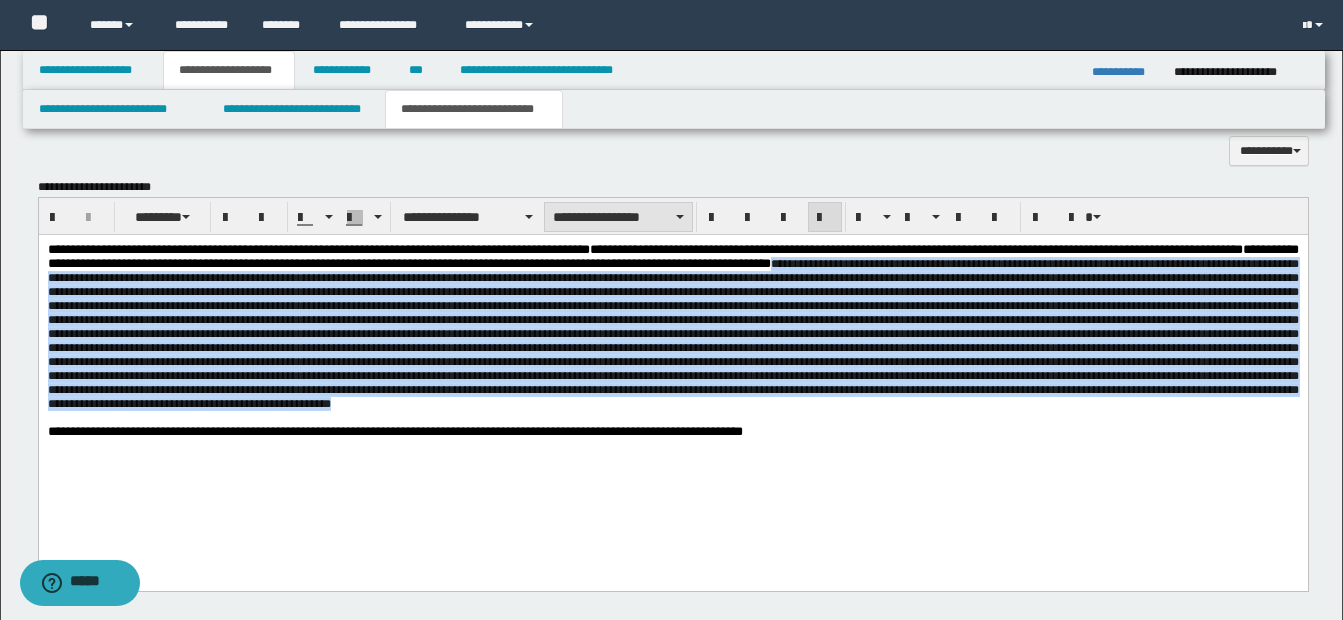 click on "**********" at bounding box center (618, 217) 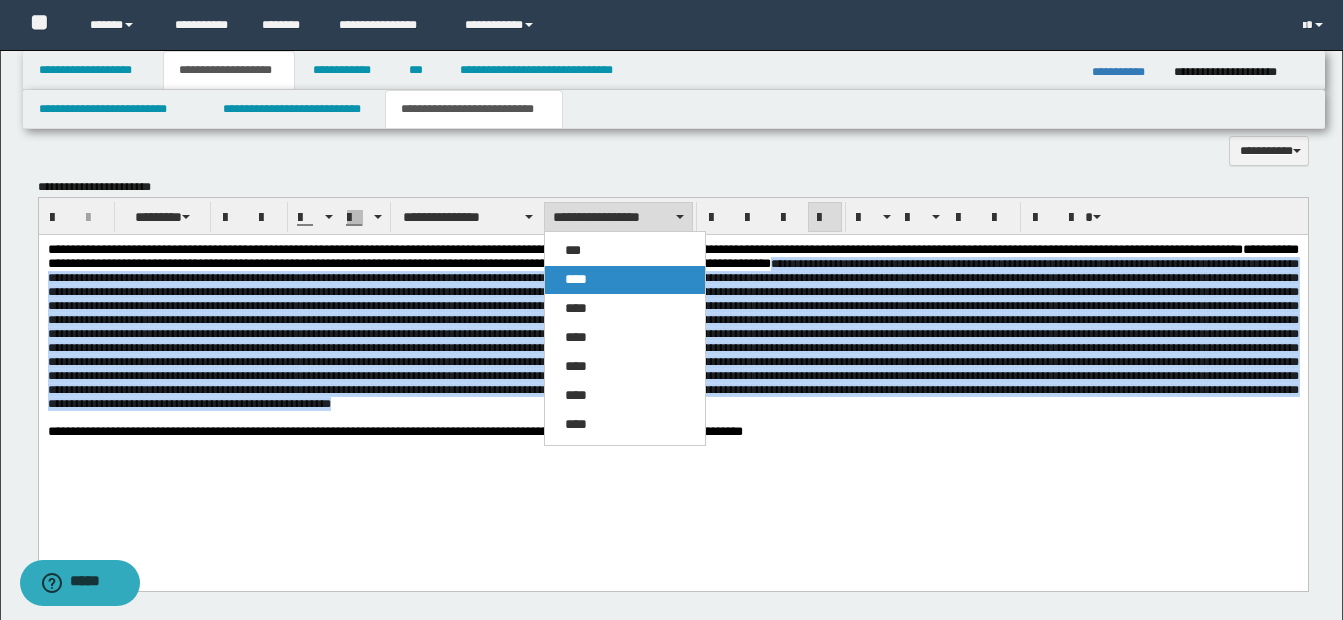click on "****" at bounding box center [625, 280] 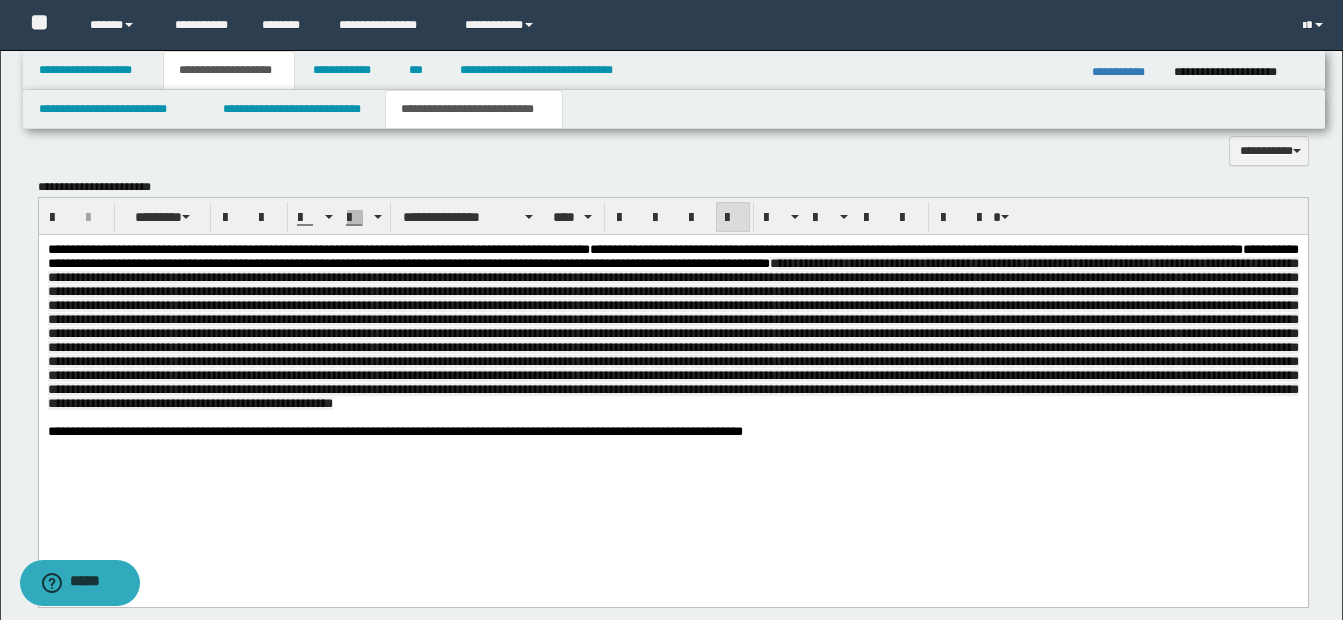click on "**********" at bounding box center [672, 333] 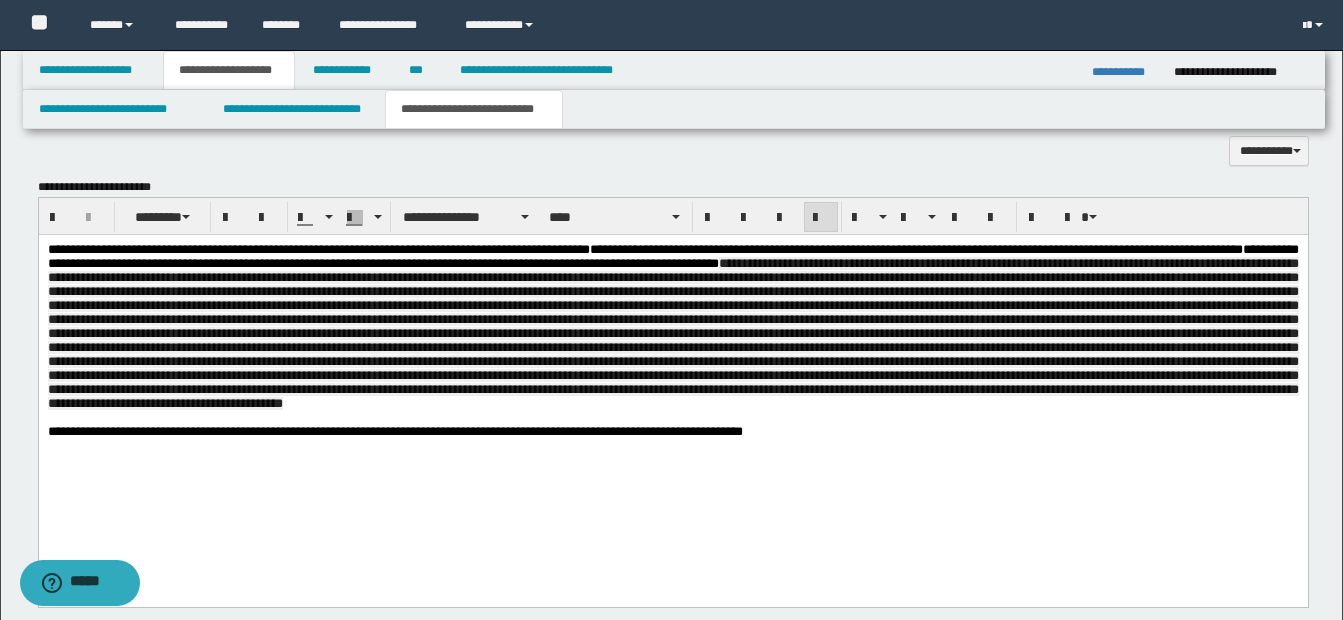 click at bounding box center (672, 333) 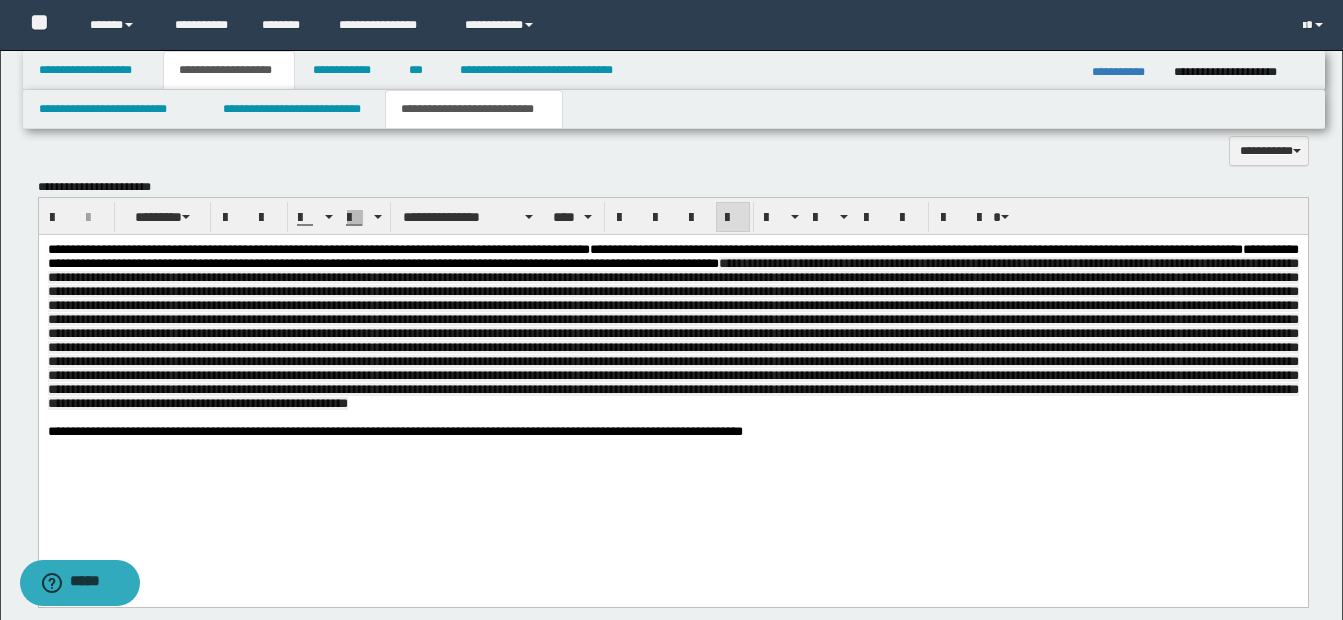 drag, startPoint x: 1207, startPoint y: 270, endPoint x: 1238, endPoint y: 276, distance: 31.575306 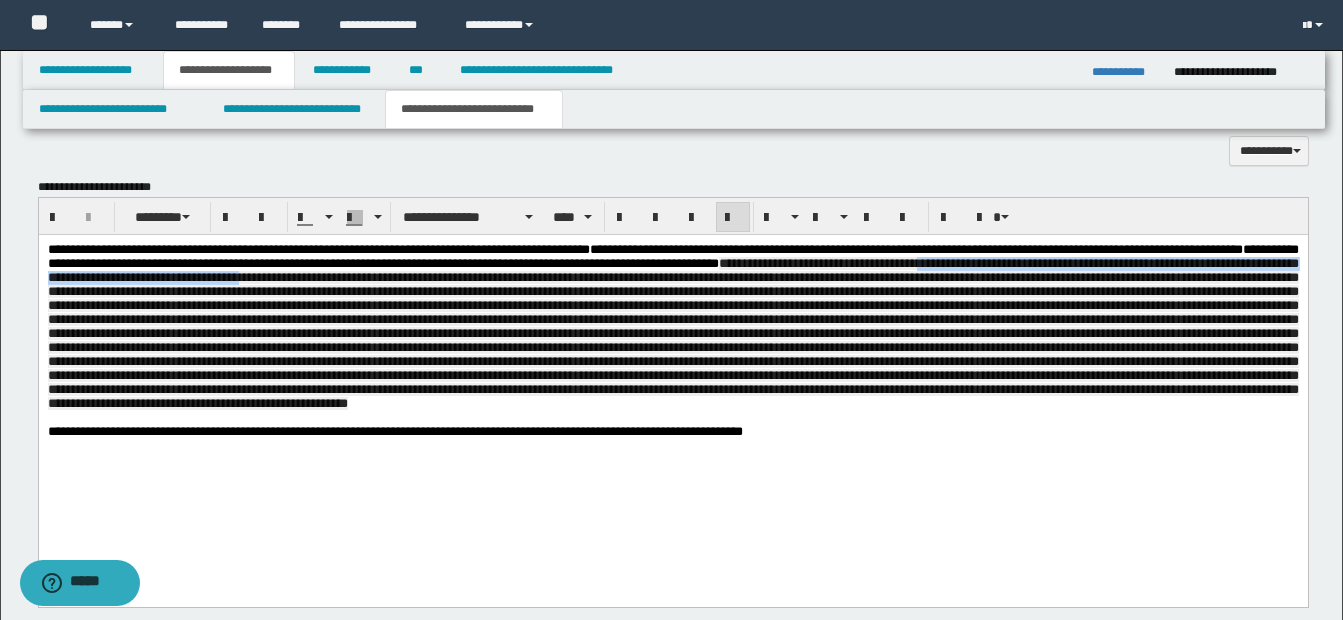 drag, startPoint x: 1213, startPoint y: 269, endPoint x: 582, endPoint y: 288, distance: 631.286 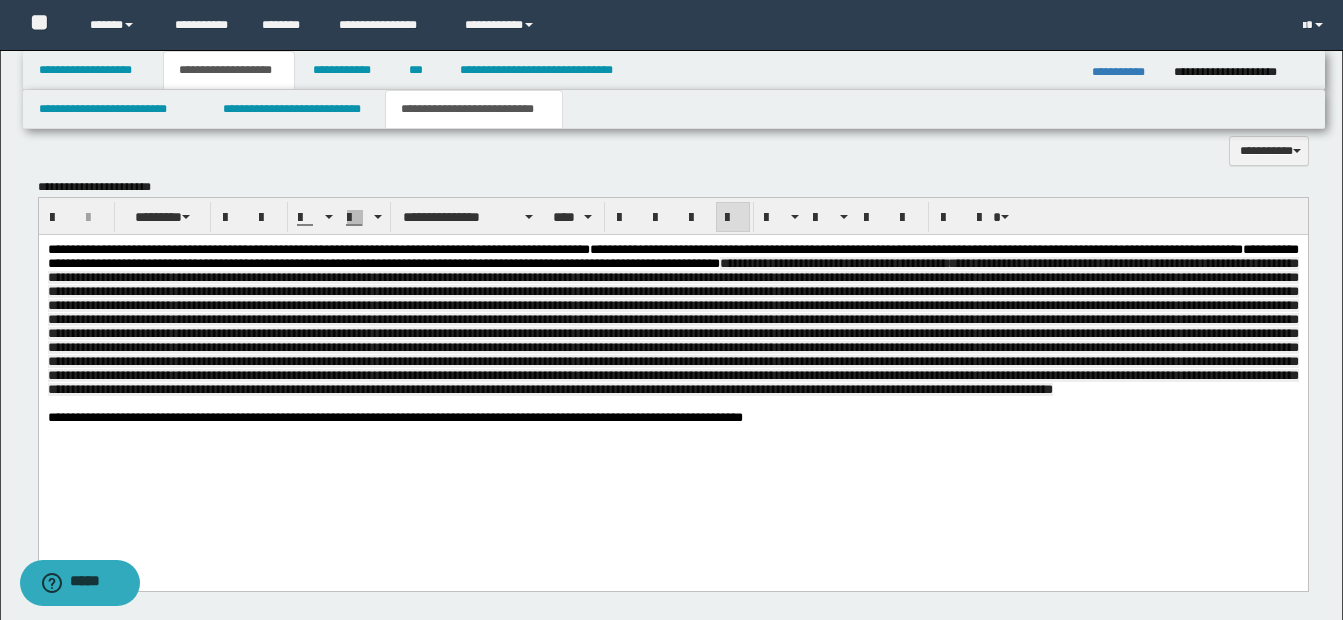 click on "**********" at bounding box center [672, 326] 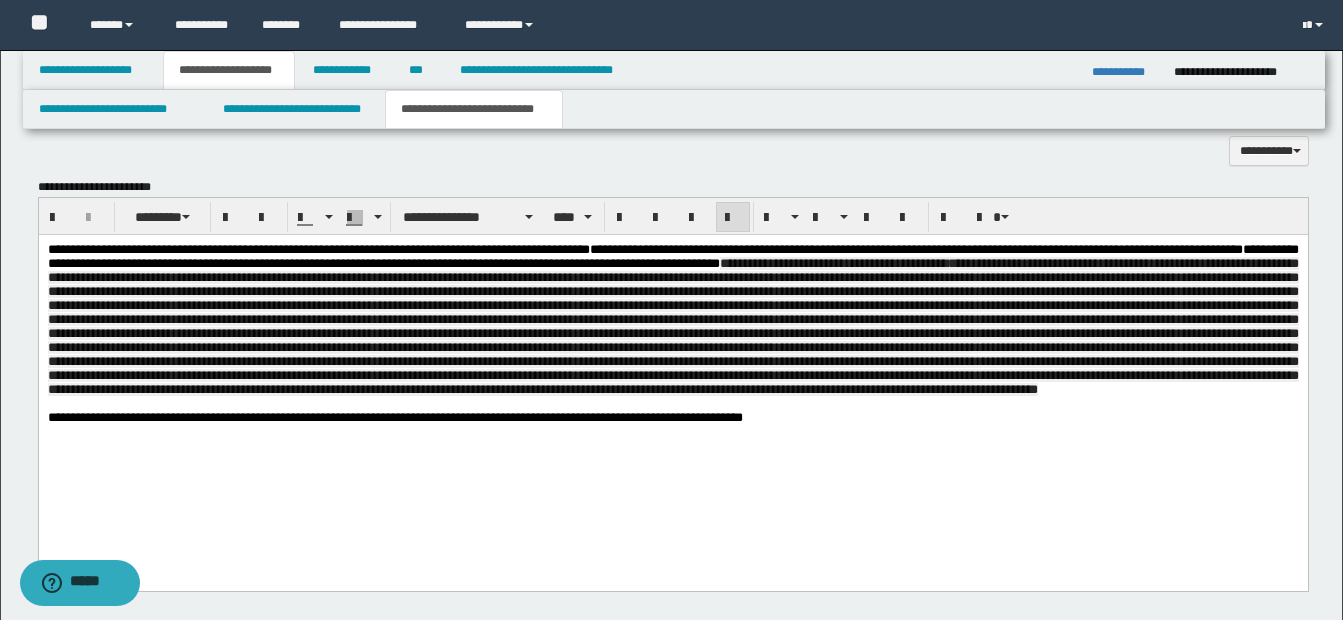 click on "**********" at bounding box center [672, 326] 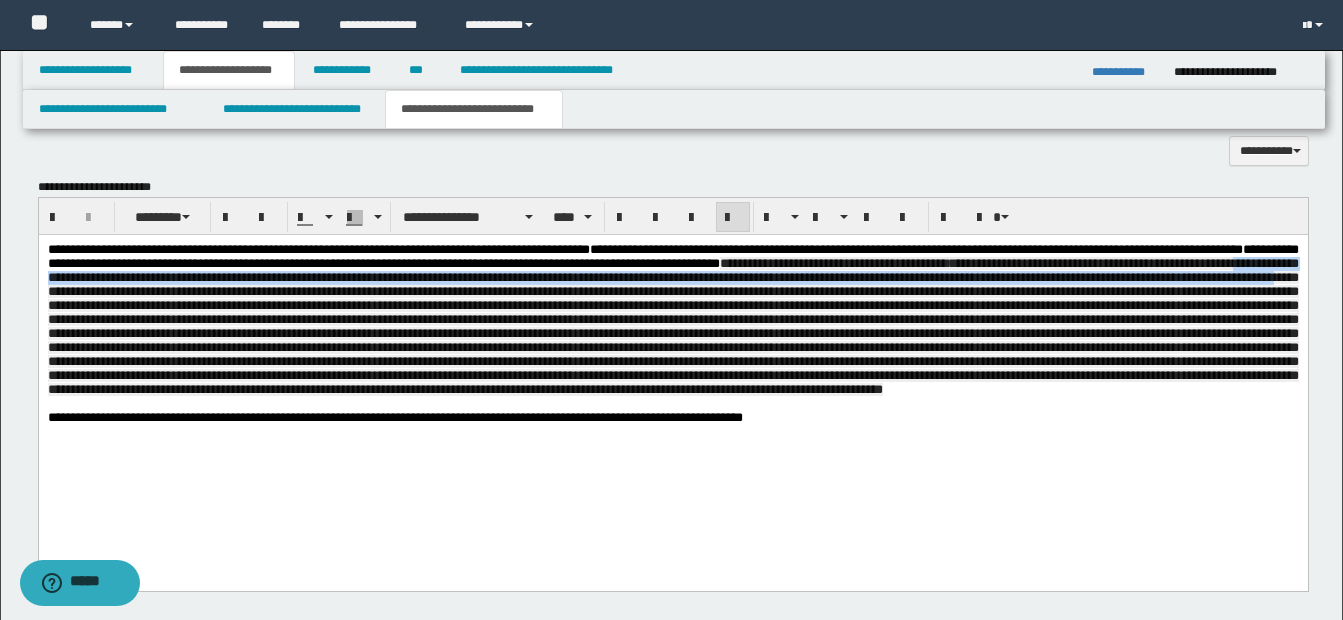 drag, startPoint x: 298, startPoint y: 283, endPoint x: 465, endPoint y: 296, distance: 167.50522 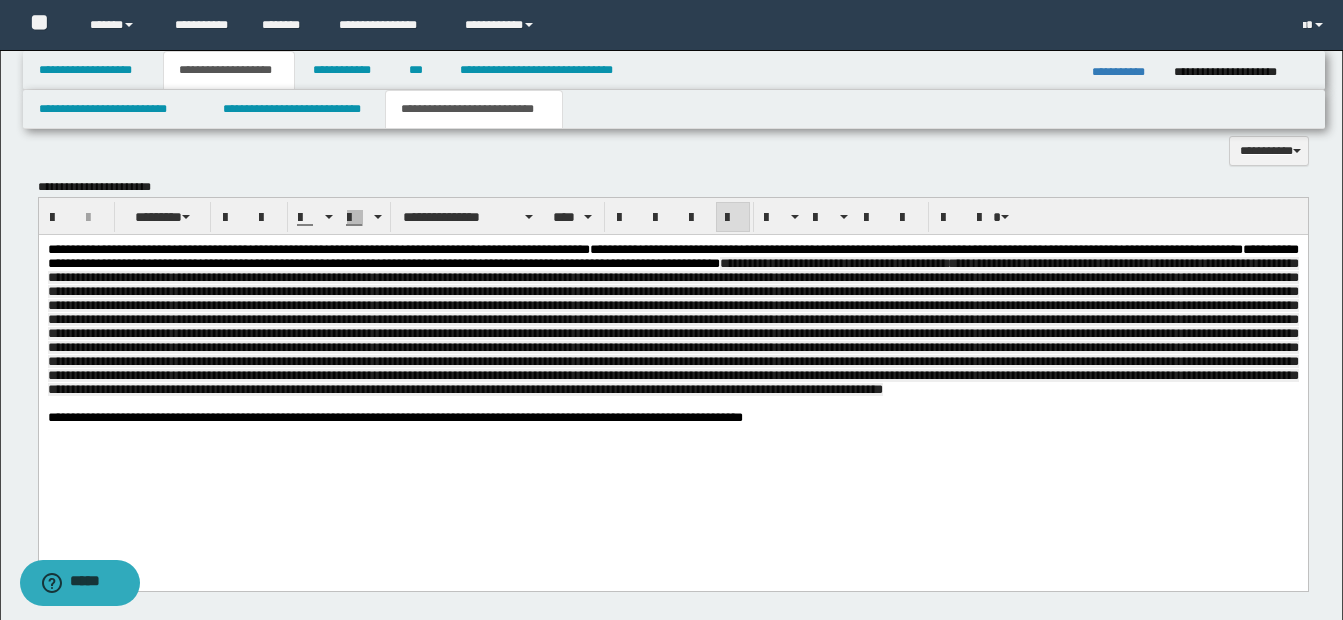 click on "**********" at bounding box center (672, 326) 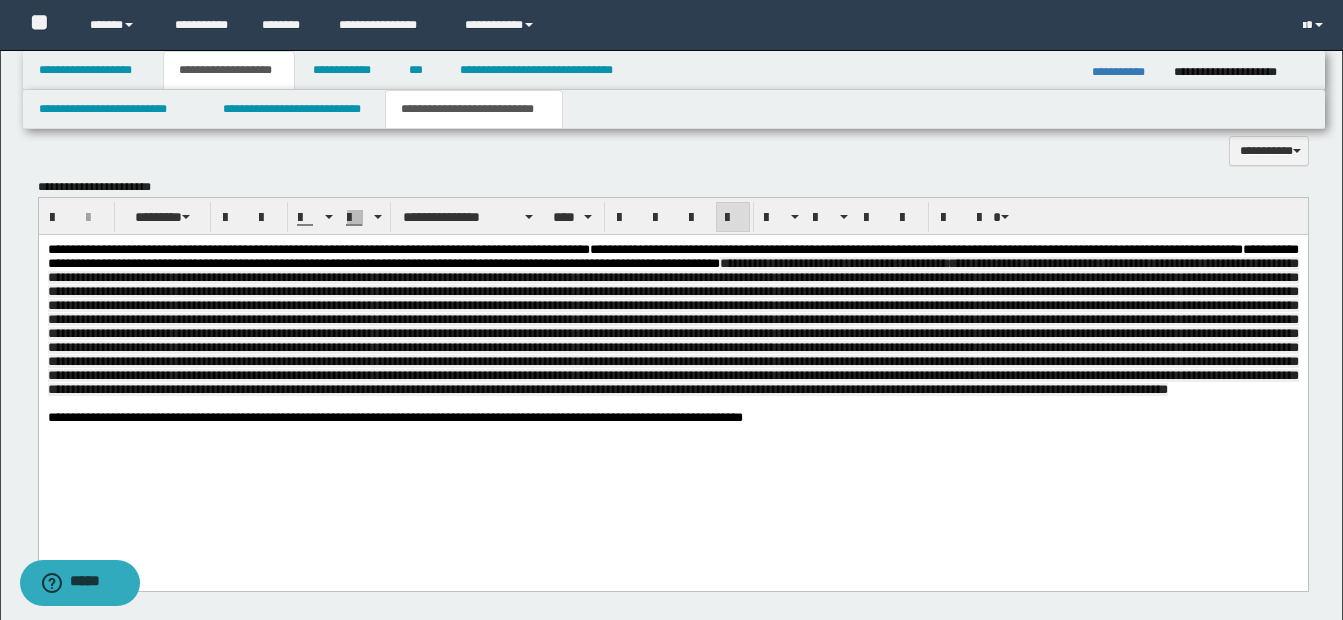 click on "**********" at bounding box center [672, 326] 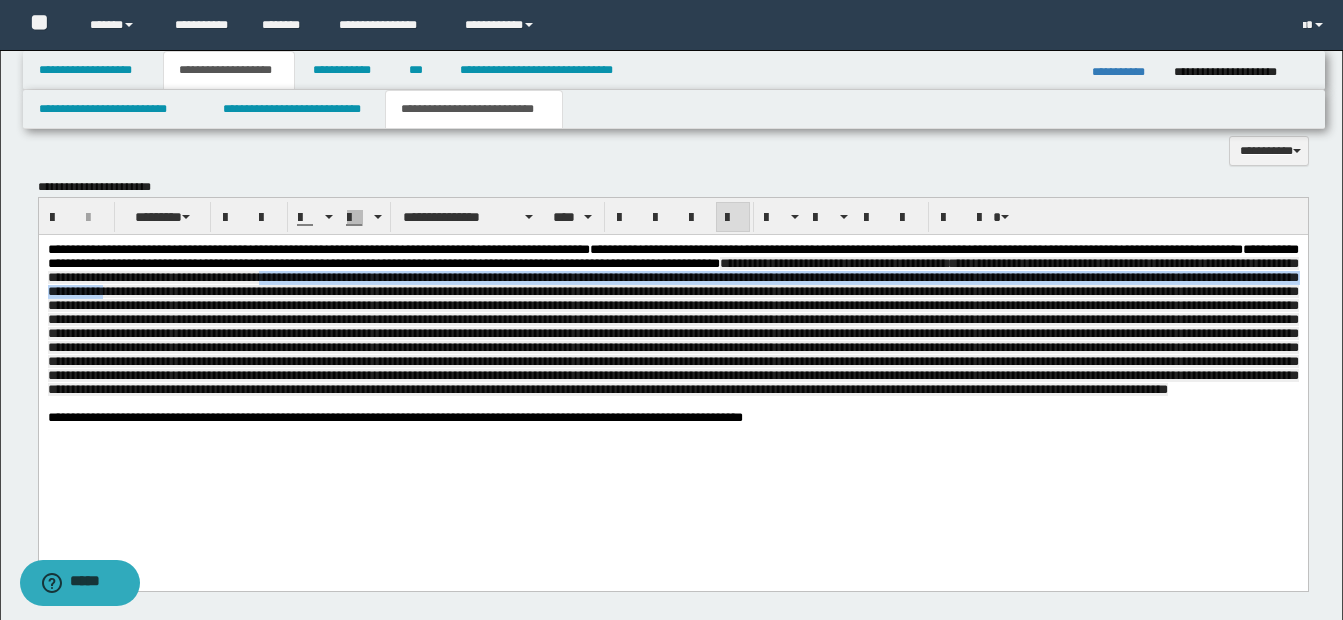 drag, startPoint x: 613, startPoint y: 288, endPoint x: 572, endPoint y: 297, distance: 41.976185 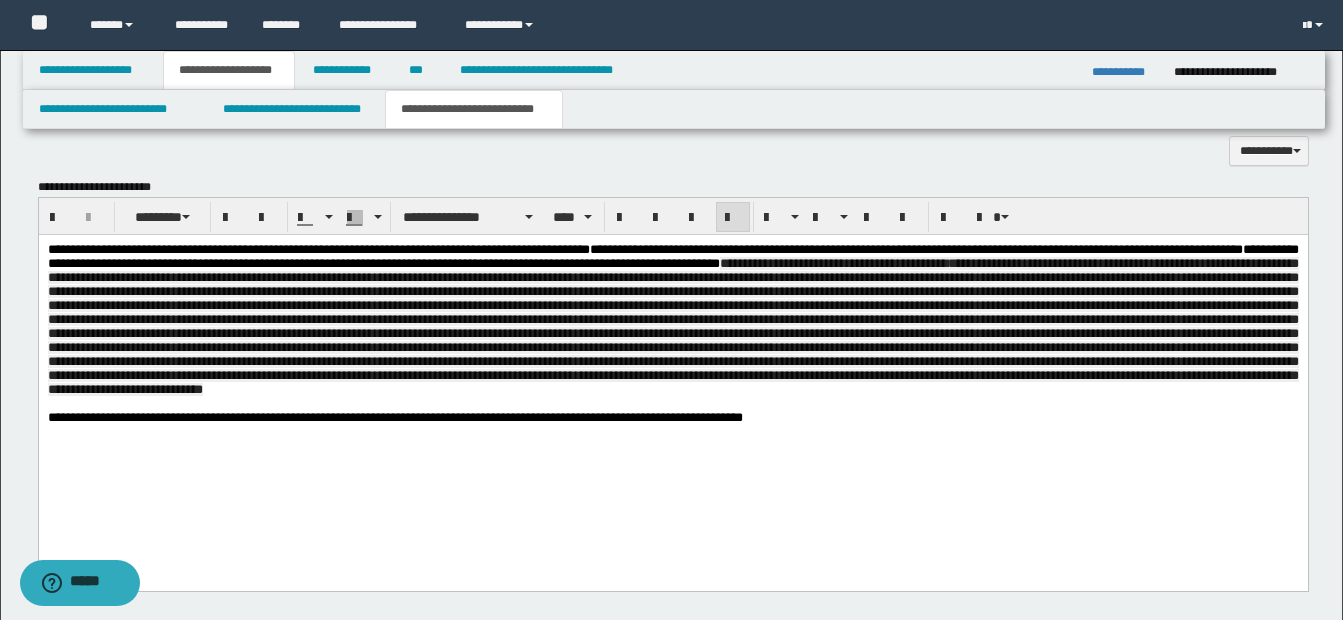 click on "**********" at bounding box center [672, 326] 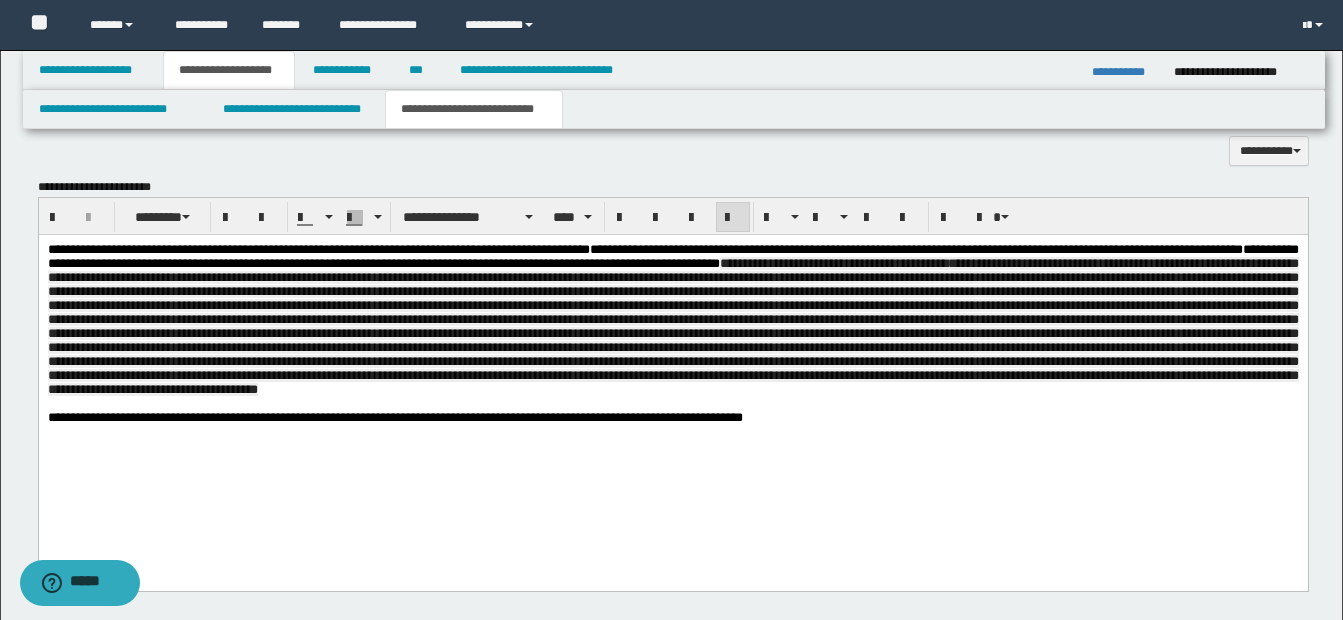 click on "**********" at bounding box center (672, 326) 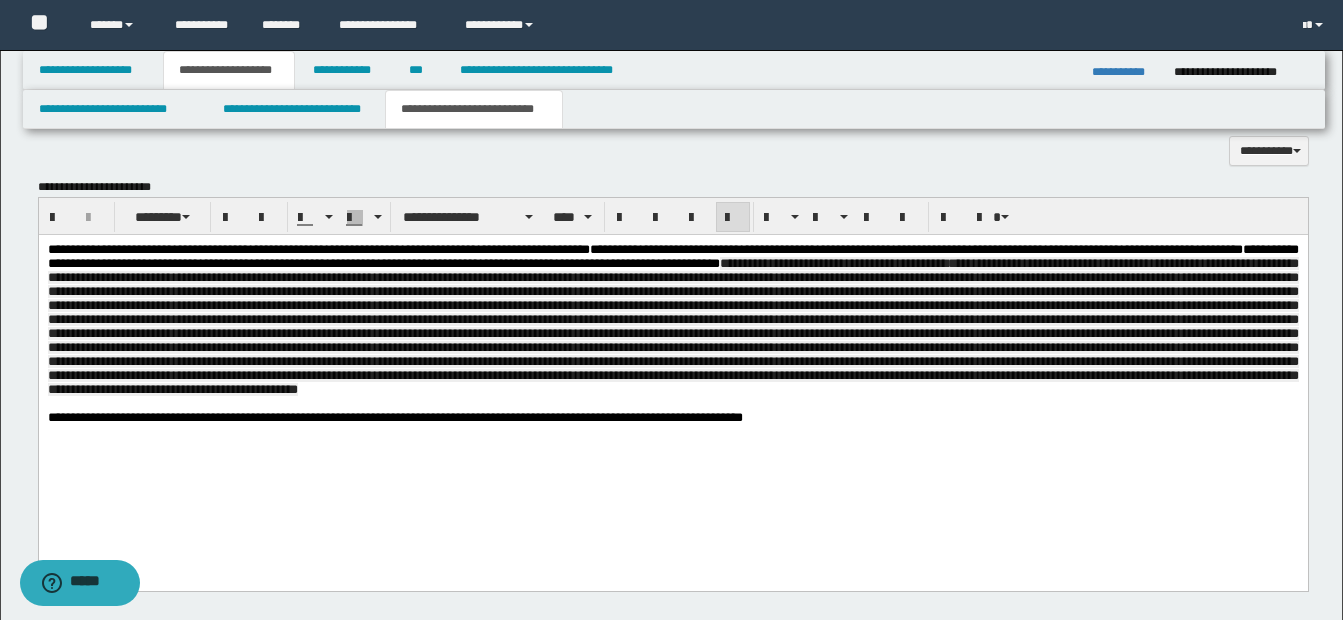 click on "**********" at bounding box center [672, 326] 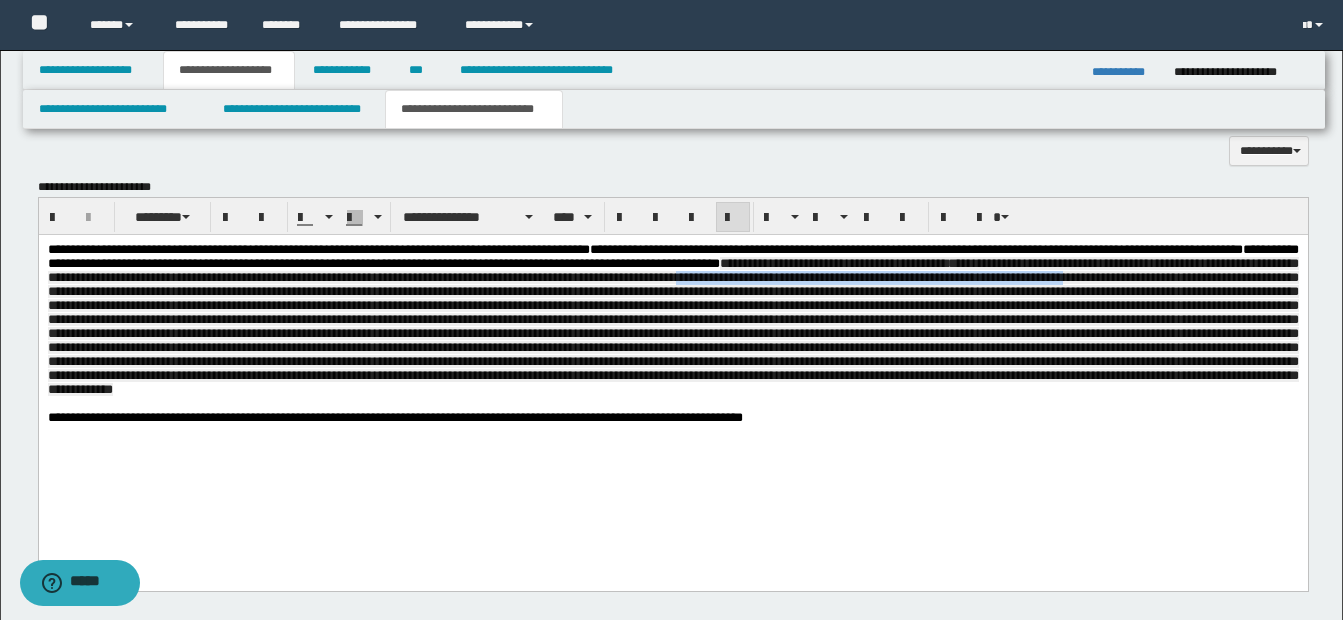 drag, startPoint x: 1041, startPoint y: 286, endPoint x: 206, endPoint y: 306, distance: 835.2395 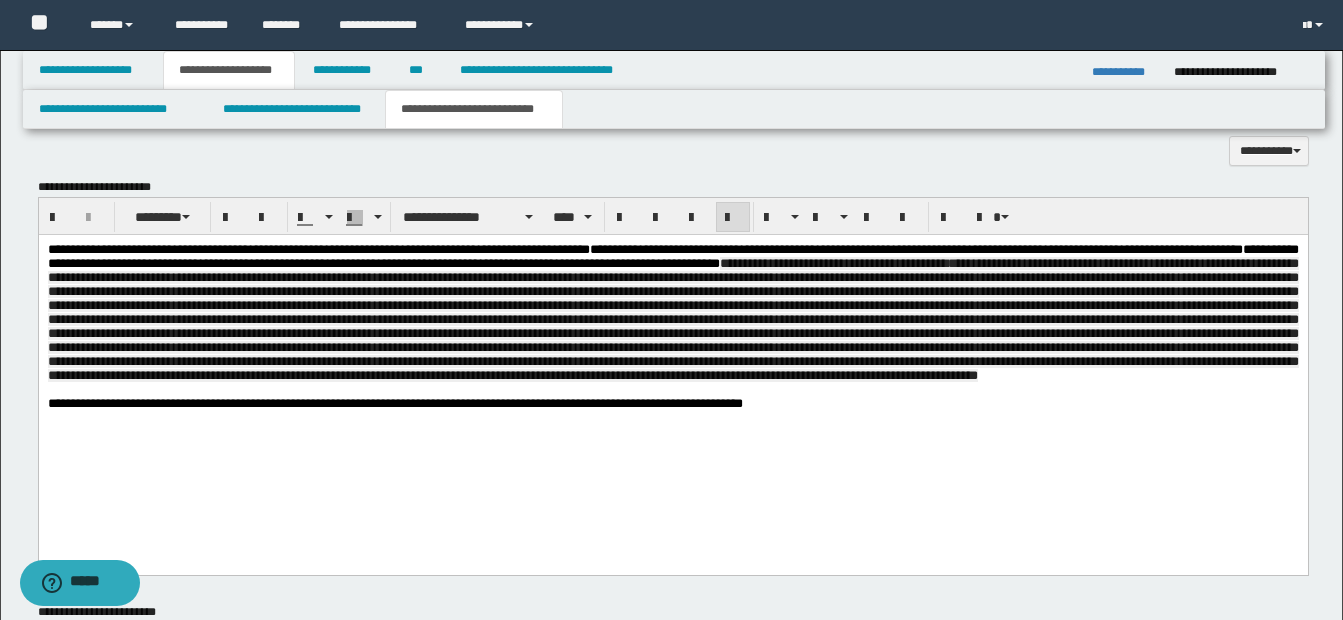 click on "**********" at bounding box center (672, 319) 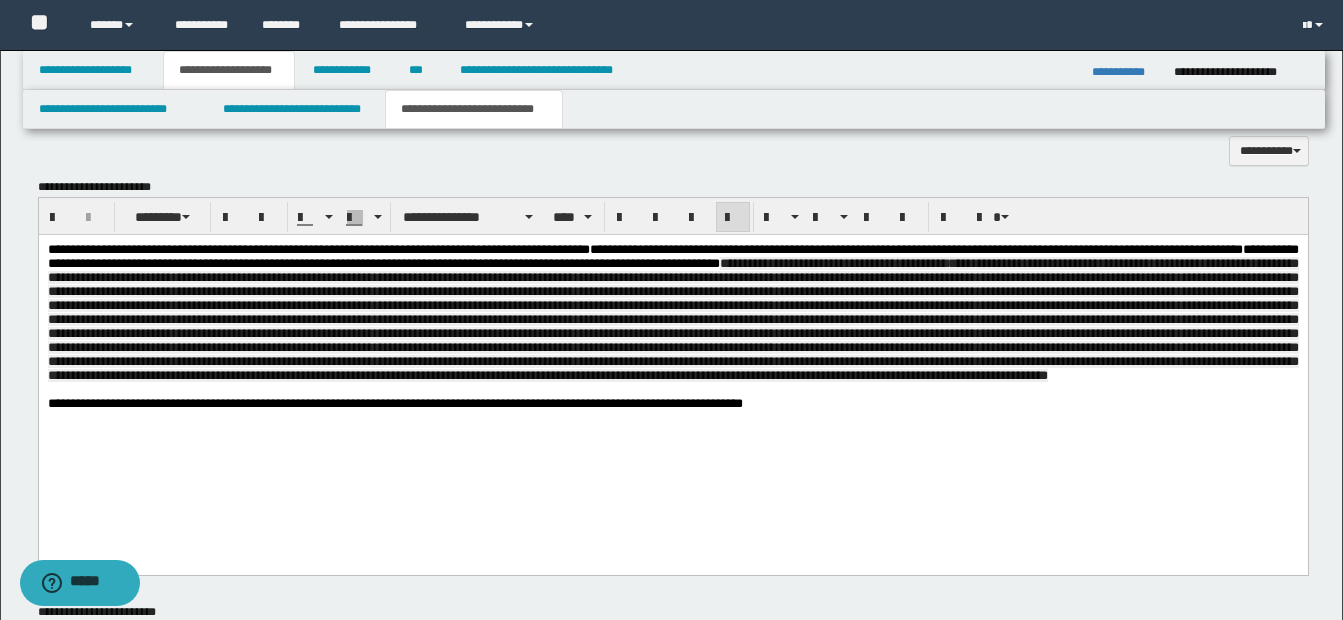 click on "**********" at bounding box center (672, 319) 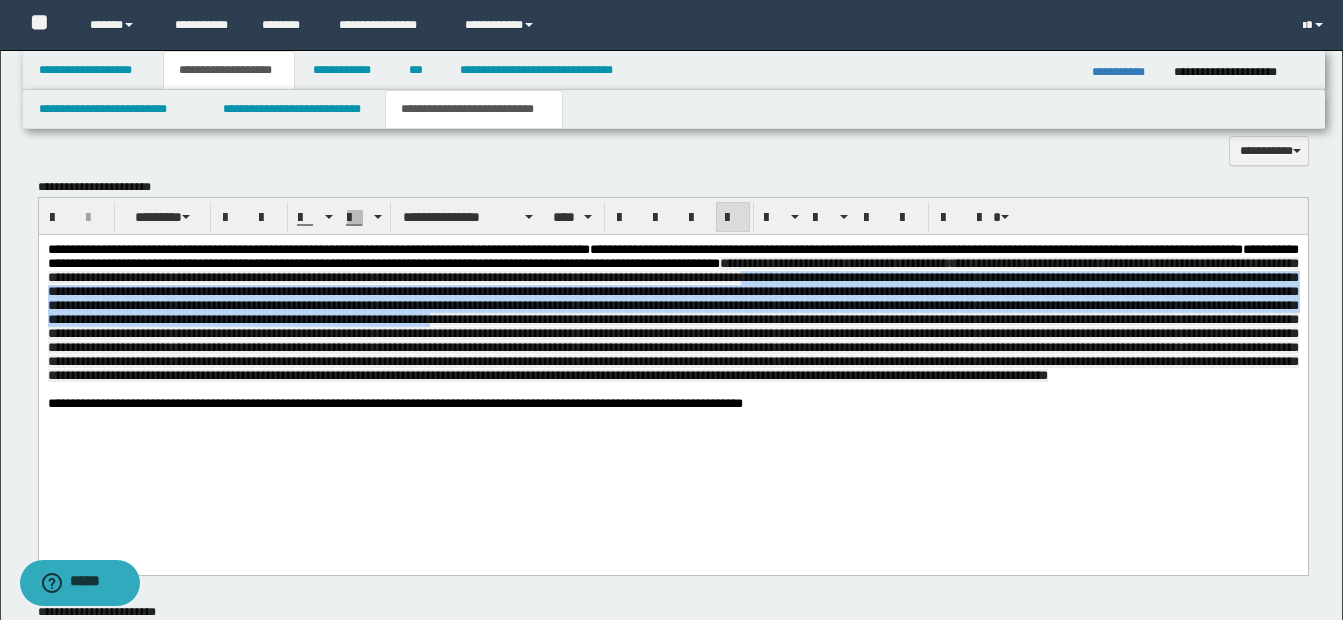 drag, startPoint x: 1136, startPoint y: 281, endPoint x: 1137, endPoint y: 326, distance: 45.01111 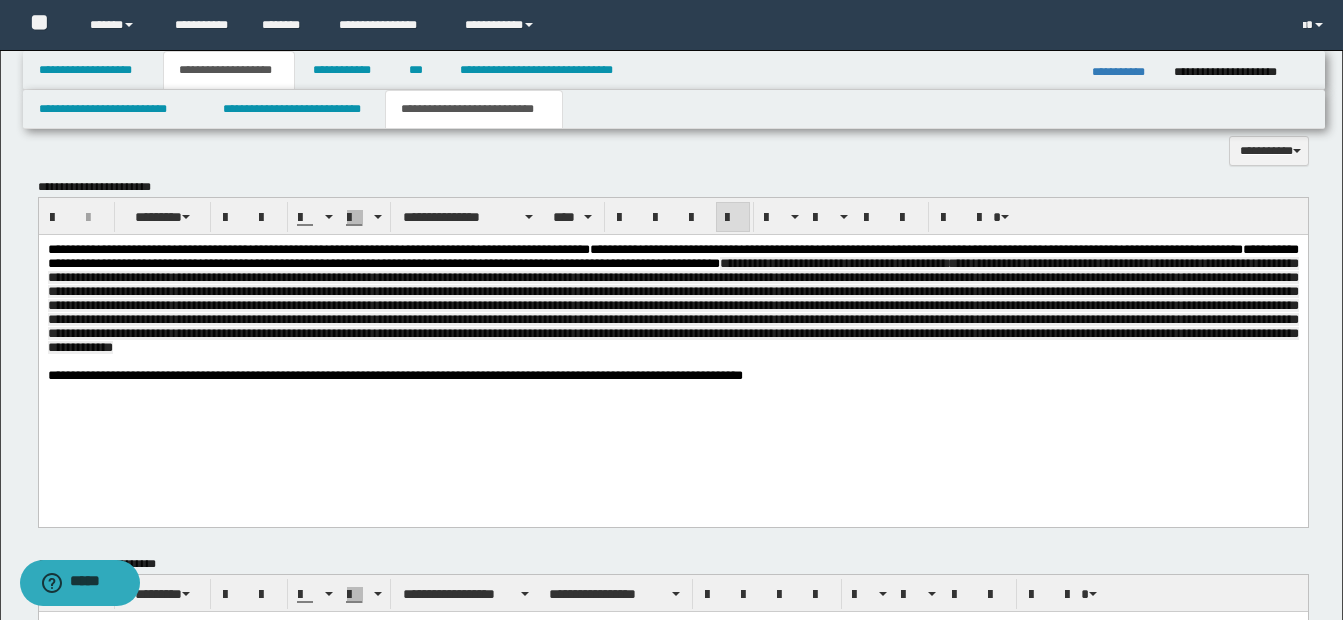 click on "**********" at bounding box center (672, 305) 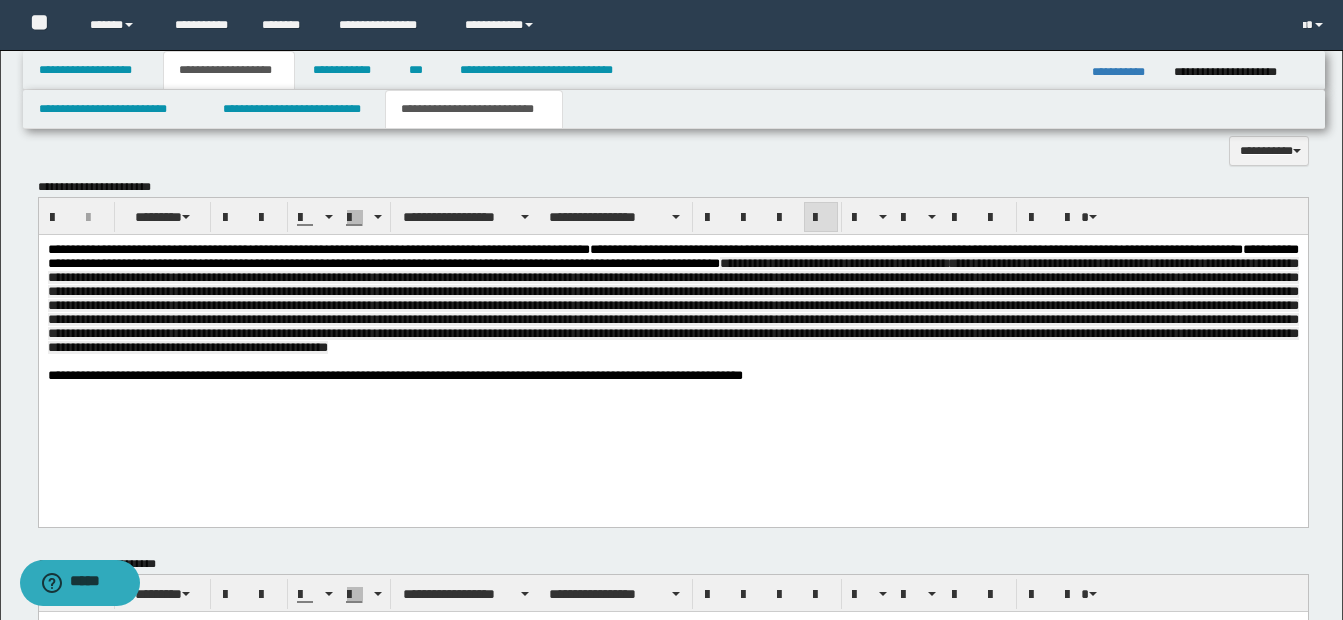 click on "**********" at bounding box center [672, 376] 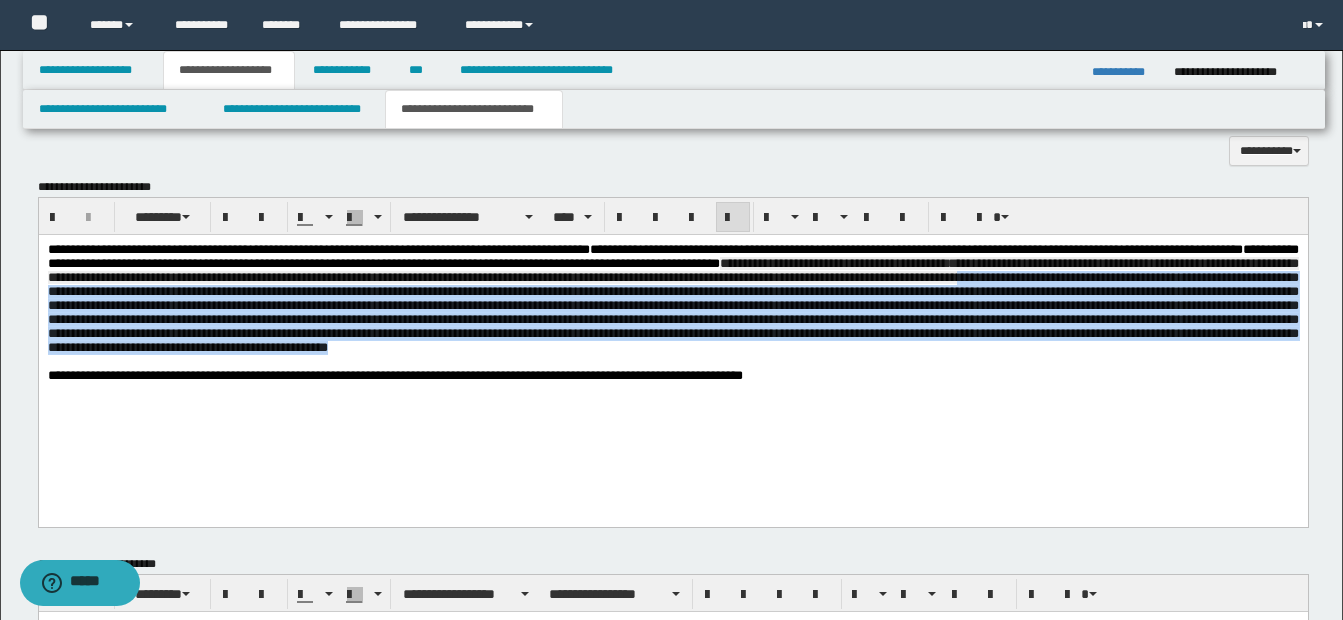 drag, startPoint x: 100, startPoint y: 302, endPoint x: 1319, endPoint y: 368, distance: 1220.7854 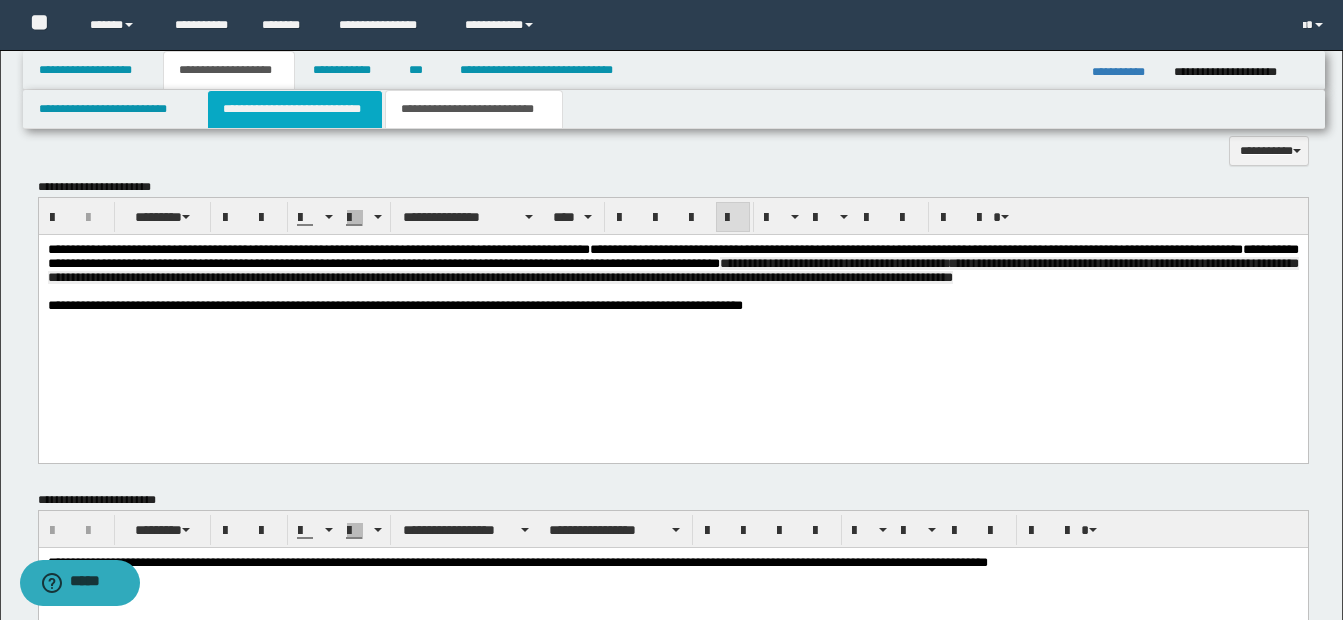 click on "**********" at bounding box center [295, 109] 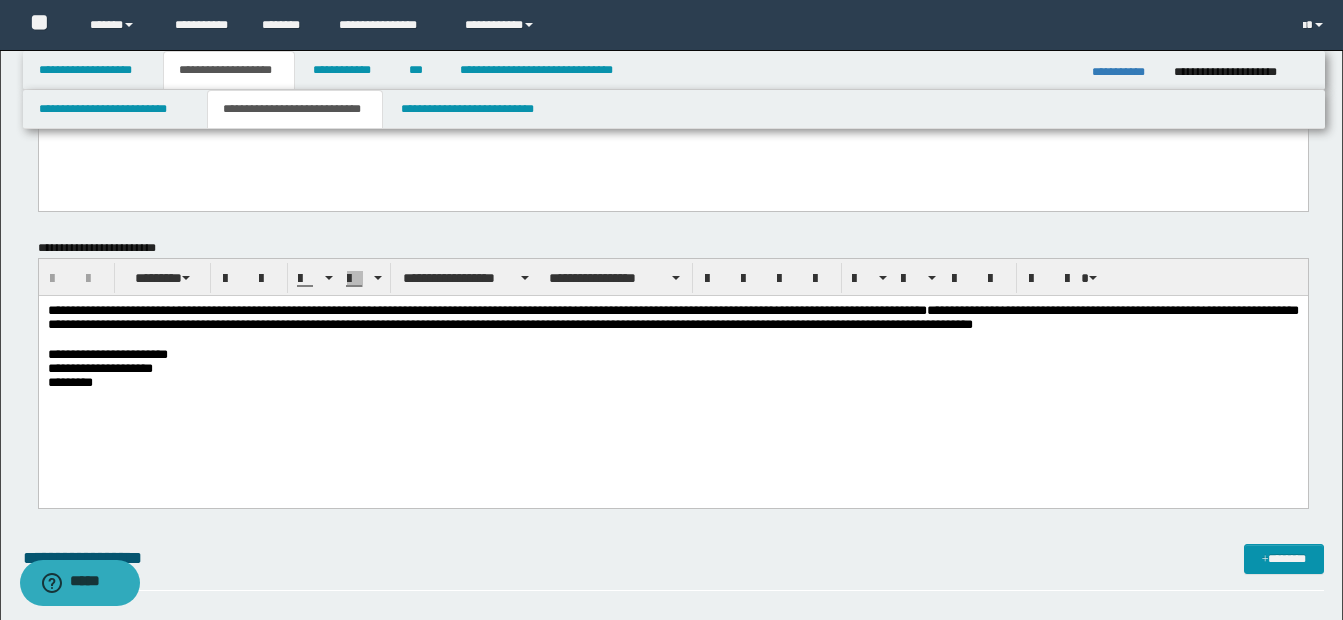 scroll, scrollTop: 200, scrollLeft: 0, axis: vertical 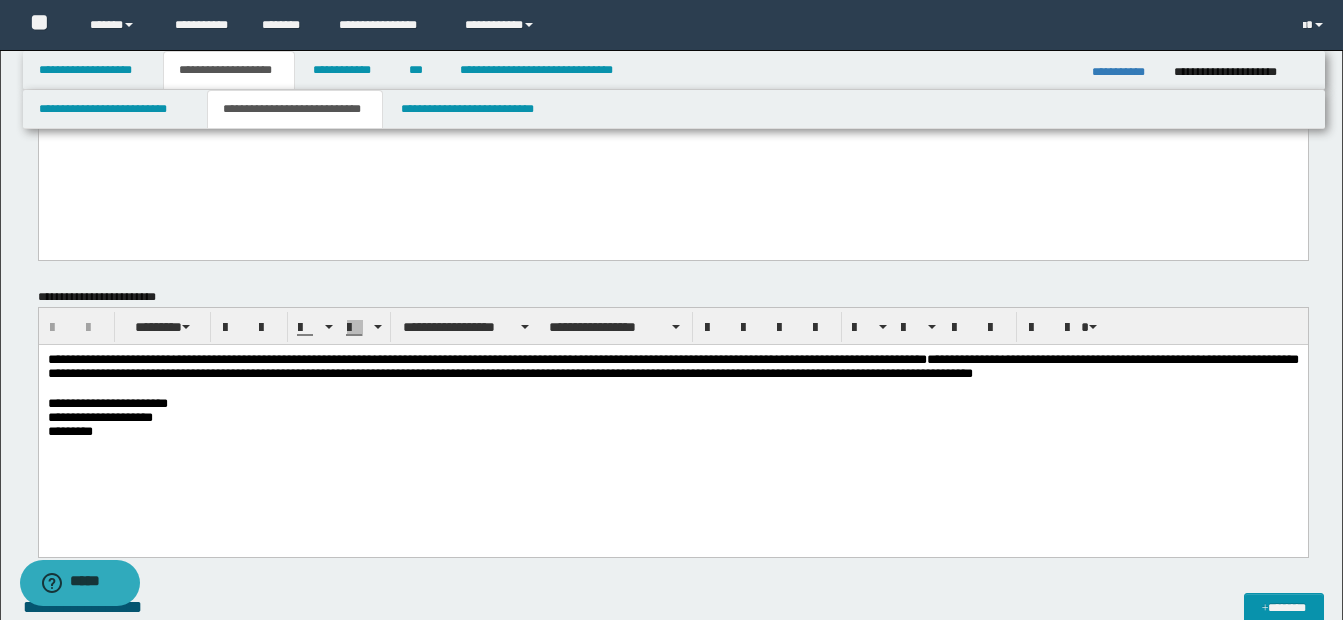 click on "**********" at bounding box center [672, 417] 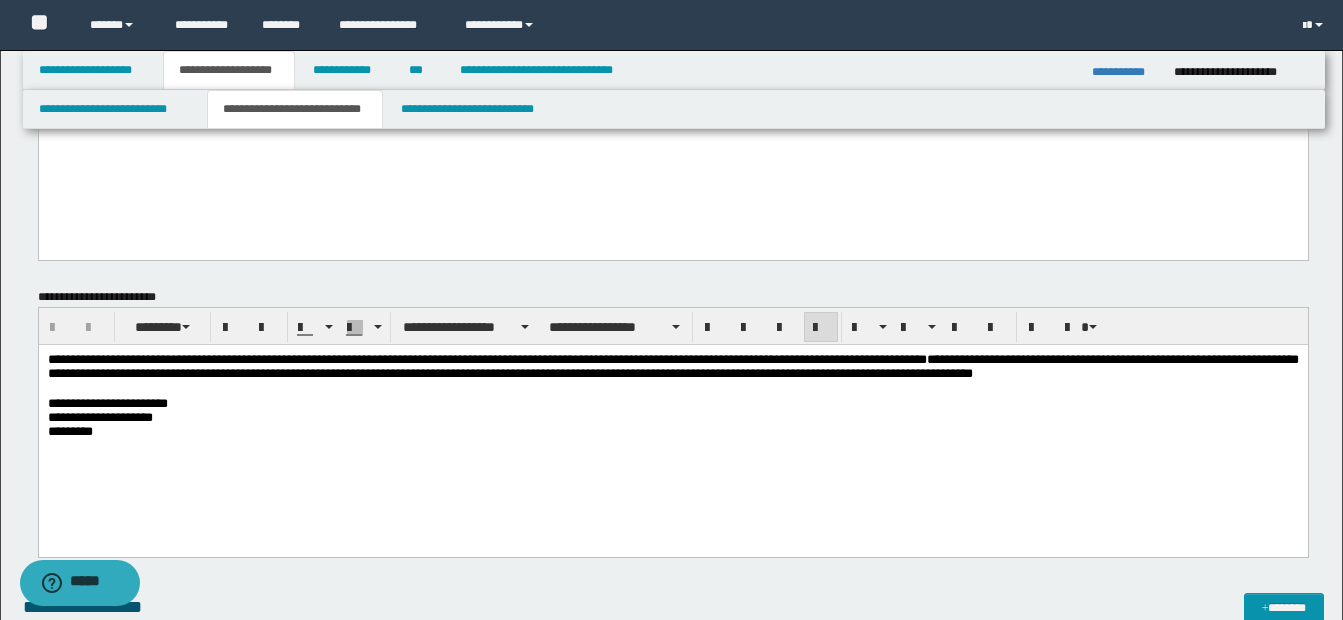 click on "**********" at bounding box center (672, 420) 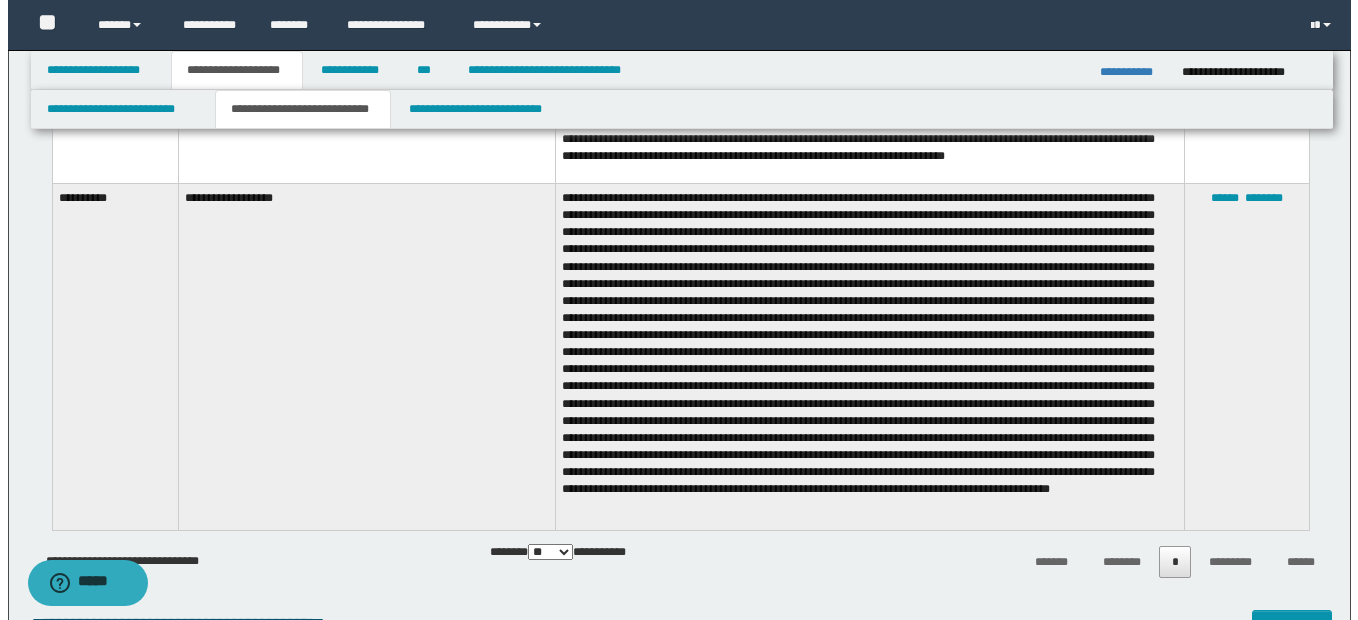 scroll, scrollTop: 1400, scrollLeft: 0, axis: vertical 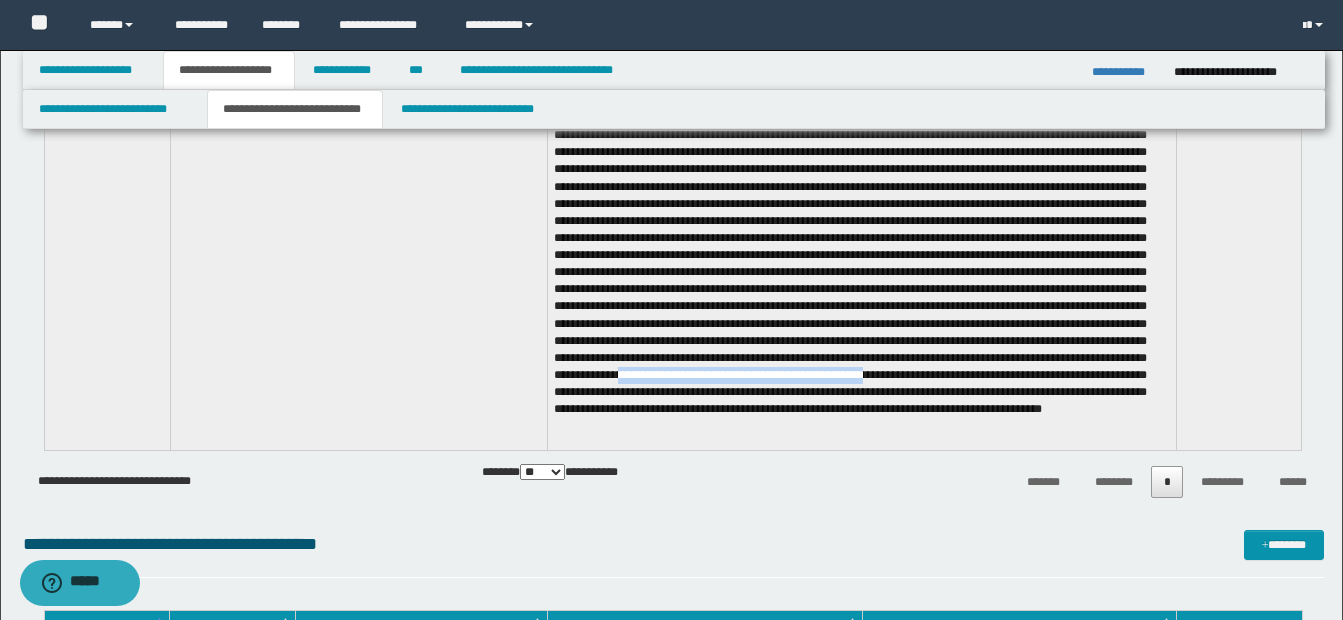 drag, startPoint x: 554, startPoint y: 403, endPoint x: 808, endPoint y: 403, distance: 254 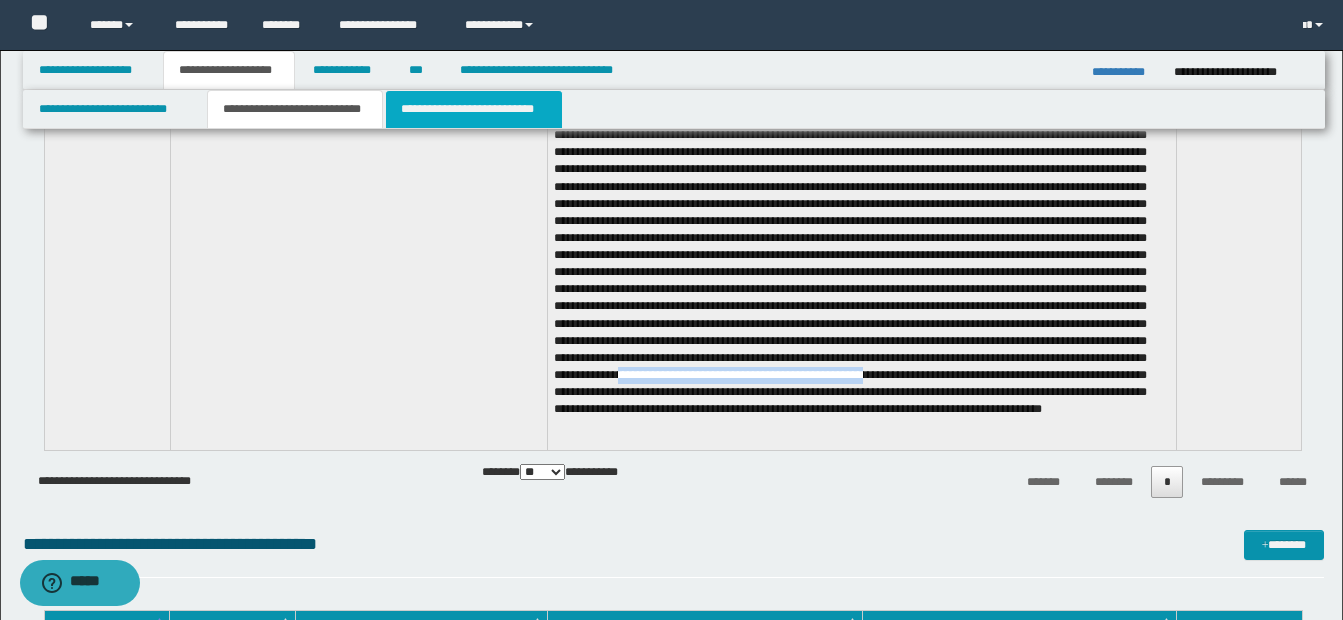 click on "**********" at bounding box center [474, 109] 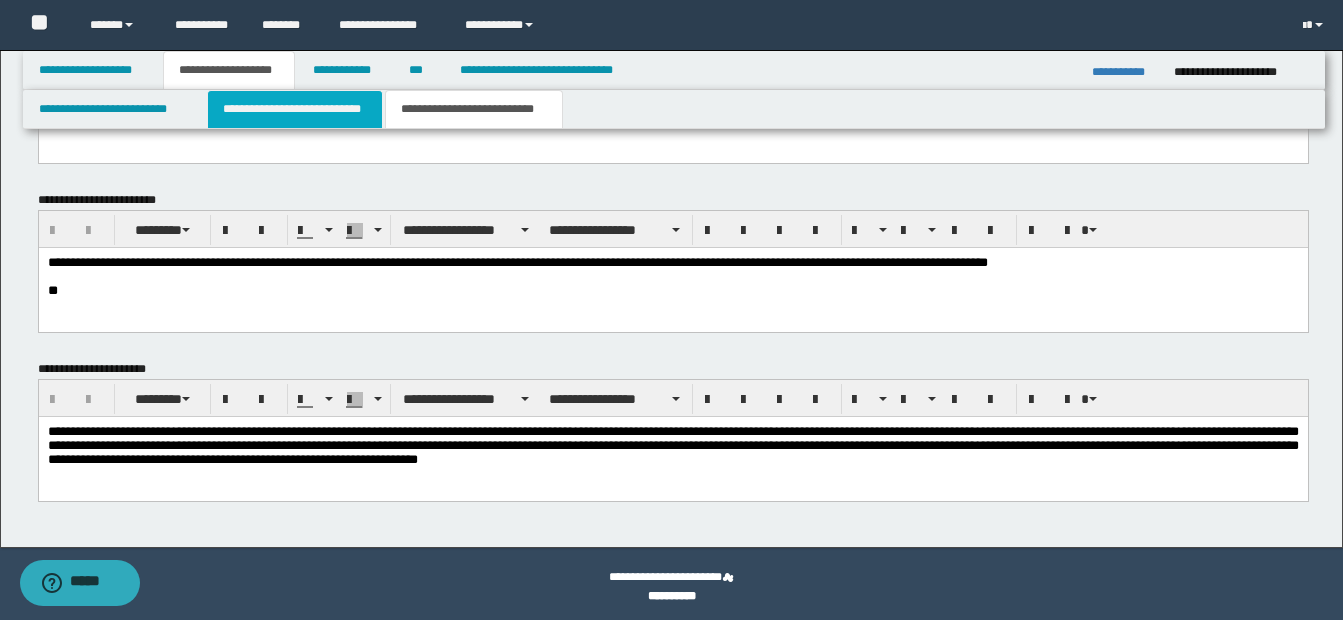 click on "**********" at bounding box center (295, 109) 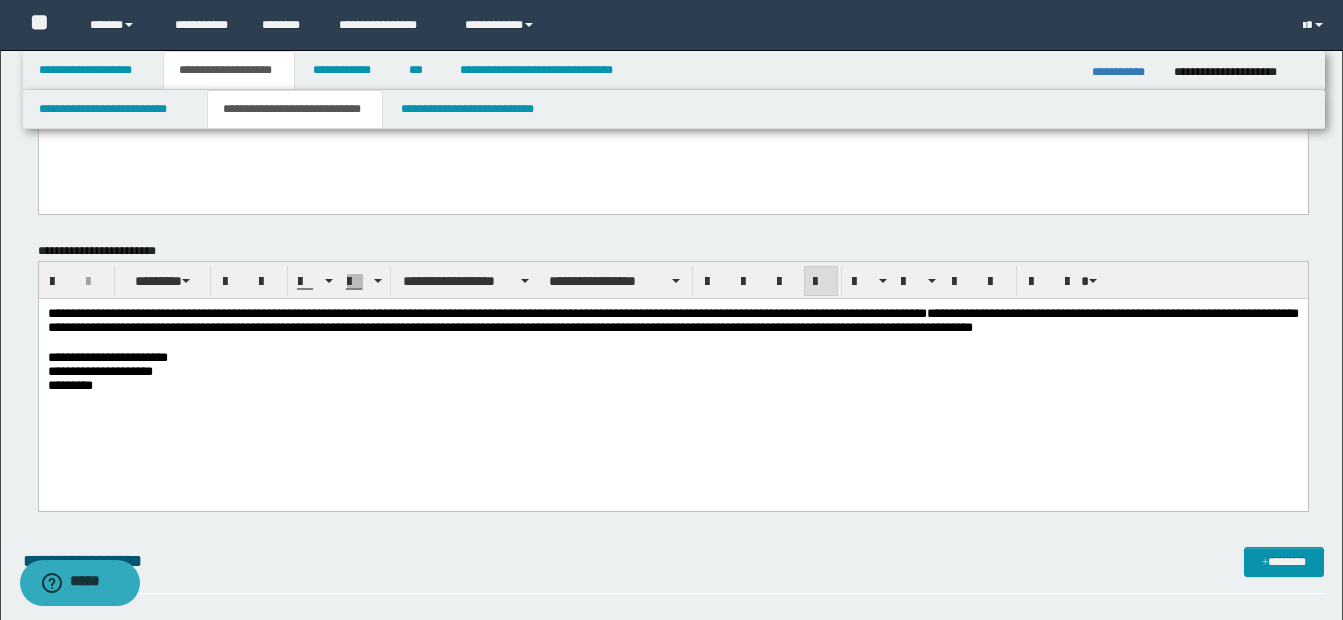 scroll, scrollTop: 200, scrollLeft: 0, axis: vertical 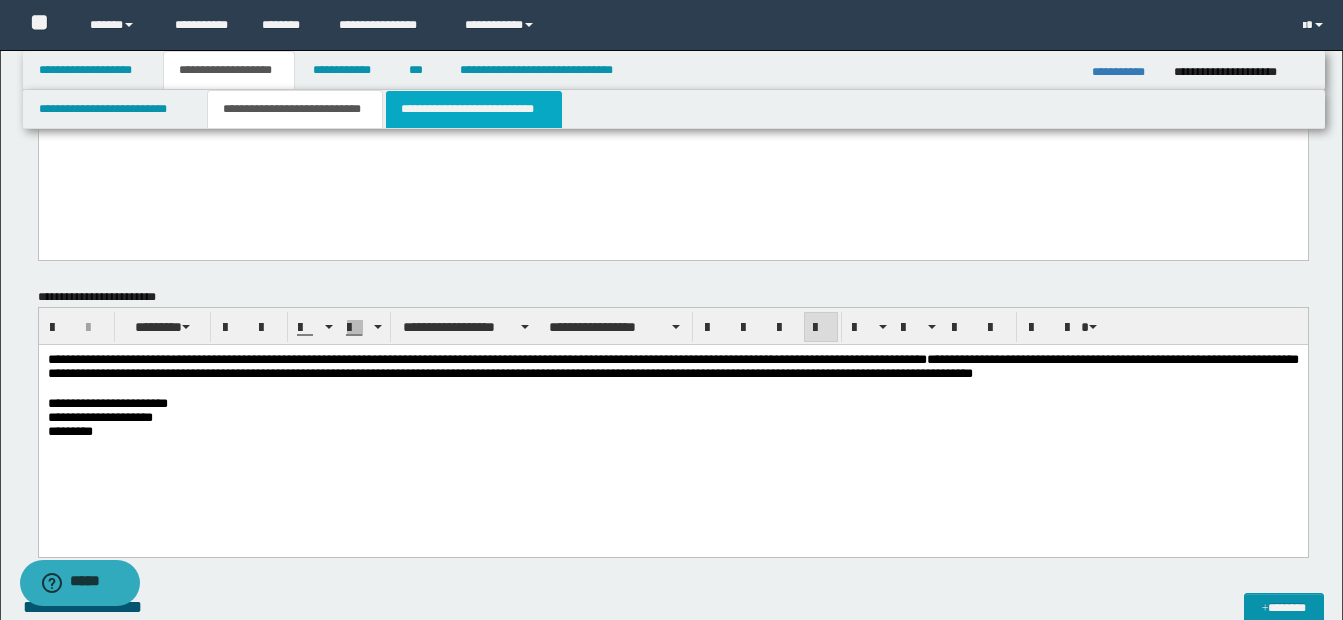 click on "**********" at bounding box center (474, 109) 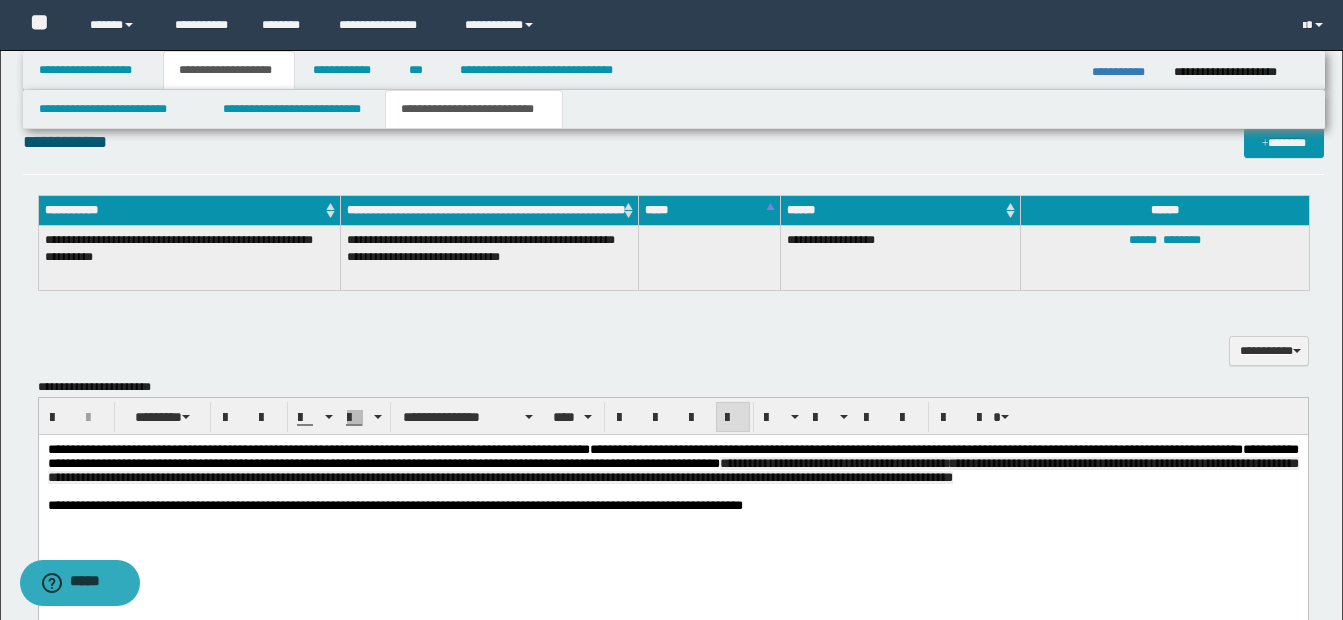 scroll, scrollTop: 1000, scrollLeft: 0, axis: vertical 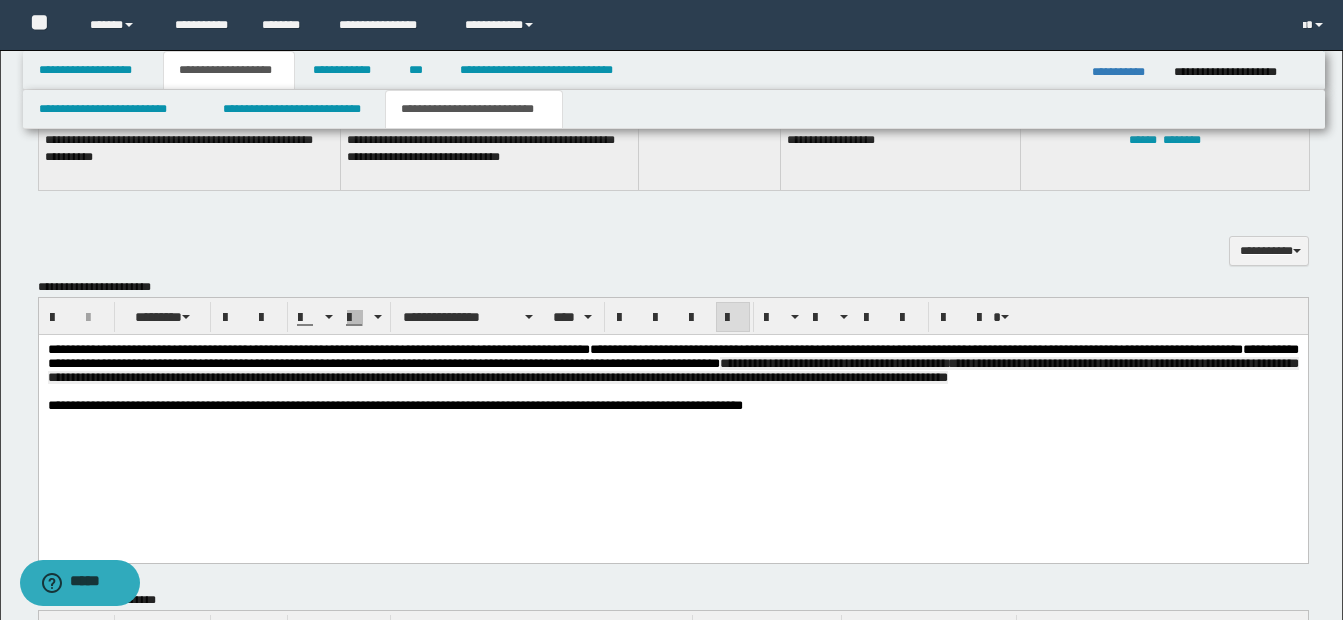 click on "**********" at bounding box center (672, 364) 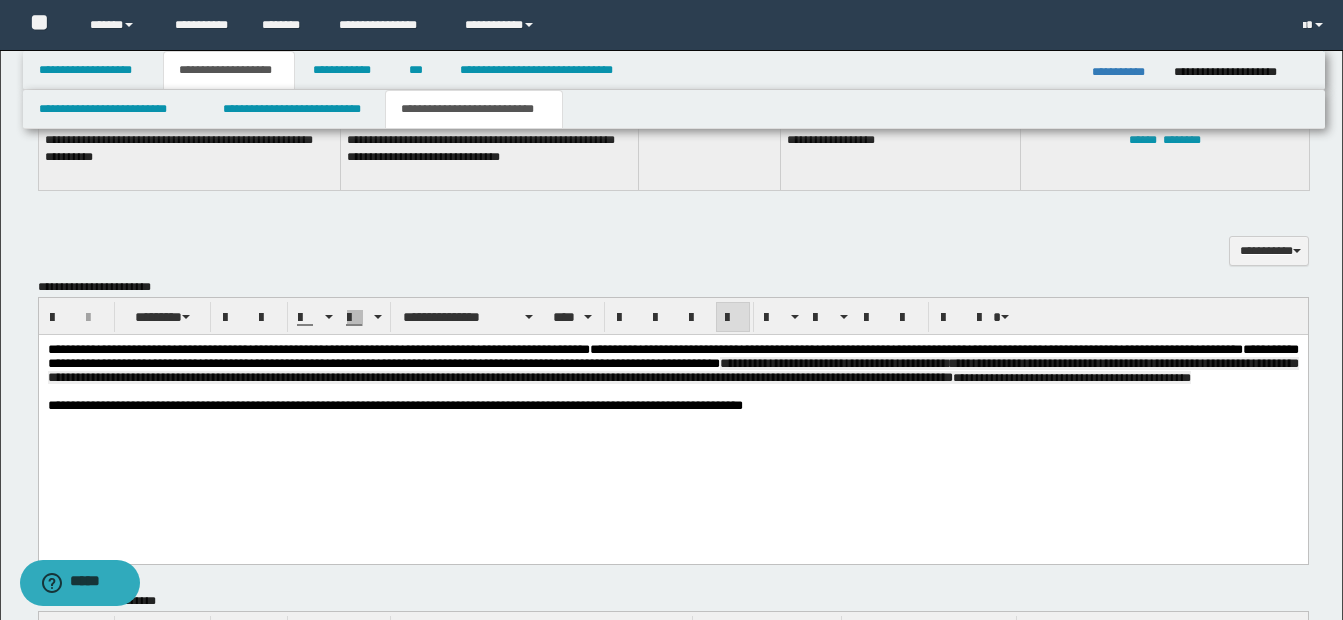 click on "**********" at bounding box center [1071, 378] 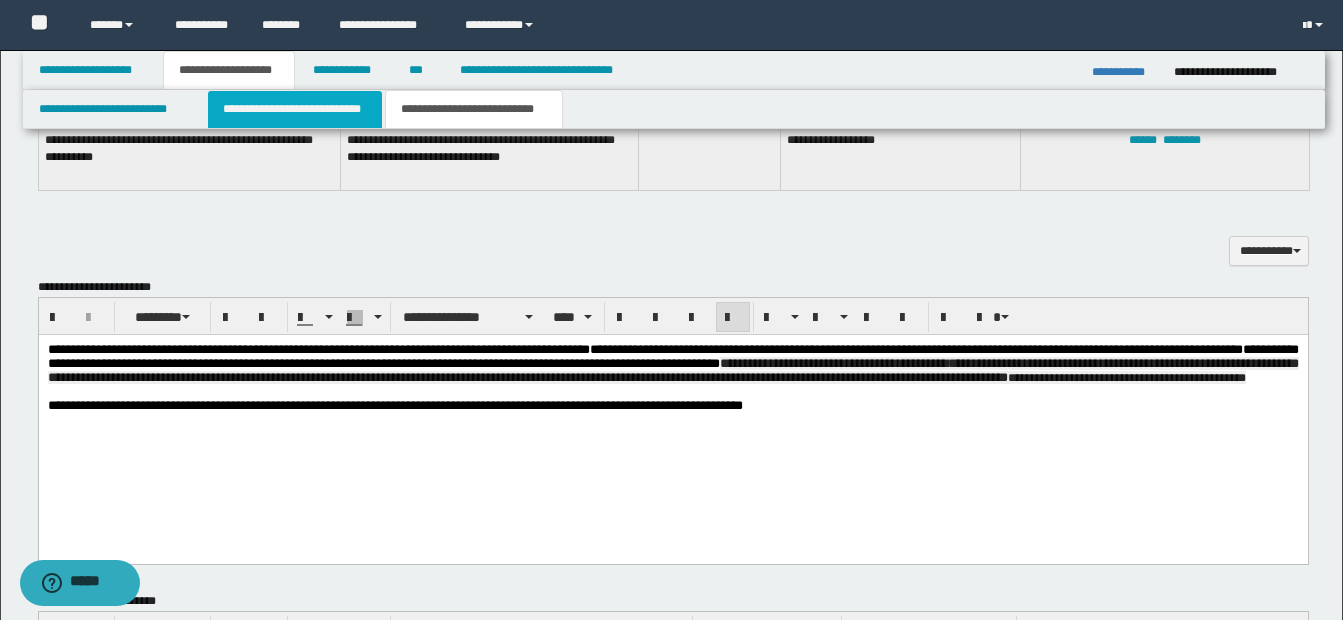 click on "**********" at bounding box center [295, 109] 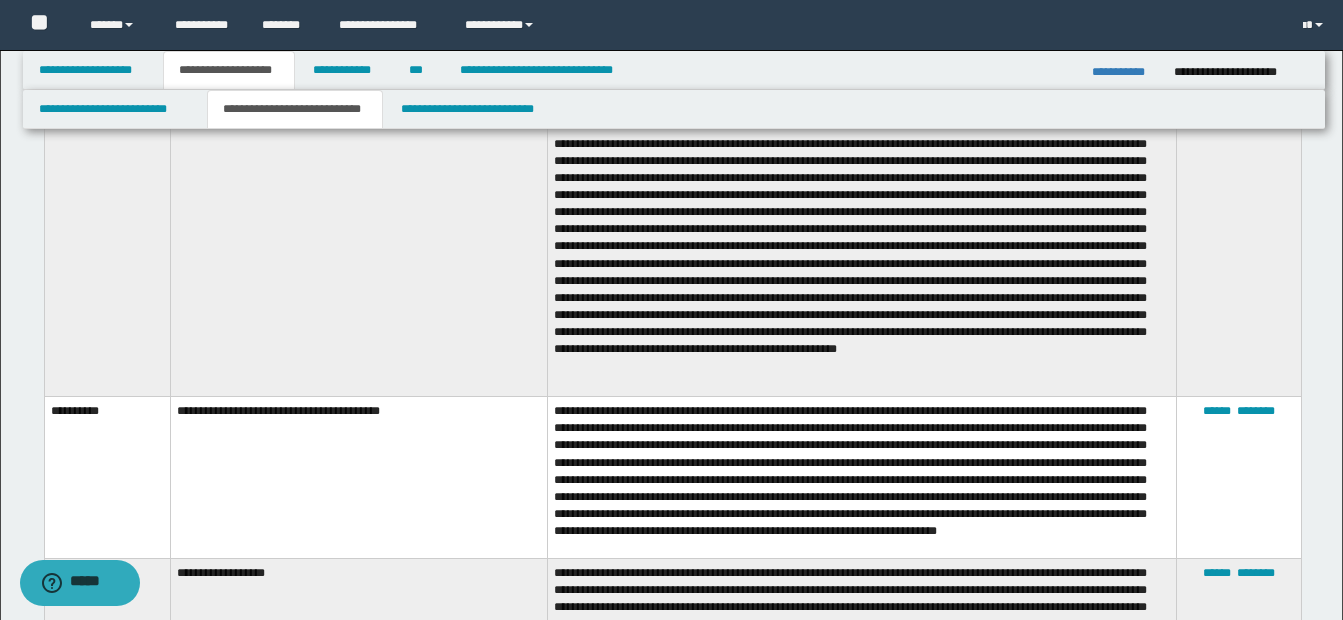 scroll, scrollTop: 900, scrollLeft: 0, axis: vertical 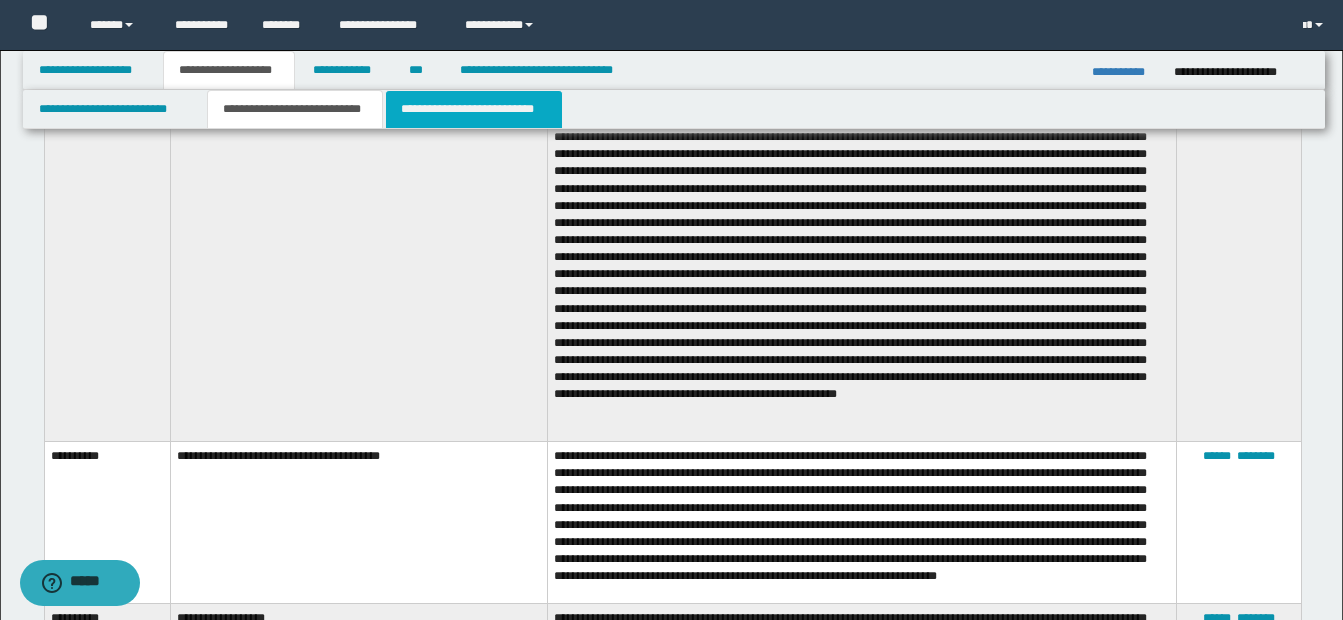 click on "**********" at bounding box center (474, 109) 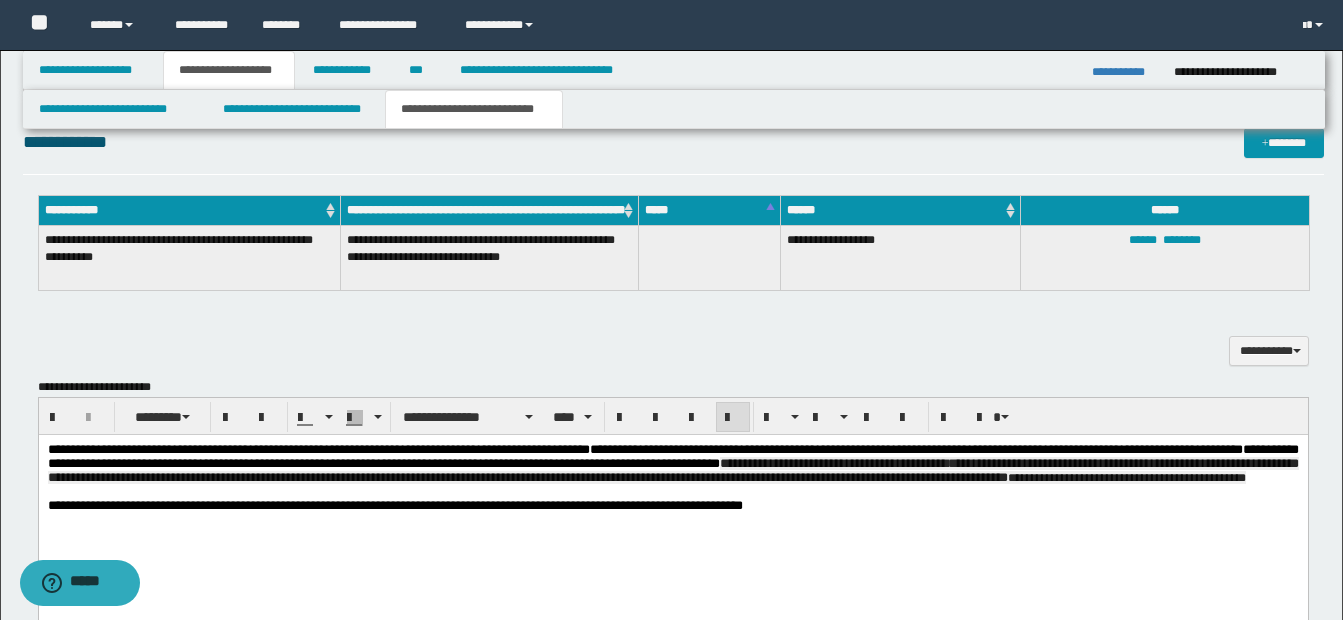 scroll, scrollTop: 1000, scrollLeft: 0, axis: vertical 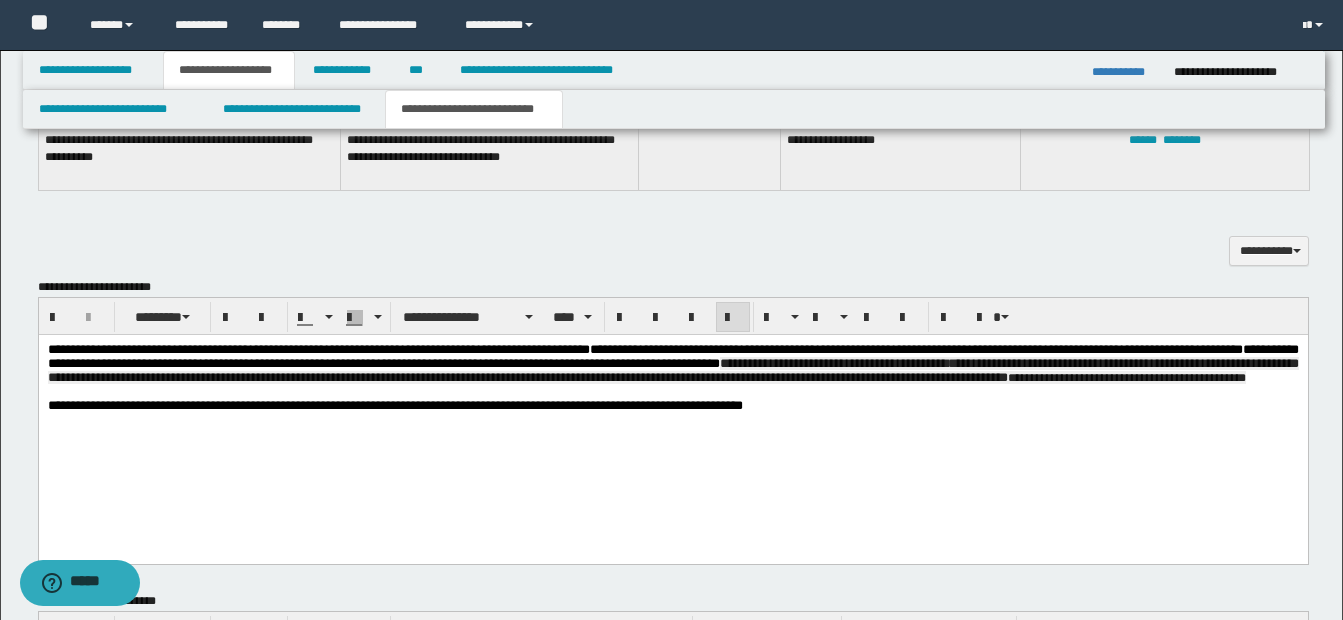 click on "**********" at bounding box center [672, 364] 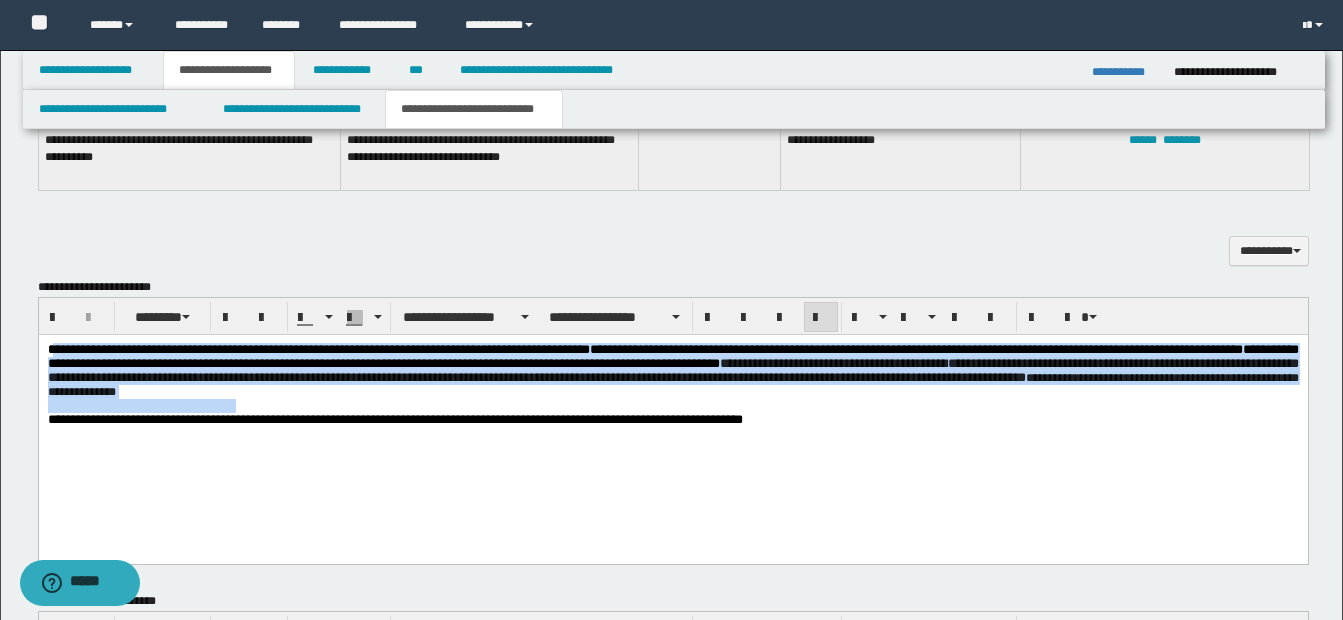 drag, startPoint x: 50, startPoint y: 351, endPoint x: 529, endPoint y: 410, distance: 482.61993 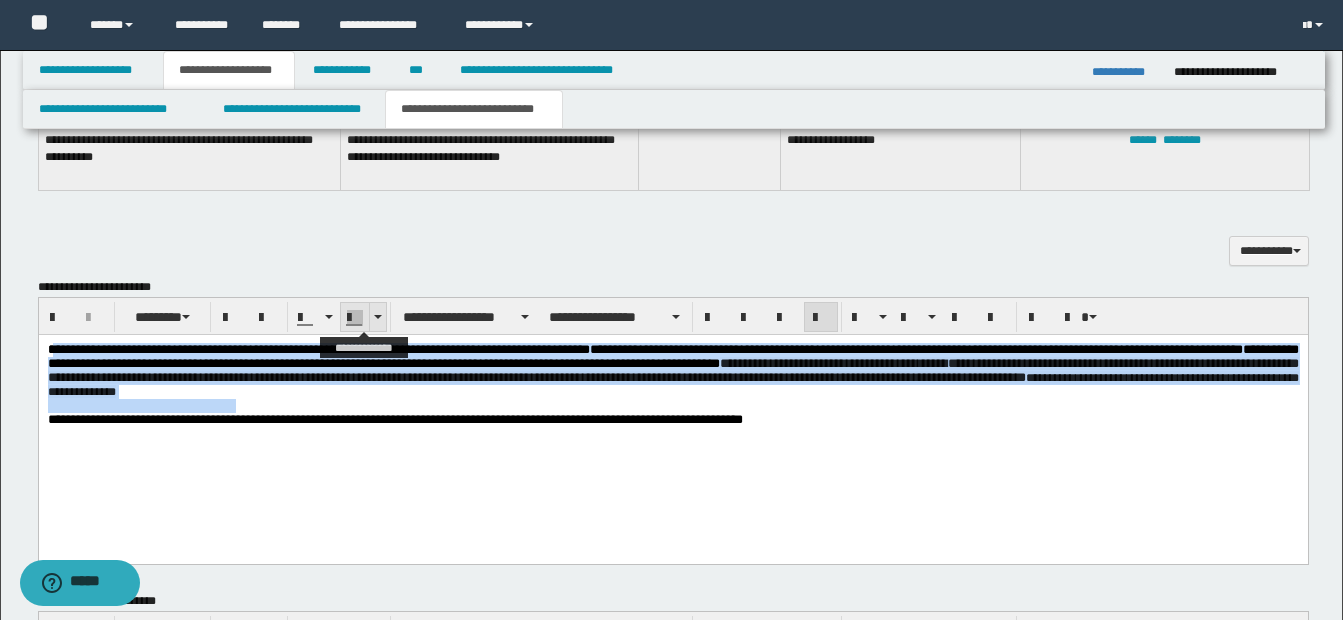 click at bounding box center (378, 317) 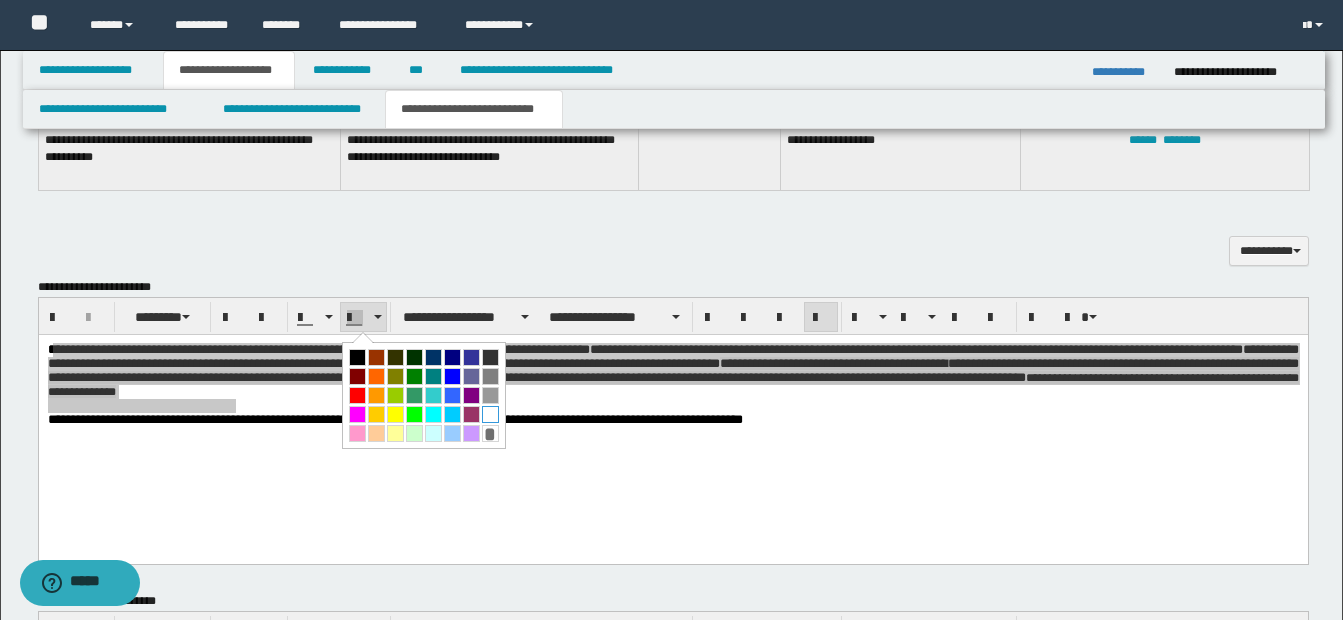 click at bounding box center (490, 414) 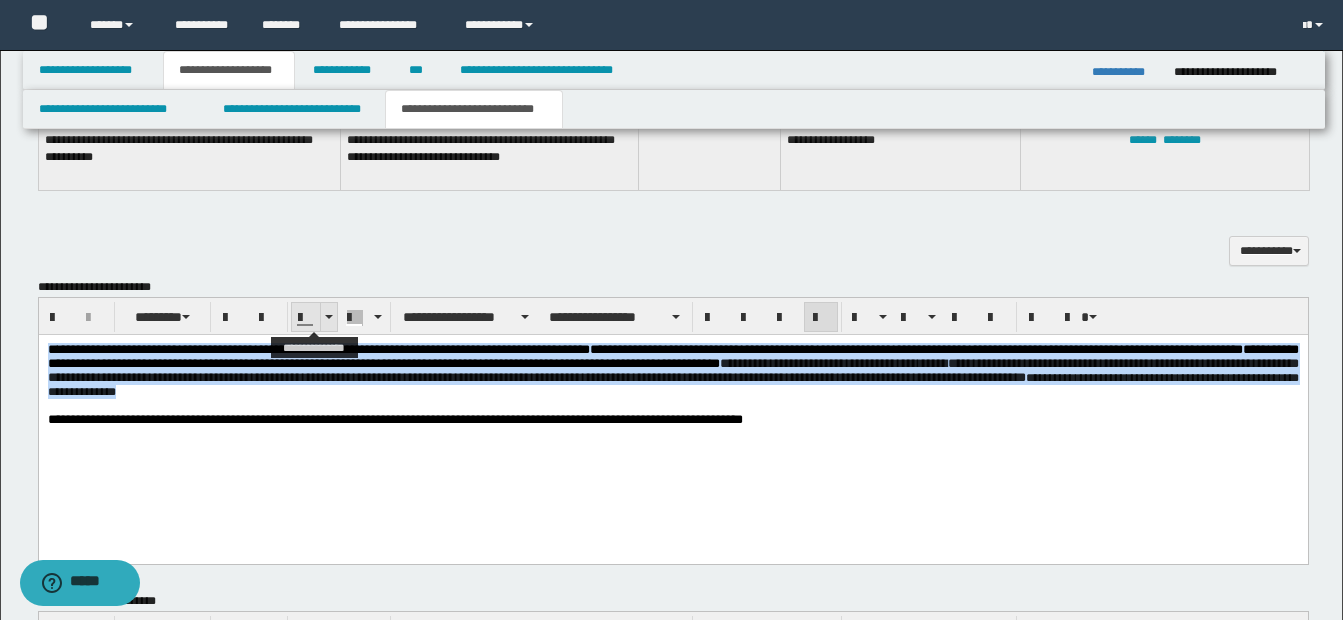 click at bounding box center [329, 317] 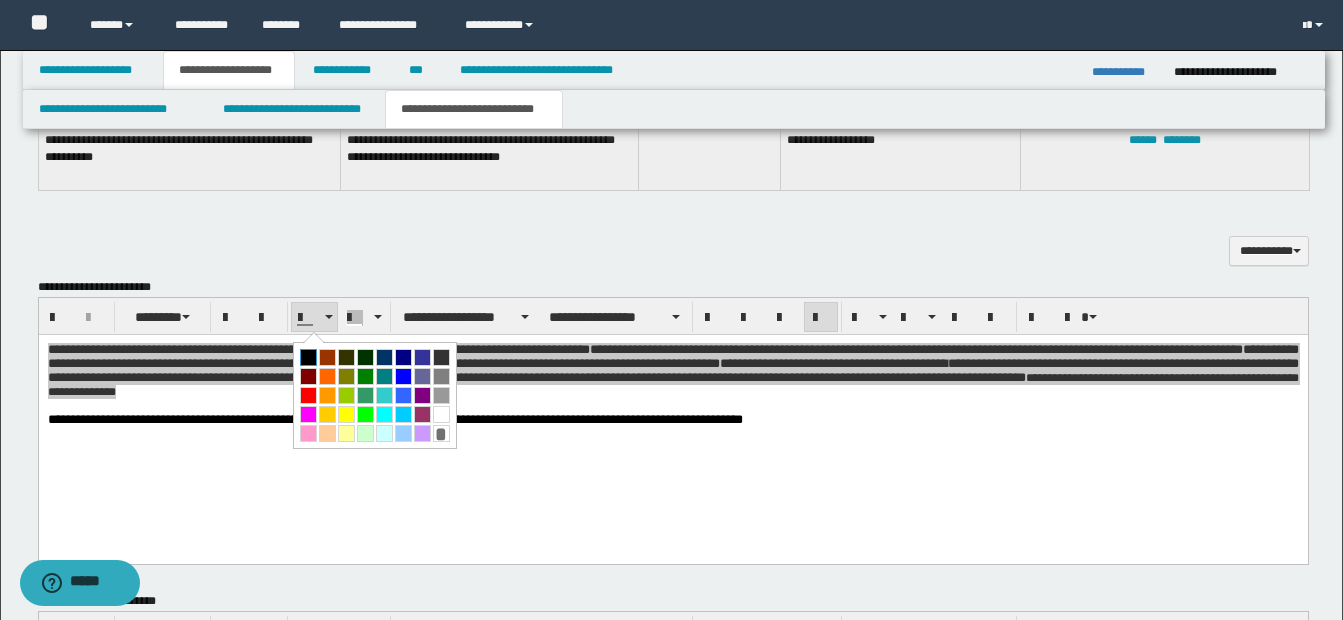 click at bounding box center [308, 357] 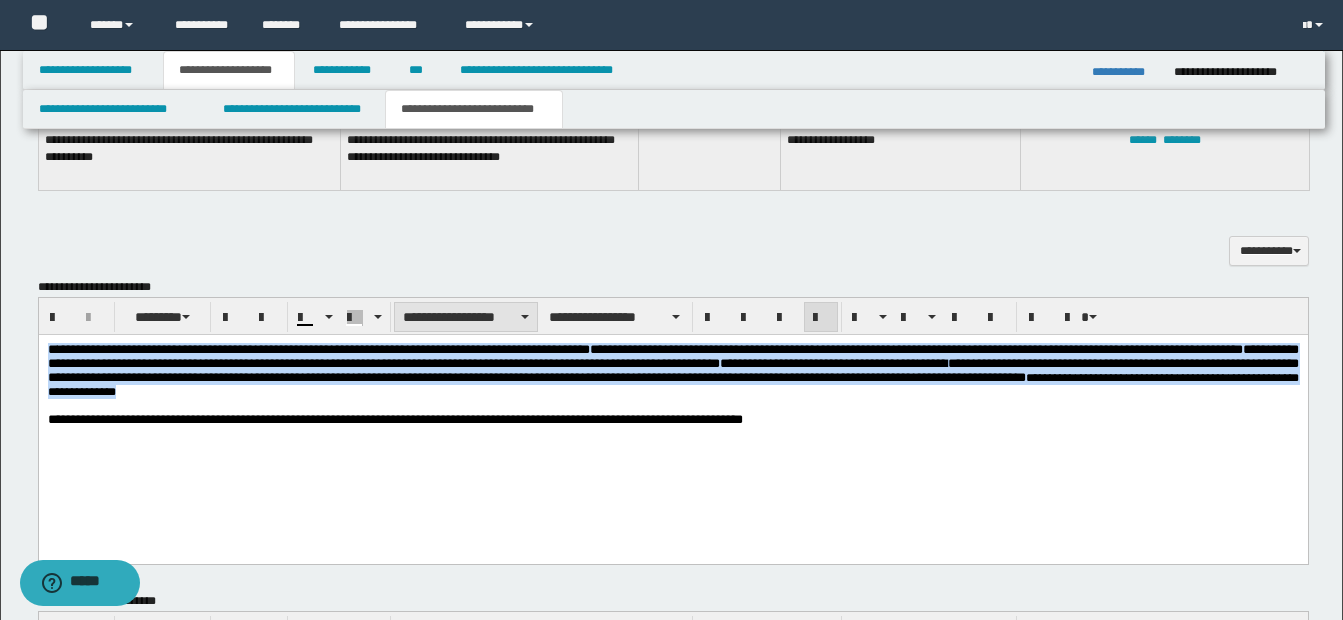 click on "**********" at bounding box center [466, 317] 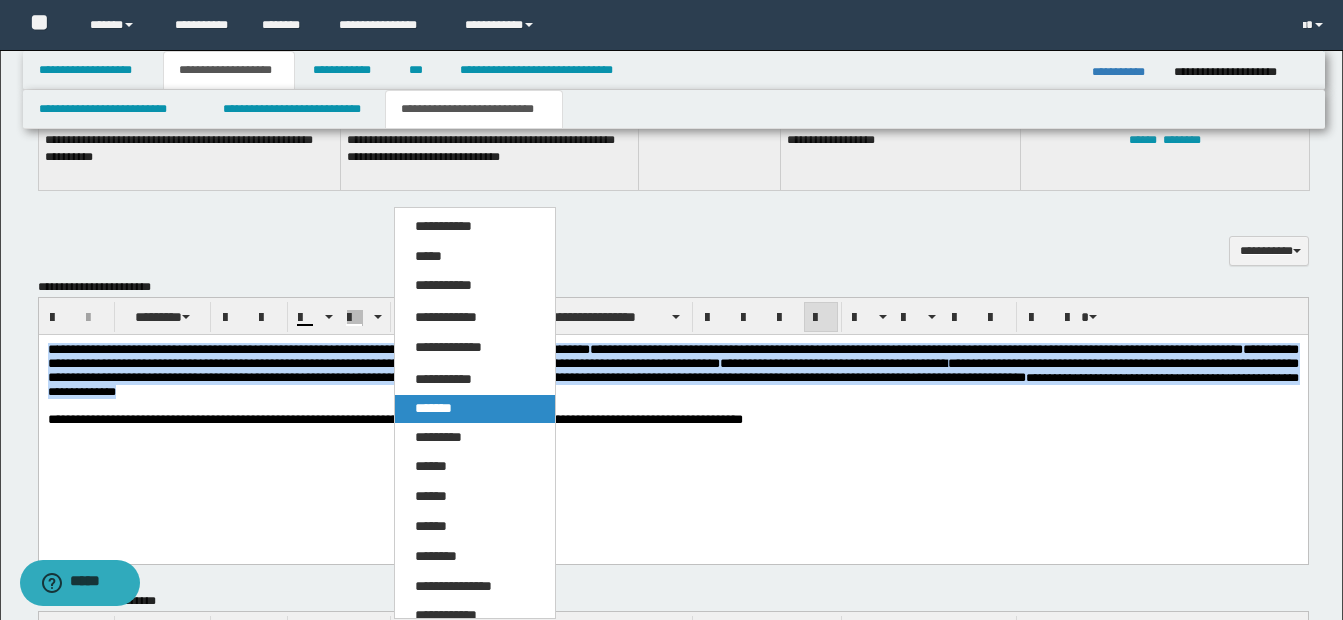 click on "*******" at bounding box center [433, 408] 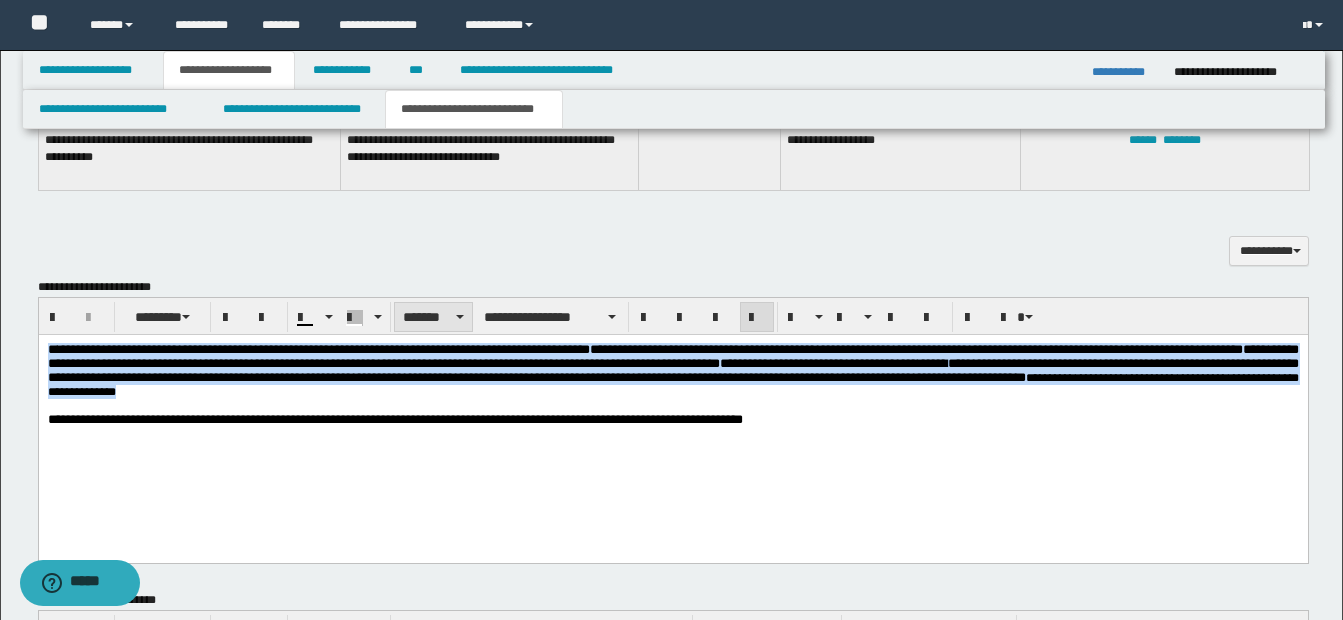 click on "*******" at bounding box center (434, 317) 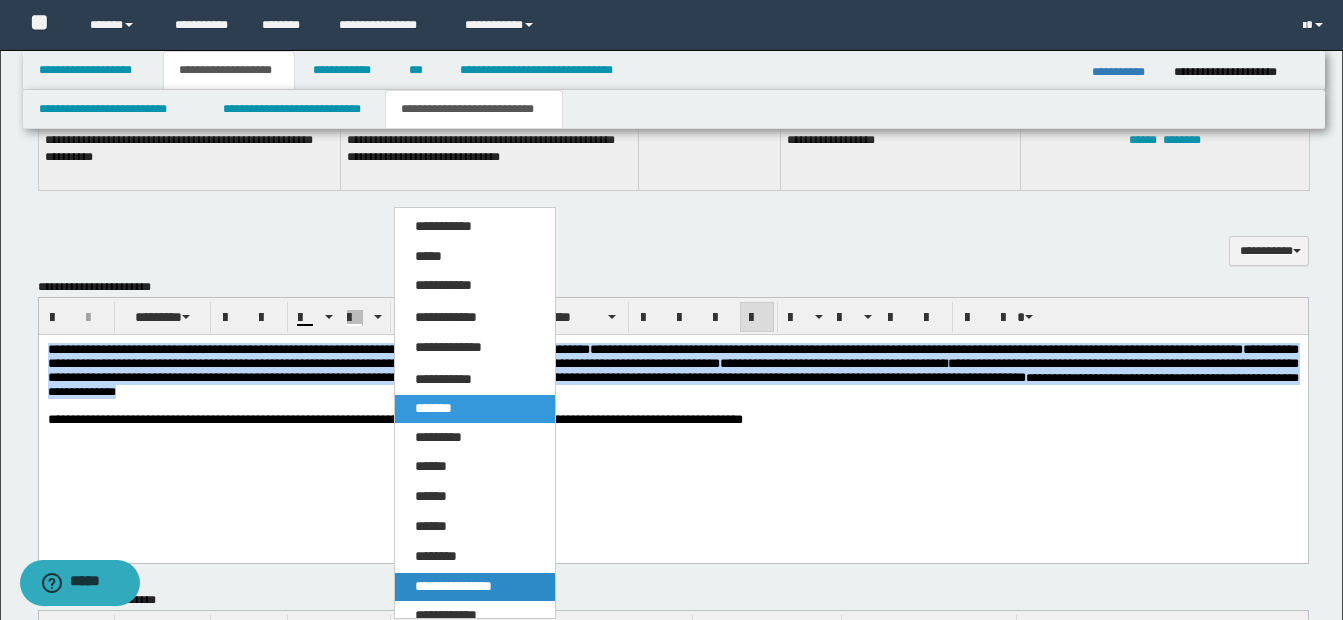 click on "**********" at bounding box center (453, 586) 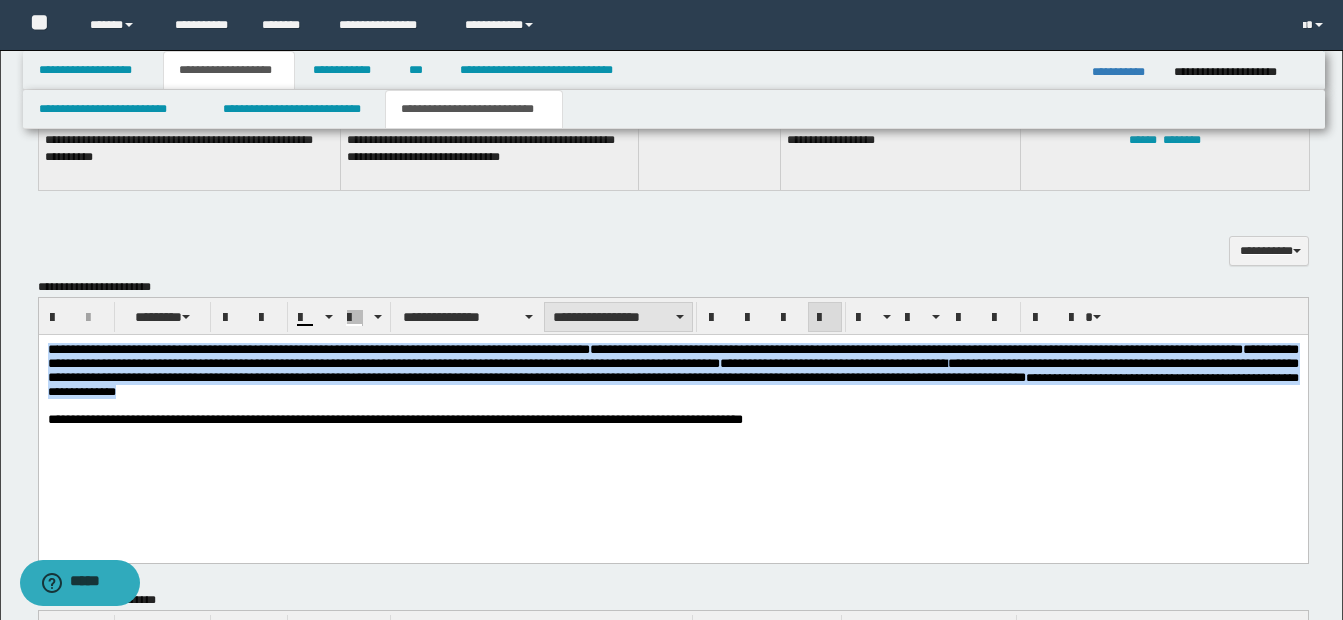 click on "**********" at bounding box center [618, 317] 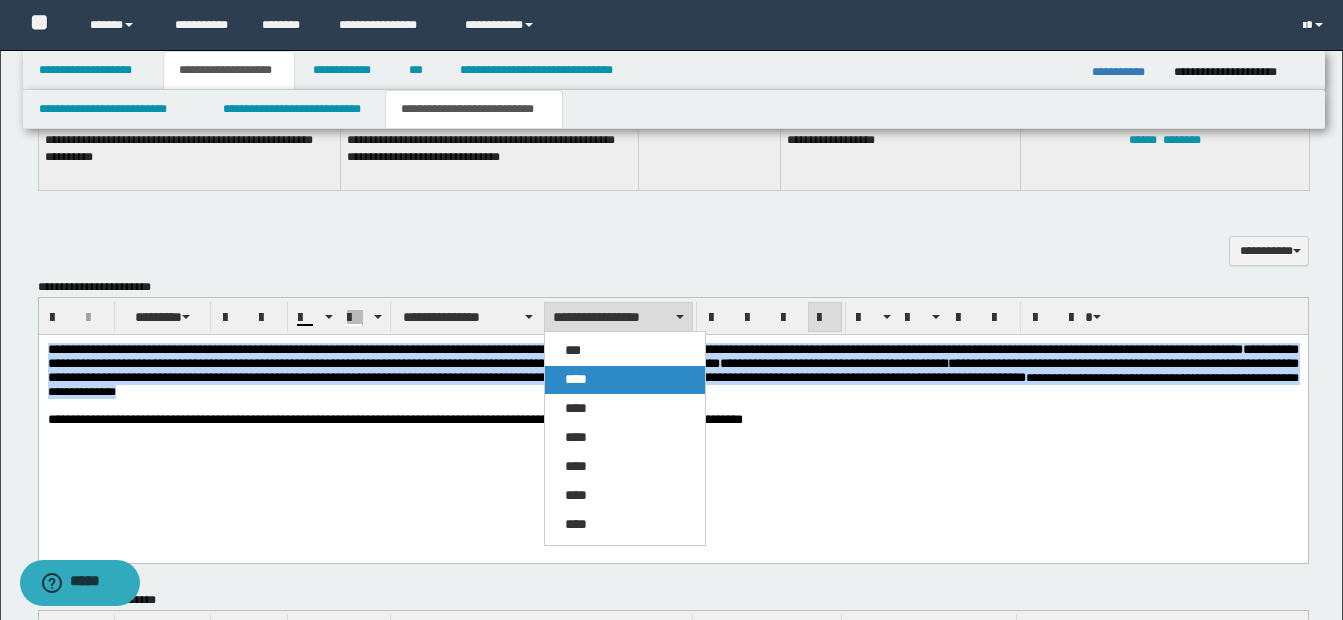 click on "****" at bounding box center [625, 380] 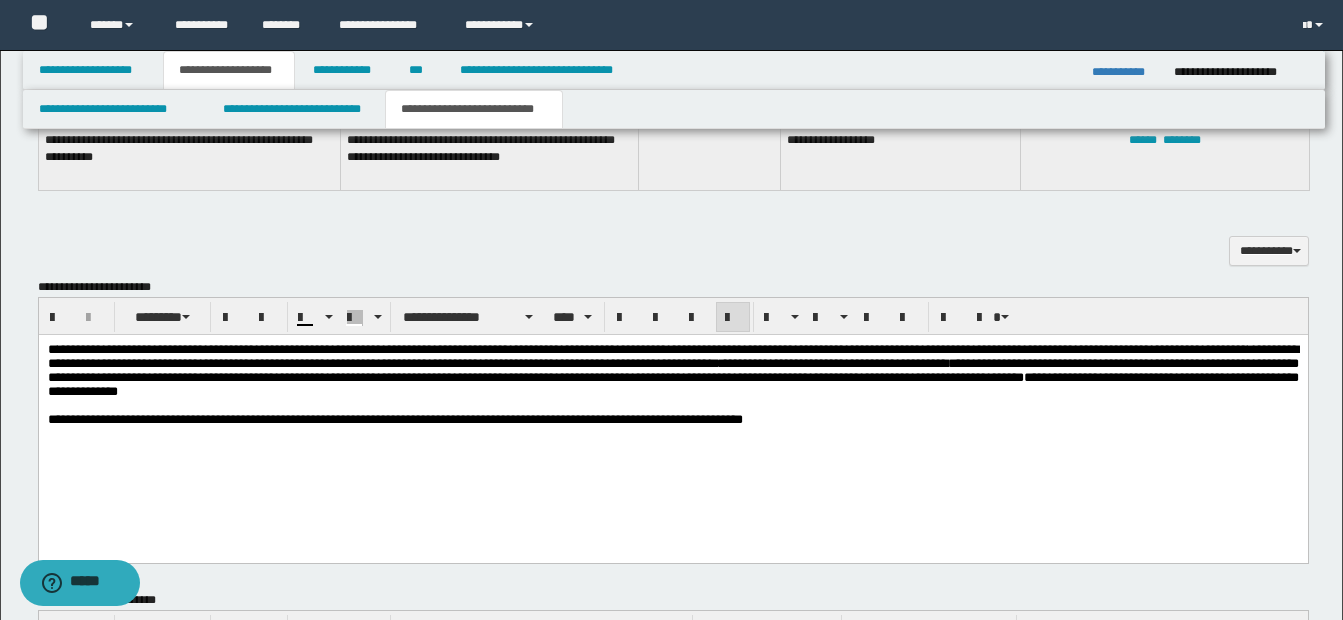 click on "**********" at bounding box center [672, 417] 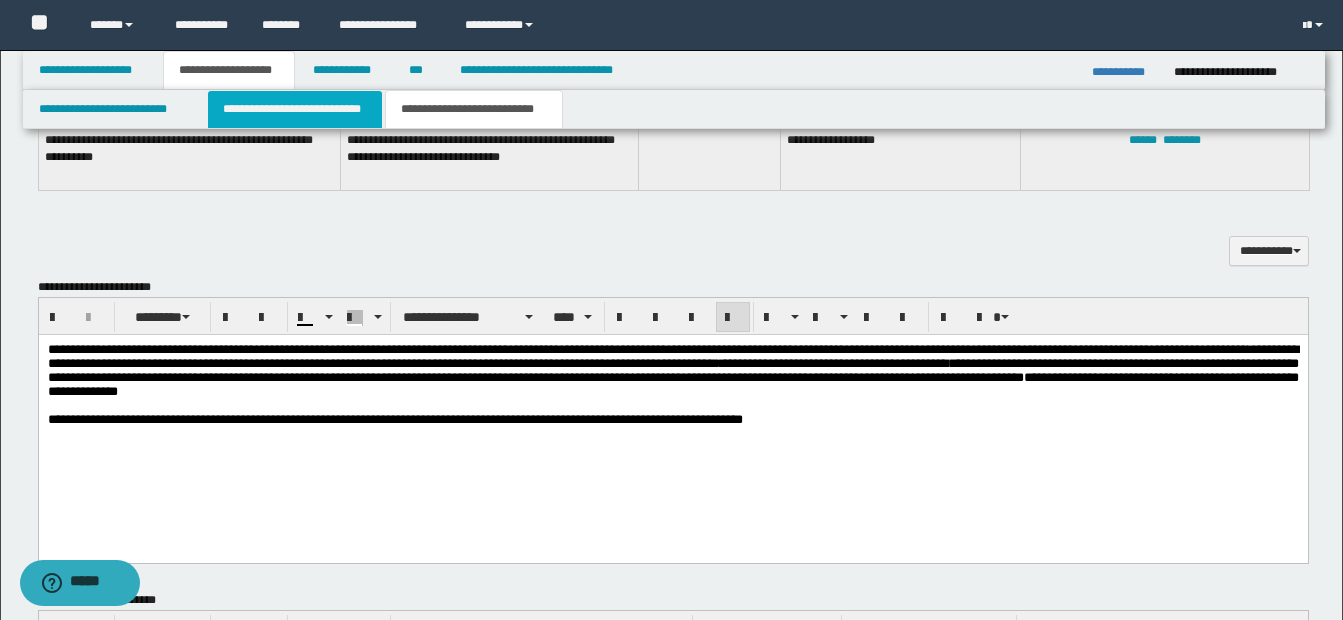 click on "**********" at bounding box center [295, 109] 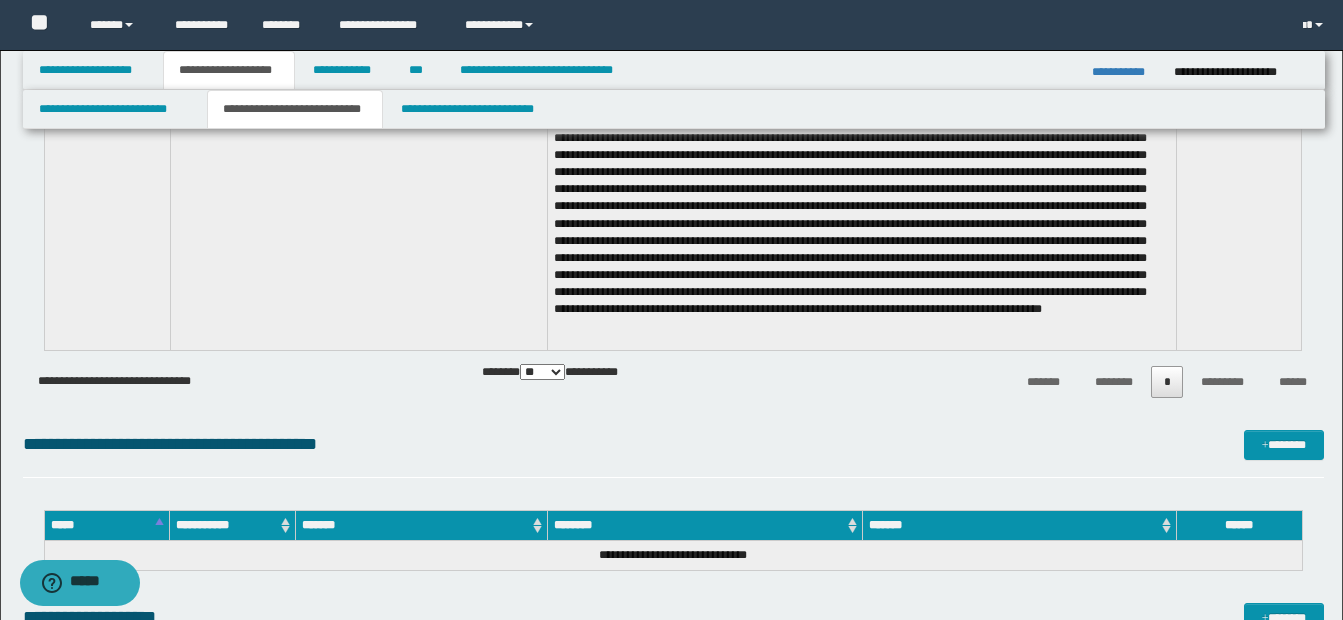 scroll, scrollTop: 2000, scrollLeft: 0, axis: vertical 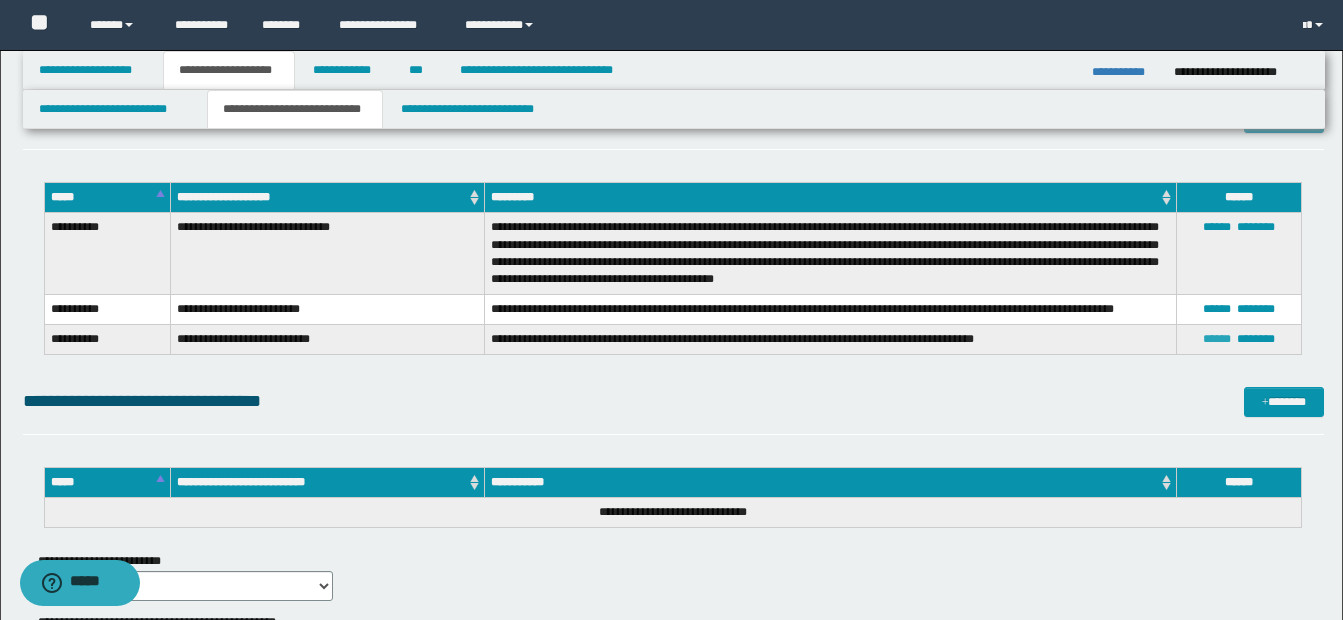 click on "******" at bounding box center [1217, 339] 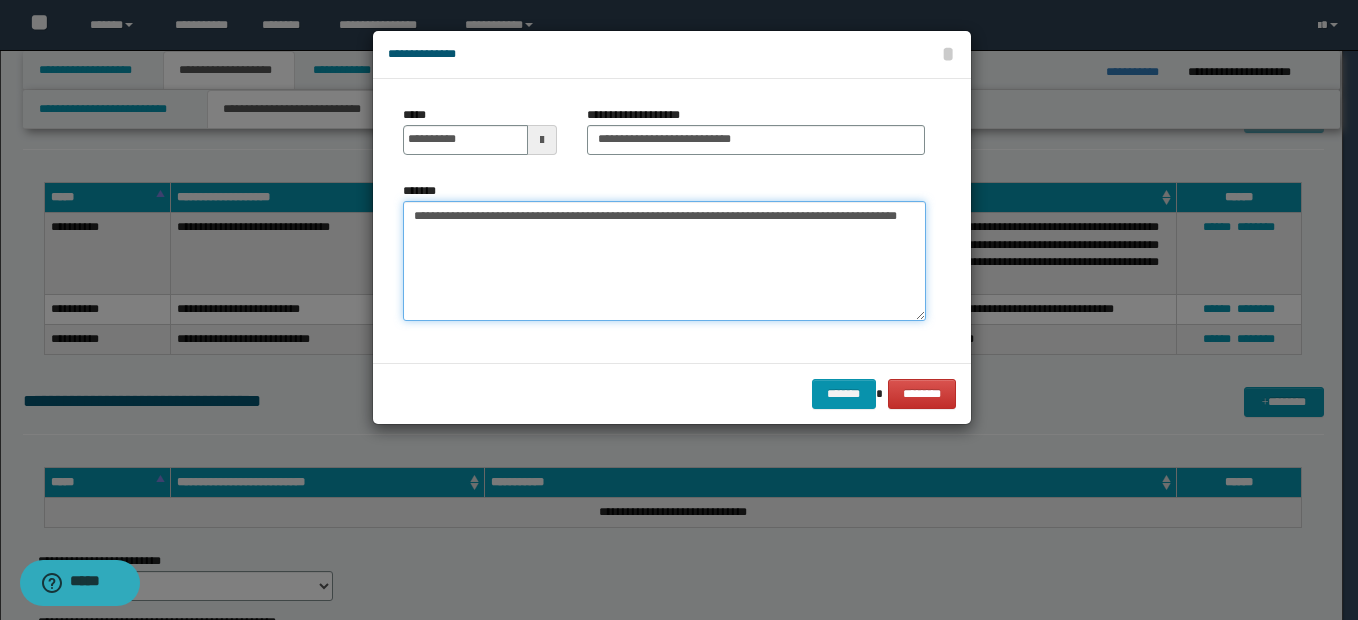click on "**********" at bounding box center [664, 261] 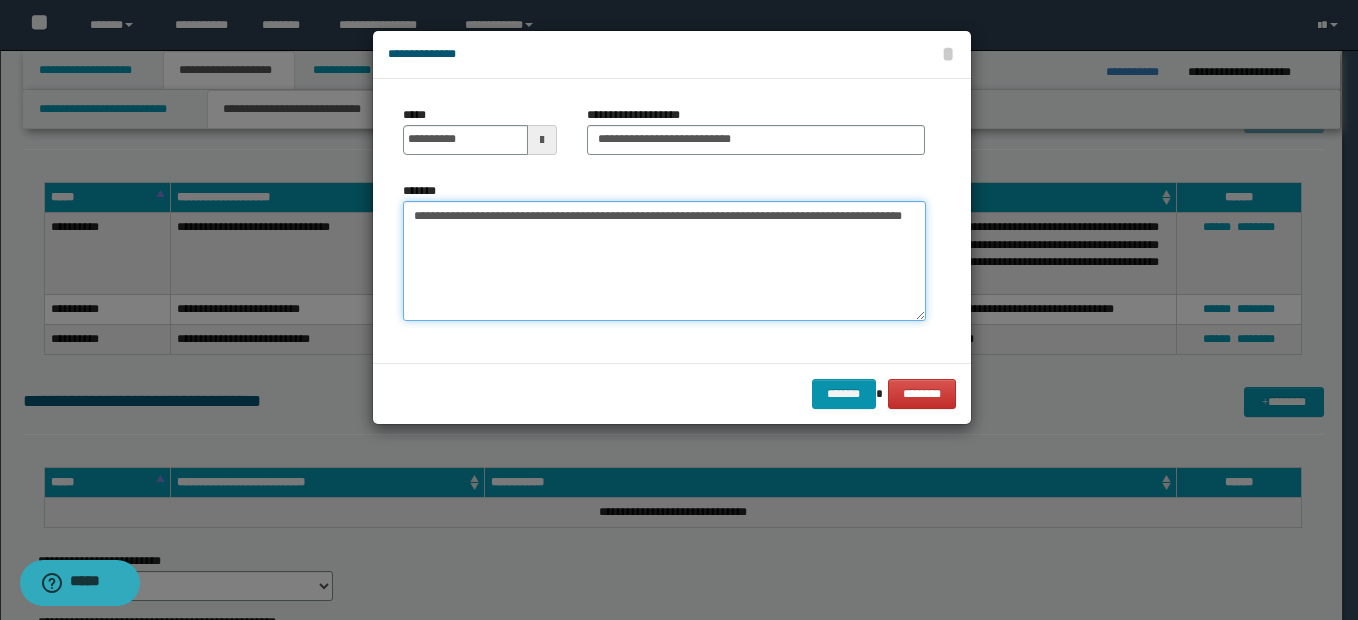 type on "**********" 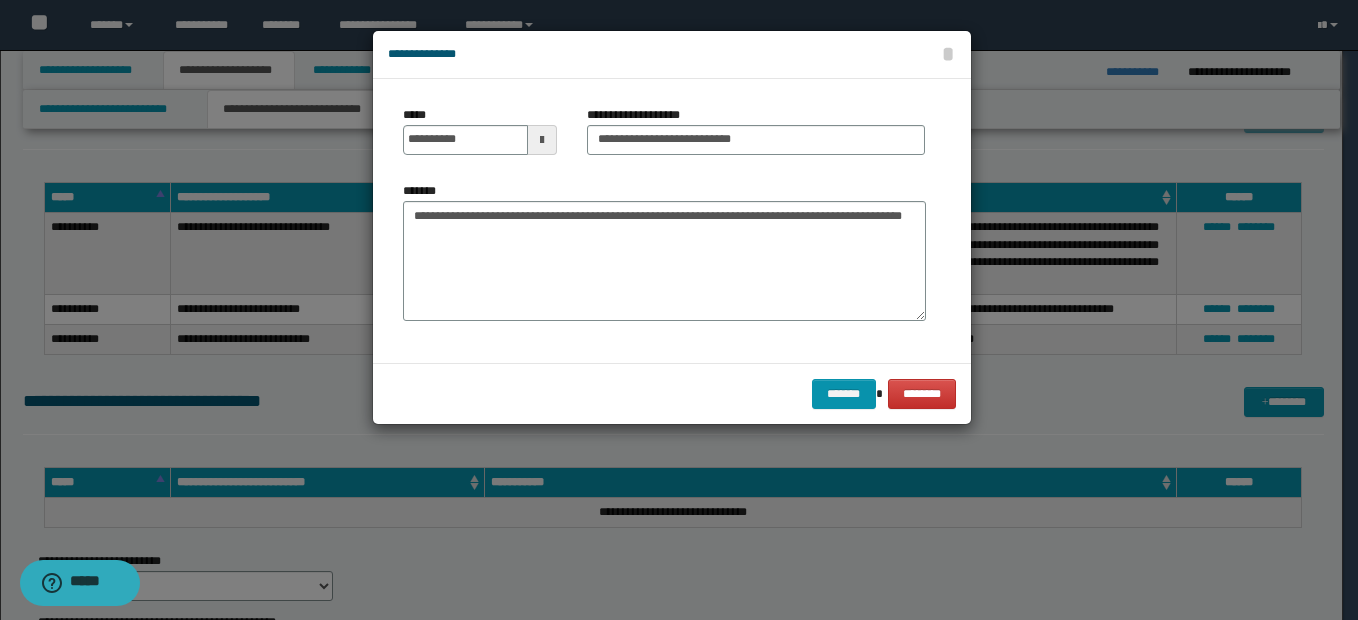 click on "*******
********" at bounding box center [672, 393] 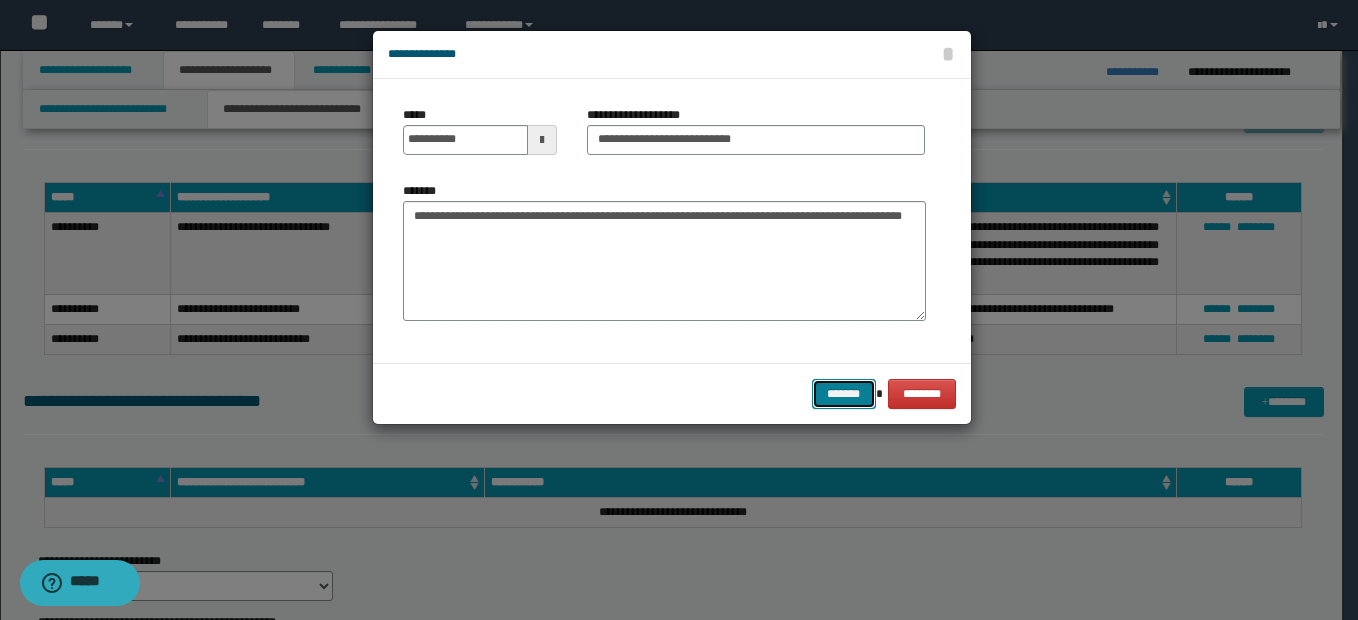 drag, startPoint x: 836, startPoint y: 393, endPoint x: 847, endPoint y: 394, distance: 11.045361 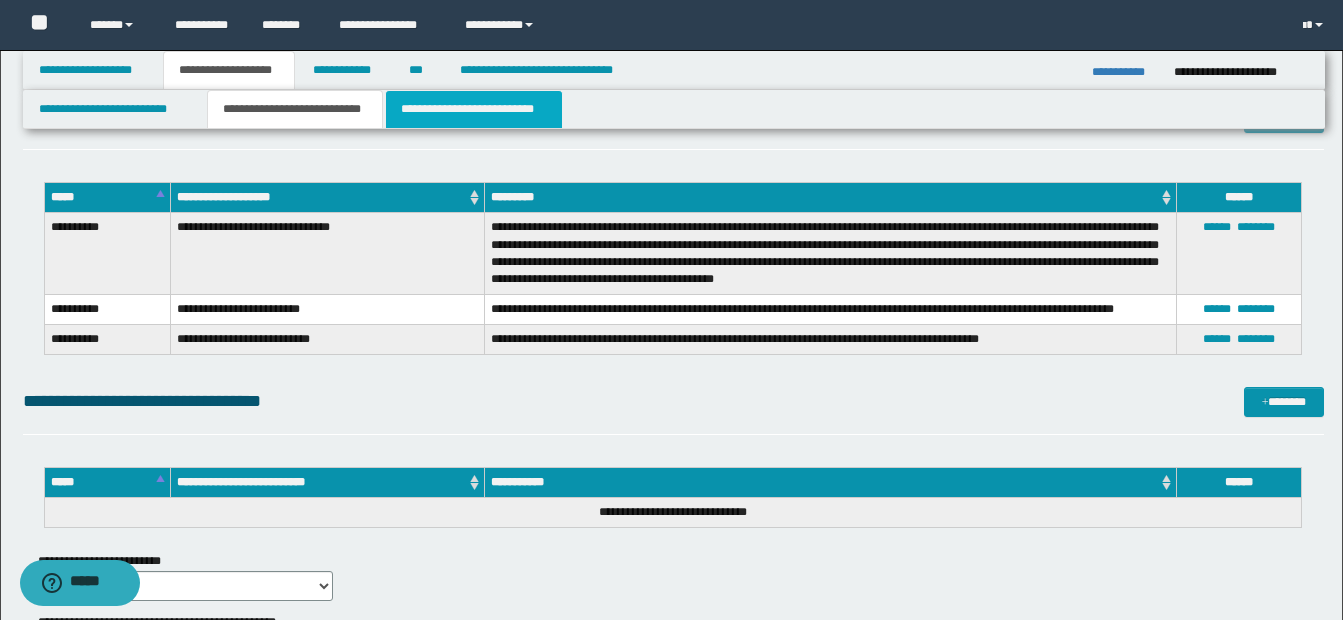 click on "**********" at bounding box center [474, 109] 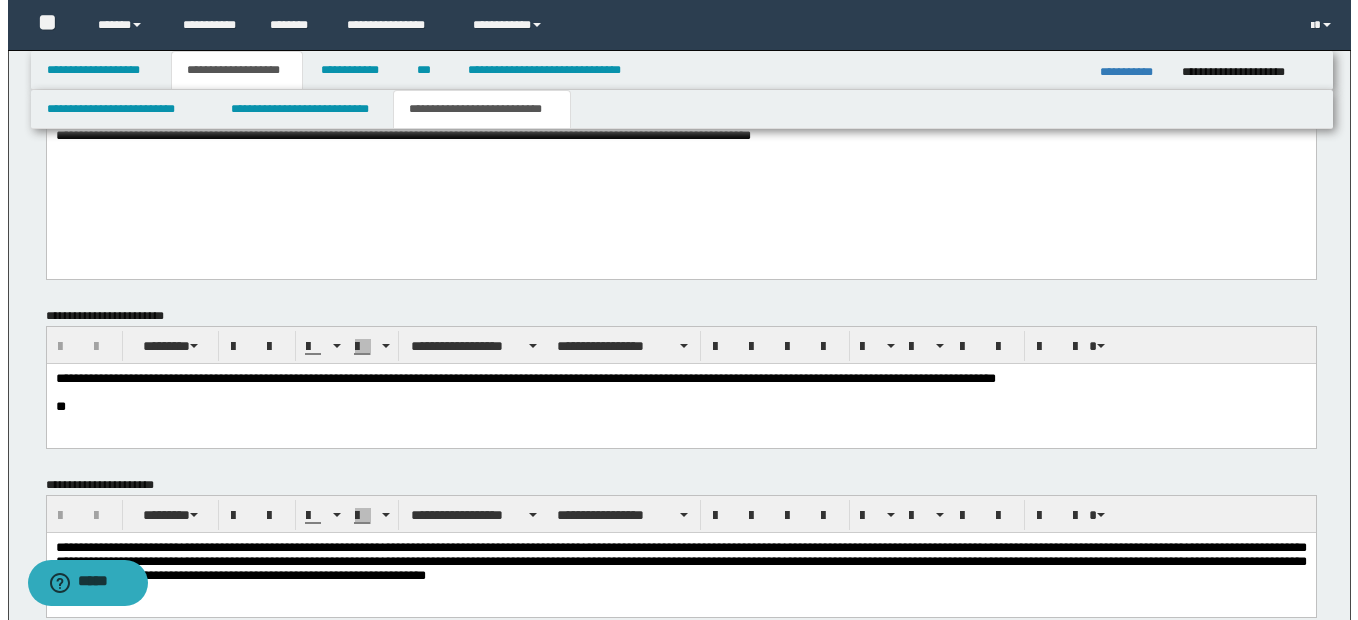 scroll, scrollTop: 1105, scrollLeft: 0, axis: vertical 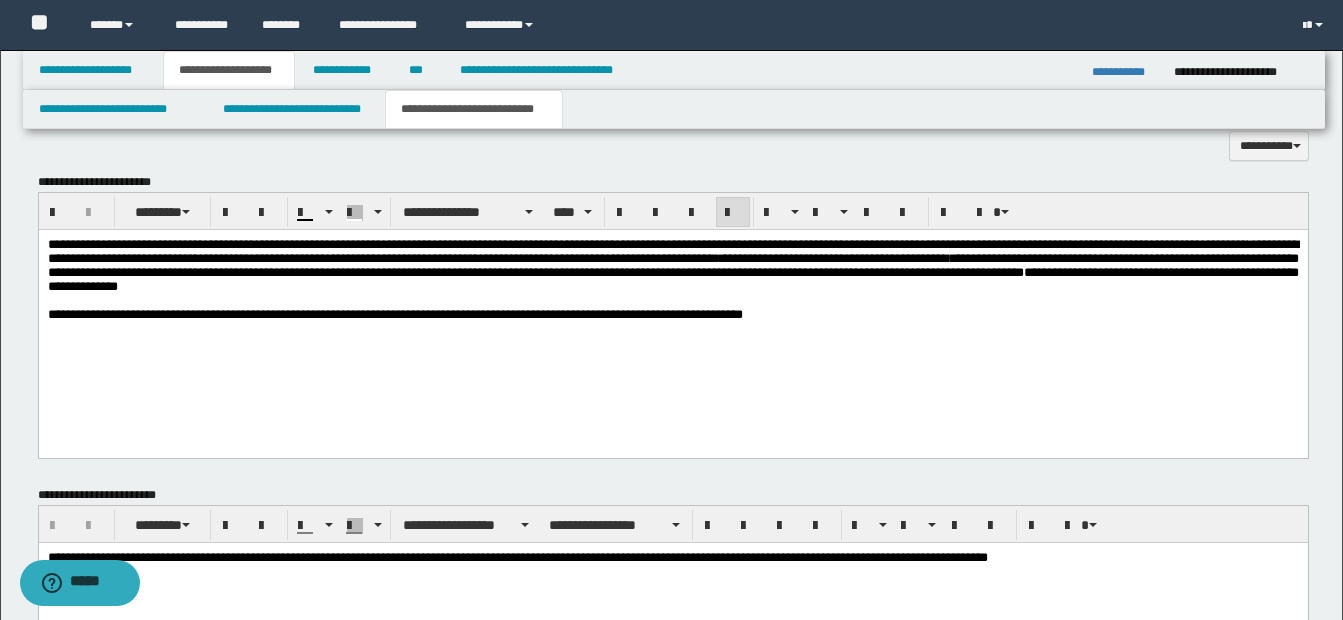 click on "**********" at bounding box center [672, 266] 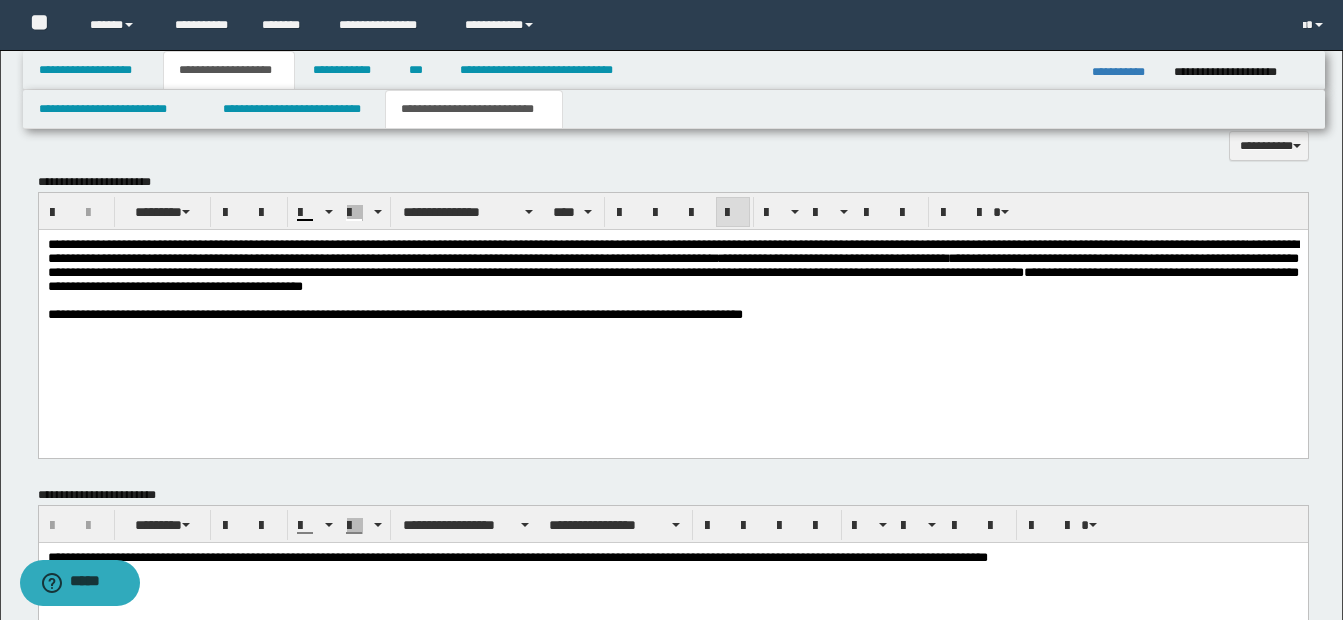 click on "**********" at bounding box center (672, 266) 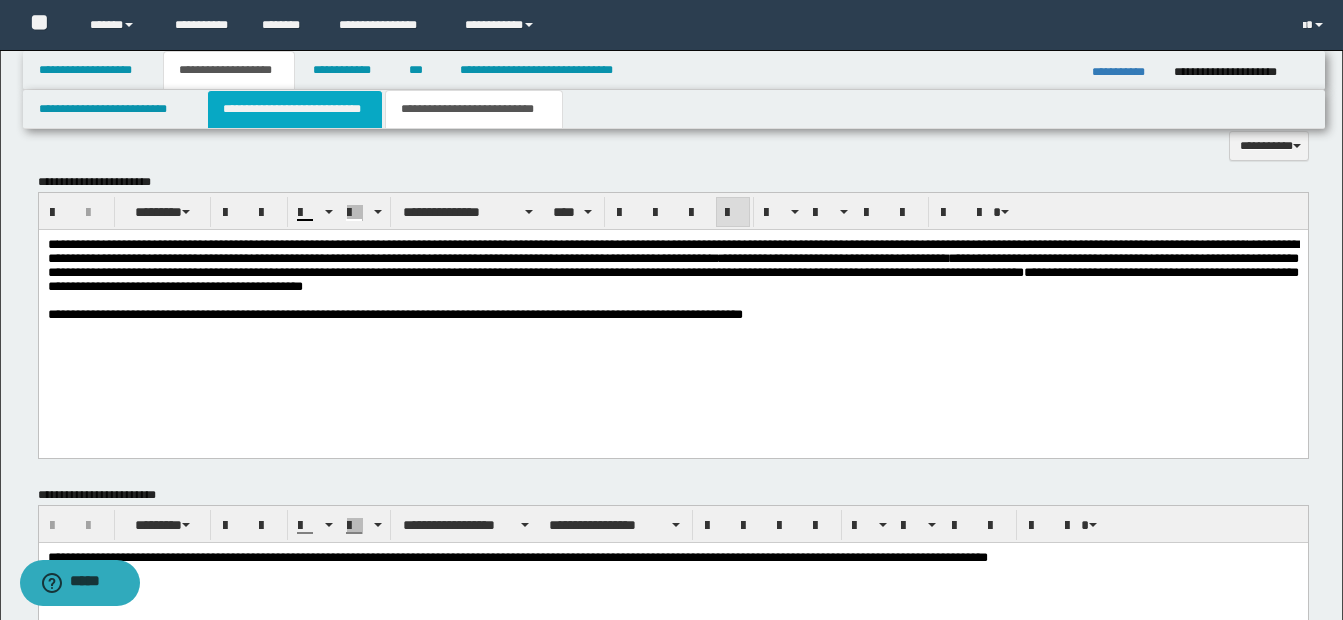 click on "**********" at bounding box center [295, 109] 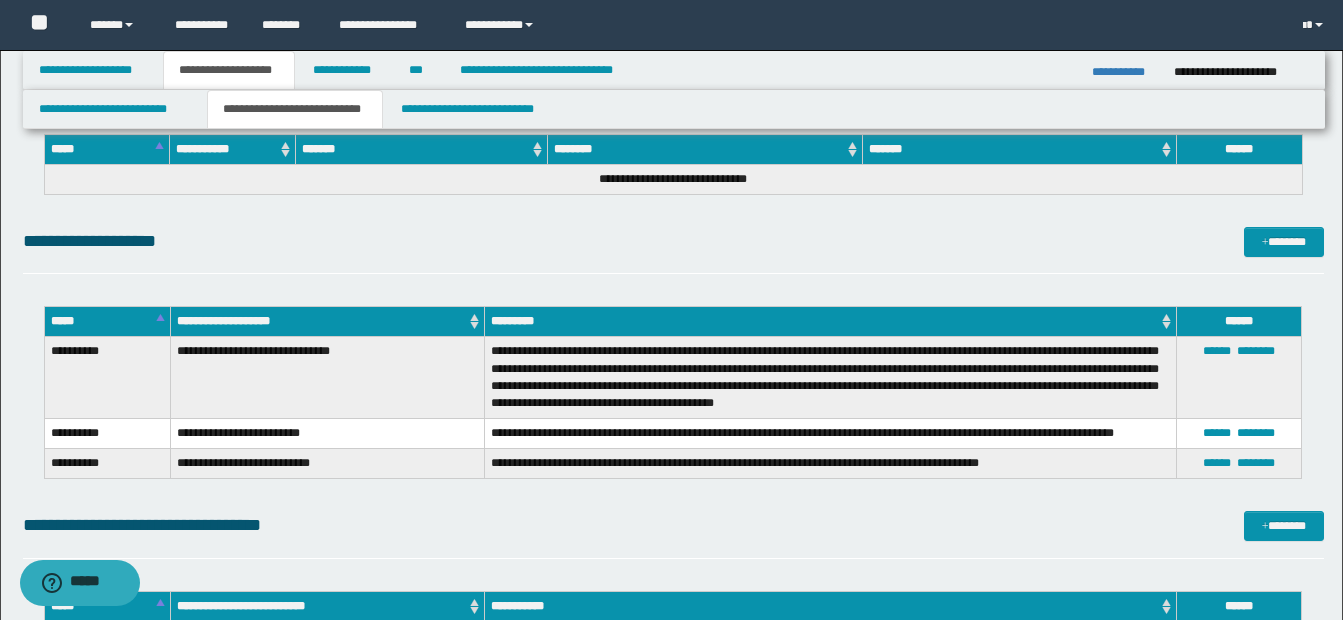 scroll, scrollTop: 1905, scrollLeft: 0, axis: vertical 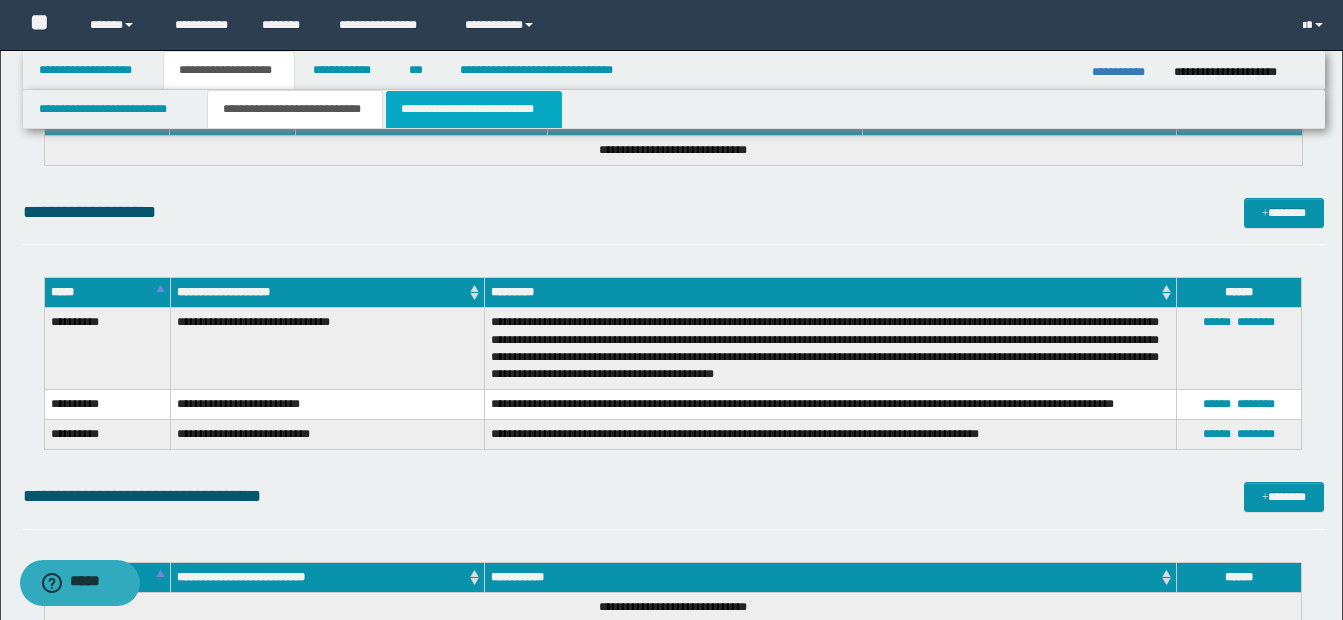 click on "**********" at bounding box center [474, 109] 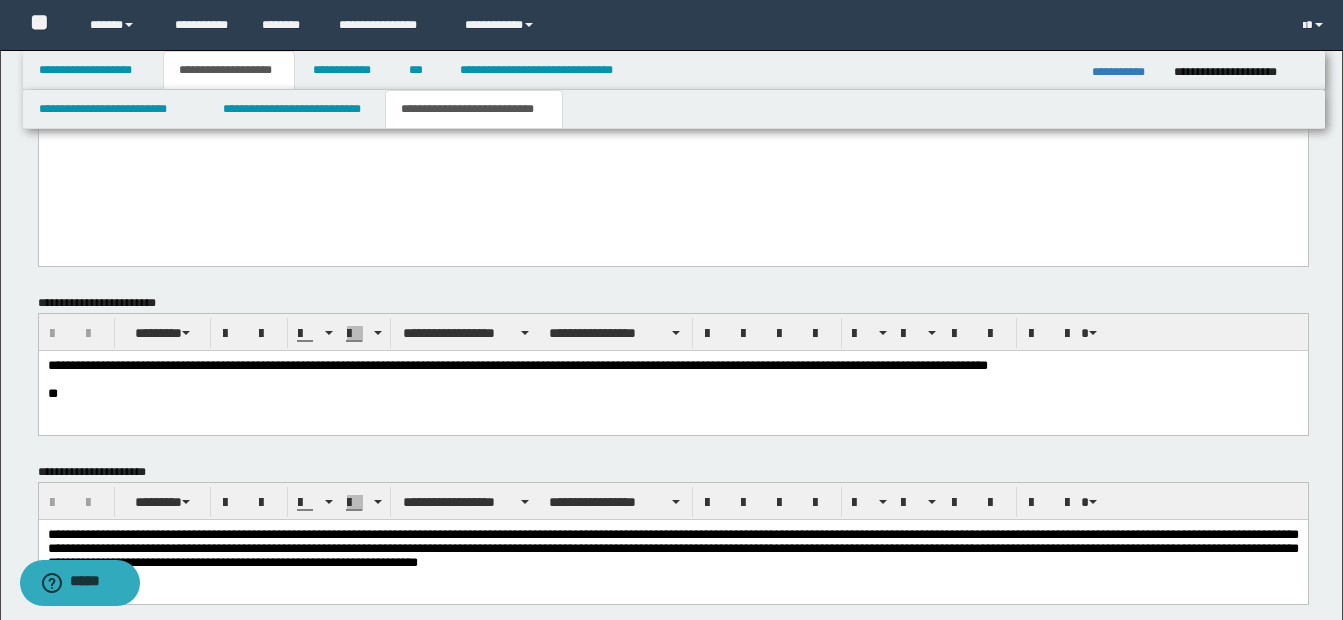 scroll, scrollTop: 1005, scrollLeft: 0, axis: vertical 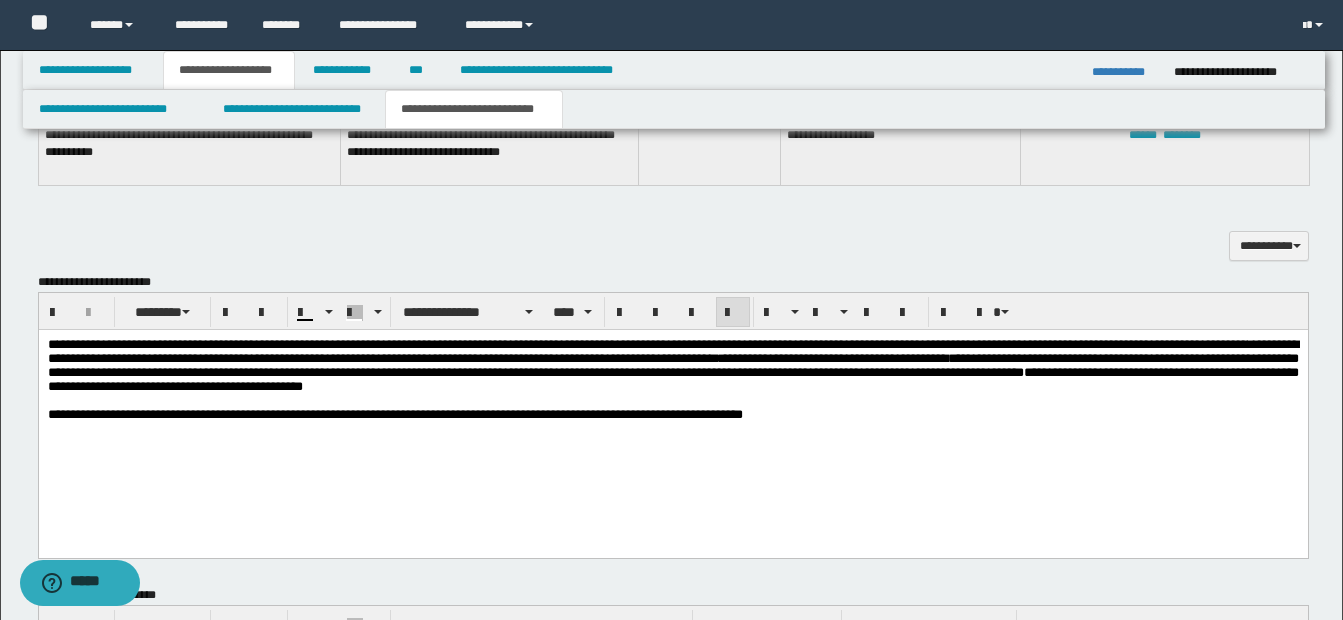 drag, startPoint x: 729, startPoint y: 397, endPoint x: 733, endPoint y: 411, distance: 14.56022 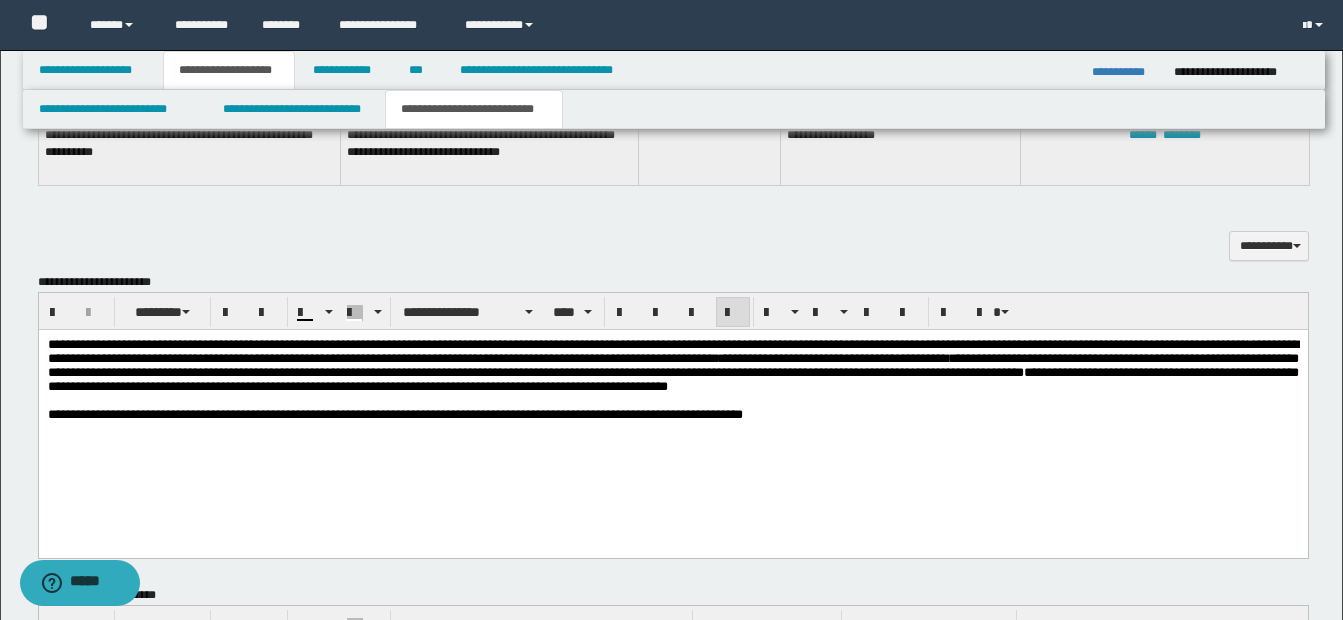 click on "**********" at bounding box center (672, 379) 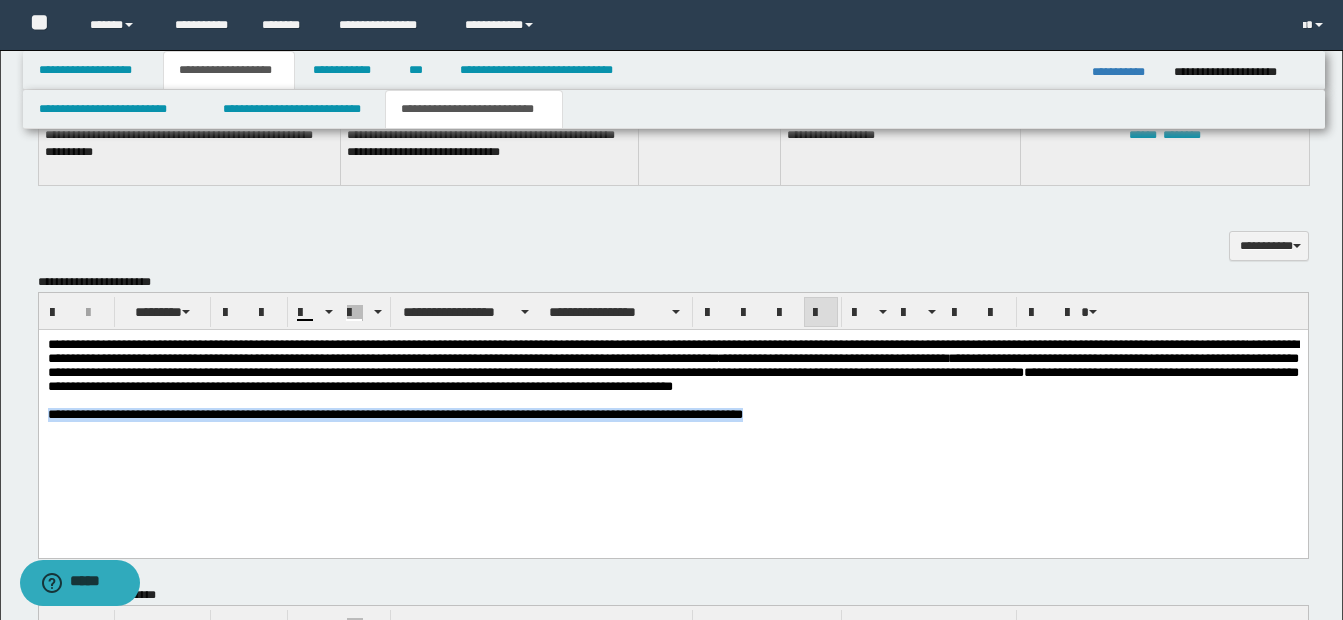 drag, startPoint x: 45, startPoint y: 424, endPoint x: 786, endPoint y: 425, distance: 741.0007 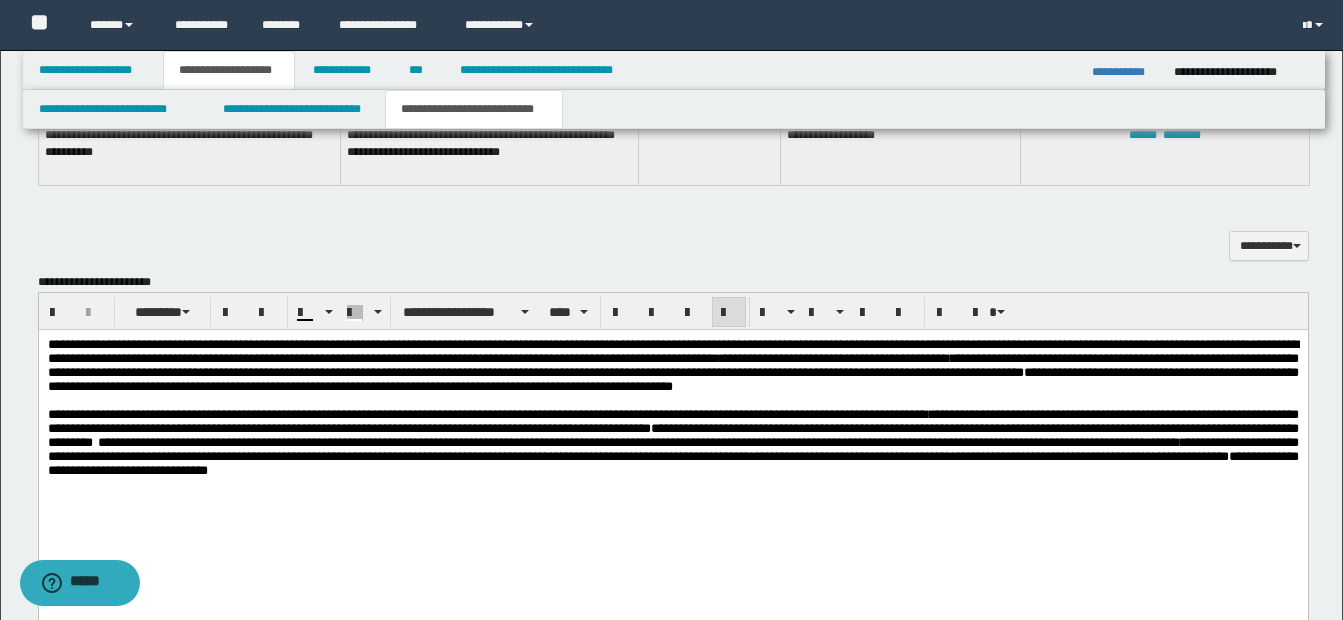 click on "**********" at bounding box center (486, 414) 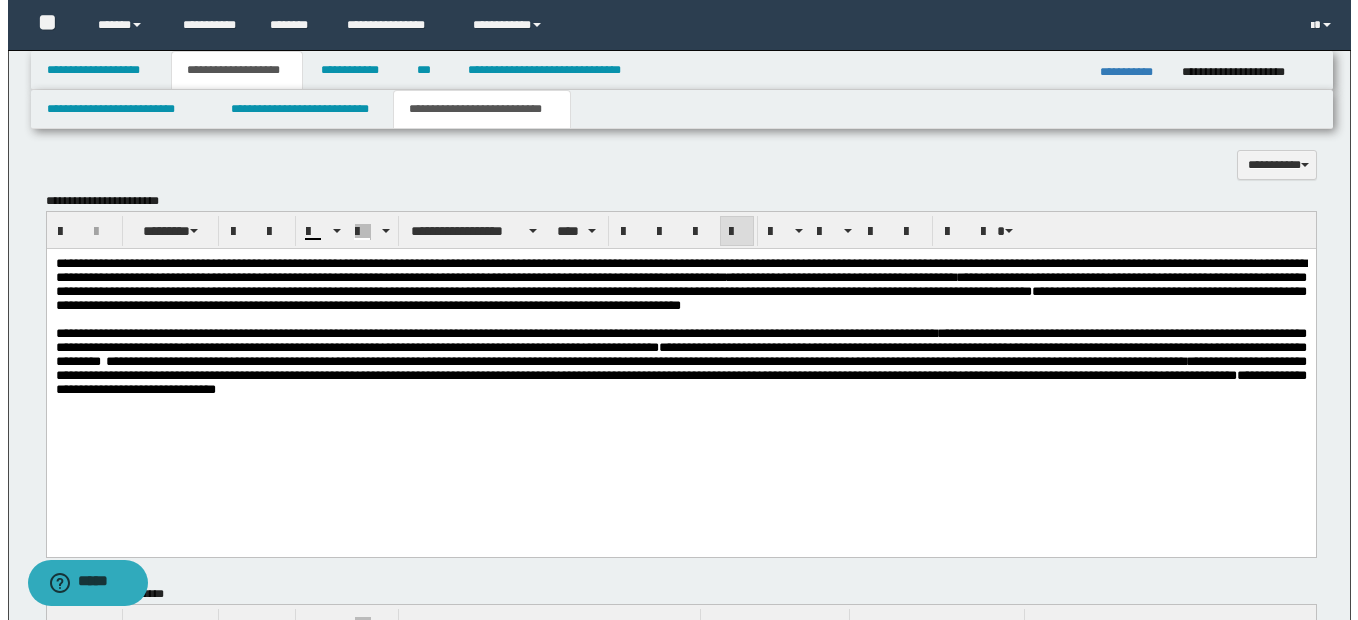 scroll, scrollTop: 1205, scrollLeft: 0, axis: vertical 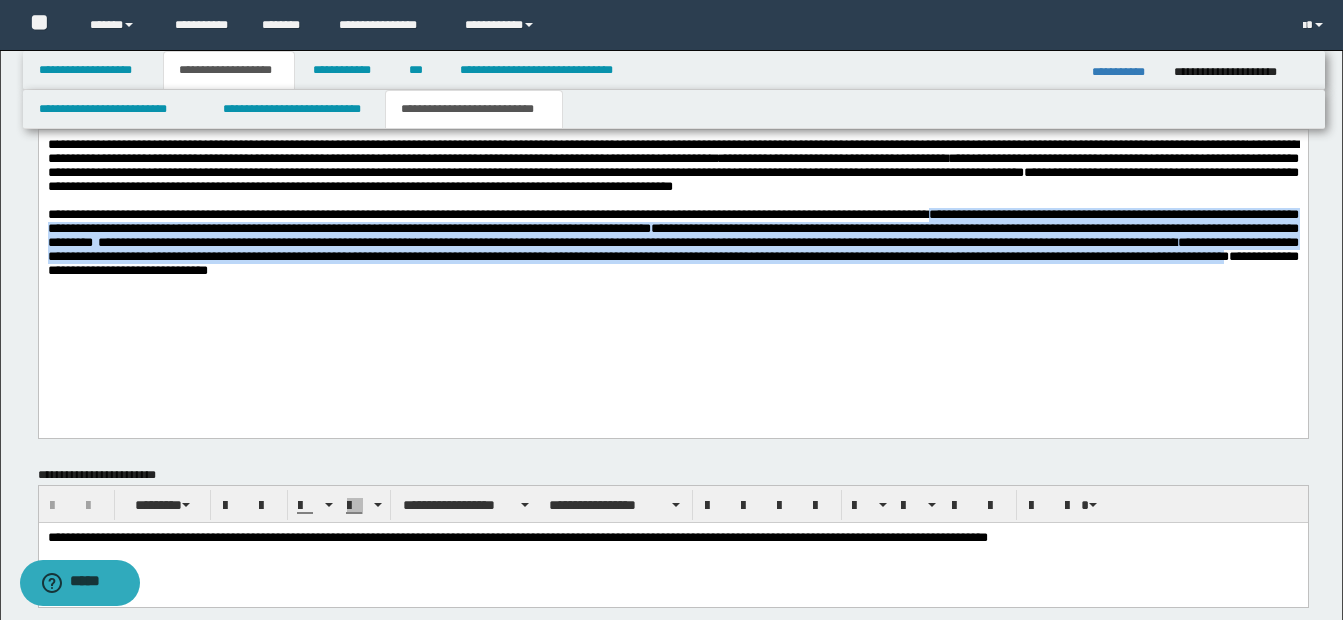 drag, startPoint x: 977, startPoint y: 224, endPoint x: 297, endPoint y: 293, distance: 683.49176 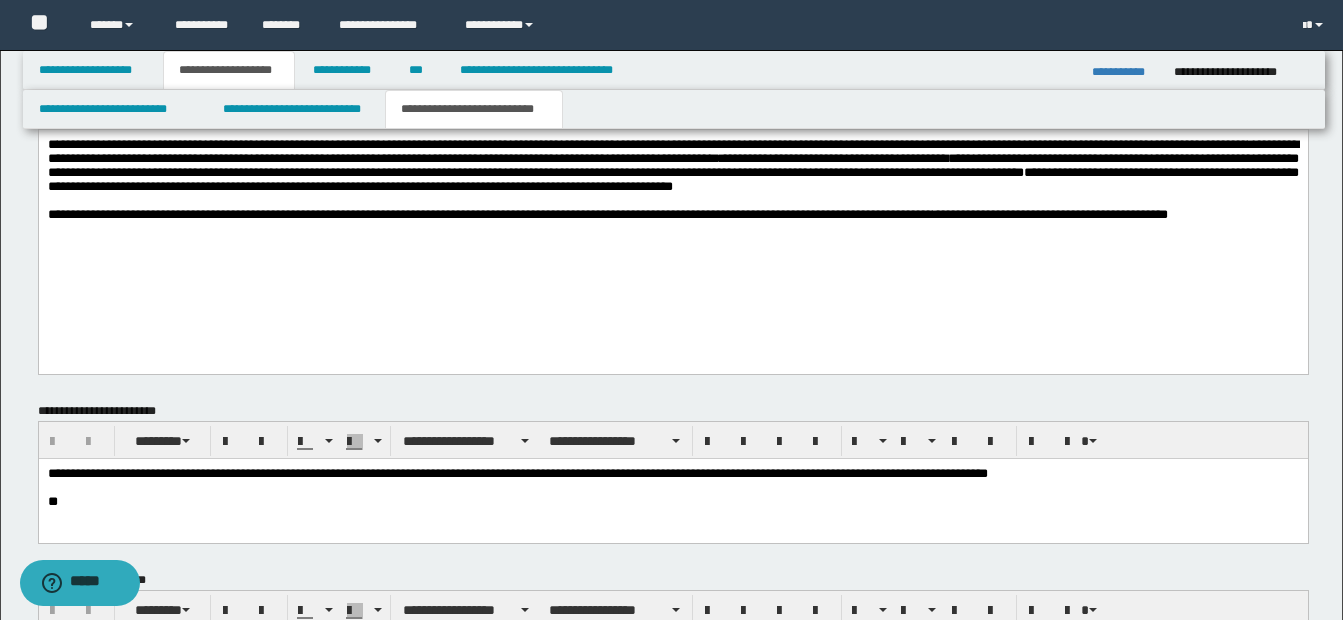 click on "**********" at bounding box center [672, 215] 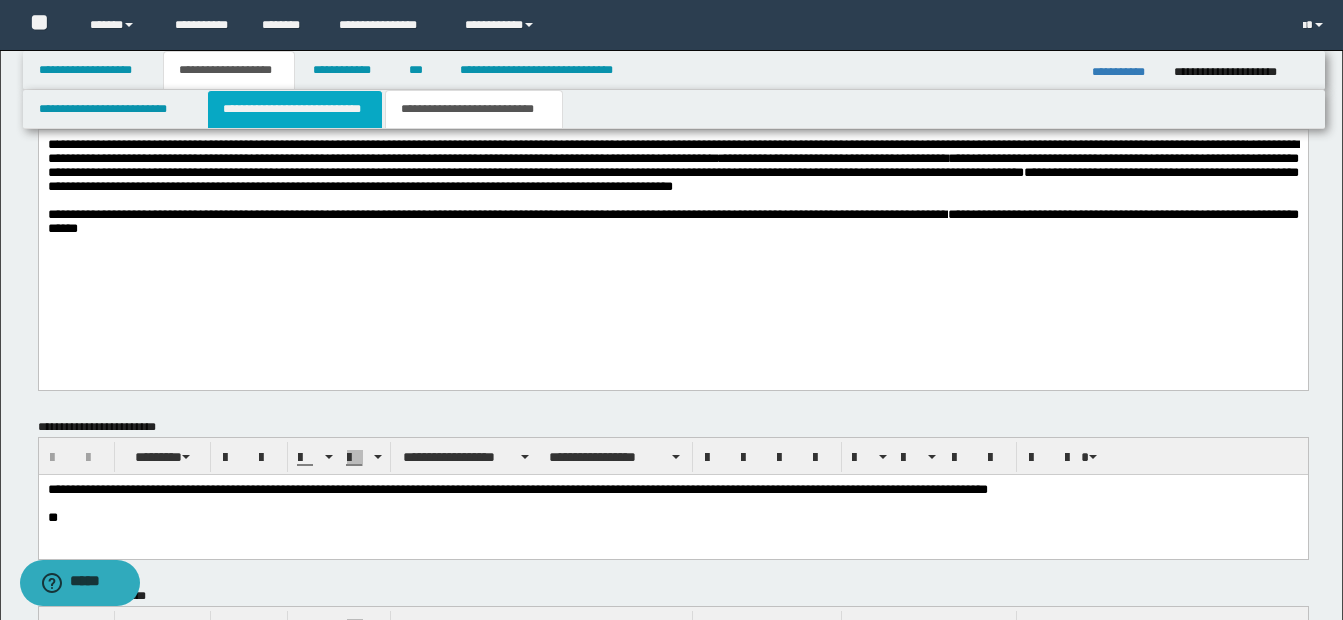 click on "**********" at bounding box center (295, 109) 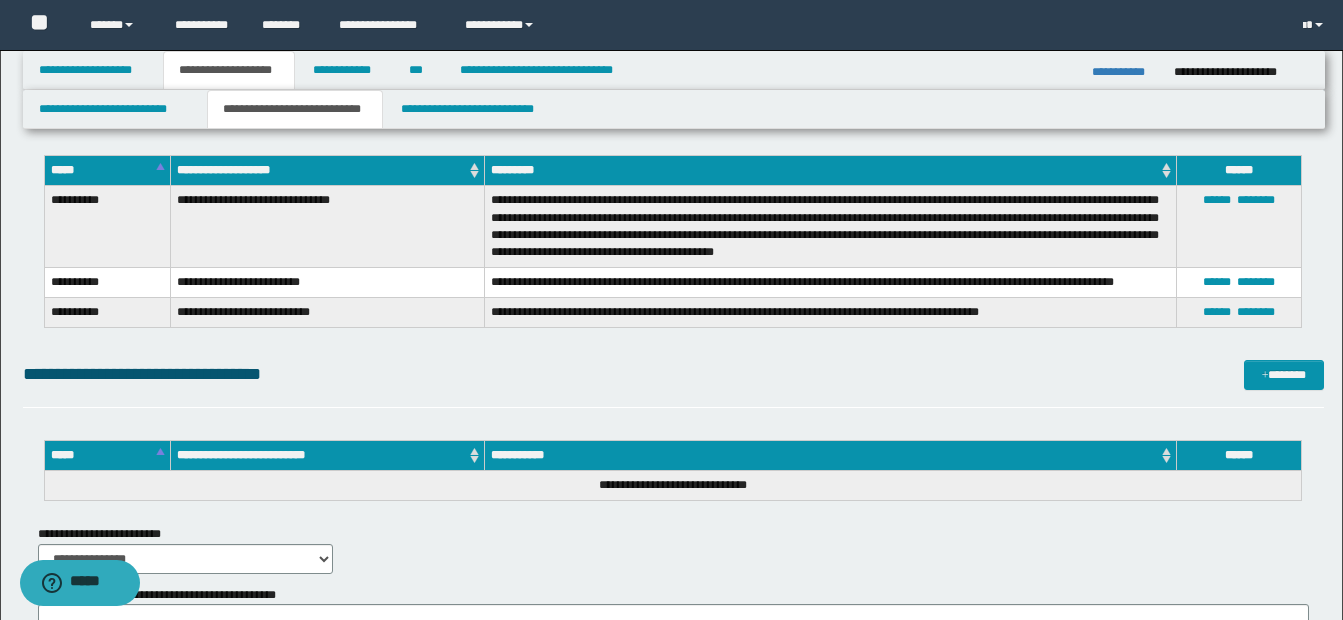 scroll, scrollTop: 1905, scrollLeft: 0, axis: vertical 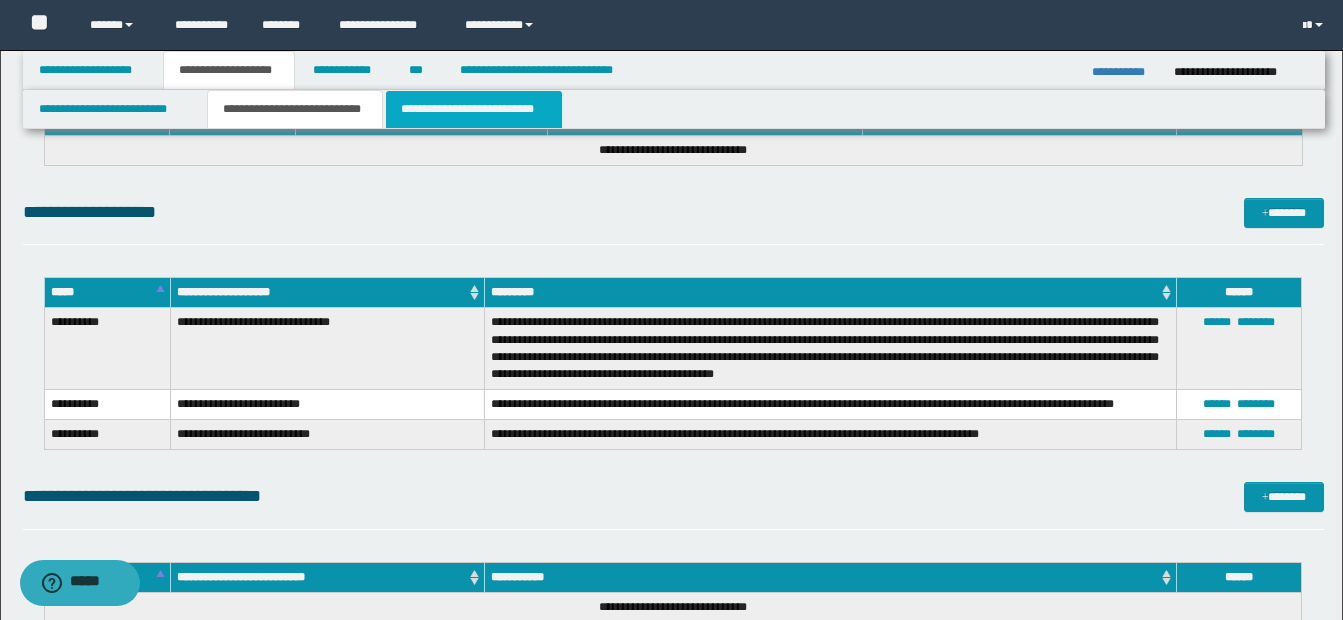 click on "**********" at bounding box center (474, 109) 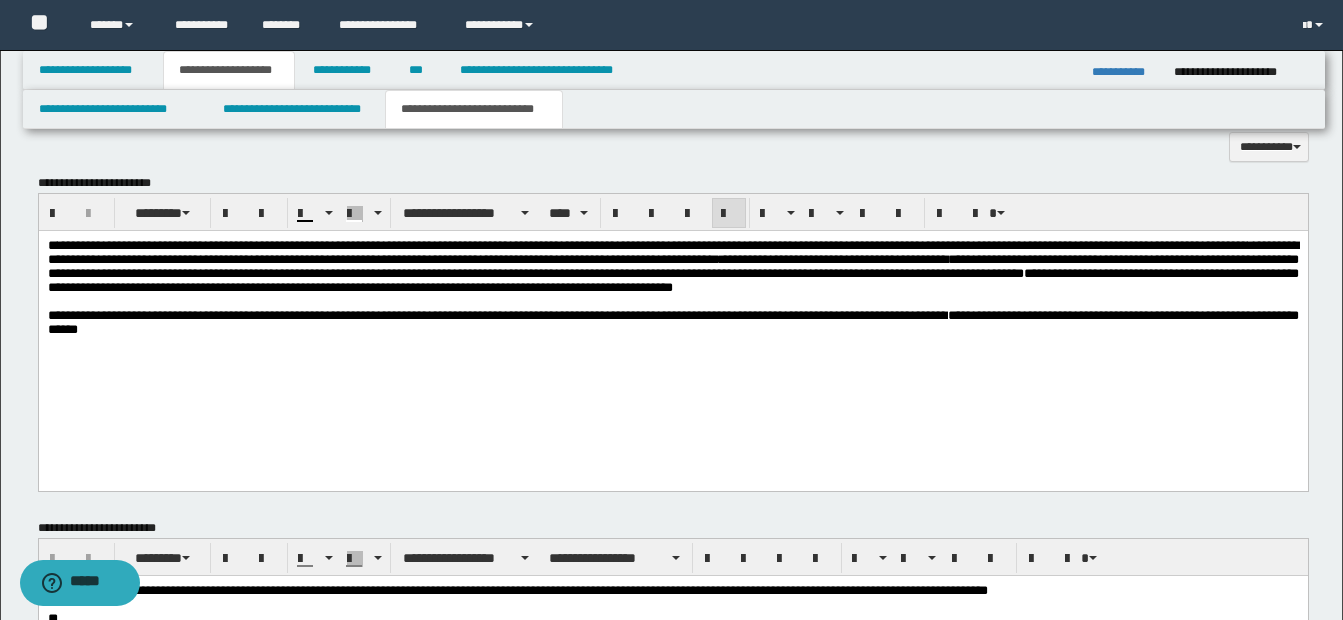 scroll, scrollTop: 1037, scrollLeft: 0, axis: vertical 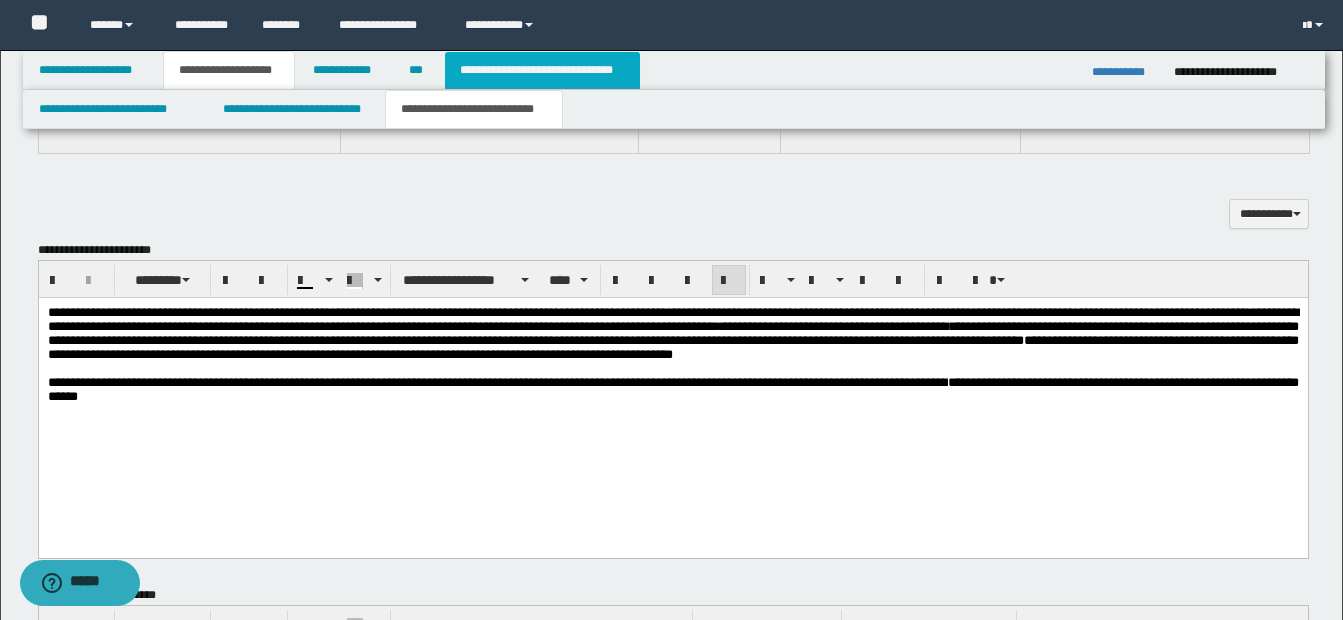 click on "**********" at bounding box center [542, 70] 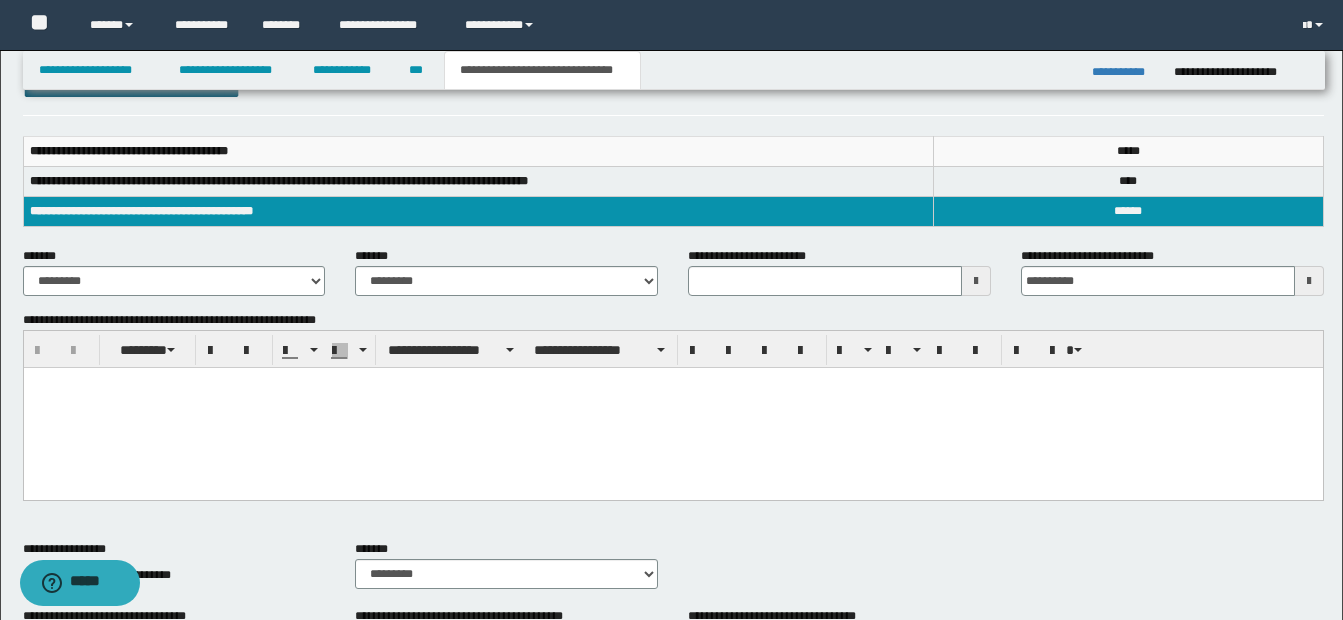 scroll, scrollTop: 231, scrollLeft: 0, axis: vertical 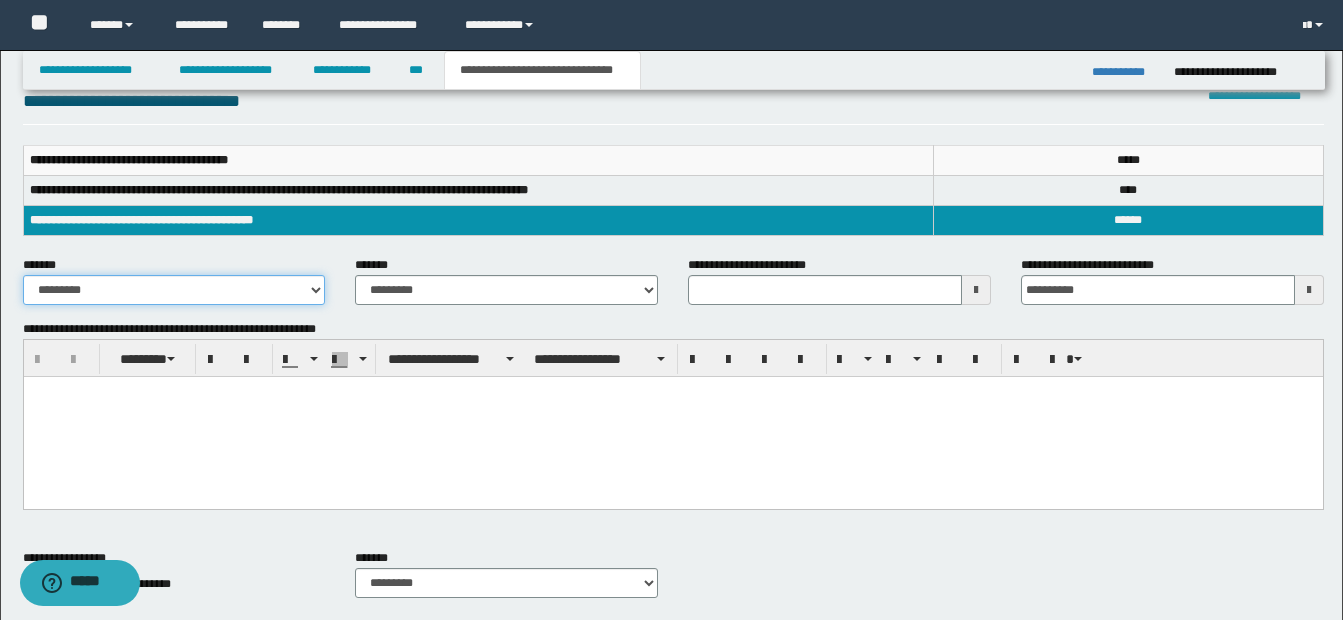 click on "**********" at bounding box center (174, 290) 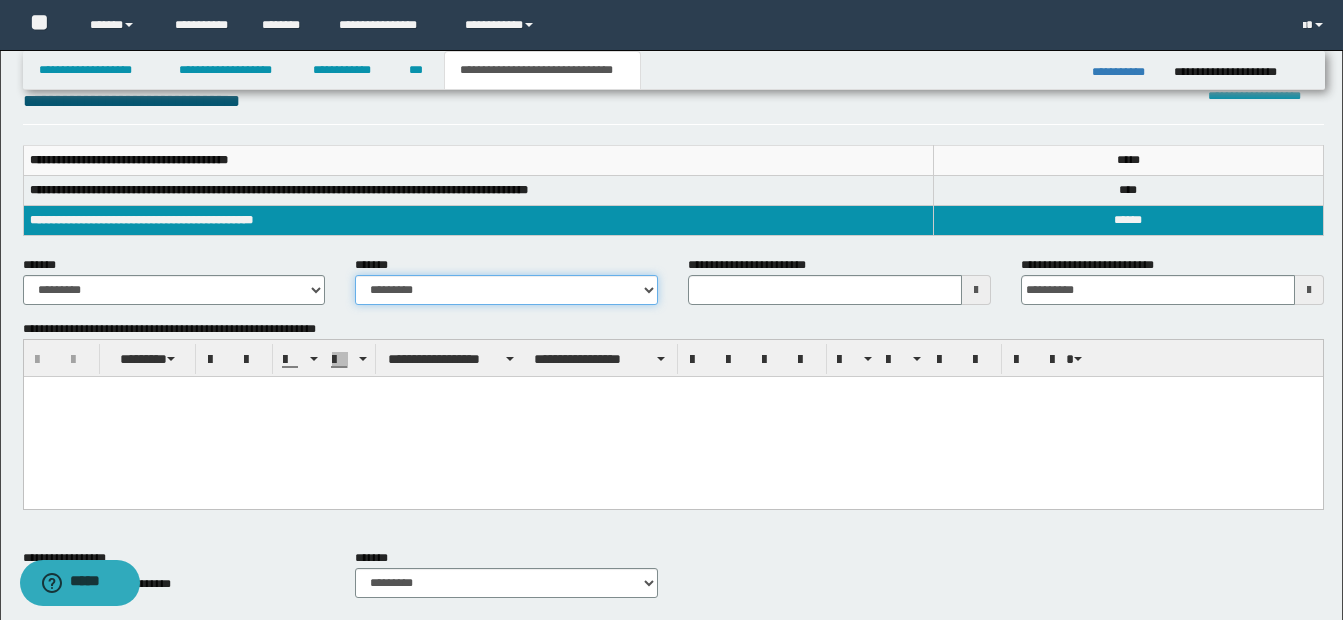 click on "**********" at bounding box center [506, 290] 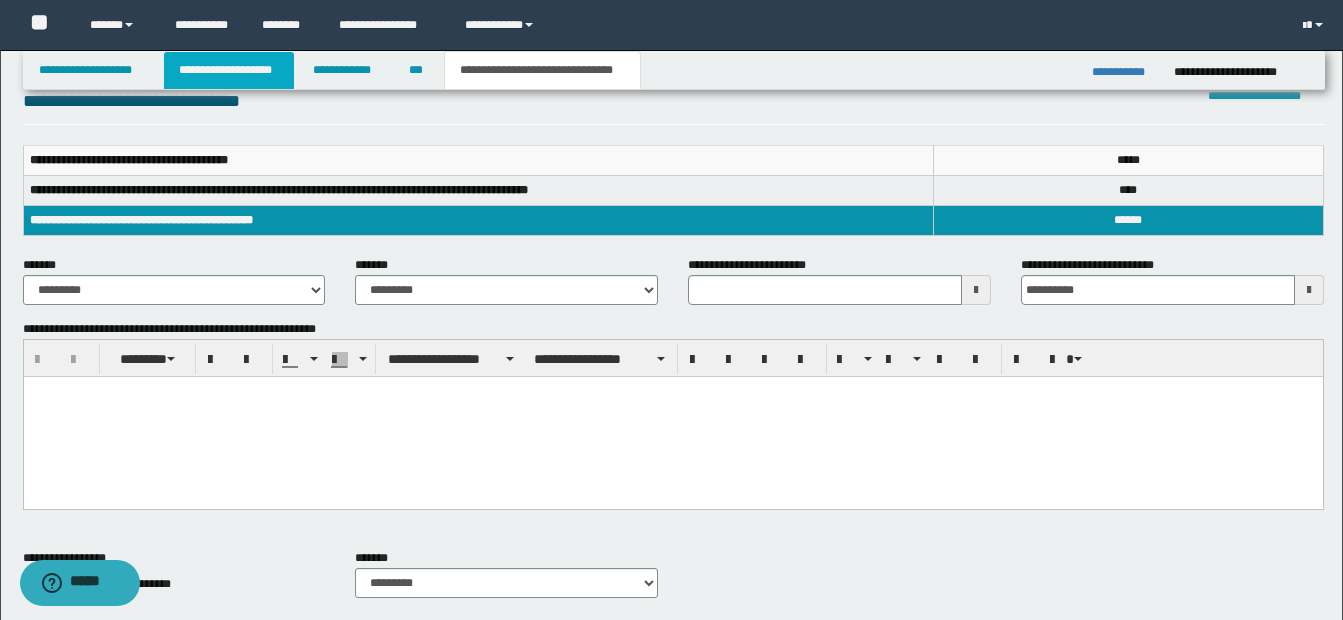 click on "**********" at bounding box center [229, 70] 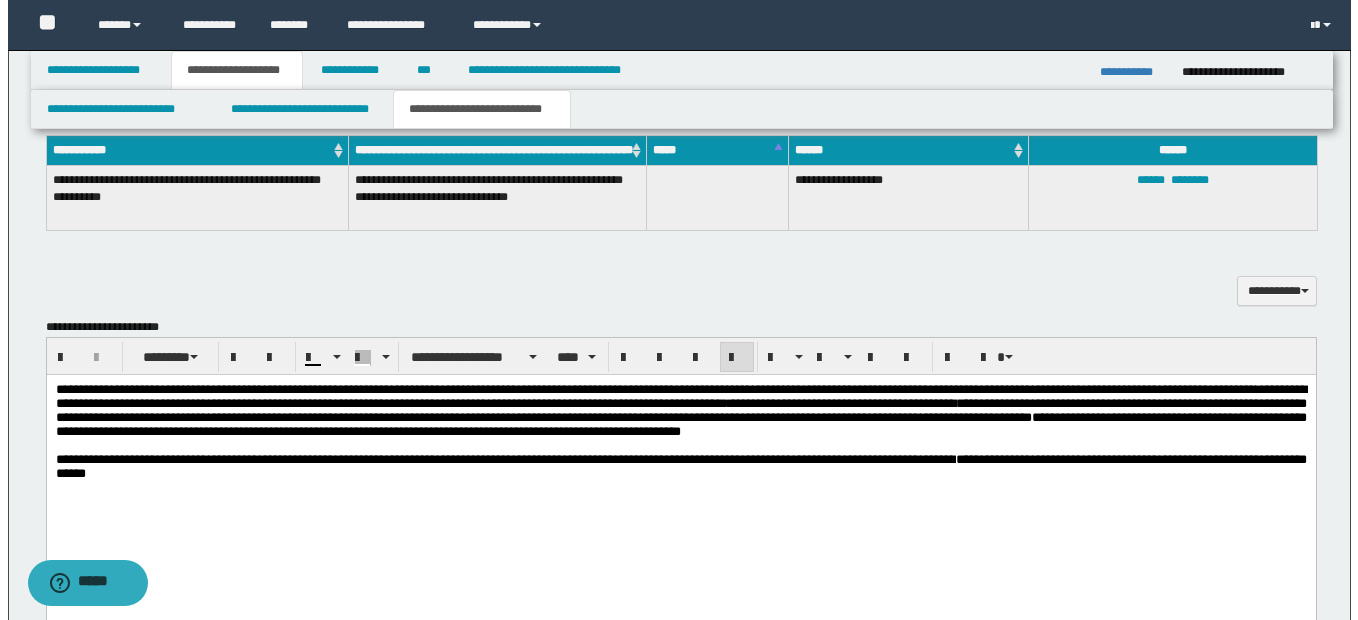 scroll, scrollTop: 962, scrollLeft: 0, axis: vertical 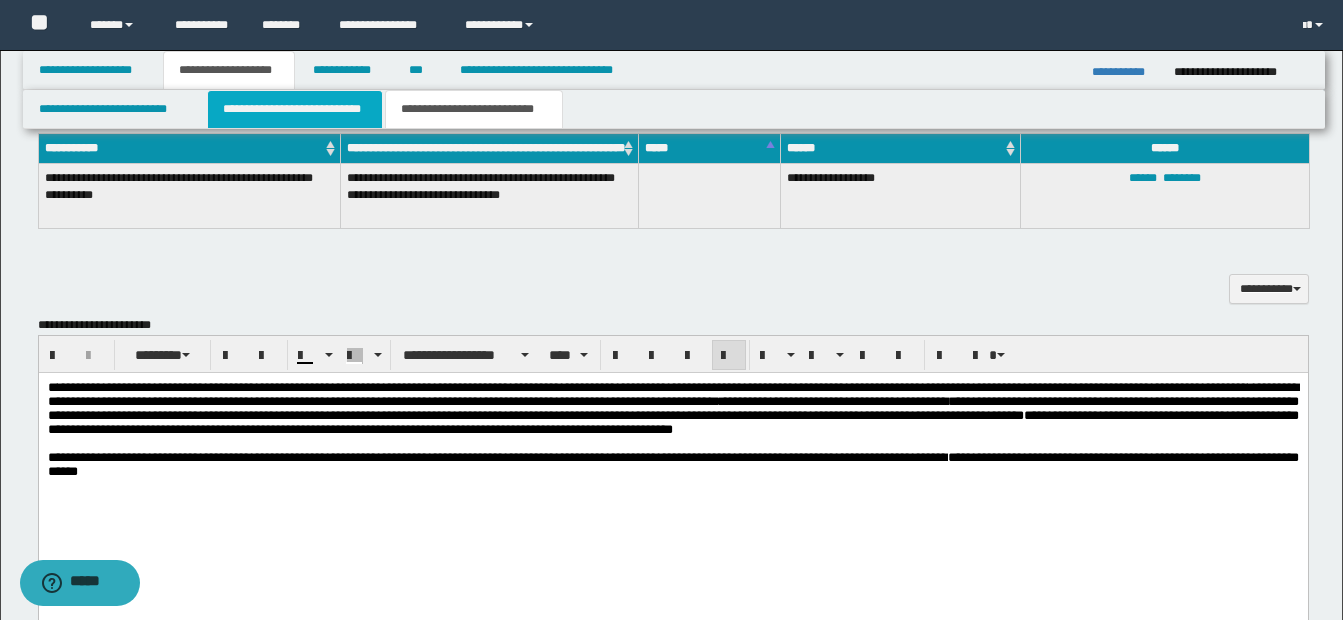 click on "**********" at bounding box center (295, 109) 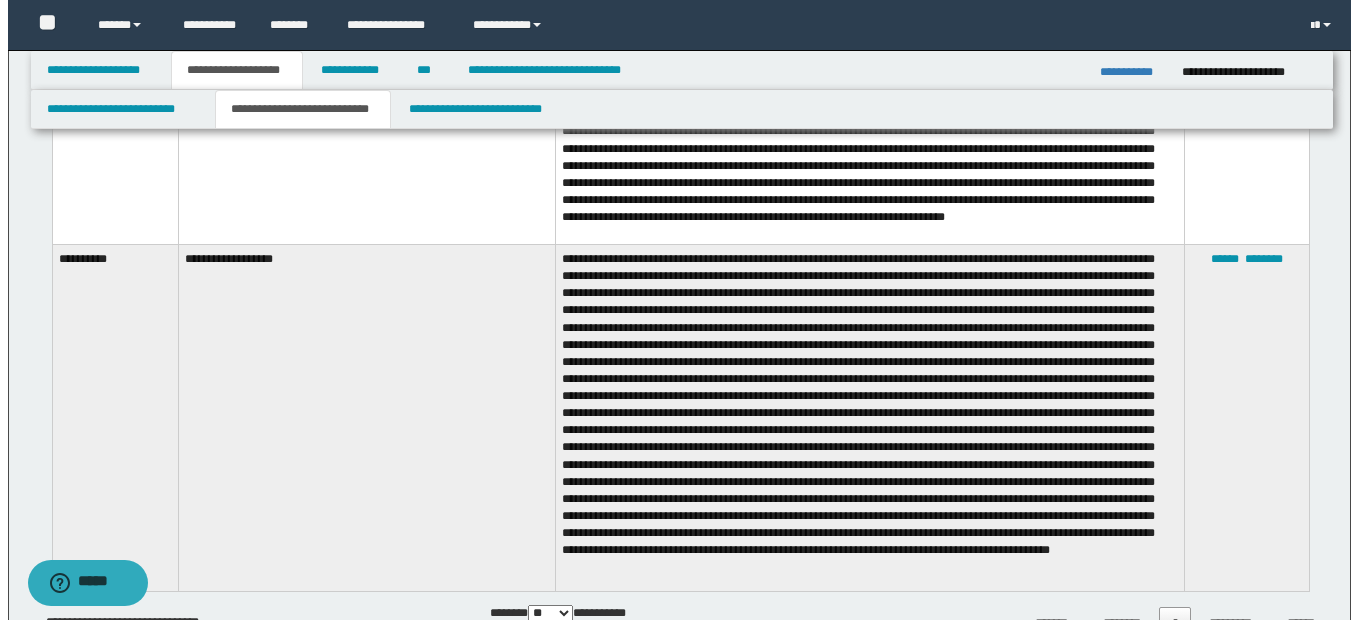 scroll, scrollTop: 1262, scrollLeft: 0, axis: vertical 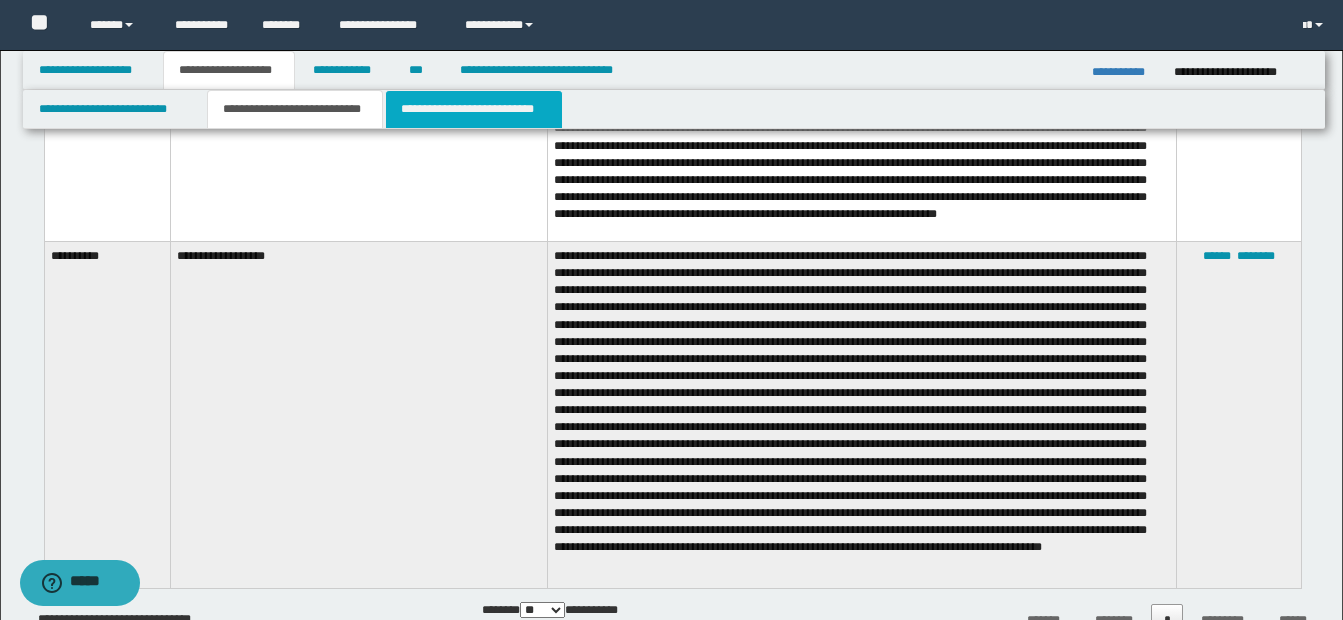 click on "**********" at bounding box center (474, 109) 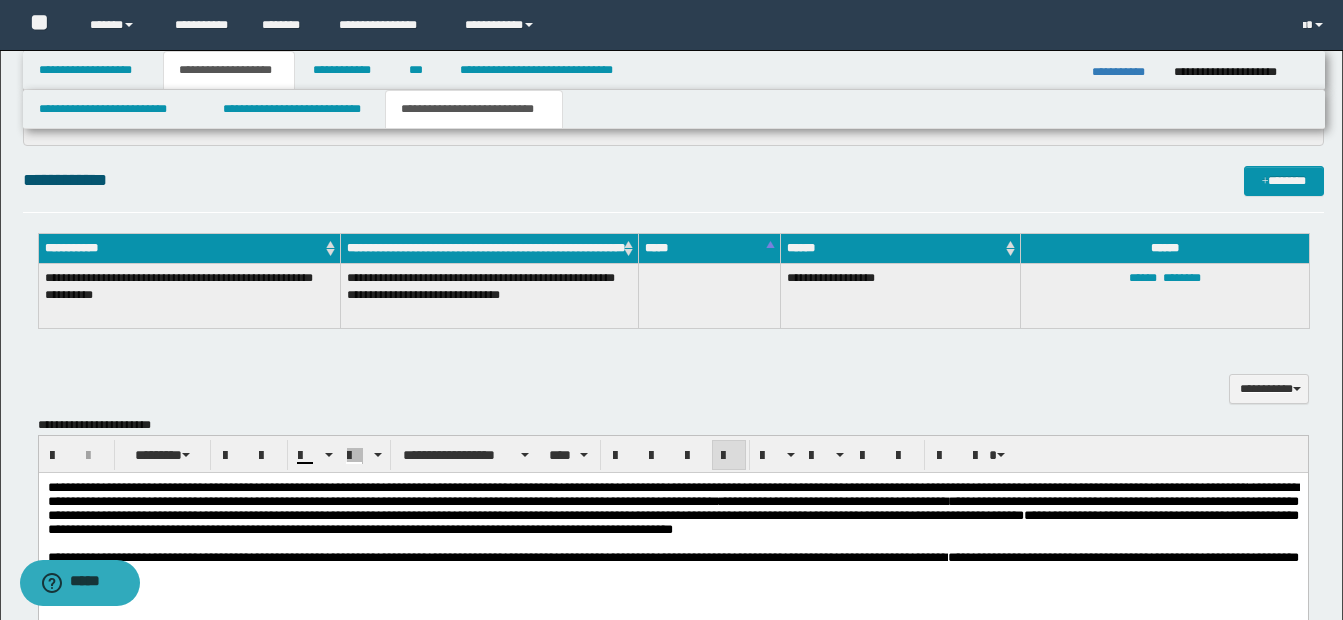 scroll, scrollTop: 962, scrollLeft: 0, axis: vertical 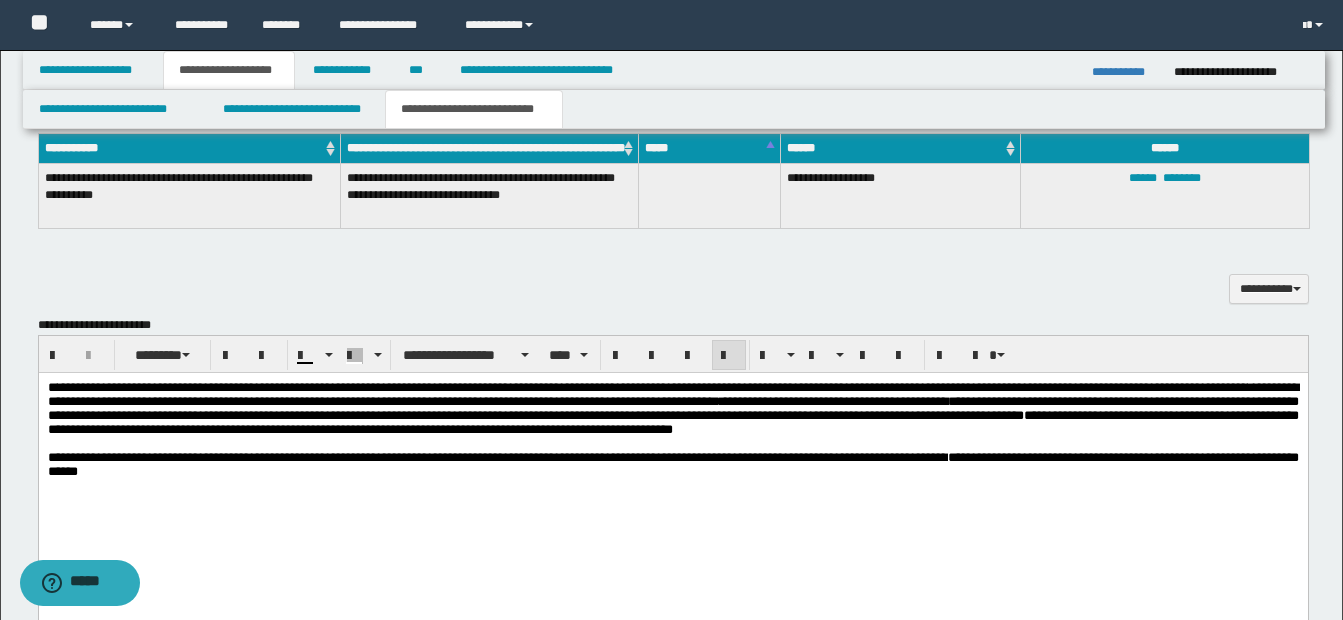 click on "**********" at bounding box center (672, 415) 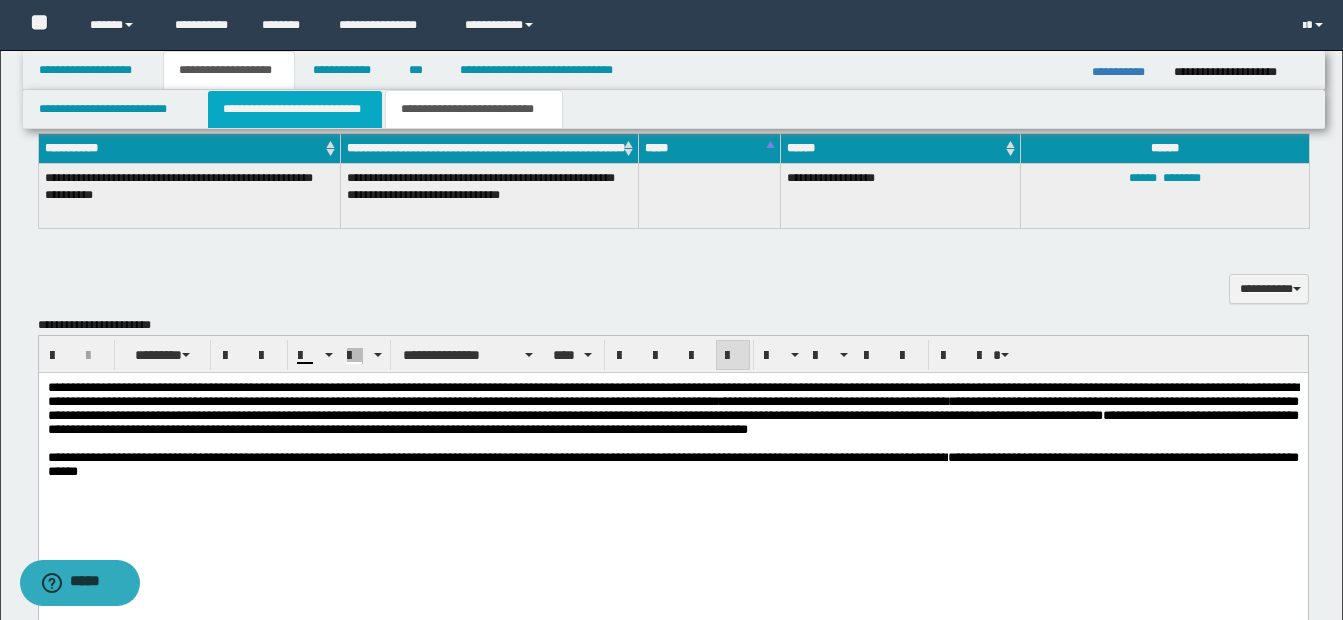 click on "**********" at bounding box center [295, 109] 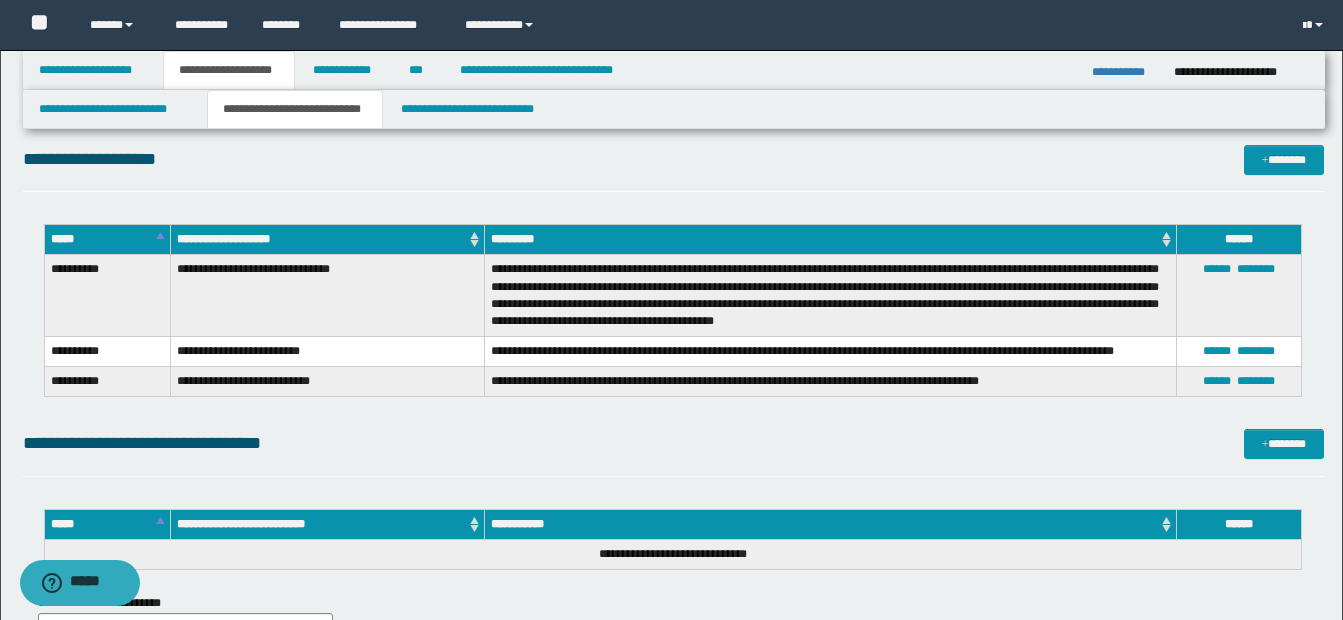 scroll, scrollTop: 1962, scrollLeft: 0, axis: vertical 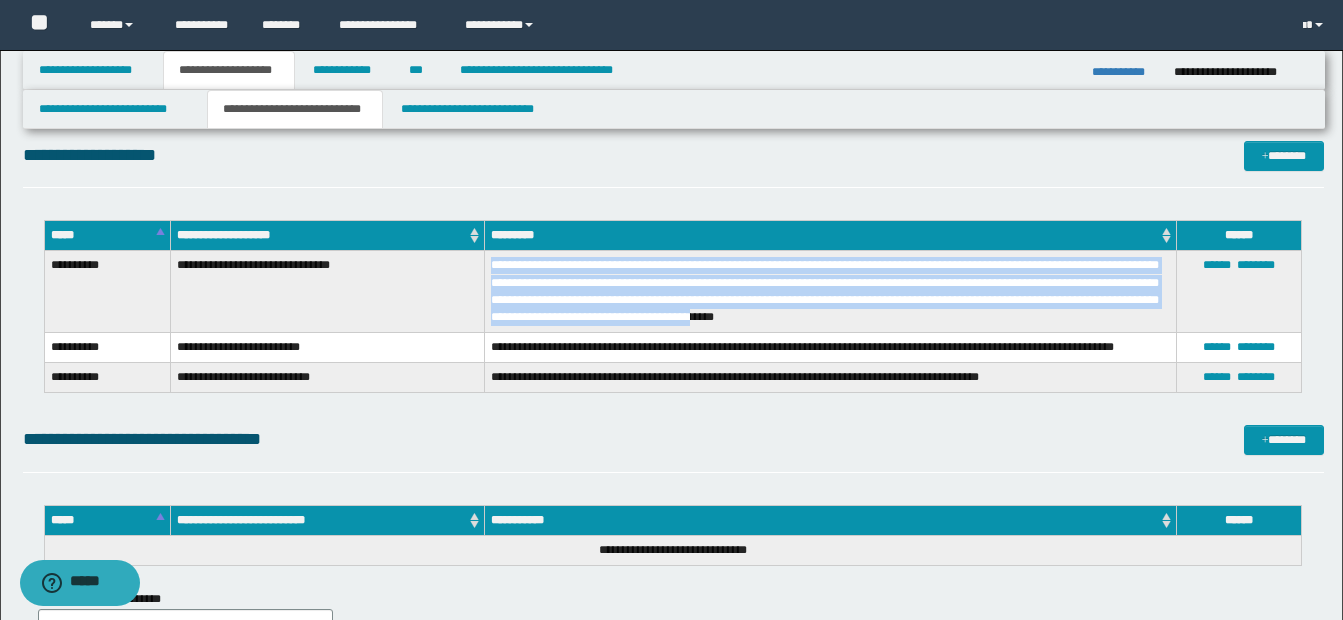 drag, startPoint x: 492, startPoint y: 265, endPoint x: 872, endPoint y: 315, distance: 383.27536 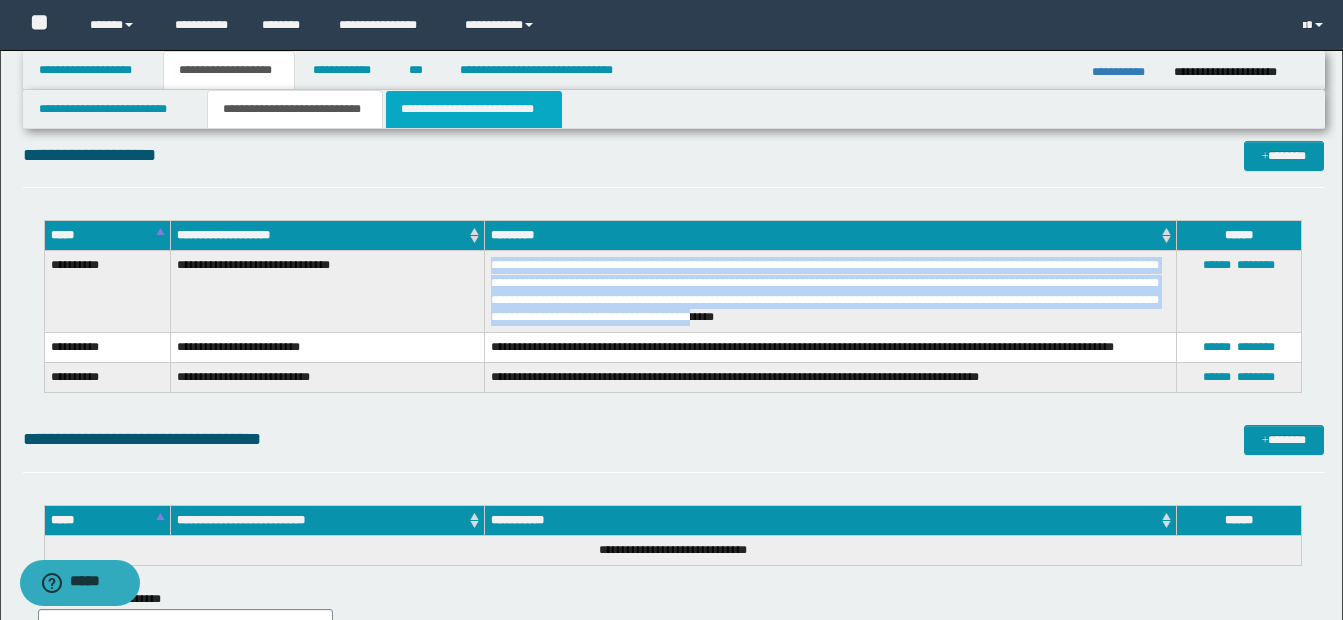 click on "**********" at bounding box center [474, 109] 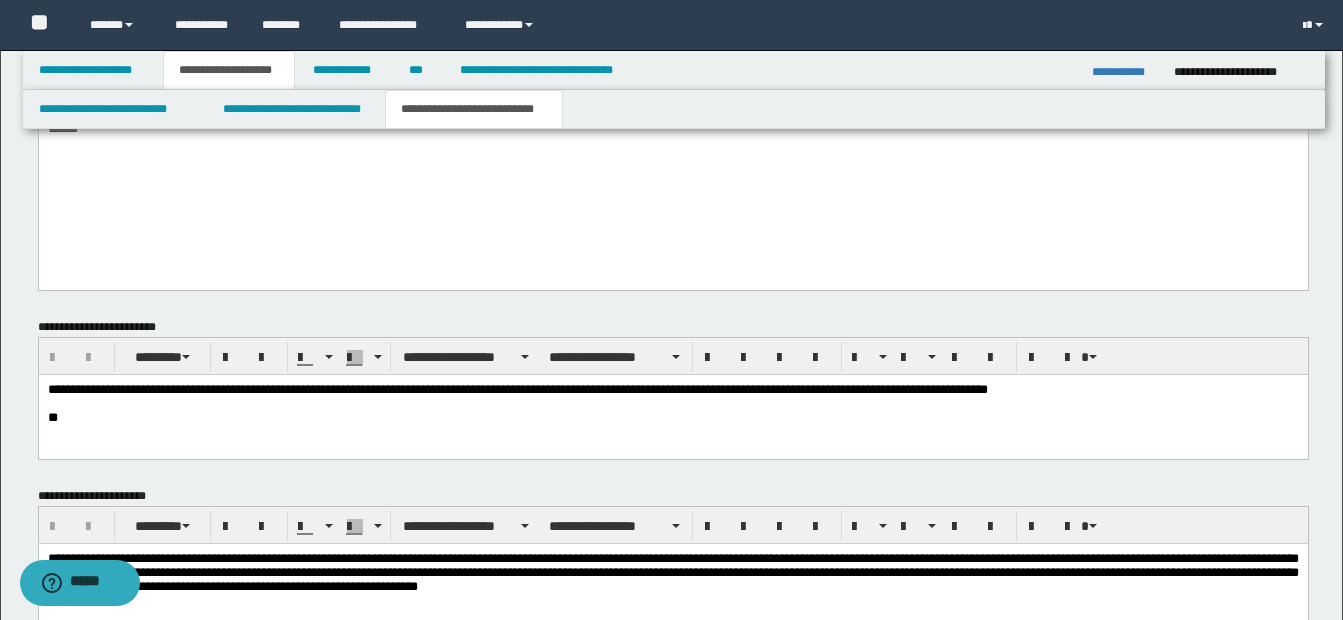 scroll, scrollTop: 1137, scrollLeft: 0, axis: vertical 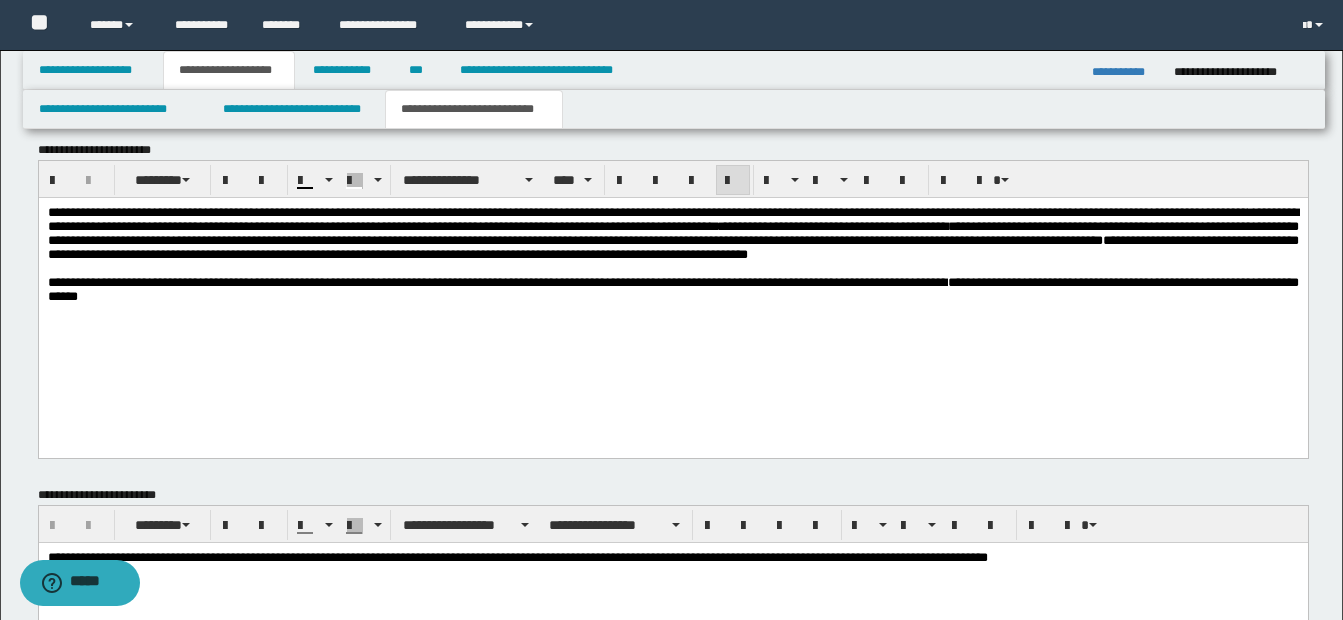 click on "**********" at bounding box center [672, 240] 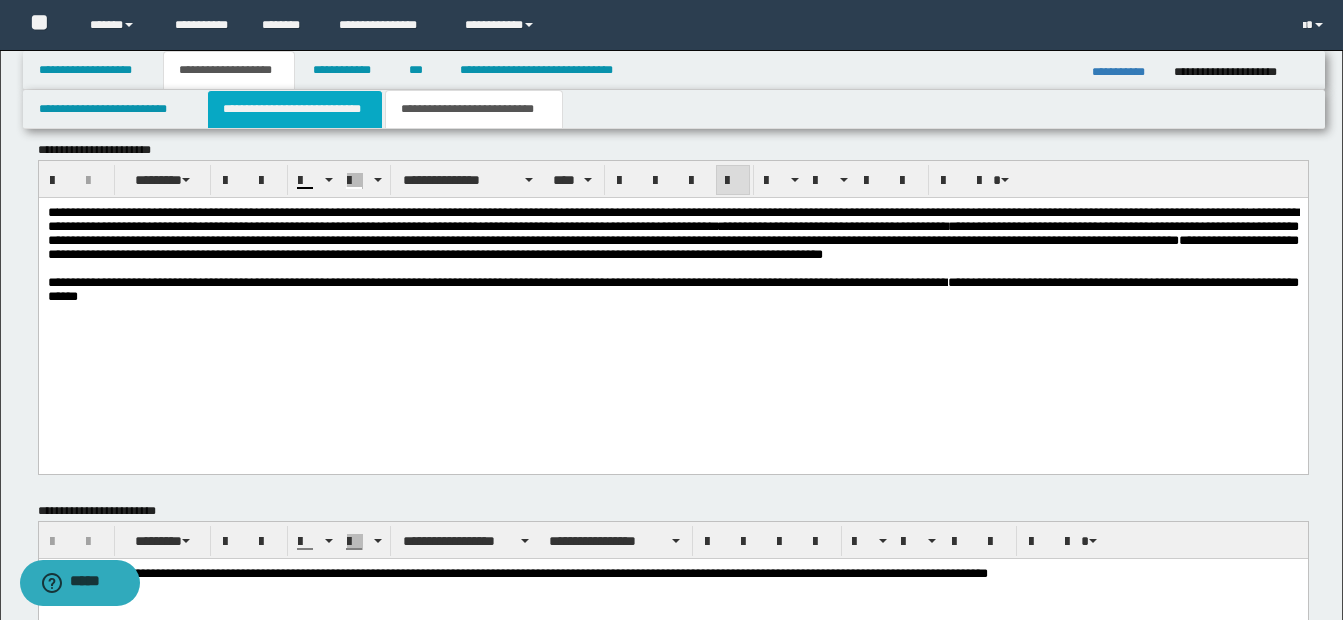 click on "**********" at bounding box center (295, 109) 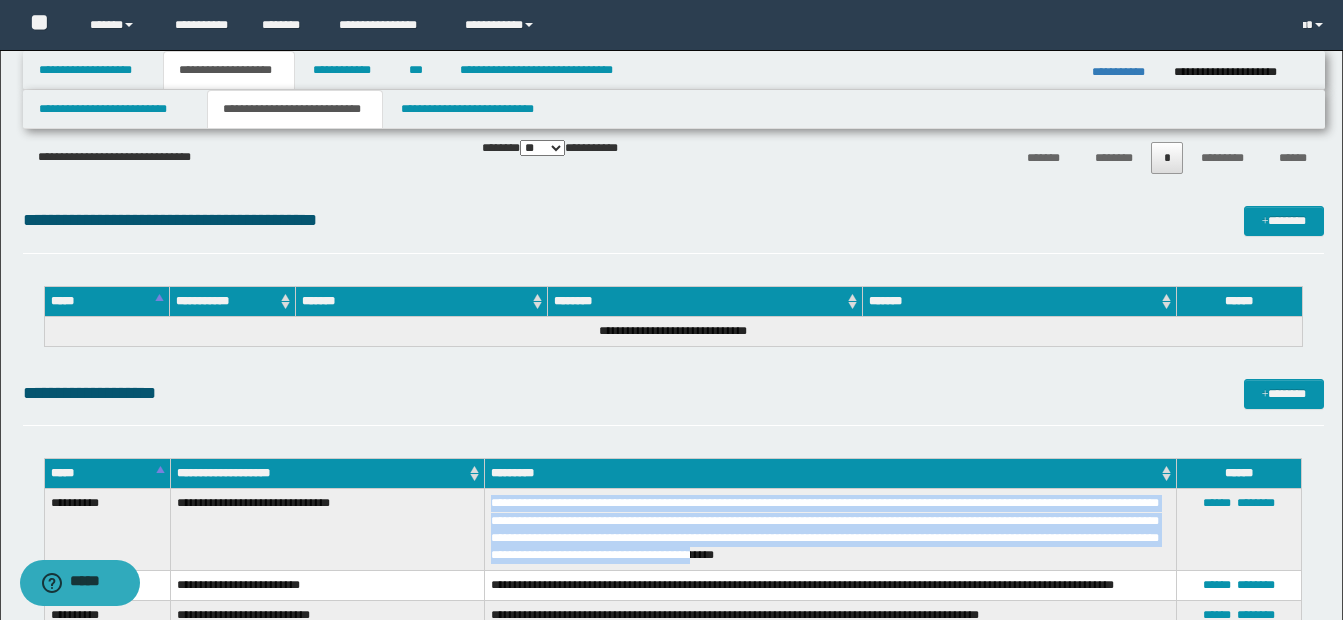 scroll, scrollTop: 1937, scrollLeft: 0, axis: vertical 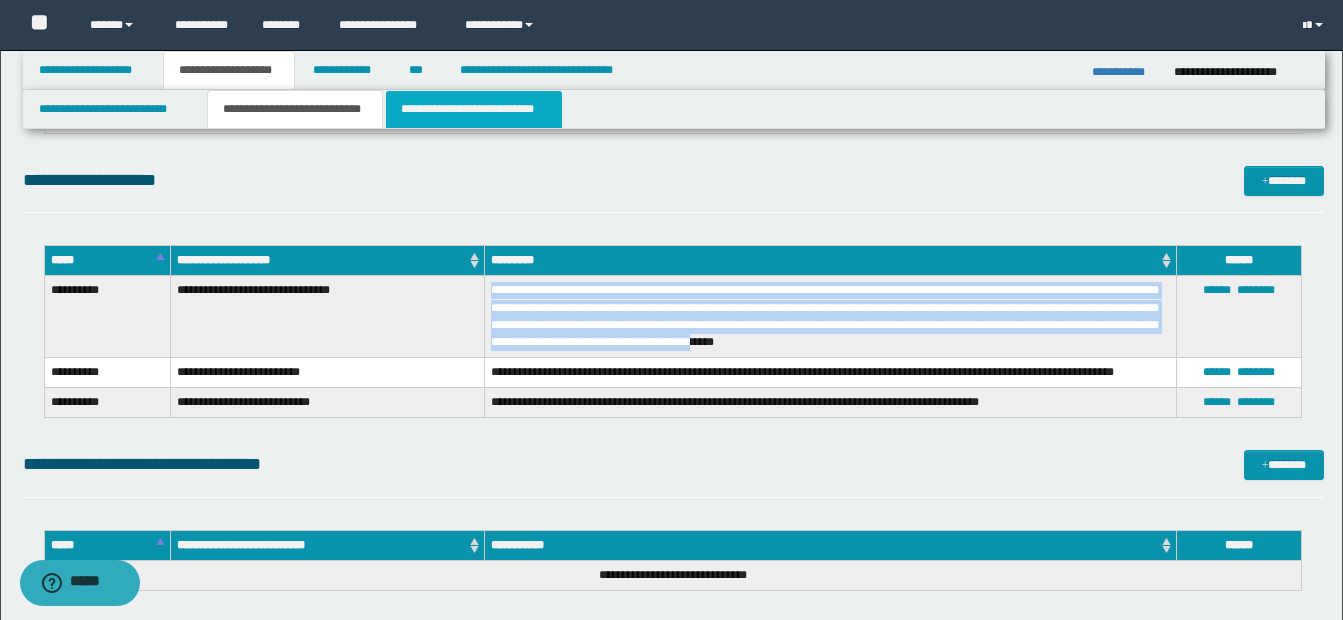 click on "**********" at bounding box center (474, 109) 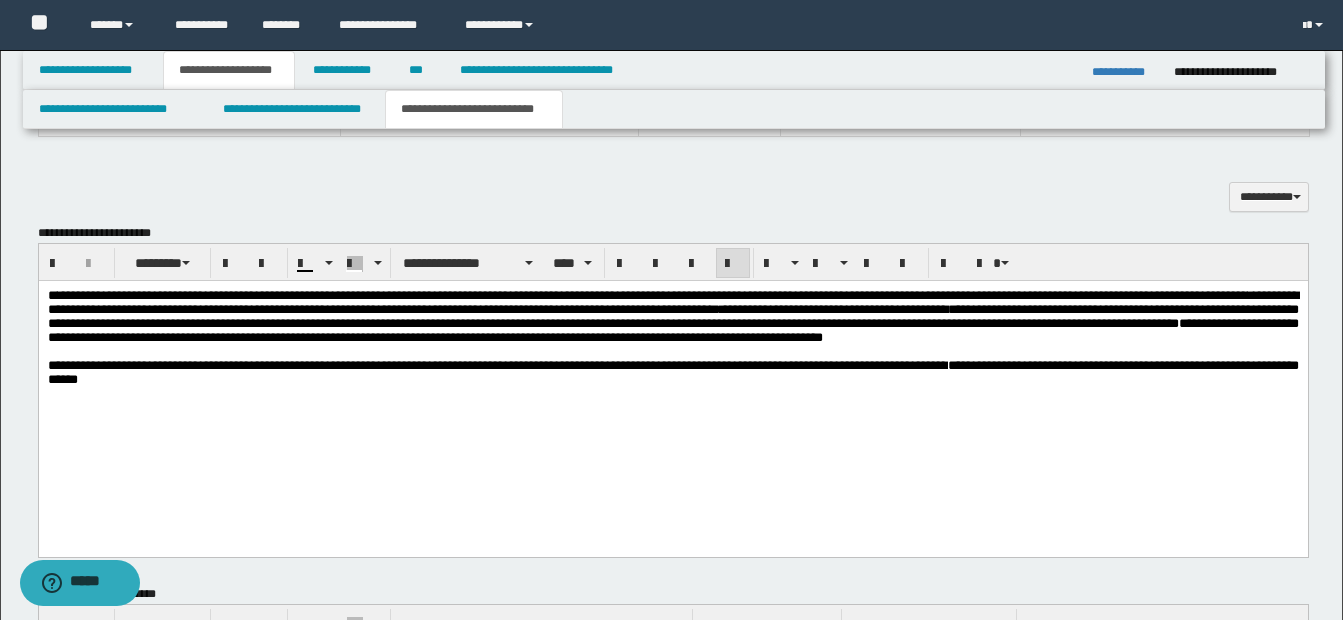 scroll, scrollTop: 1053, scrollLeft: 0, axis: vertical 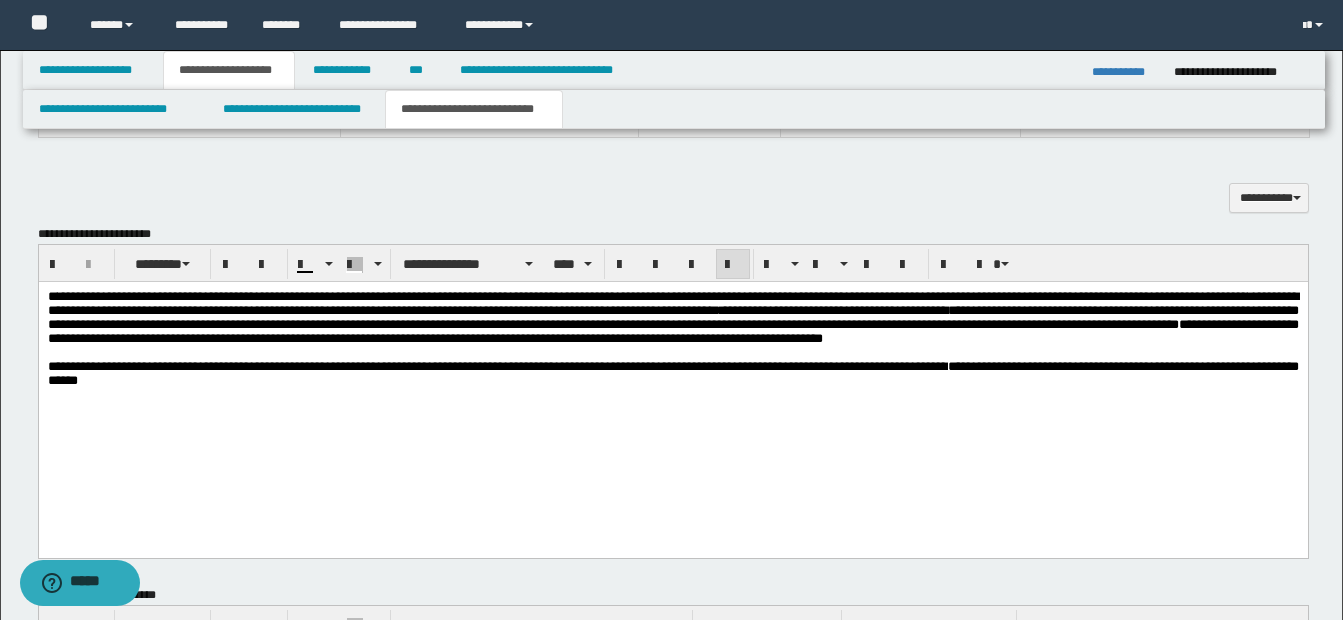 click on "**********" at bounding box center (672, 324) 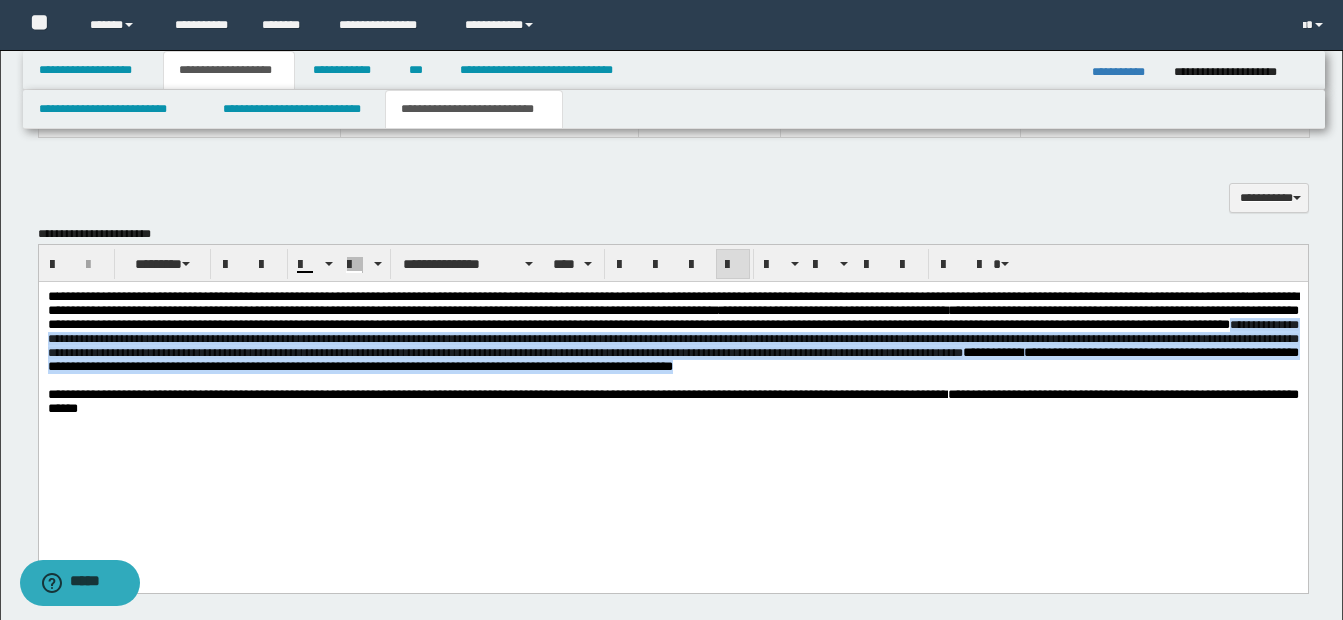 drag, startPoint x: 400, startPoint y: 344, endPoint x: 643, endPoint y: 397, distance: 248.71269 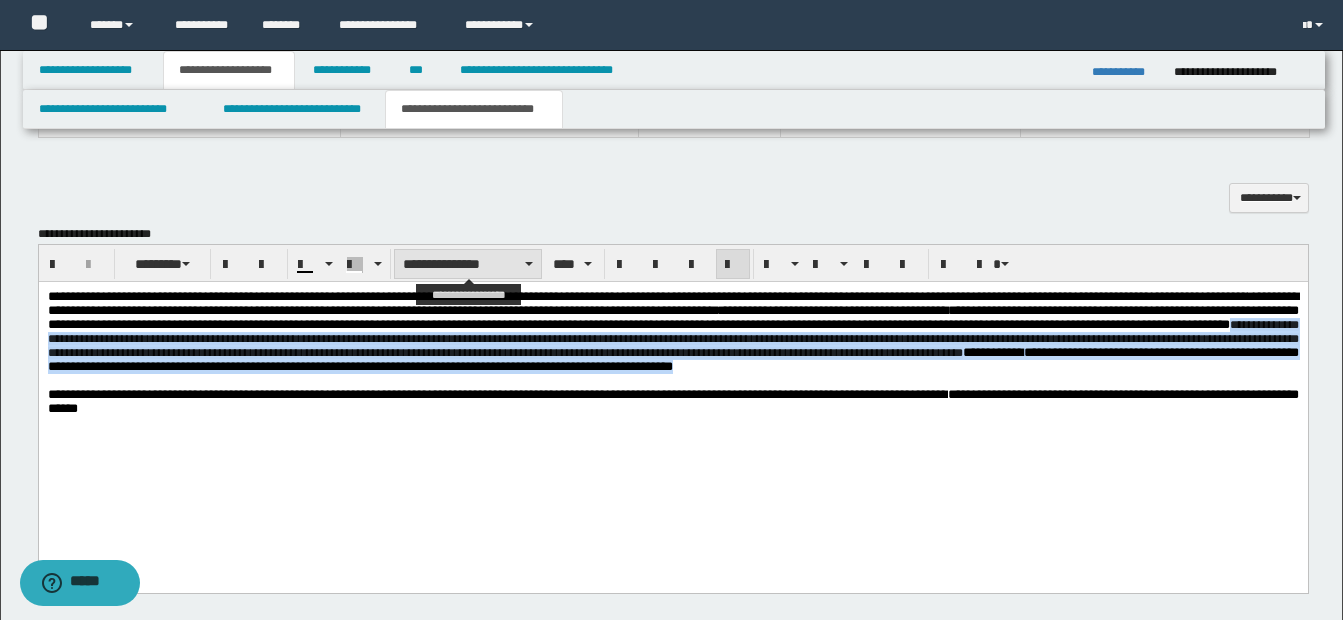click on "**********" at bounding box center [468, 264] 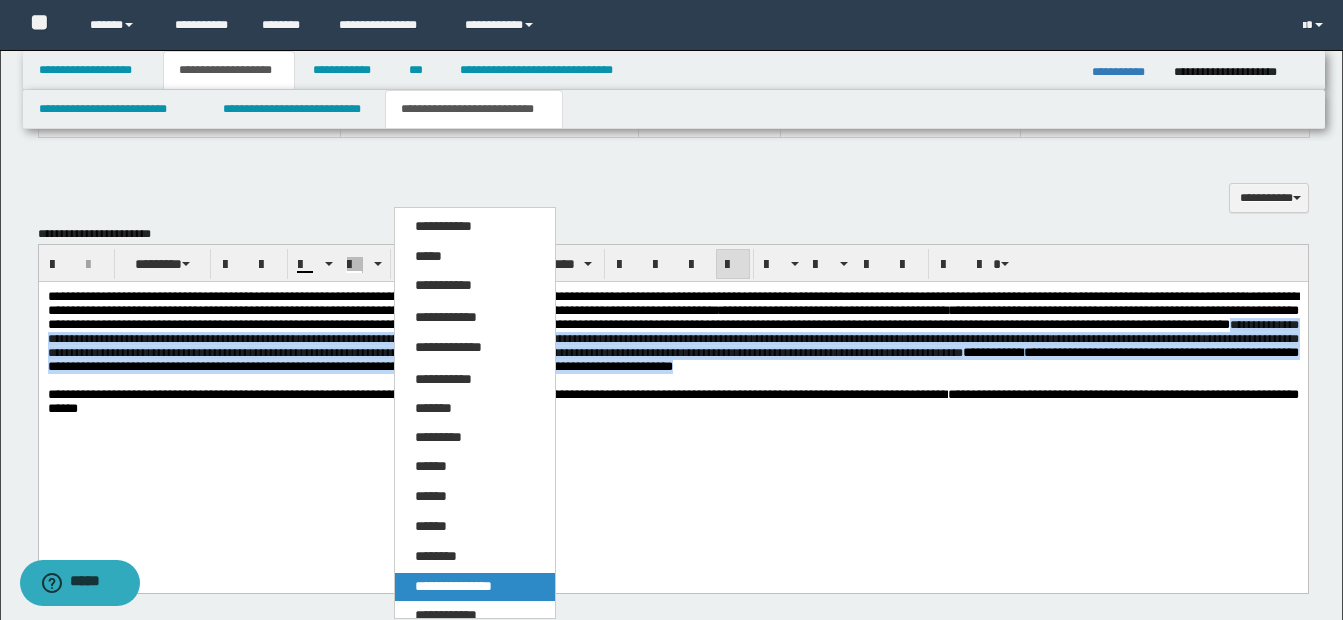 click on "**********" at bounding box center [475, 587] 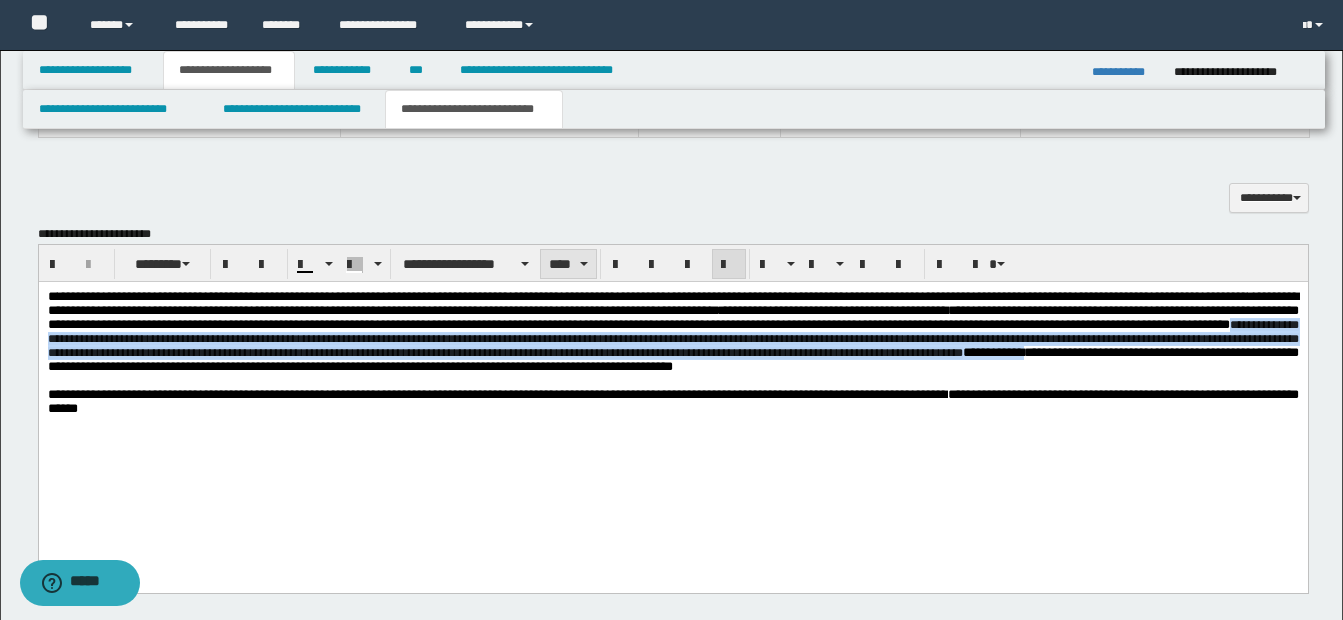click at bounding box center [584, 264] 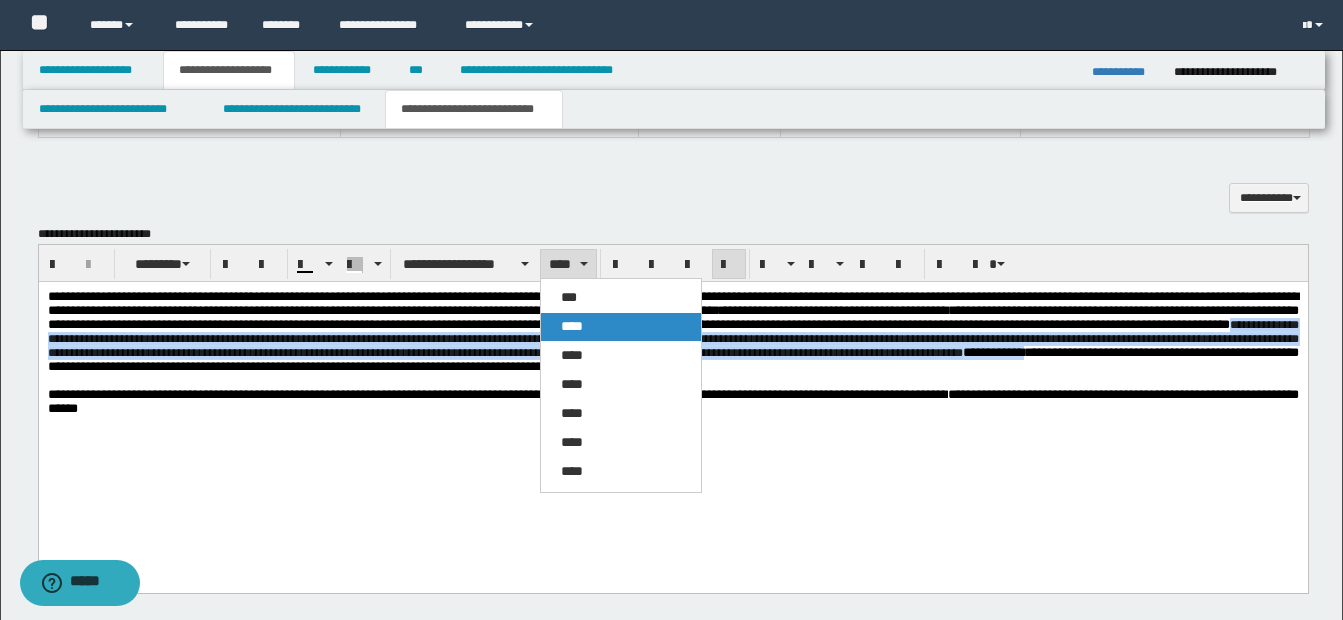 click on "****" at bounding box center (572, 326) 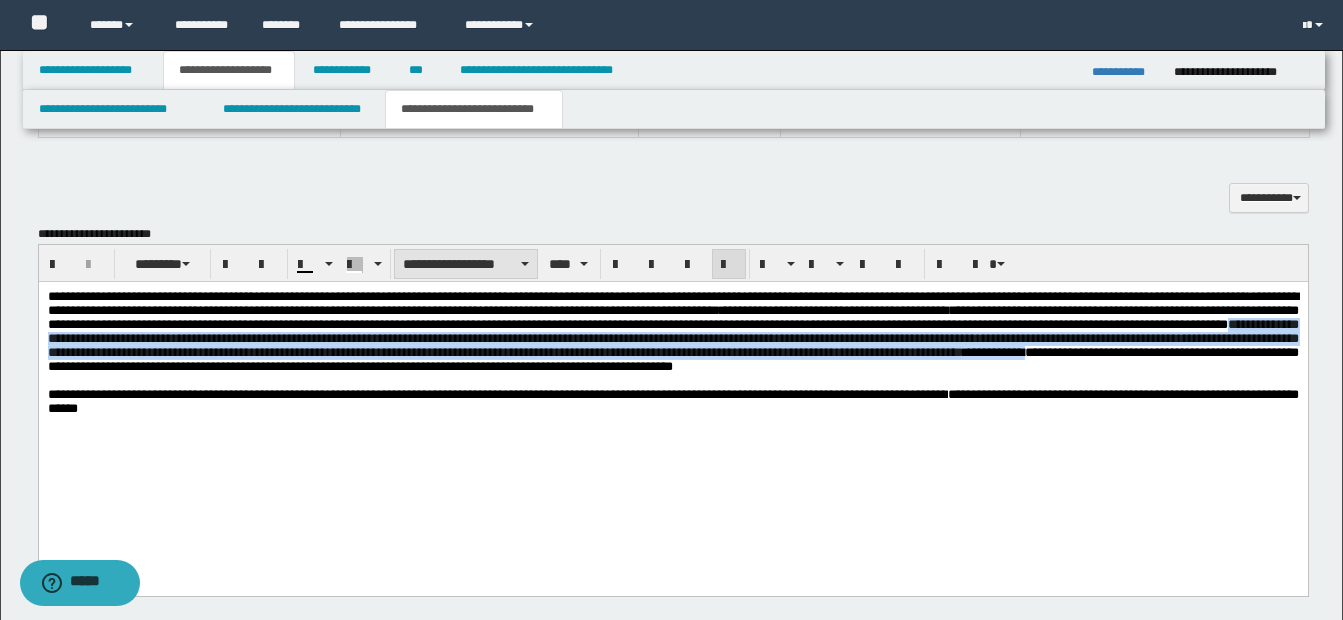 click on "**********" at bounding box center [466, 264] 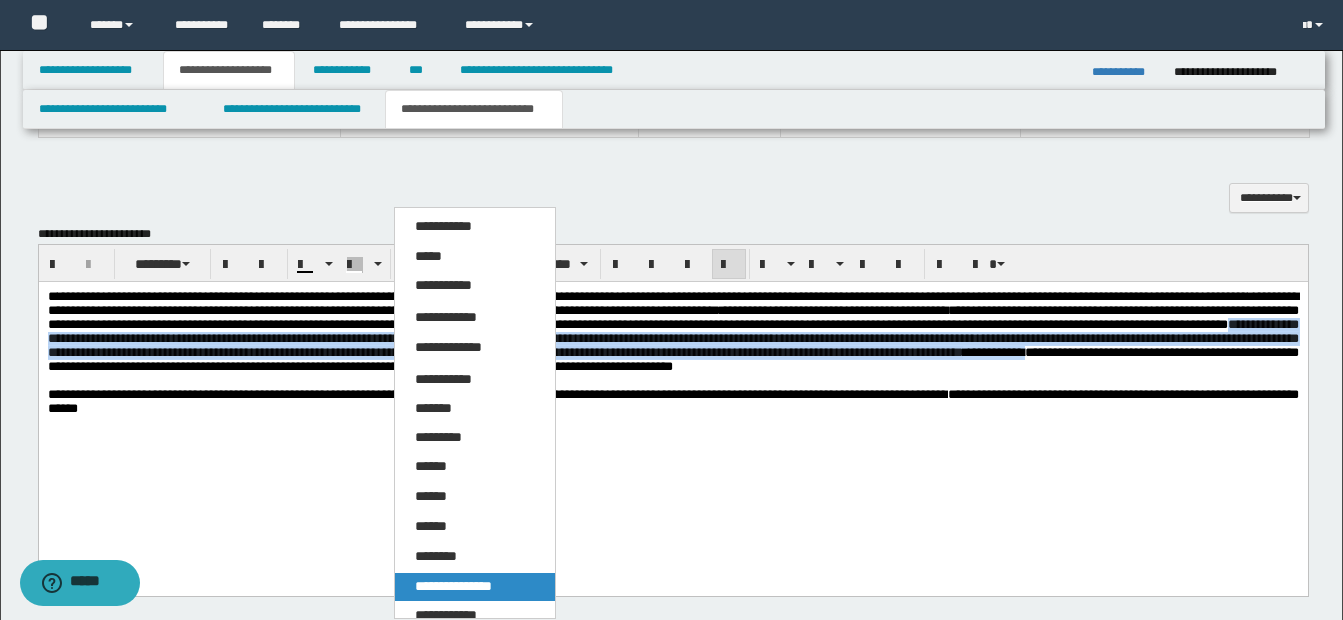 click on "**********" at bounding box center [453, 586] 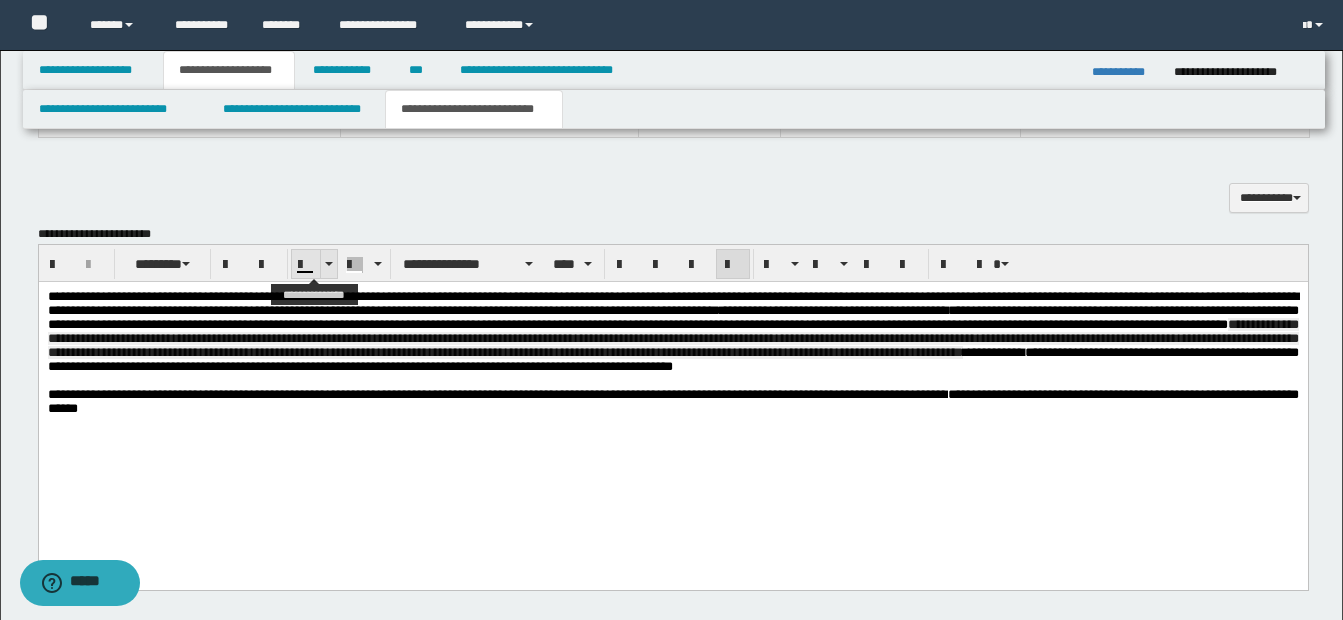 click at bounding box center [328, 264] 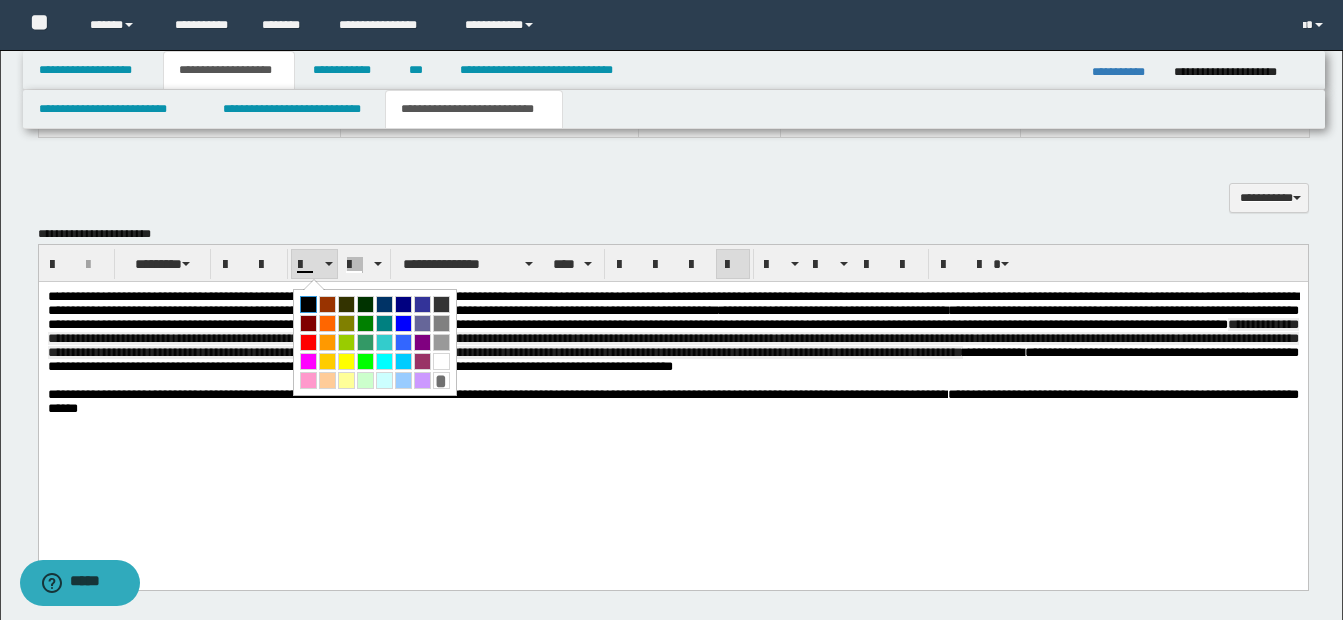 click at bounding box center [308, 304] 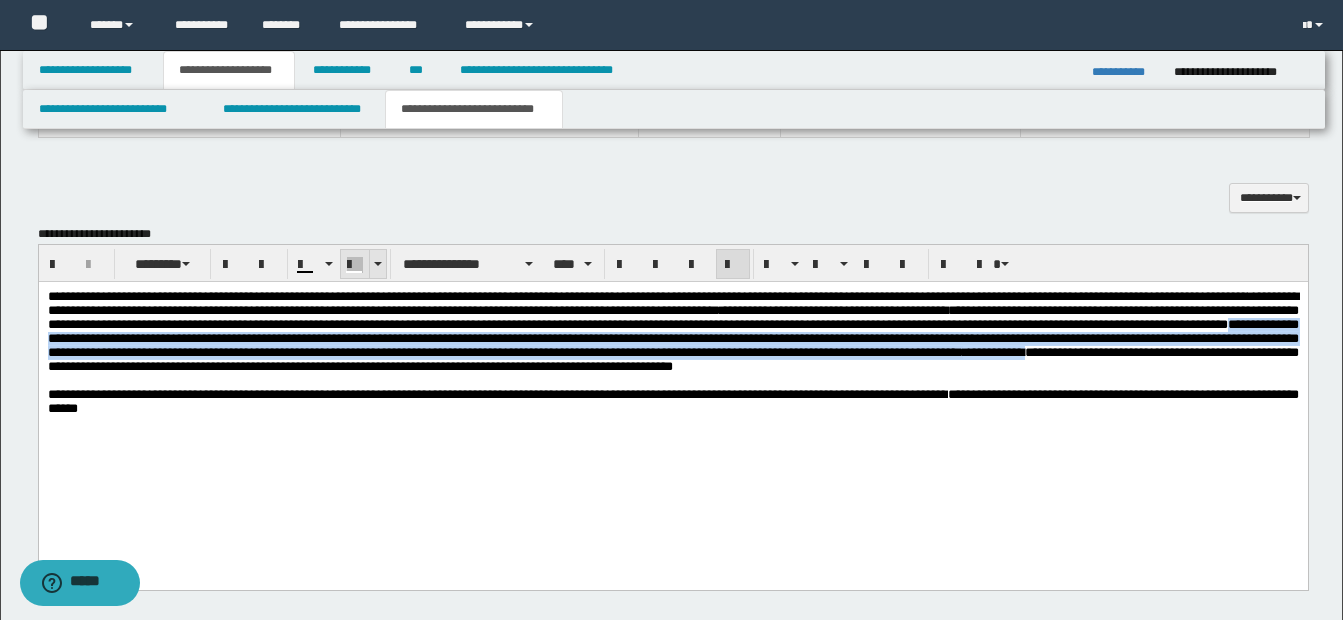 drag, startPoint x: 381, startPoint y: 263, endPoint x: 351, endPoint y: 4, distance: 260.73166 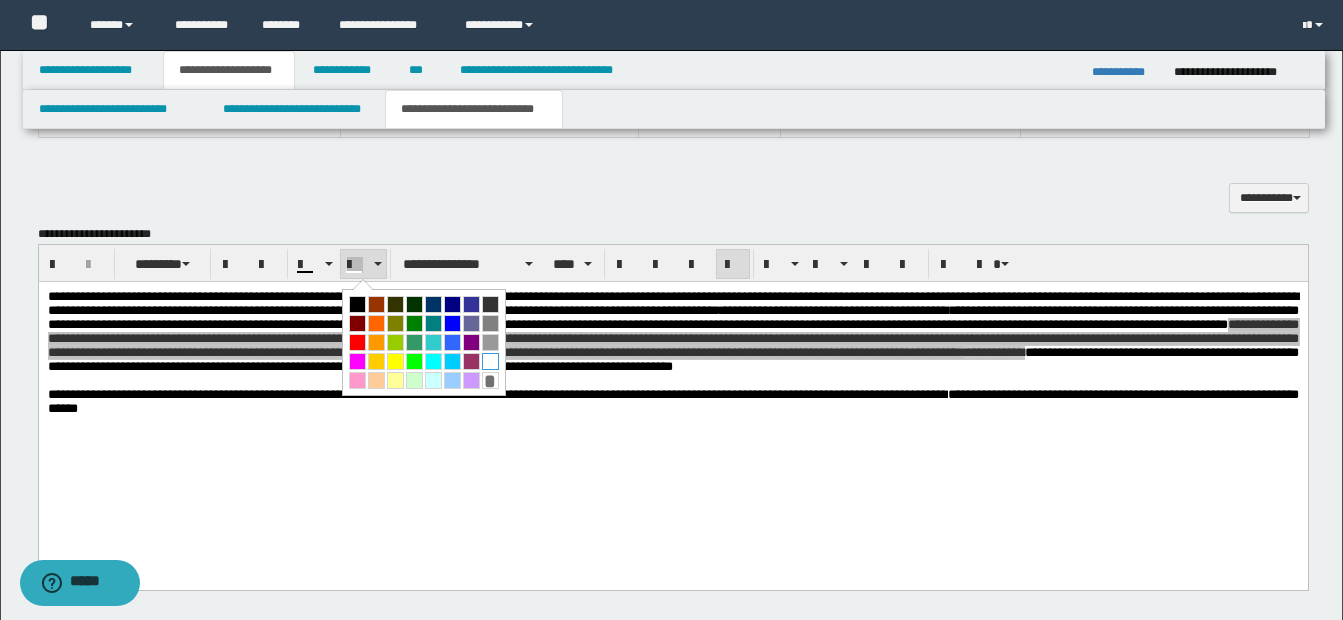 drag, startPoint x: 494, startPoint y: 365, endPoint x: 454, endPoint y: 90, distance: 277.89386 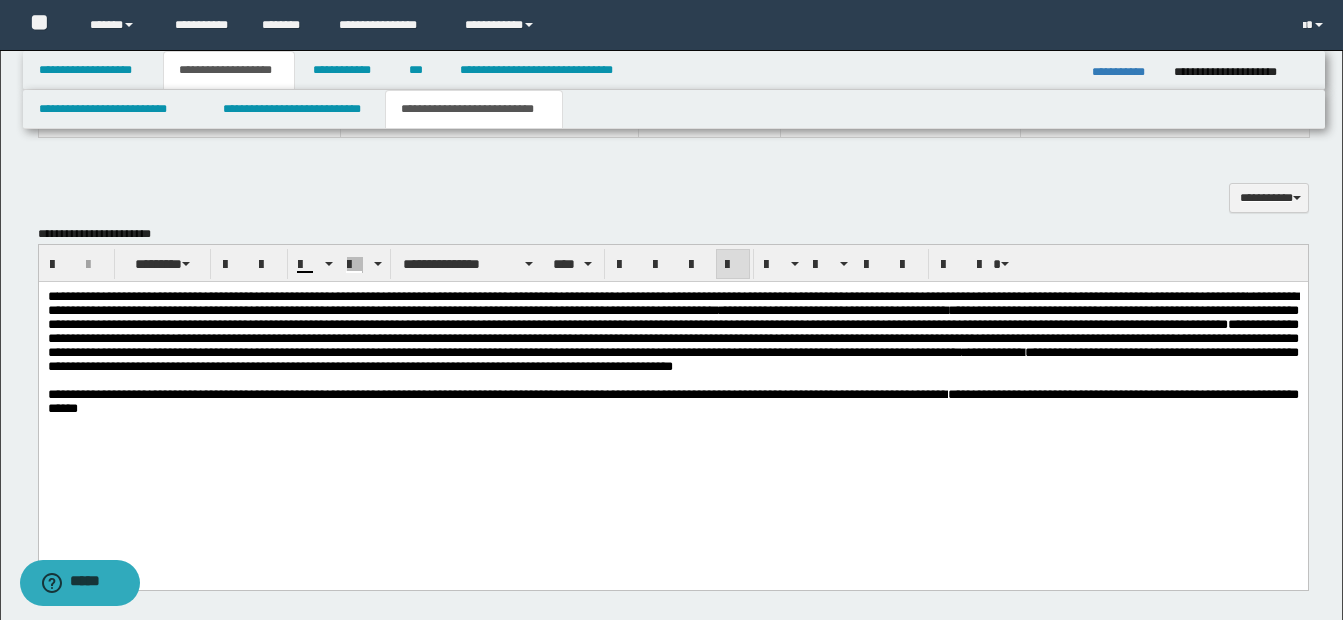 click on "**********" at bounding box center [494, 394] 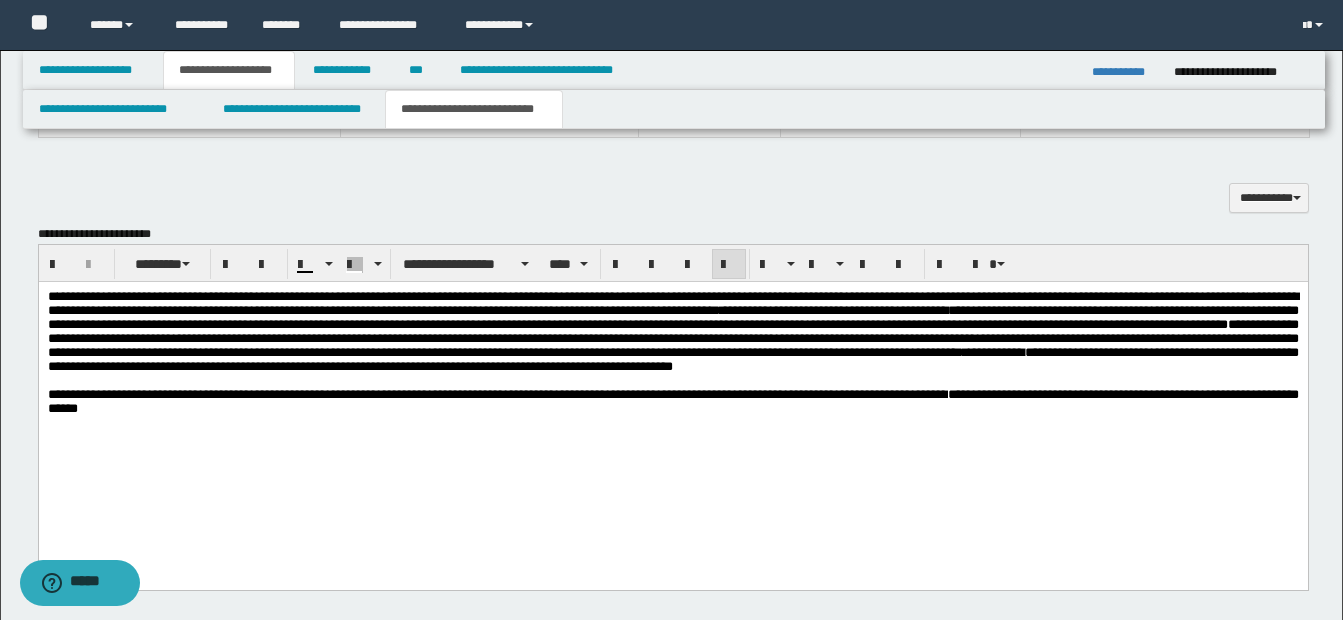click on "**********" at bounding box center [672, 338] 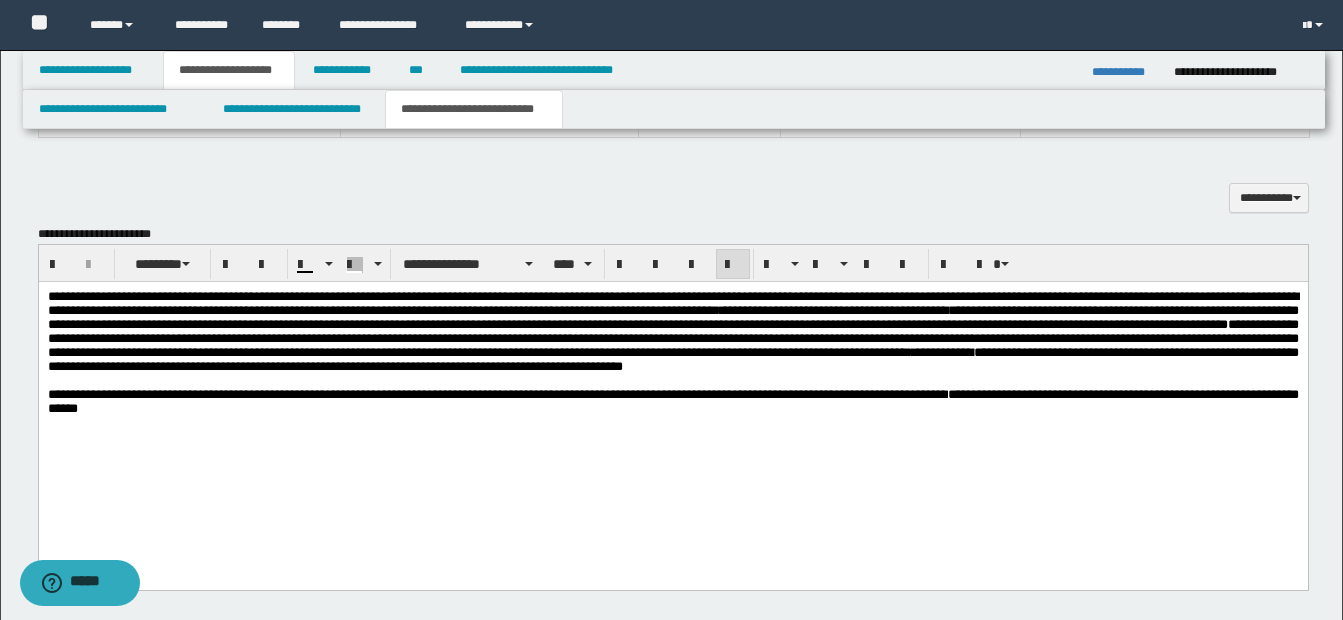 click on "**********" at bounding box center (672, 338) 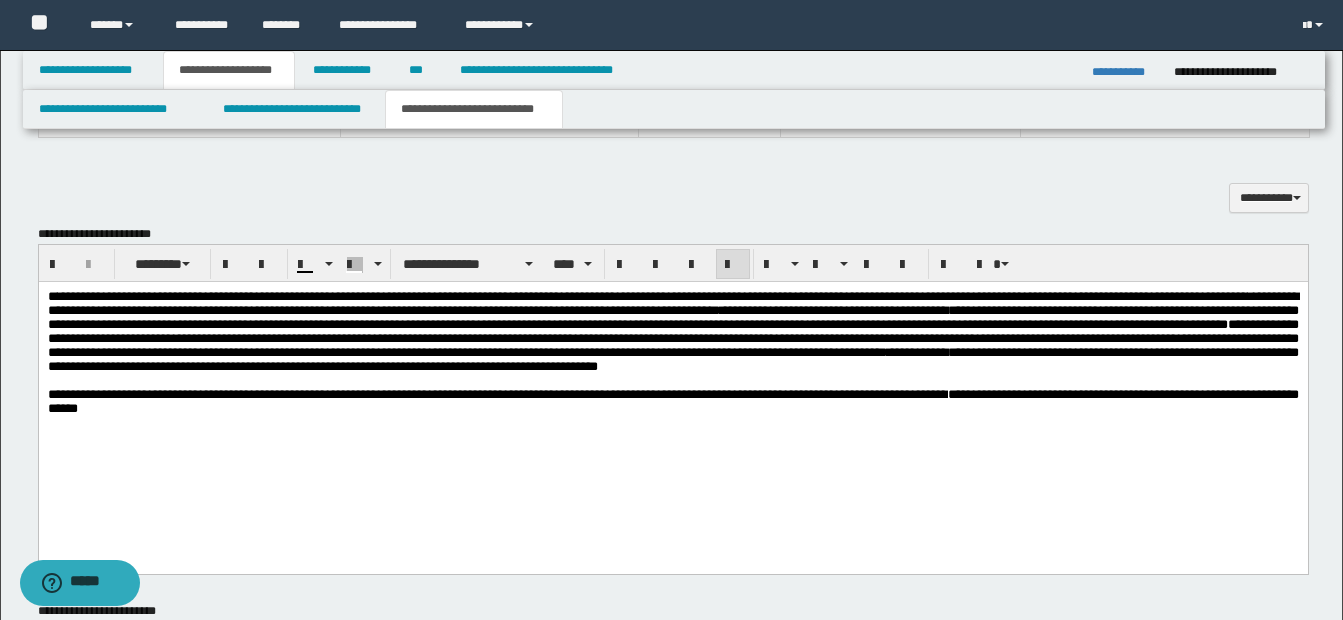click on "**********" at bounding box center [672, 359] 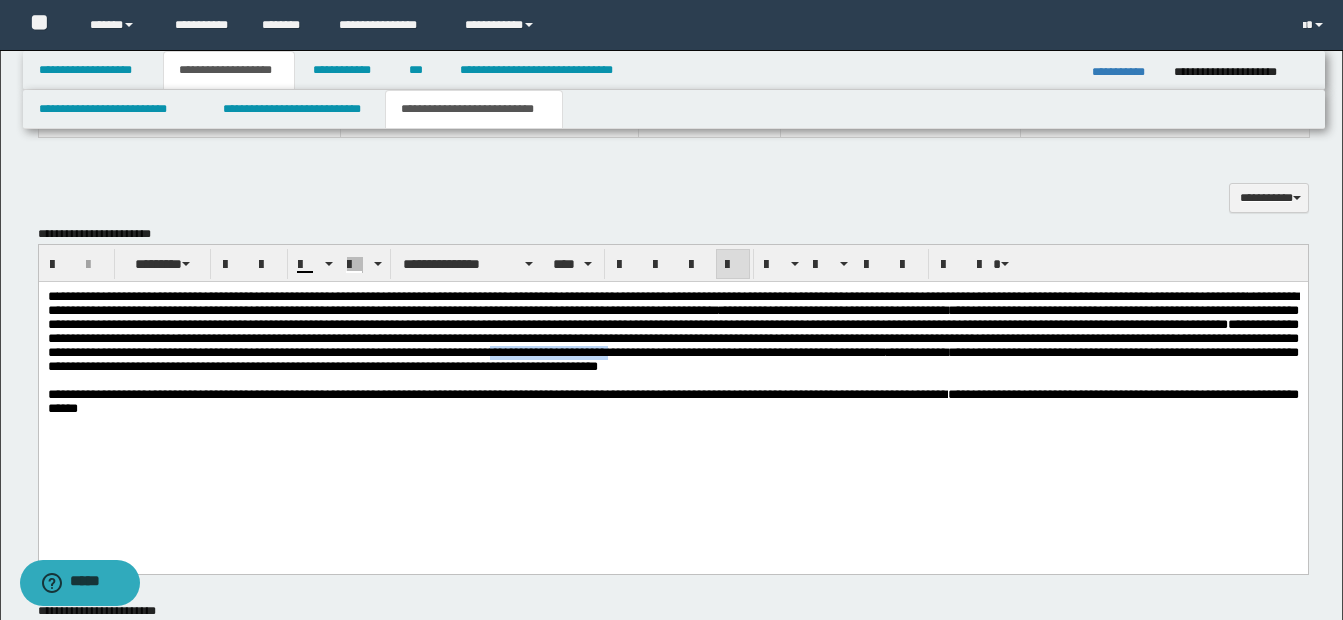 drag, startPoint x: 1065, startPoint y: 362, endPoint x: 1179, endPoint y: 362, distance: 114 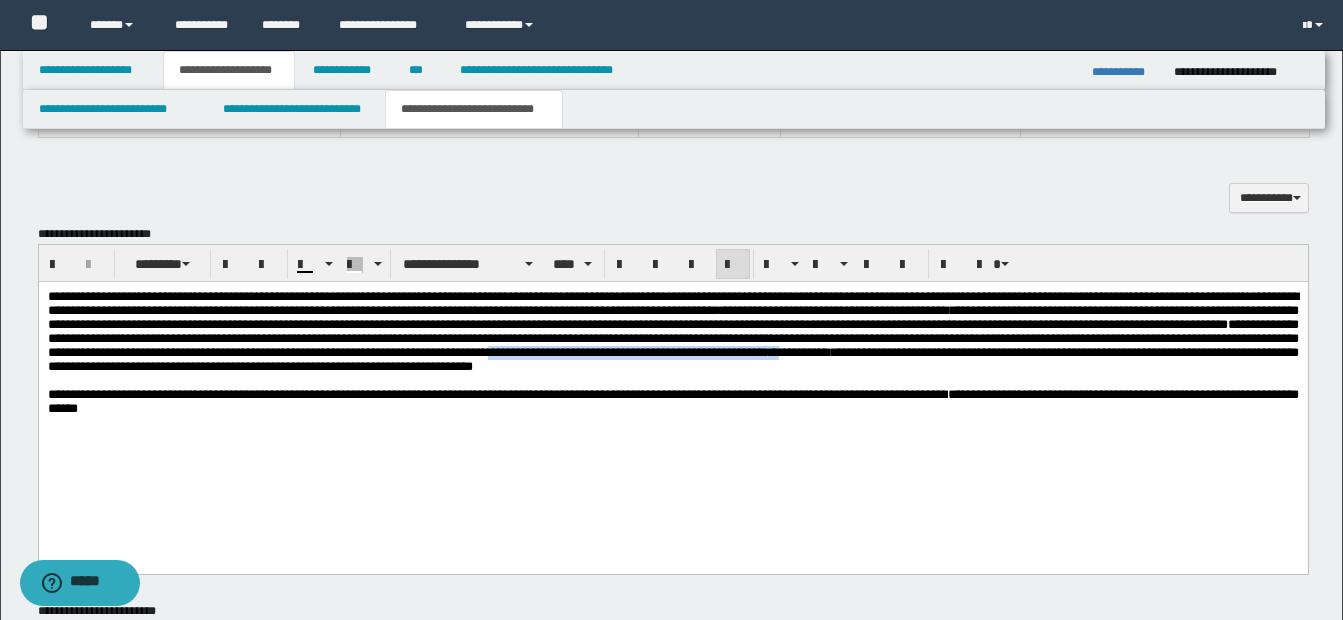 drag, startPoint x: 1098, startPoint y: 362, endPoint x: 176, endPoint y: 379, distance: 922.15674 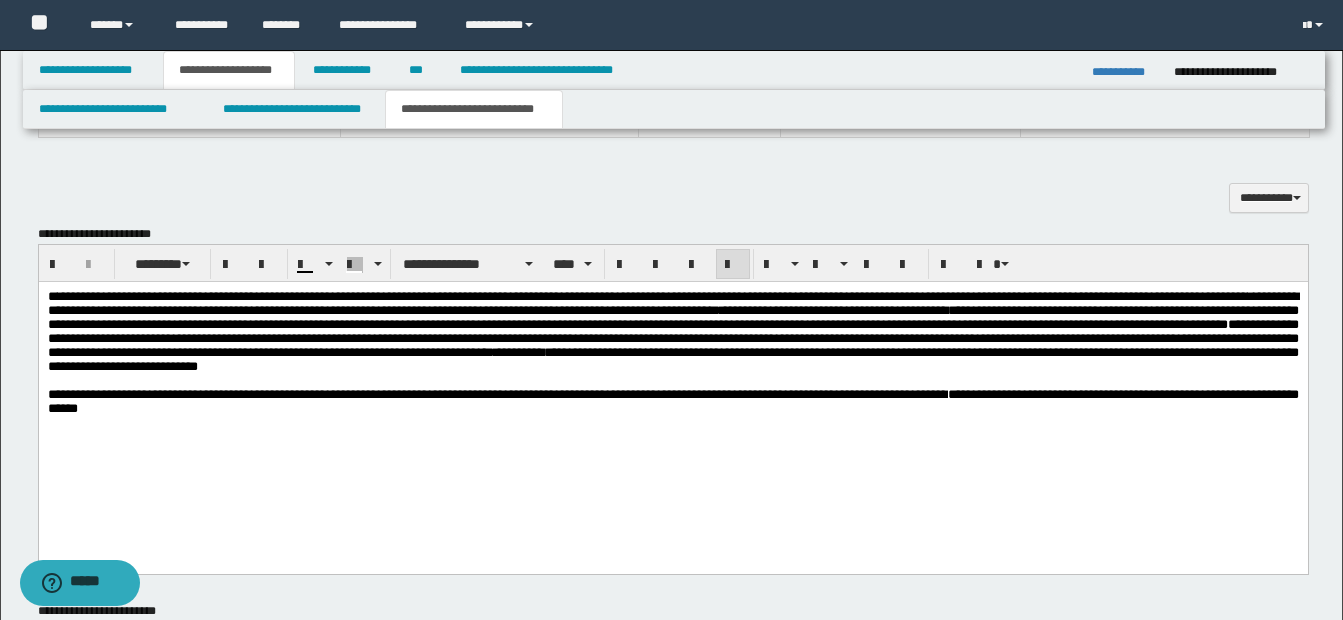 click on "**********" at bounding box center [672, 317] 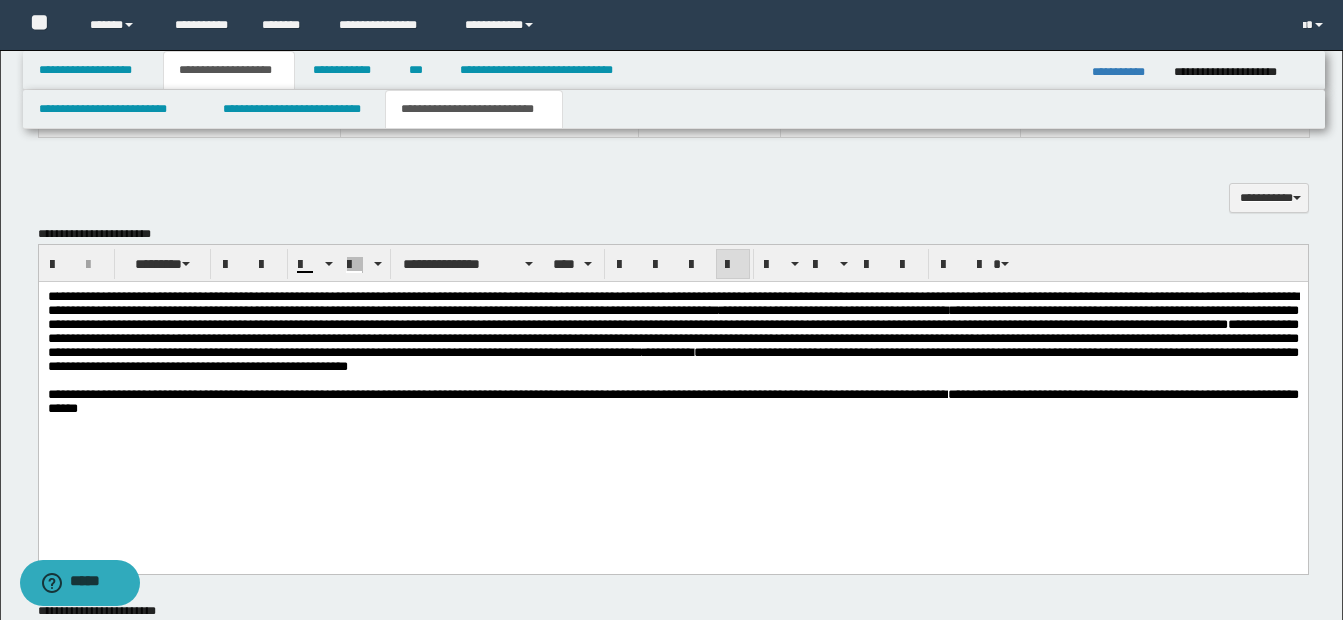 click on "**********" at bounding box center [672, 359] 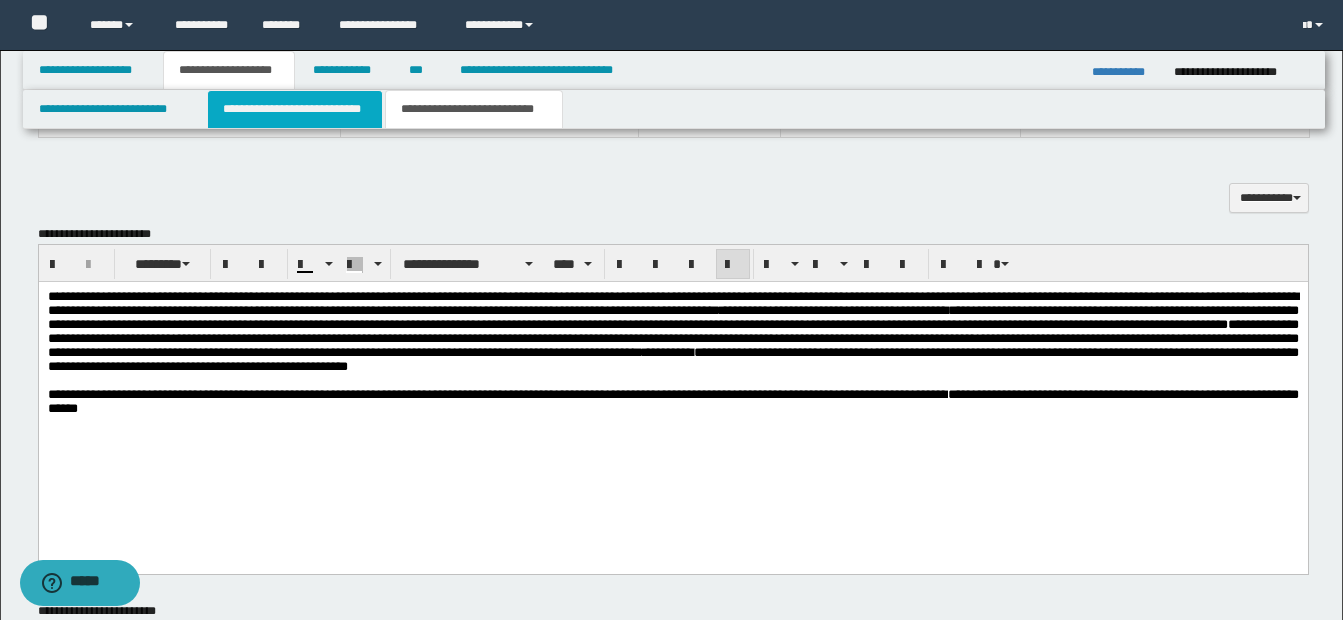 click on "**********" at bounding box center (295, 109) 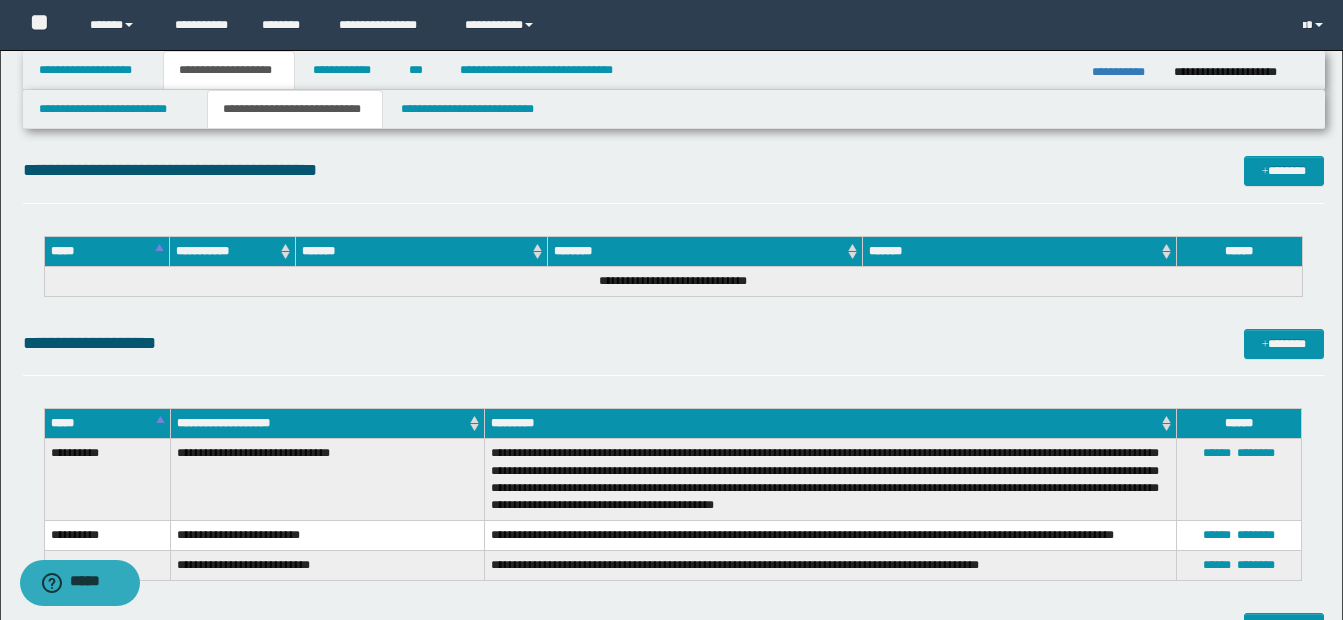 scroll, scrollTop: 2053, scrollLeft: 0, axis: vertical 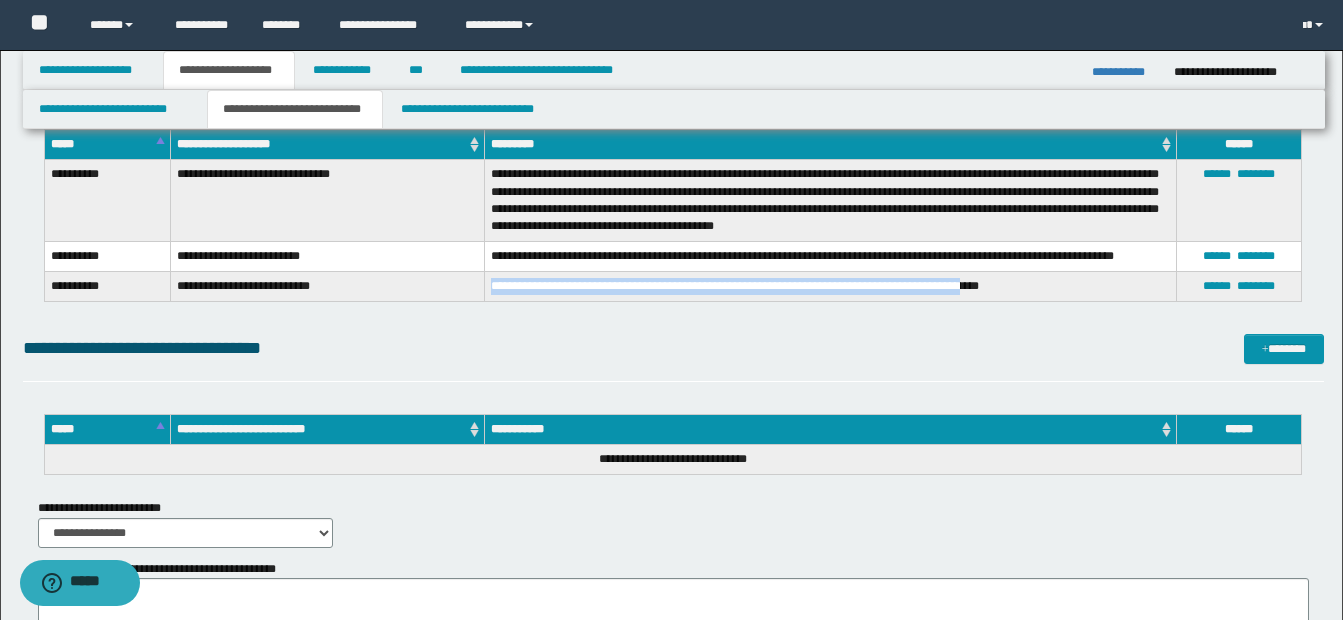 drag, startPoint x: 492, startPoint y: 286, endPoint x: 996, endPoint y: 288, distance: 504.00397 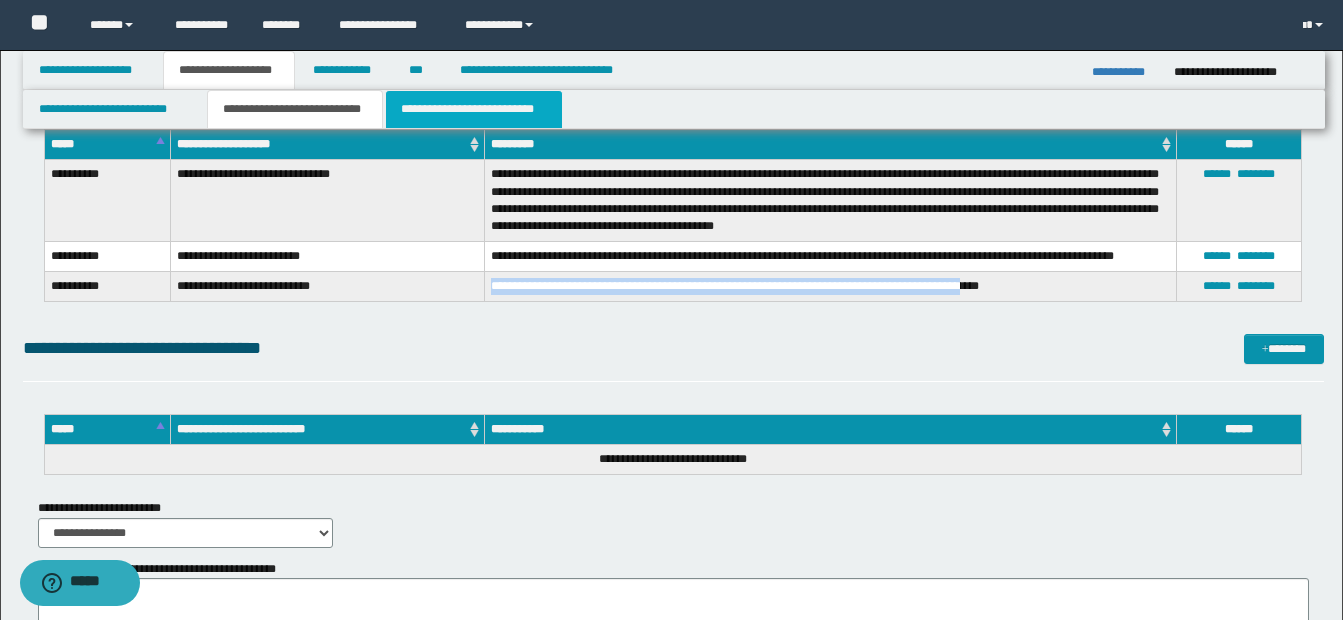 click on "**********" at bounding box center (474, 109) 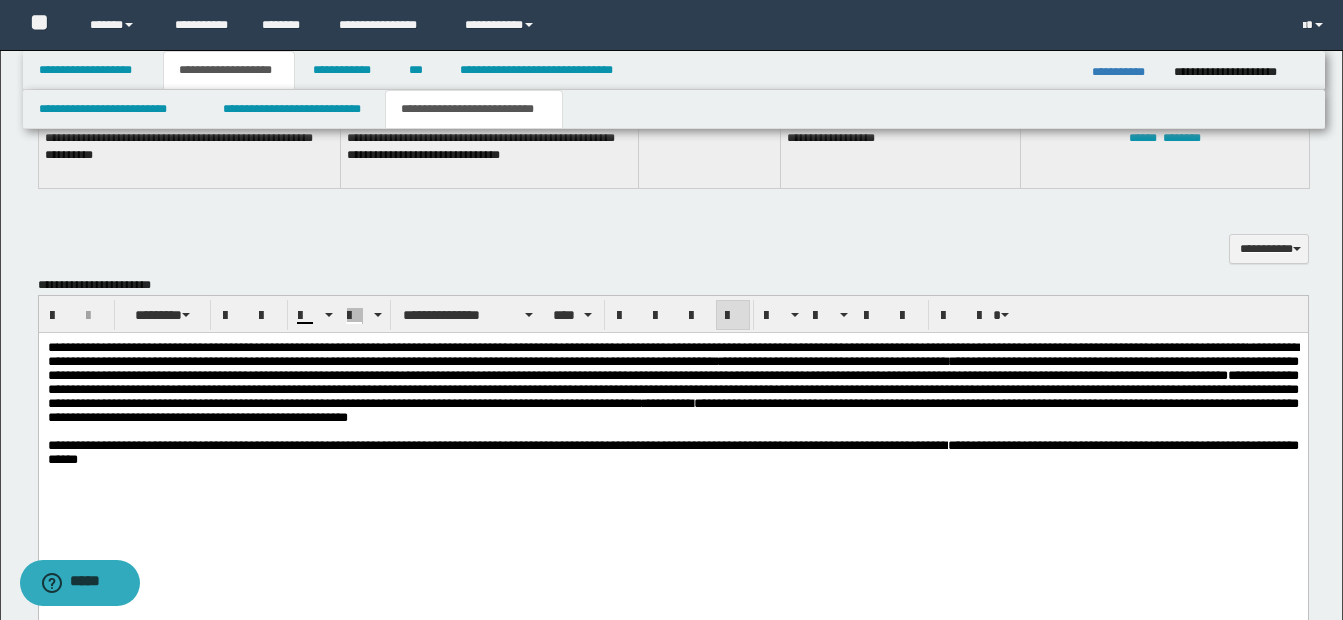 scroll, scrollTop: 969, scrollLeft: 0, axis: vertical 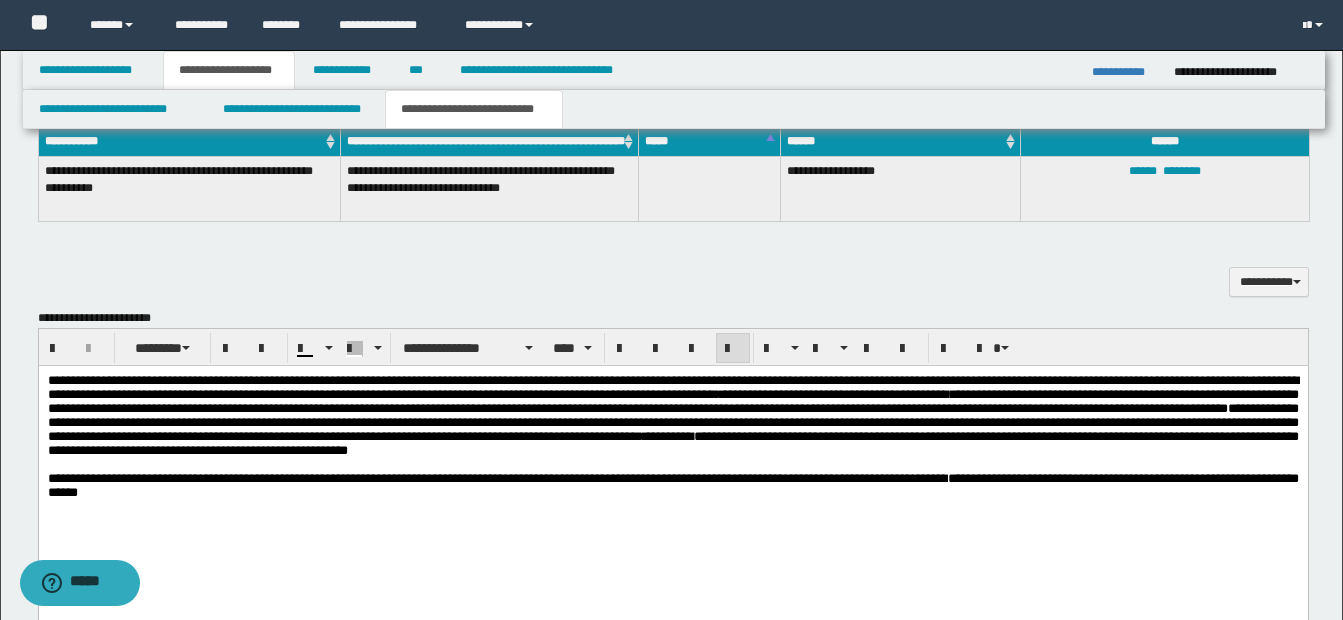 click on "**********" at bounding box center [672, 422] 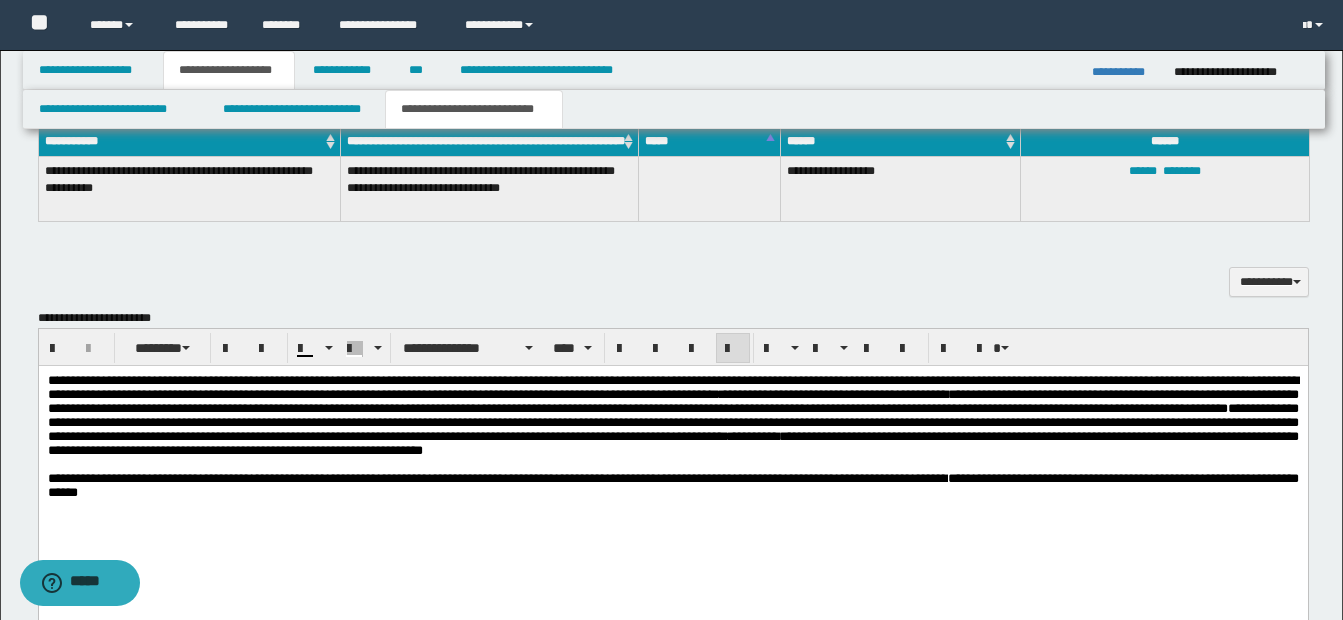 click on "**********" at bounding box center (672, 422) 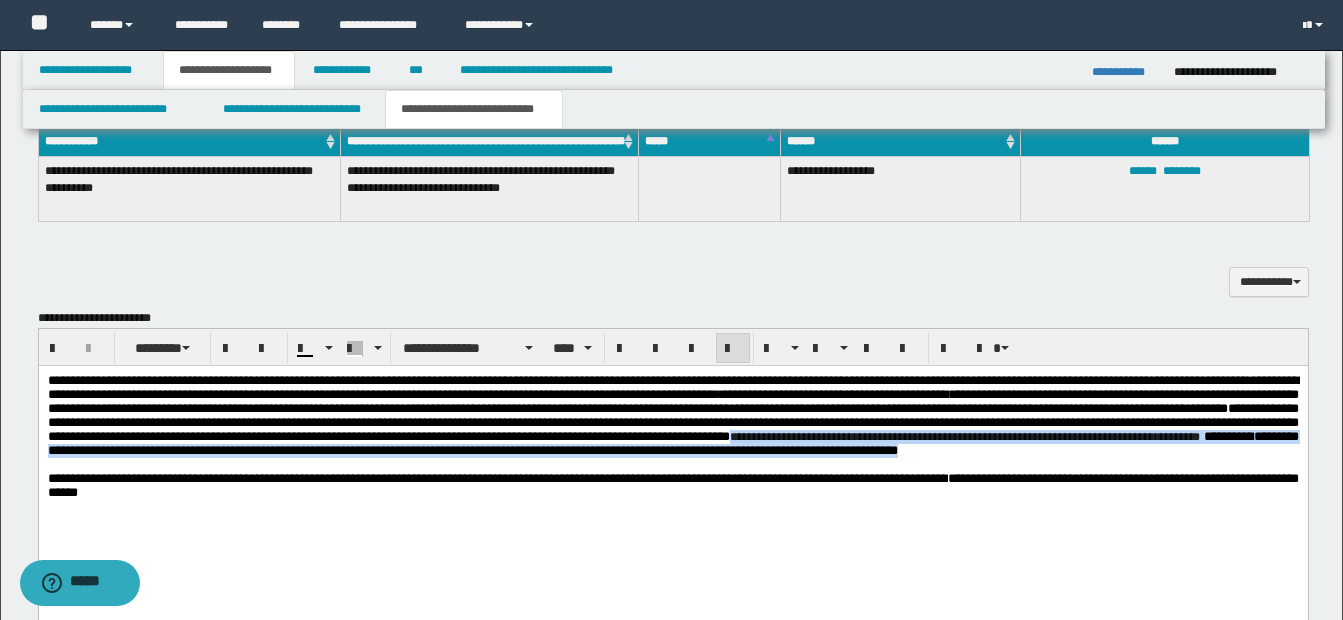 drag, startPoint x: 89, startPoint y: 455, endPoint x: 904, endPoint y: 486, distance: 815.58936 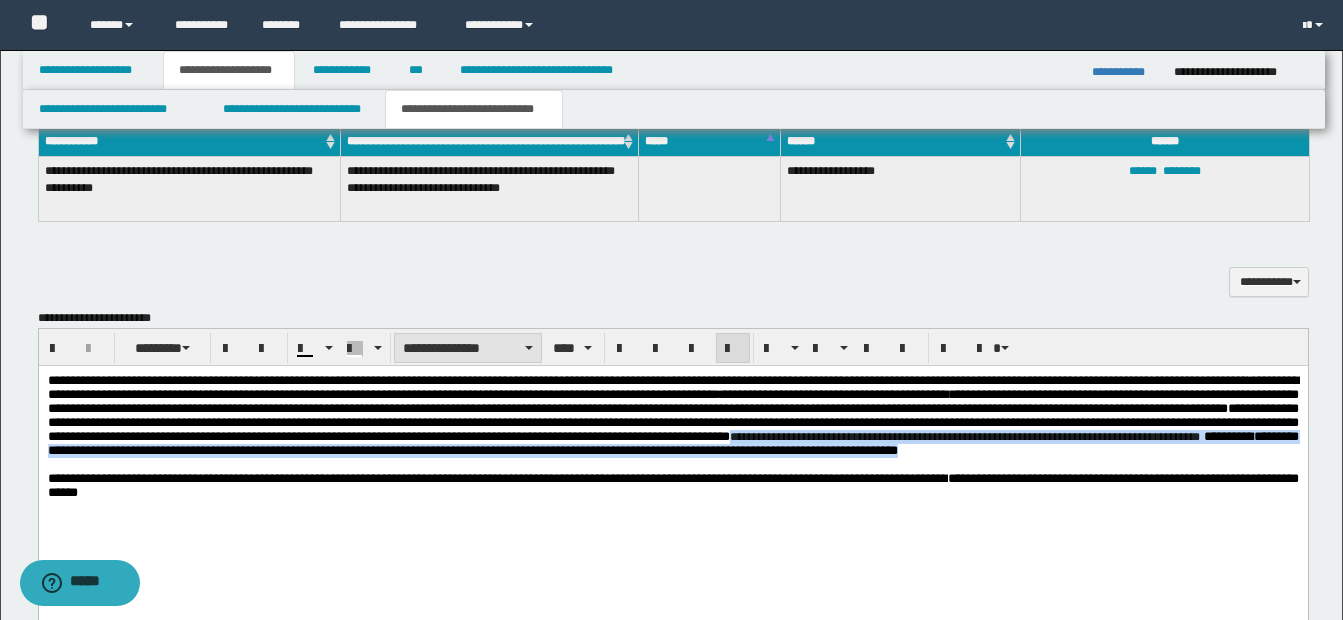 click on "**********" at bounding box center [468, 348] 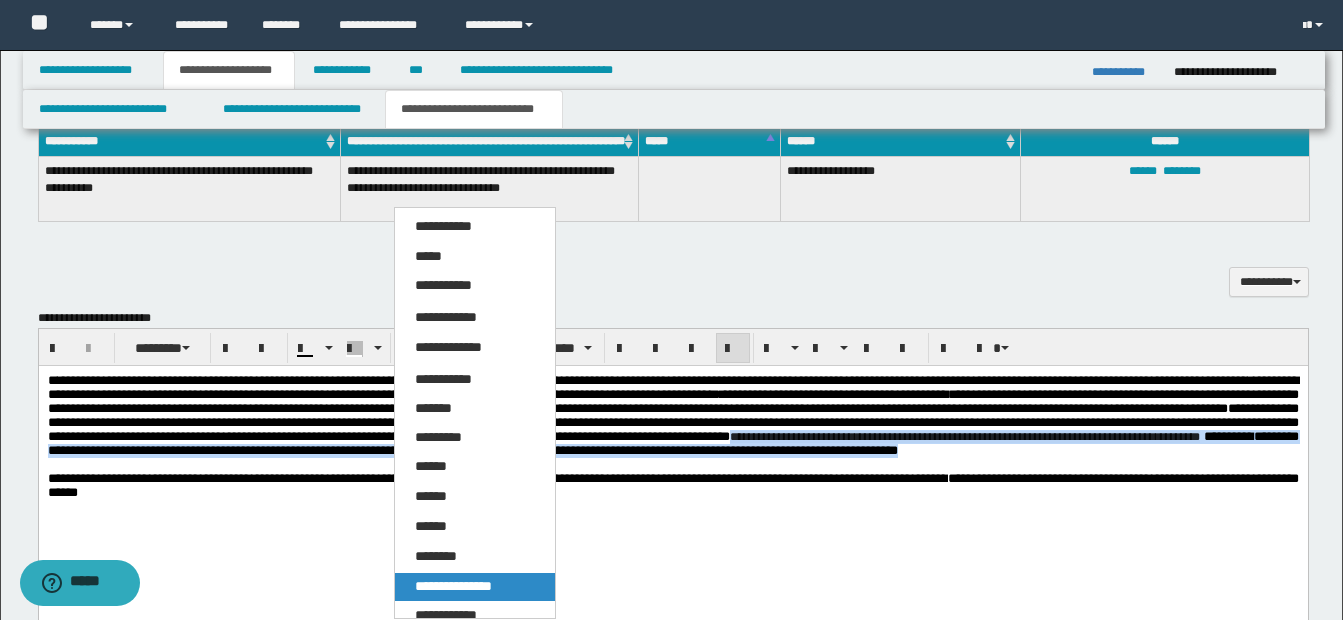 click on "**********" at bounding box center (453, 586) 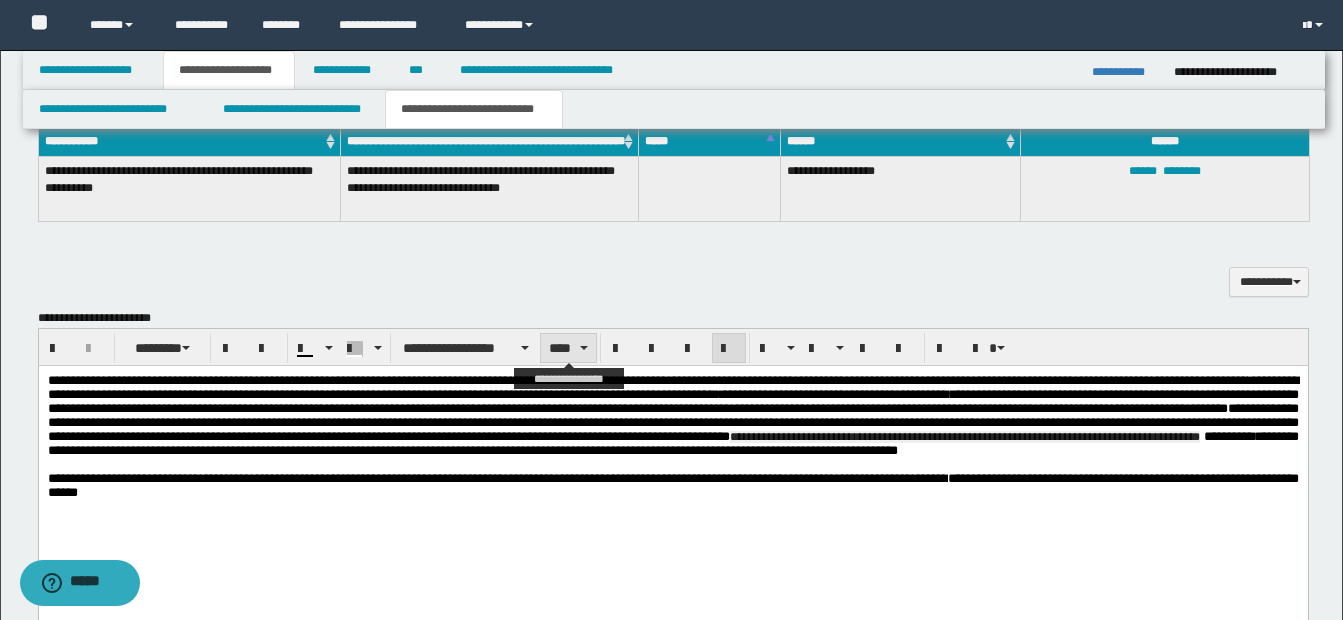 click on "****" at bounding box center (568, 348) 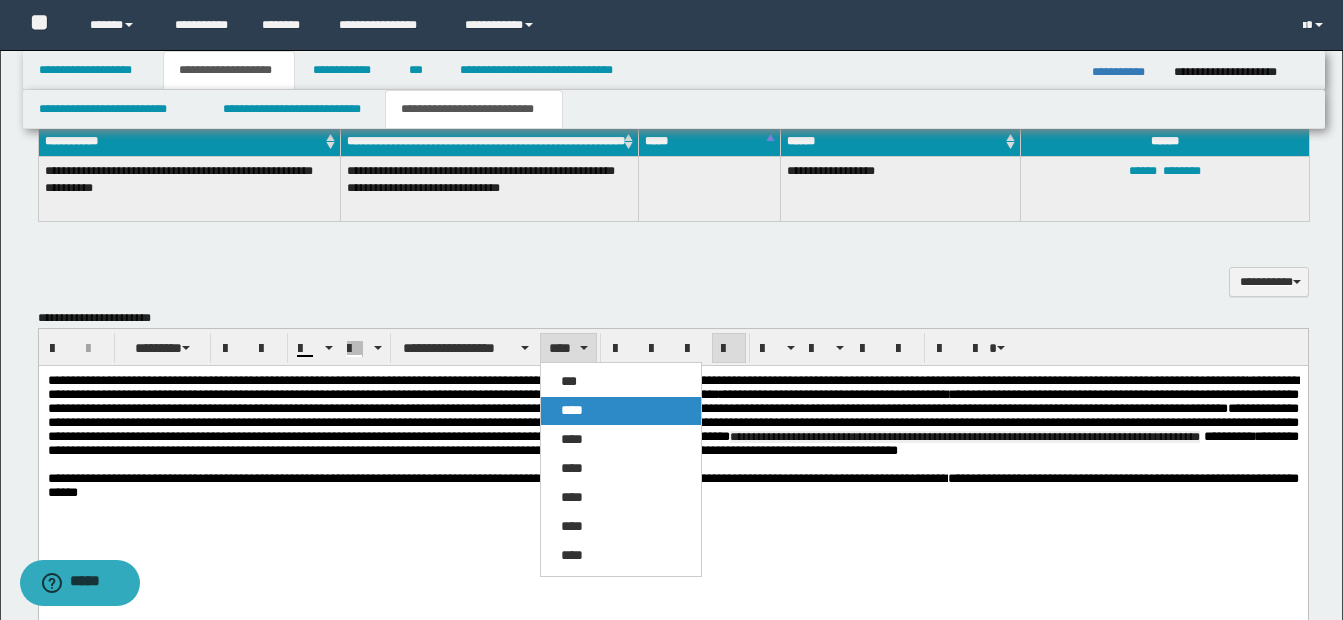 click on "****" at bounding box center [572, 410] 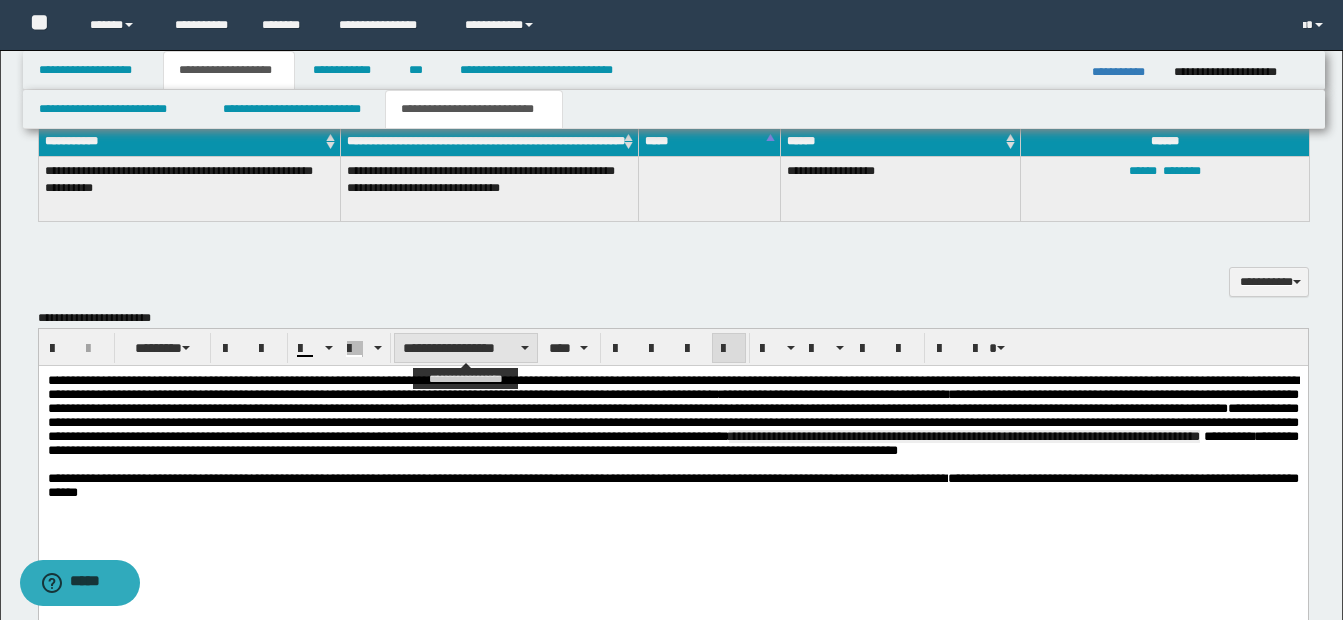 click on "**********" at bounding box center [466, 348] 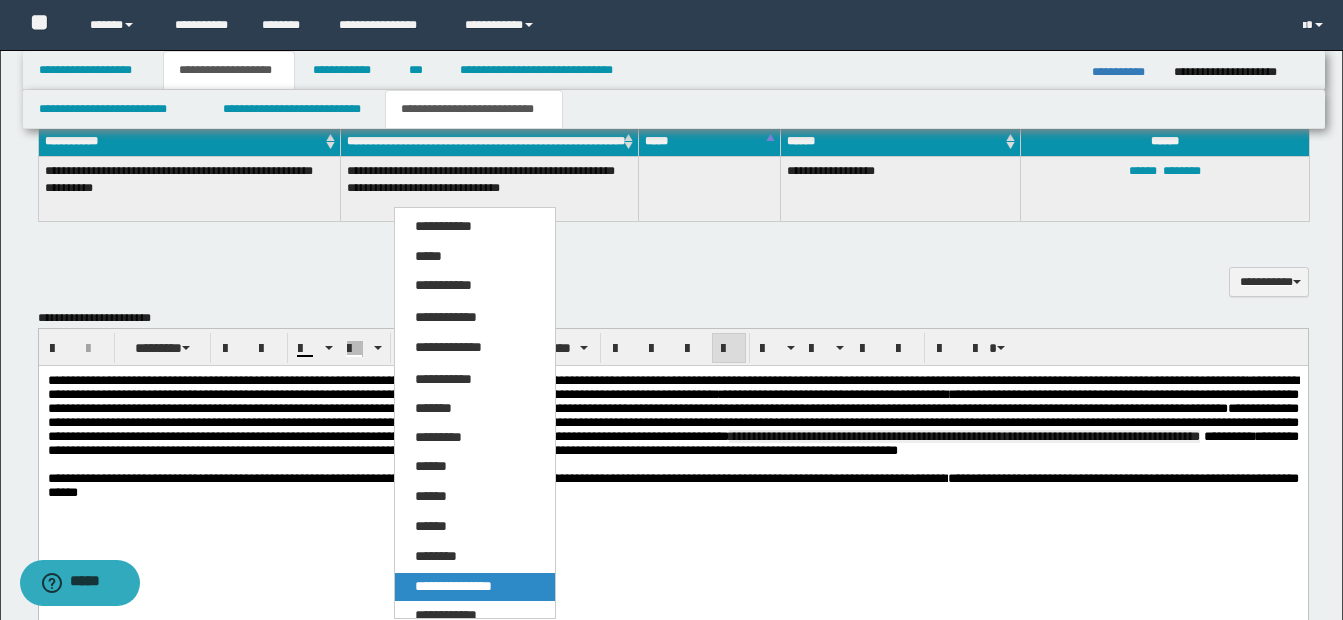 drag, startPoint x: 428, startPoint y: 218, endPoint x: 467, endPoint y: 584, distance: 368.072 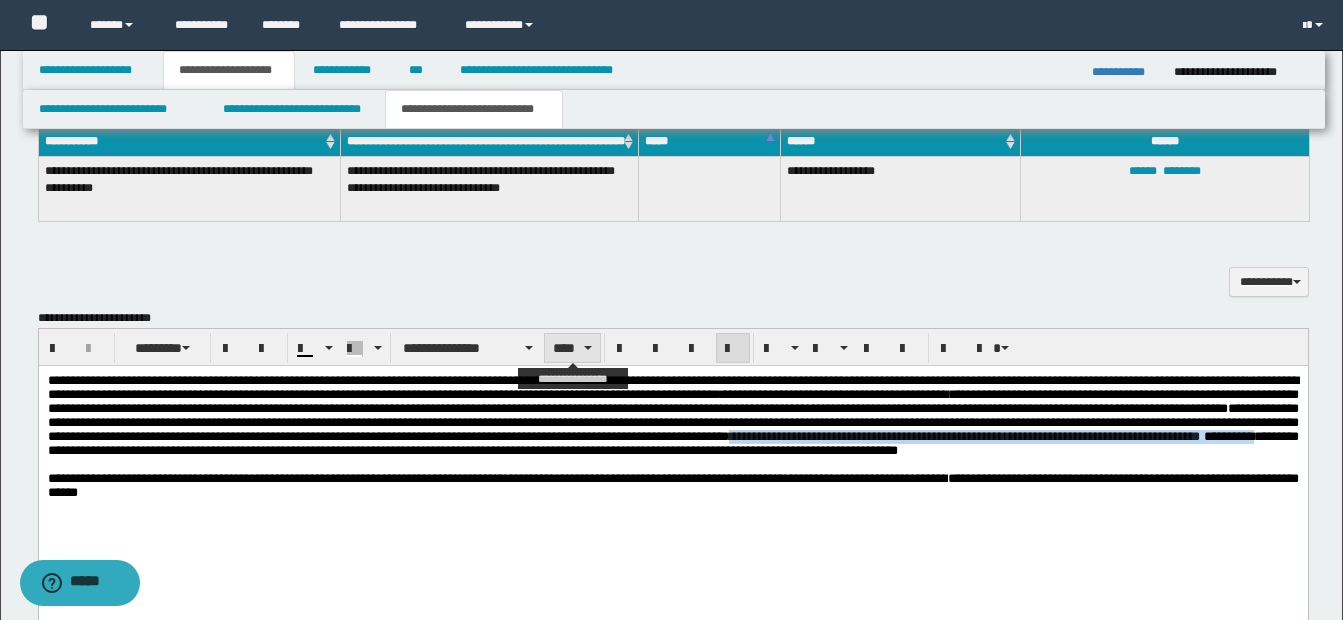 click at bounding box center [588, 348] 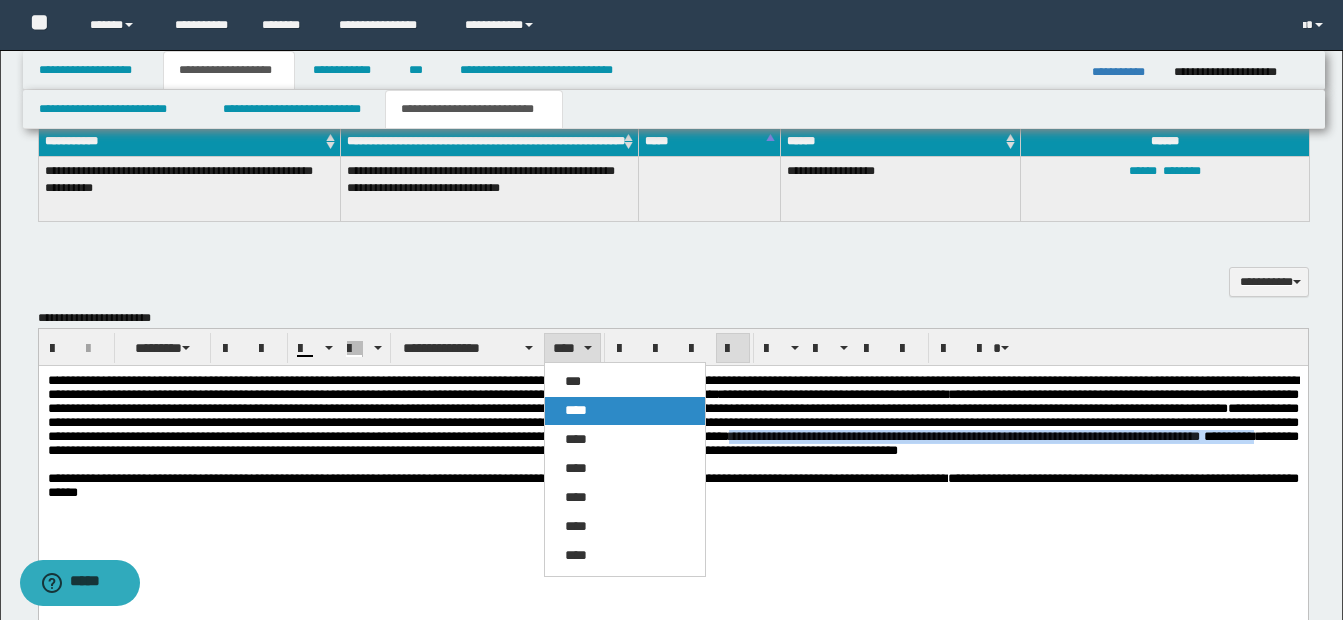 click on "****" at bounding box center (576, 410) 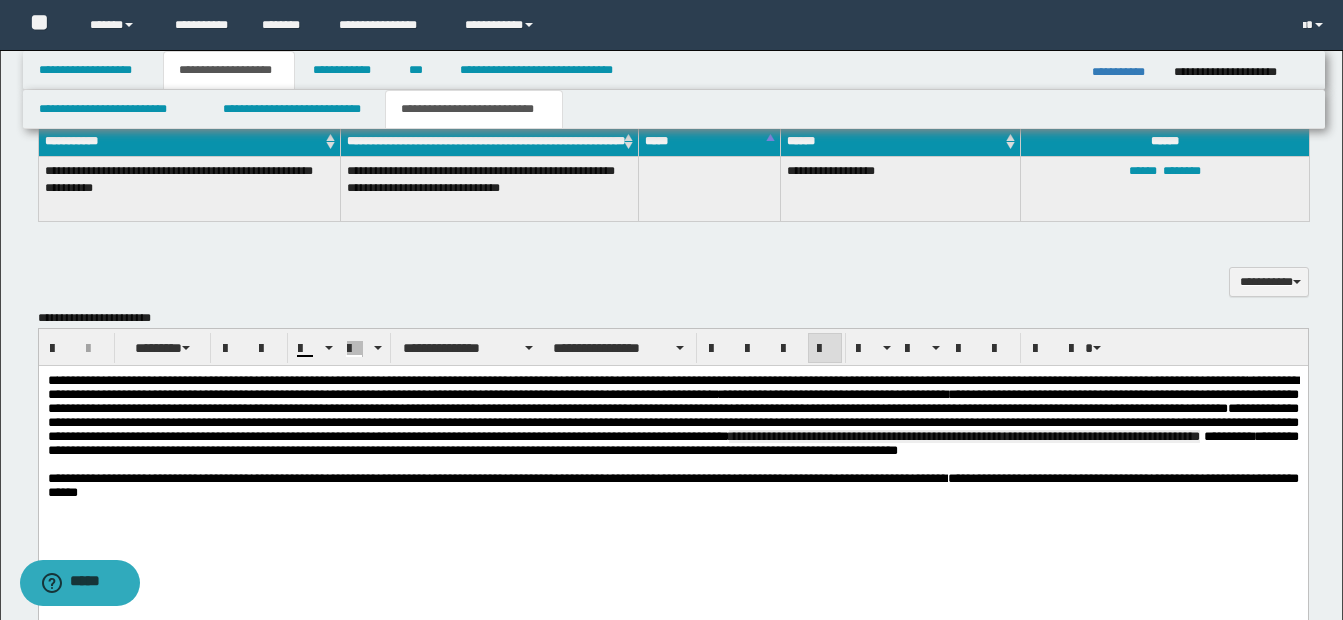 click at bounding box center (672, 507) 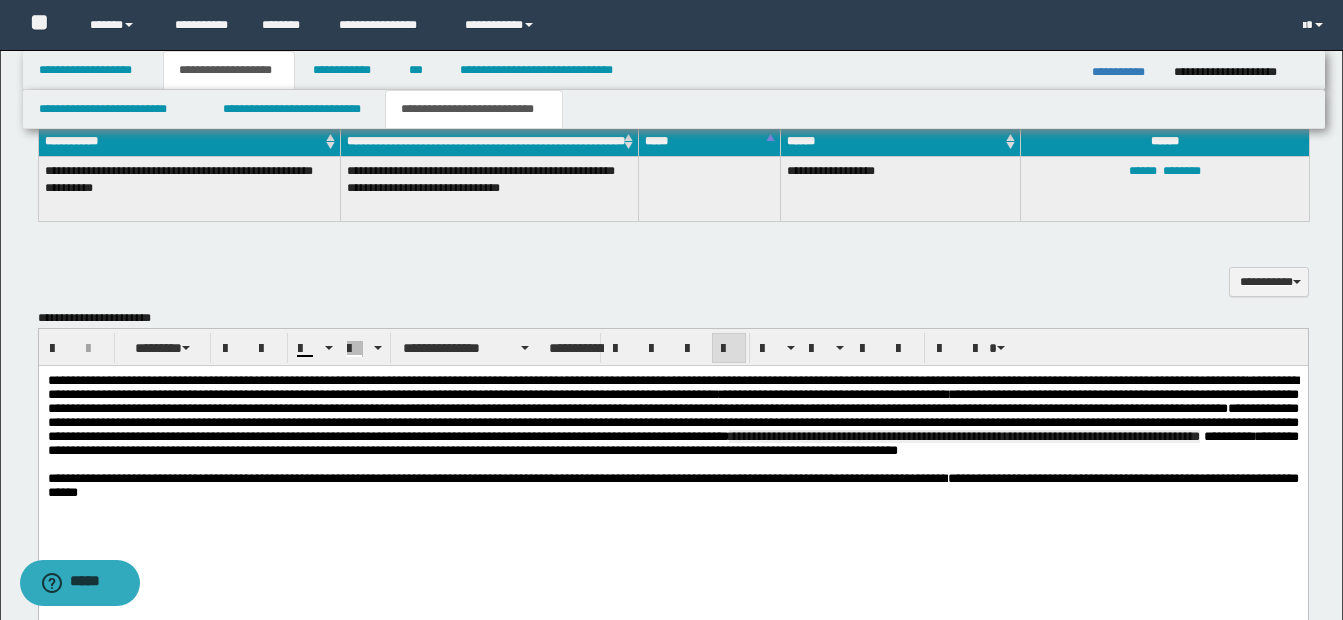 click on "**********" at bounding box center [963, 436] 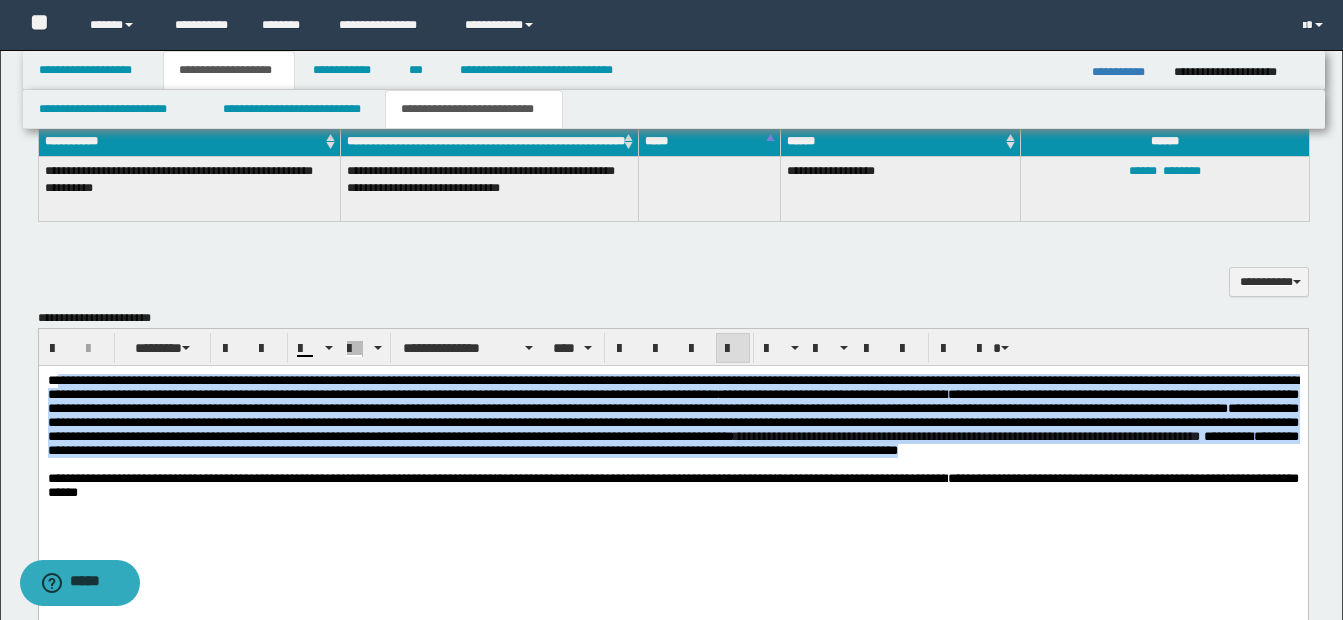 drag, startPoint x: 52, startPoint y: 382, endPoint x: 412, endPoint y: 476, distance: 372.0699 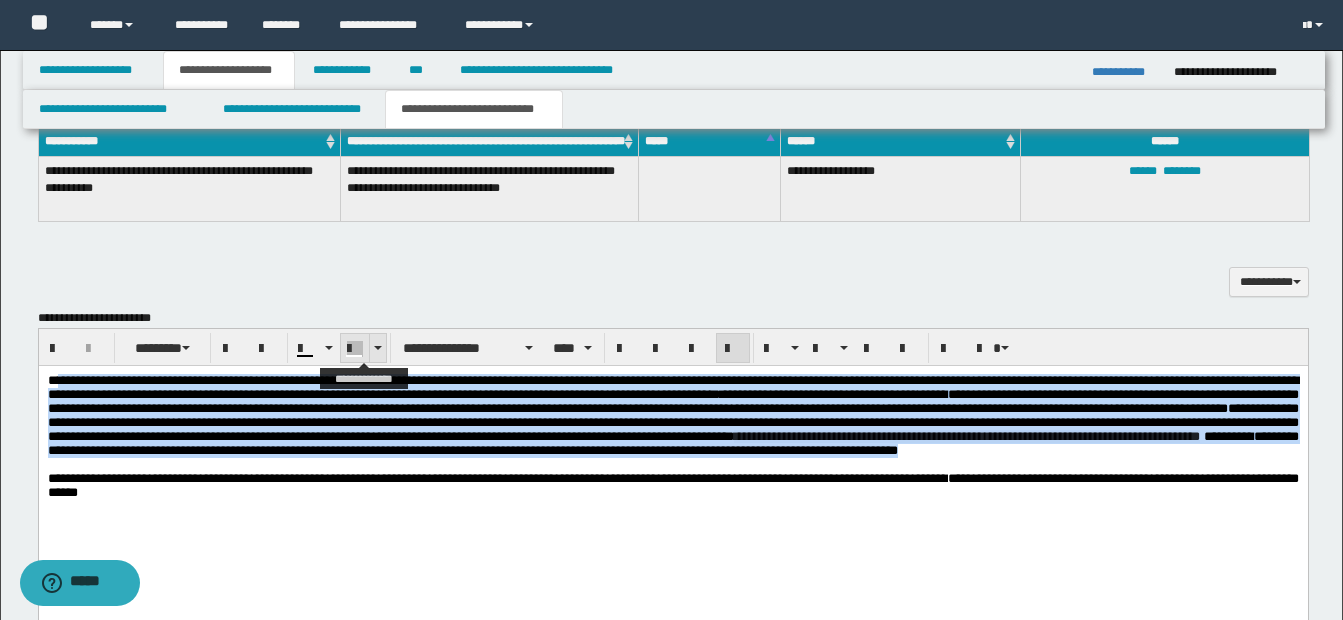 click at bounding box center (377, 348) 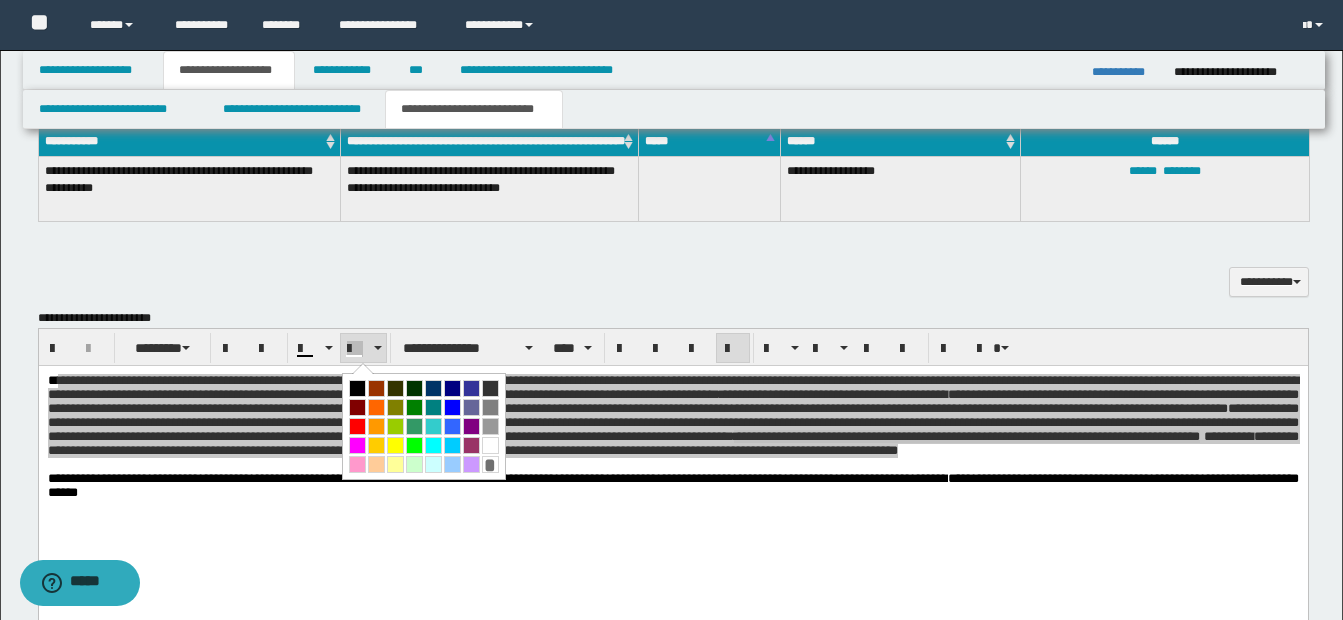 click at bounding box center [490, 445] 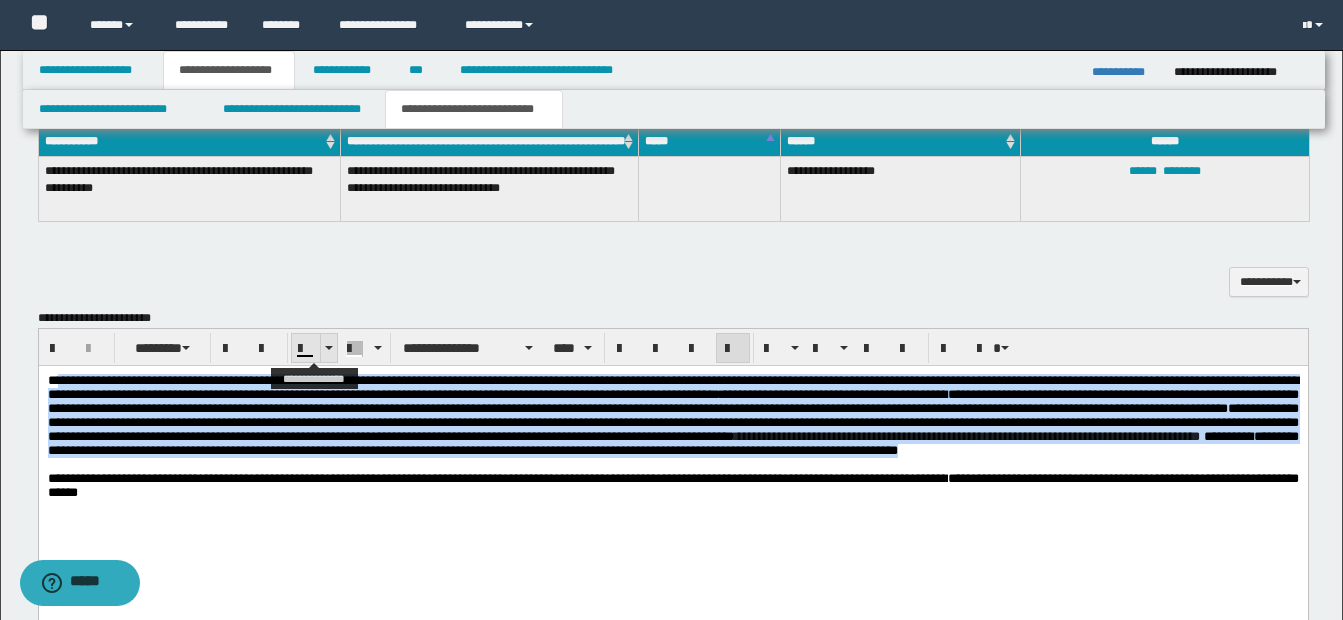 click at bounding box center (328, 348) 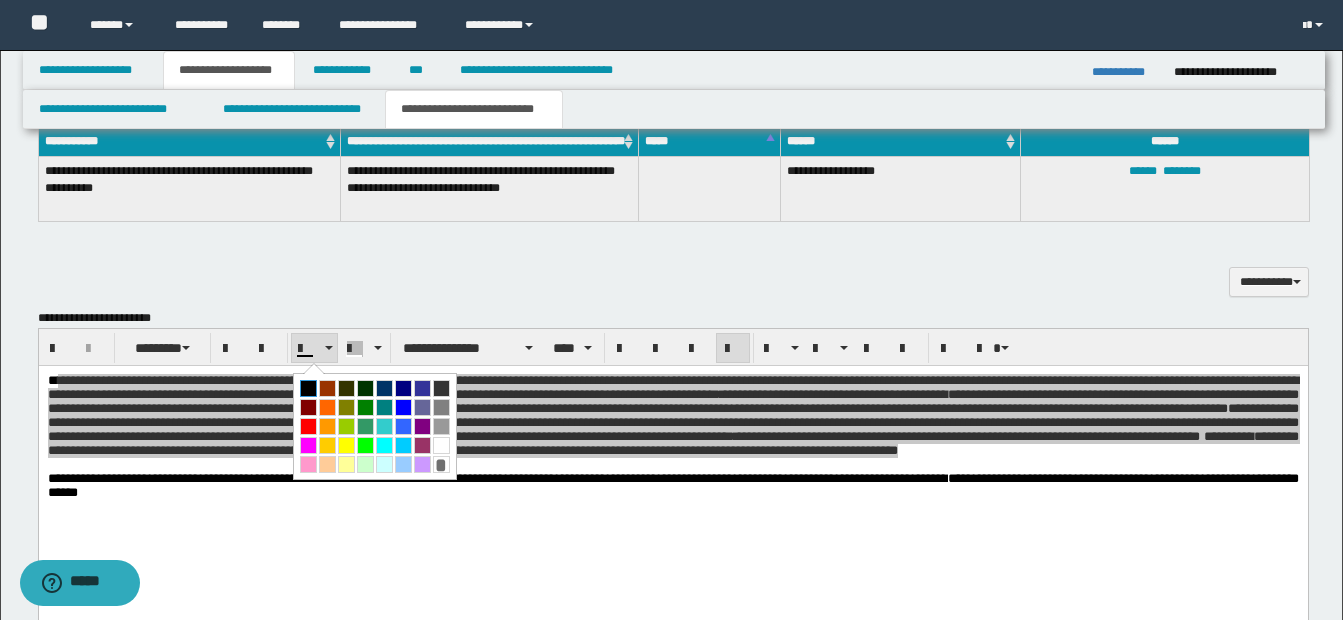 click at bounding box center [308, 388] 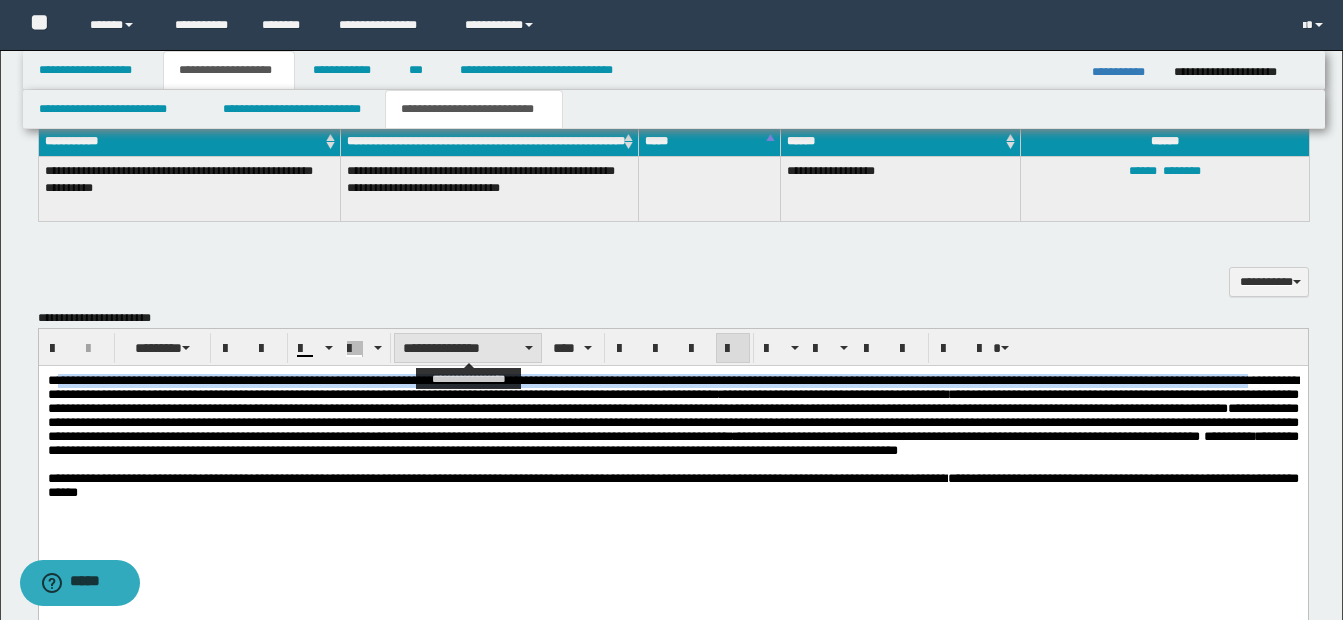 click on "**********" at bounding box center (468, 348) 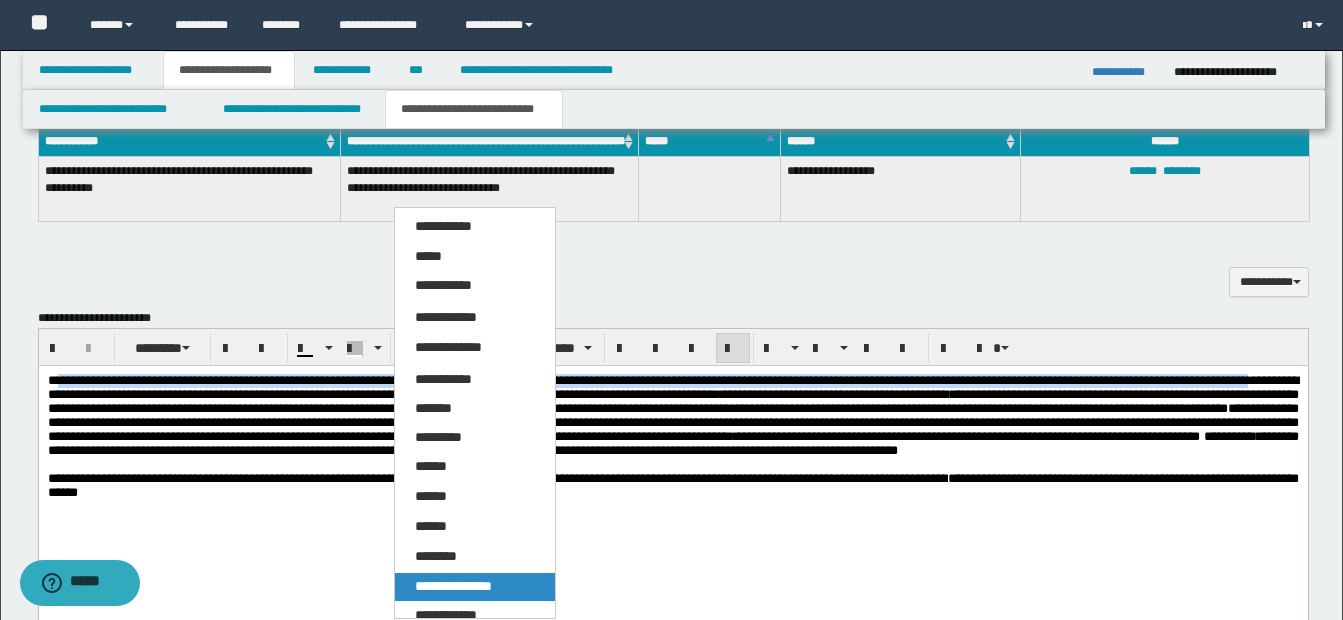drag, startPoint x: 470, startPoint y: 582, endPoint x: 469, endPoint y: 191, distance: 391.00128 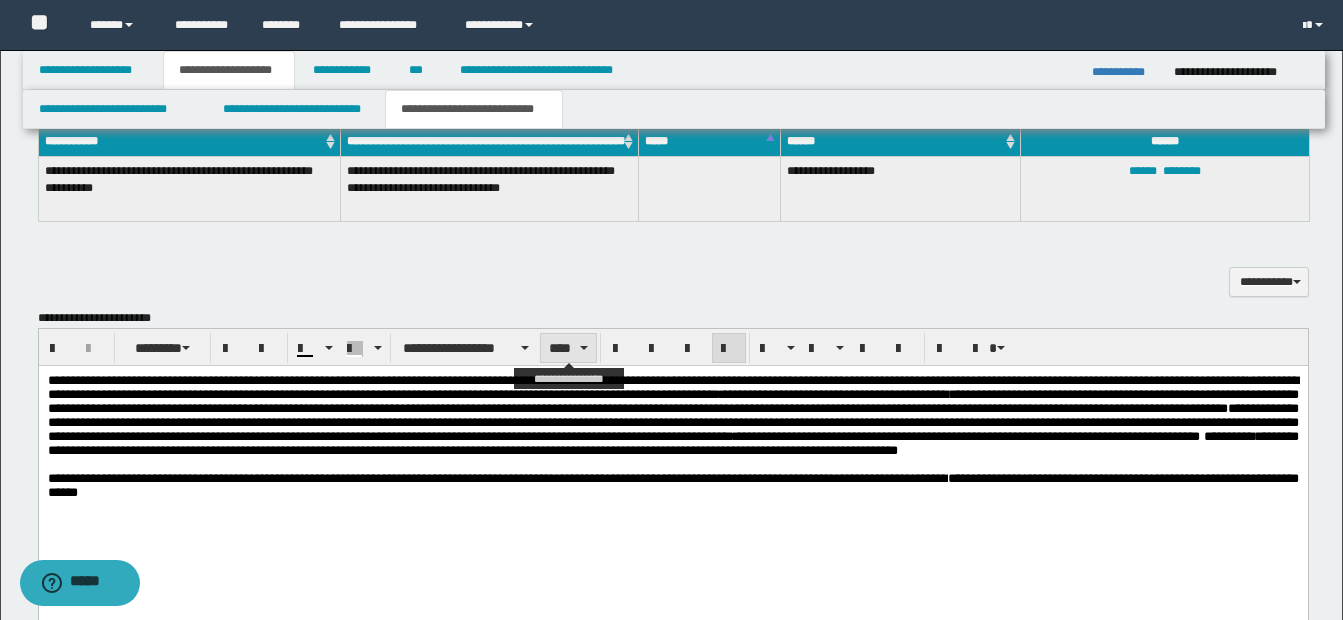 click on "****" at bounding box center (568, 348) 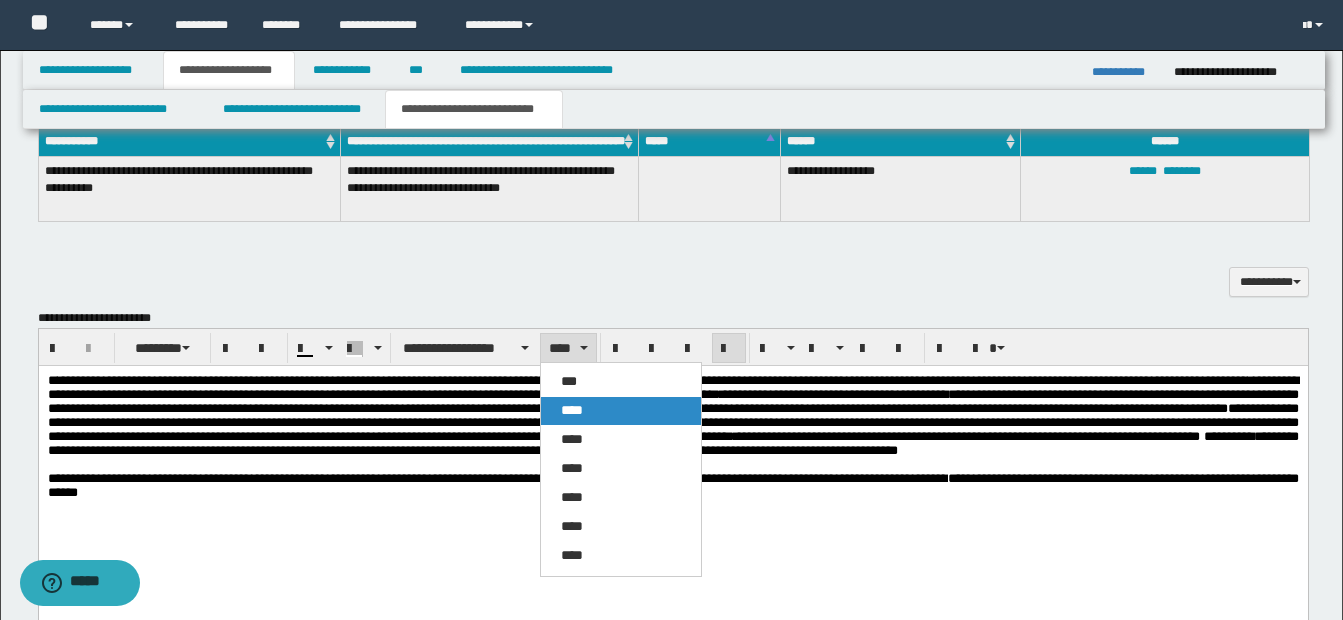 drag, startPoint x: 572, startPoint y: 405, endPoint x: 535, endPoint y: 99, distance: 308.22882 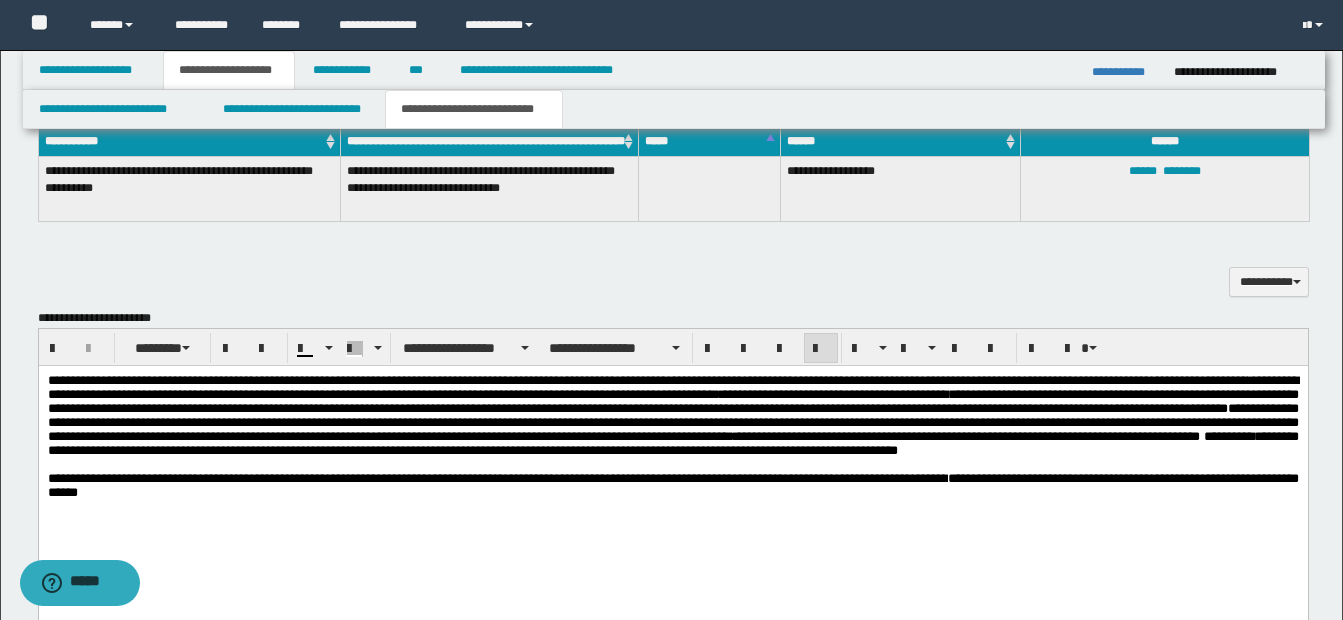 click on "**********" at bounding box center [672, 476] 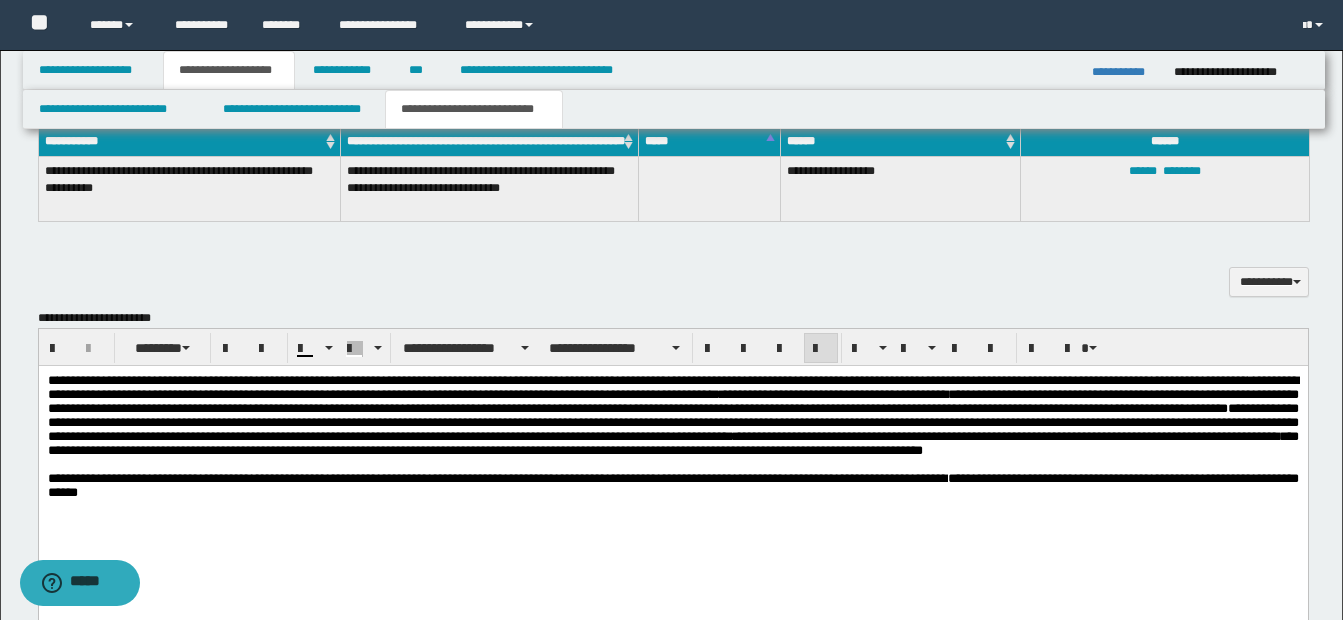 click on "**********" at bounding box center [672, 416] 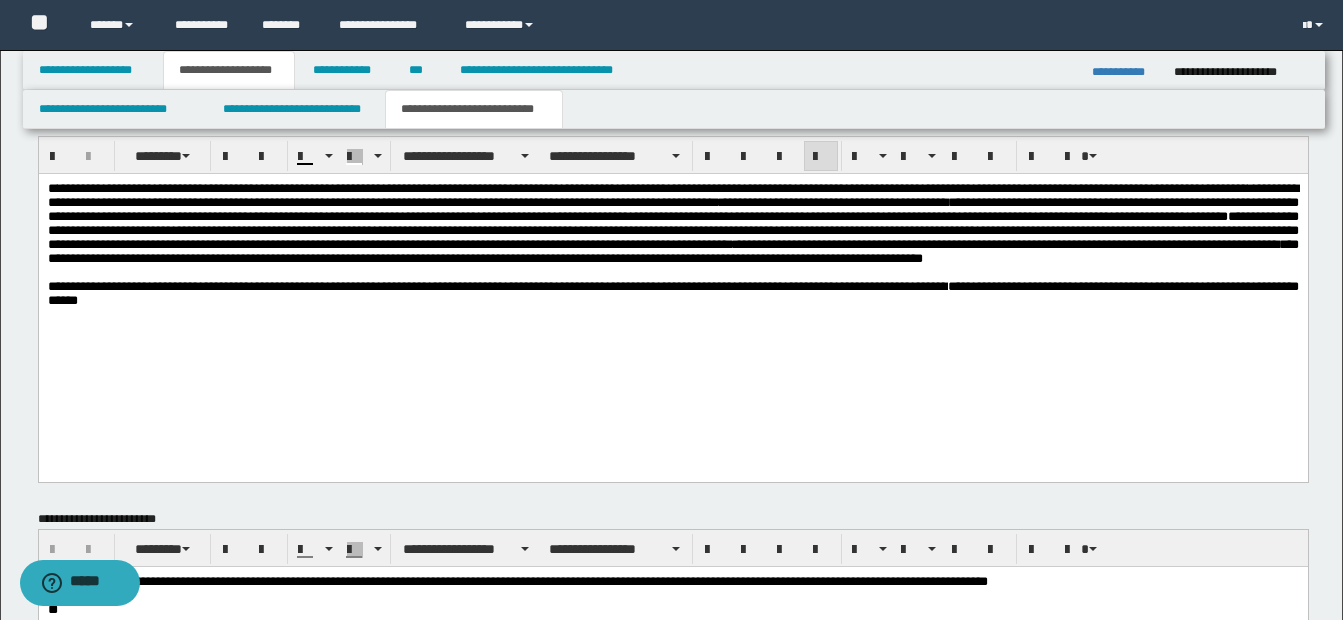 scroll, scrollTop: 1169, scrollLeft: 0, axis: vertical 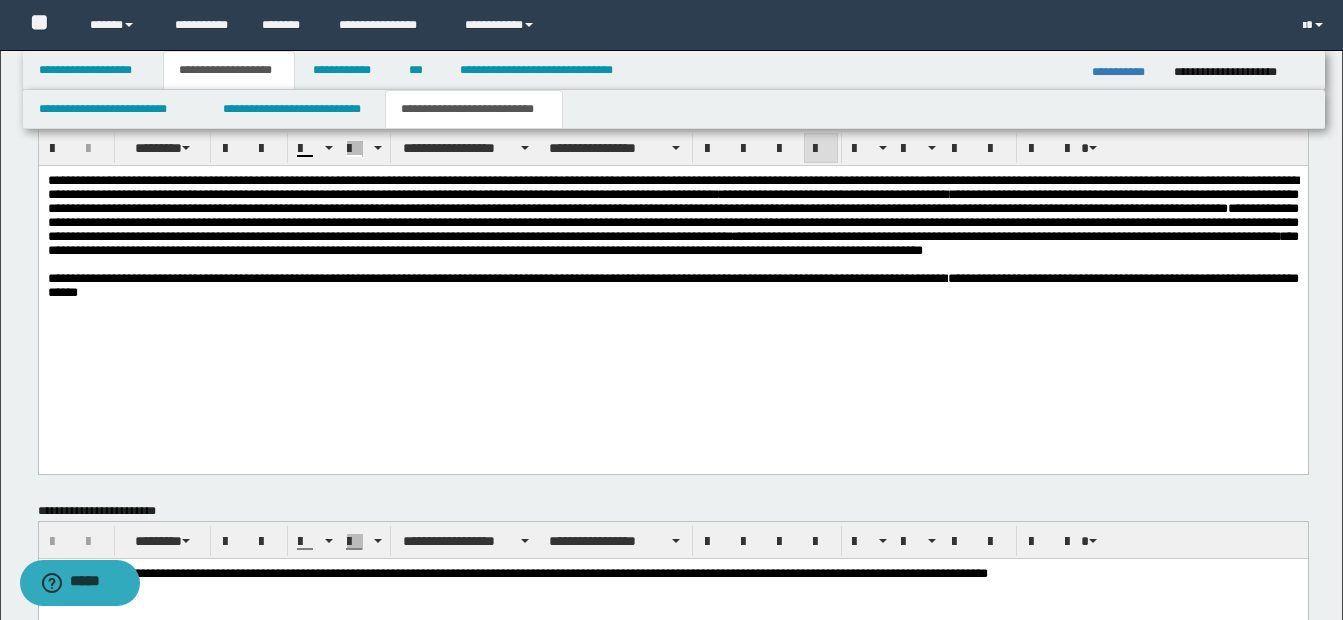 click on "**********" at bounding box center (672, 286) 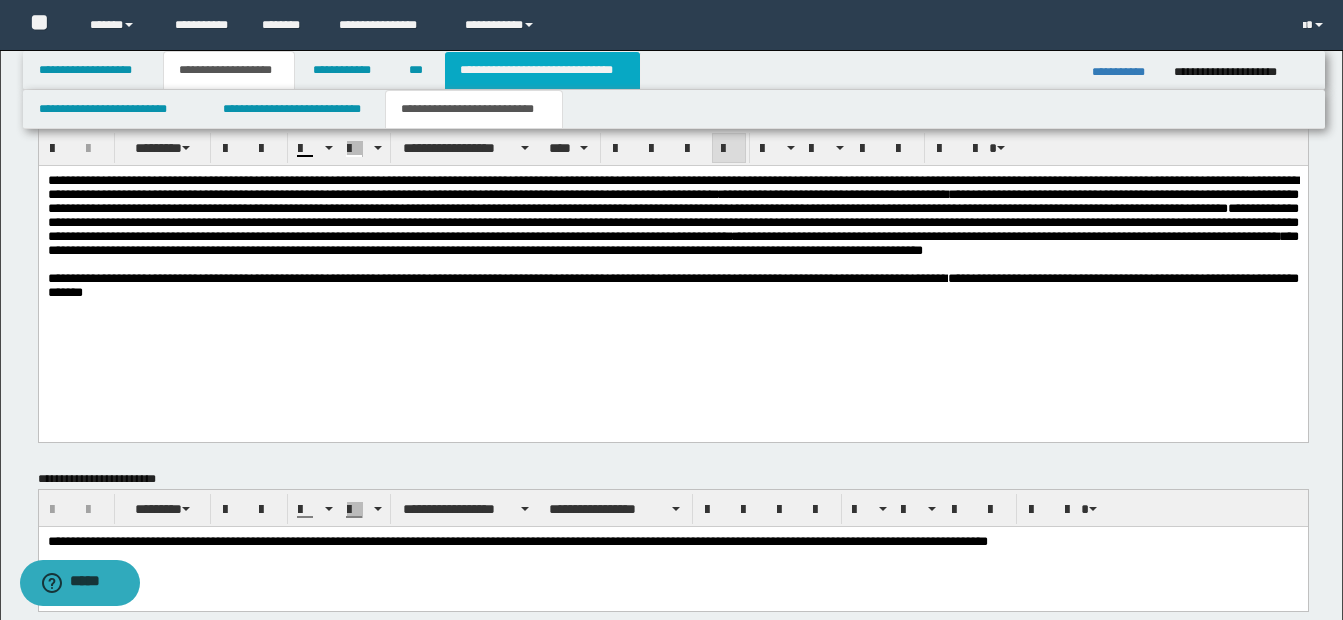click on "**********" at bounding box center [542, 70] 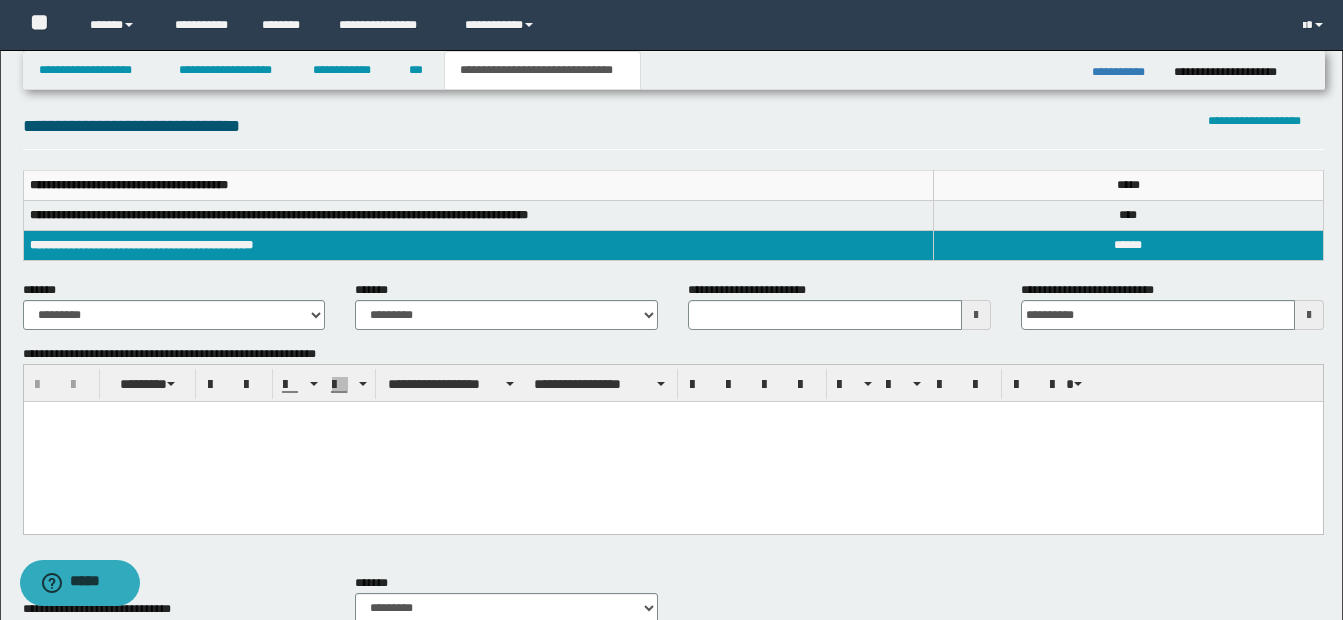 scroll, scrollTop: 131, scrollLeft: 0, axis: vertical 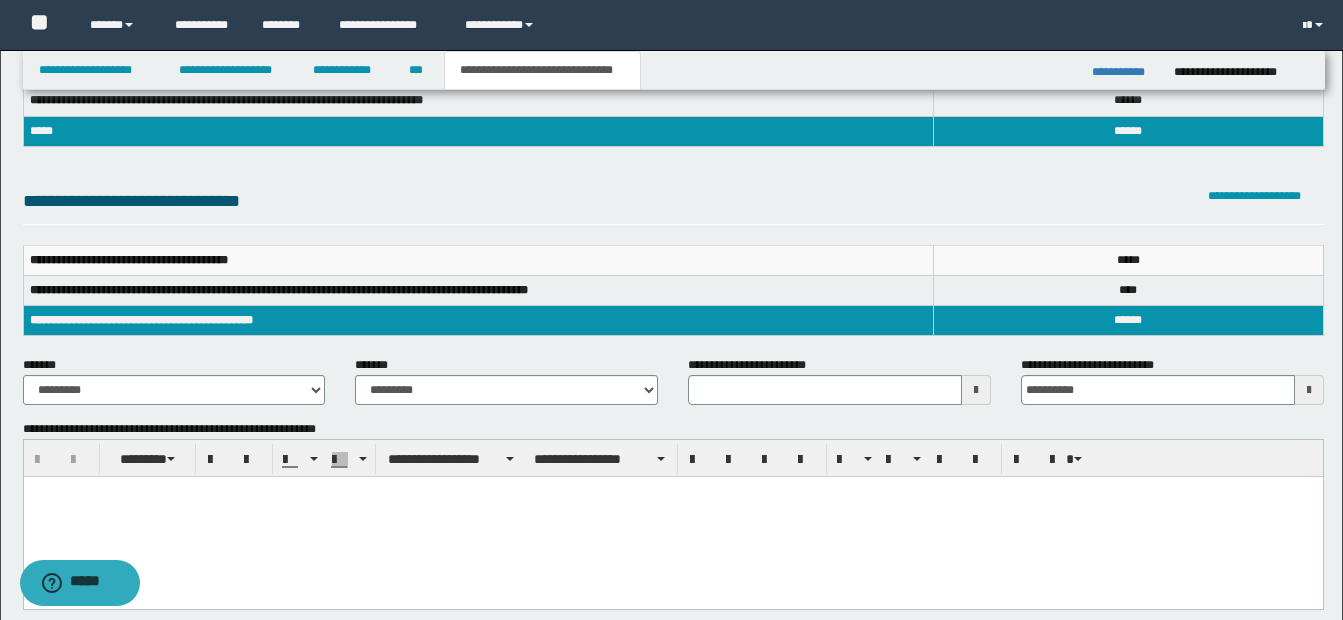 type 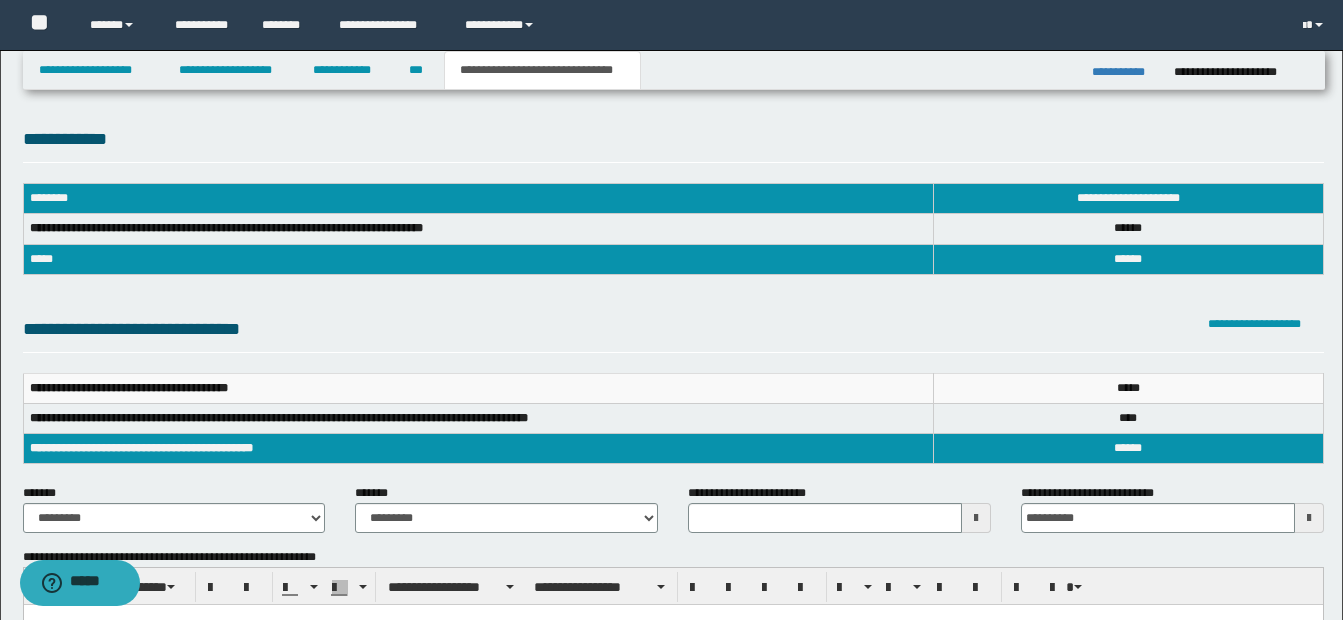 scroll, scrollTop: 0, scrollLeft: 0, axis: both 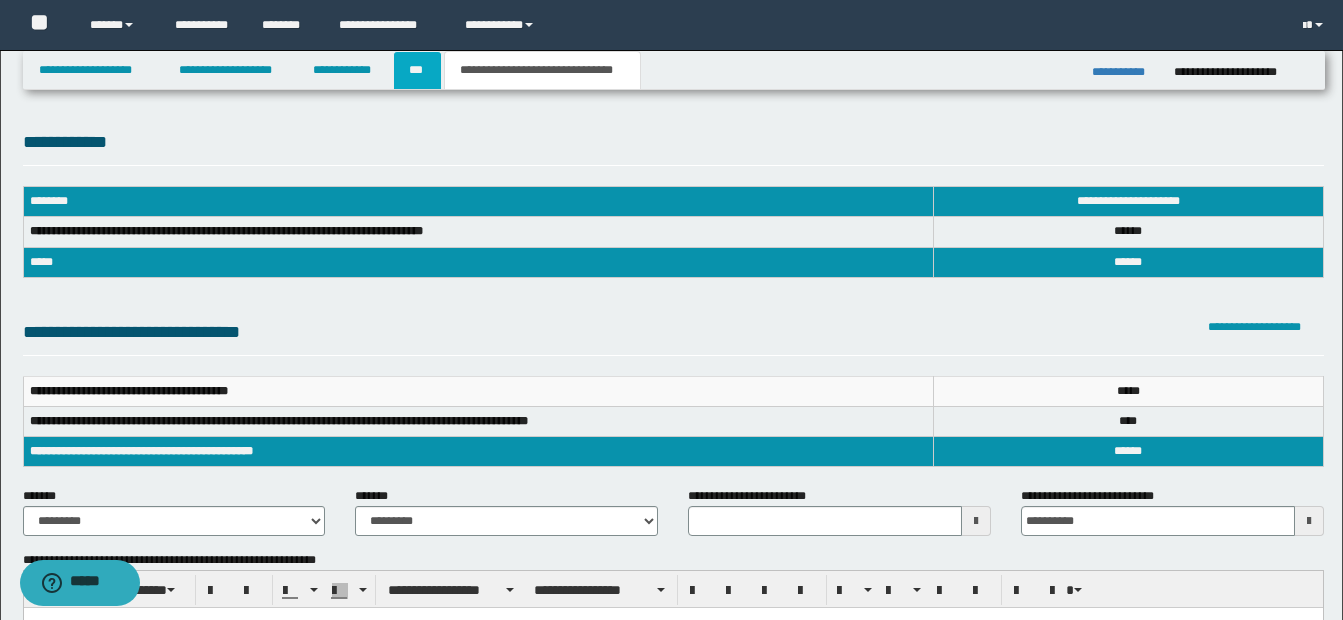 click on "***" at bounding box center (417, 70) 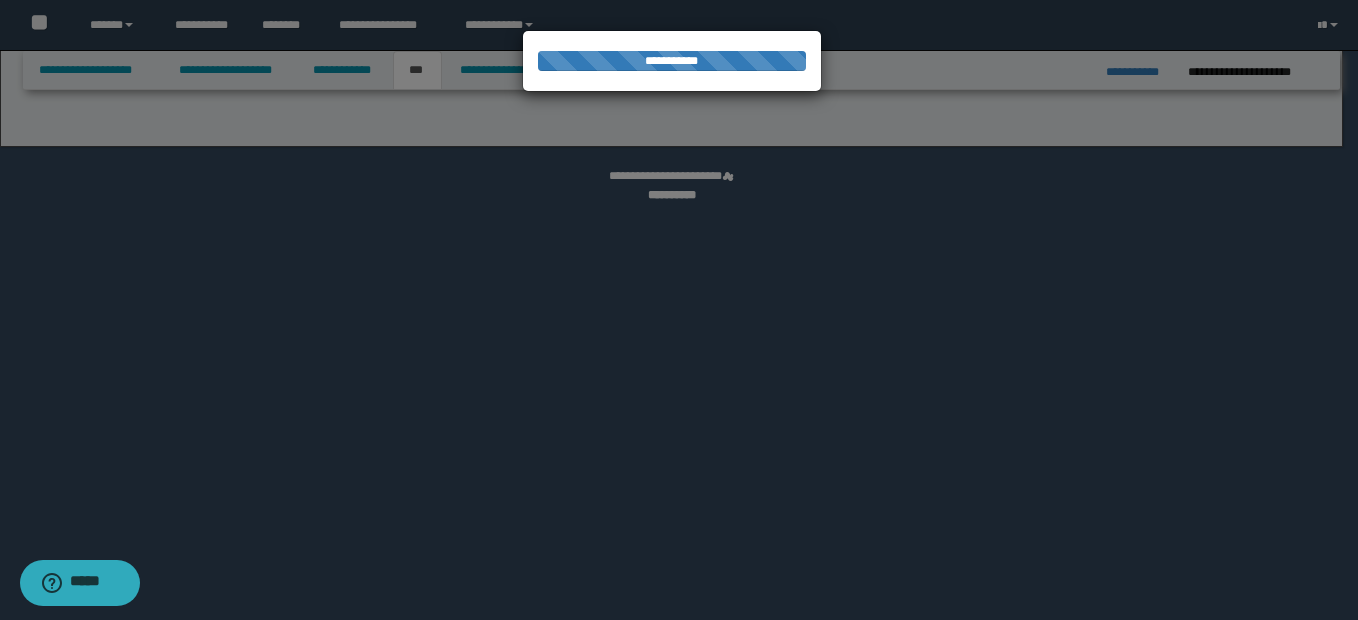 select on "*" 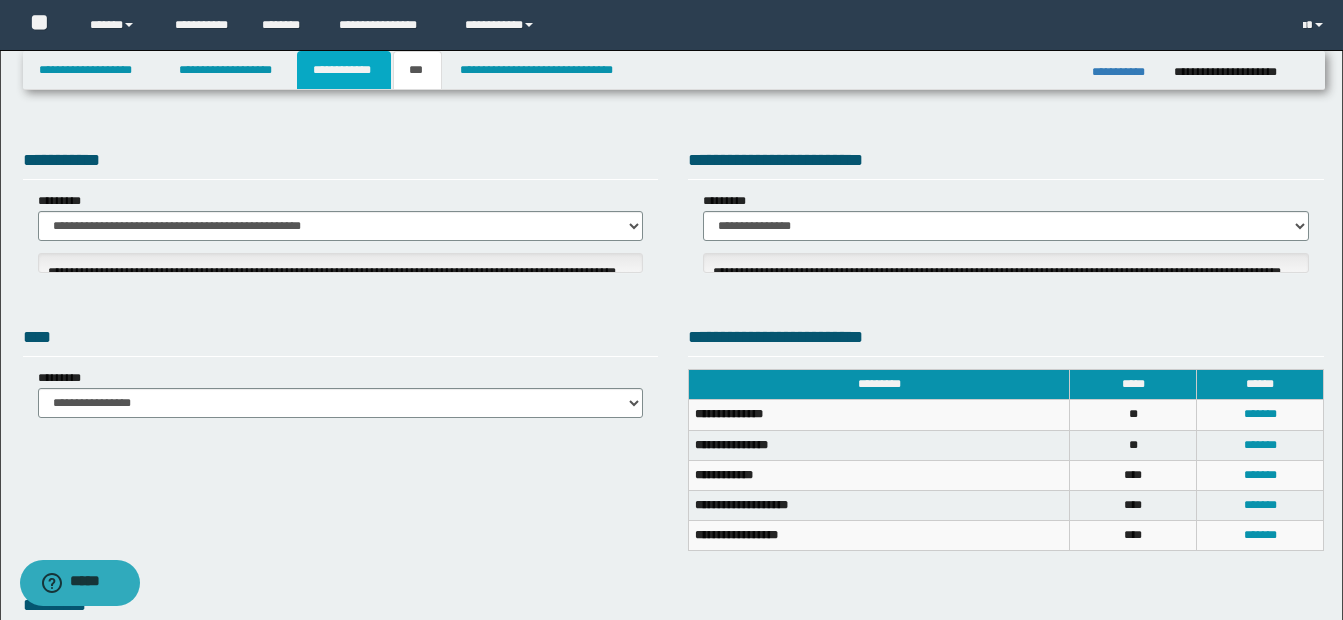 click on "**********" at bounding box center (344, 70) 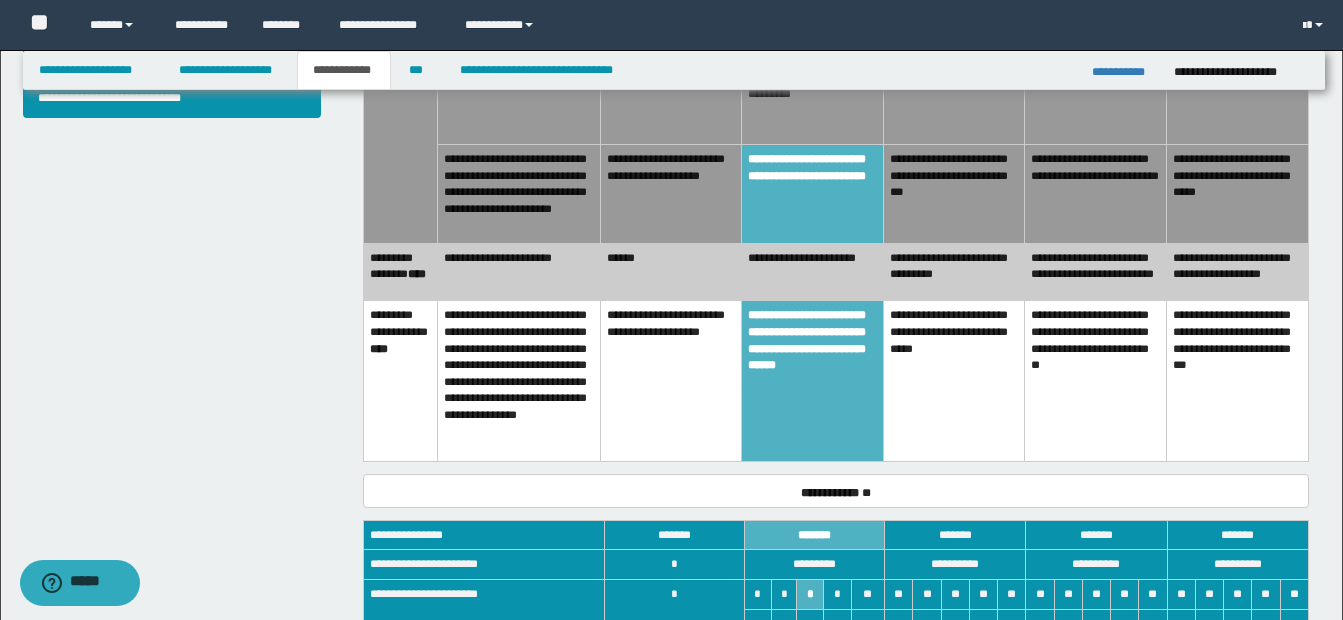 scroll, scrollTop: 800, scrollLeft: 0, axis: vertical 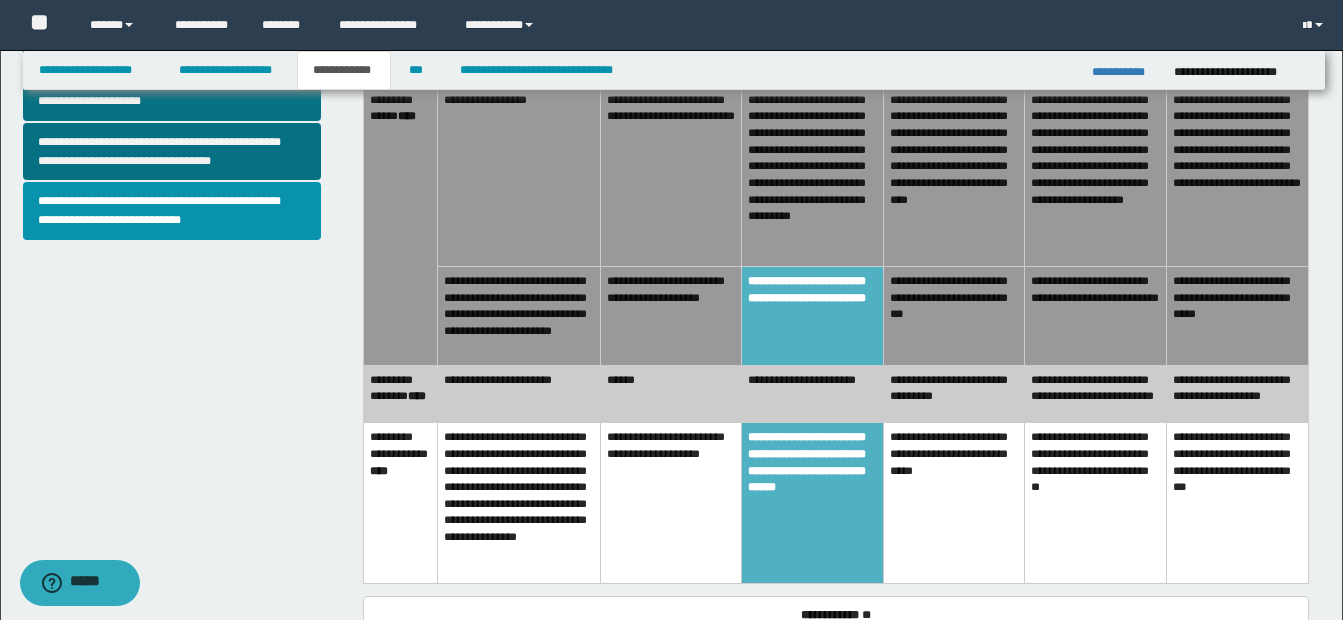 click on "******" at bounding box center [671, 393] 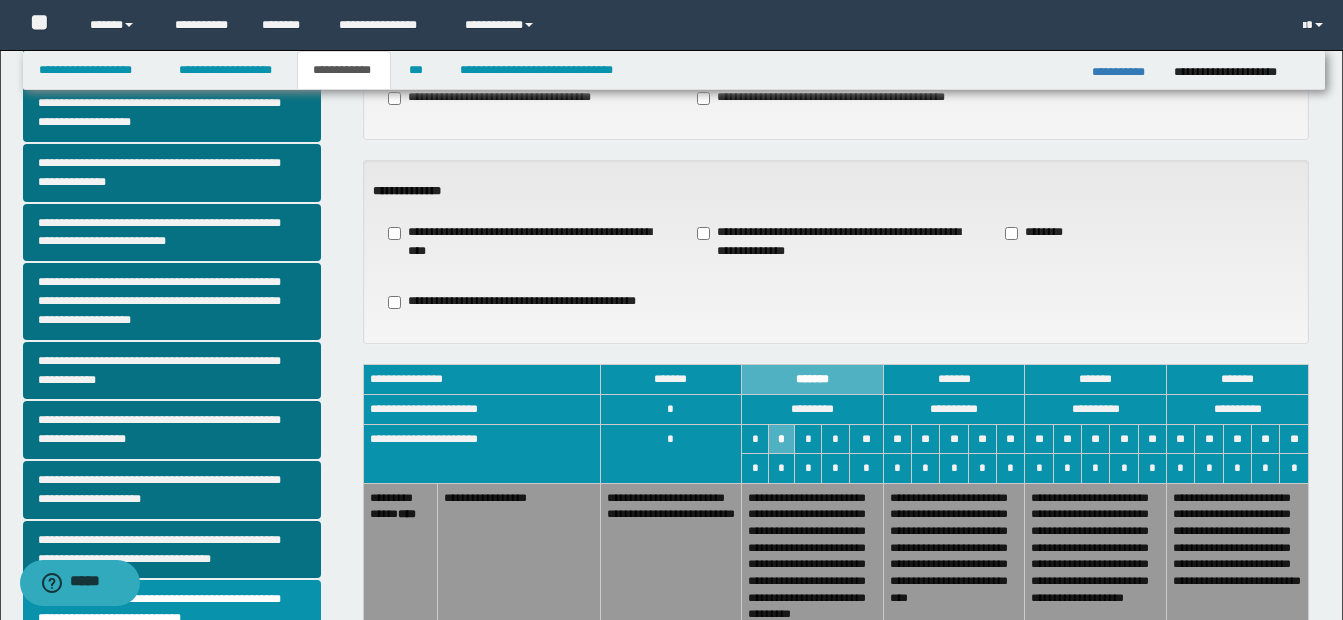 scroll, scrollTop: 400, scrollLeft: 0, axis: vertical 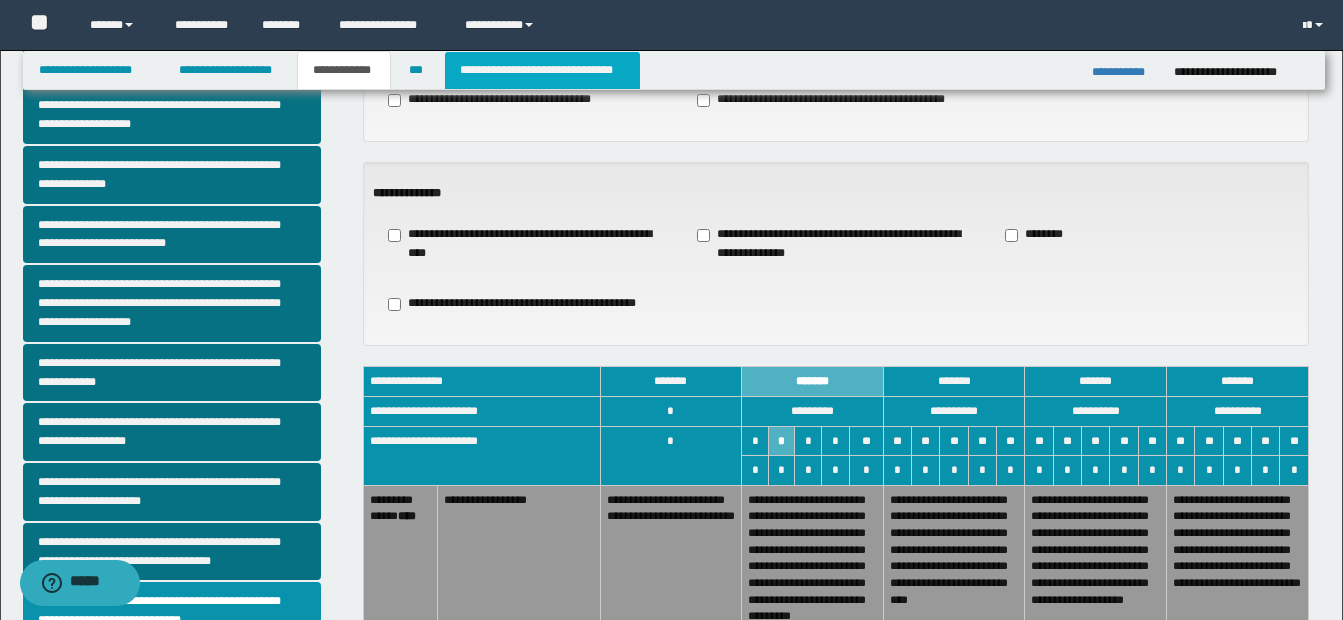 click on "**********" at bounding box center [542, 70] 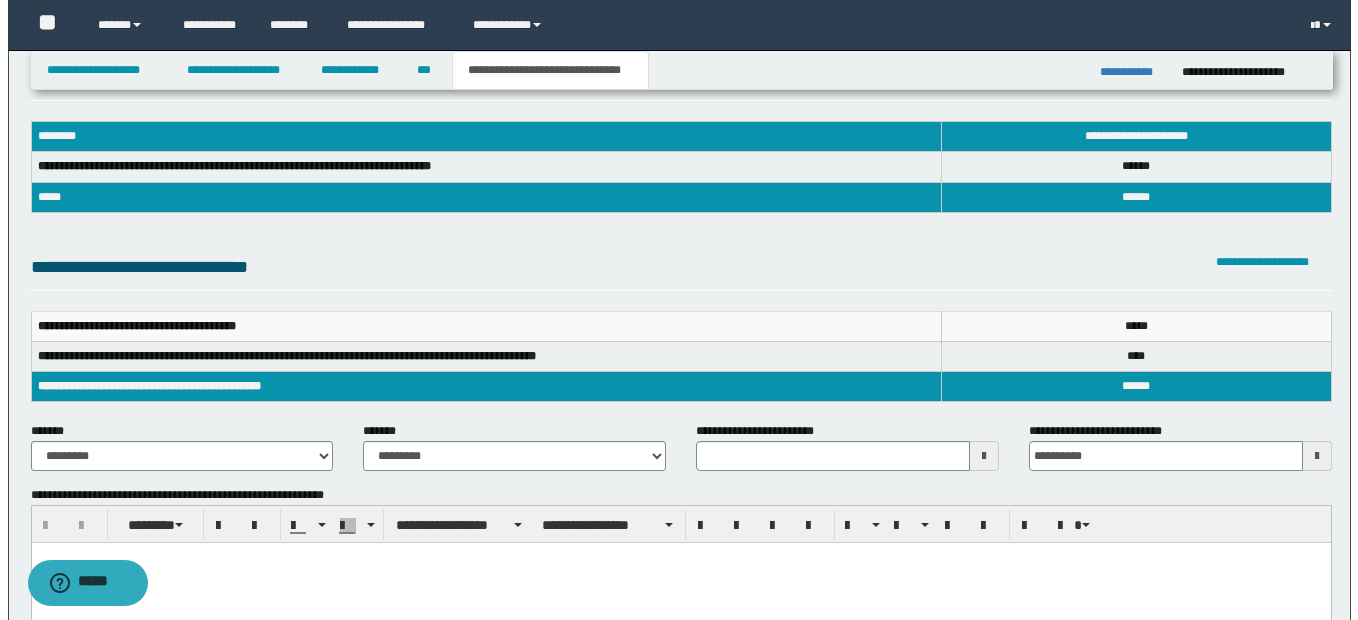 scroll, scrollTop: 100, scrollLeft: 0, axis: vertical 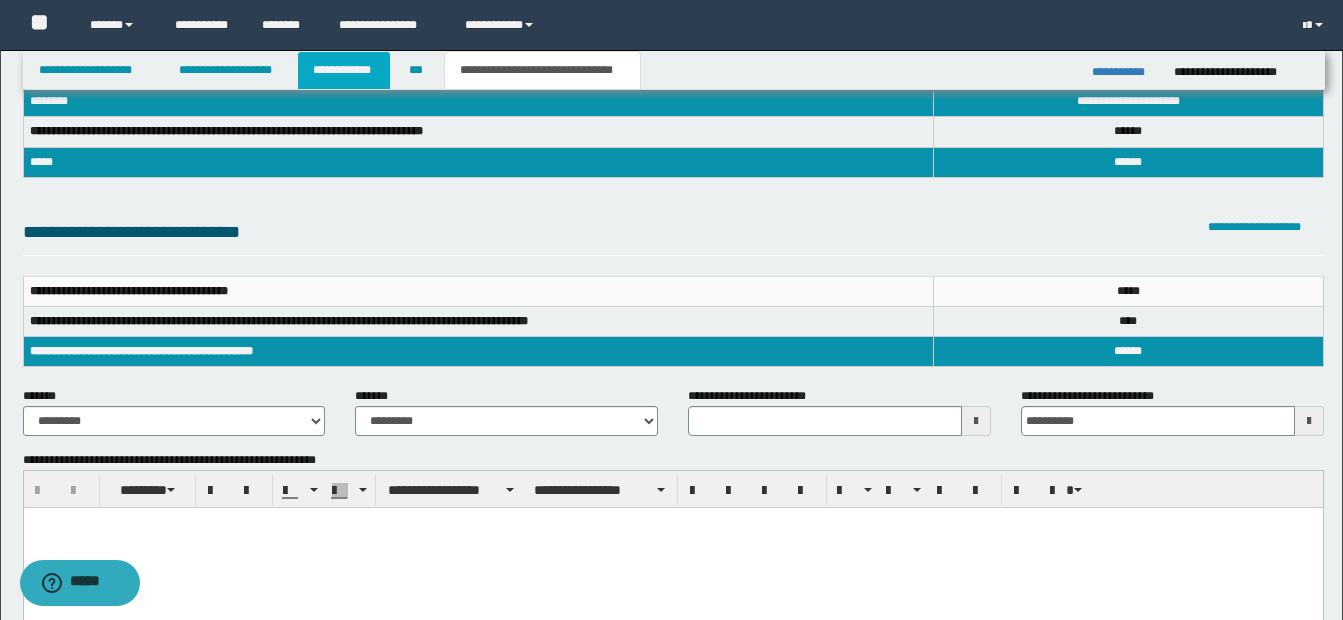 click on "**********" at bounding box center (344, 70) 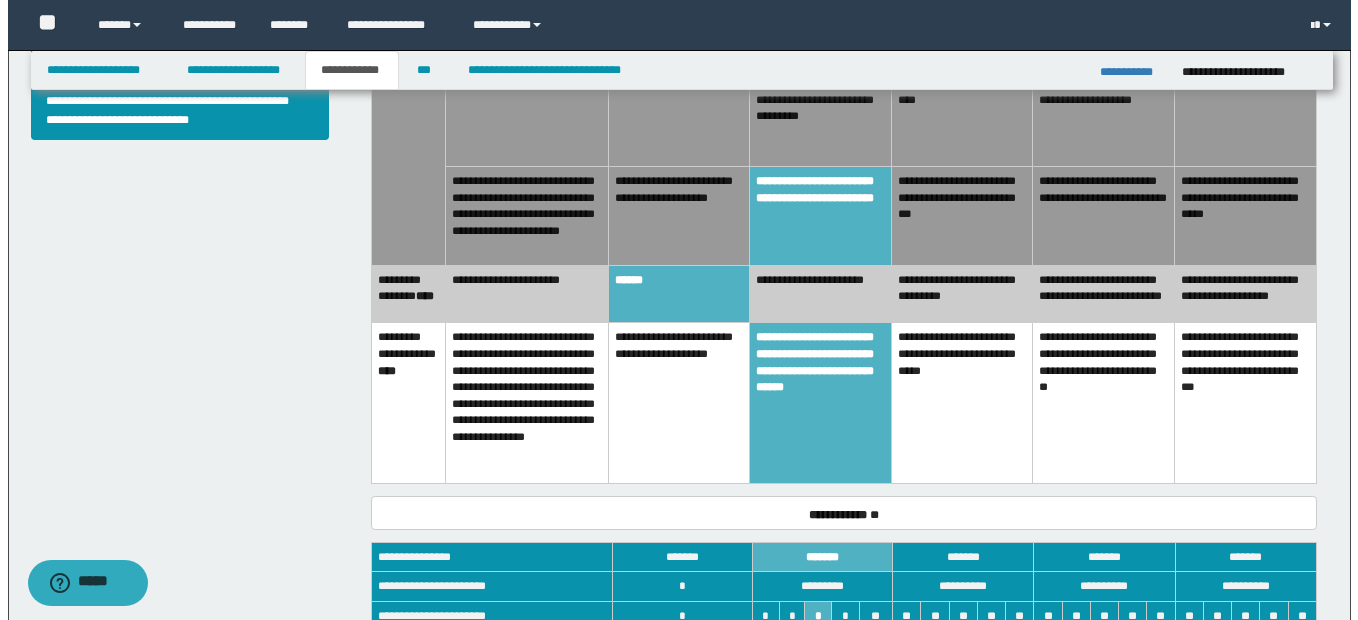 scroll, scrollTop: 800, scrollLeft: 0, axis: vertical 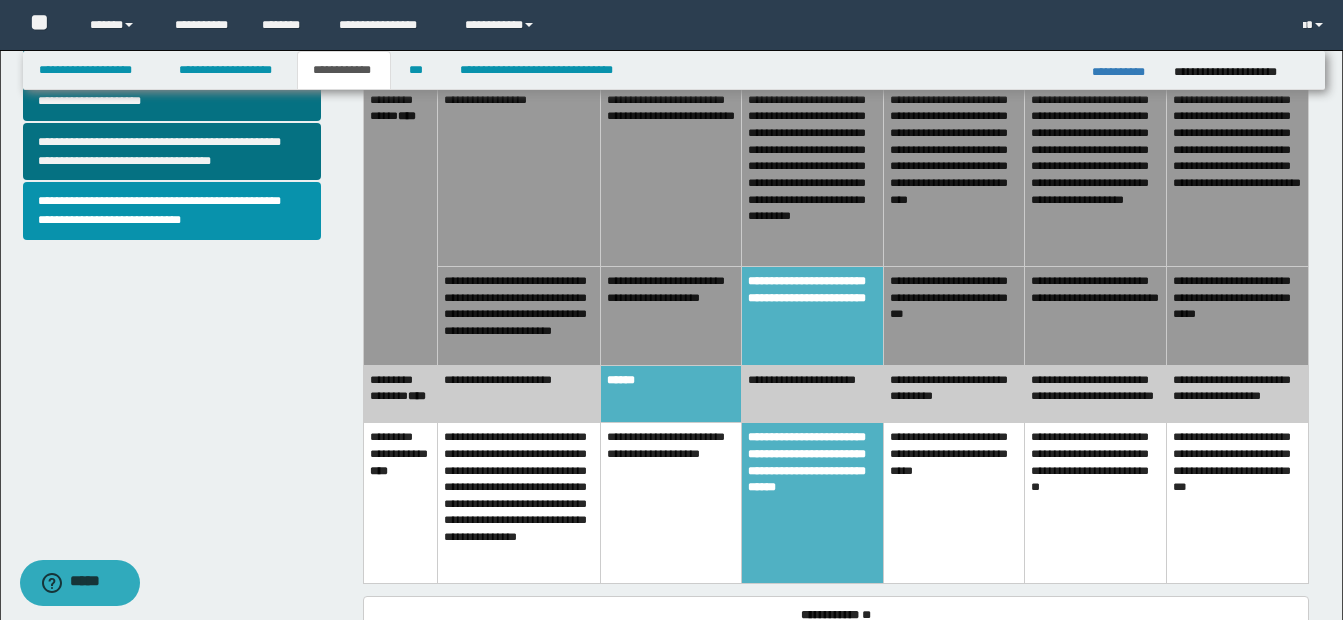 click on "**********" at bounding box center [813, 393] 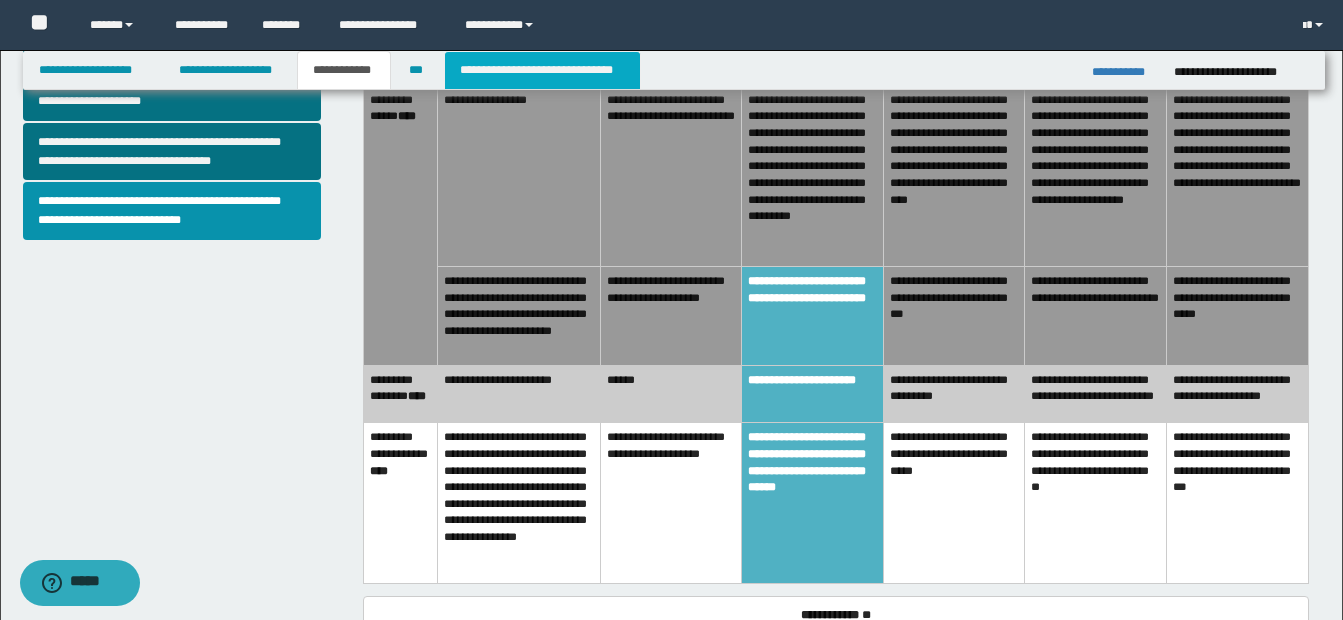 click on "**********" at bounding box center (542, 70) 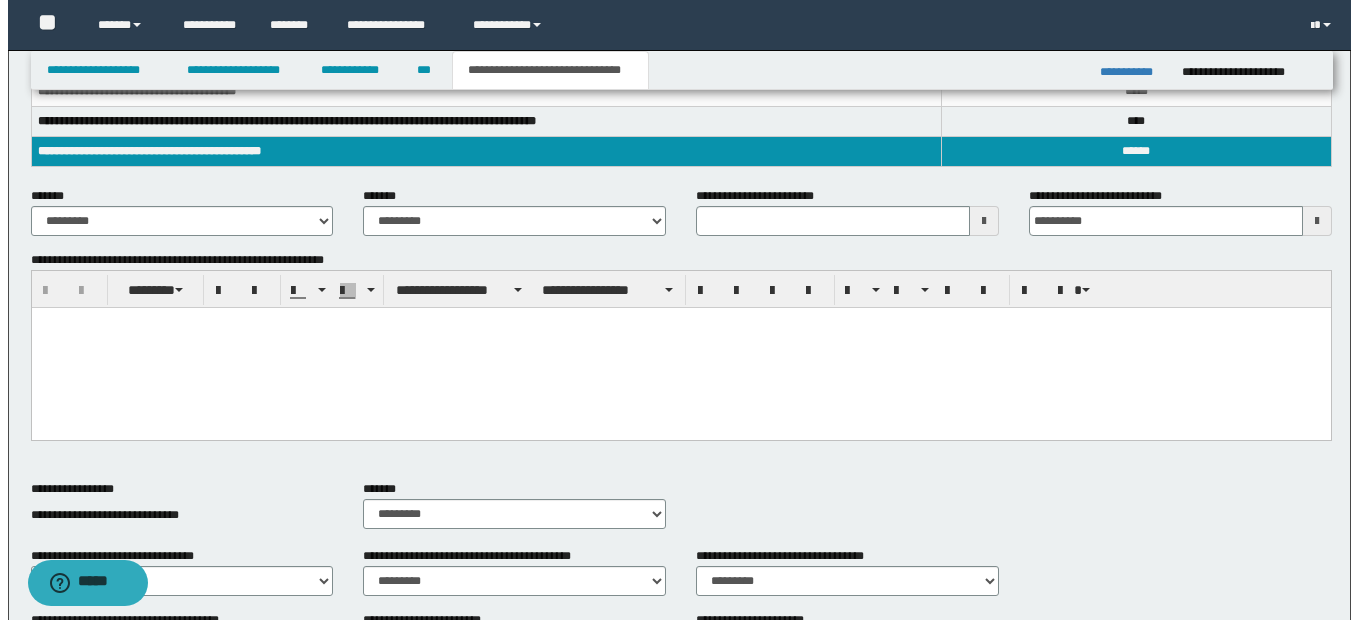 scroll, scrollTop: 0, scrollLeft: 0, axis: both 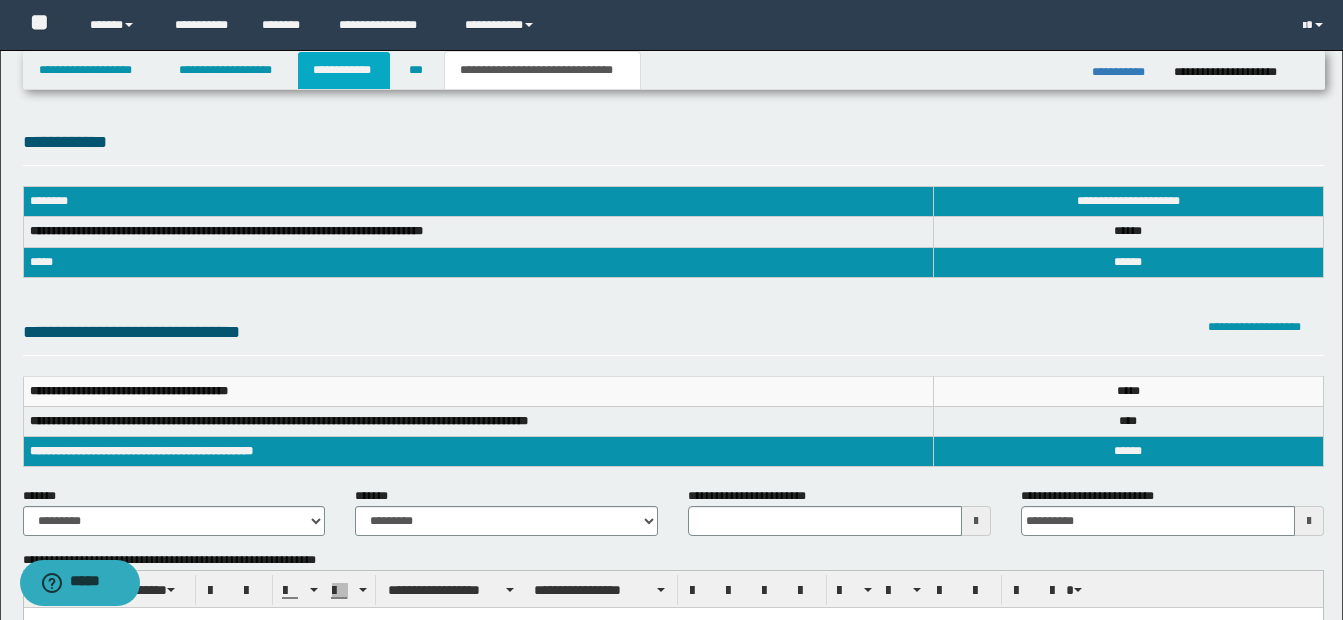 click on "**********" at bounding box center [344, 70] 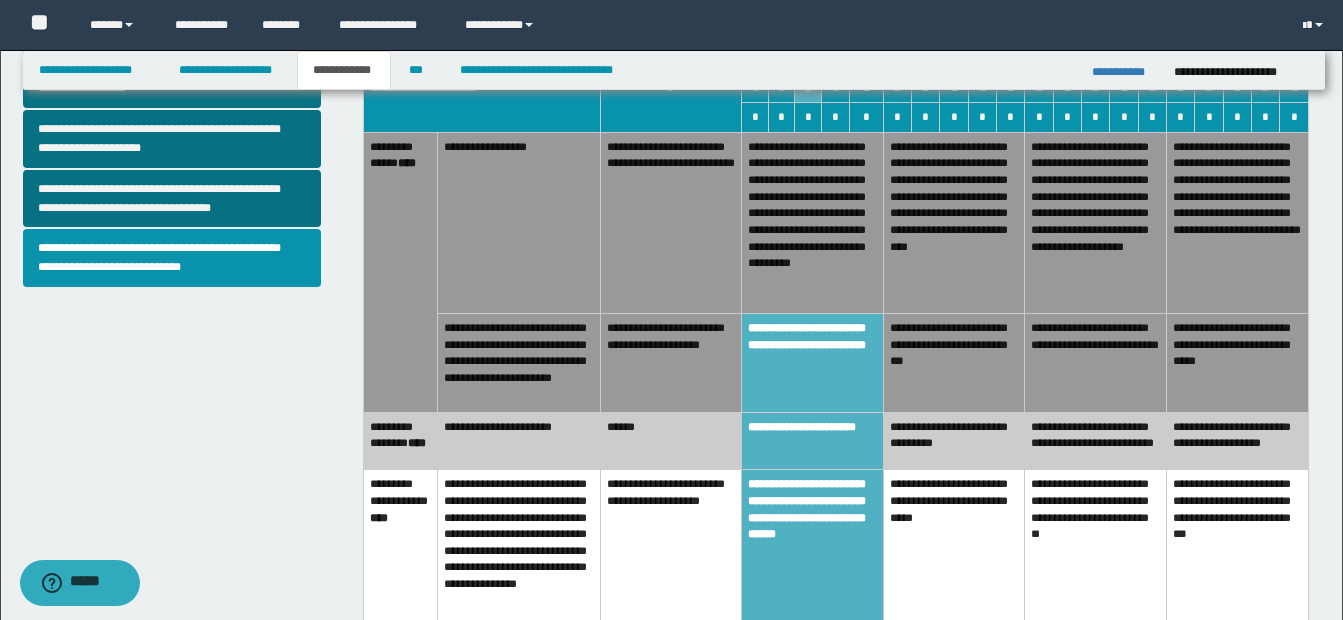 scroll, scrollTop: 900, scrollLeft: 0, axis: vertical 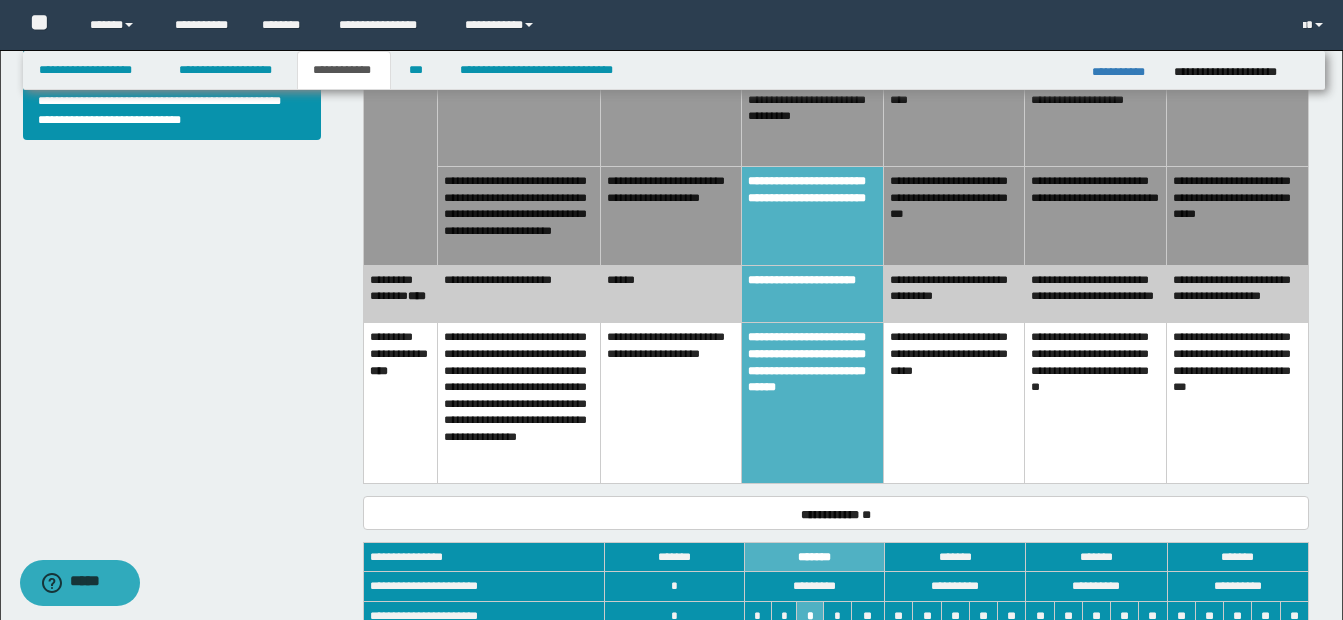 click on "******" at bounding box center (671, 293) 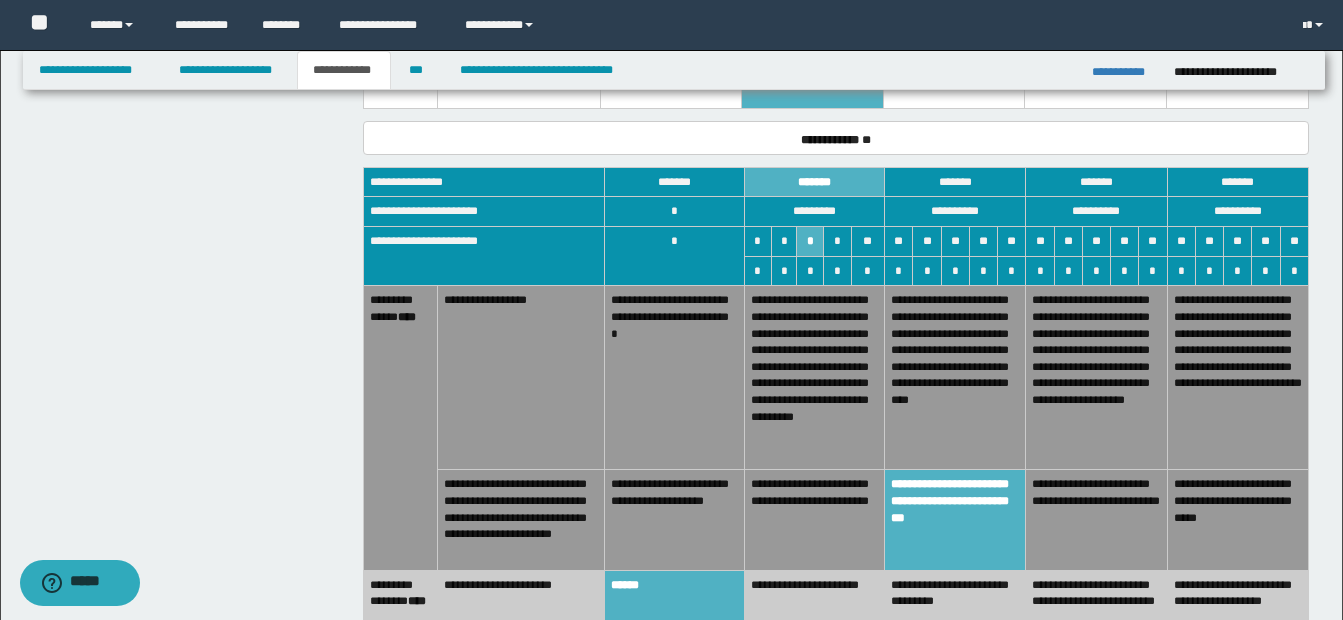 scroll, scrollTop: 1400, scrollLeft: 0, axis: vertical 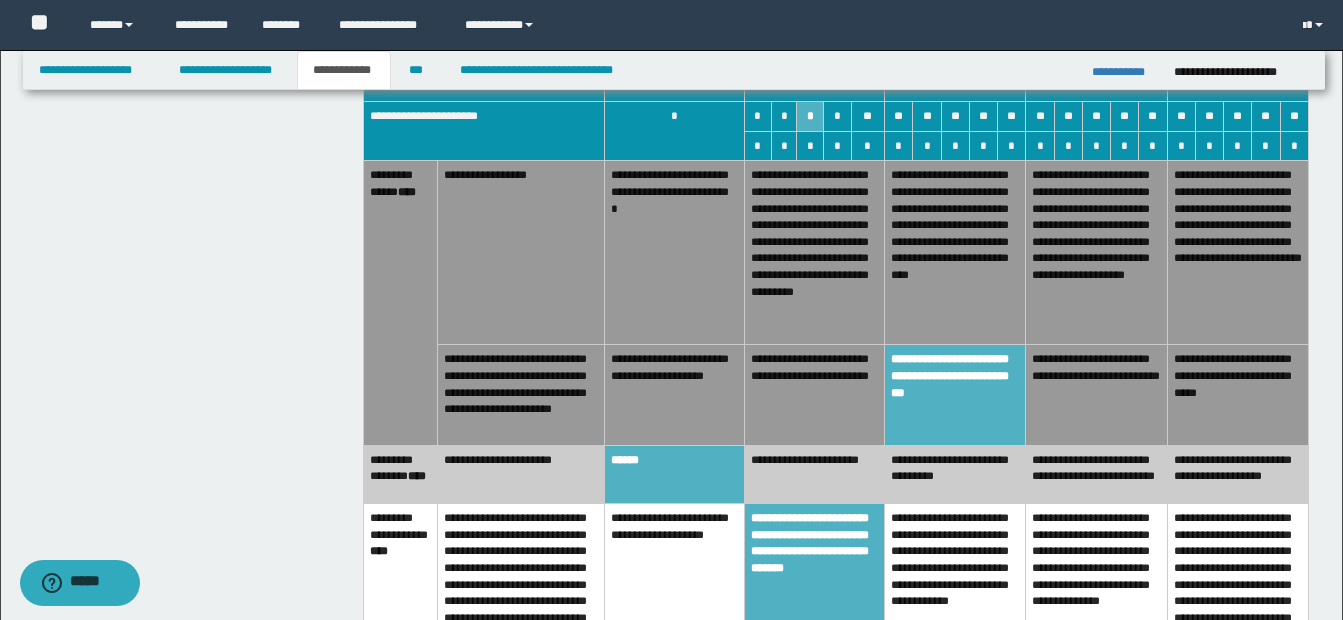 drag, startPoint x: 1109, startPoint y: 365, endPoint x: 1077, endPoint y: 392, distance: 41.868843 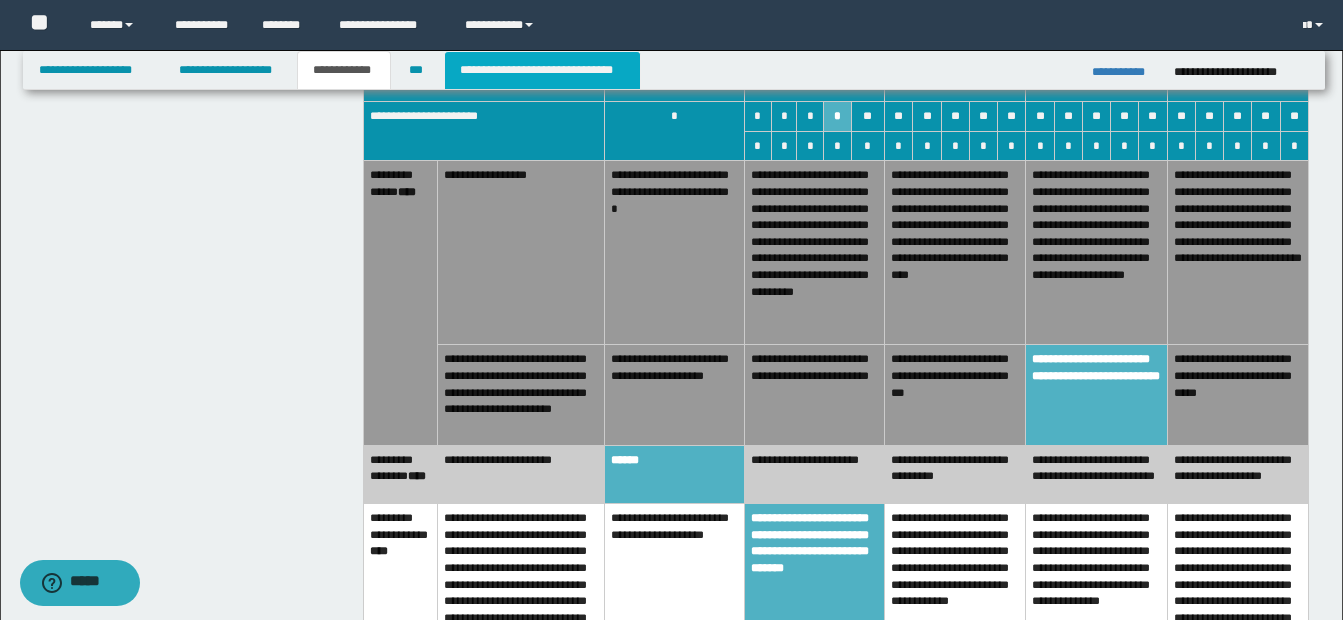 click on "**********" at bounding box center (542, 70) 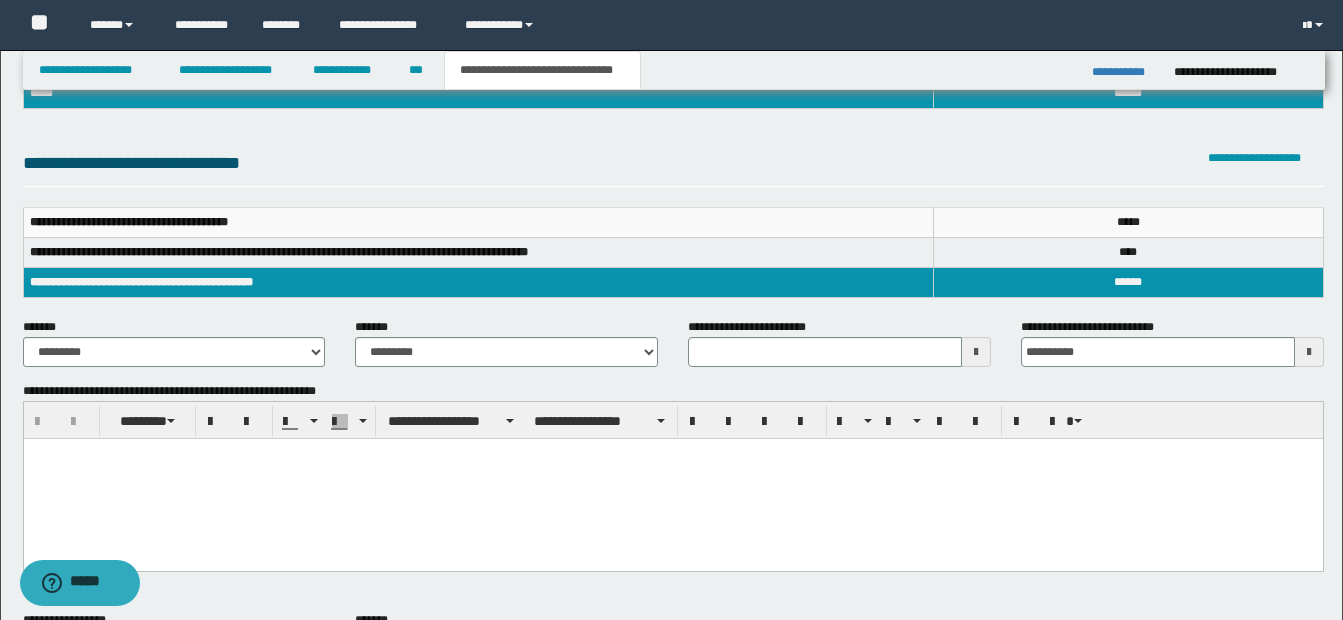 scroll, scrollTop: 200, scrollLeft: 0, axis: vertical 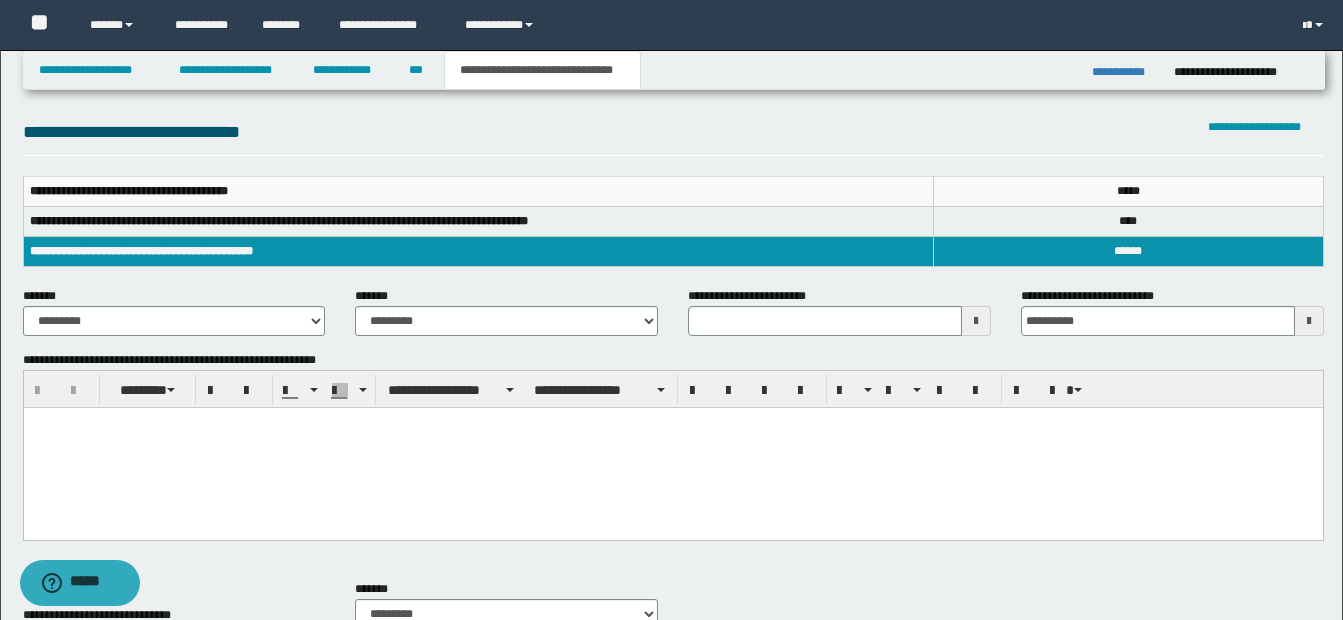 type 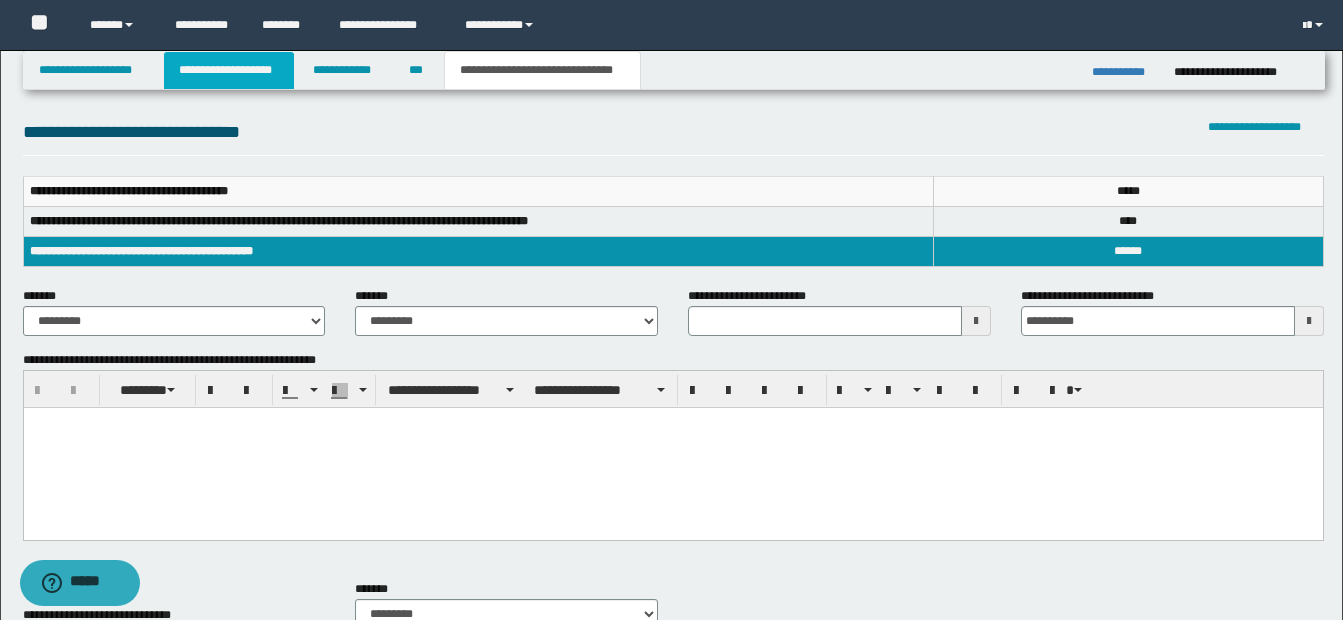 click on "**********" at bounding box center [229, 70] 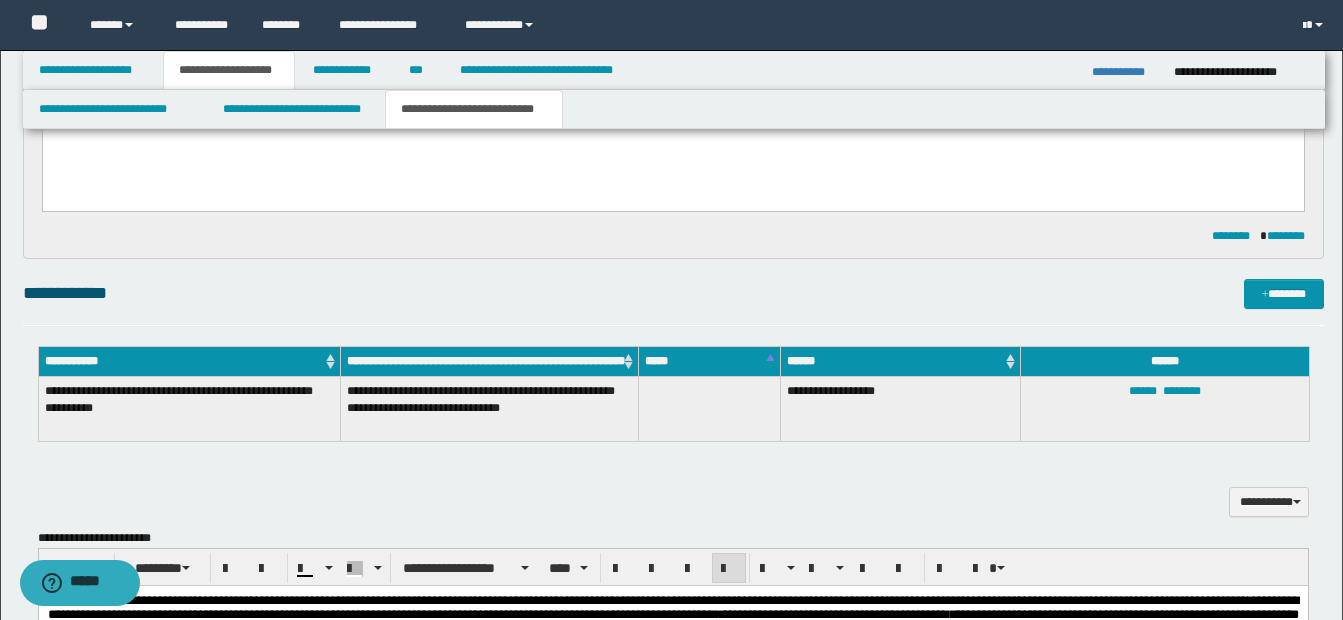 scroll, scrollTop: 1431, scrollLeft: 0, axis: vertical 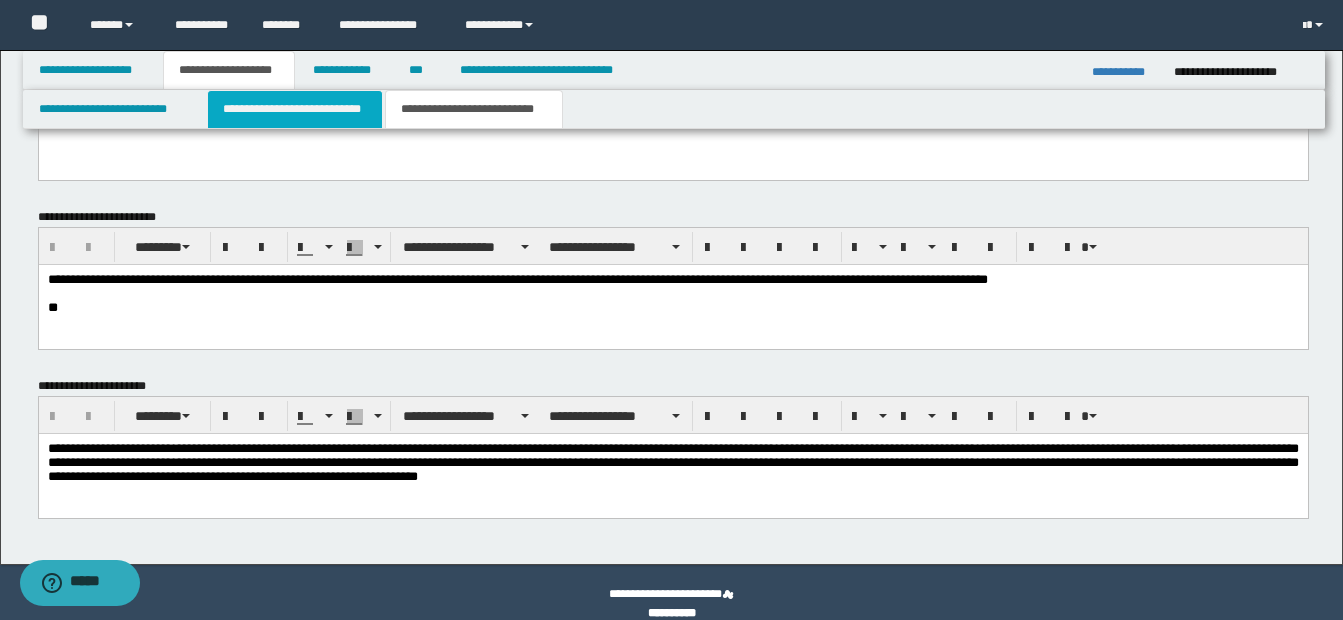 click on "**********" at bounding box center (295, 109) 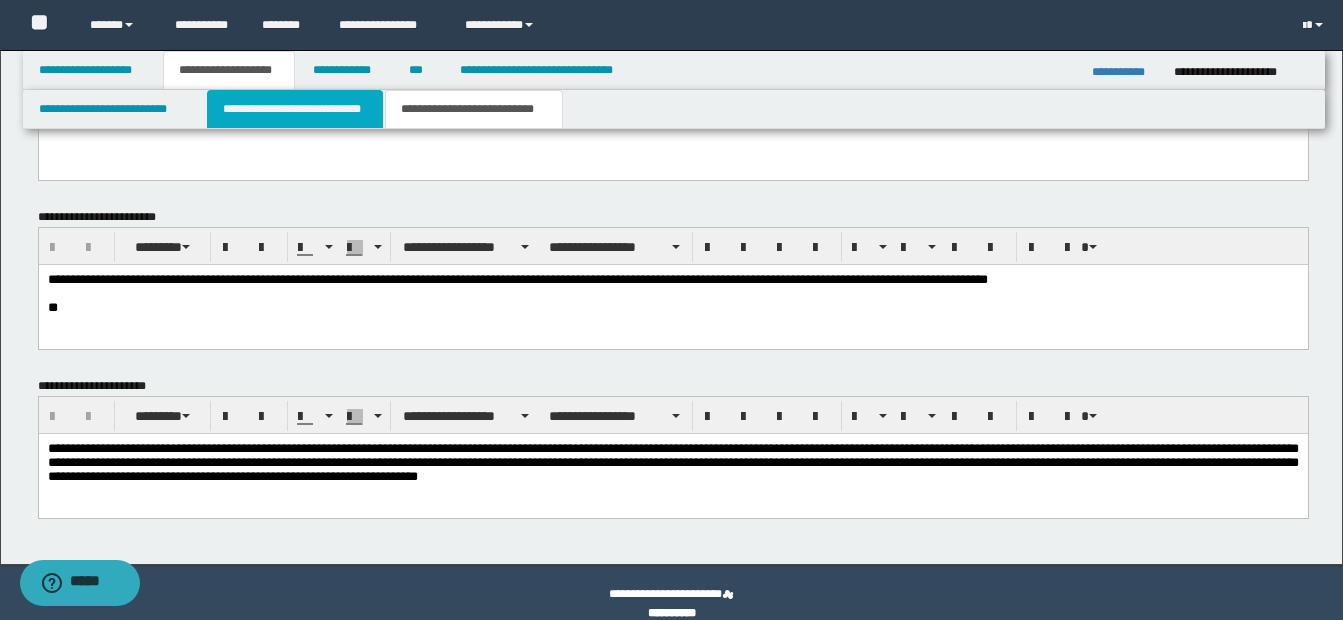 type 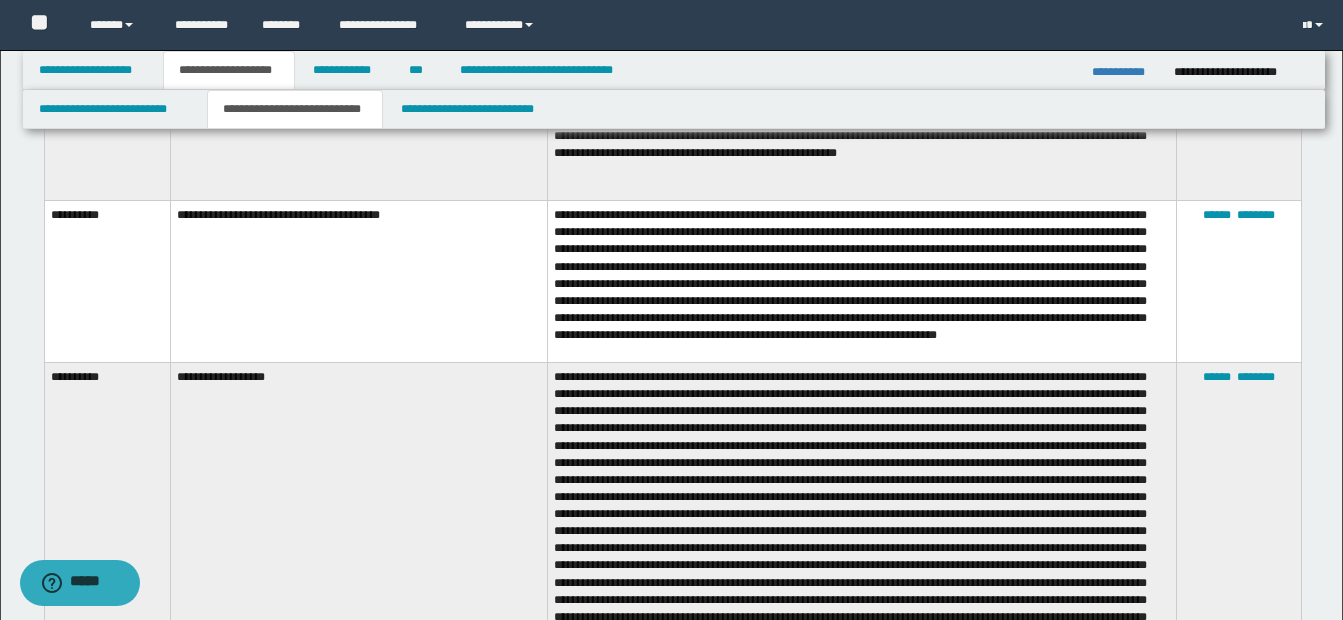 scroll, scrollTop: 1131, scrollLeft: 0, axis: vertical 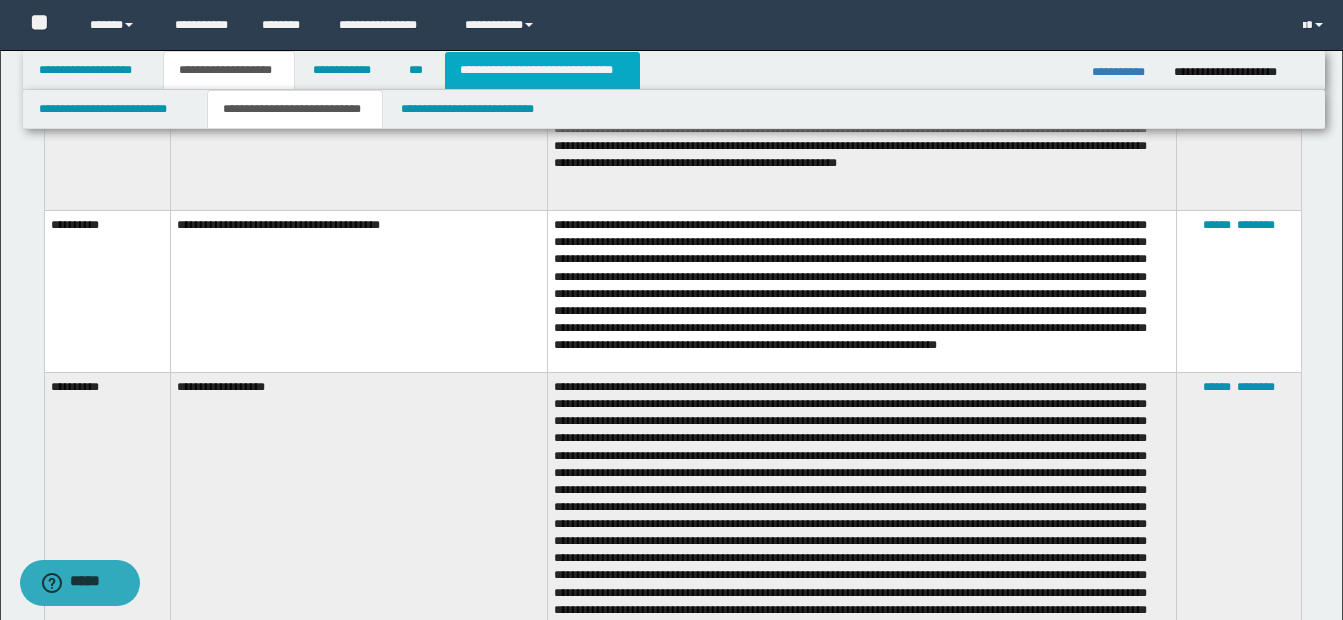 click on "**********" at bounding box center [542, 70] 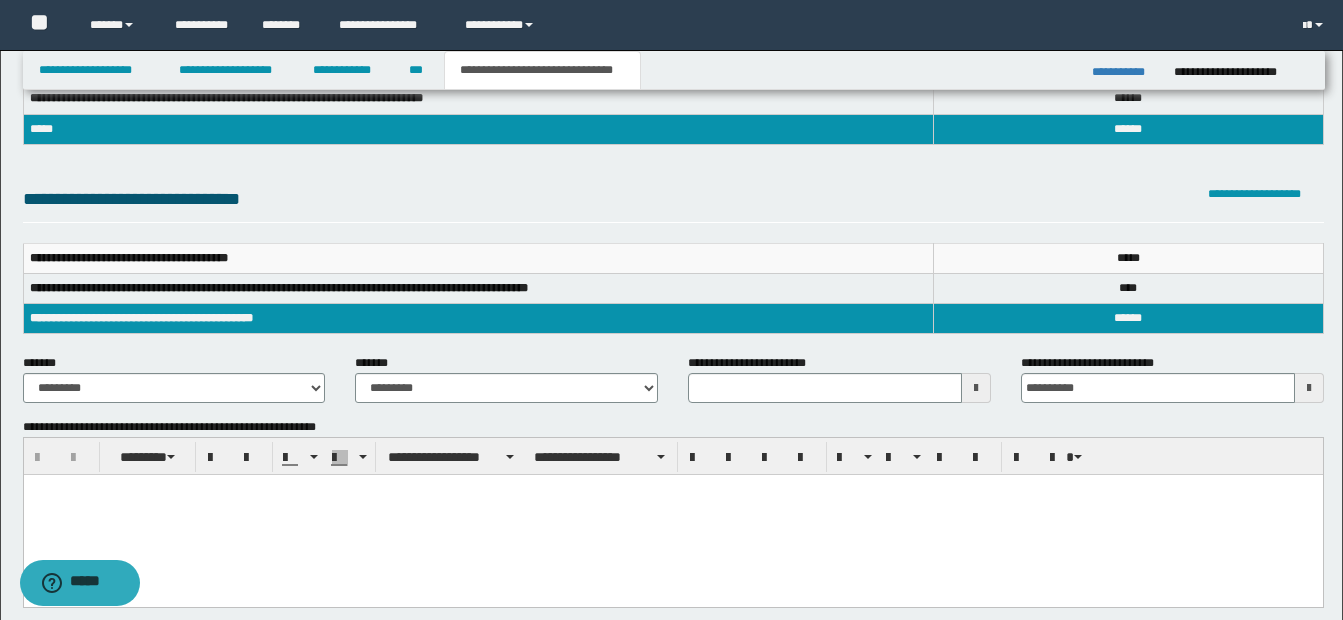scroll, scrollTop: 131, scrollLeft: 0, axis: vertical 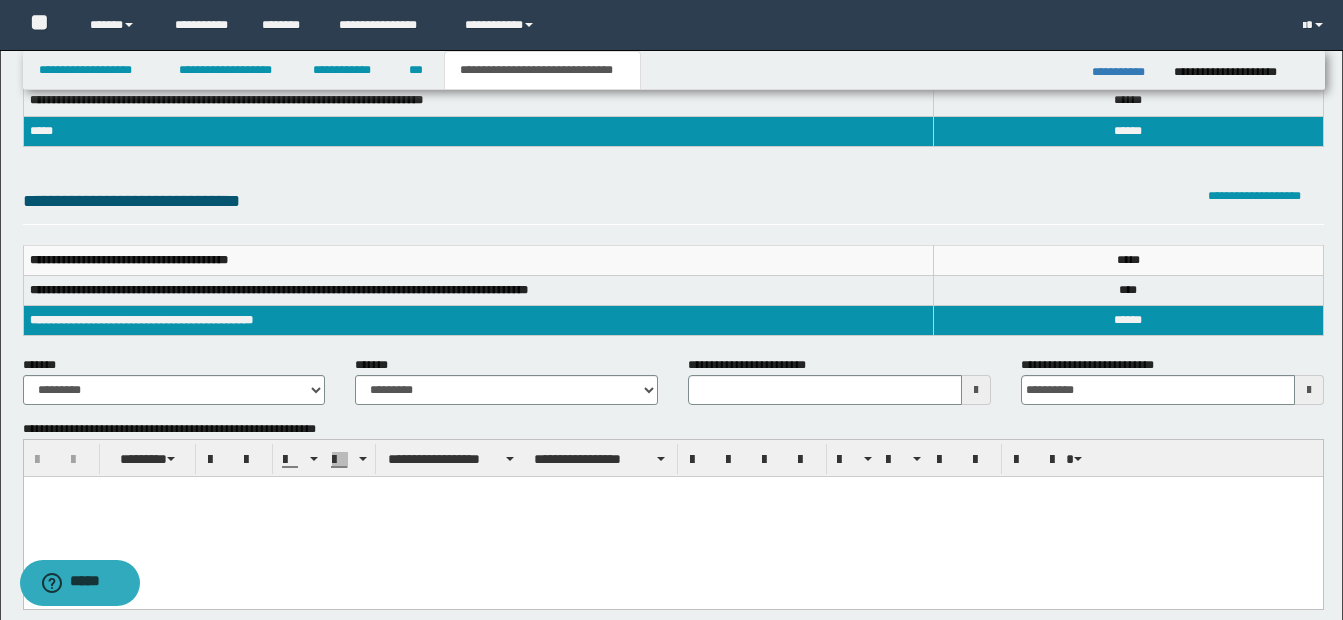 click at bounding box center [976, 390] 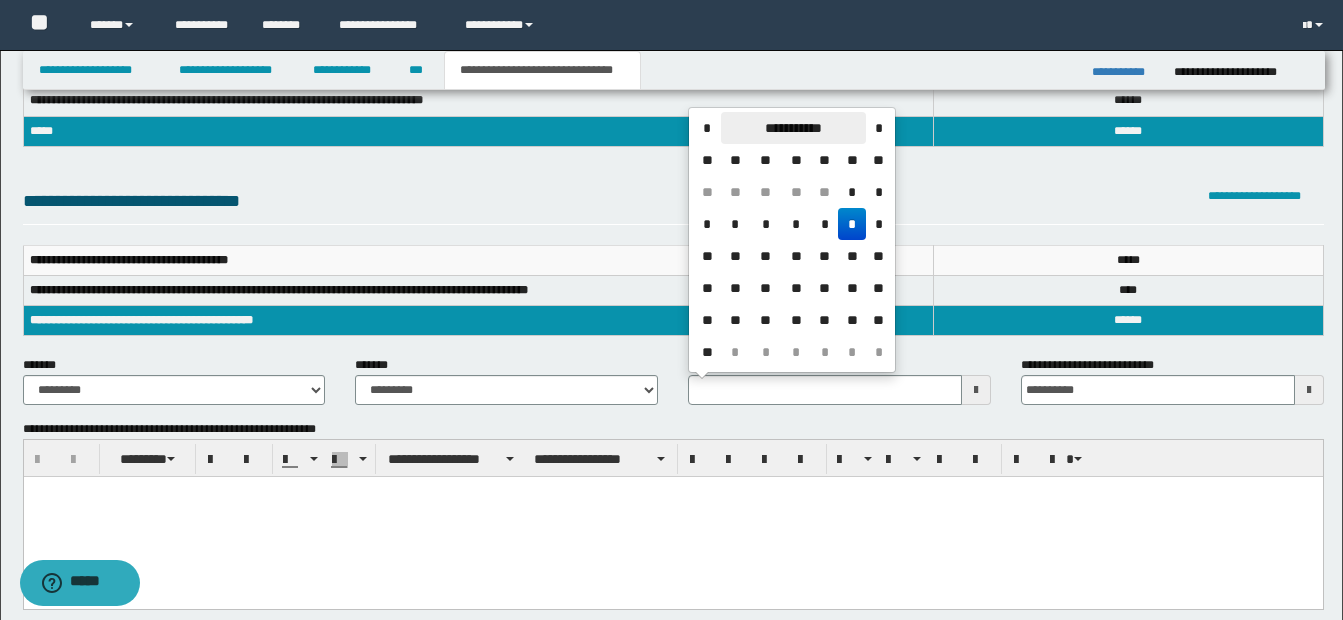click on "**********" at bounding box center (793, 128) 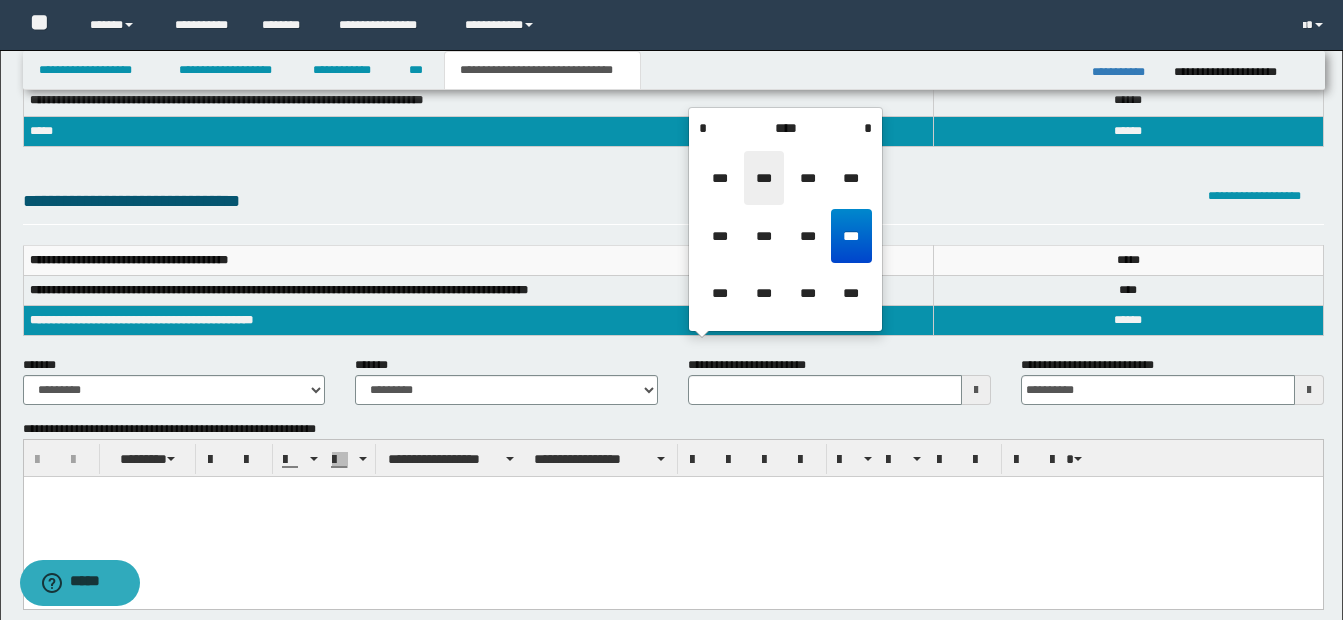 click on "***" at bounding box center (764, 178) 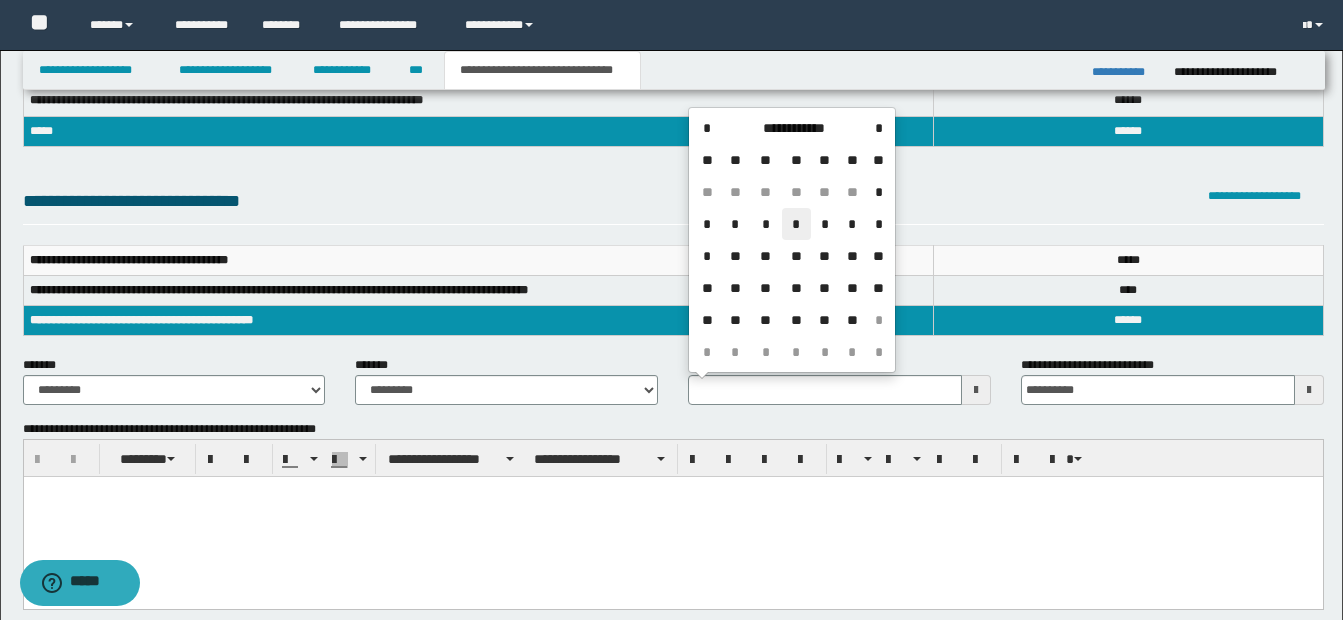 click on "*" at bounding box center (796, 224) 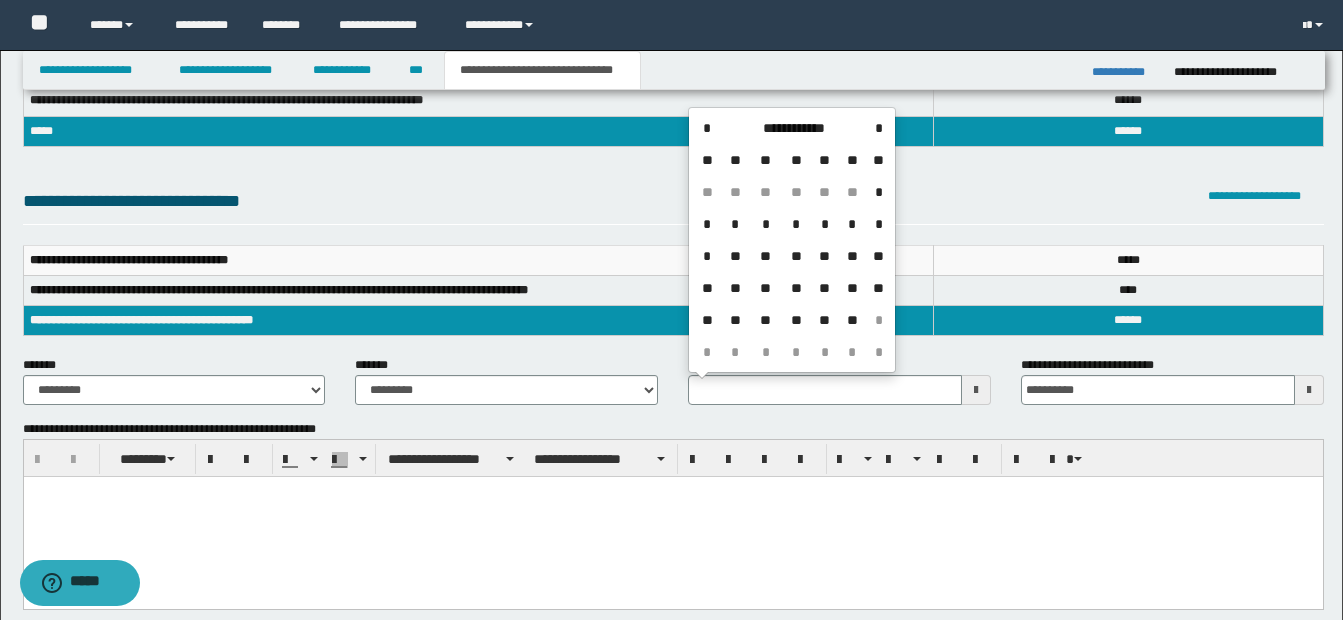 type on "**********" 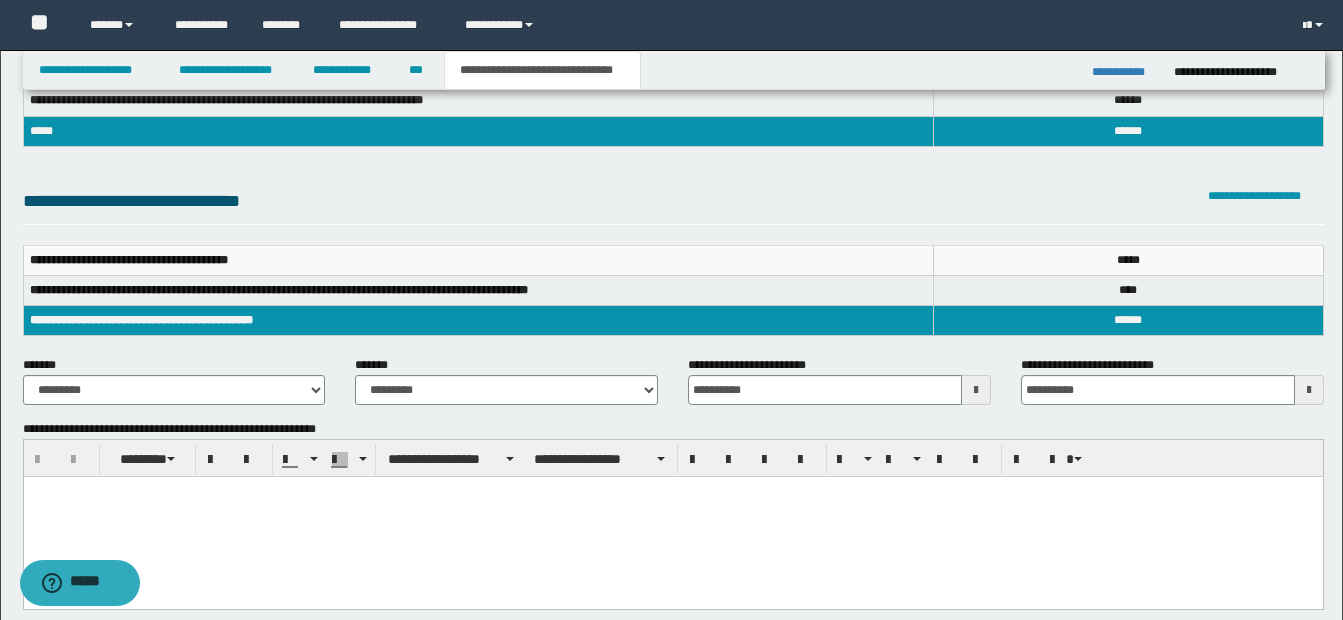 click at bounding box center (672, 517) 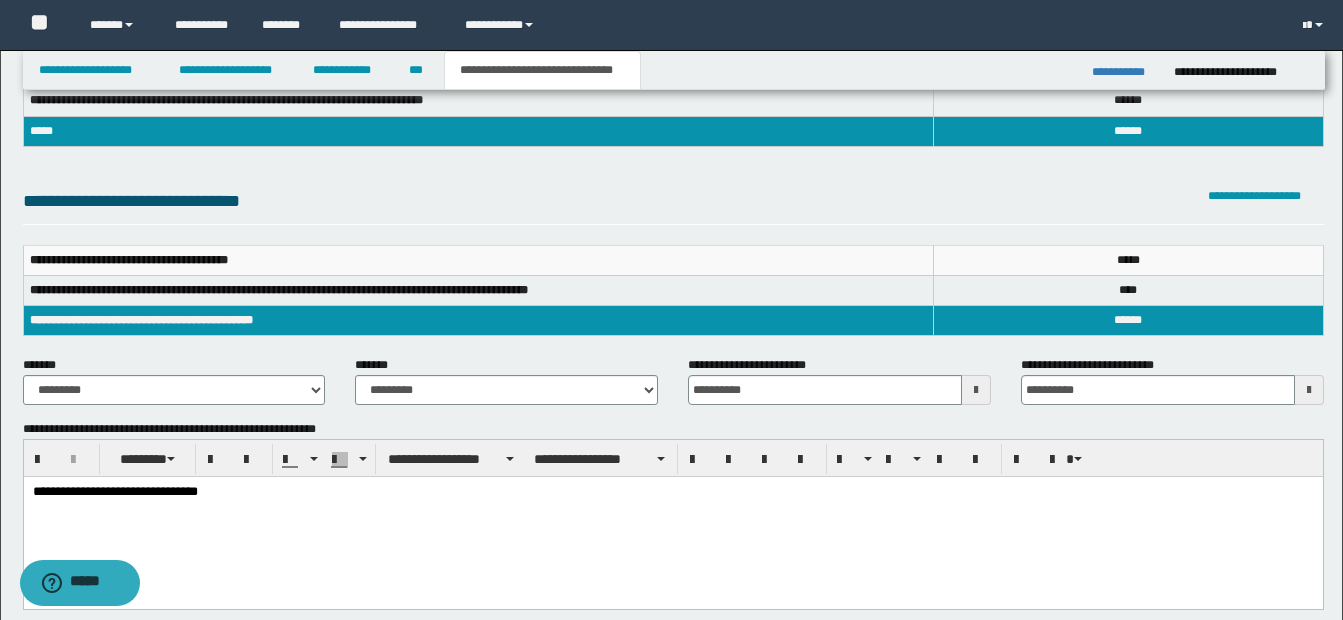 scroll, scrollTop: 0, scrollLeft: 0, axis: both 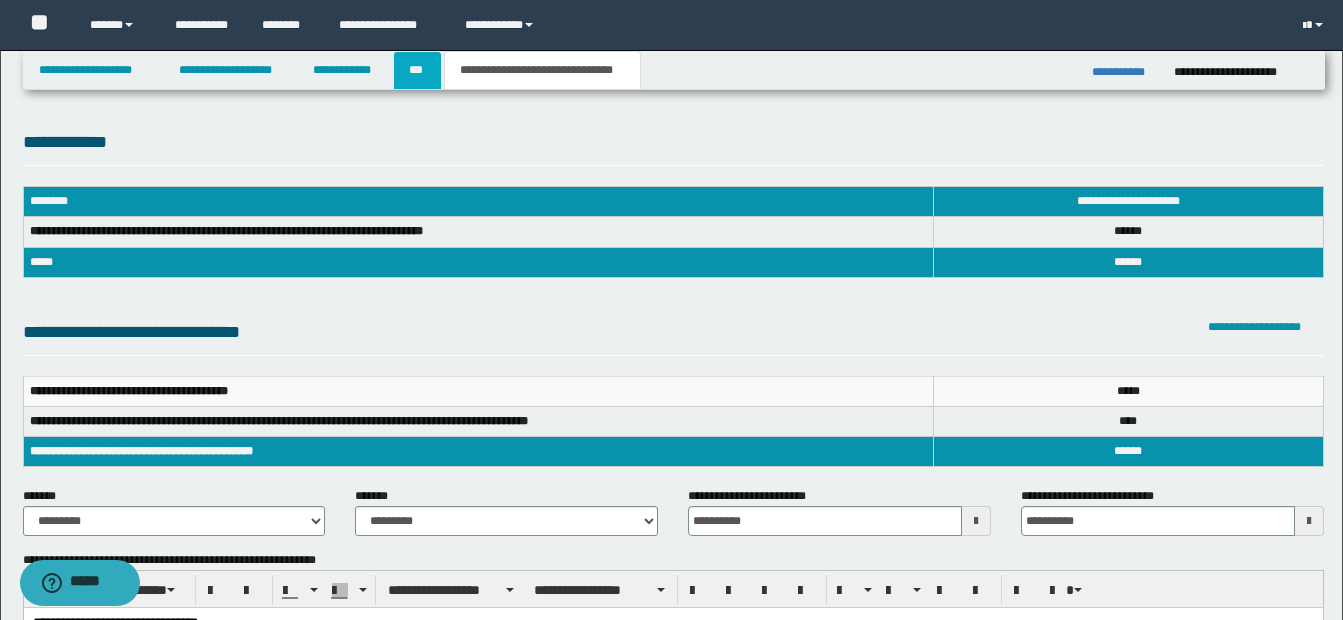 click on "***" at bounding box center (417, 70) 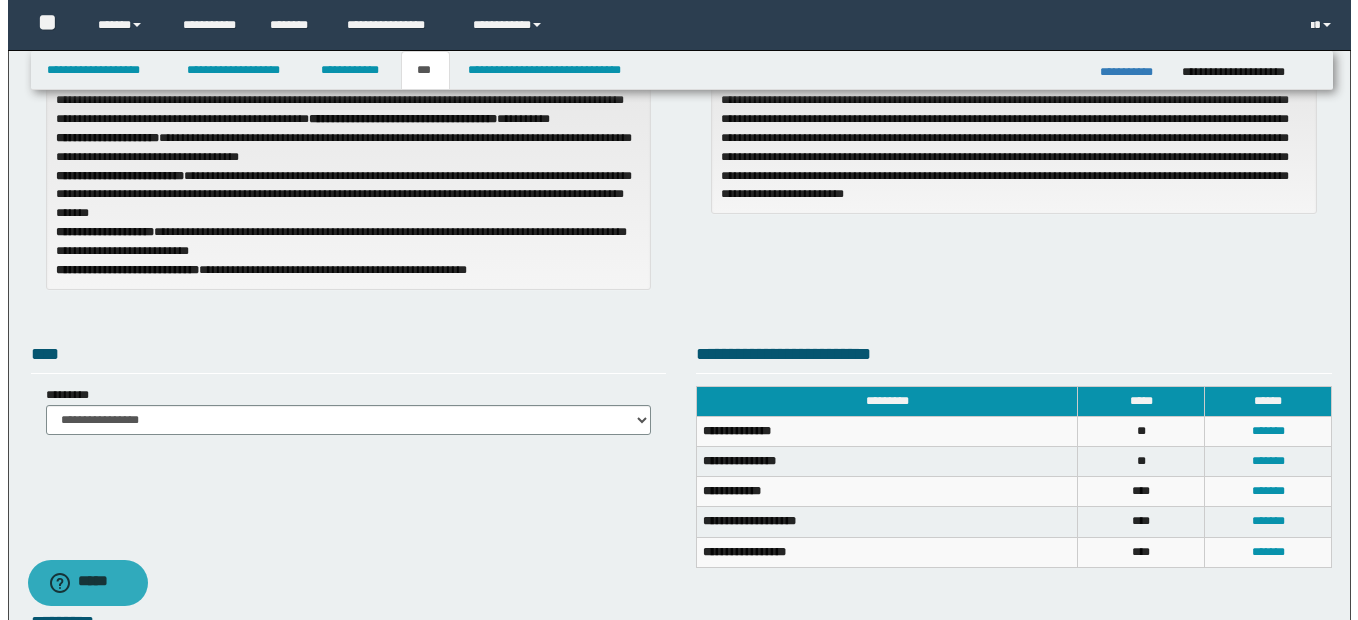 scroll, scrollTop: 200, scrollLeft: 0, axis: vertical 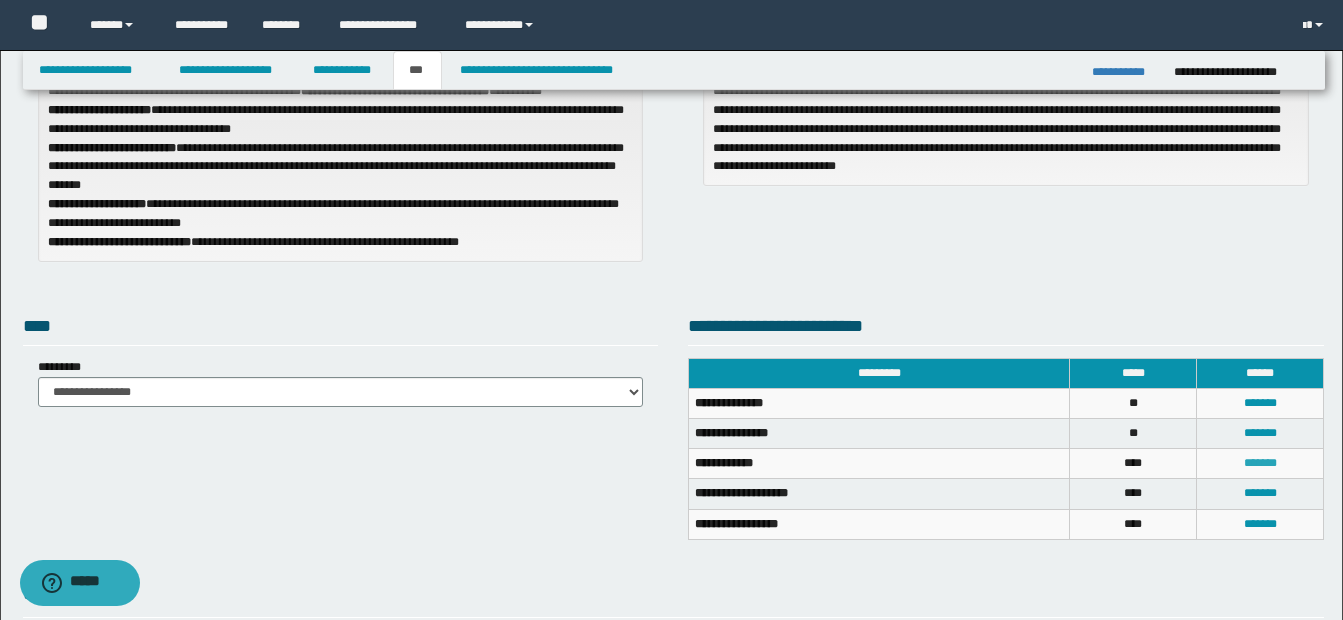 click on "*******" at bounding box center (1260, 463) 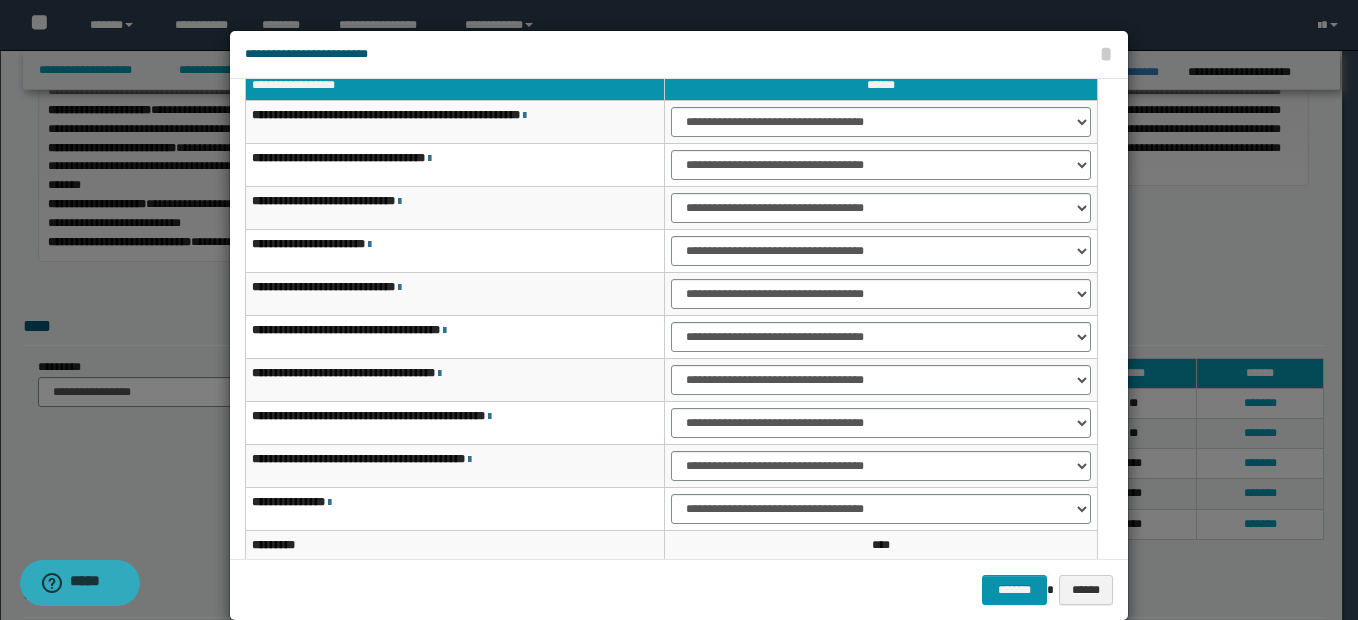 scroll, scrollTop: 100, scrollLeft: 0, axis: vertical 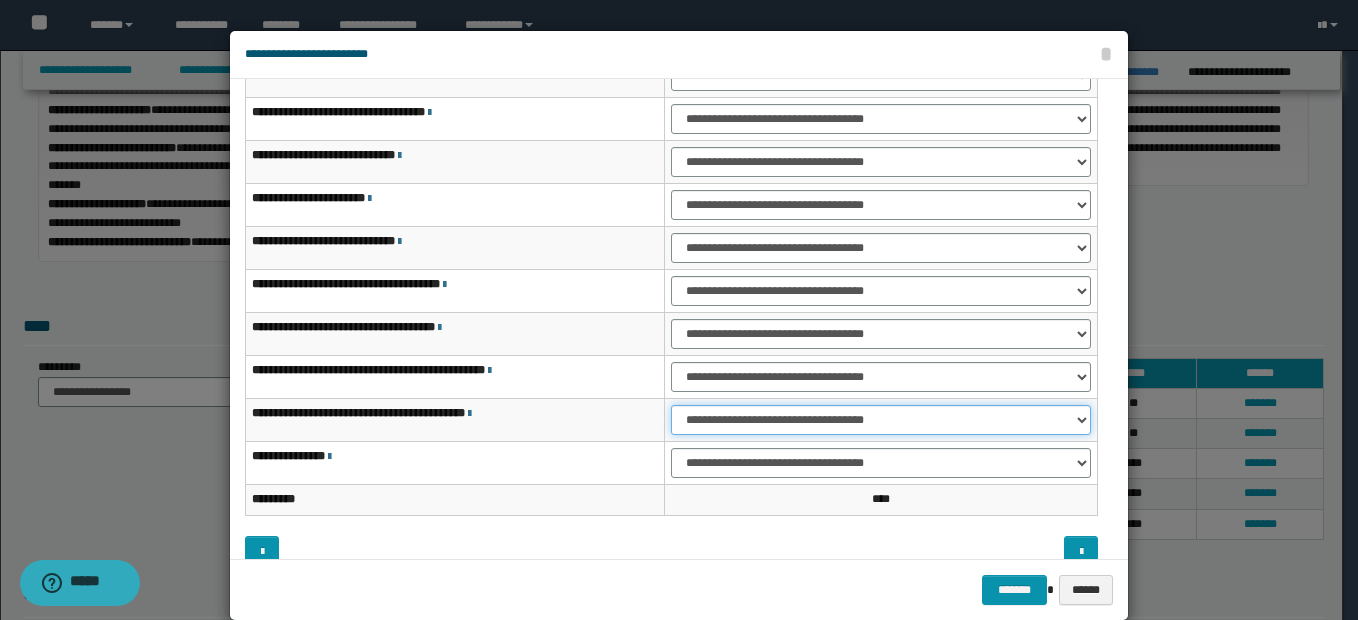 click on "**********" at bounding box center (881, 420) 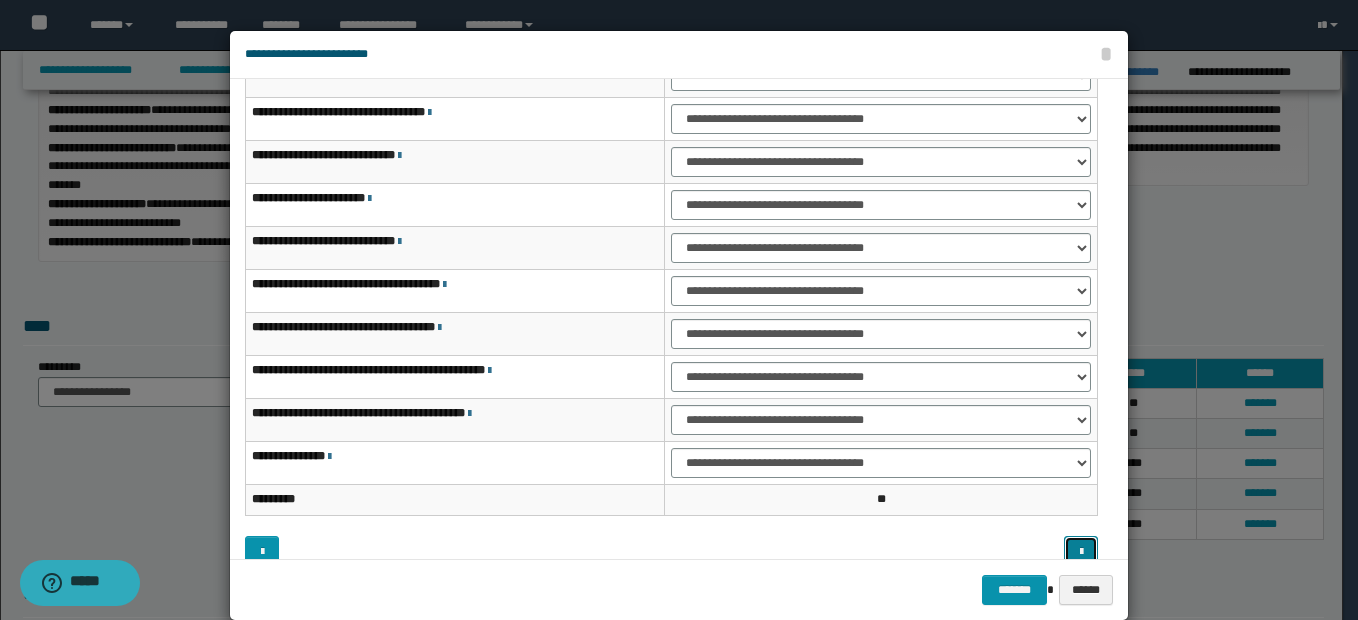 click at bounding box center (1081, 551) 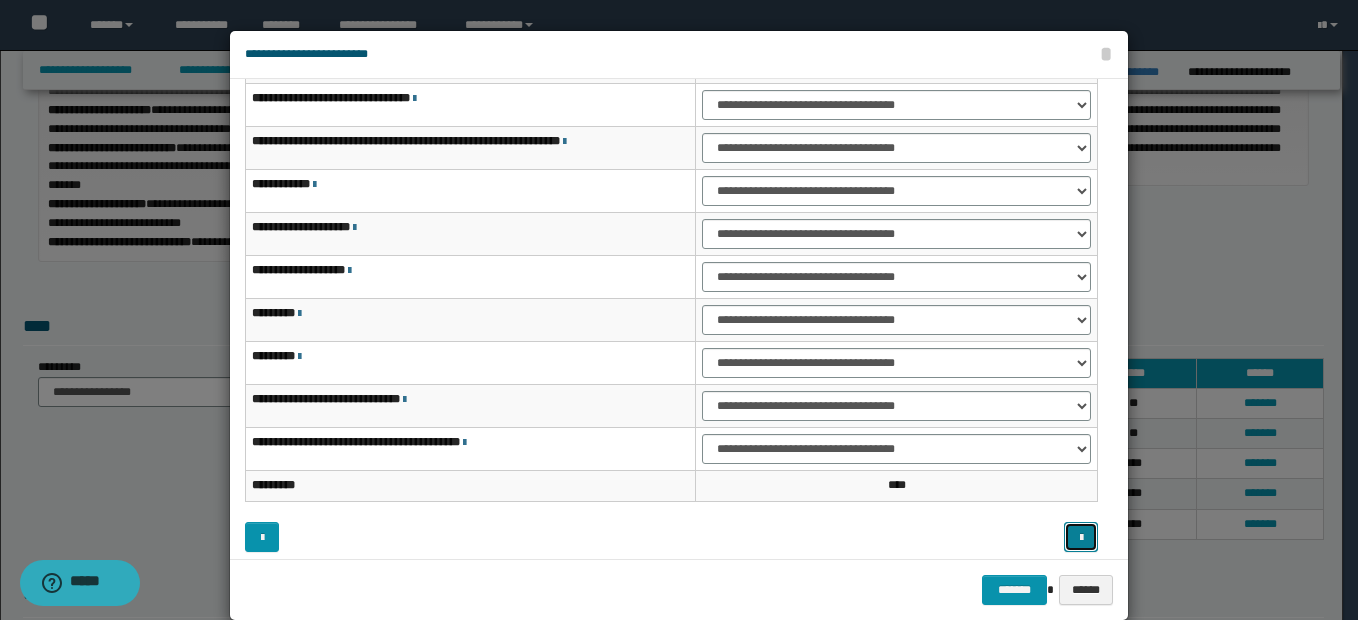 scroll, scrollTop: 121, scrollLeft: 0, axis: vertical 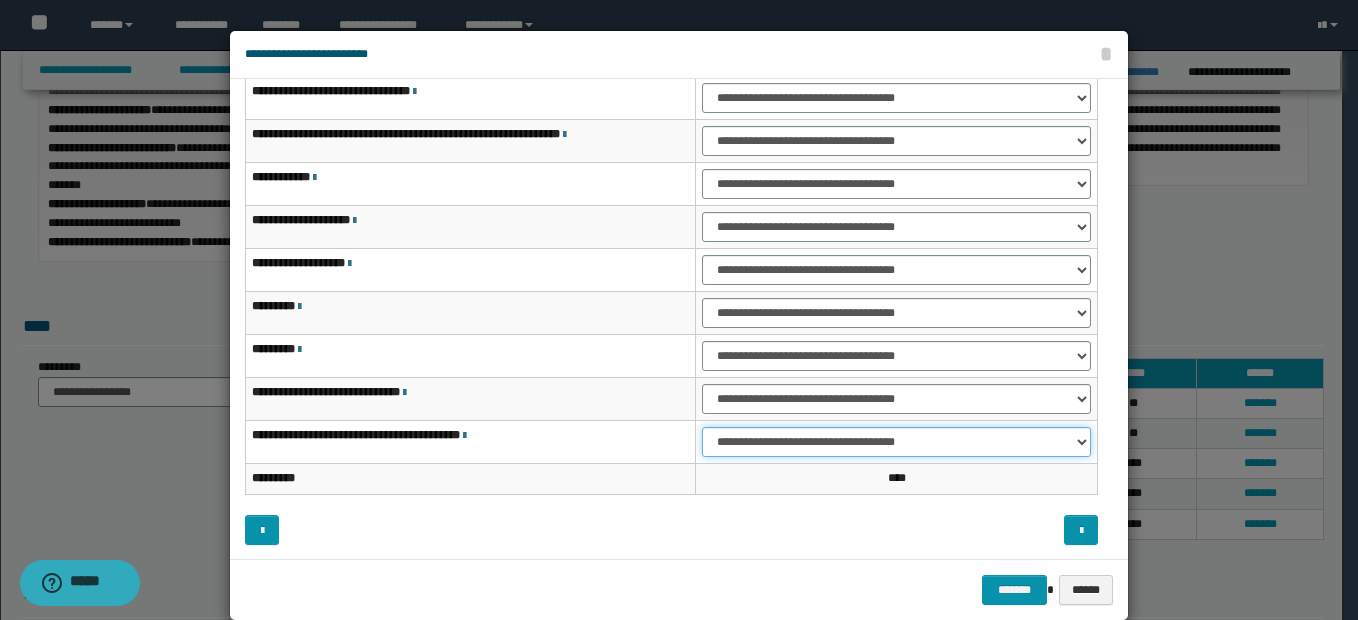 click on "**********" at bounding box center [896, 442] 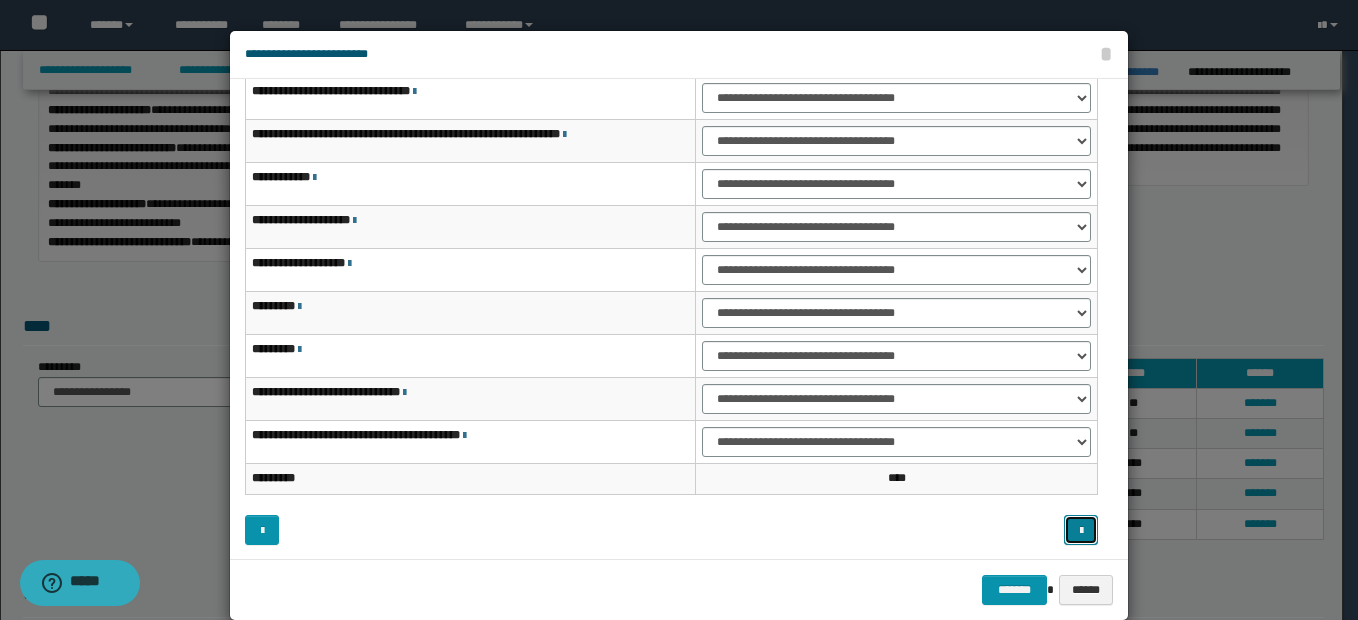 click at bounding box center [1081, 531] 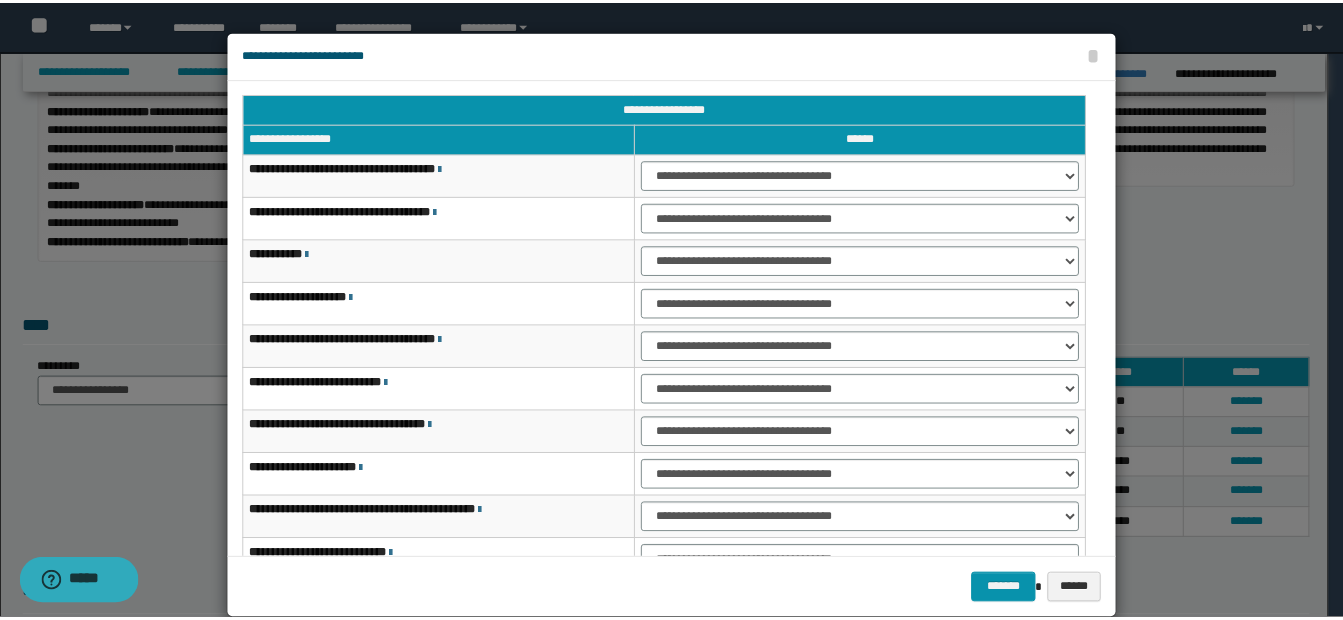 scroll, scrollTop: 0, scrollLeft: 0, axis: both 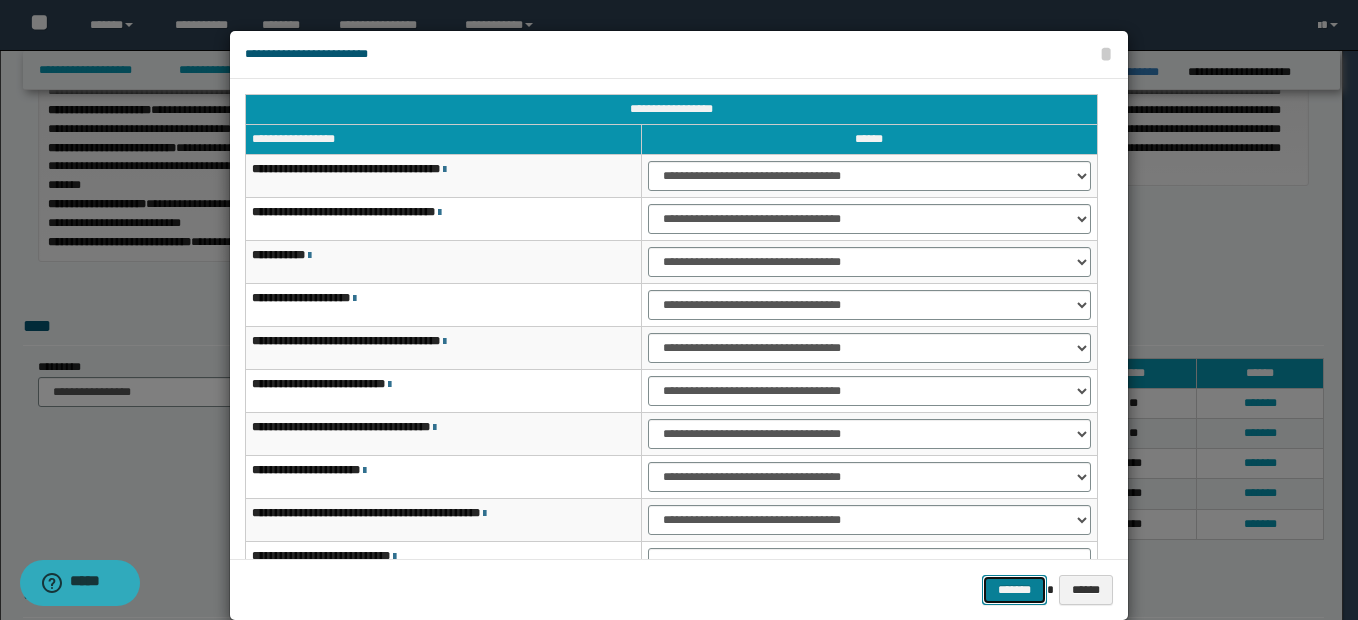 click on "*******" at bounding box center (1014, 590) 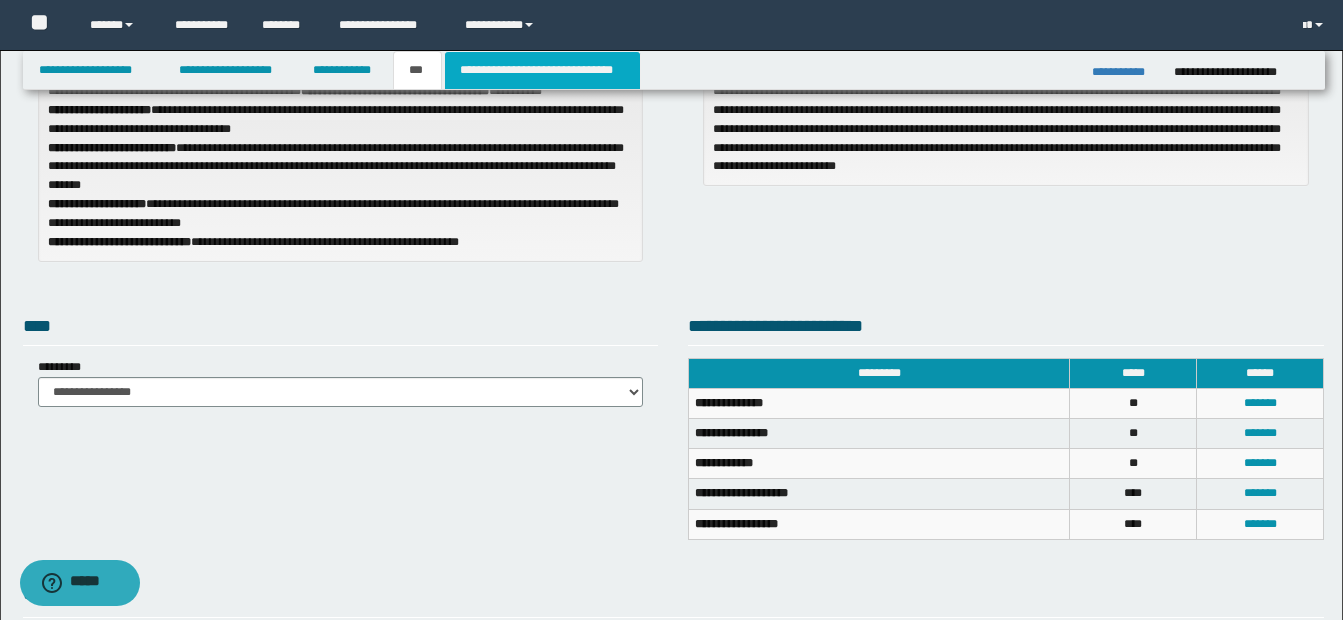 click on "**********" at bounding box center (542, 70) 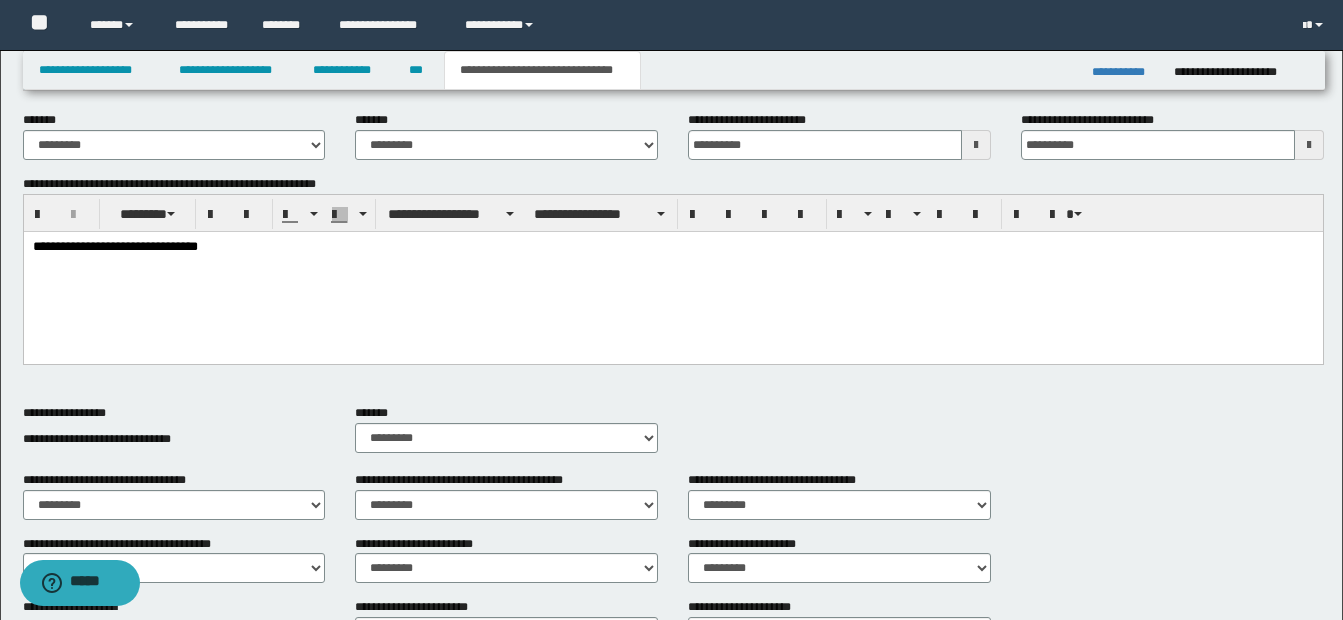 scroll, scrollTop: 700, scrollLeft: 0, axis: vertical 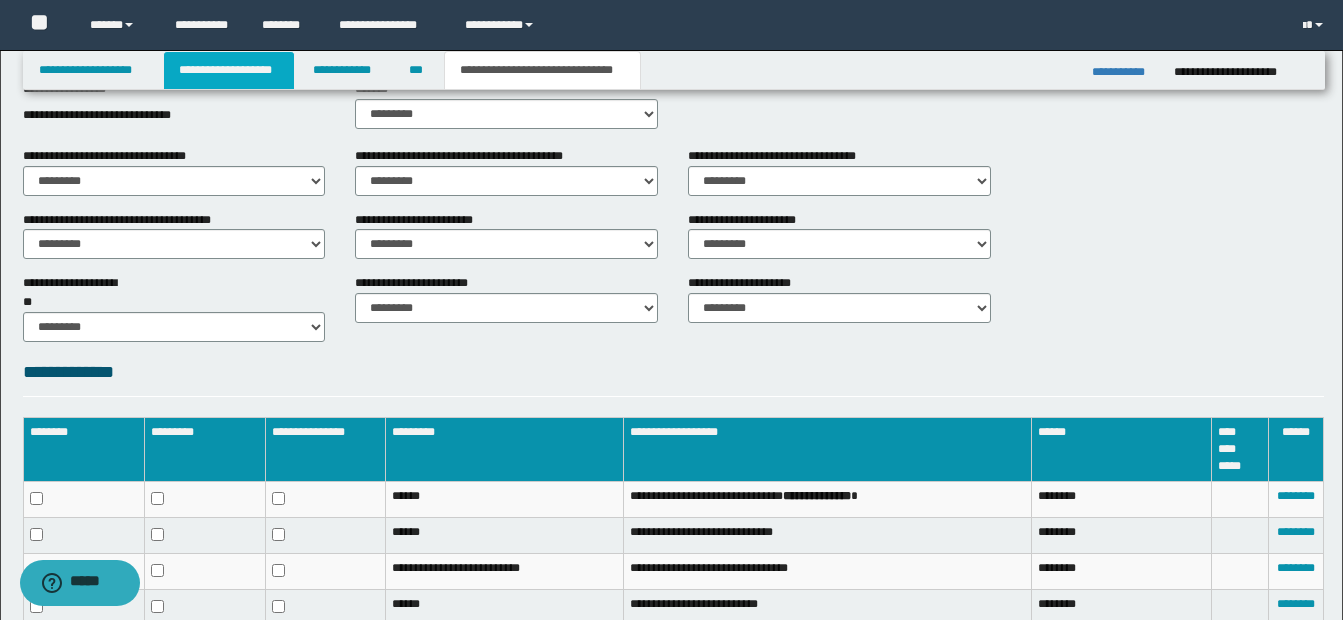 click on "**********" at bounding box center (229, 70) 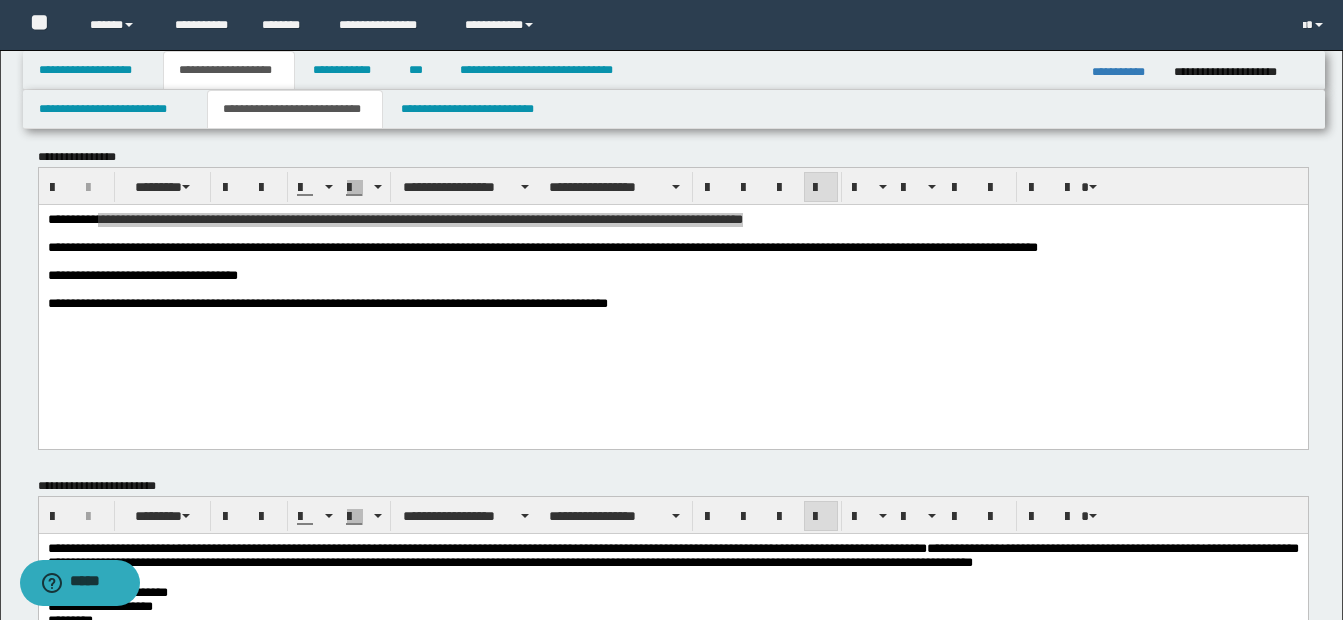 scroll, scrollTop: 0, scrollLeft: 0, axis: both 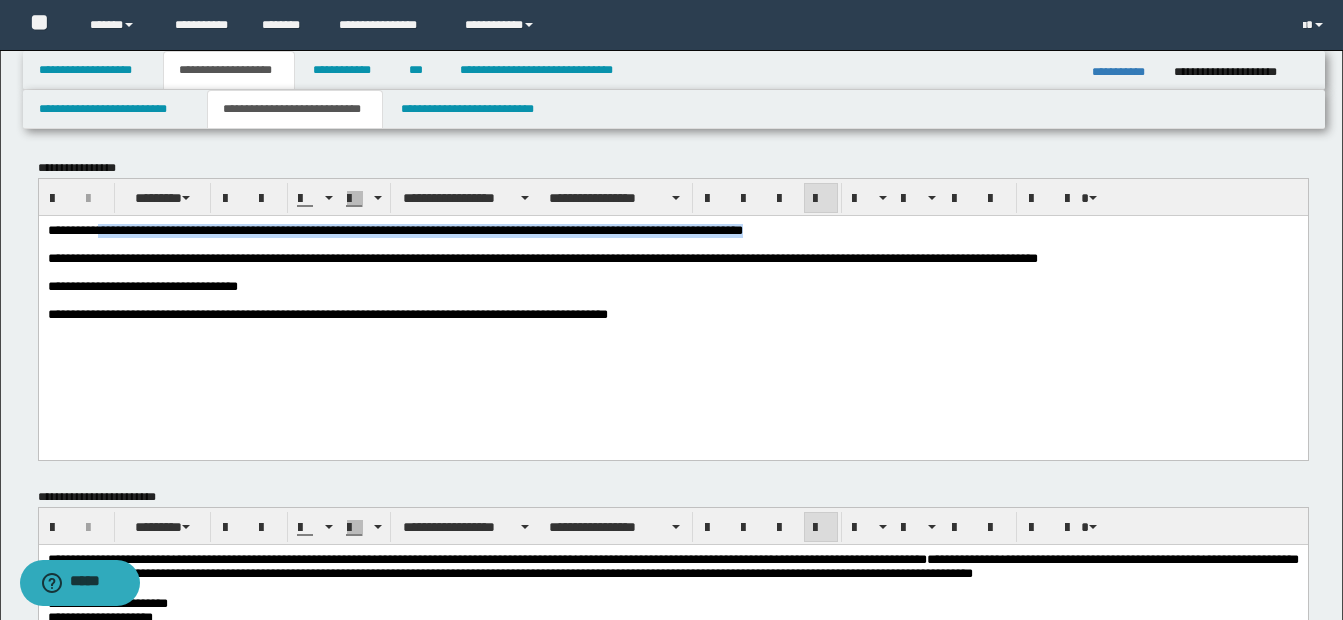 click on "**********" at bounding box center [672, 304] 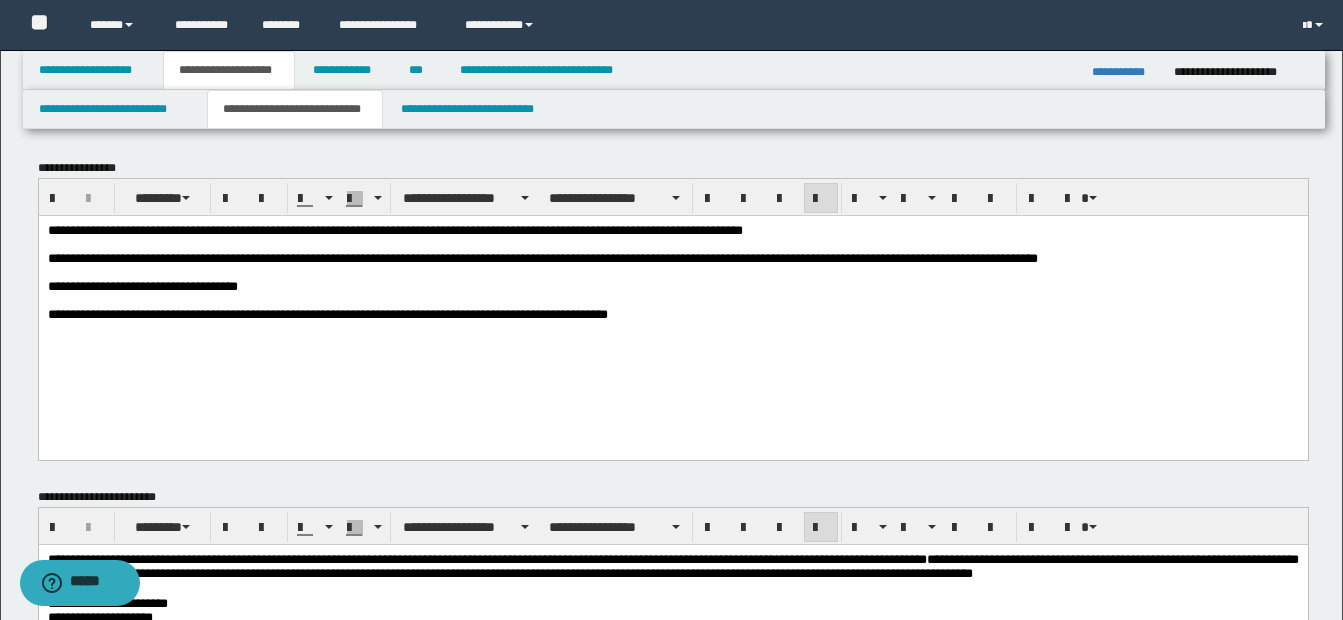 click on "**********" at bounding box center [672, 304] 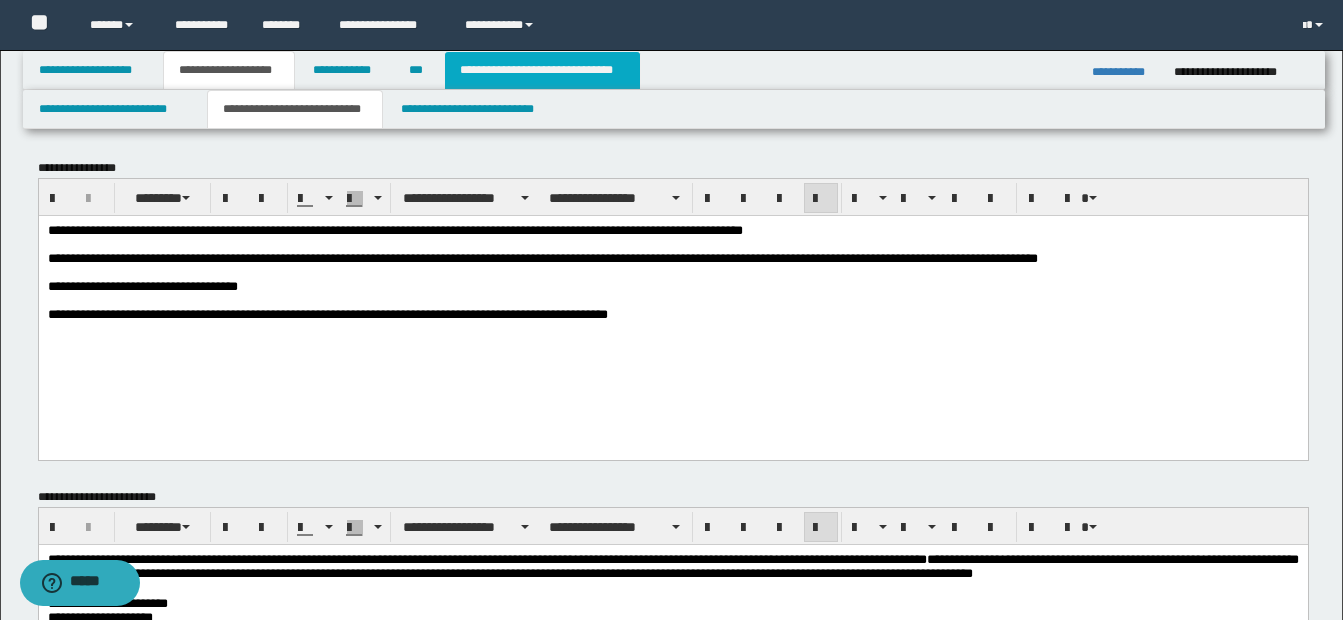click on "**********" at bounding box center (542, 70) 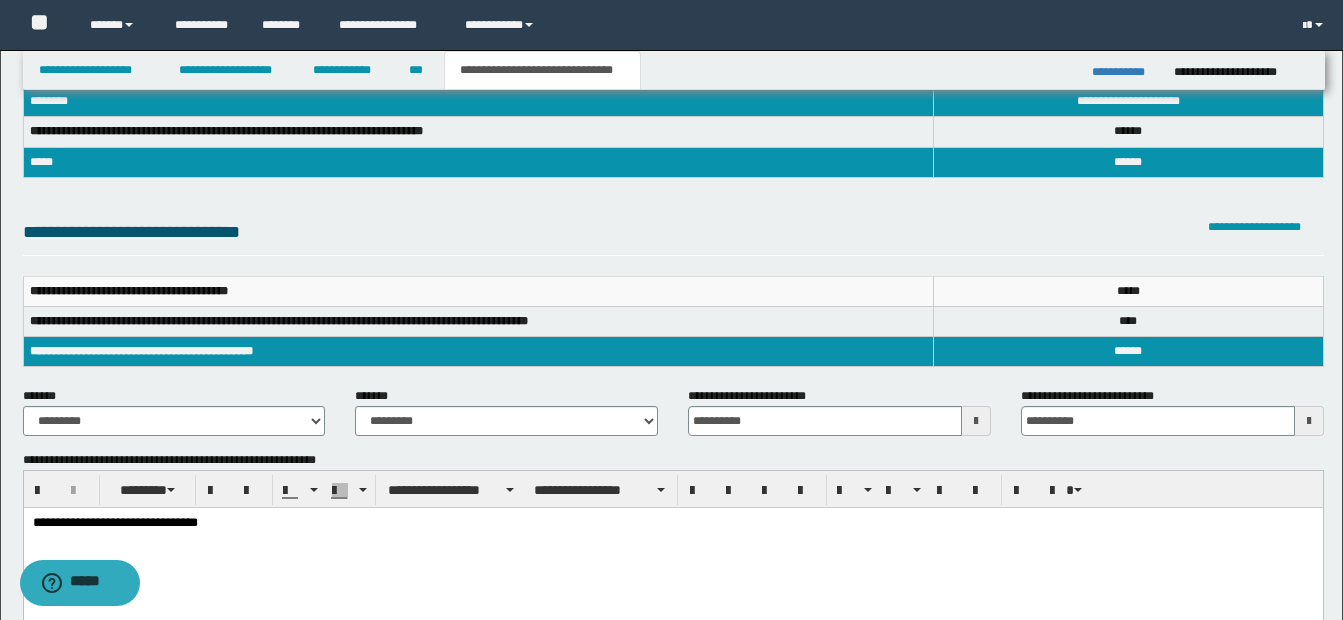 scroll, scrollTop: 200, scrollLeft: 0, axis: vertical 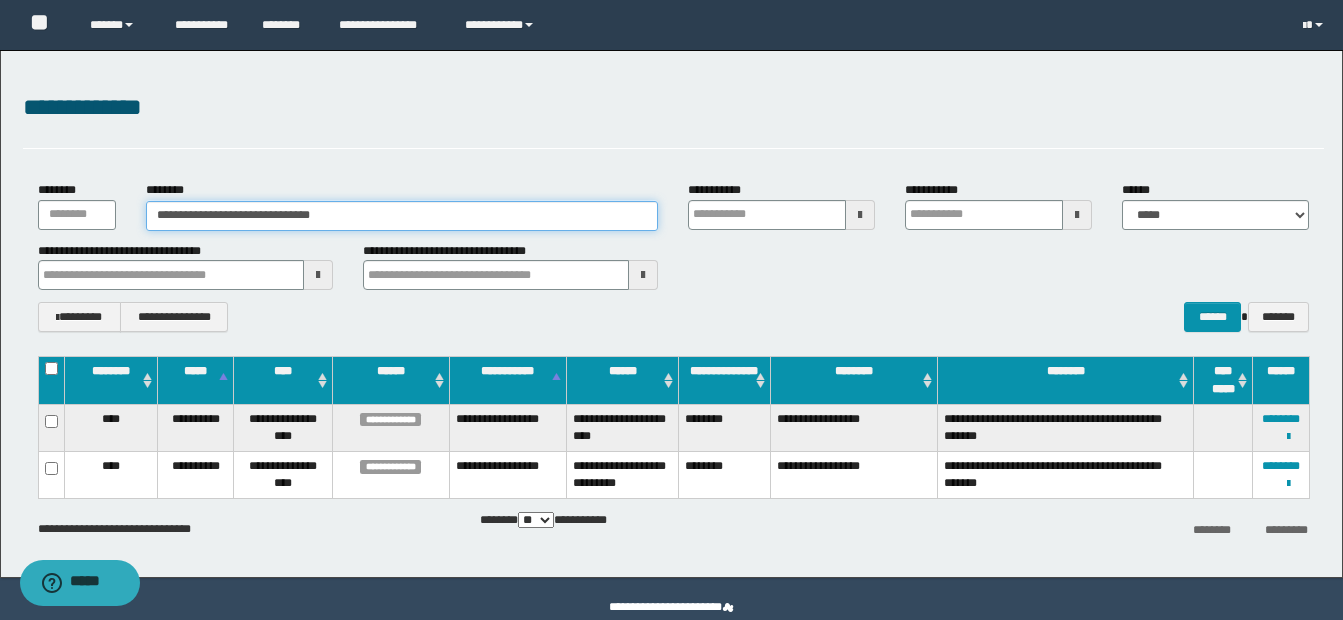 drag, startPoint x: 154, startPoint y: 208, endPoint x: 411, endPoint y: 213, distance: 257.04865 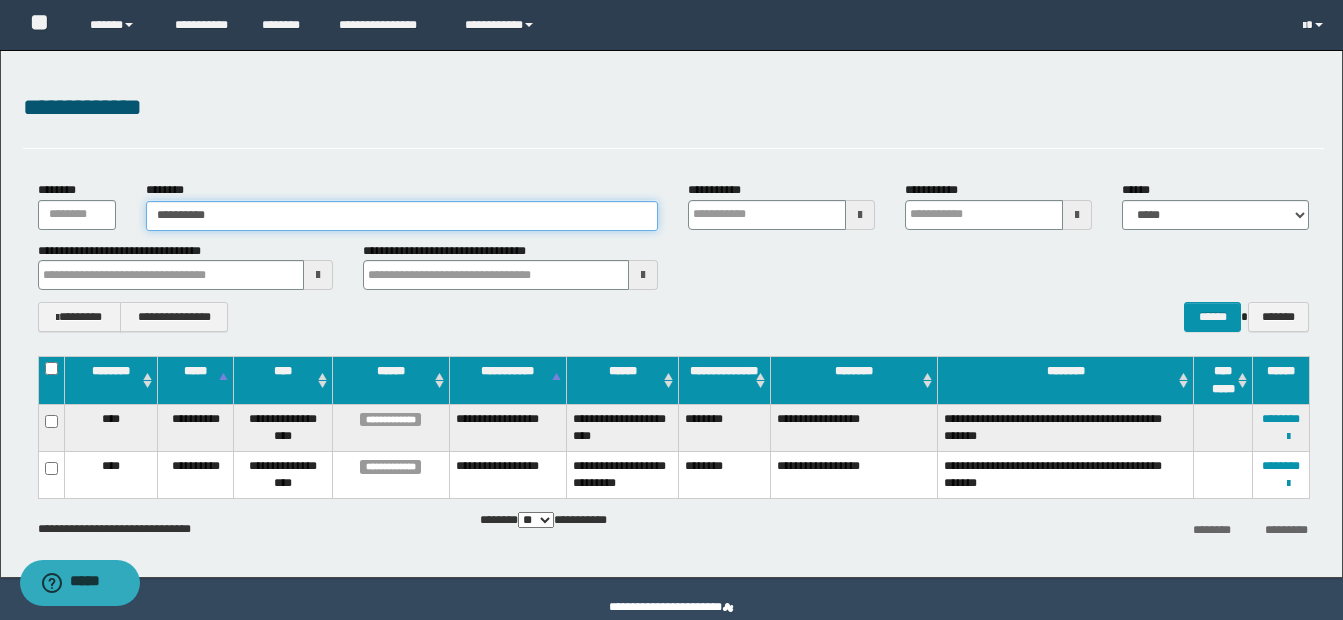 type on "**********" 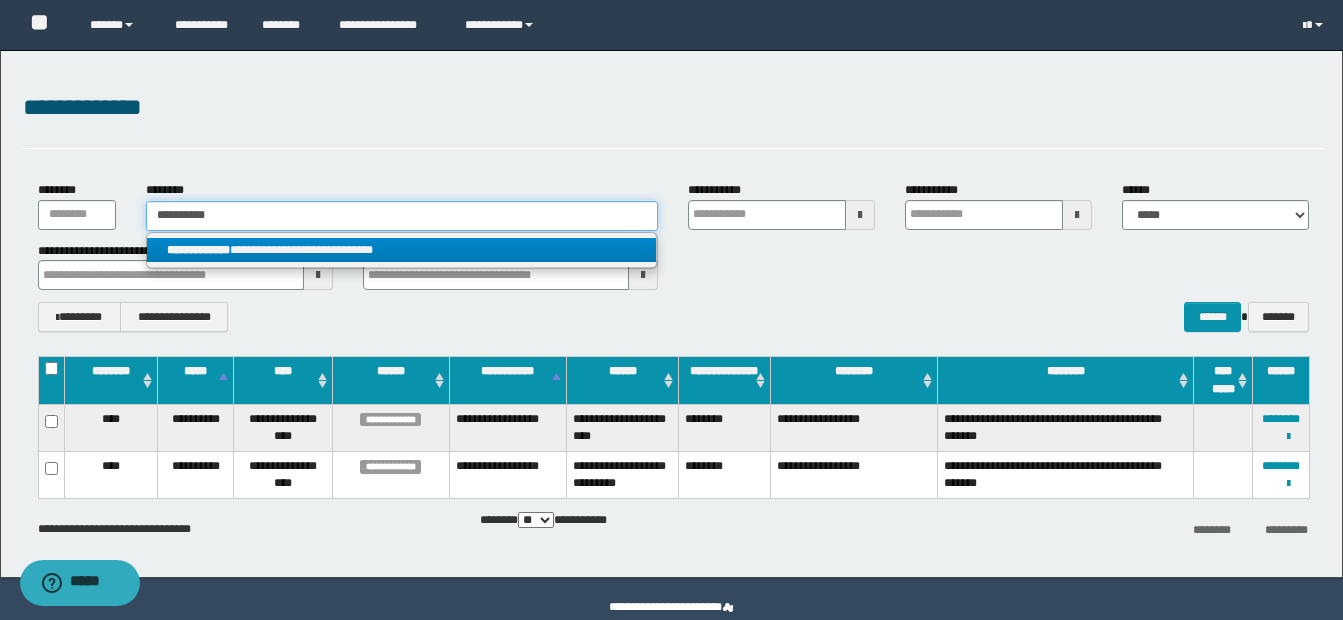 type on "**********" 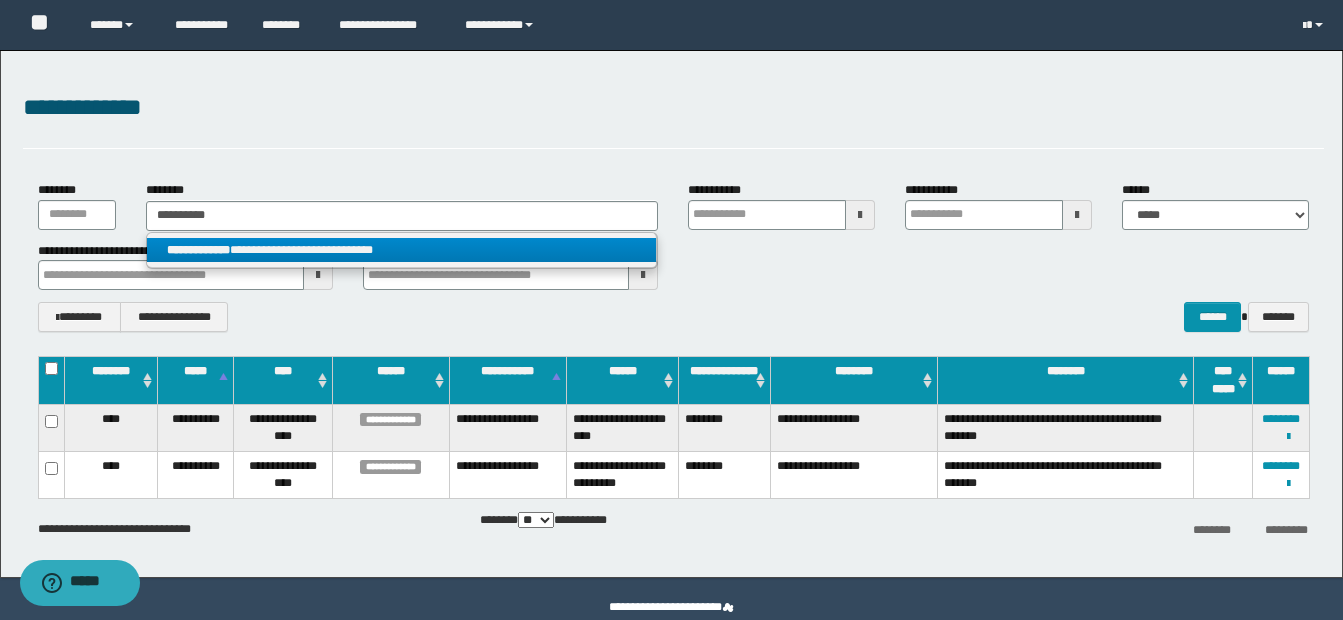 click on "**********" 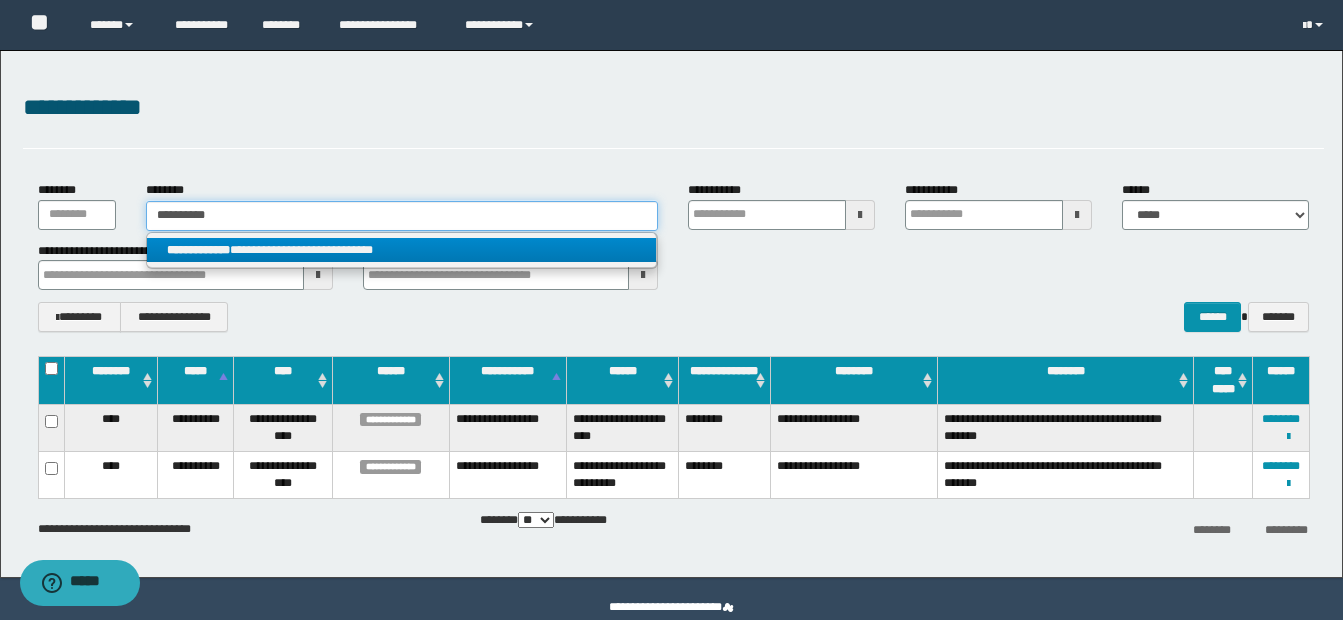 type 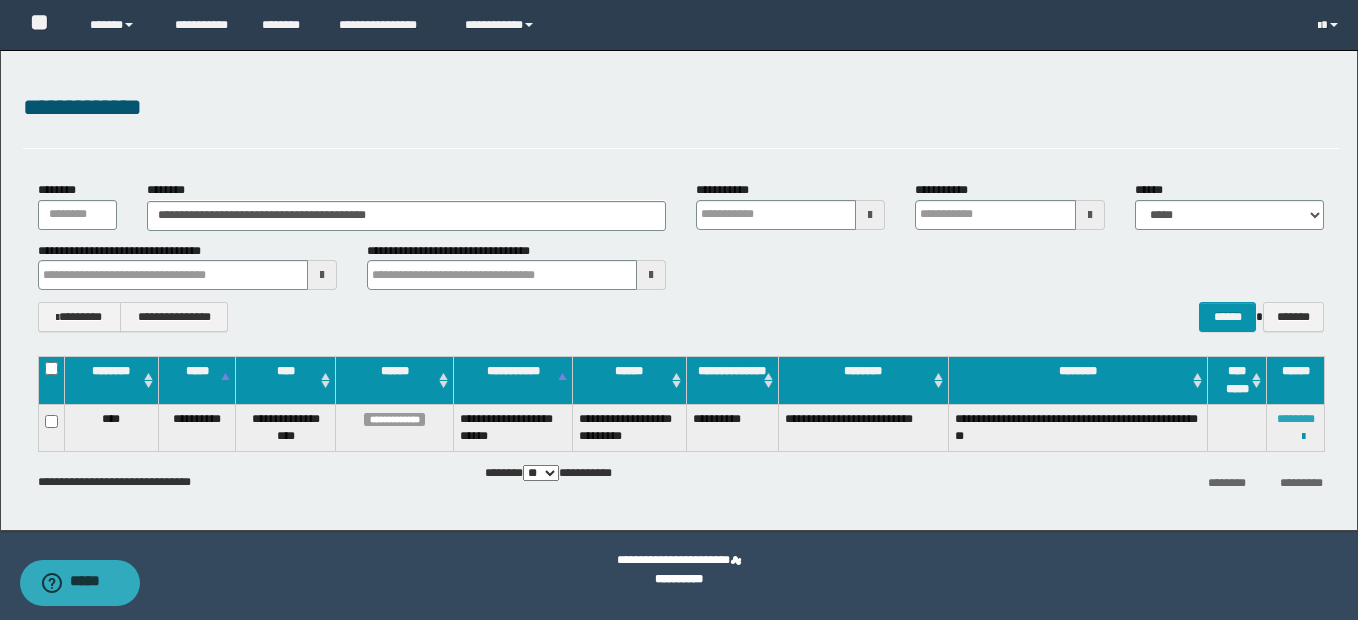 click on "********" 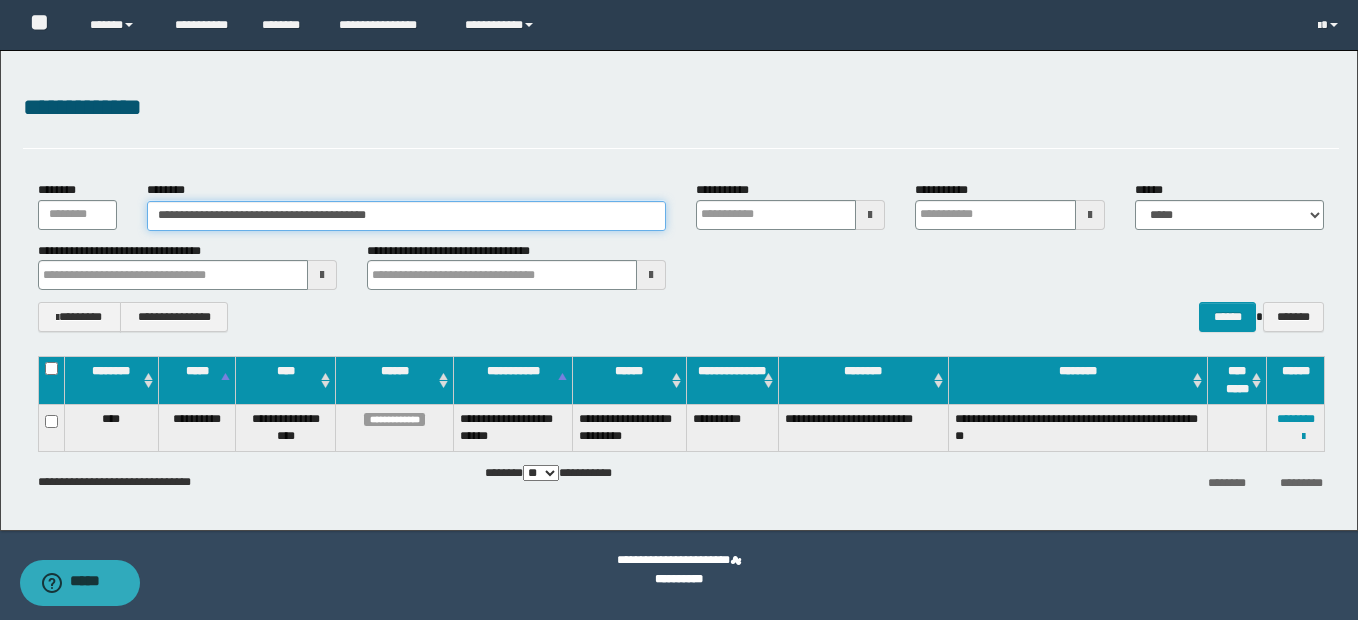drag, startPoint x: 154, startPoint y: 217, endPoint x: 541, endPoint y: 214, distance: 387.01163 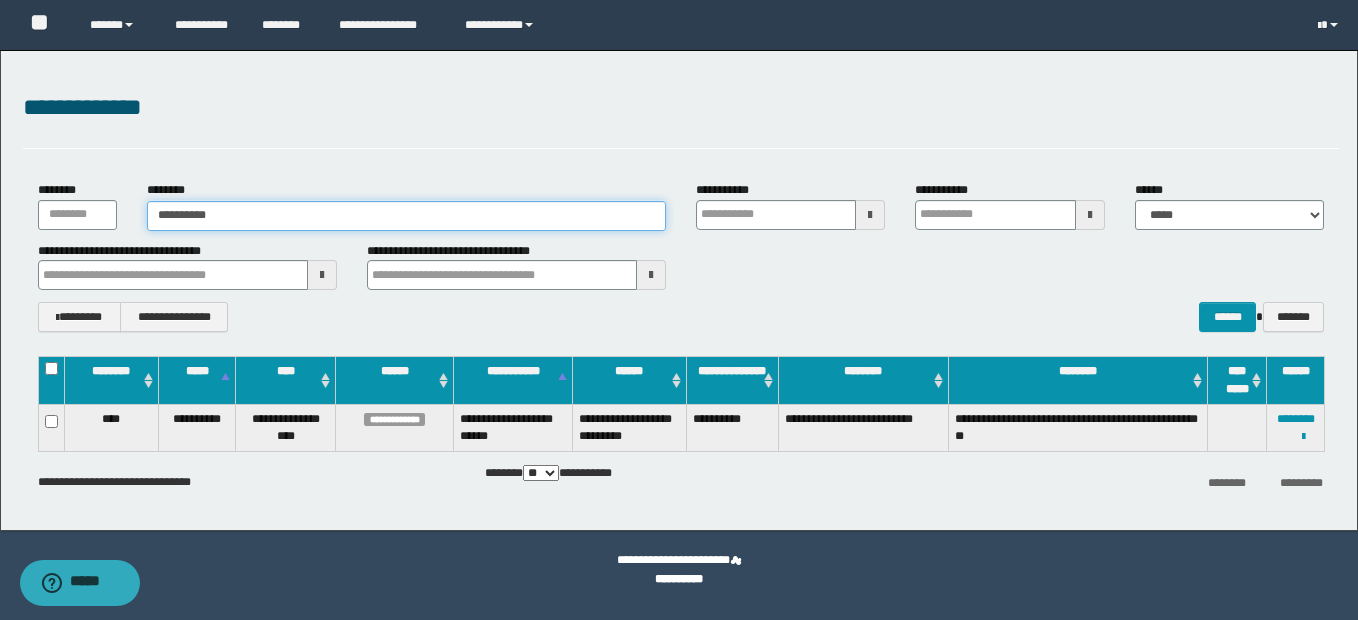 type on "**********" 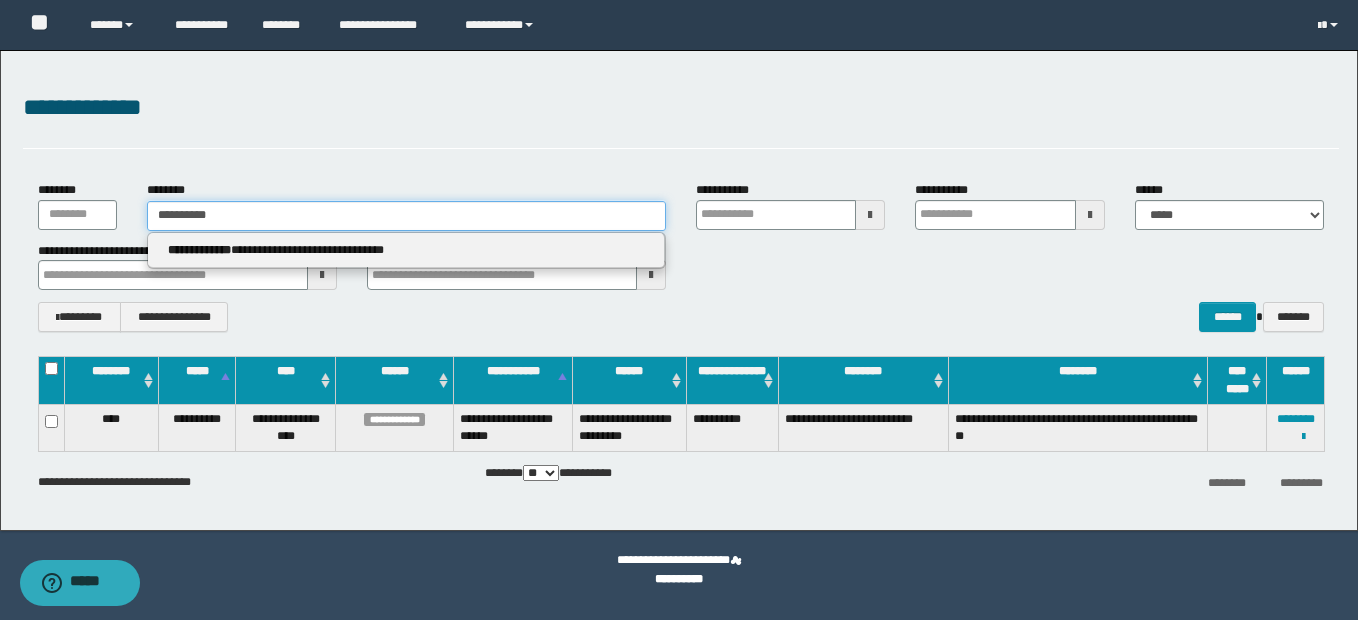 type on "**********" 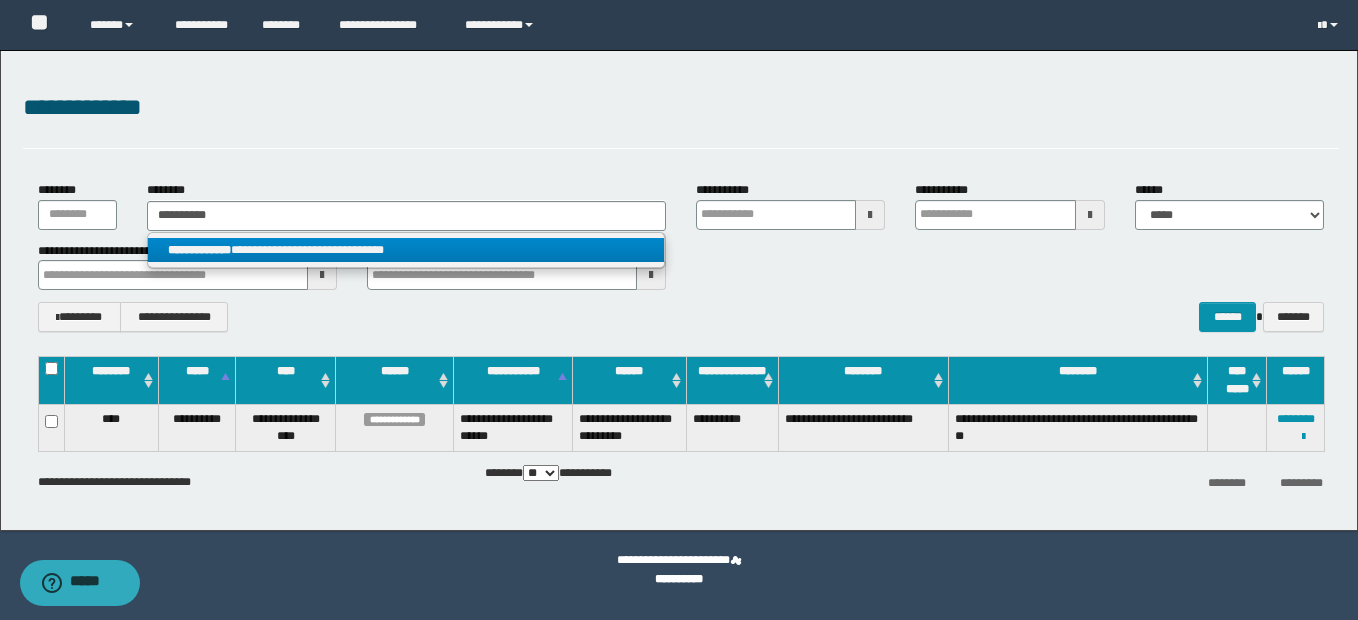 click on "**********" 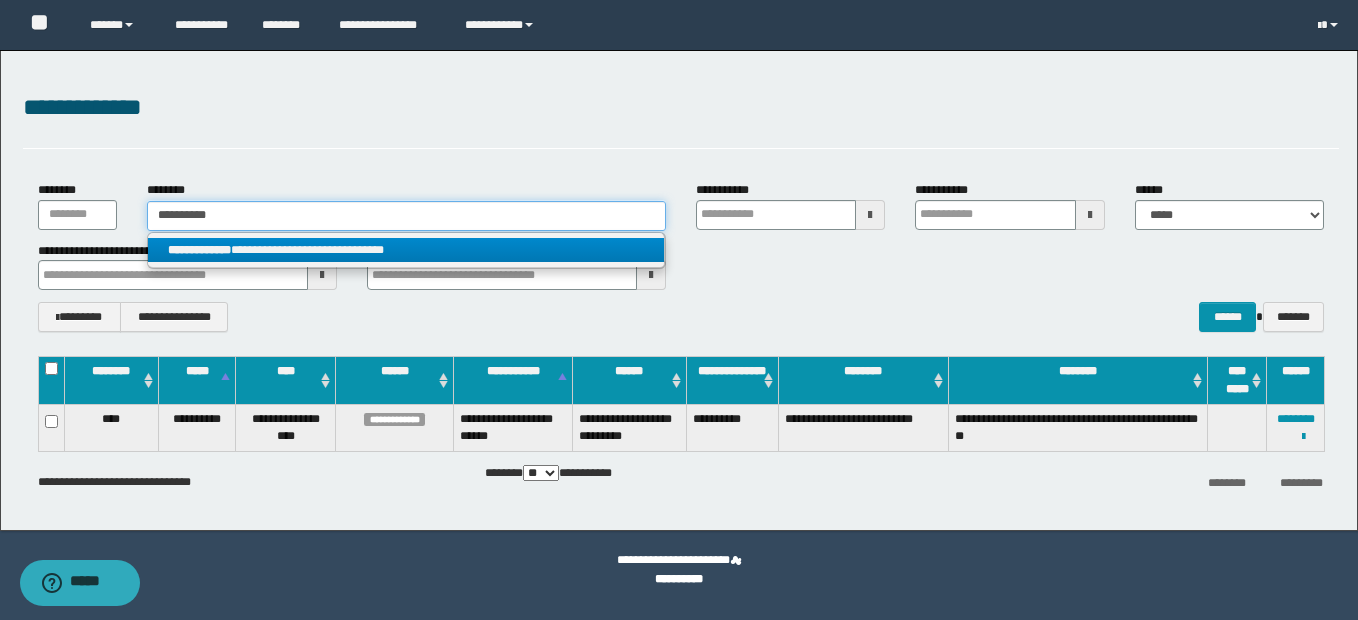 type 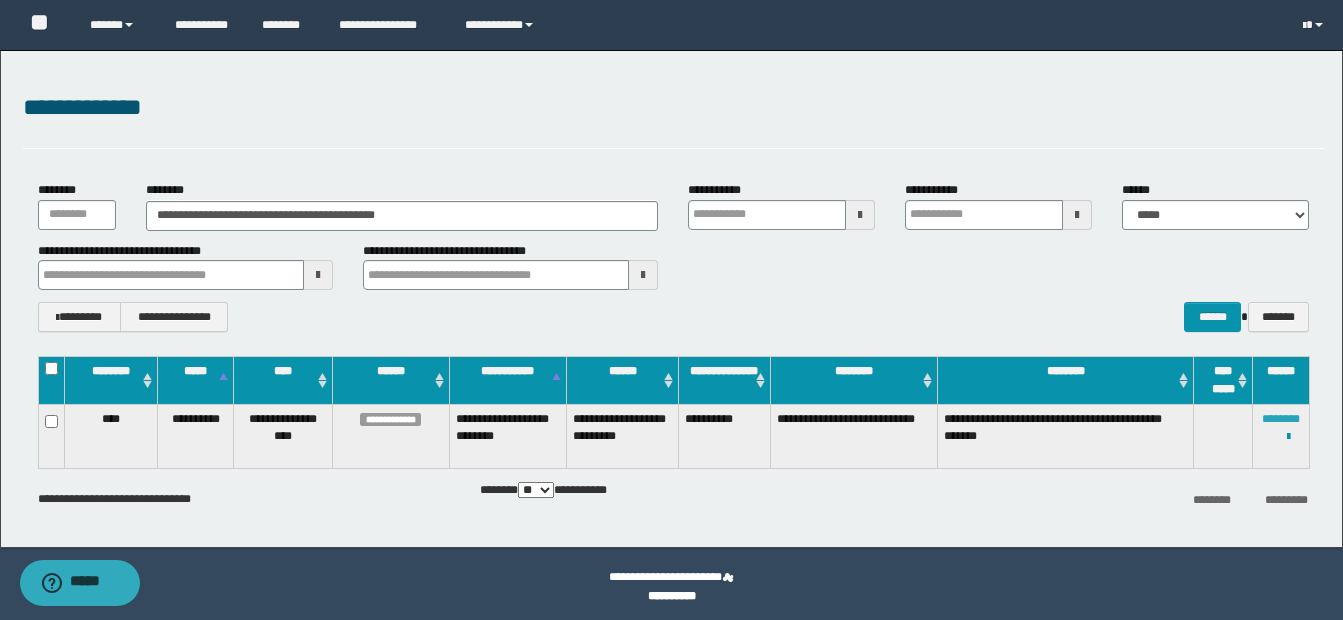 click on "********" 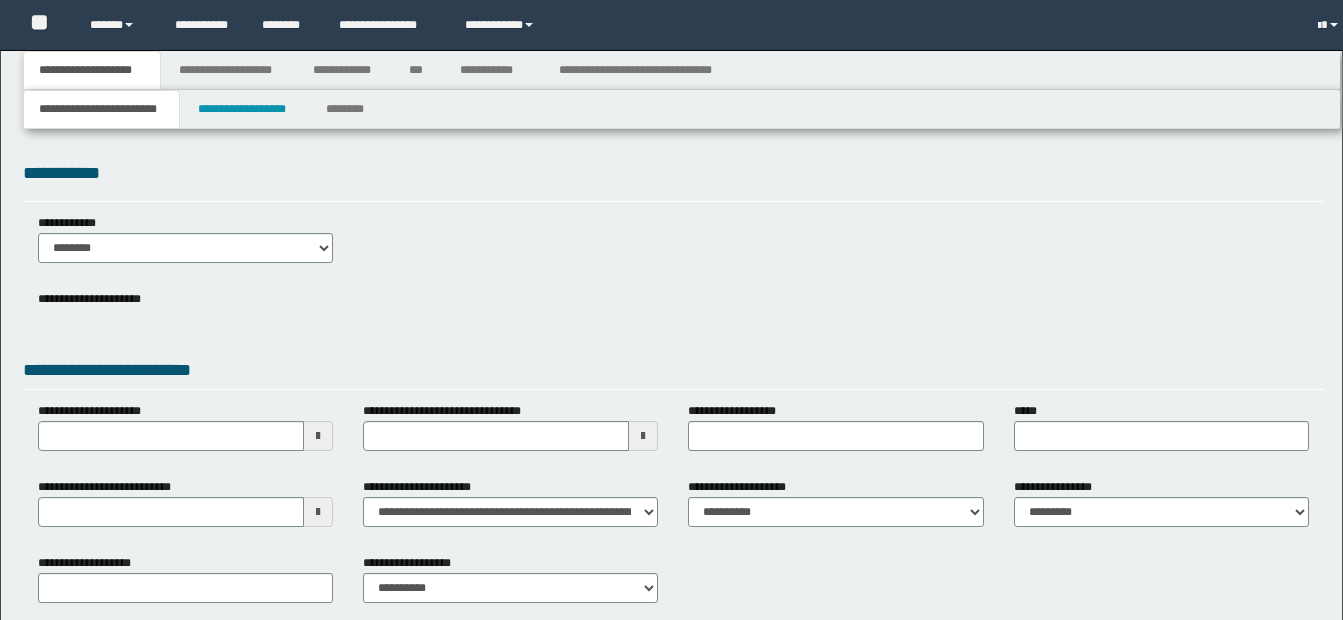 scroll, scrollTop: 0, scrollLeft: 0, axis: both 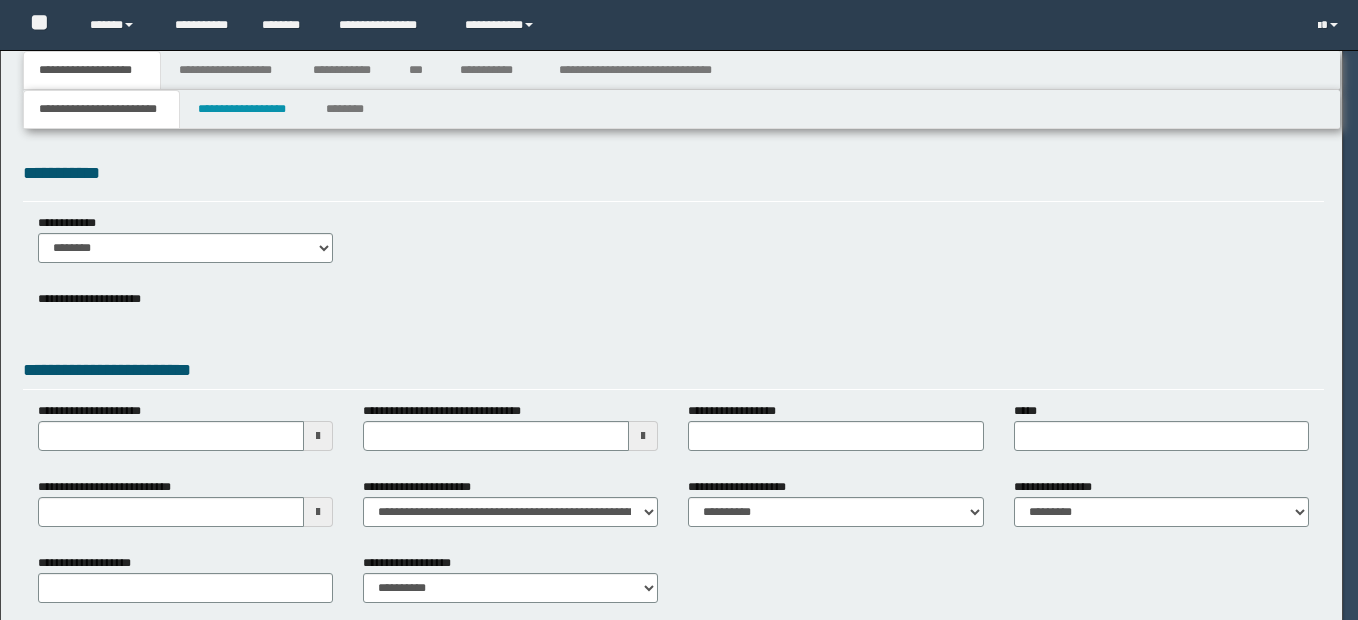 select on "*" 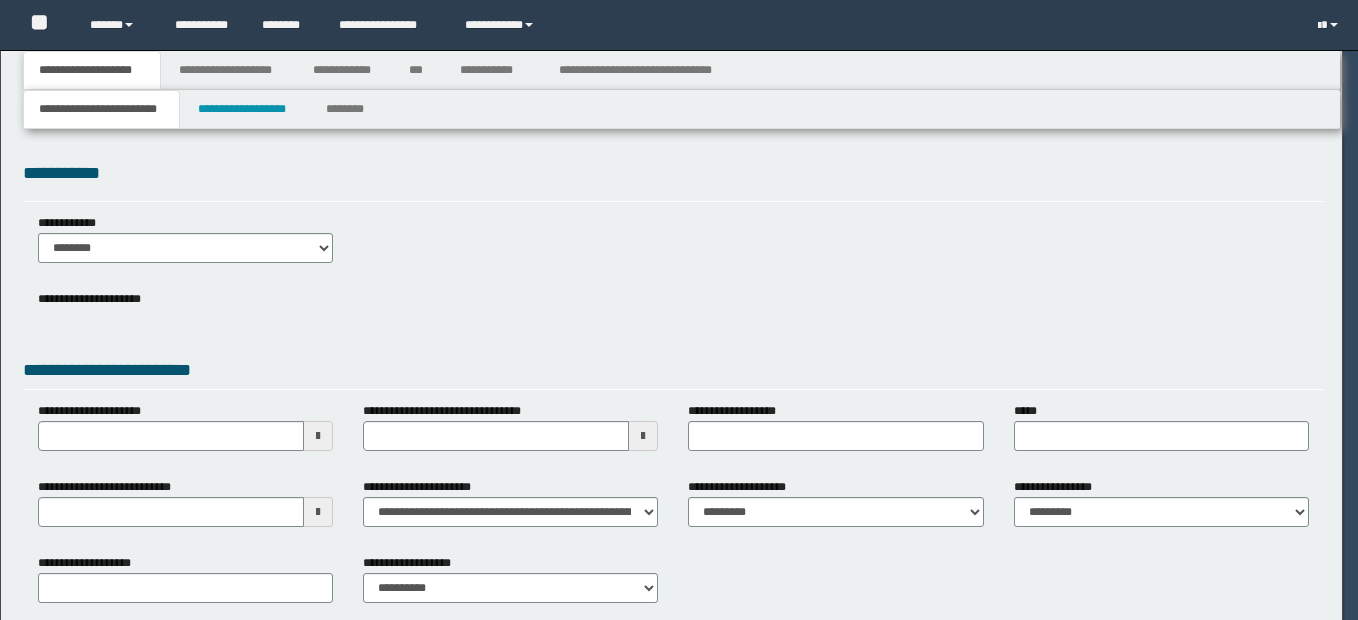 select on "*" 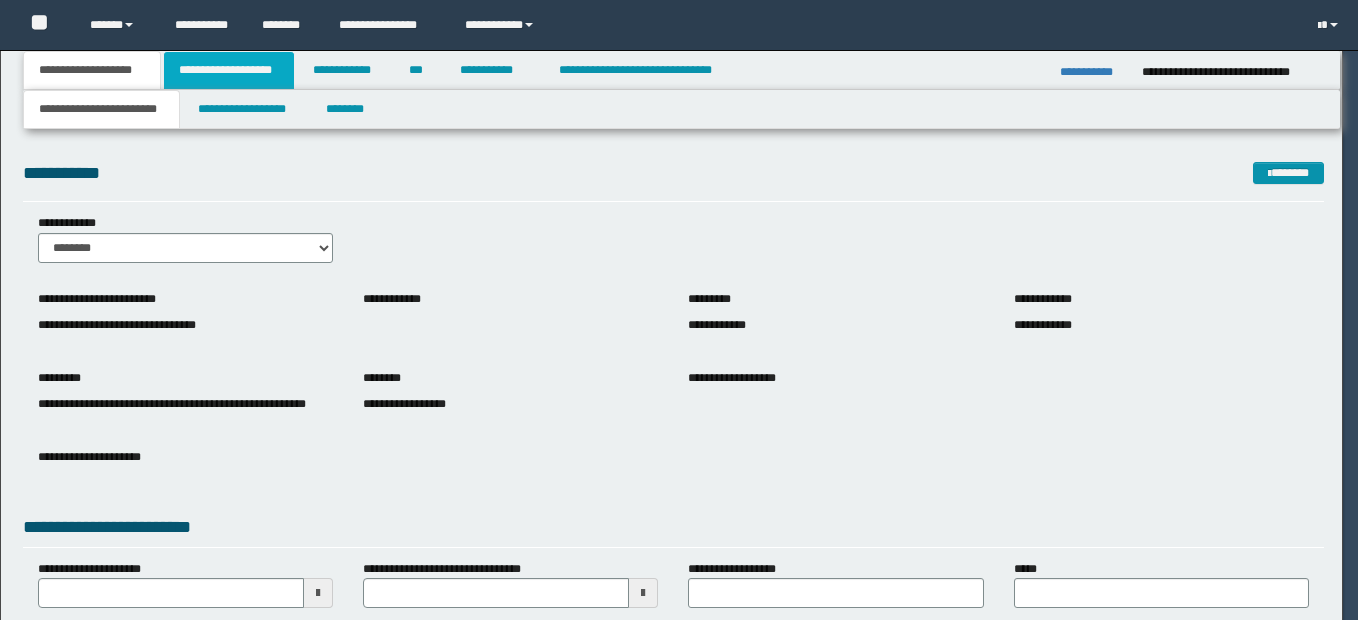 scroll, scrollTop: 0, scrollLeft: 0, axis: both 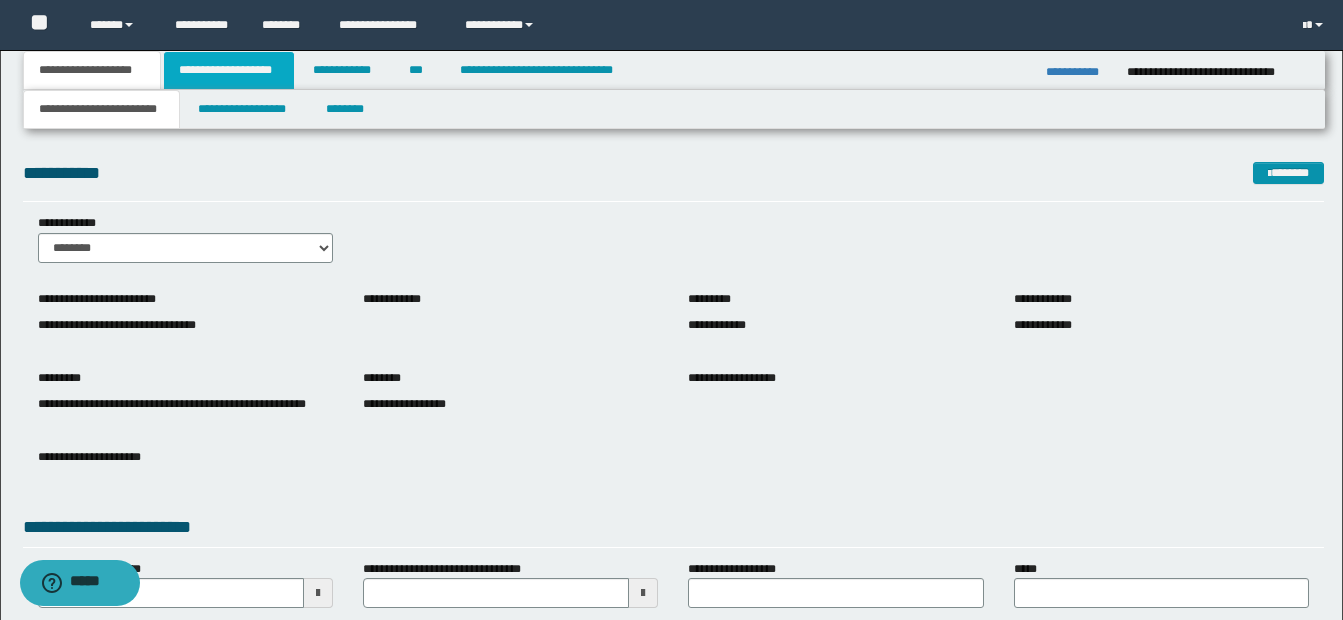 click on "**********" at bounding box center (229, 70) 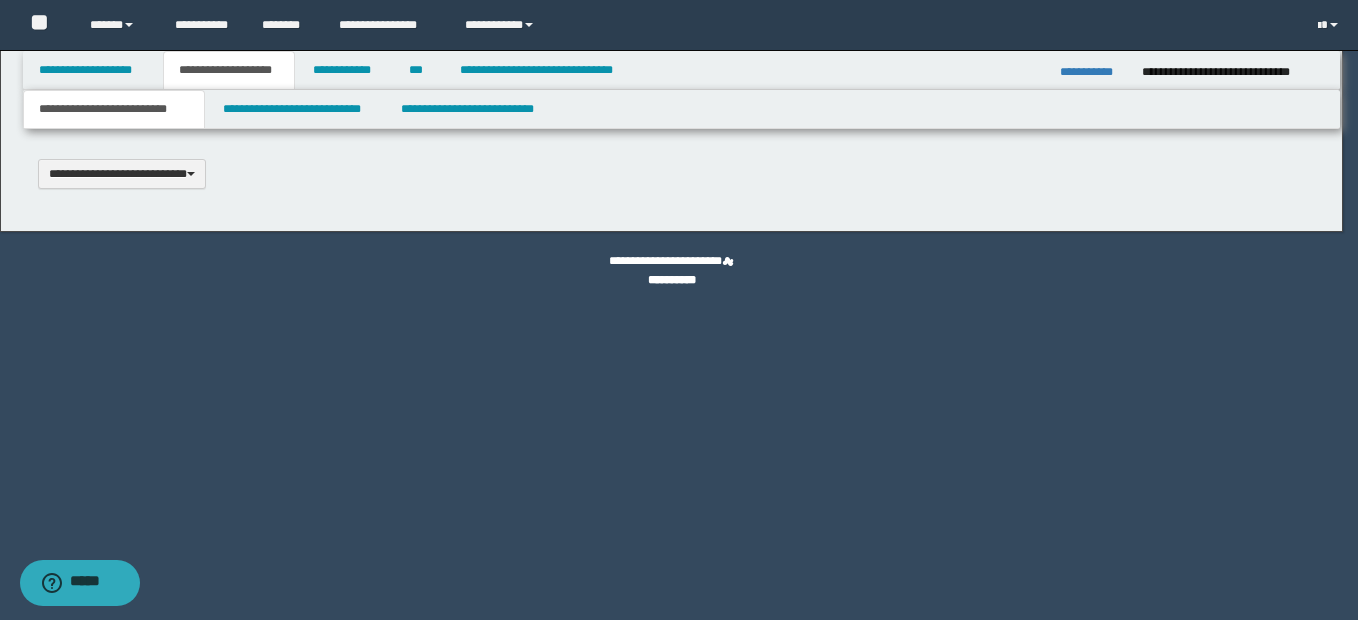 type 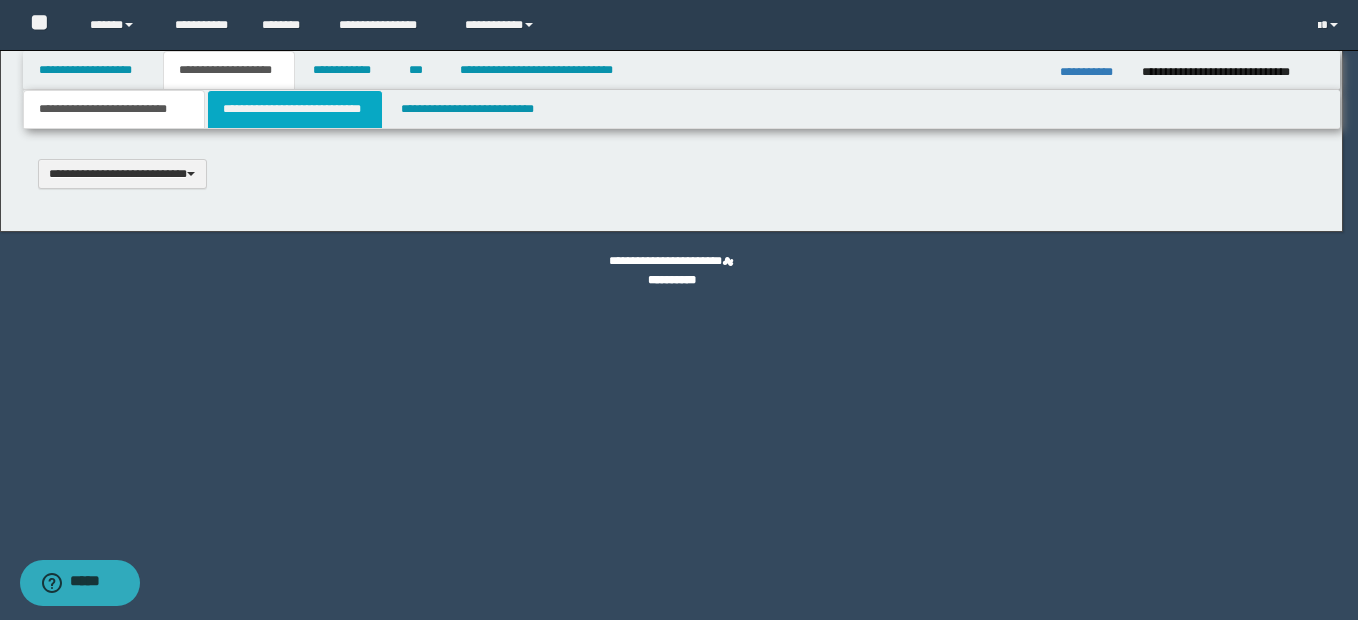 select on "*" 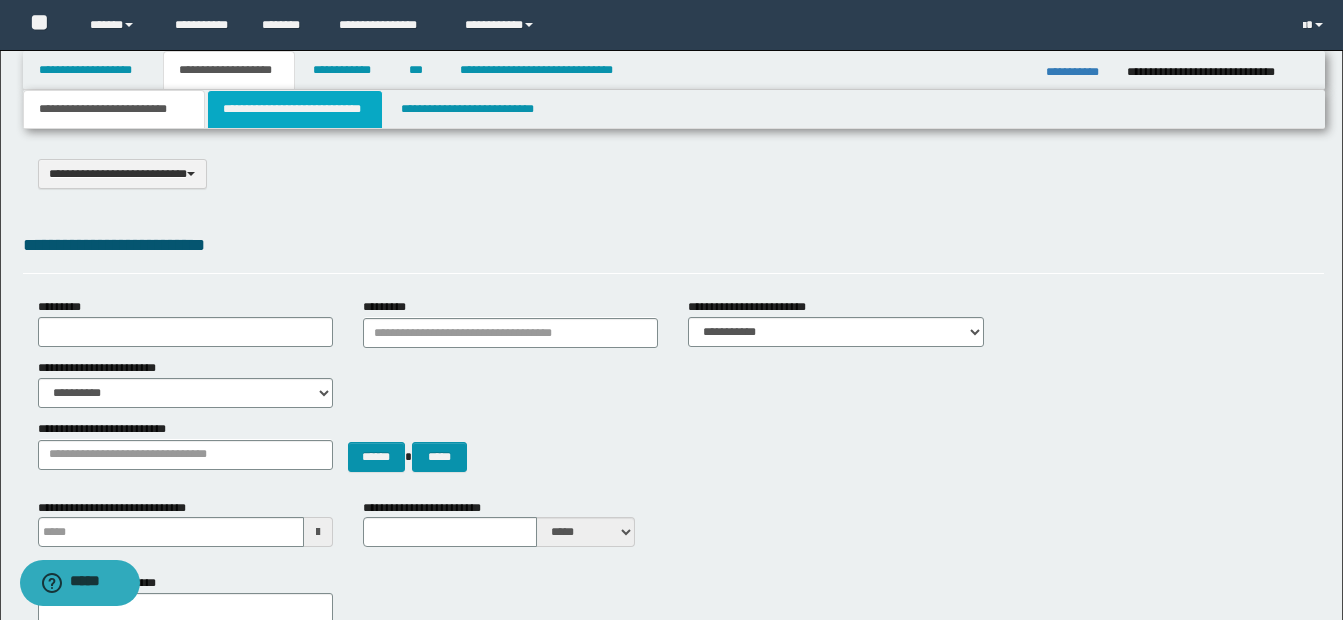 click on "**********" at bounding box center (295, 109) 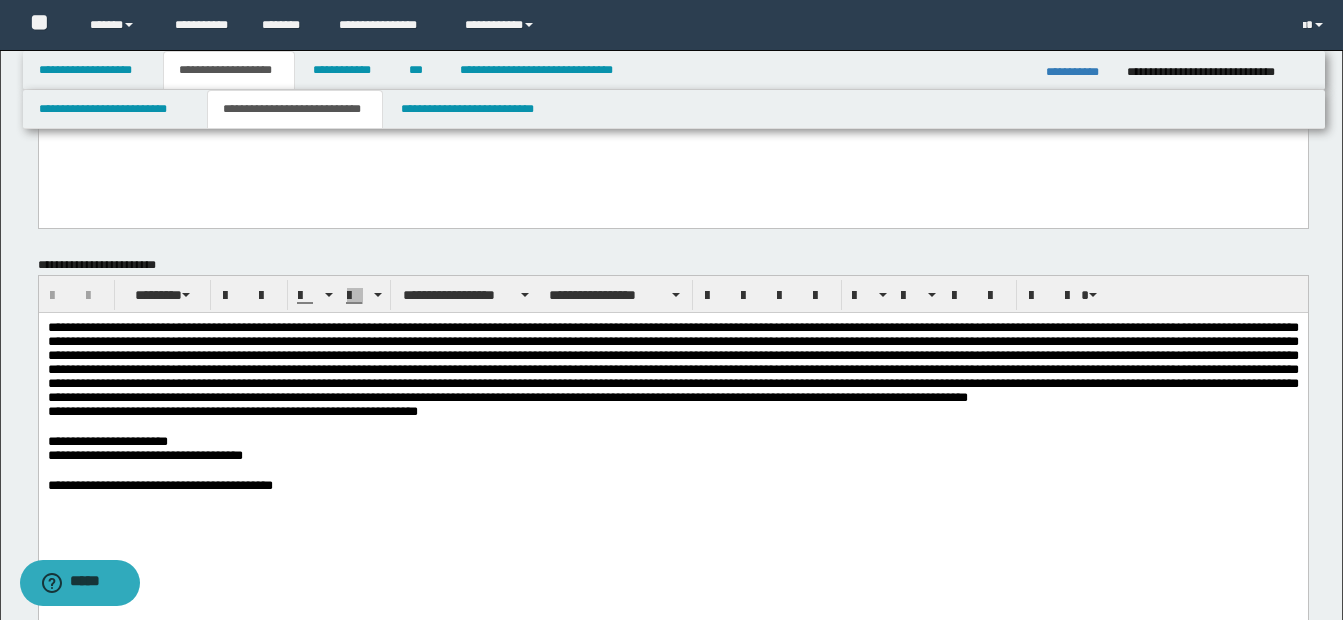 scroll, scrollTop: 200, scrollLeft: 0, axis: vertical 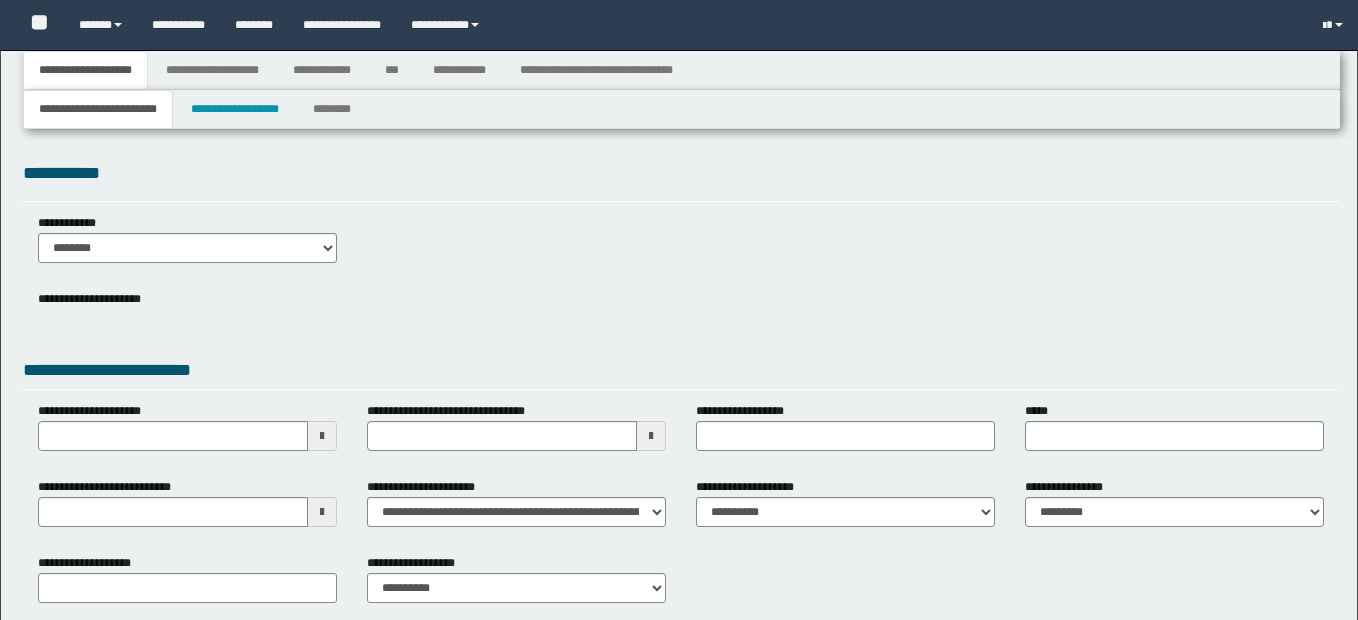 type 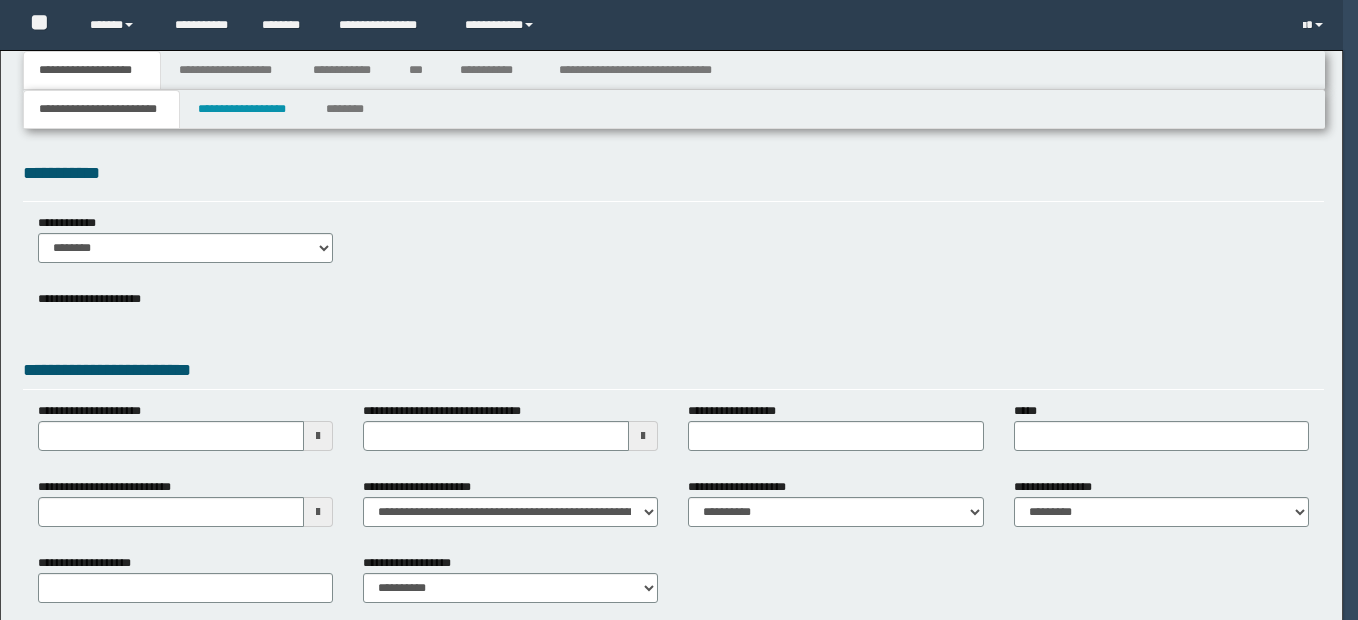 scroll, scrollTop: 0, scrollLeft: 0, axis: both 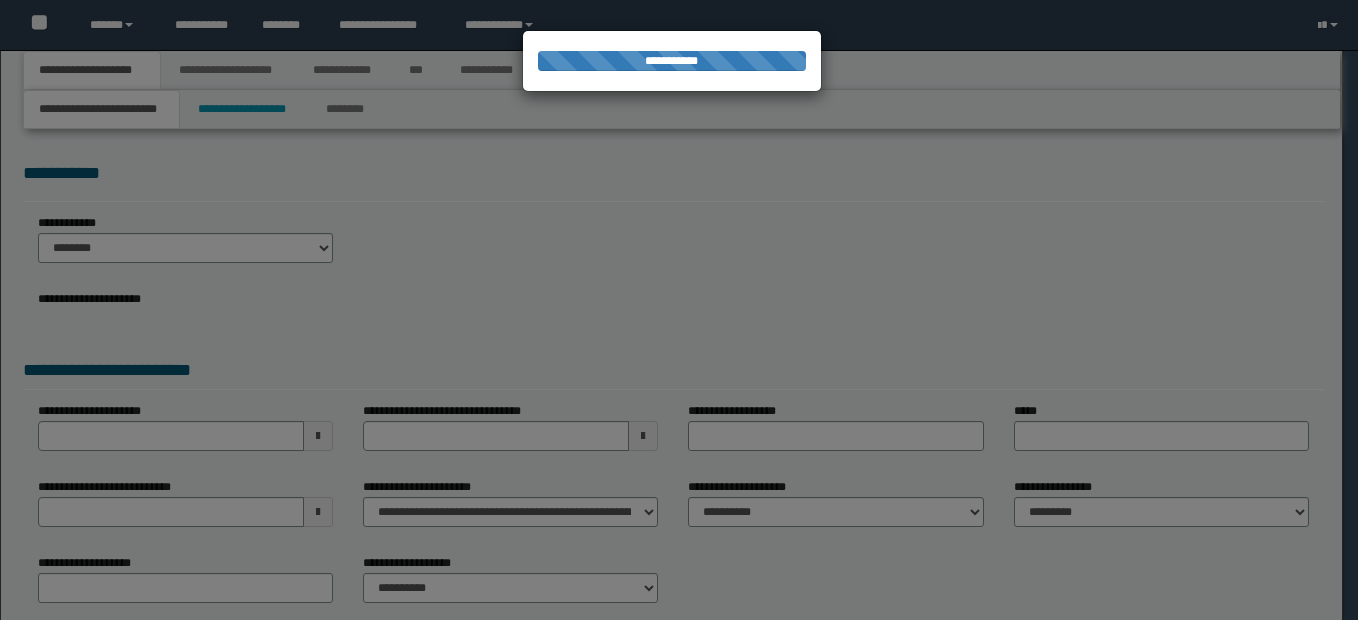 type on "**********" 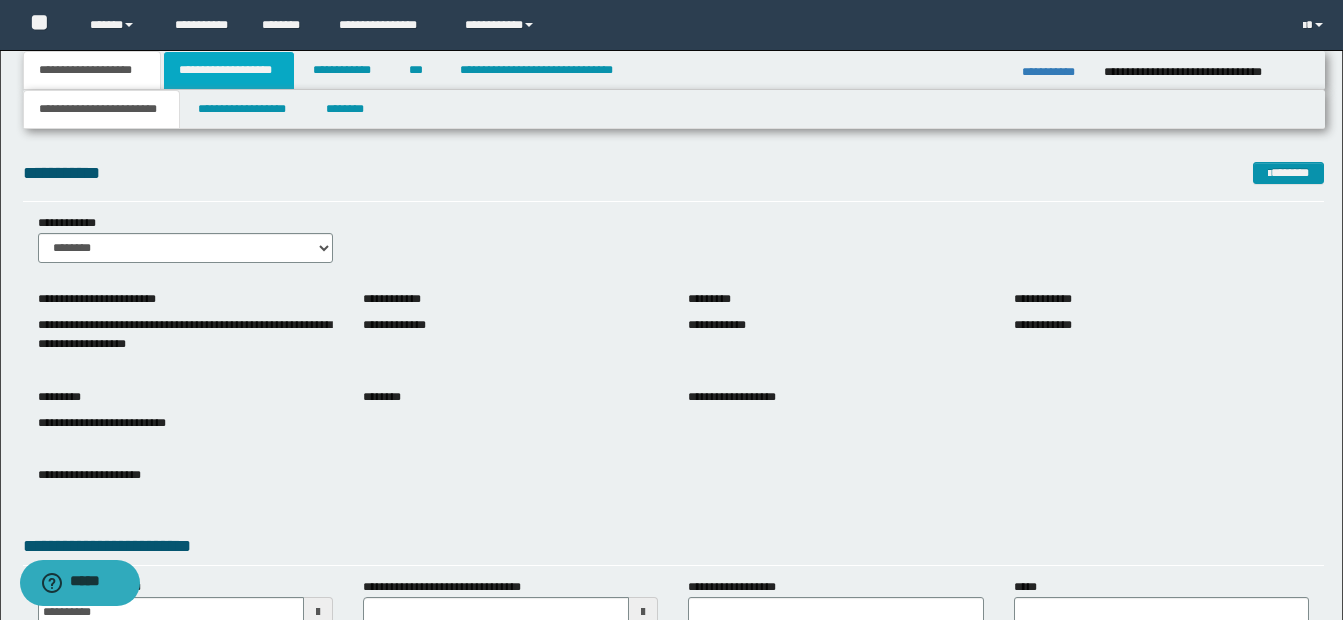 click on "**********" at bounding box center (229, 70) 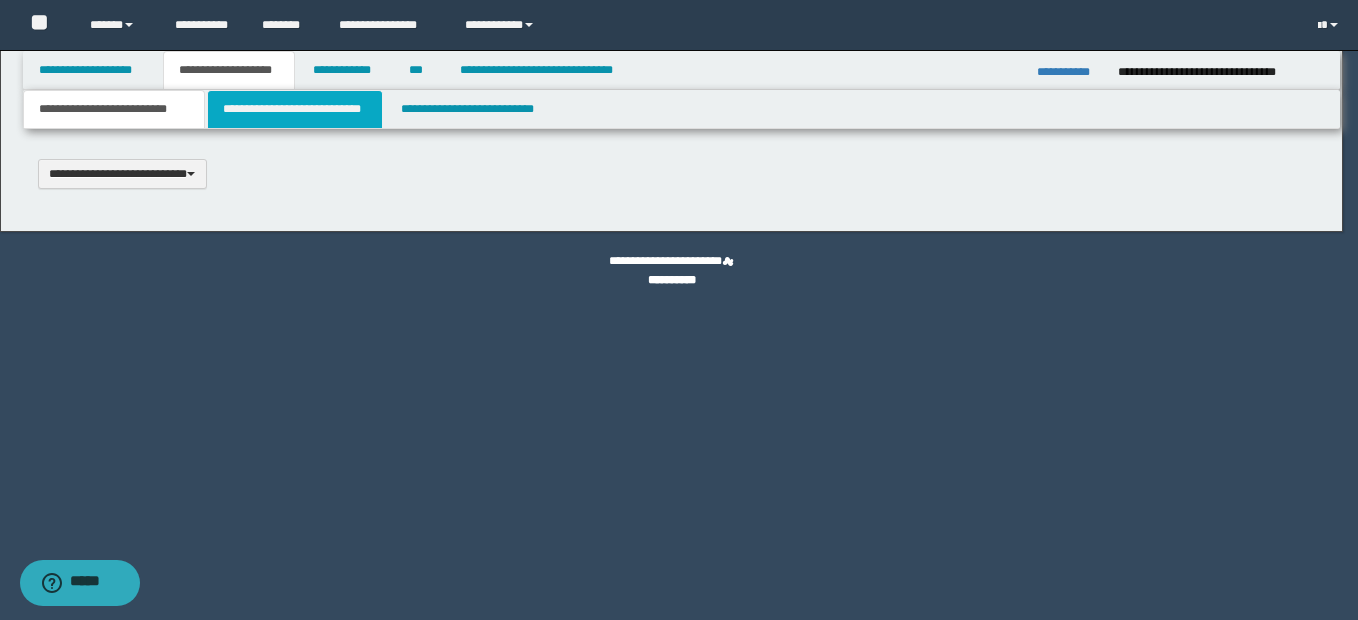 scroll, scrollTop: 0, scrollLeft: 0, axis: both 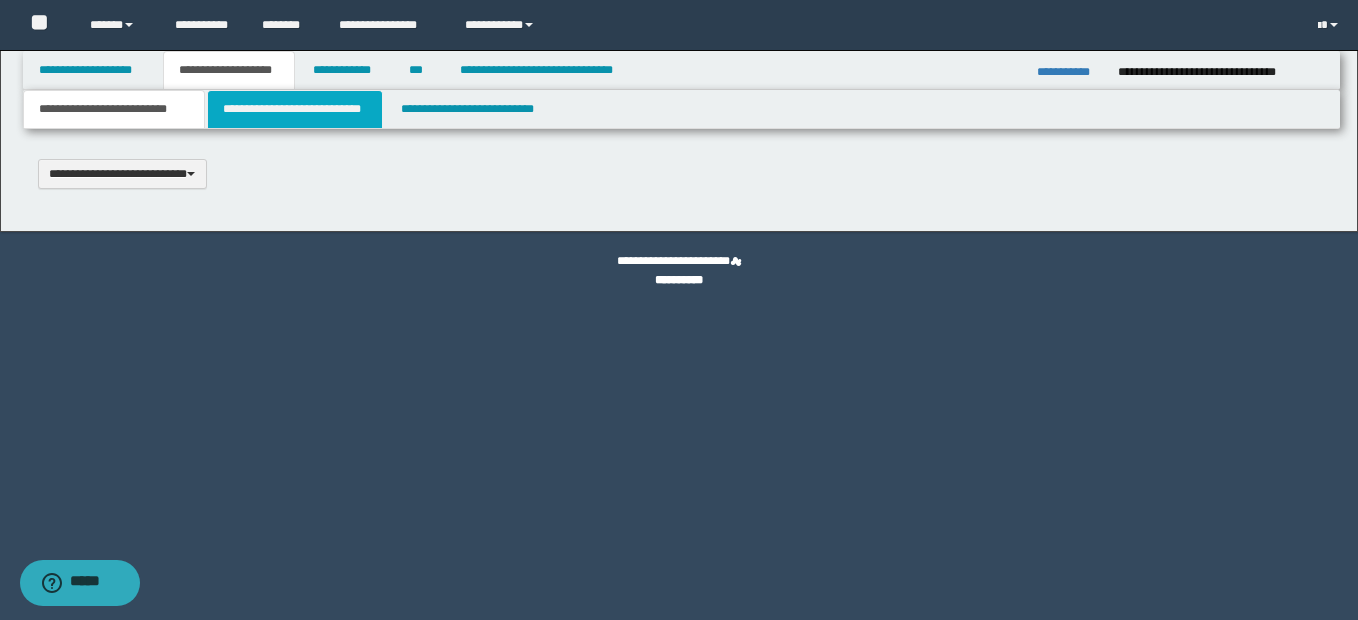 type 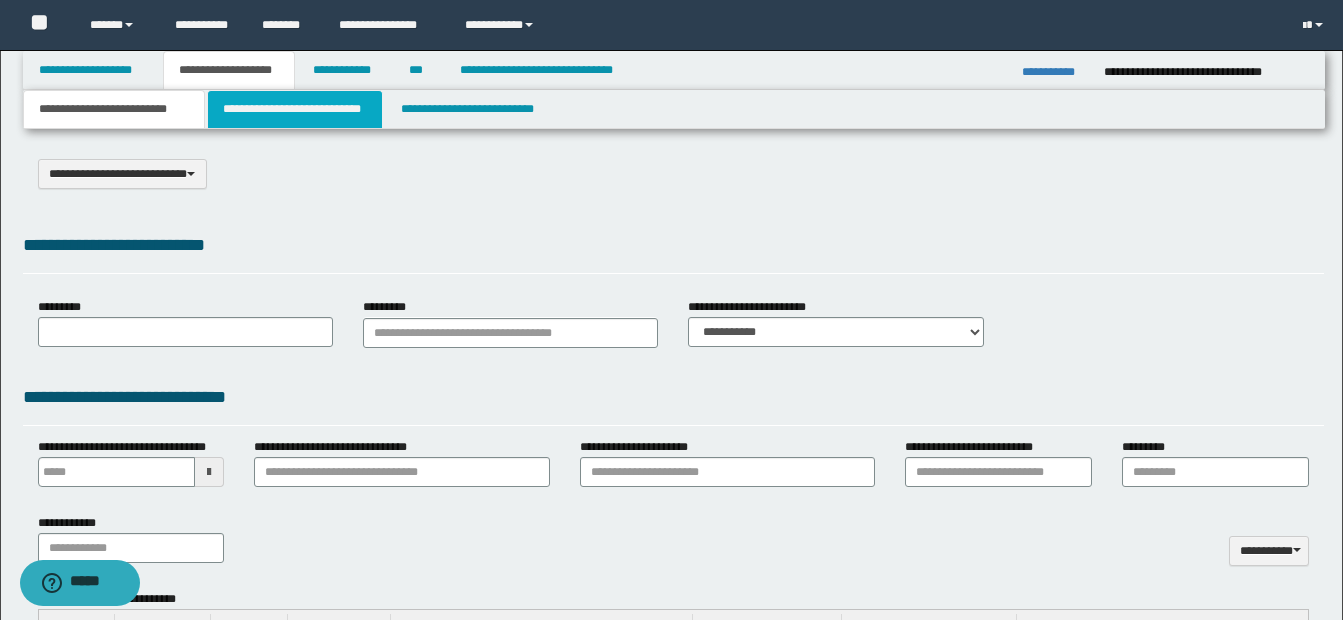click on "**********" at bounding box center (295, 109) 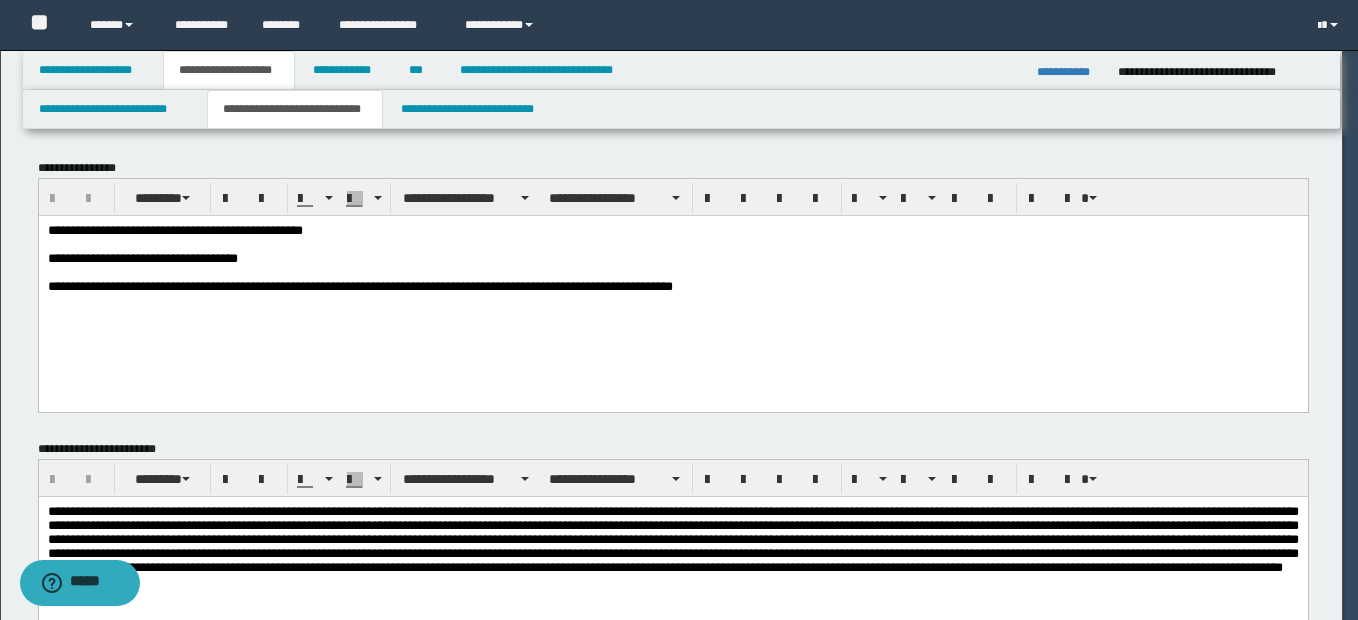 scroll, scrollTop: 0, scrollLeft: 0, axis: both 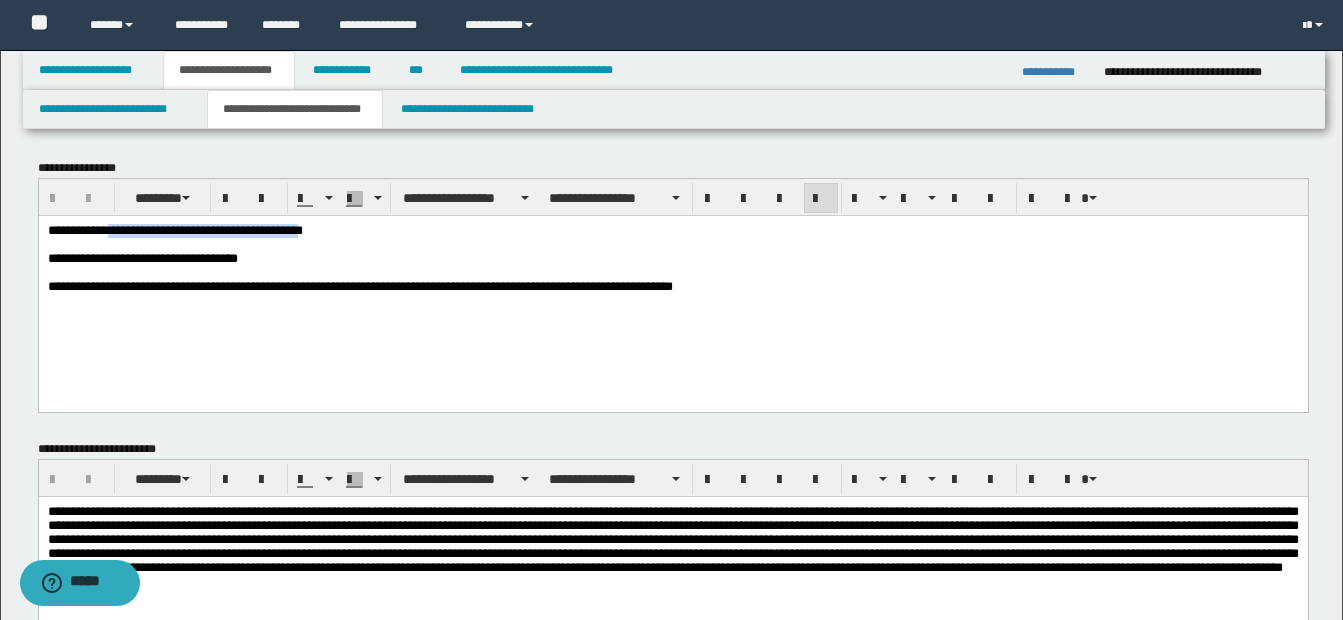drag, startPoint x: 113, startPoint y: 229, endPoint x: 320, endPoint y: 229, distance: 207 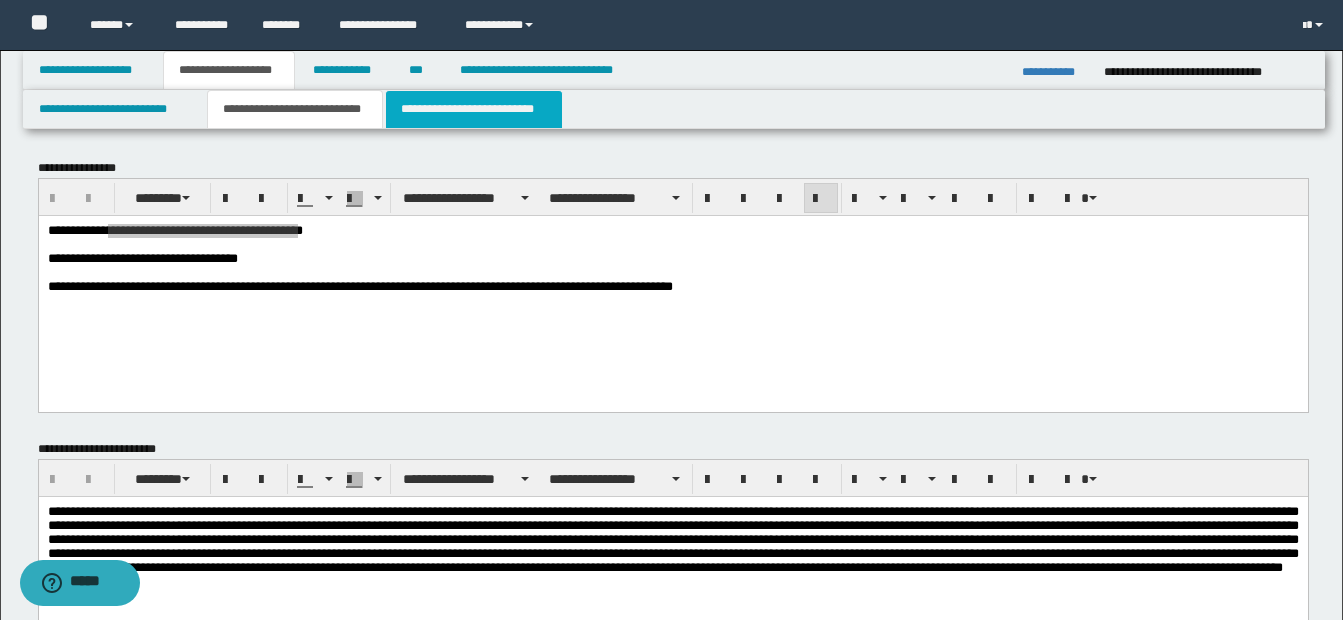 click on "**********" at bounding box center (474, 109) 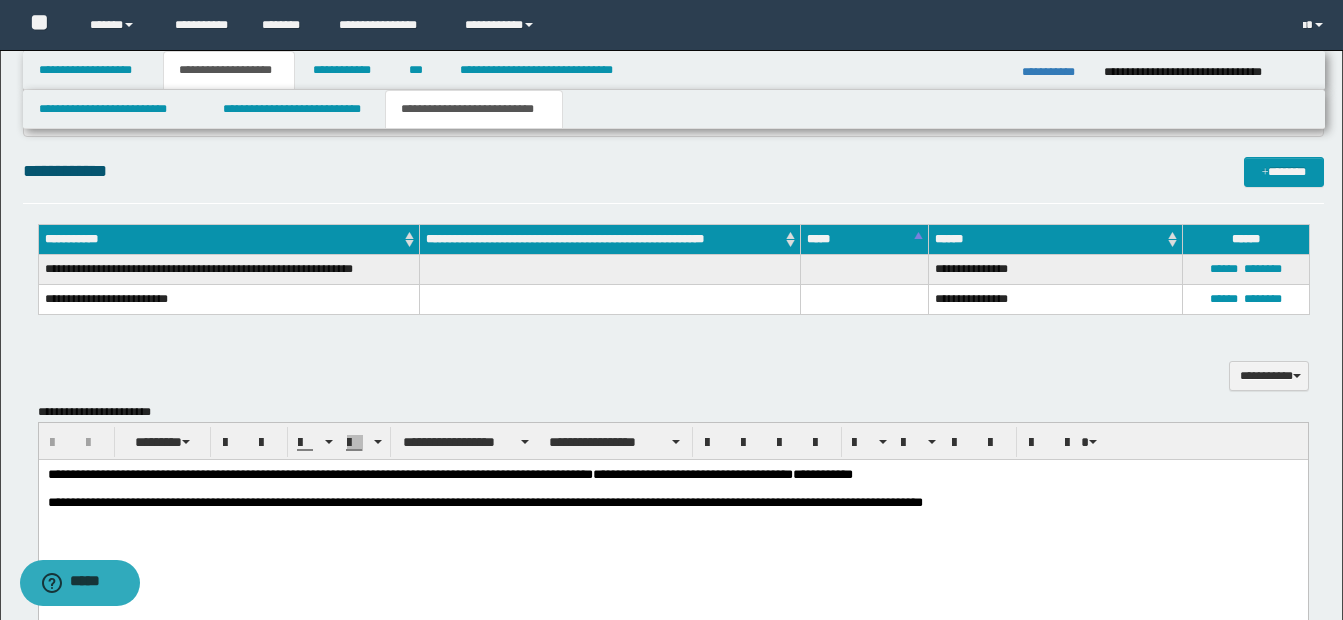 scroll, scrollTop: 900, scrollLeft: 0, axis: vertical 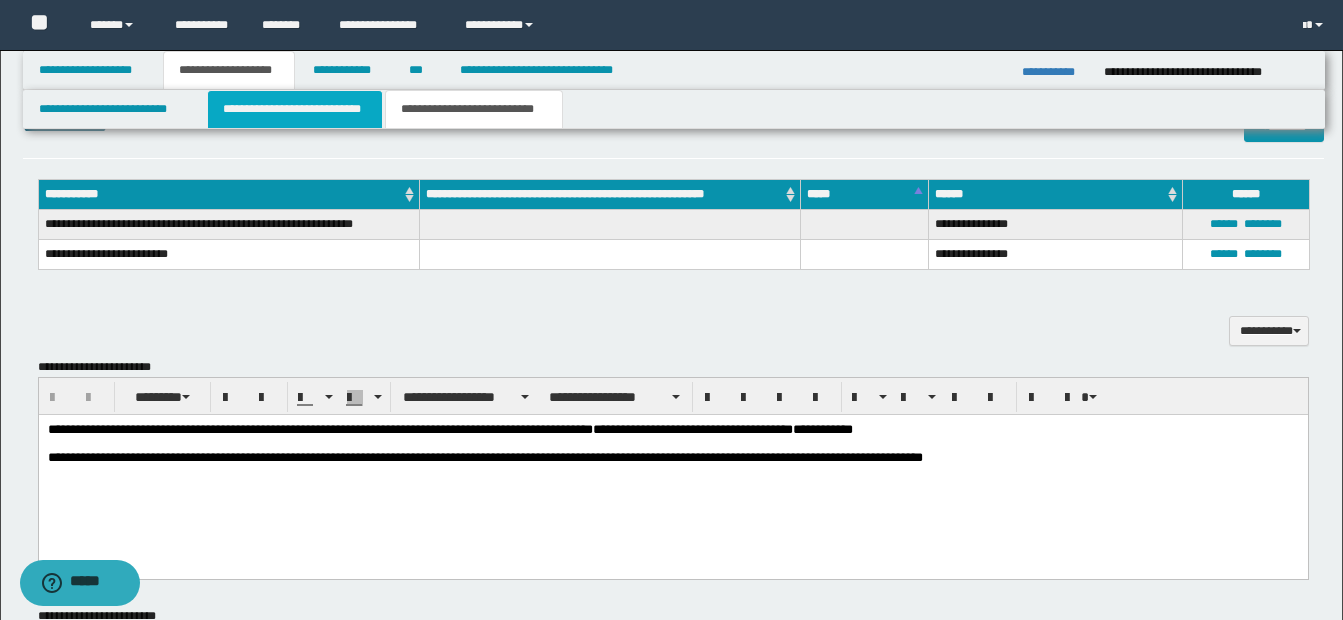 click on "**********" at bounding box center (295, 109) 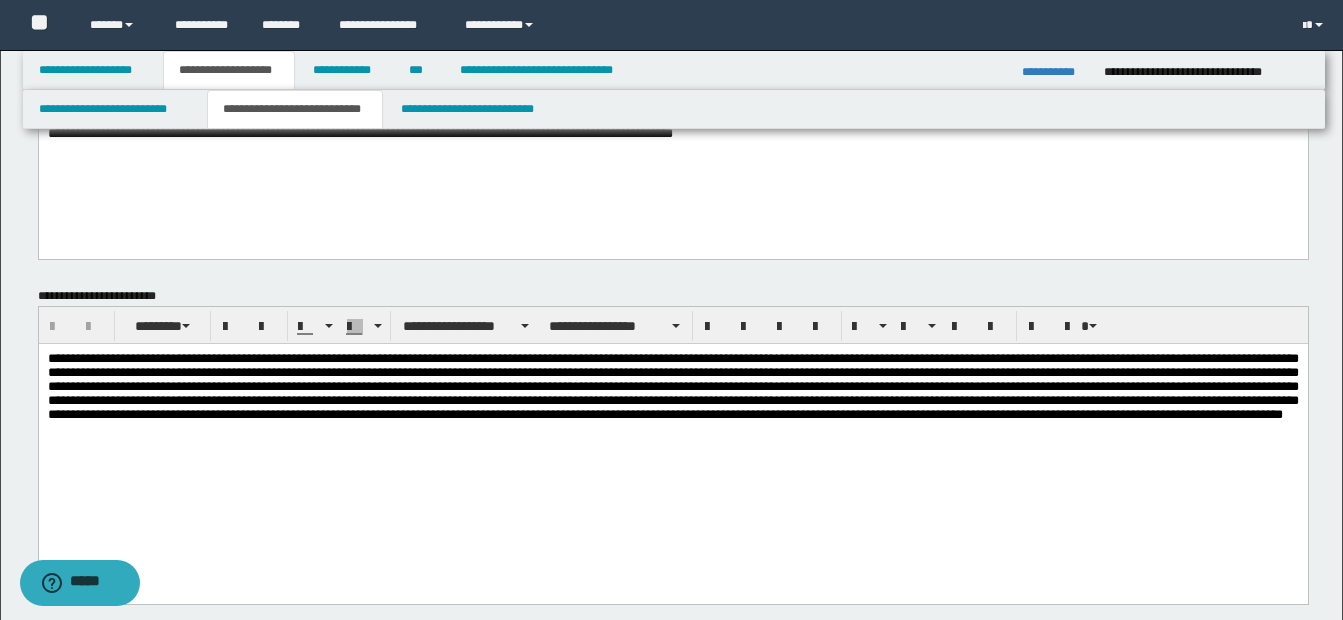 scroll, scrollTop: 200, scrollLeft: 0, axis: vertical 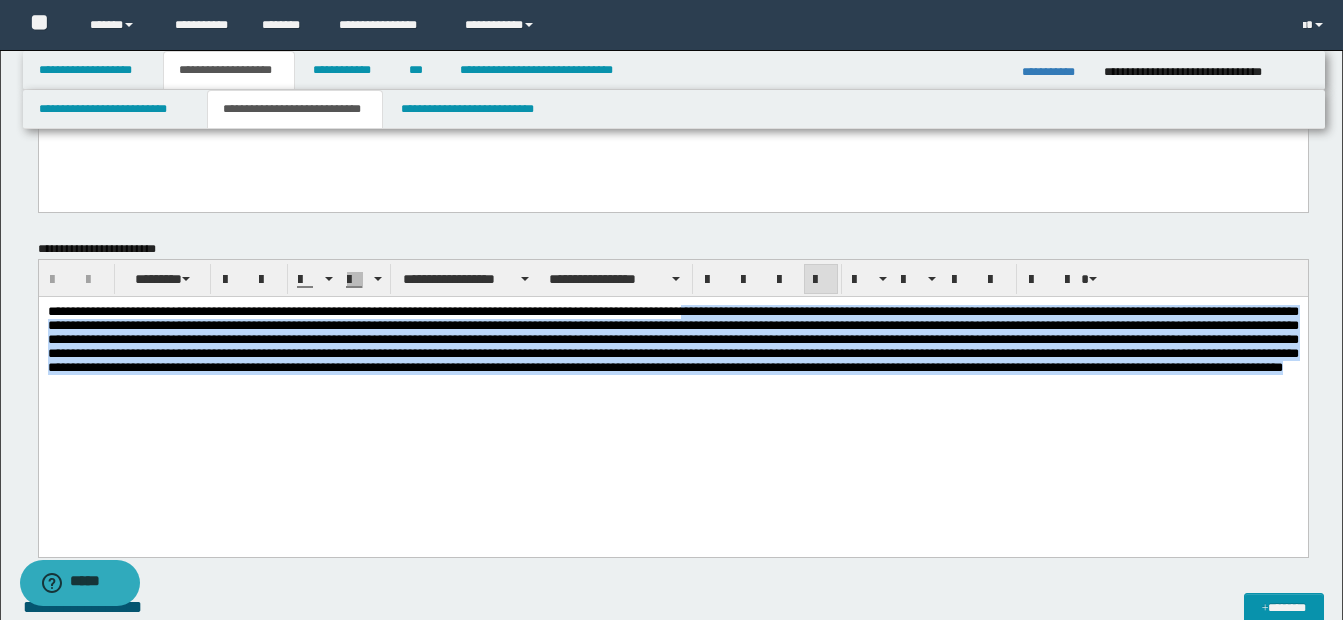drag, startPoint x: 715, startPoint y: 309, endPoint x: 1152, endPoint y: 395, distance: 445.38187 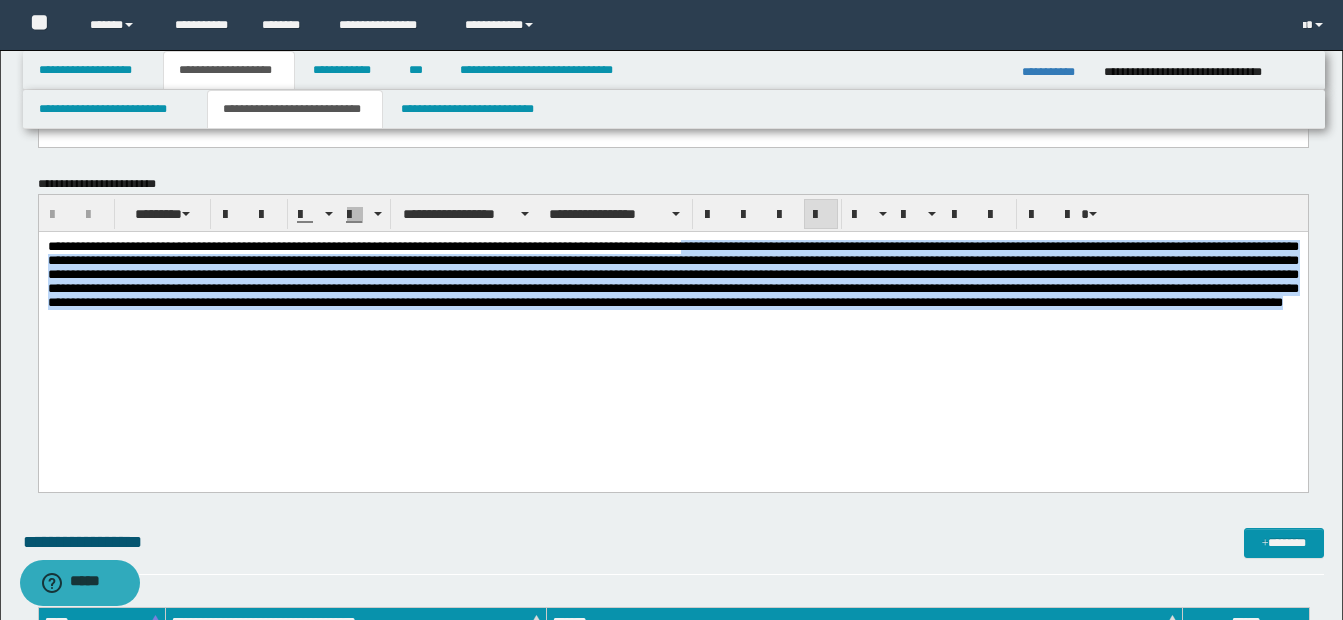 scroll, scrollTop: 300, scrollLeft: 0, axis: vertical 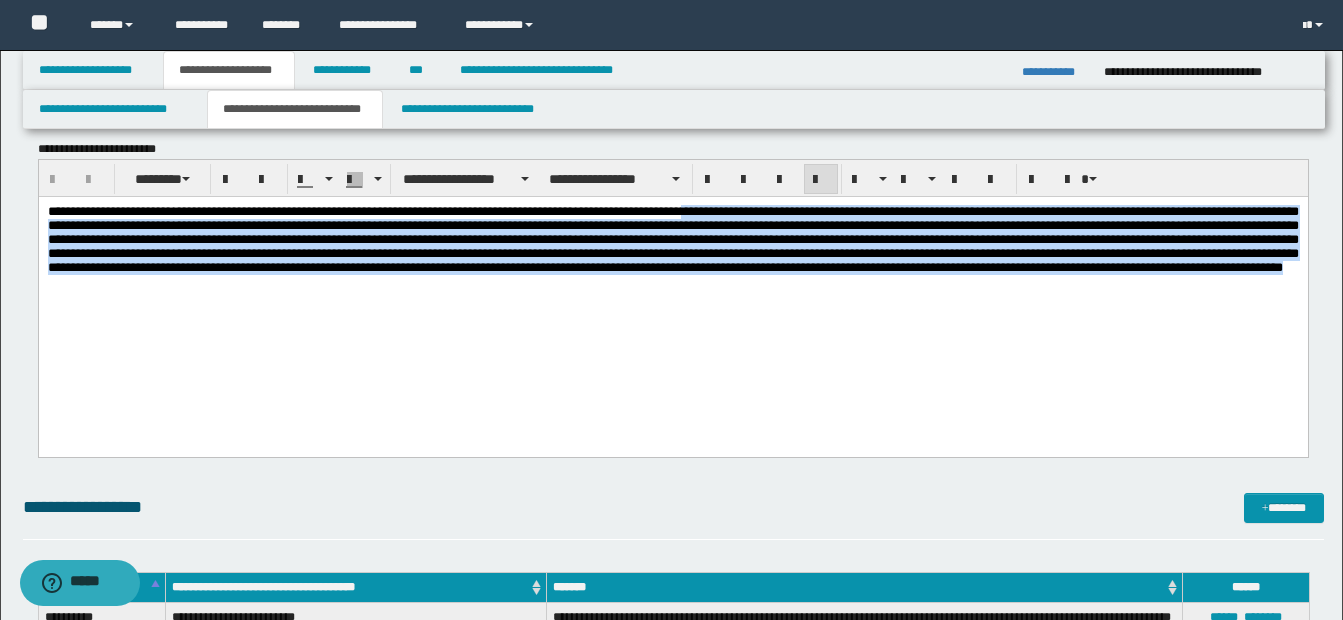 copy on "**********" 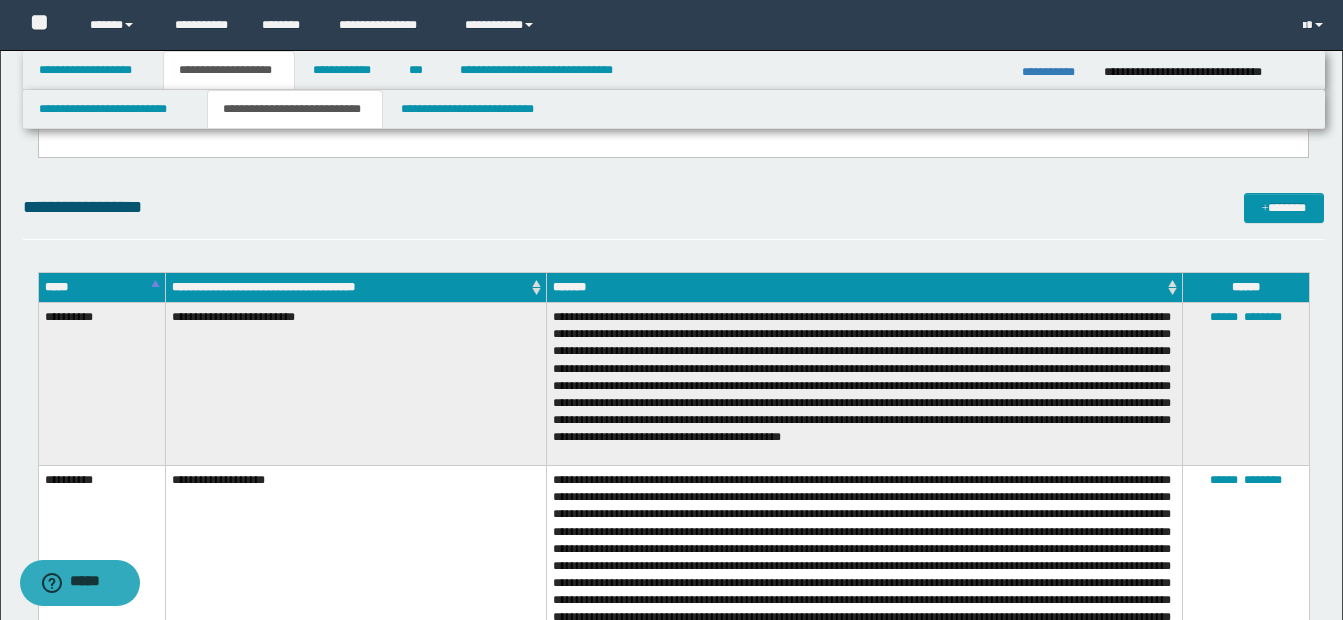 scroll, scrollTop: 700, scrollLeft: 0, axis: vertical 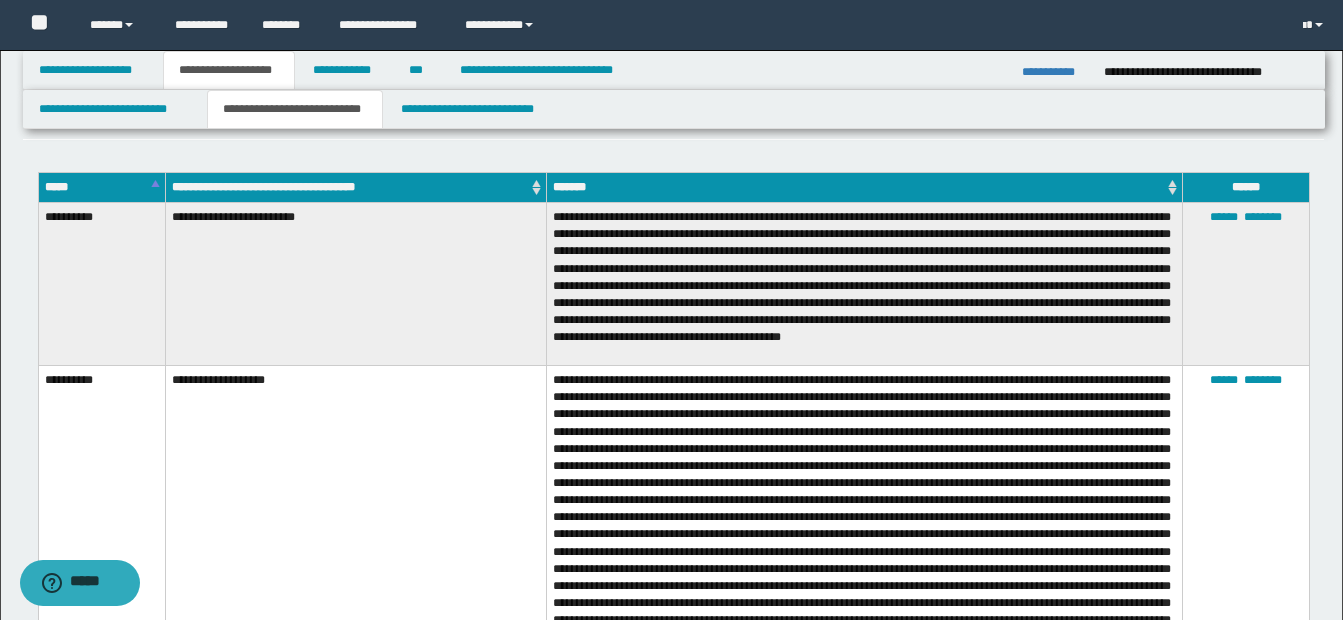 click at bounding box center (865, 764) 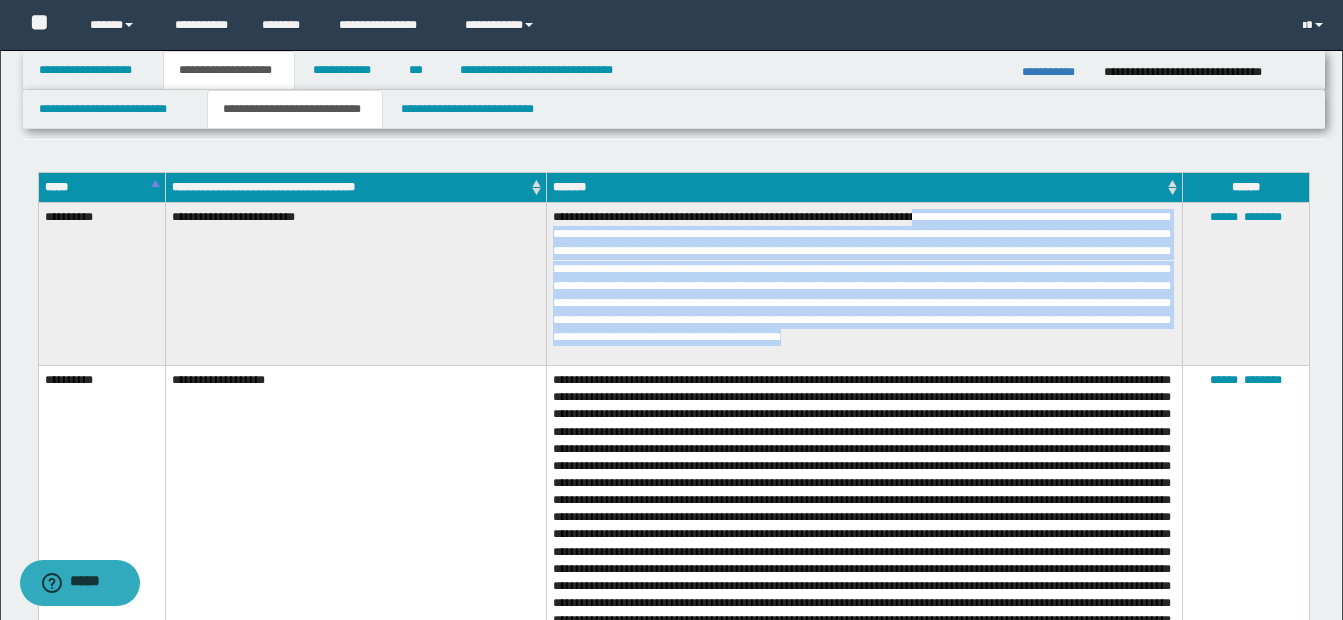 drag, startPoint x: 945, startPoint y: 216, endPoint x: 656, endPoint y: 354, distance: 320.25772 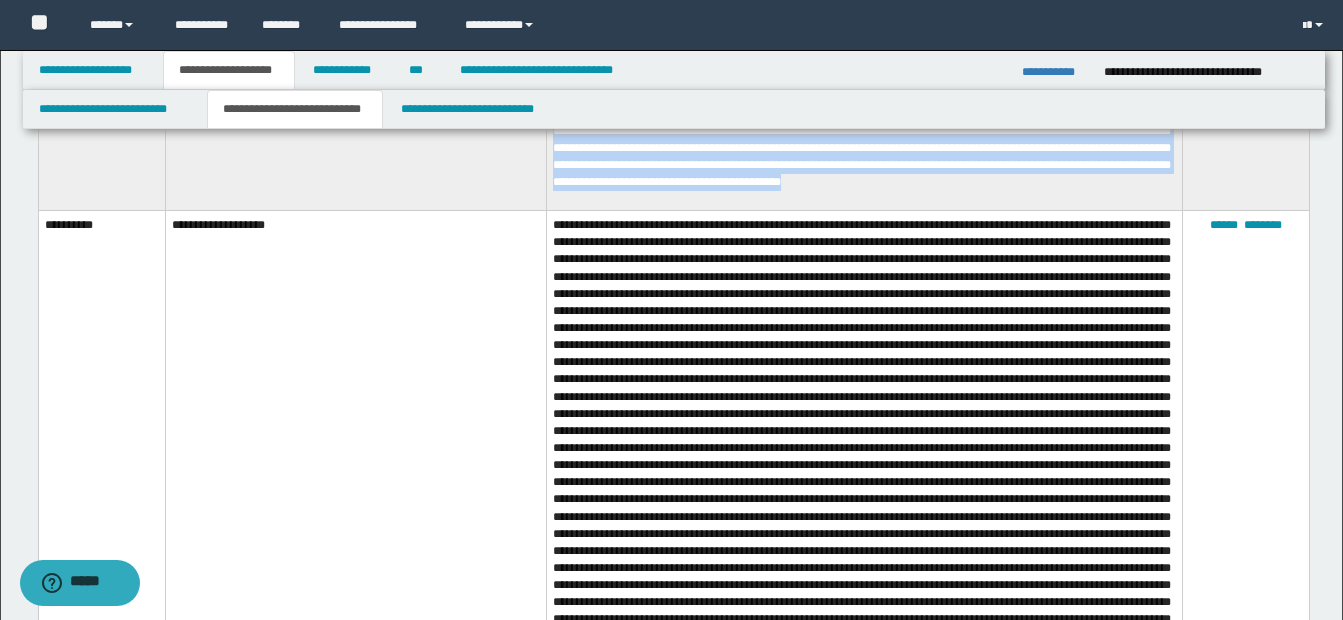 scroll, scrollTop: 900, scrollLeft: 0, axis: vertical 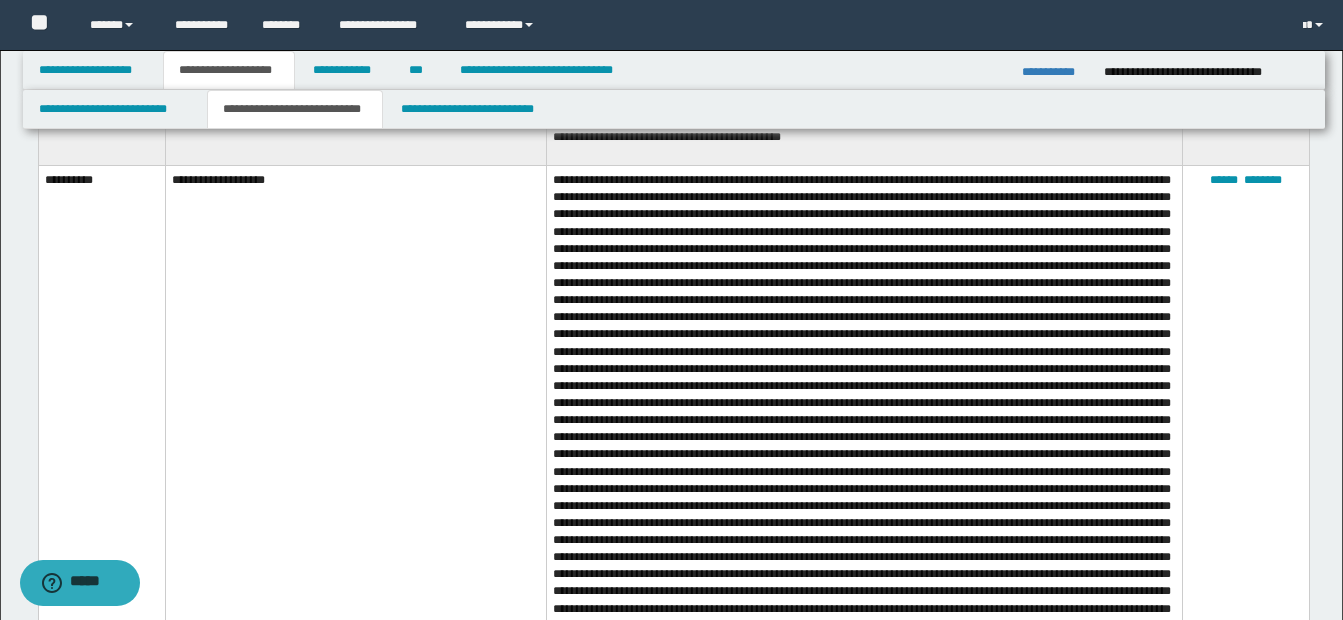 click at bounding box center [865, 564] 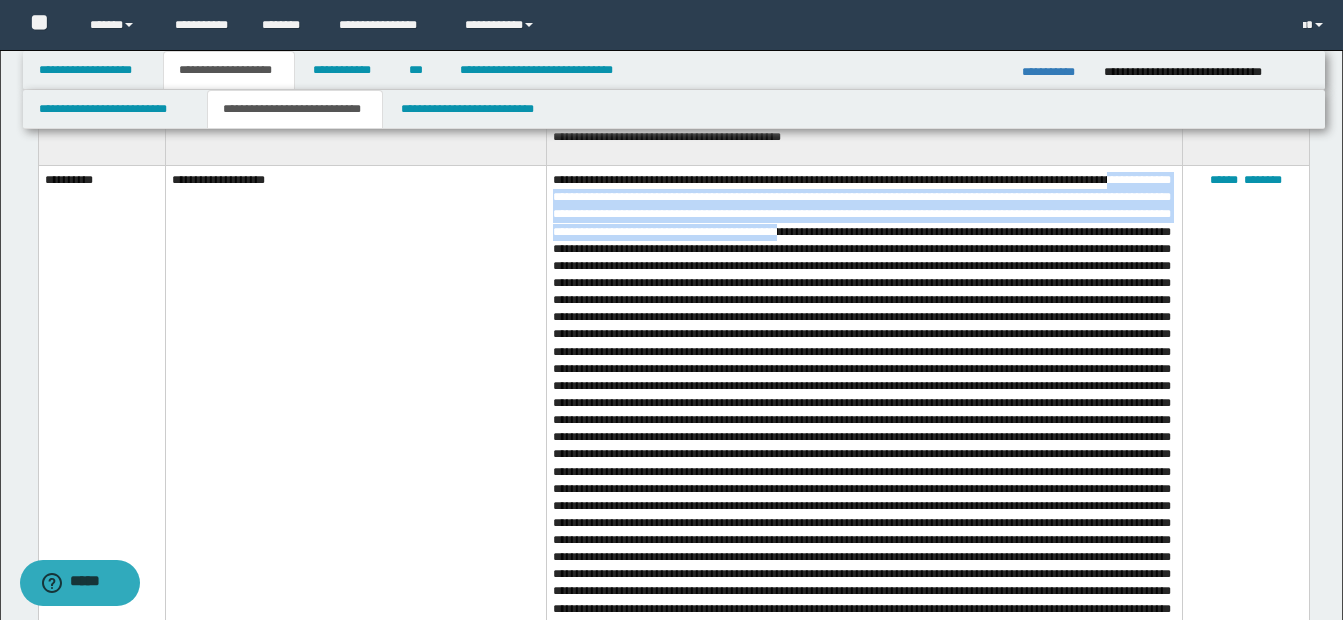 drag, startPoint x: 553, startPoint y: 204, endPoint x: 994, endPoint y: 241, distance: 442.54944 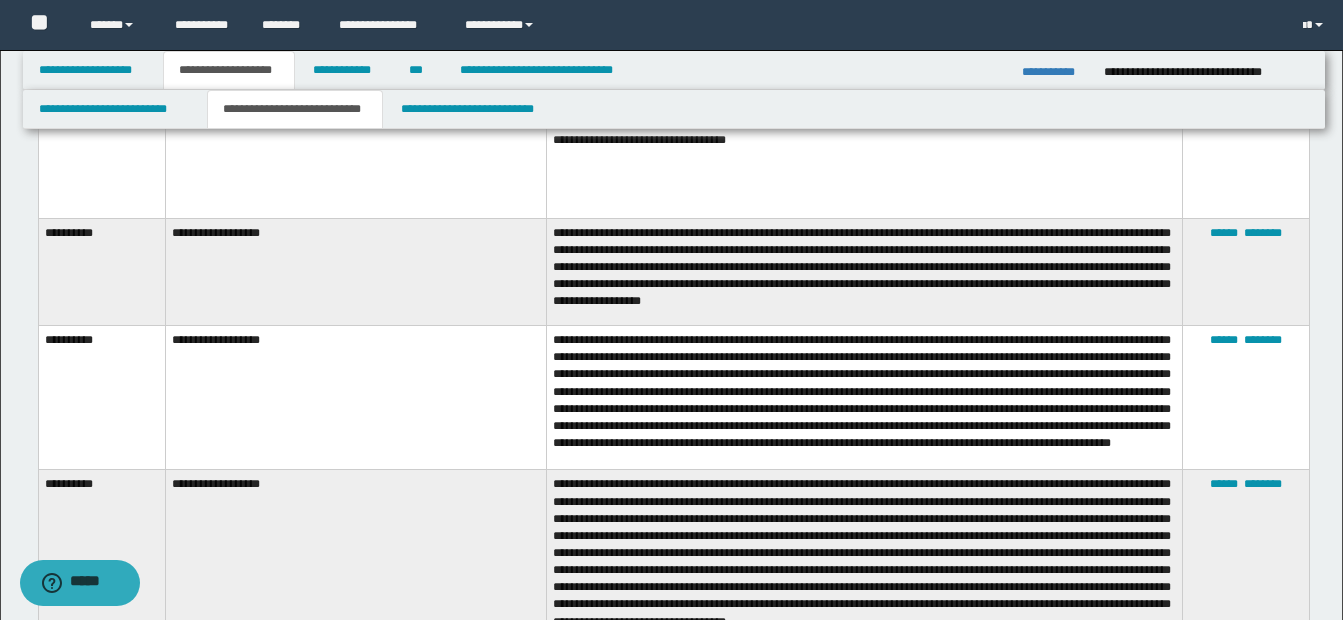 scroll, scrollTop: 1700, scrollLeft: 0, axis: vertical 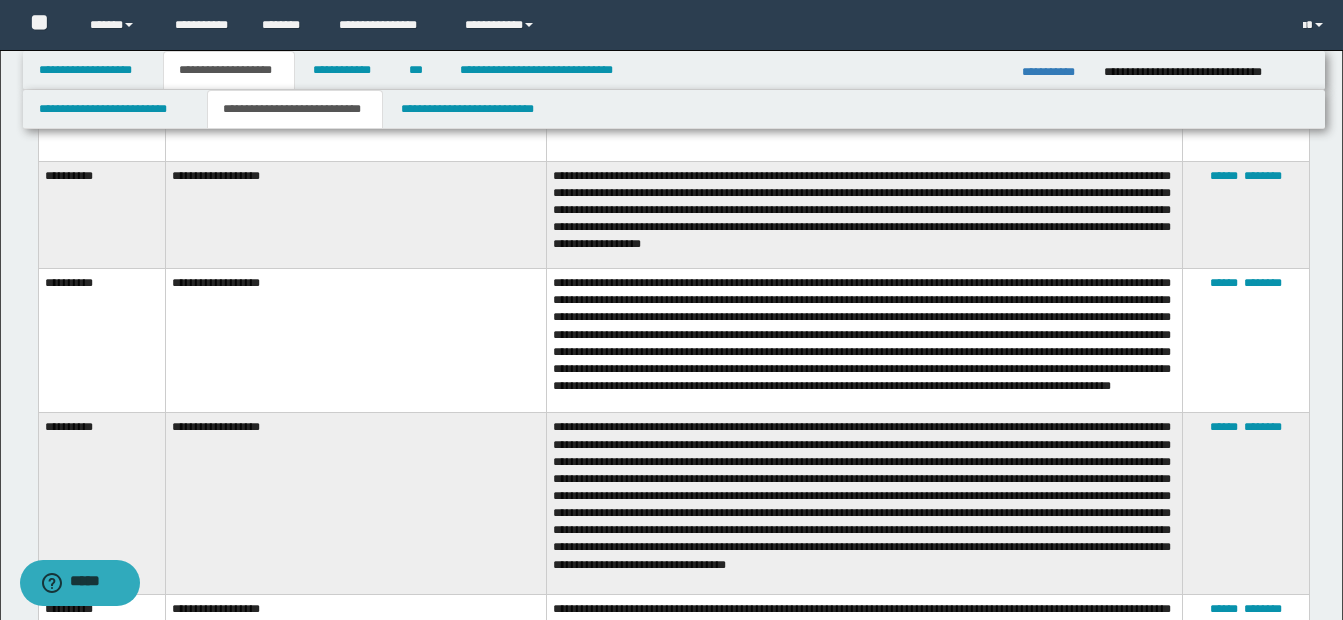 click on "**********" at bounding box center (865, 341) 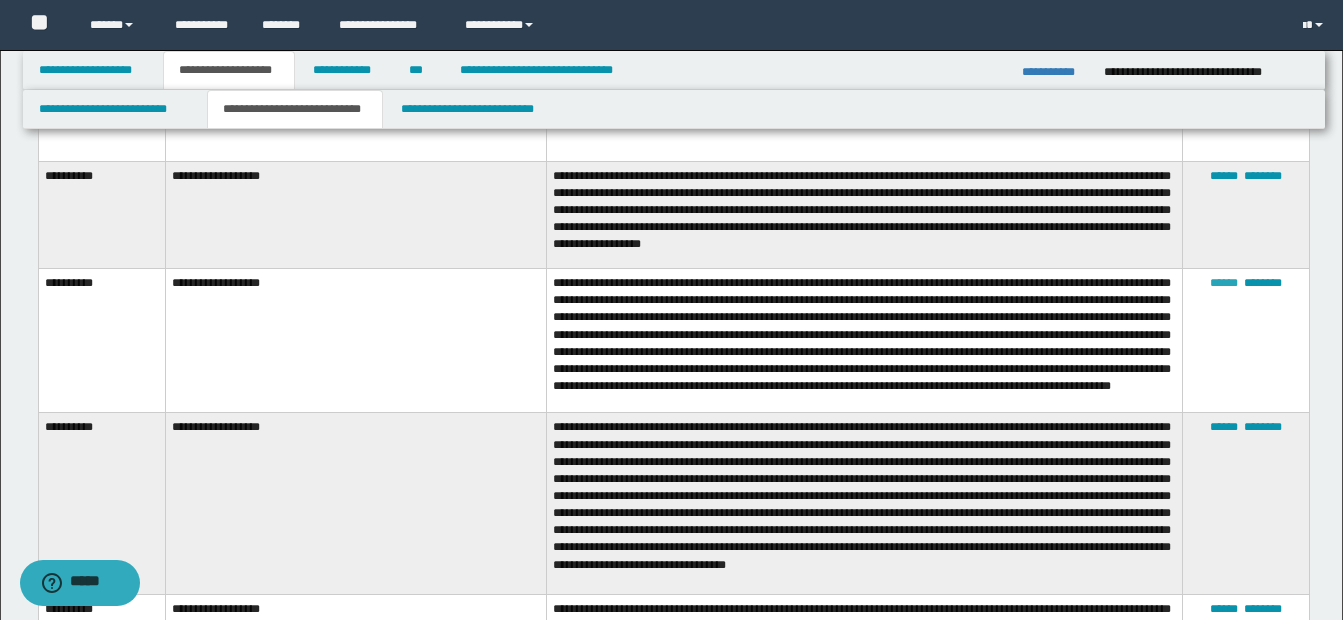 click on "******" at bounding box center [1224, 283] 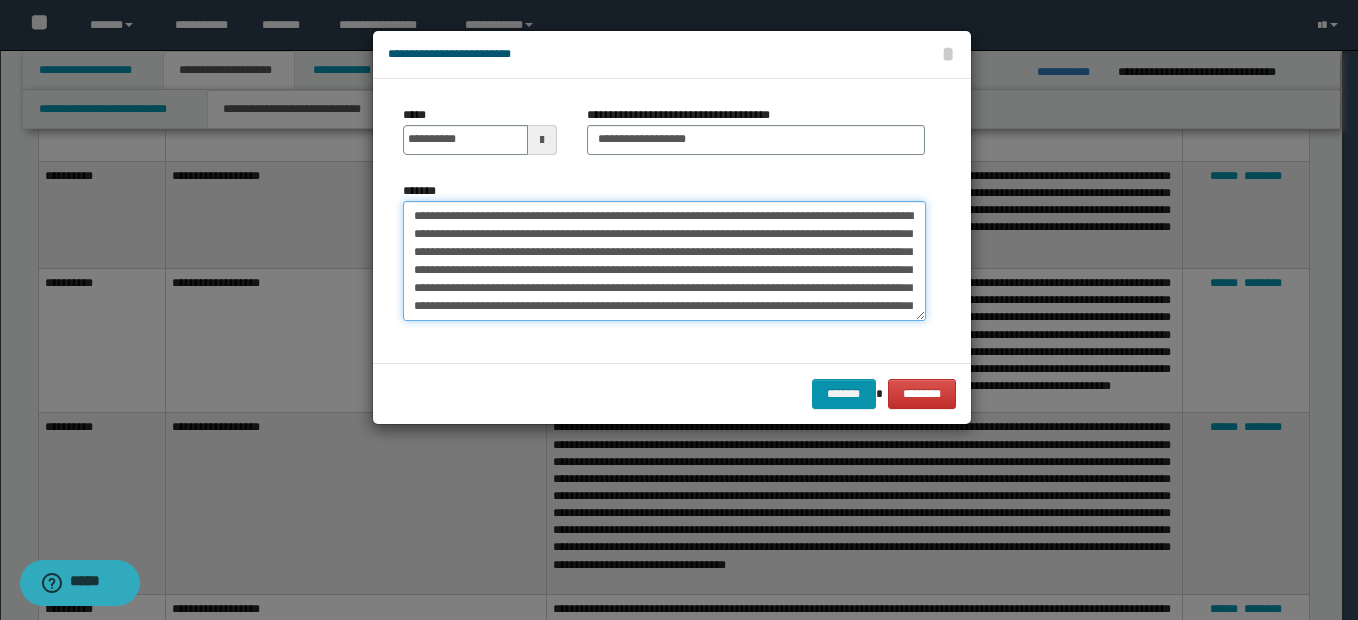 click on "**********" at bounding box center (664, 261) 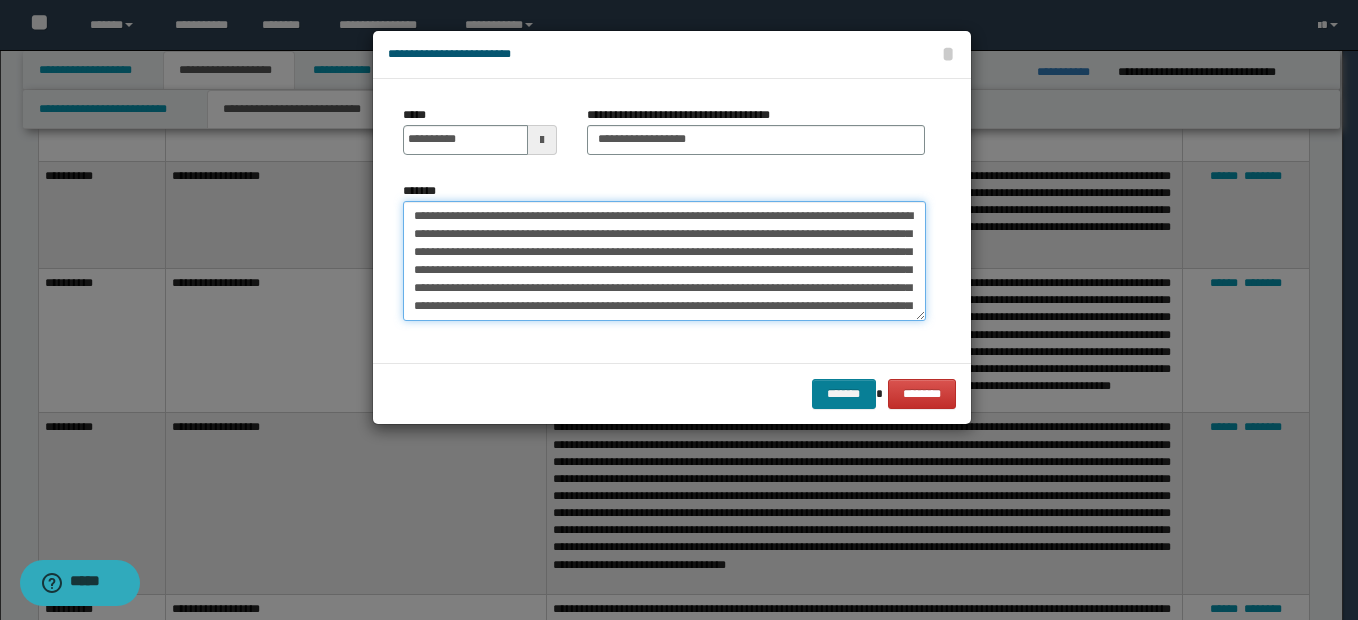 type on "**********" 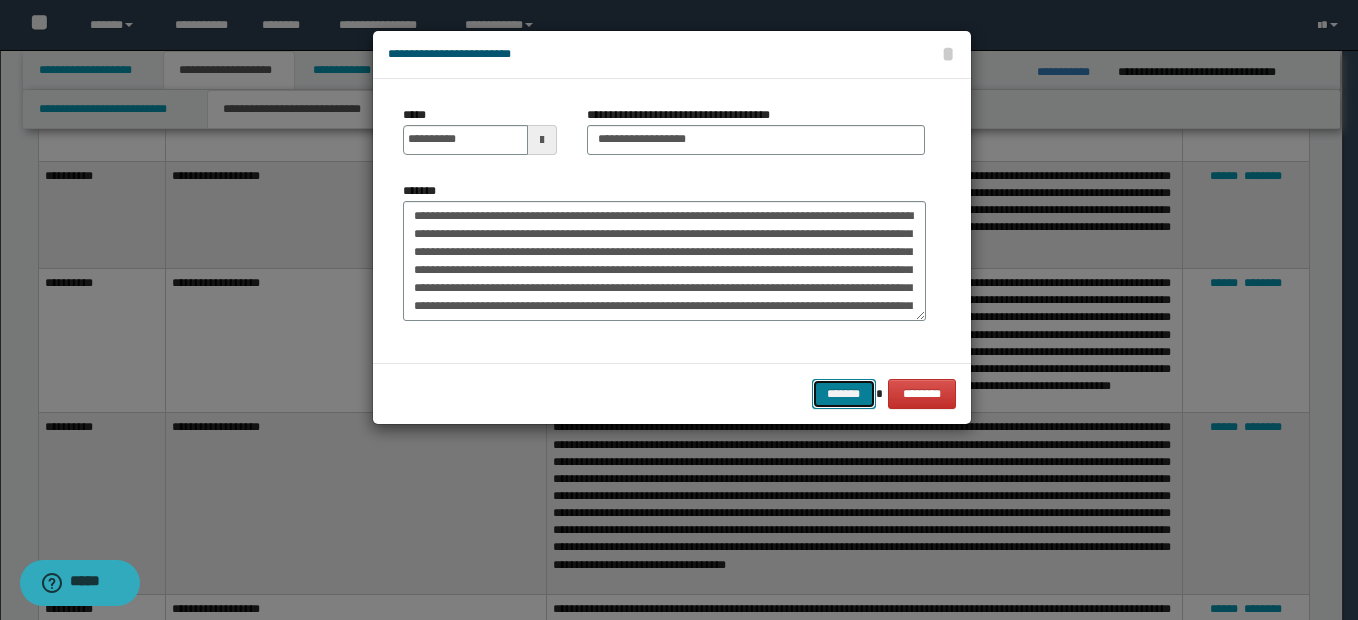 click on "*******" at bounding box center [844, 394] 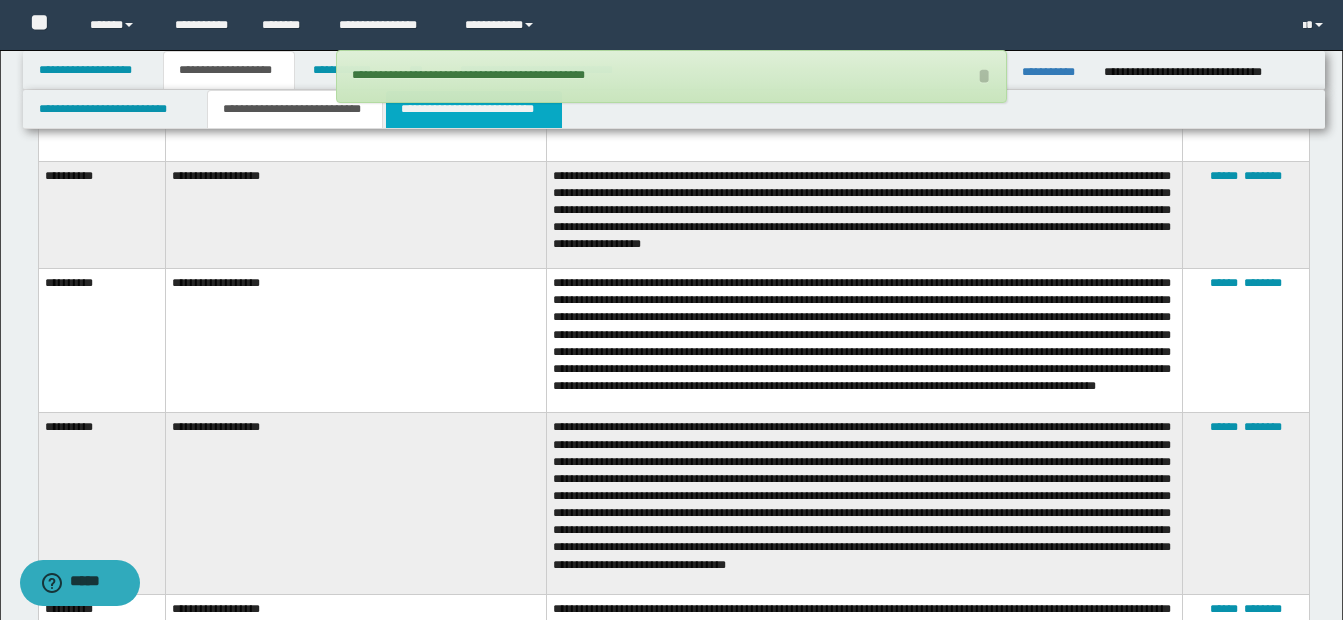 click on "**********" at bounding box center (474, 109) 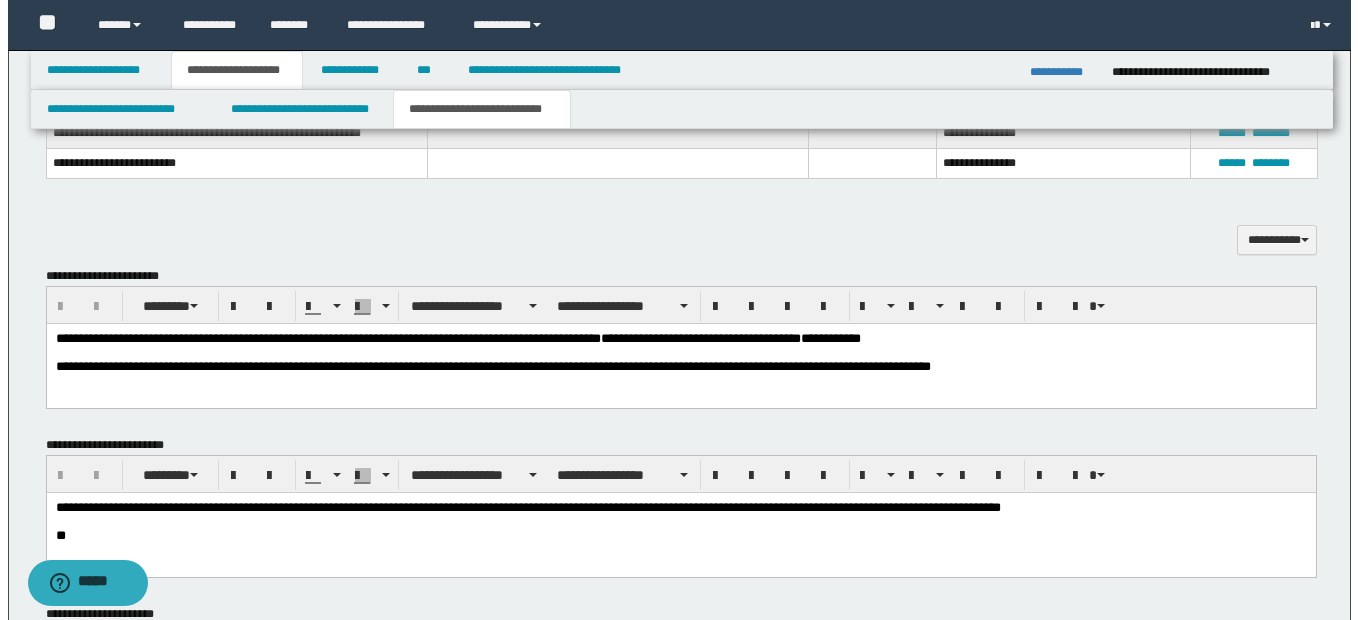 scroll, scrollTop: 781, scrollLeft: 0, axis: vertical 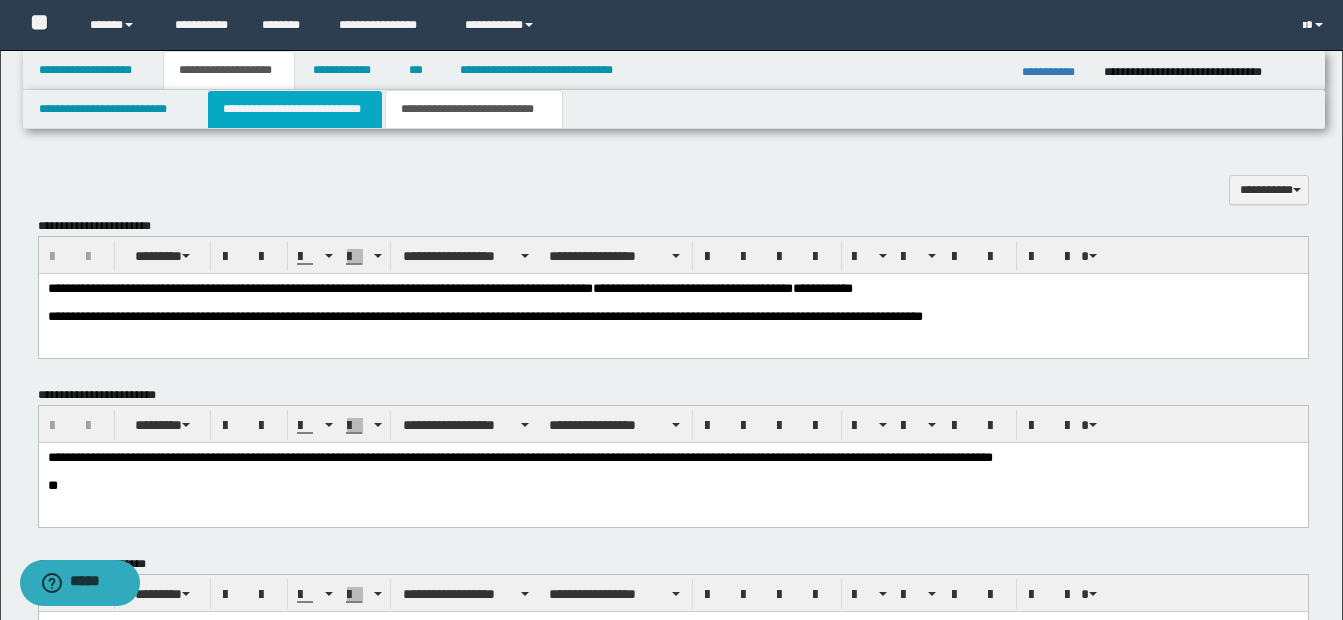 drag, startPoint x: 267, startPoint y: 116, endPoint x: 283, endPoint y: 120, distance: 16.492422 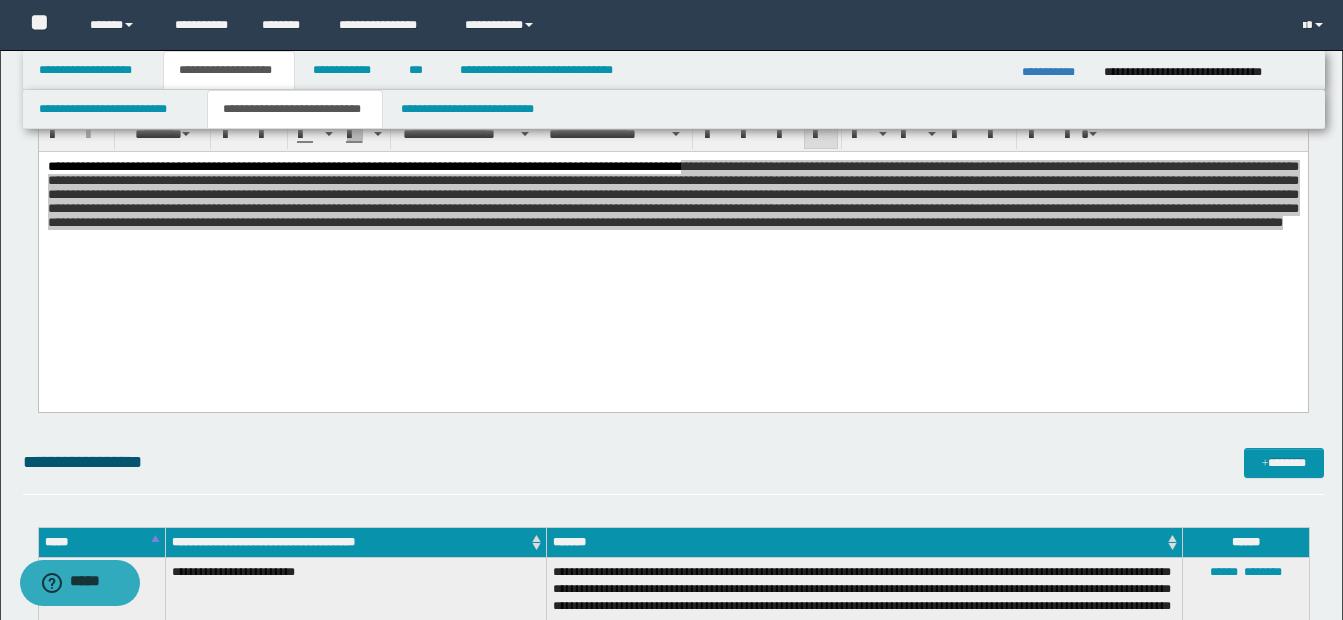 scroll, scrollTop: 381, scrollLeft: 0, axis: vertical 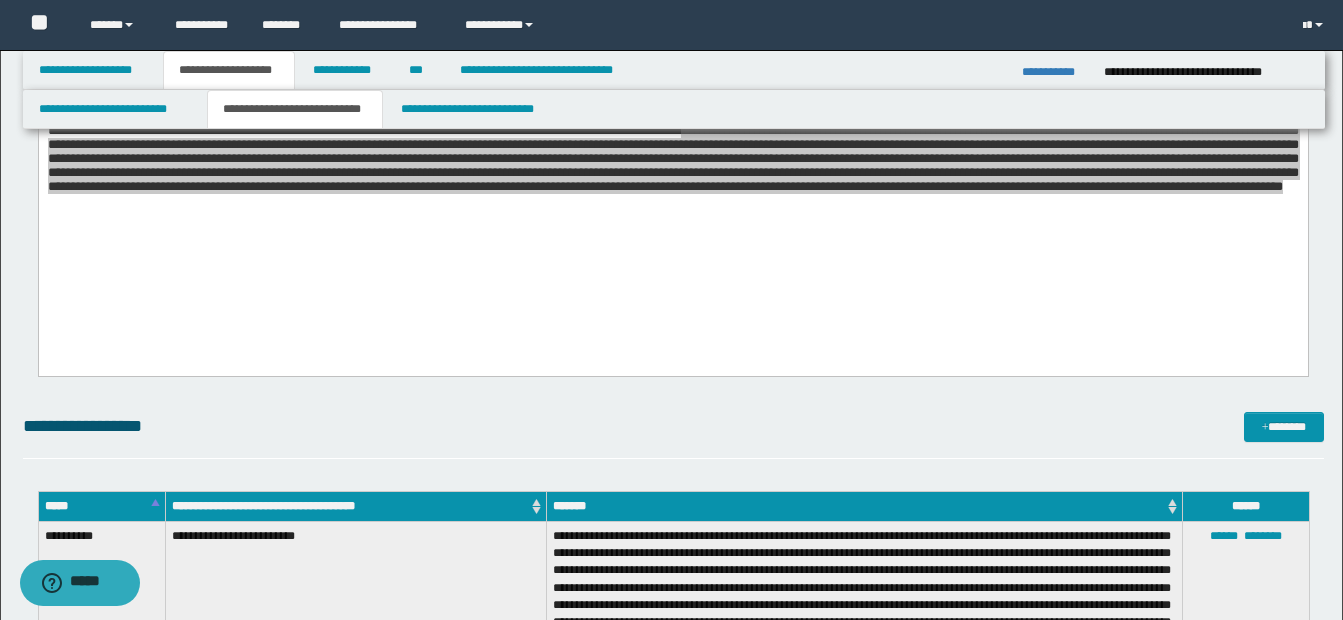 drag, startPoint x: 723, startPoint y: 63, endPoint x: 965, endPoint y: 439, distance: 447.1465 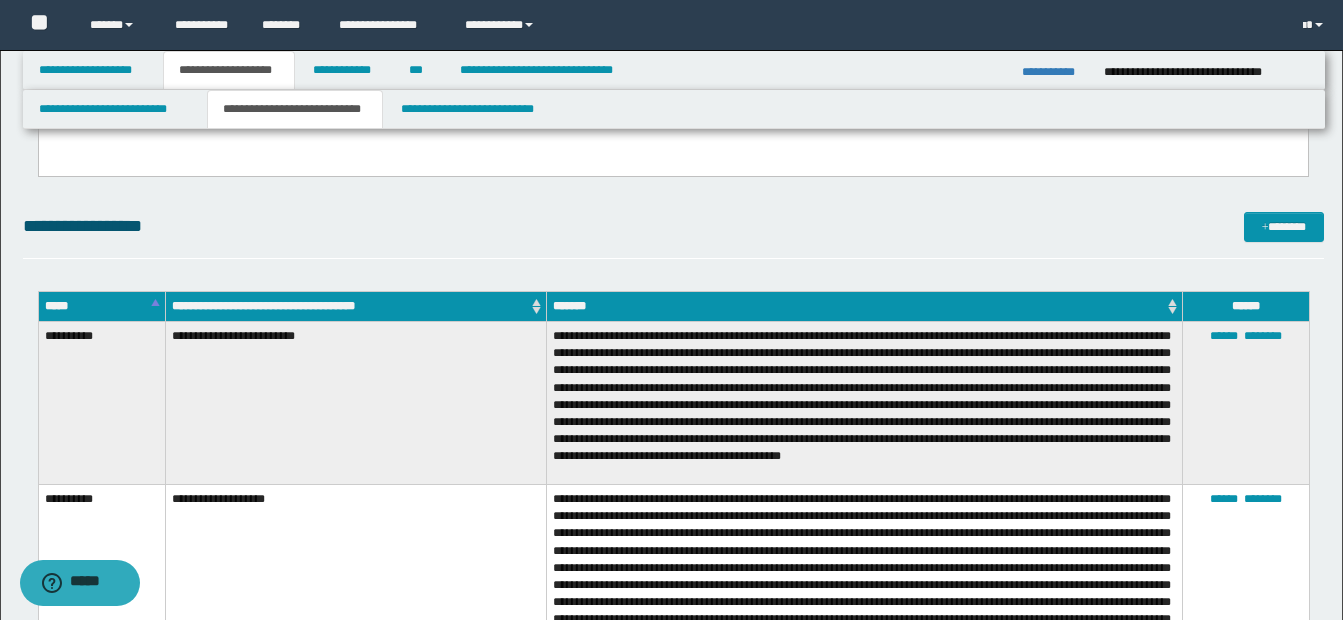 scroll, scrollTop: 881, scrollLeft: 0, axis: vertical 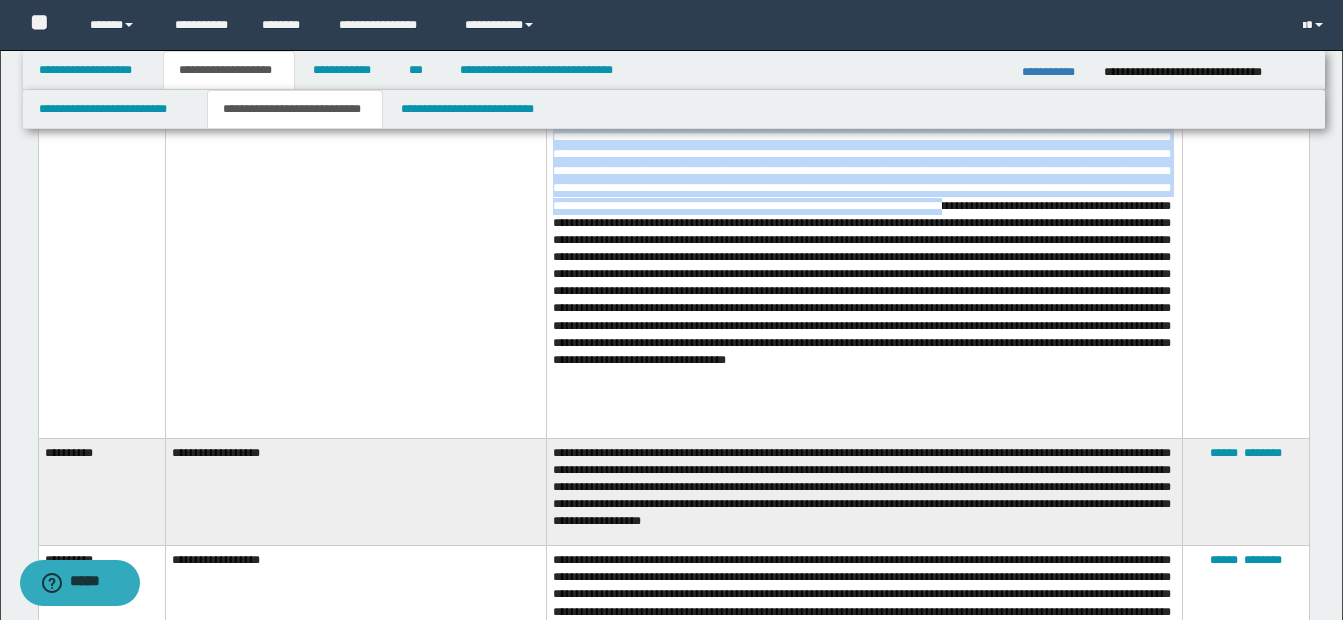 drag, startPoint x: 555, startPoint y: 222, endPoint x: 1104, endPoint y: 255, distance: 549.9909 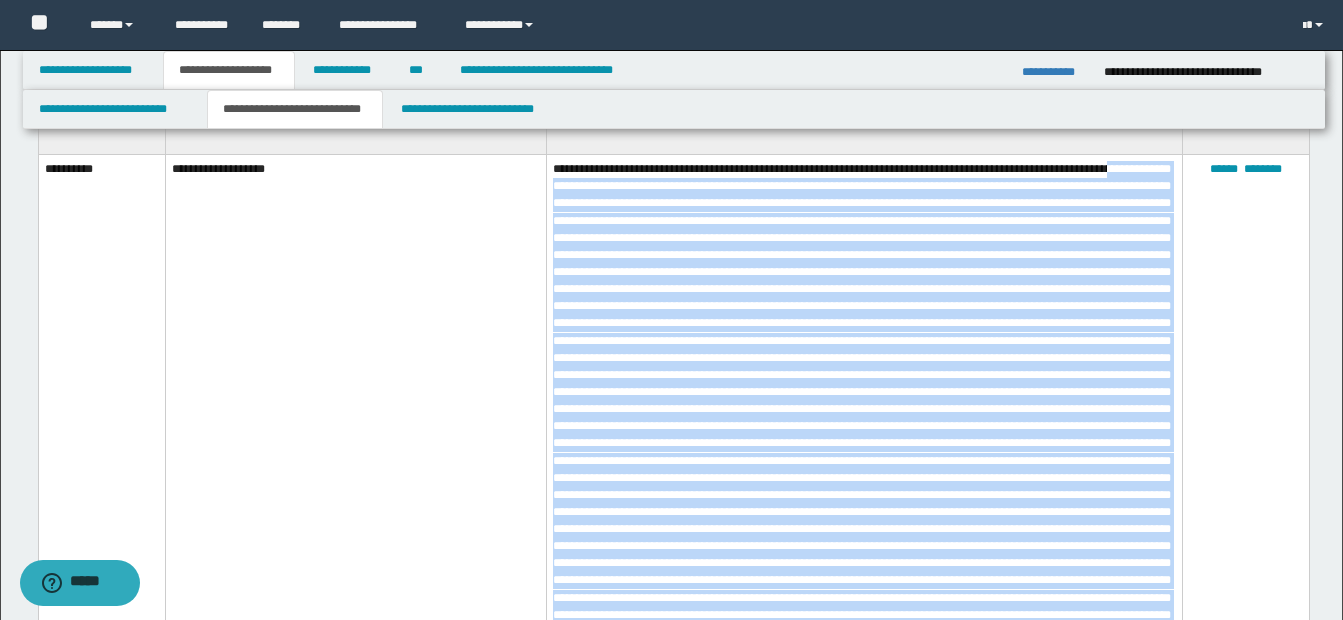scroll, scrollTop: 723, scrollLeft: 0, axis: vertical 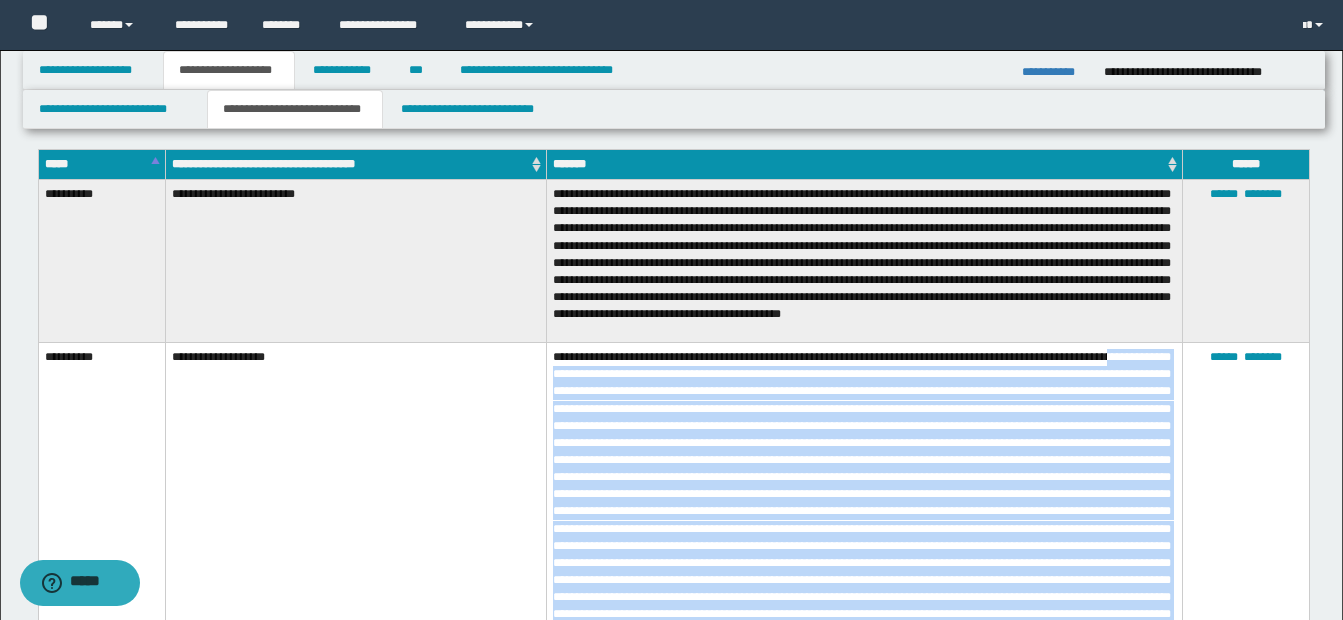 click at bounding box center [865, 741] 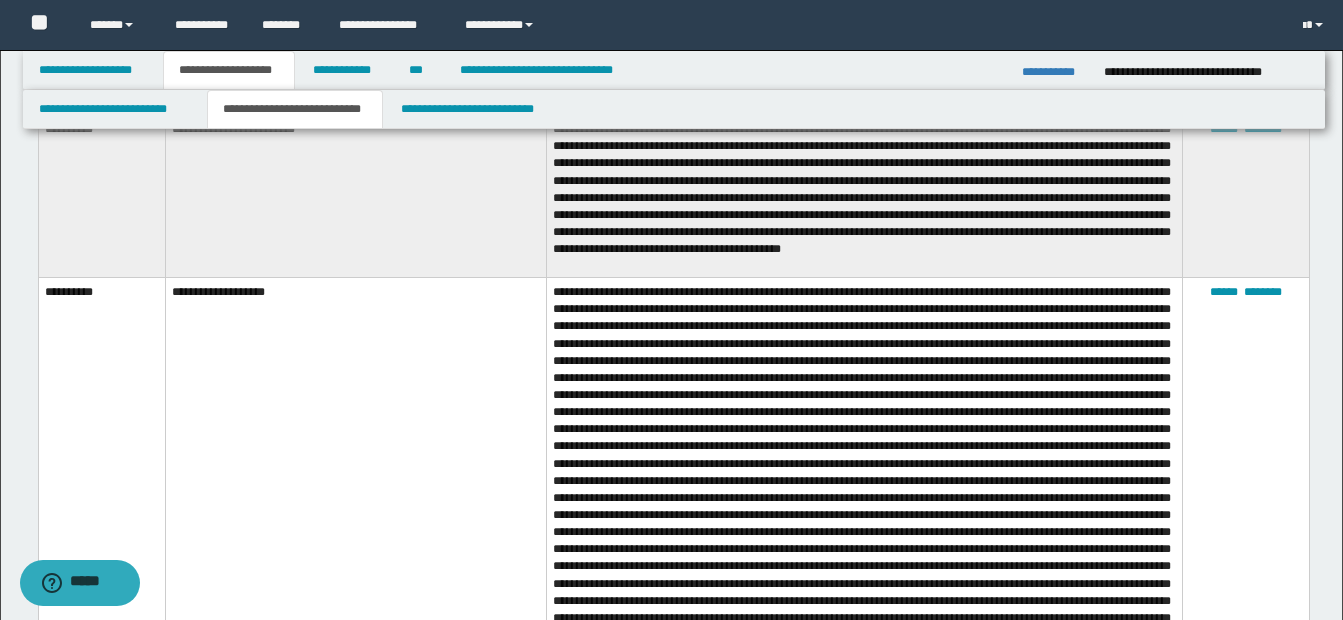 scroll, scrollTop: 823, scrollLeft: 0, axis: vertical 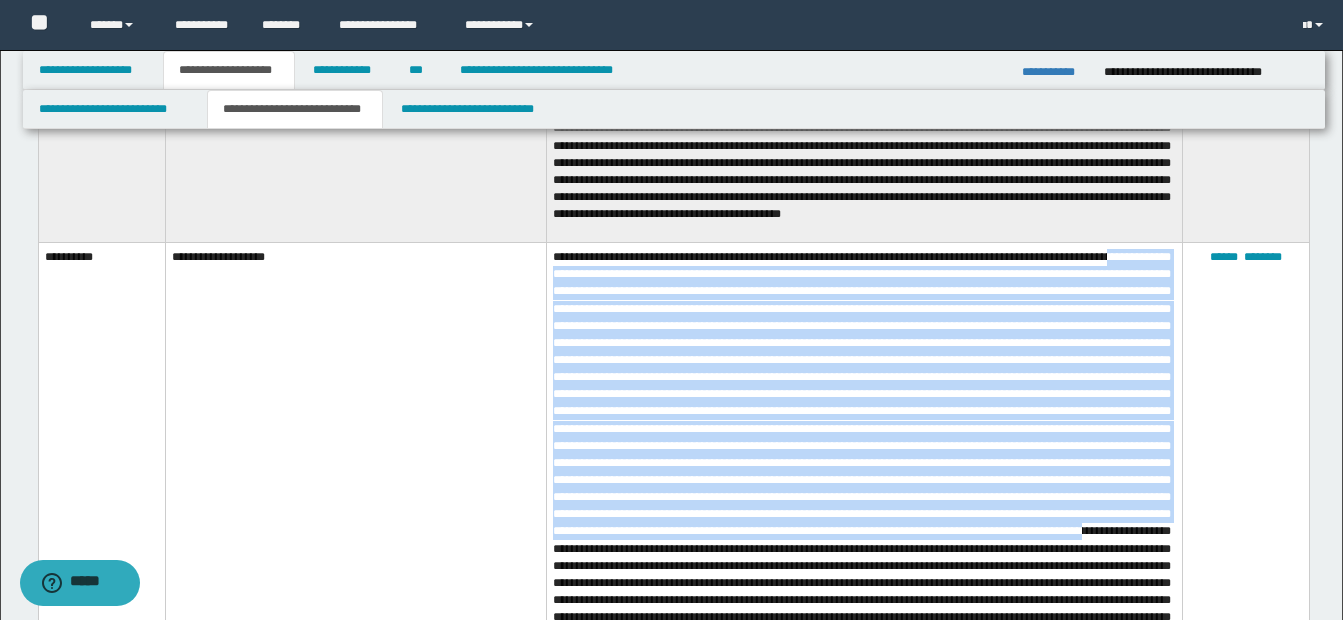 drag, startPoint x: 555, startPoint y: 280, endPoint x: 1010, endPoint y: 573, distance: 541.17834 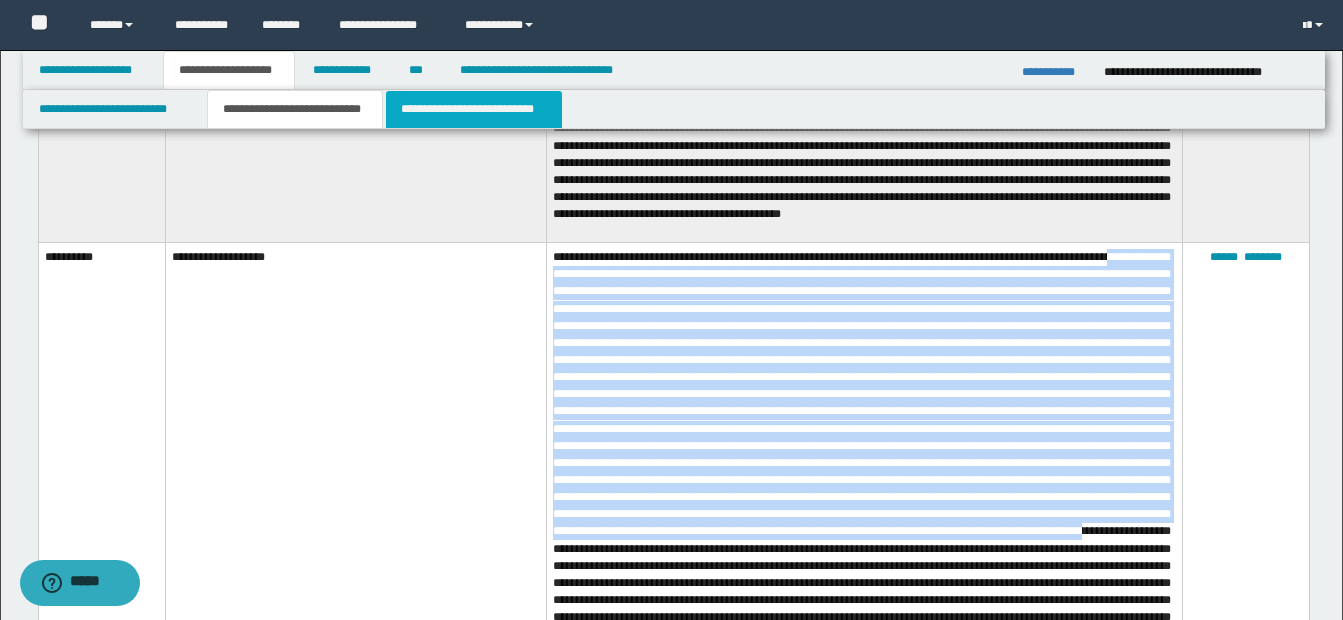 click on "**********" at bounding box center (474, 109) 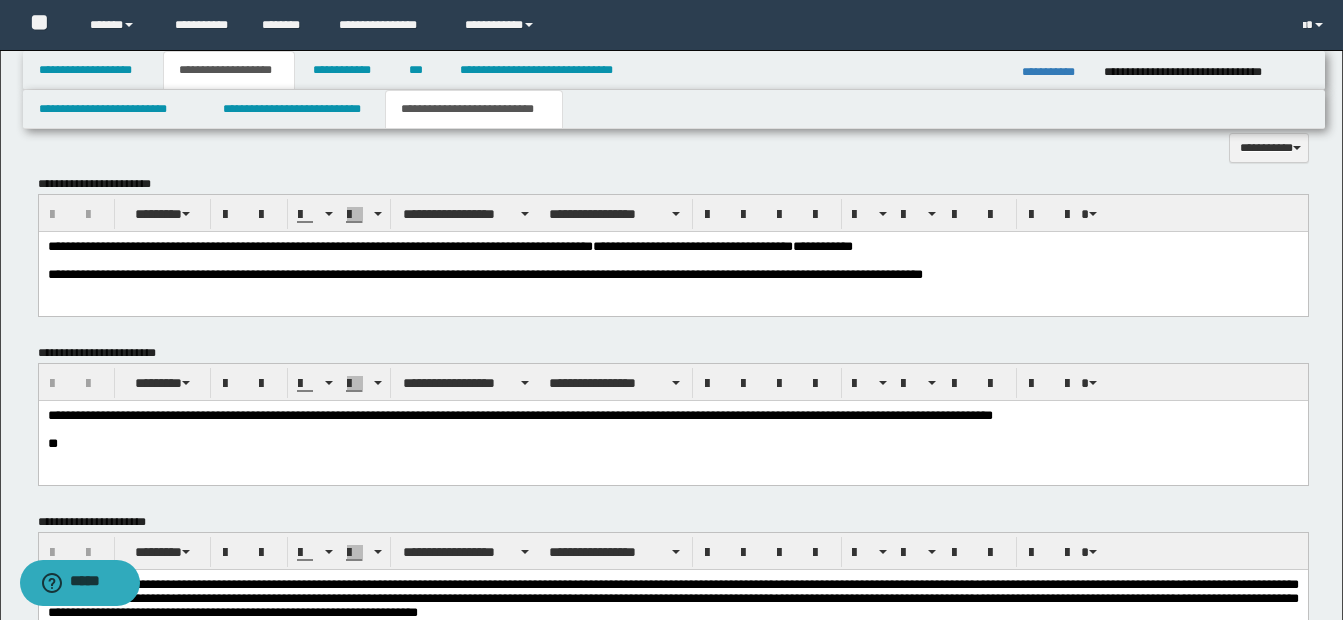 click on "**********" at bounding box center (484, 273) 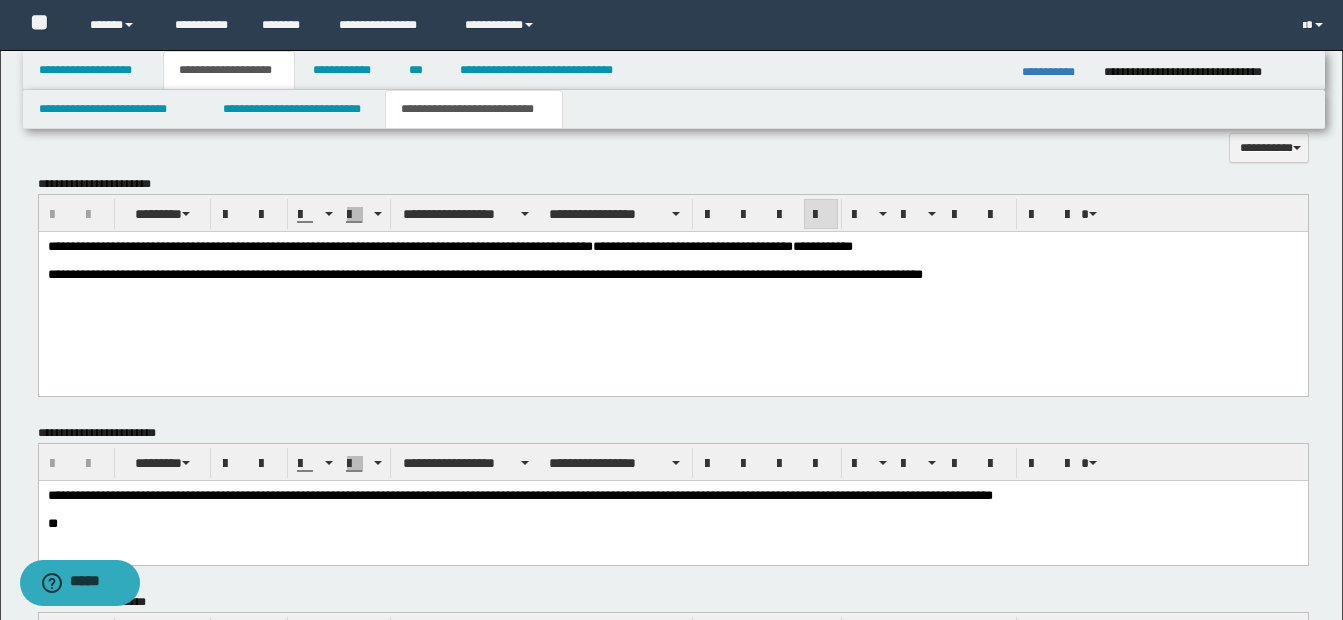 click at bounding box center (672, 260) 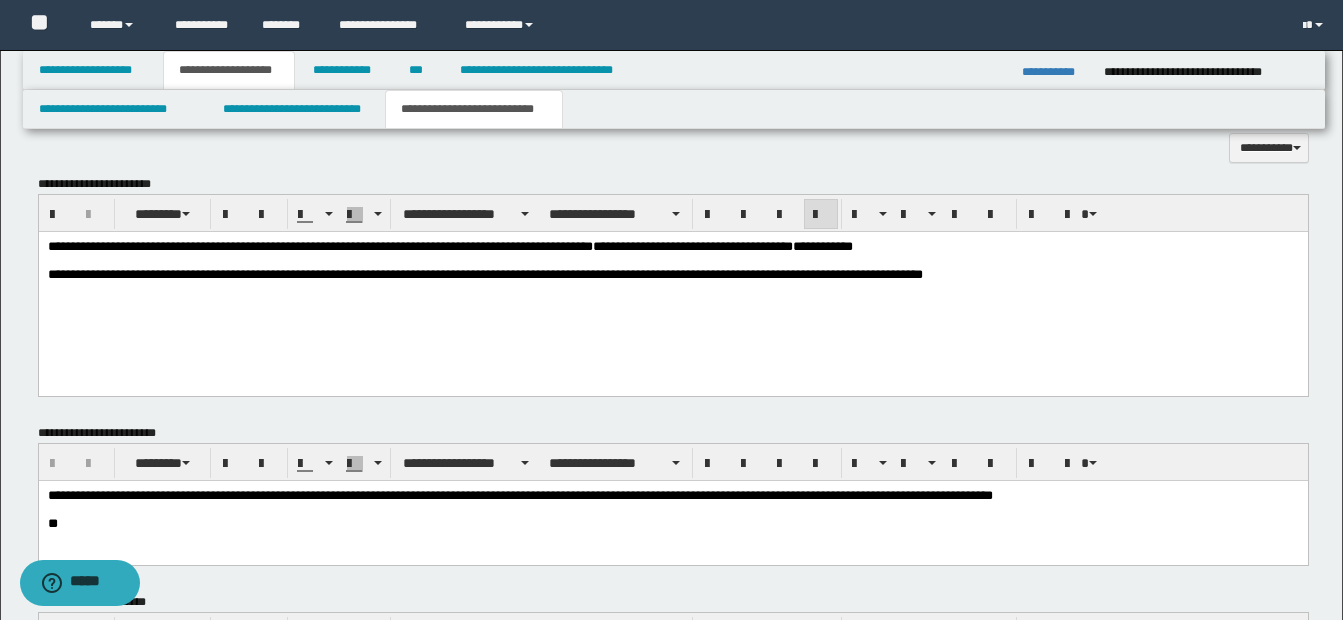 click on "**********" at bounding box center [673, 286] 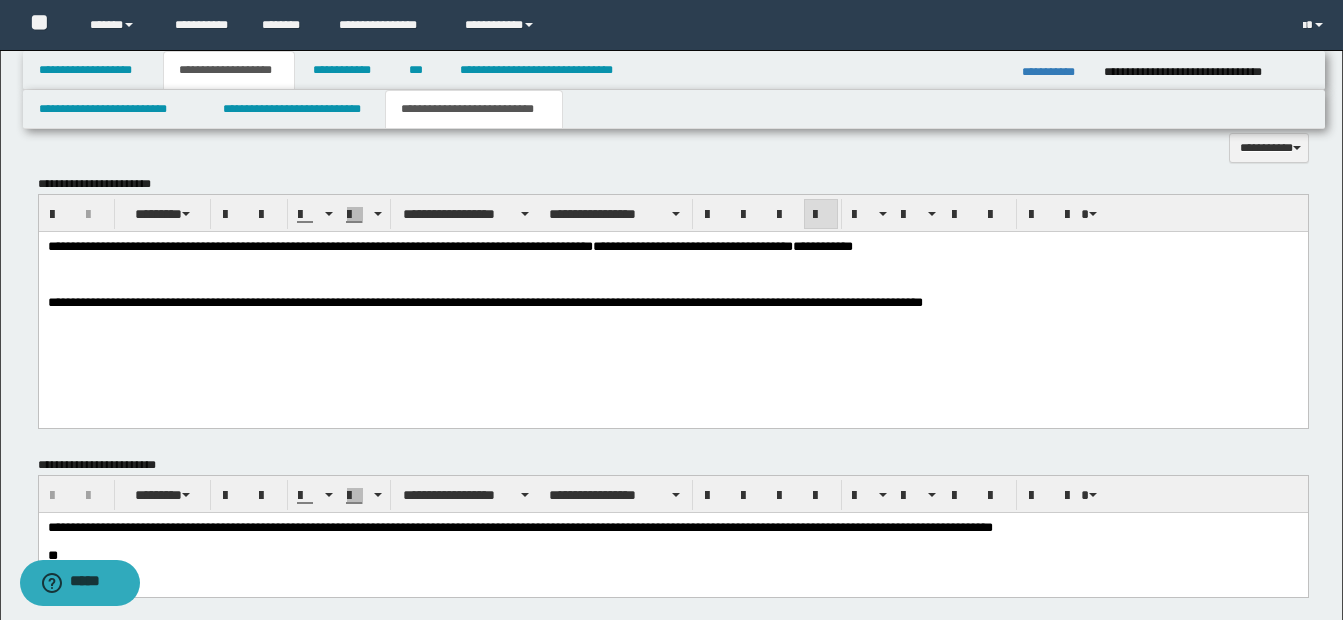 paste 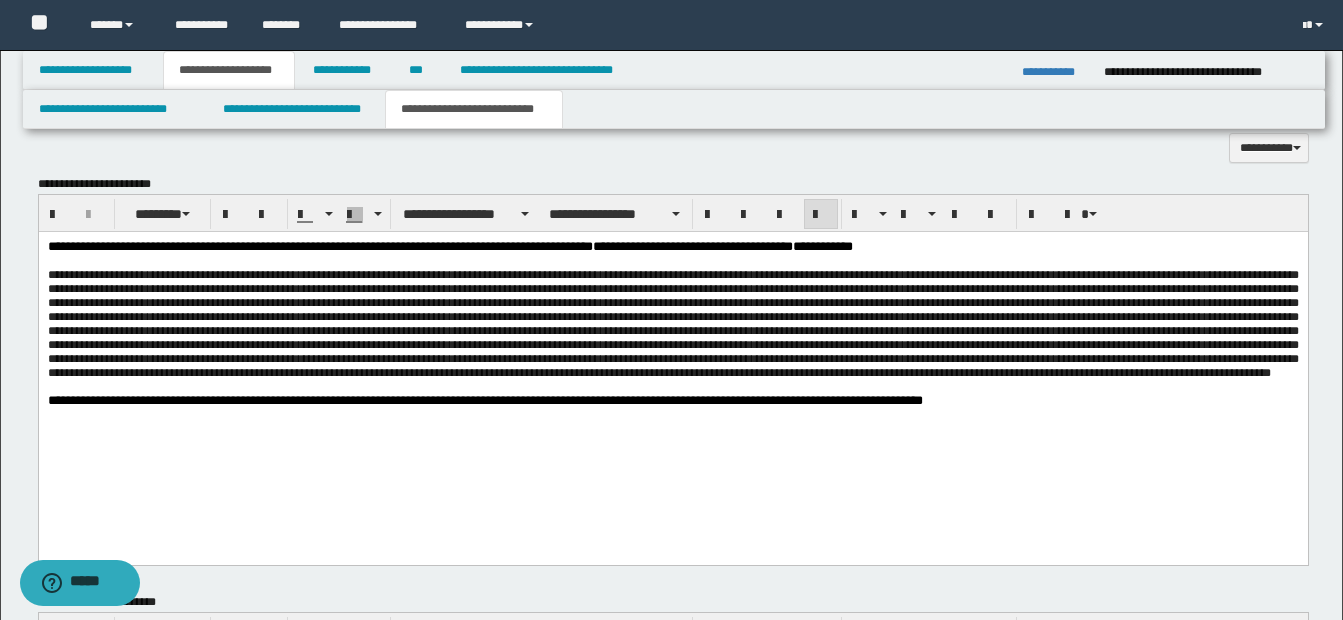 click at bounding box center (672, 323) 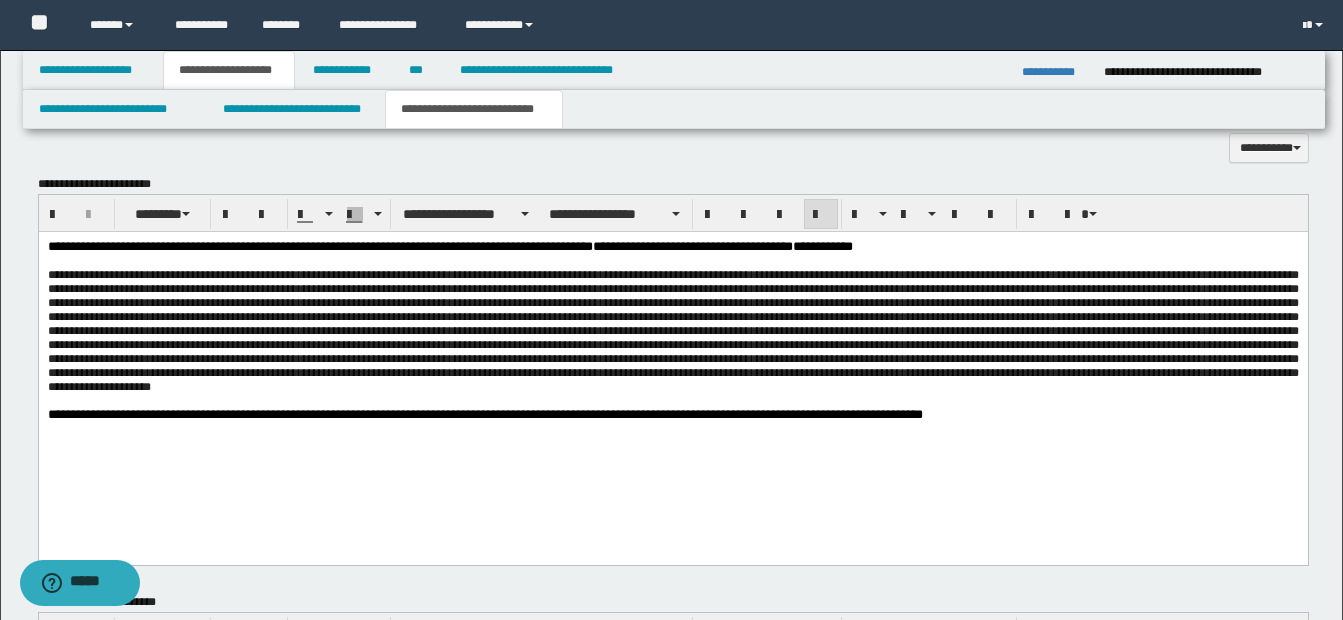 click at bounding box center [672, 330] 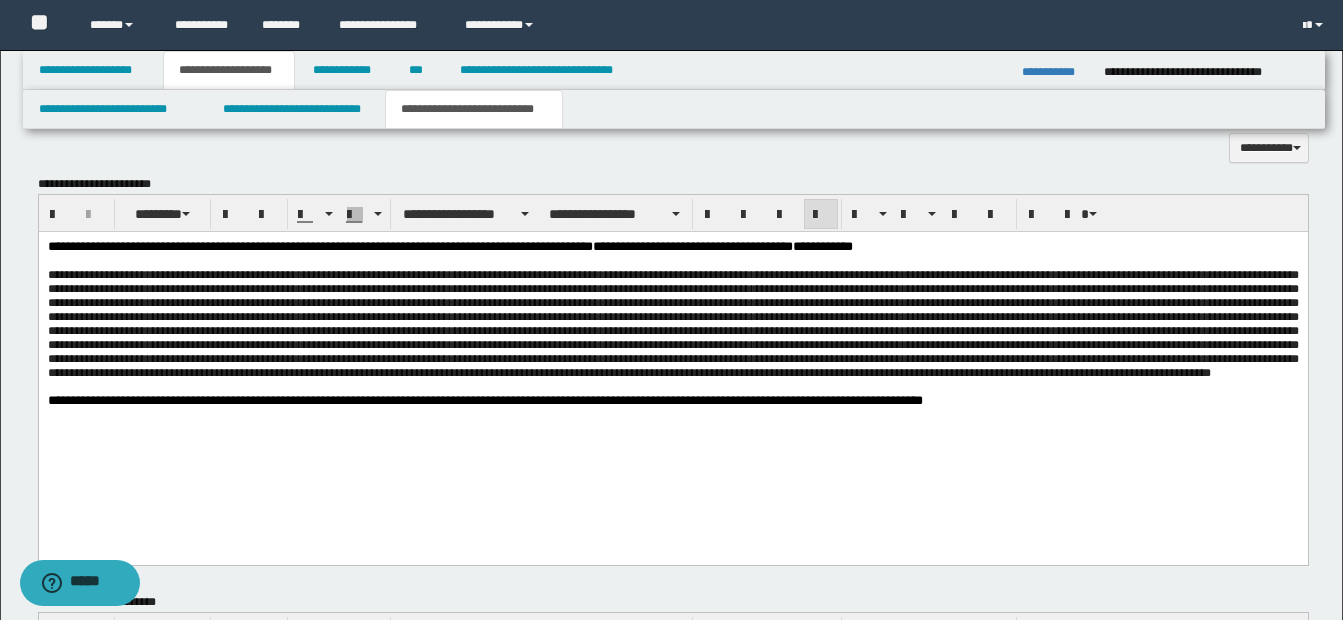 click at bounding box center (672, 323) 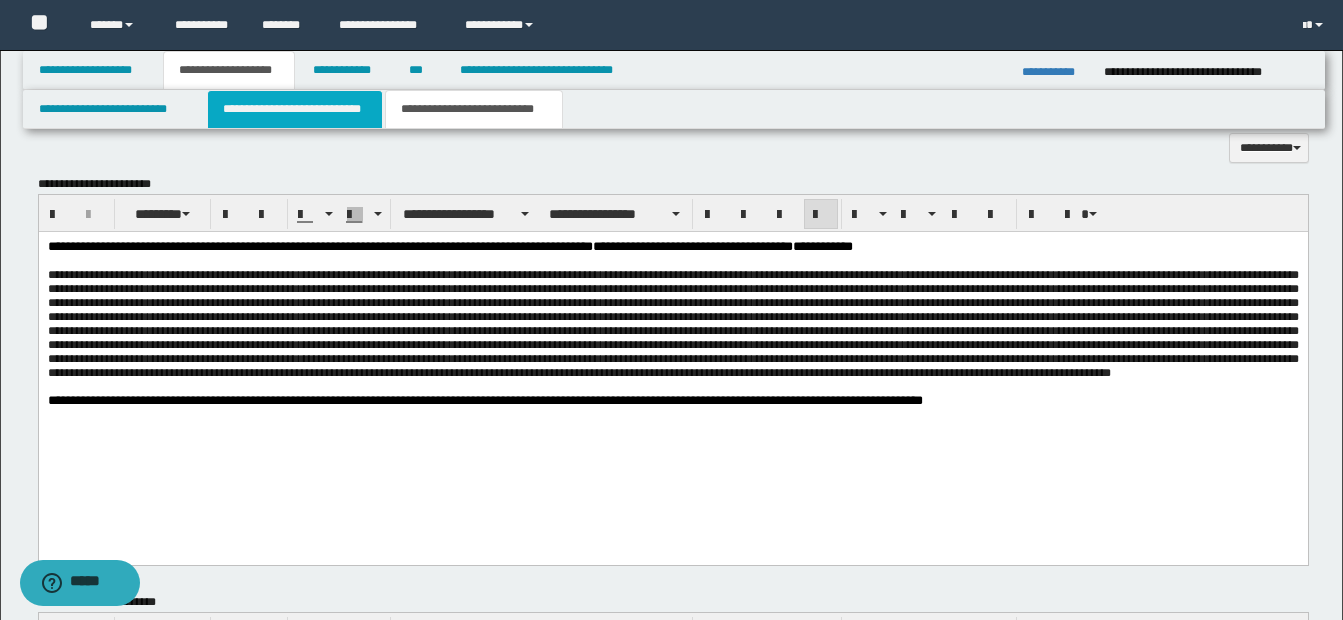 click on "**********" at bounding box center [295, 109] 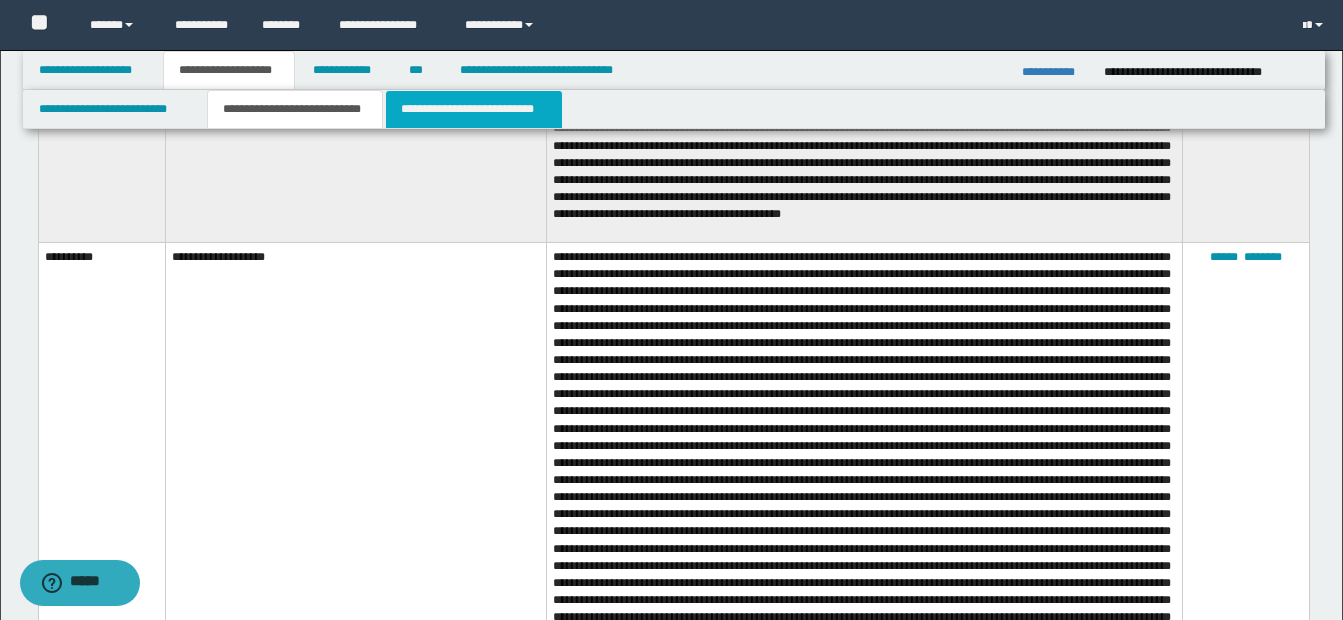 click on "**********" at bounding box center (474, 109) 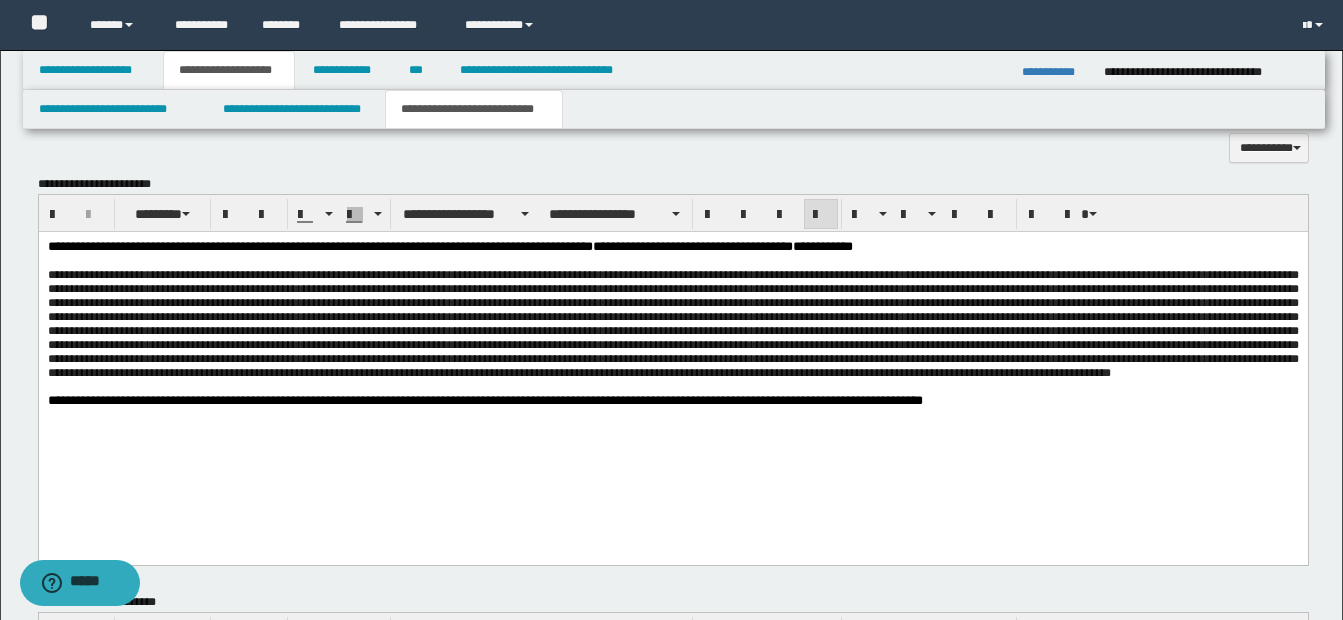 click at bounding box center (672, 323) 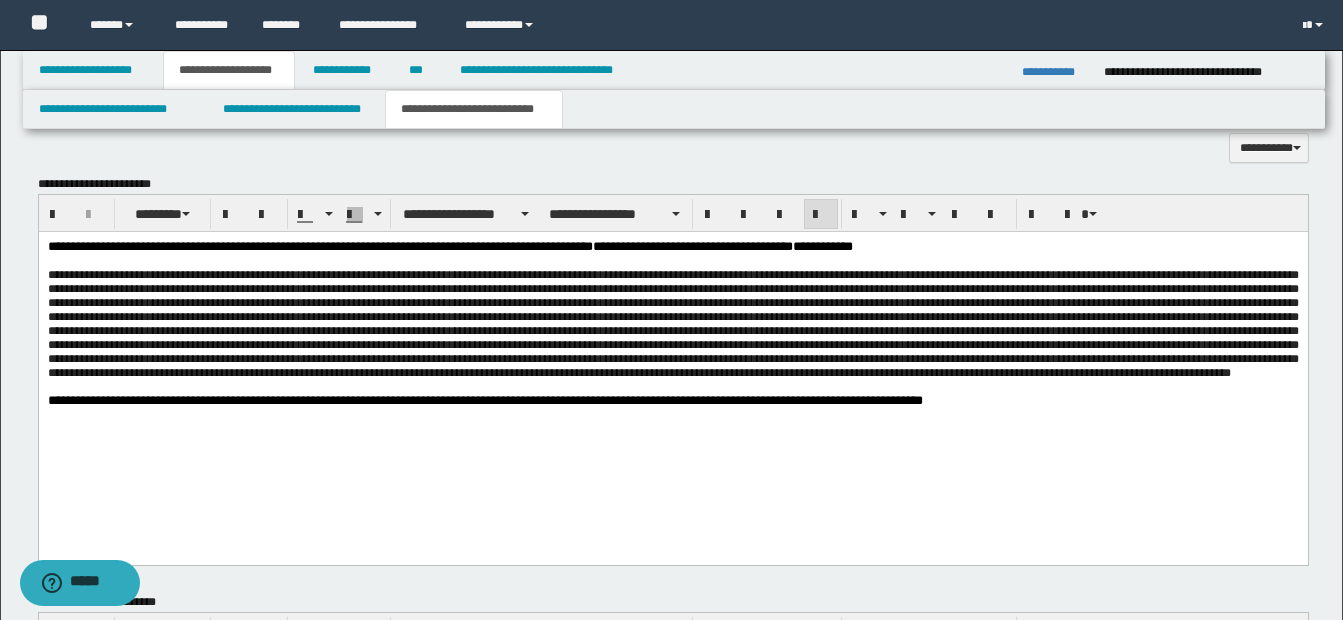 click at bounding box center (672, 323) 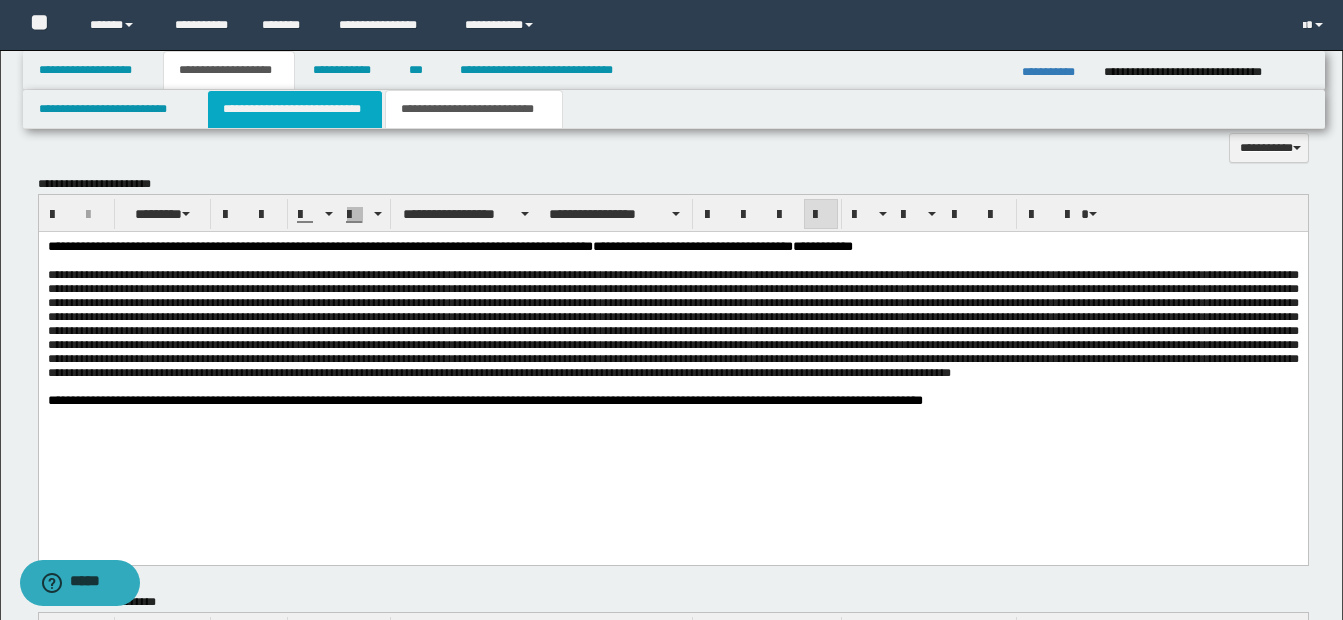click on "**********" at bounding box center [295, 109] 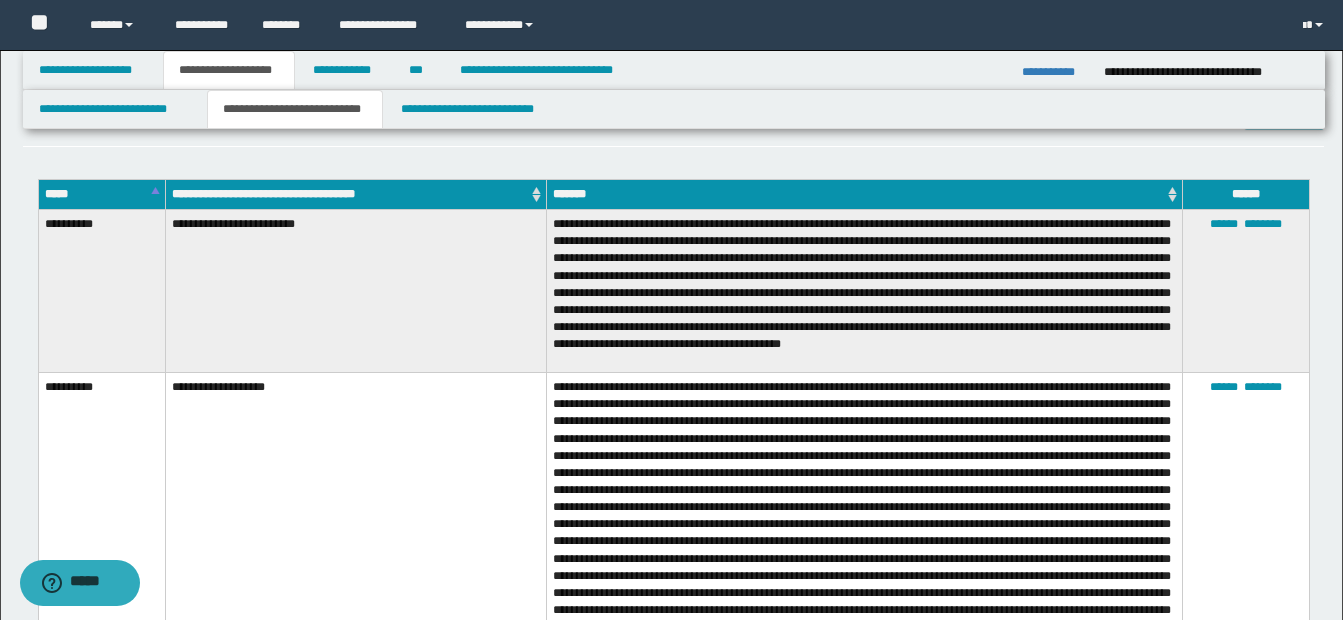 scroll, scrollTop: 723, scrollLeft: 0, axis: vertical 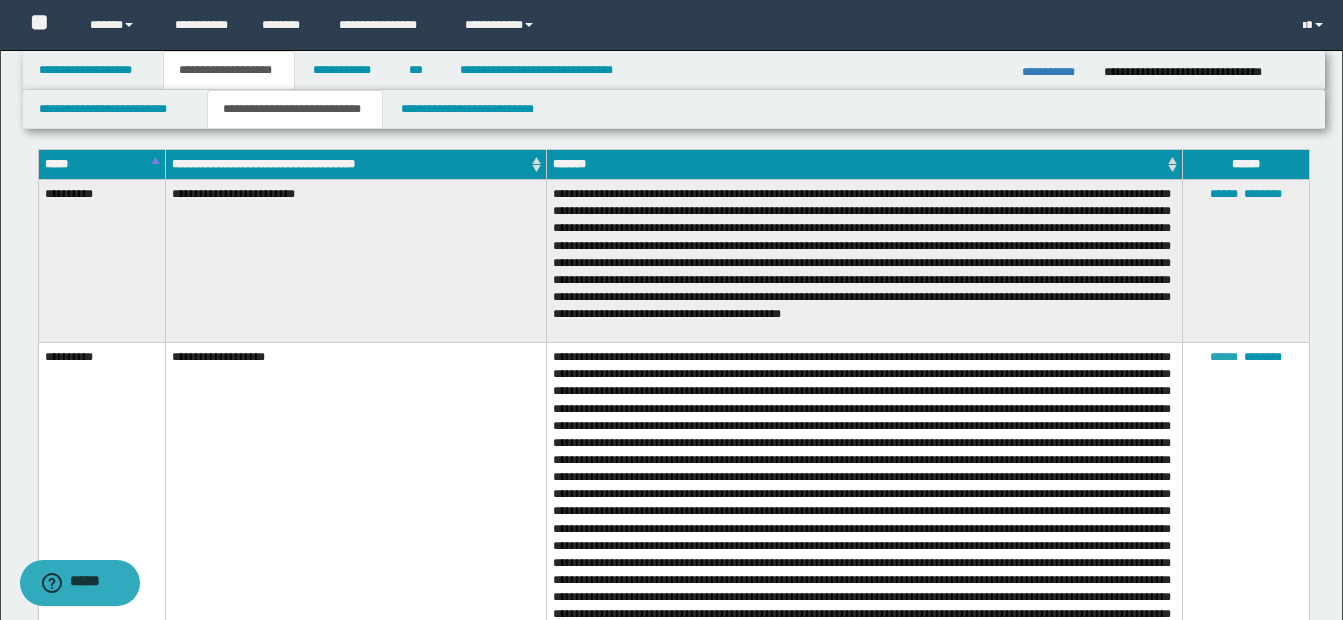 click on "******" at bounding box center (1224, 357) 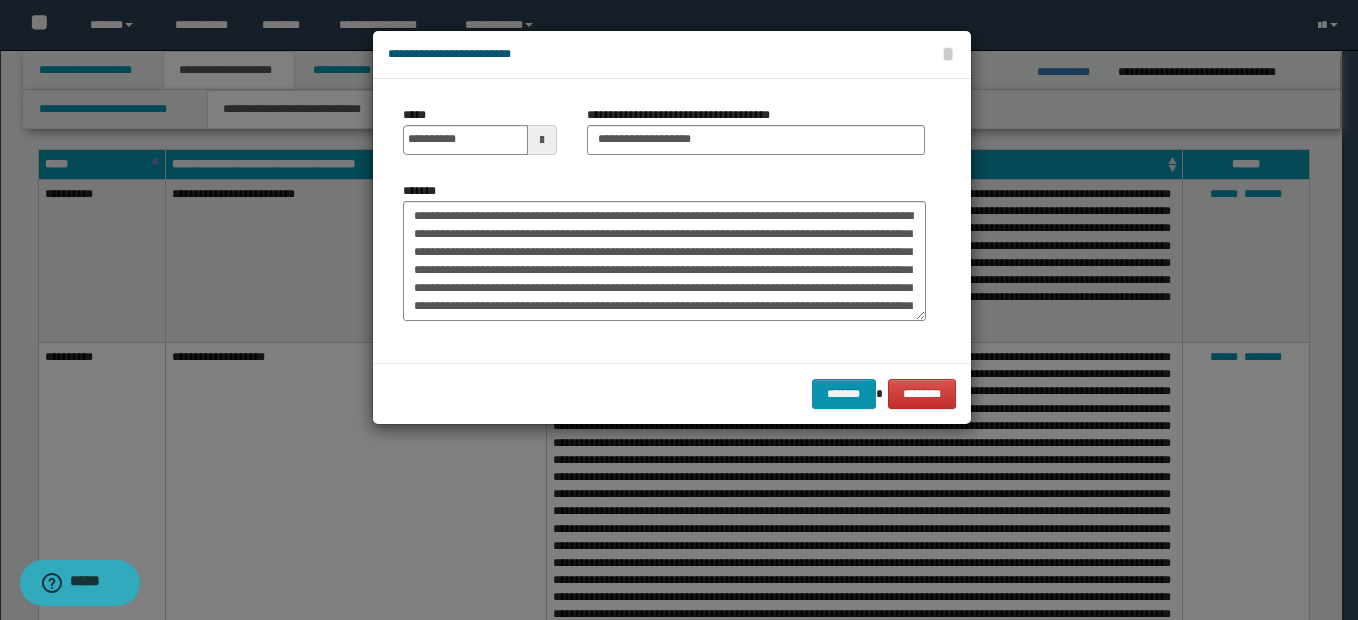 click at bounding box center (542, 140) 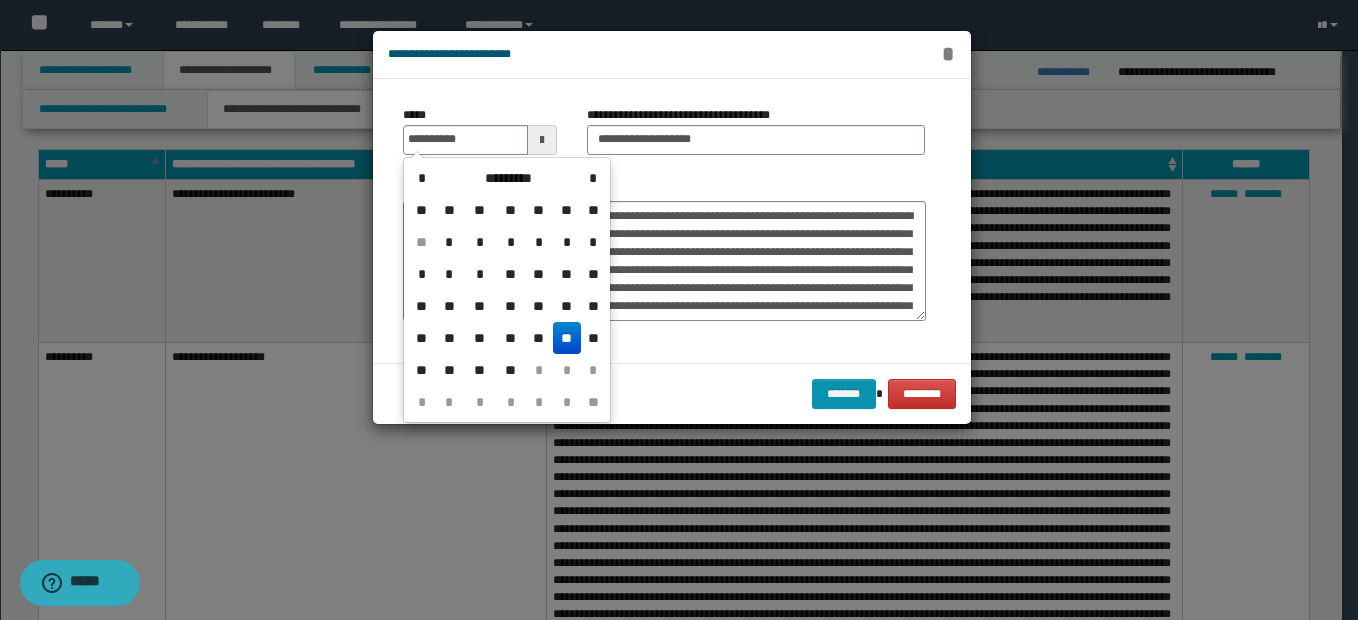 type on "**********" 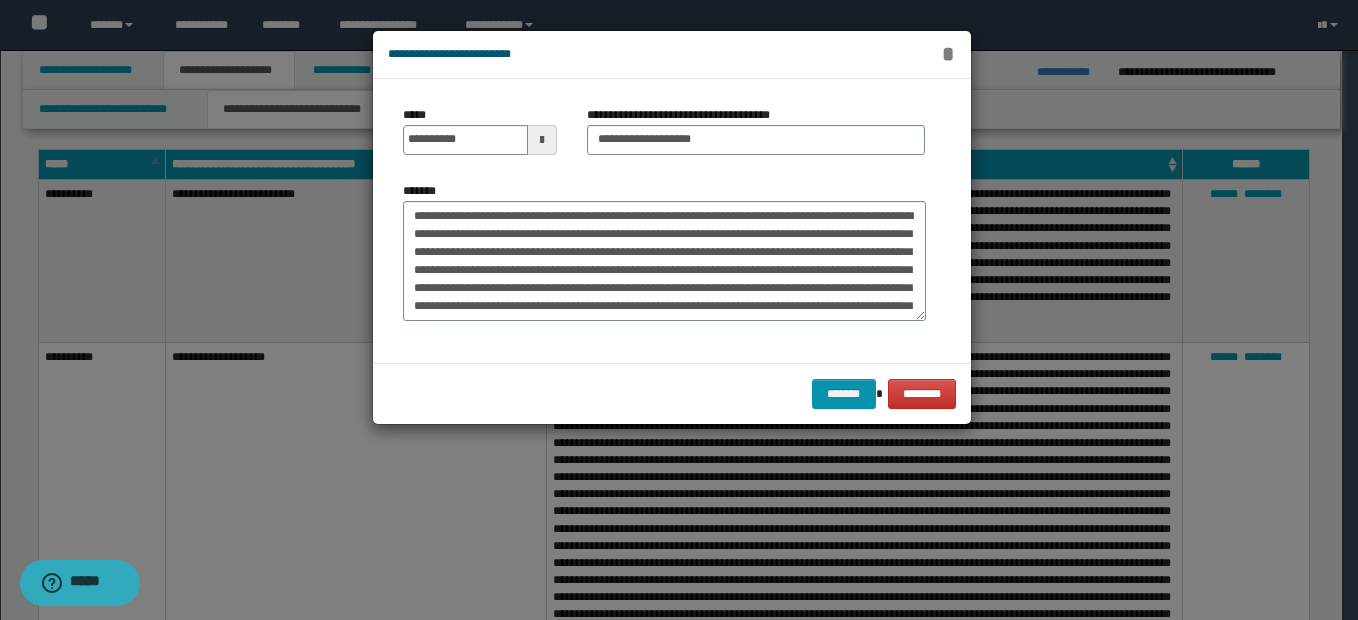 click on "*" at bounding box center [948, 54] 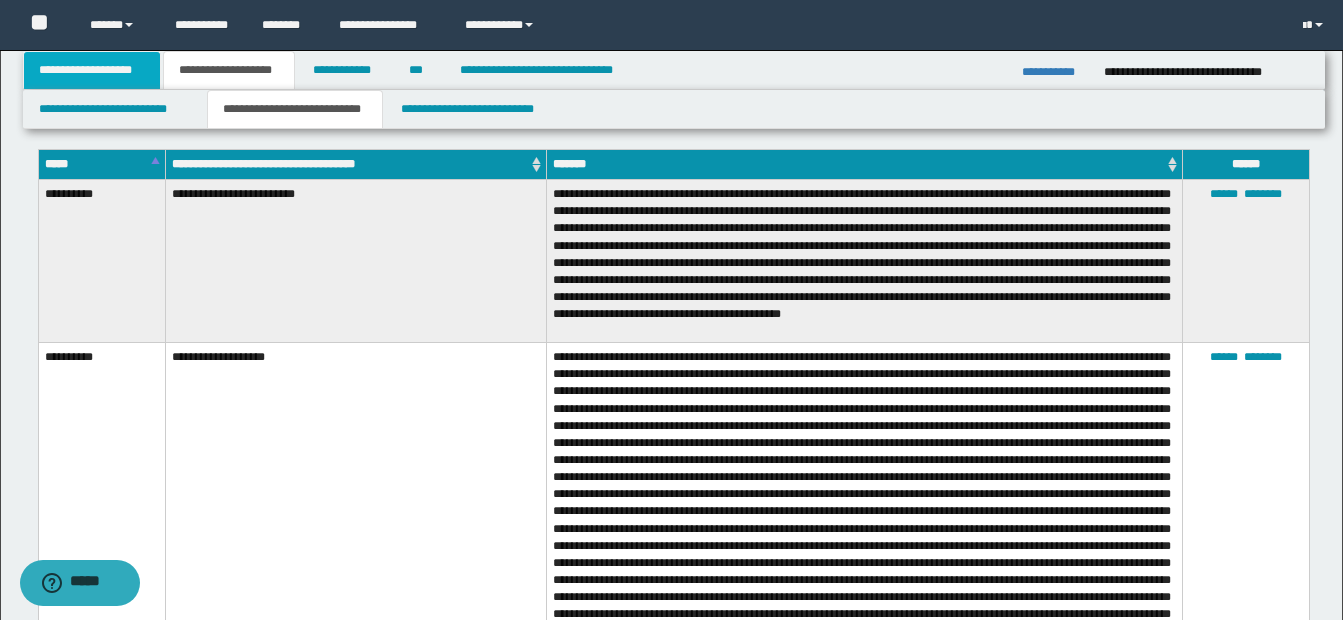 click on "**********" at bounding box center [92, 70] 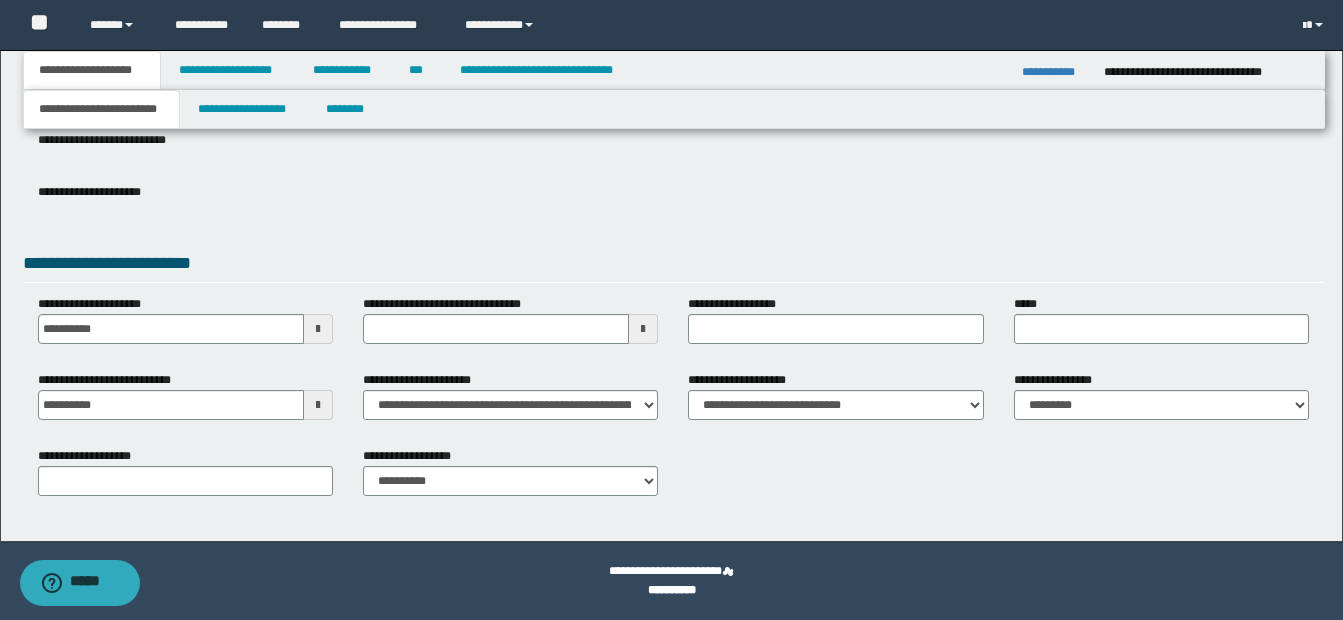 type 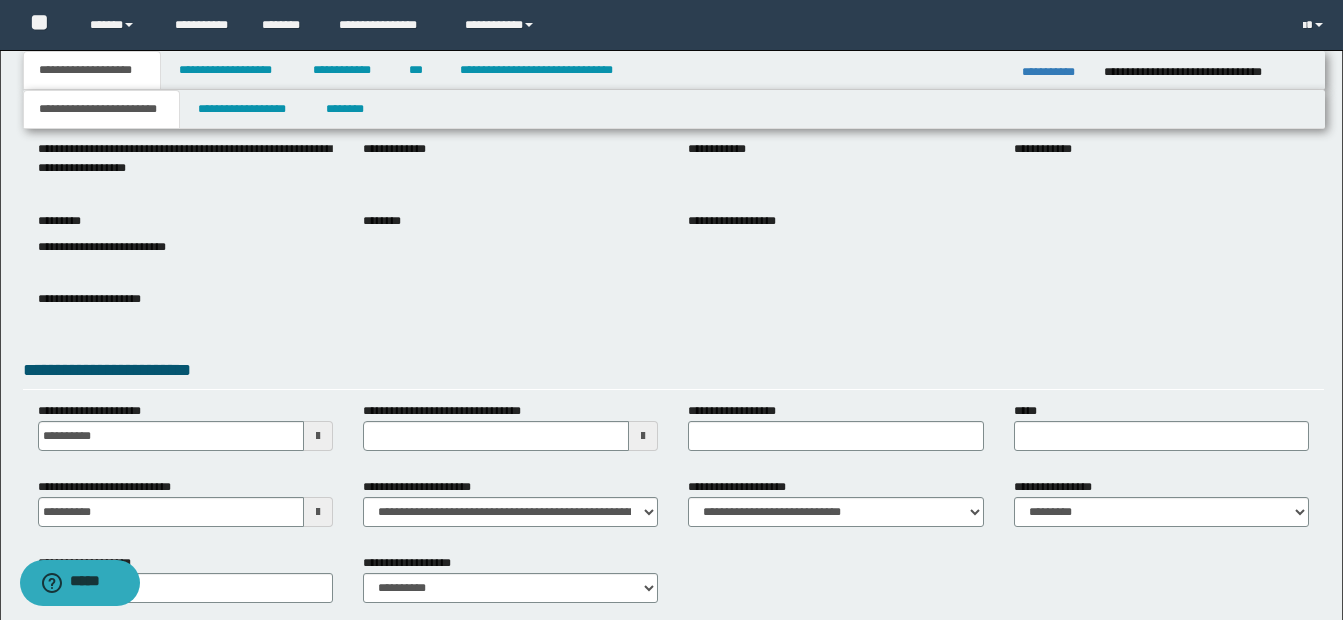 scroll, scrollTop: 0, scrollLeft: 0, axis: both 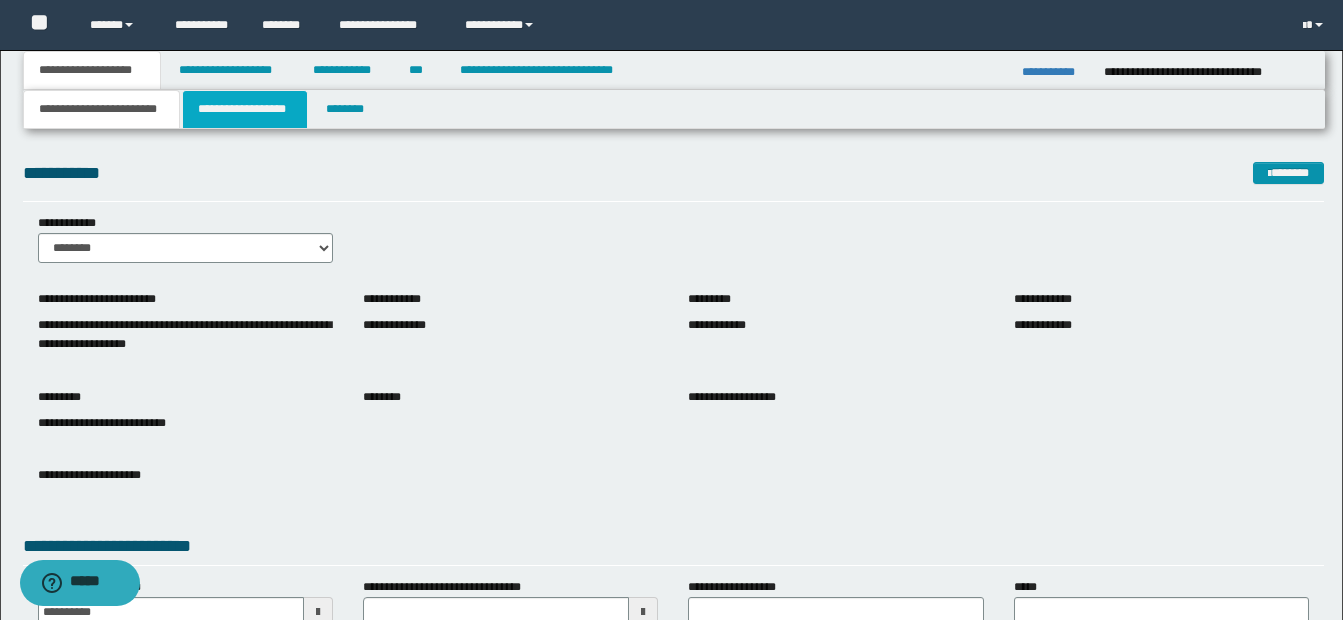 click on "**********" at bounding box center [245, 109] 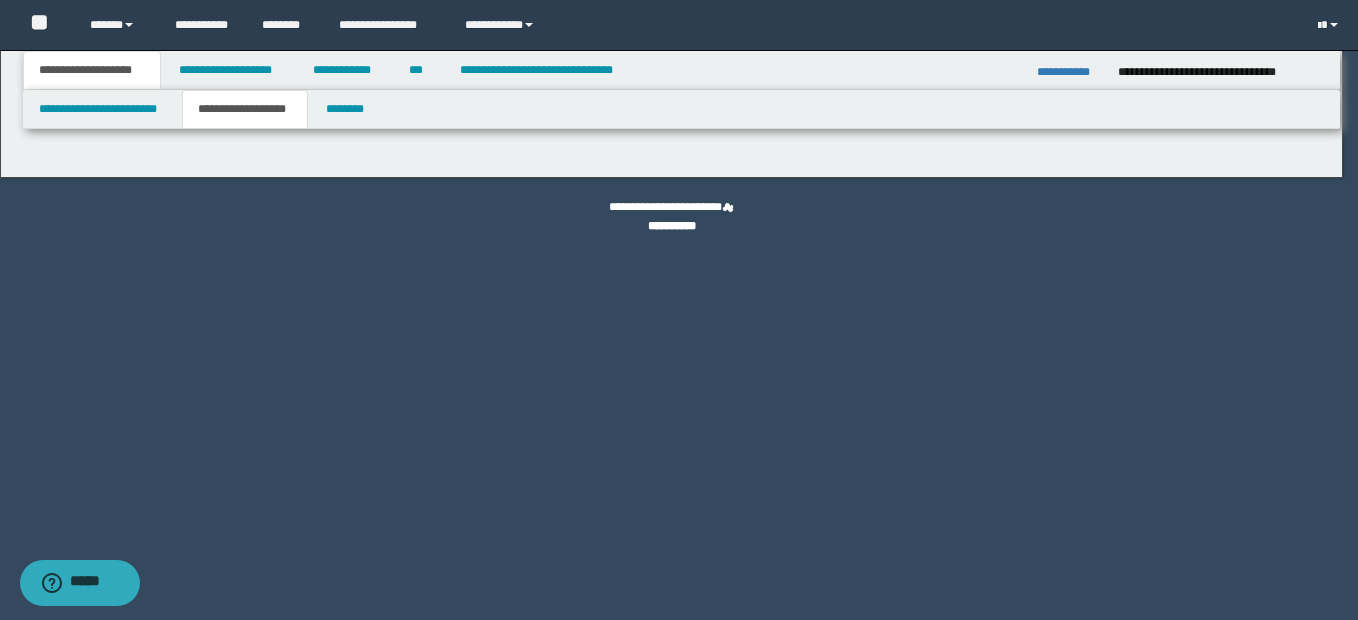 type on "**********" 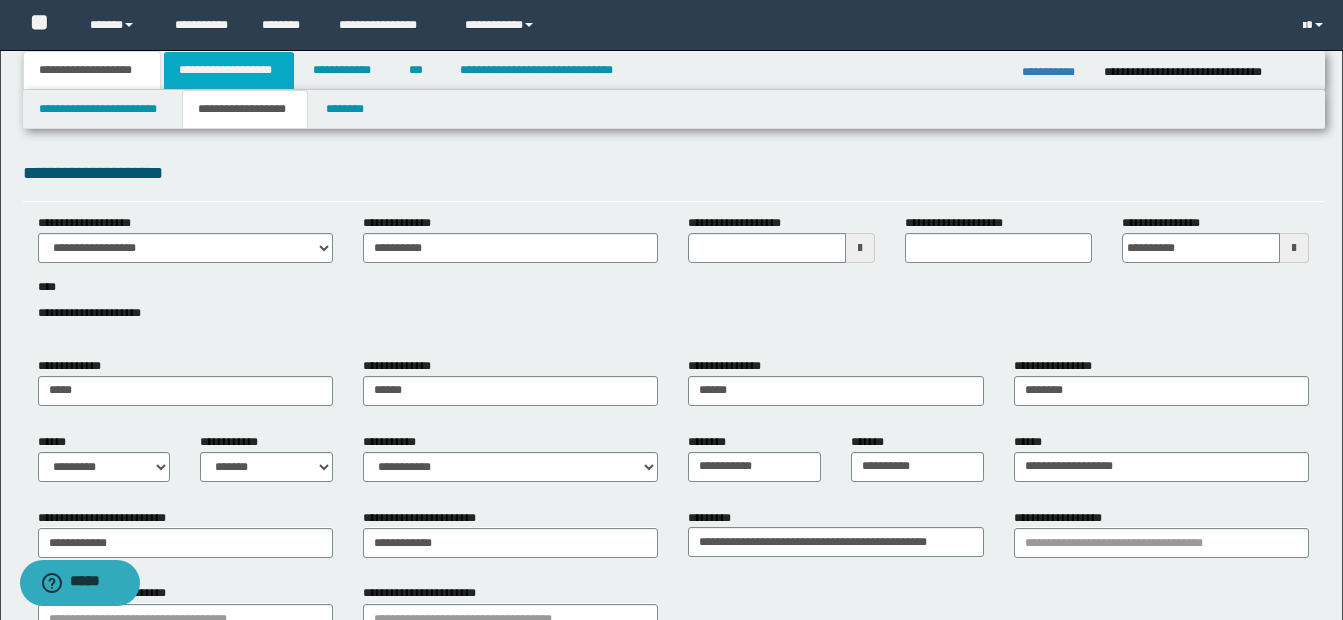 click on "**********" at bounding box center (229, 70) 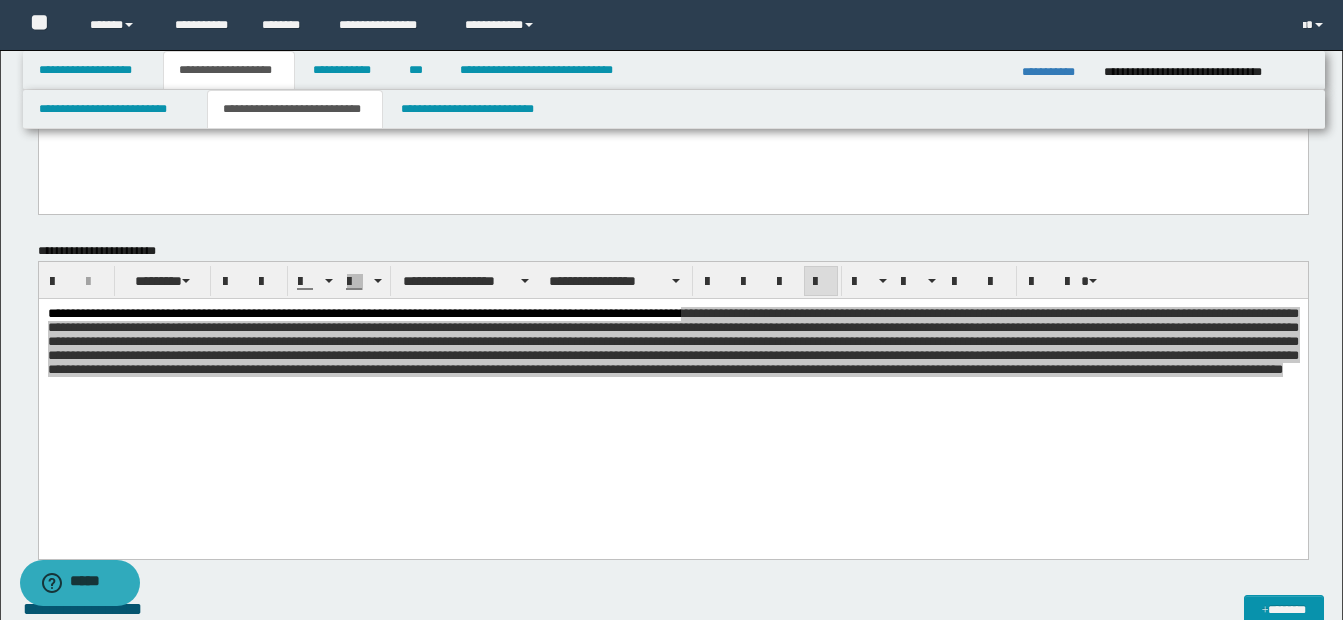 scroll, scrollTop: 200, scrollLeft: 0, axis: vertical 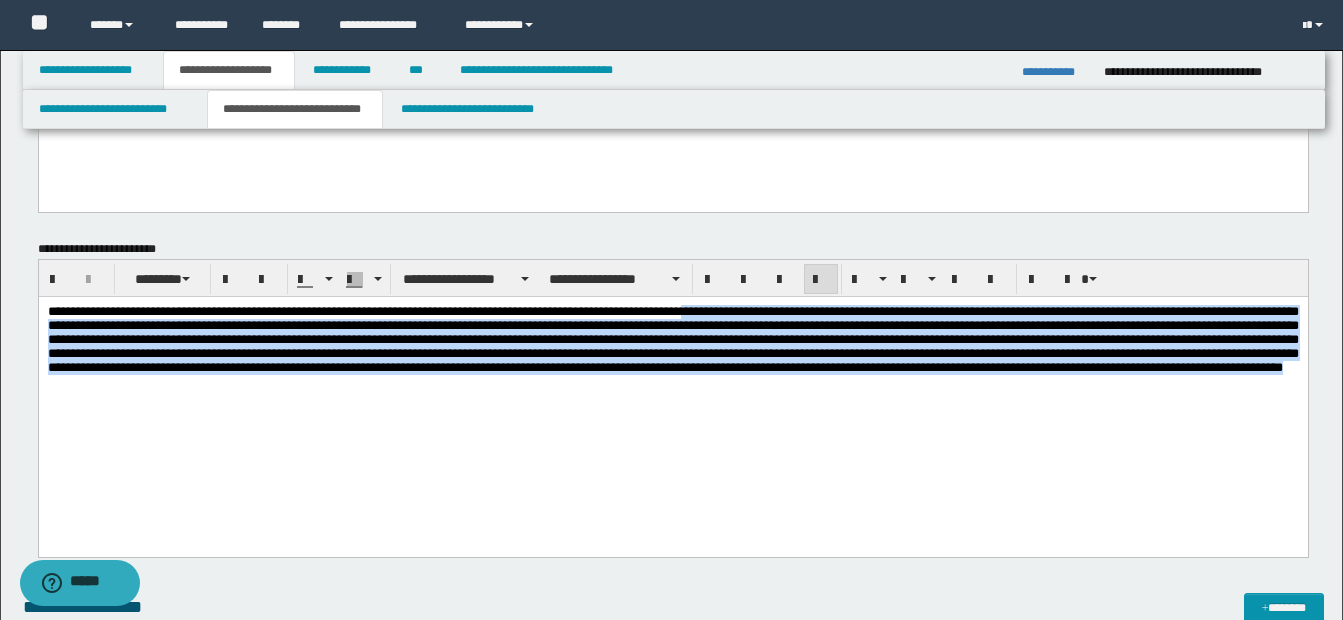 click at bounding box center (672, 386) 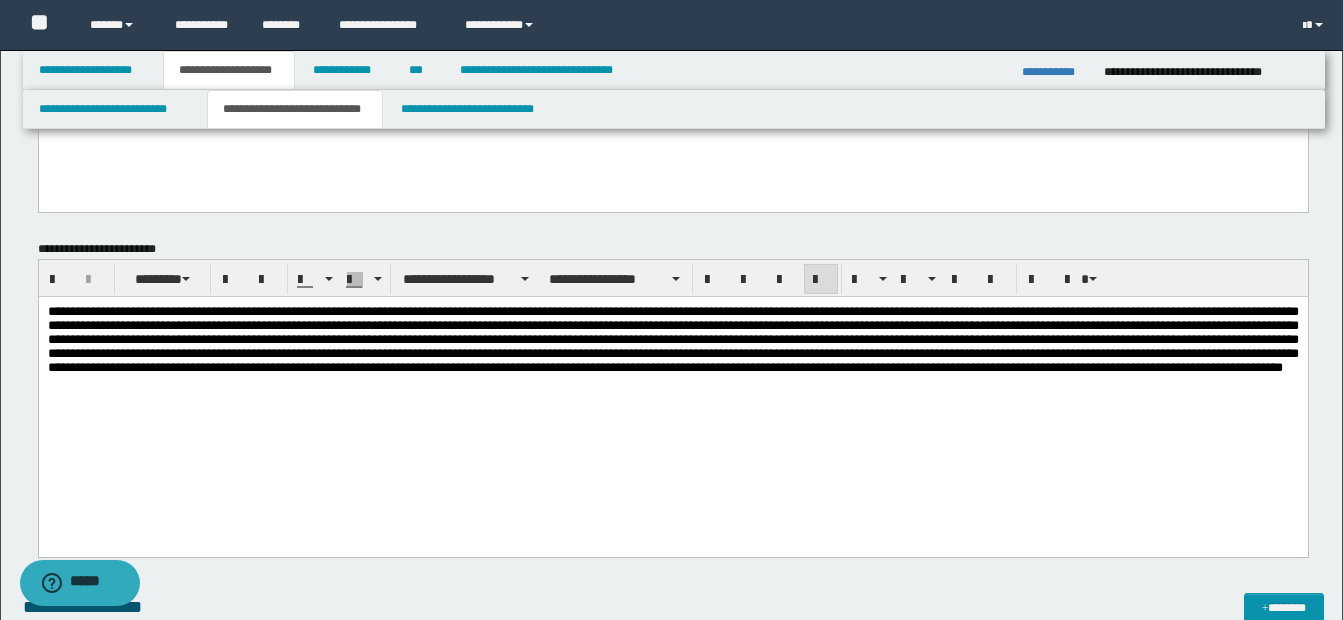 click at bounding box center [672, 386] 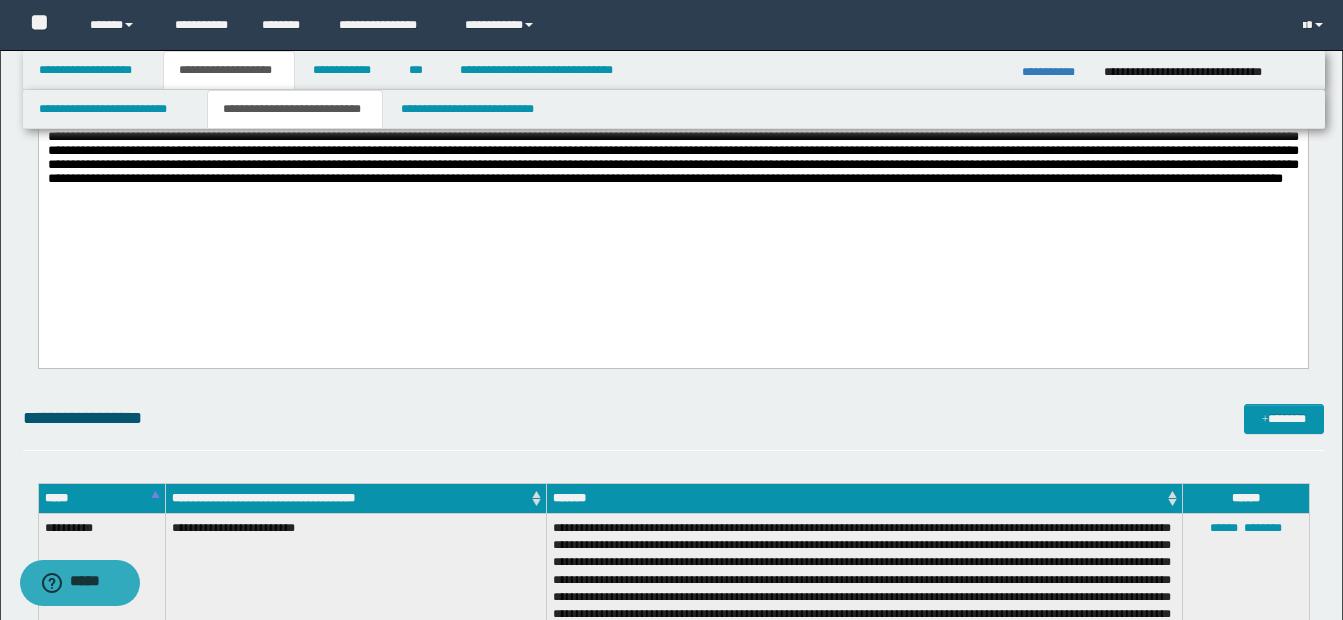 scroll, scrollTop: 700, scrollLeft: 0, axis: vertical 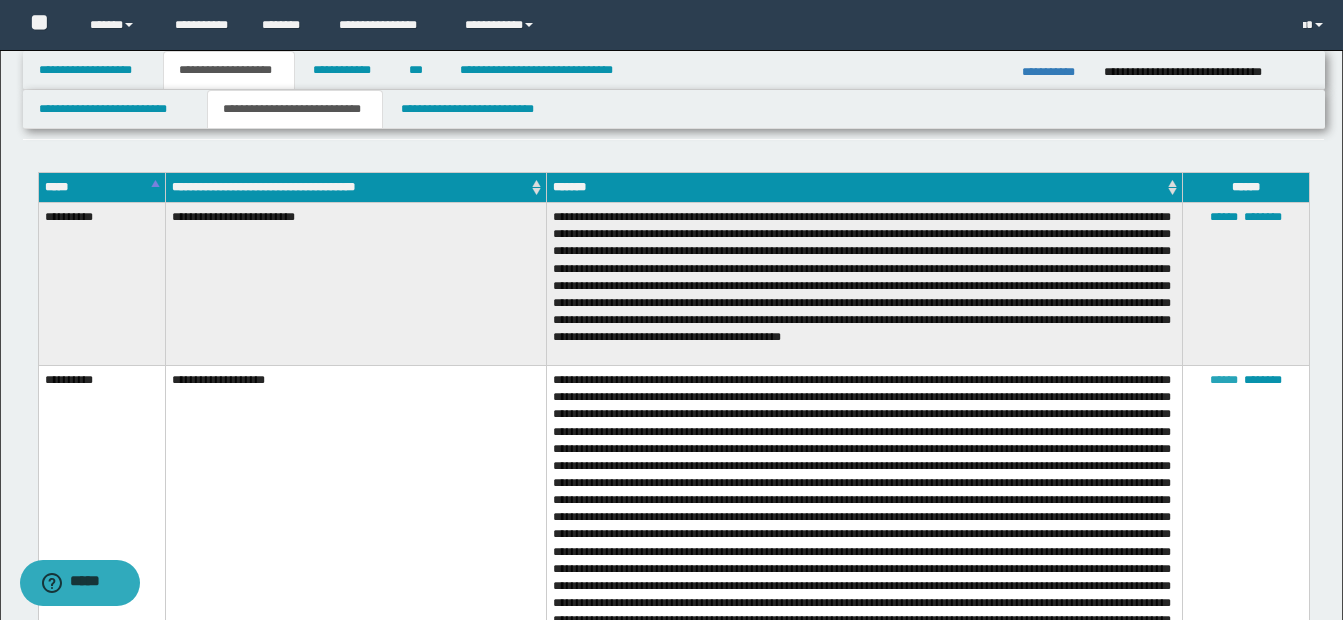 click on "******" at bounding box center [1224, 380] 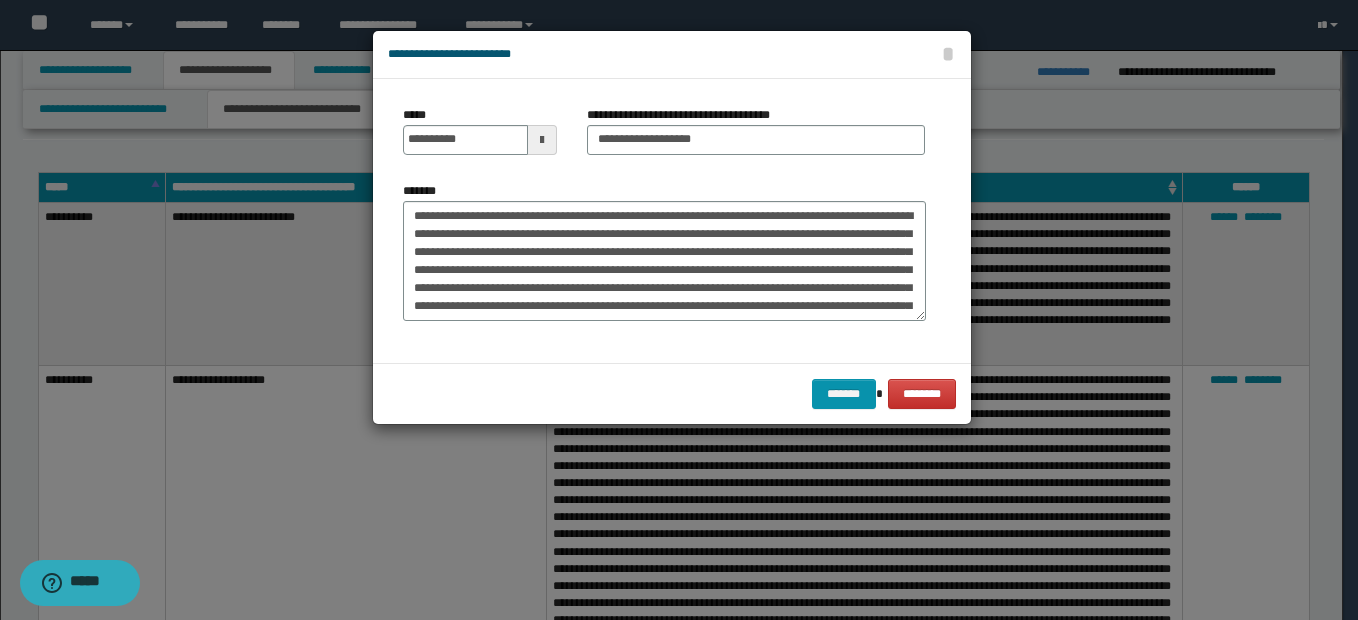 click at bounding box center [542, 140] 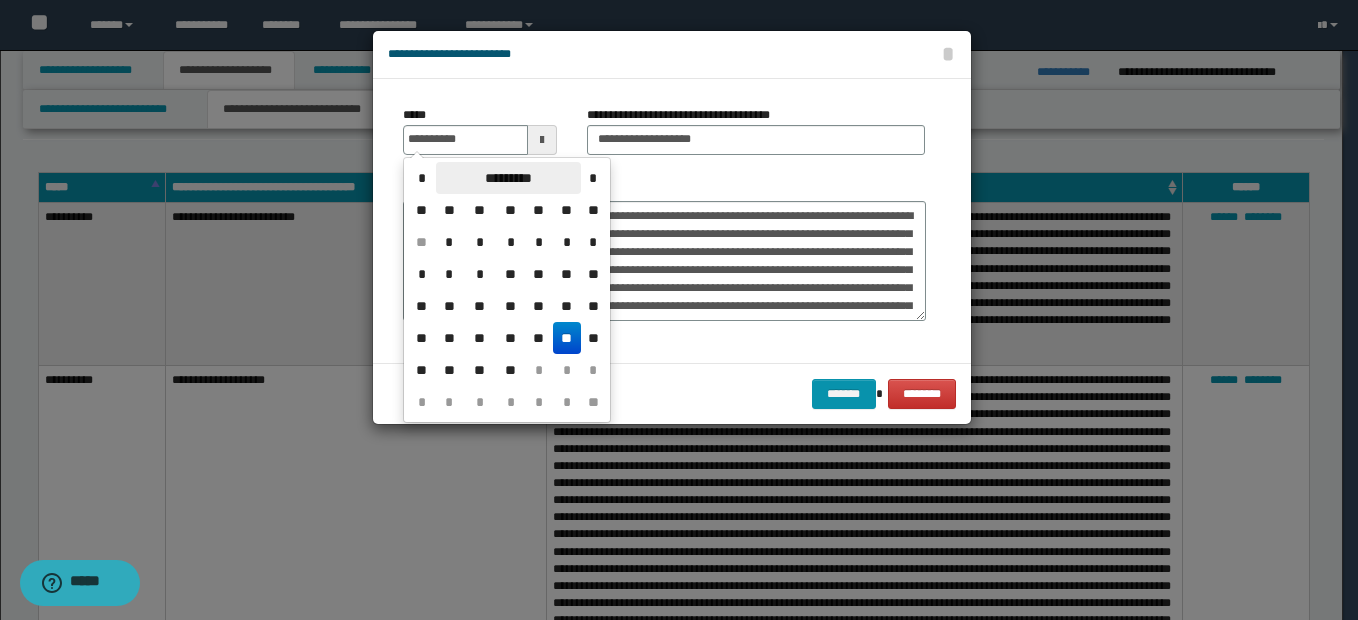 click on "*********" at bounding box center (508, 178) 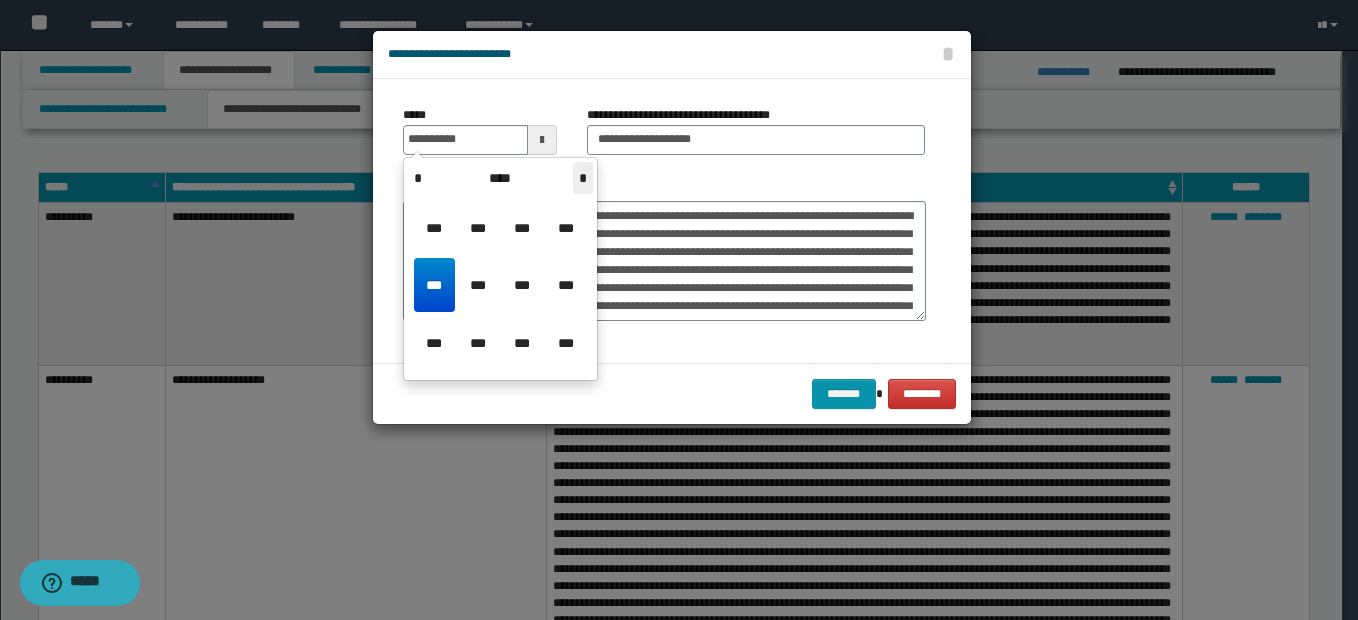 click on "*" at bounding box center (583, 178) 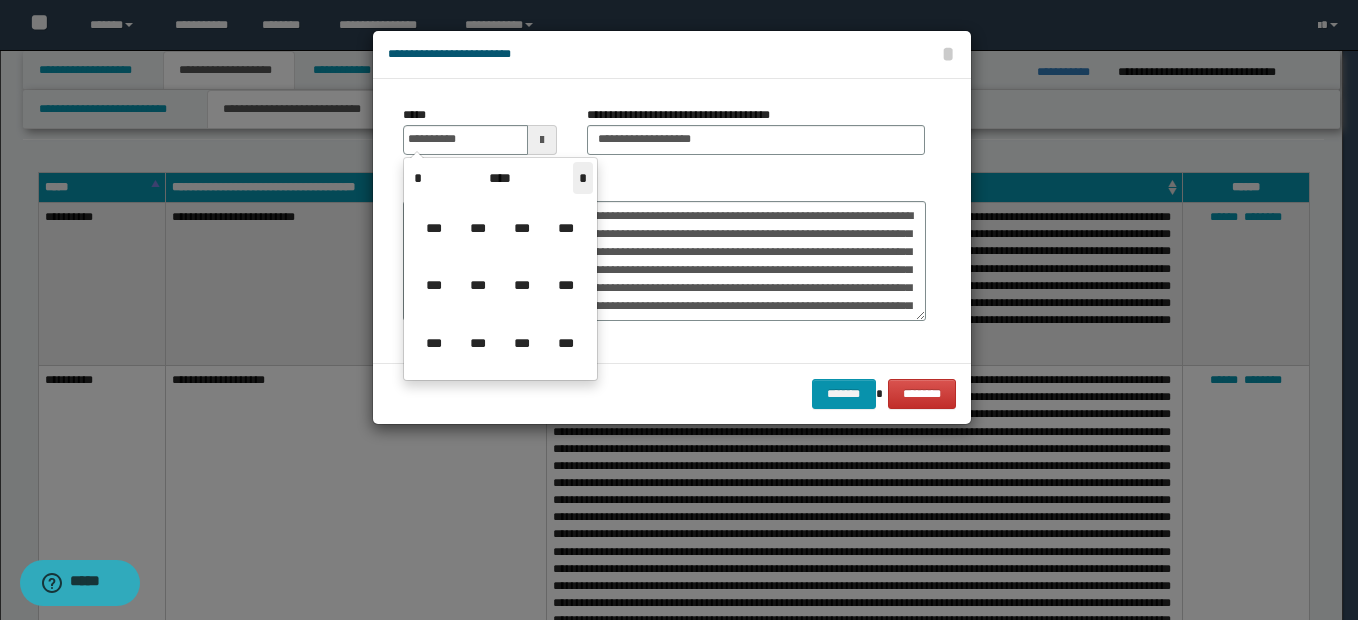 click on "*" at bounding box center [583, 178] 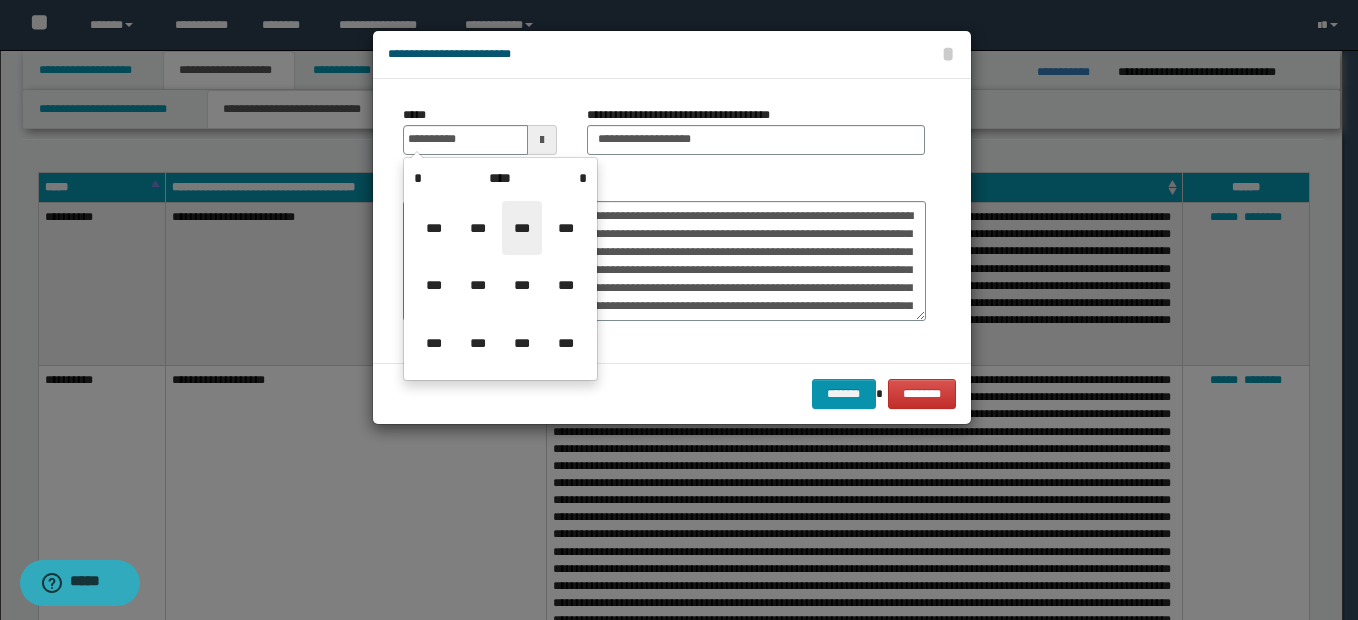 click on "***" at bounding box center (522, 228) 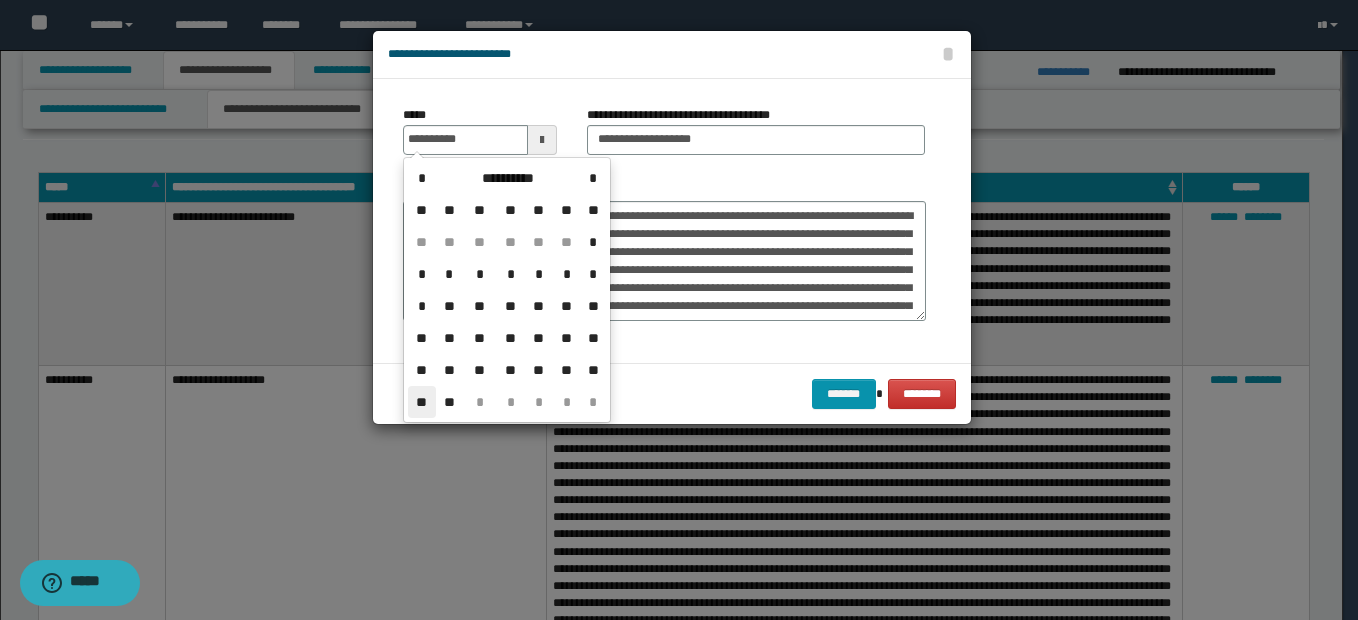 click on "**" at bounding box center [422, 402] 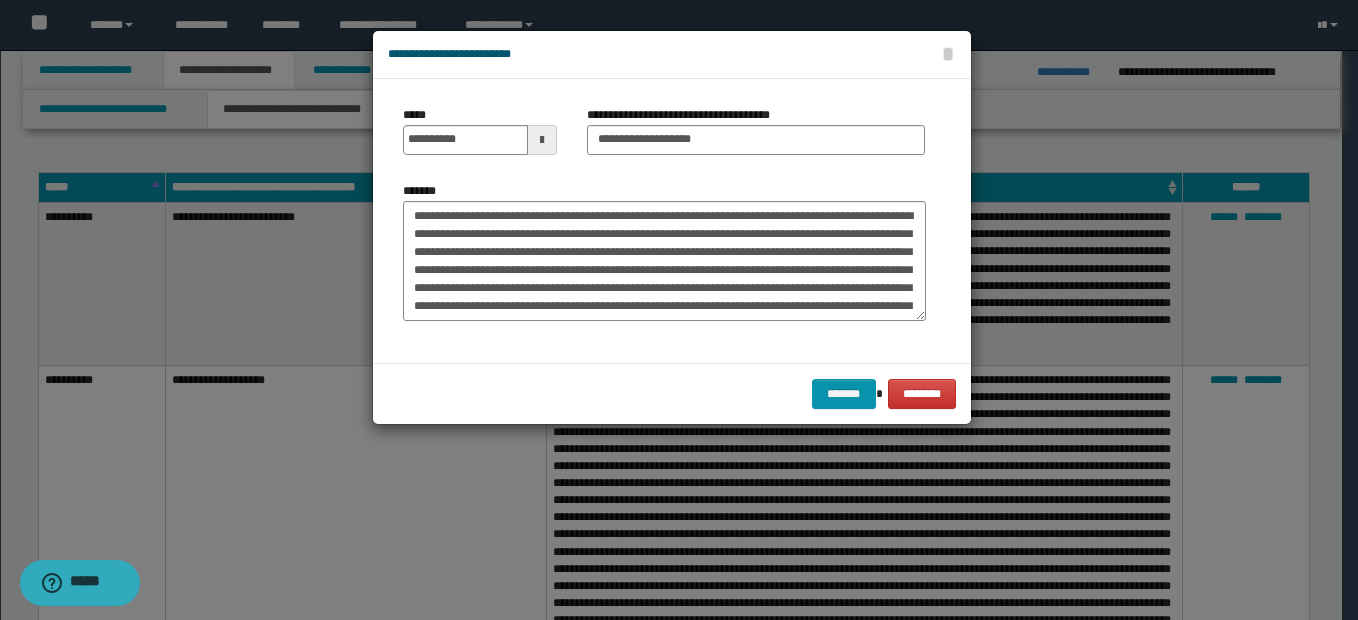 click at bounding box center [542, 140] 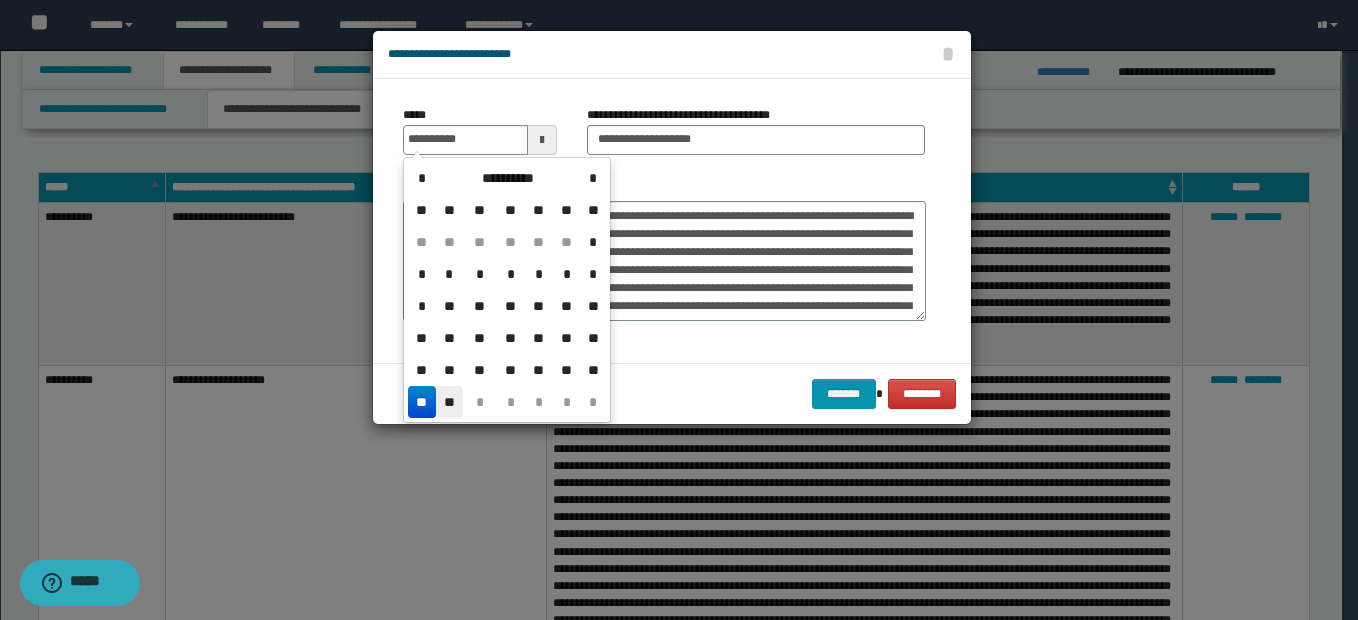 click on "**" at bounding box center (450, 402) 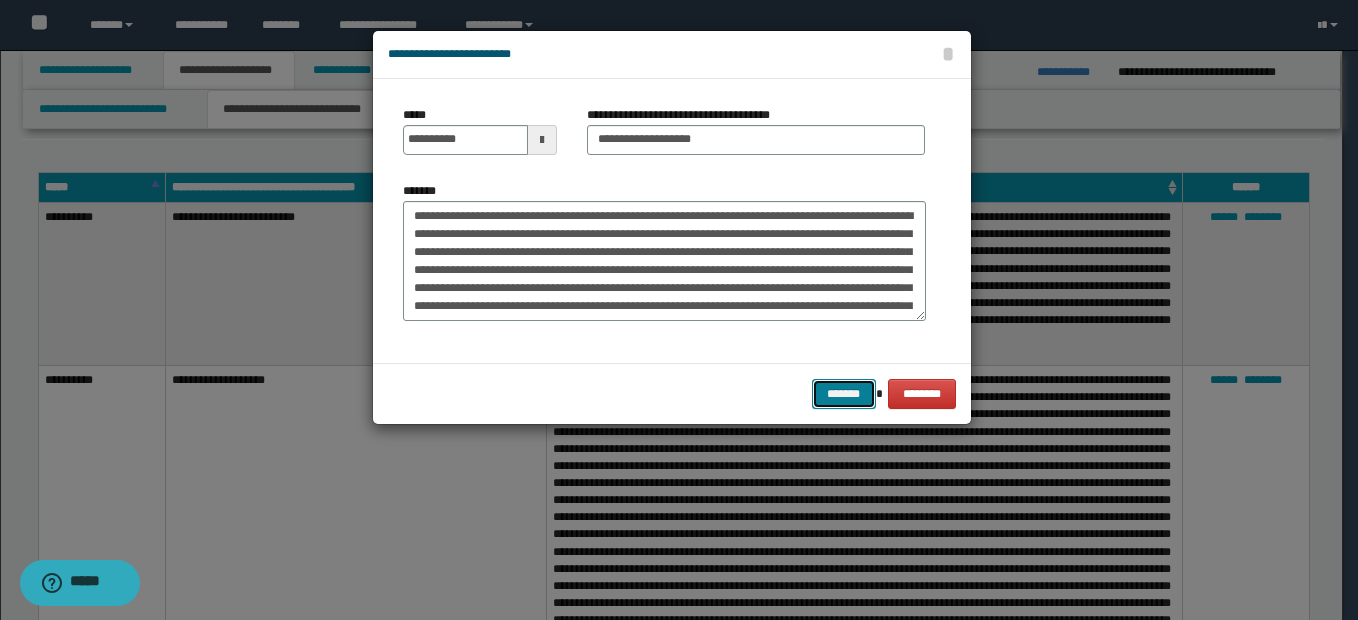 click on "*******" at bounding box center (844, 394) 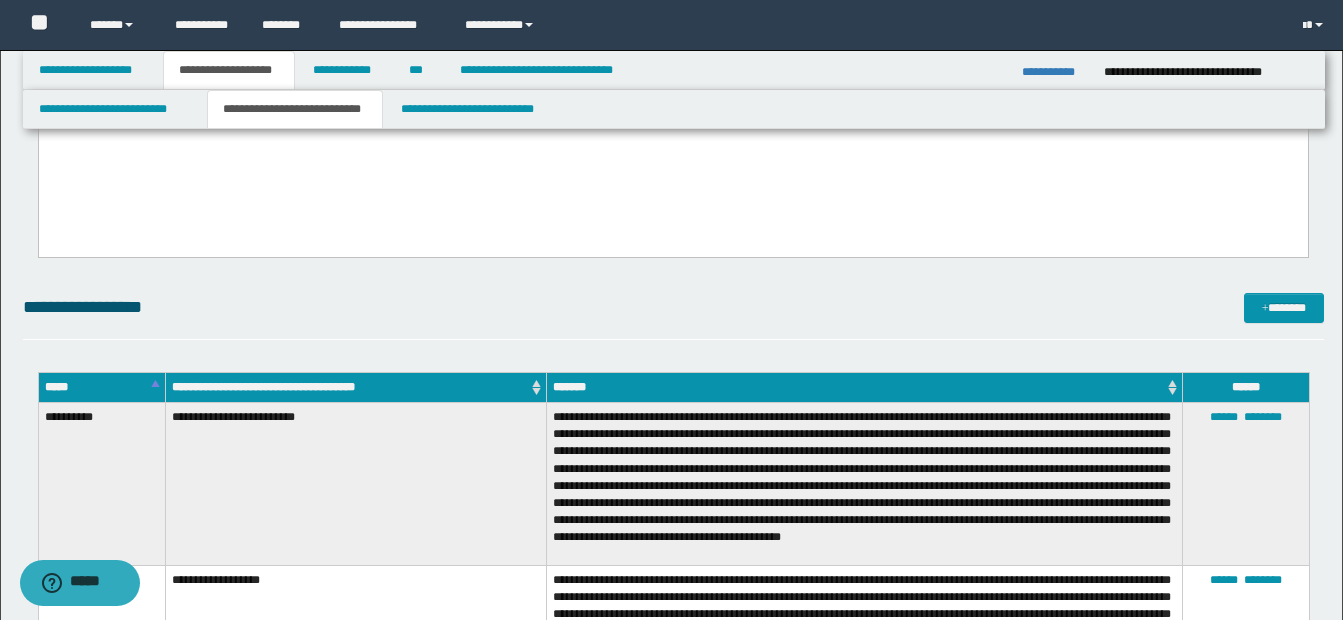 scroll, scrollTop: 0, scrollLeft: 0, axis: both 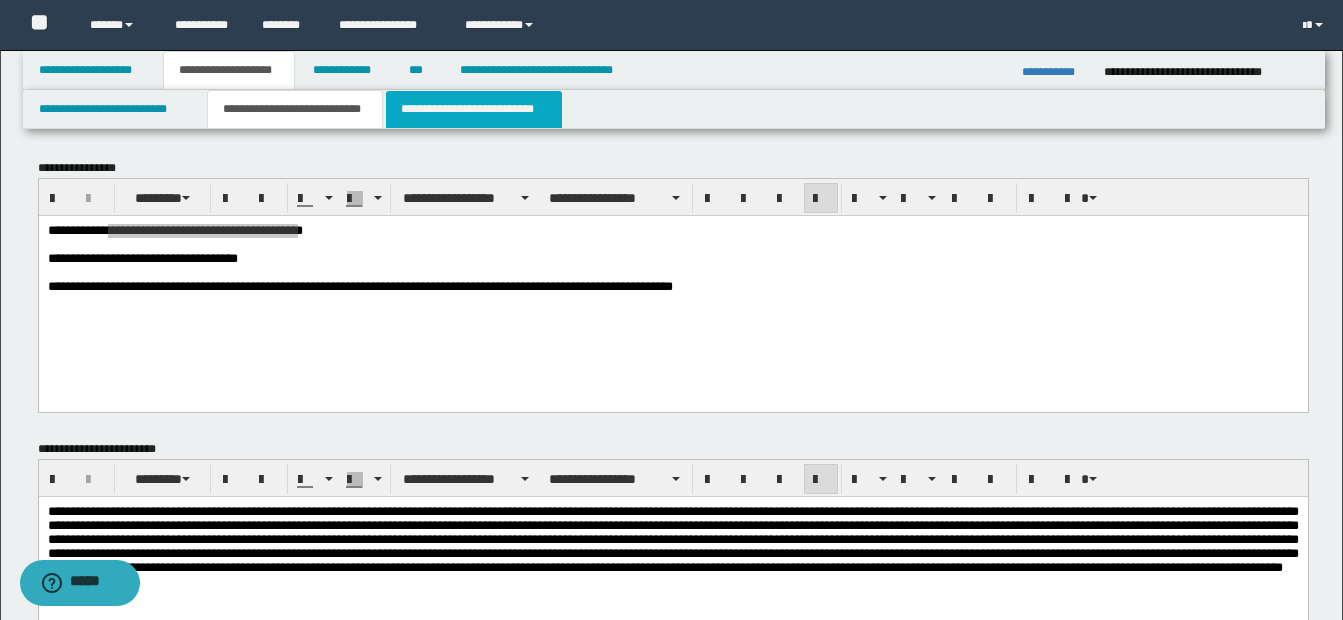click on "**********" at bounding box center (474, 109) 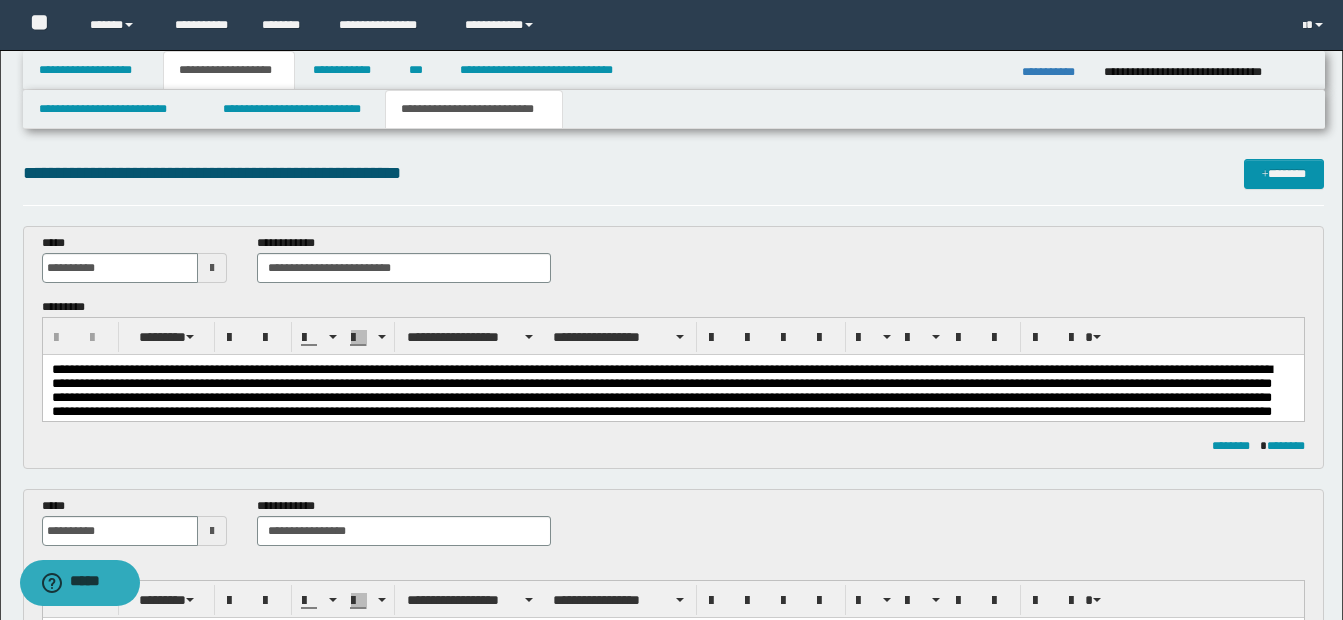 click at bounding box center [672, 411] 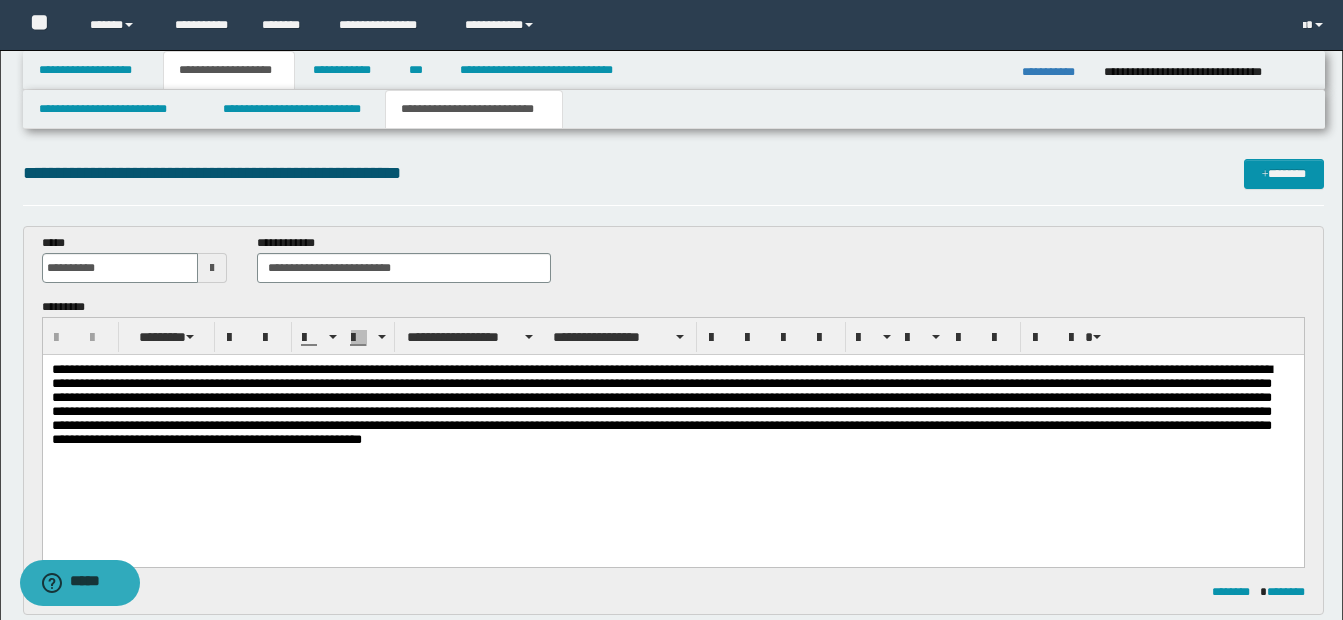 type 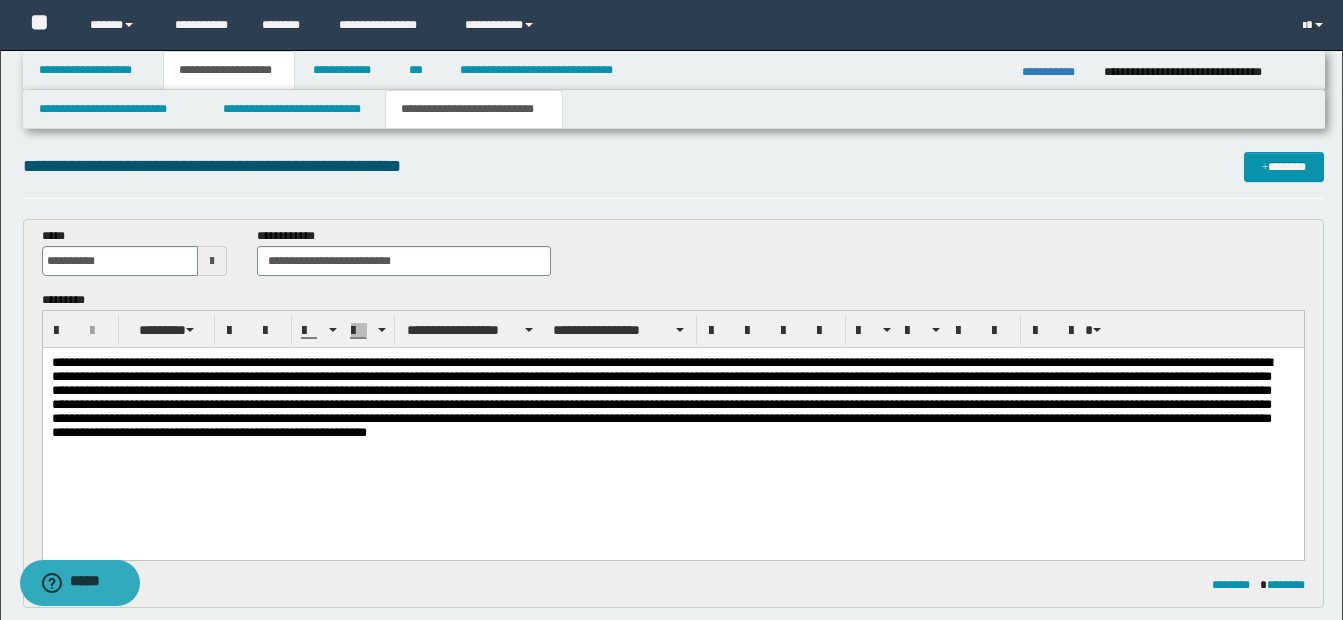 scroll, scrollTop: 0, scrollLeft: 0, axis: both 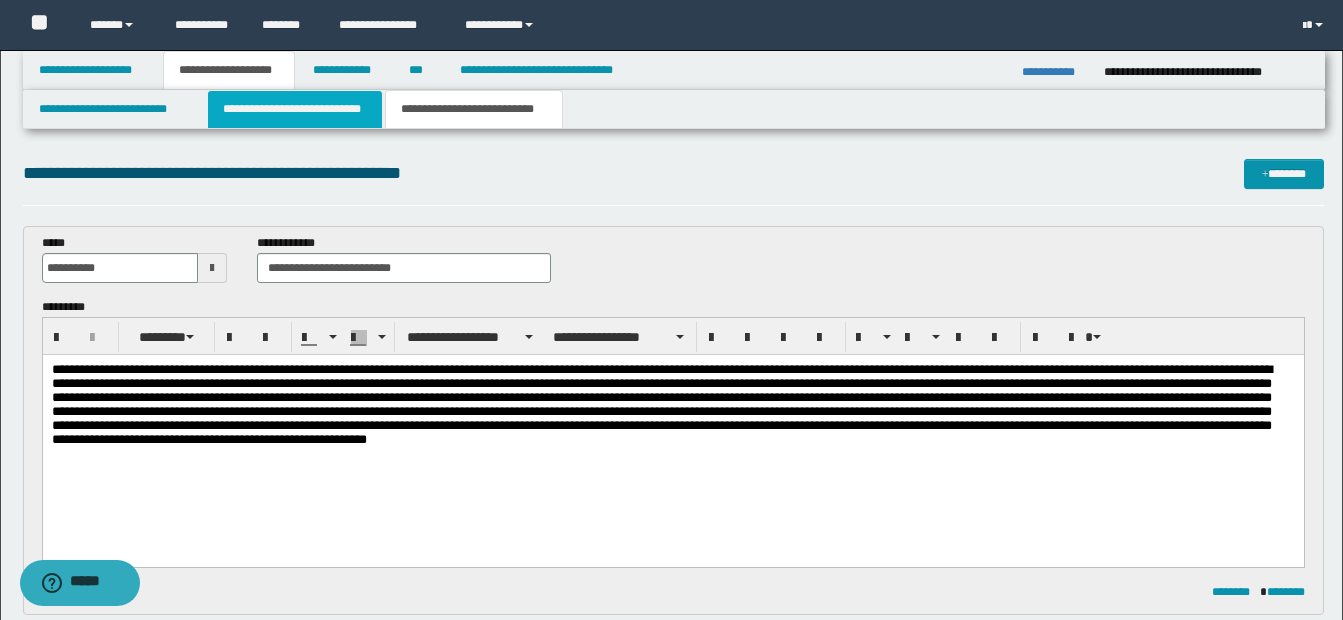 click on "**********" at bounding box center [295, 109] 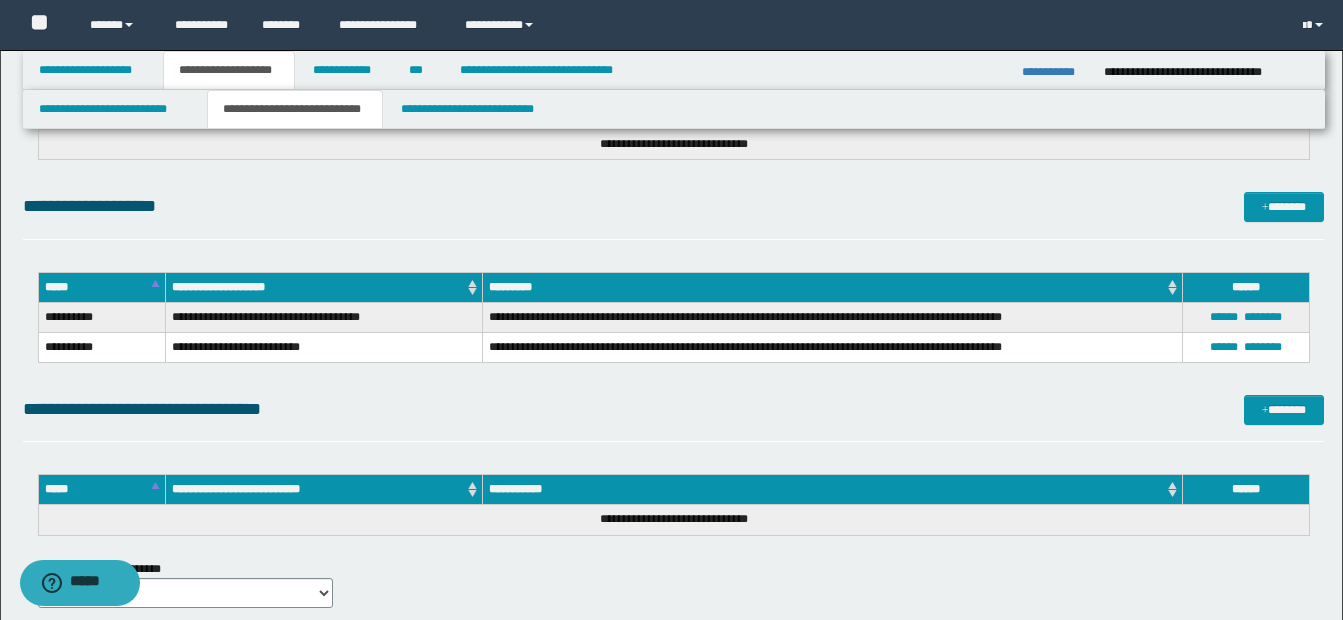 scroll, scrollTop: 2500, scrollLeft: 0, axis: vertical 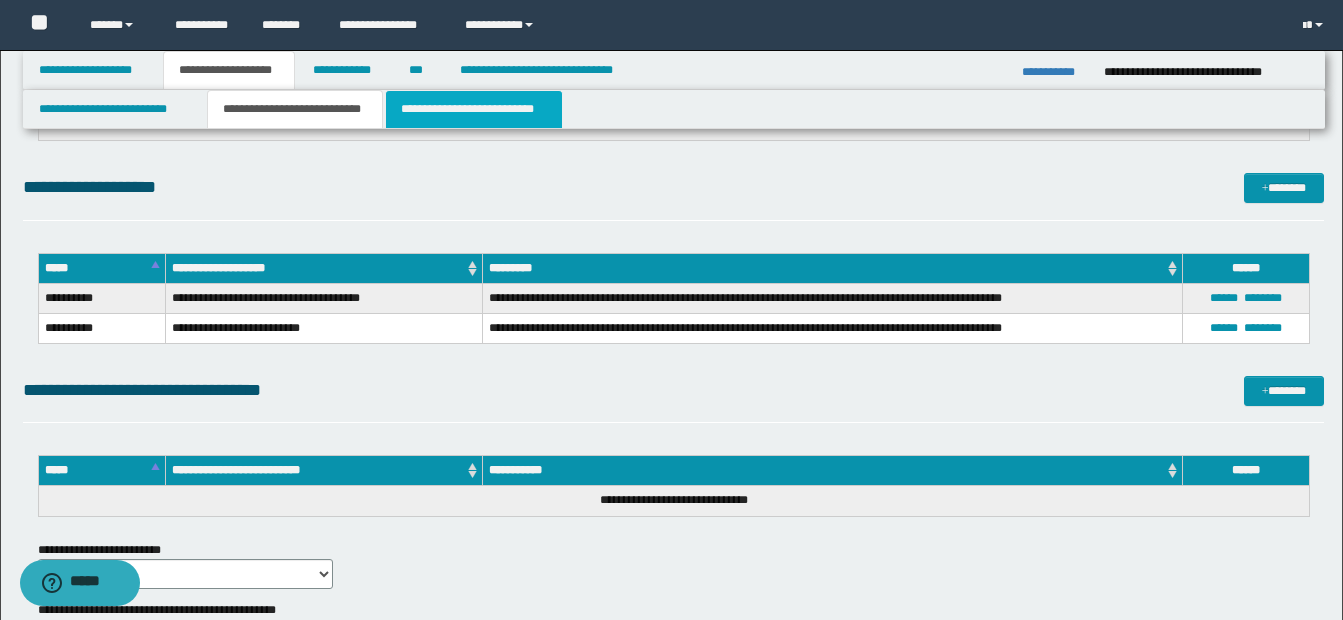 click on "**********" at bounding box center [474, 109] 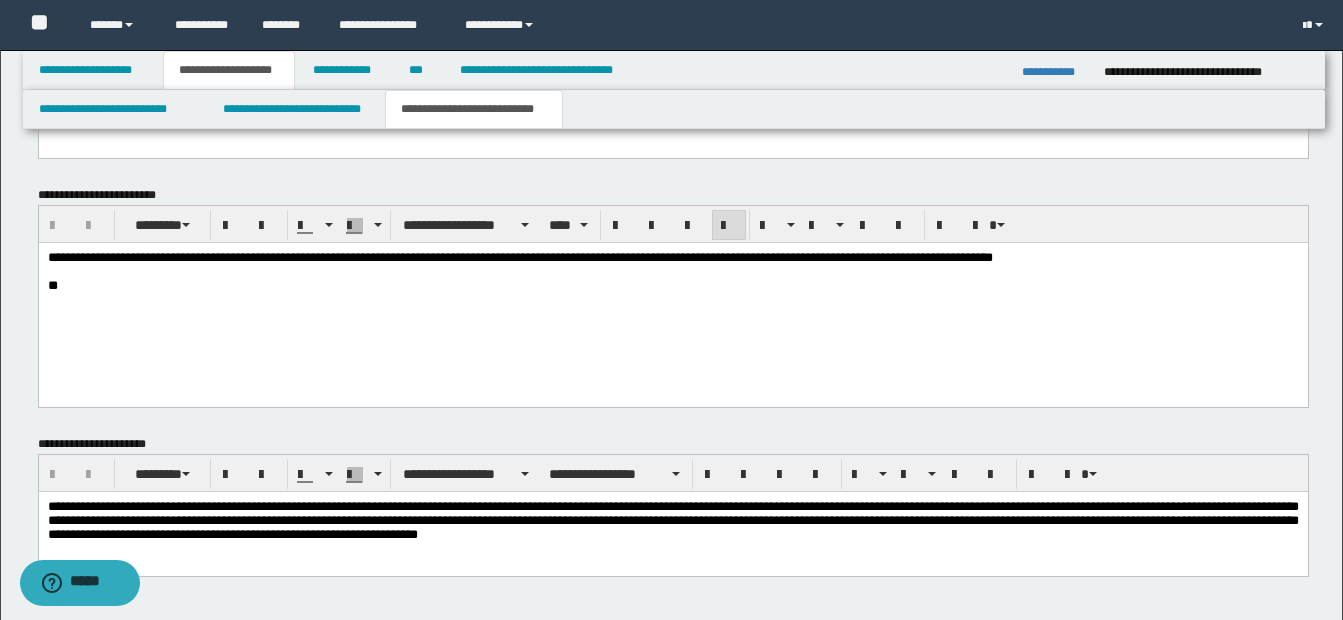 click on "**********" at bounding box center (672, 296) 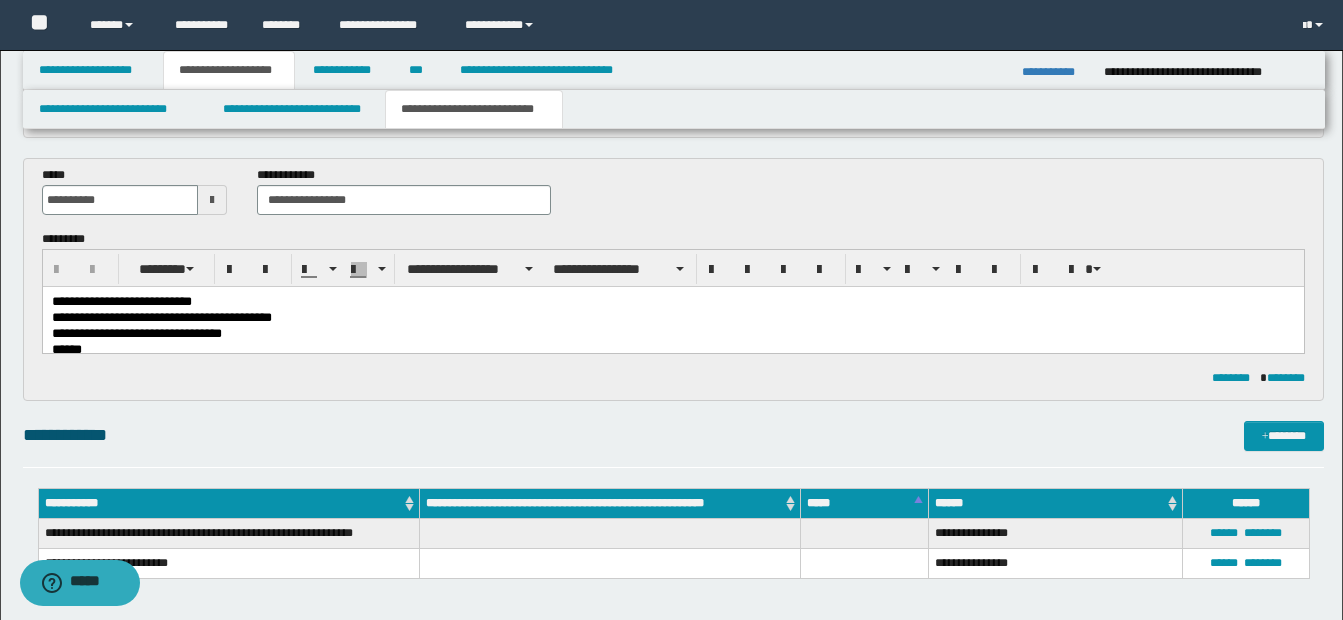 scroll, scrollTop: 476, scrollLeft: 0, axis: vertical 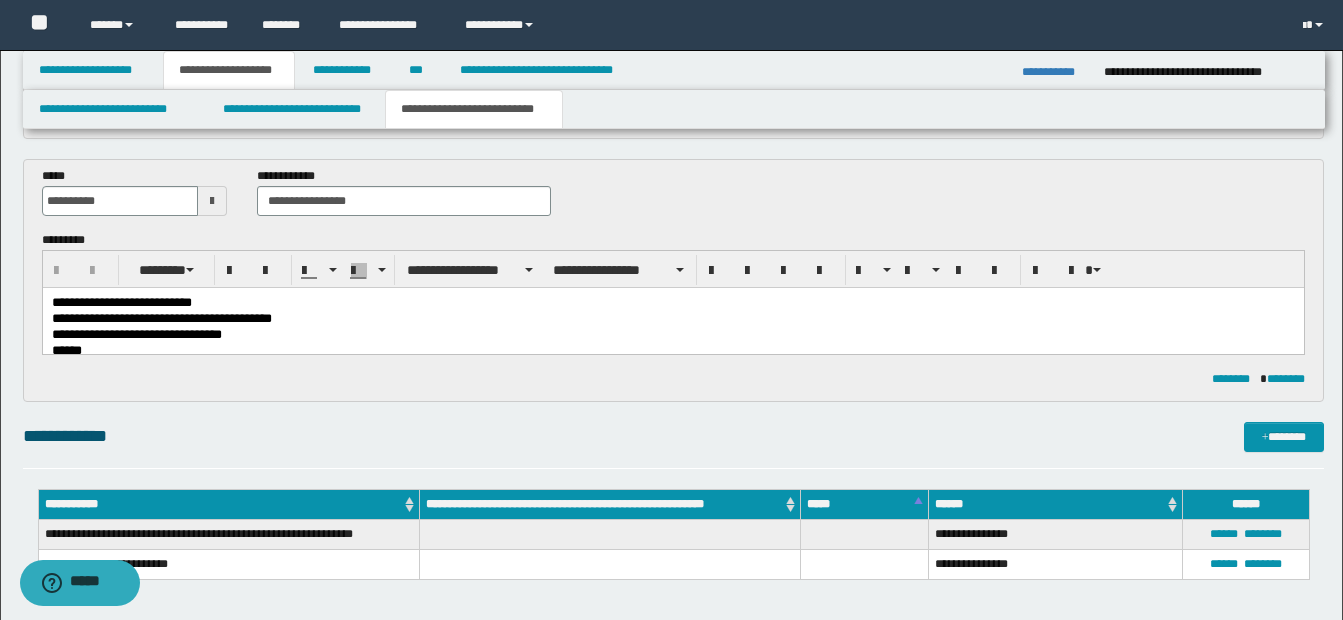 click on "**********" at bounding box center [672, 319] 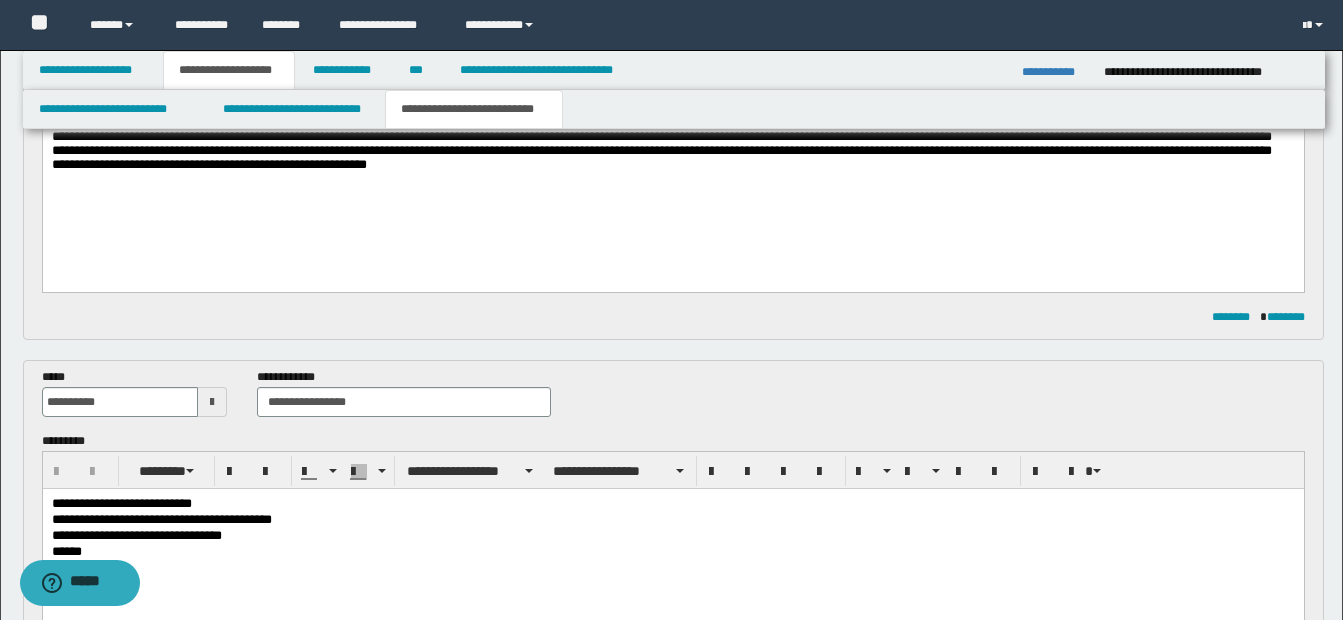 scroll, scrollTop: 0, scrollLeft: 0, axis: both 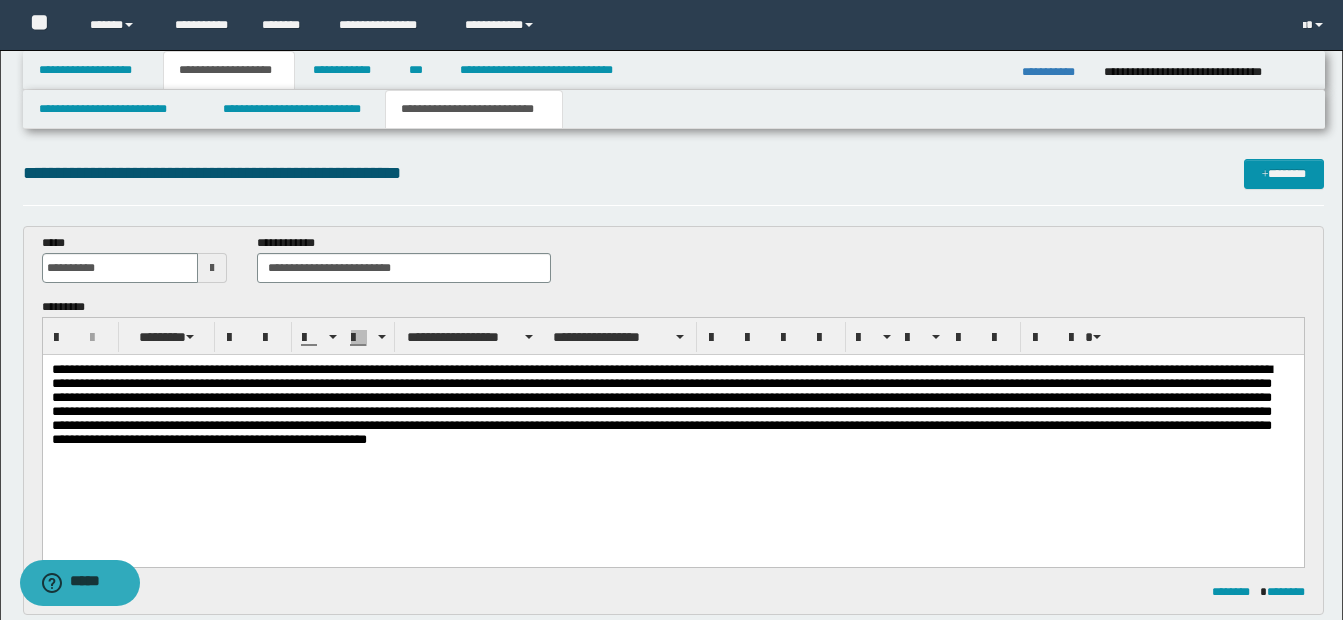 click at bounding box center [672, 436] 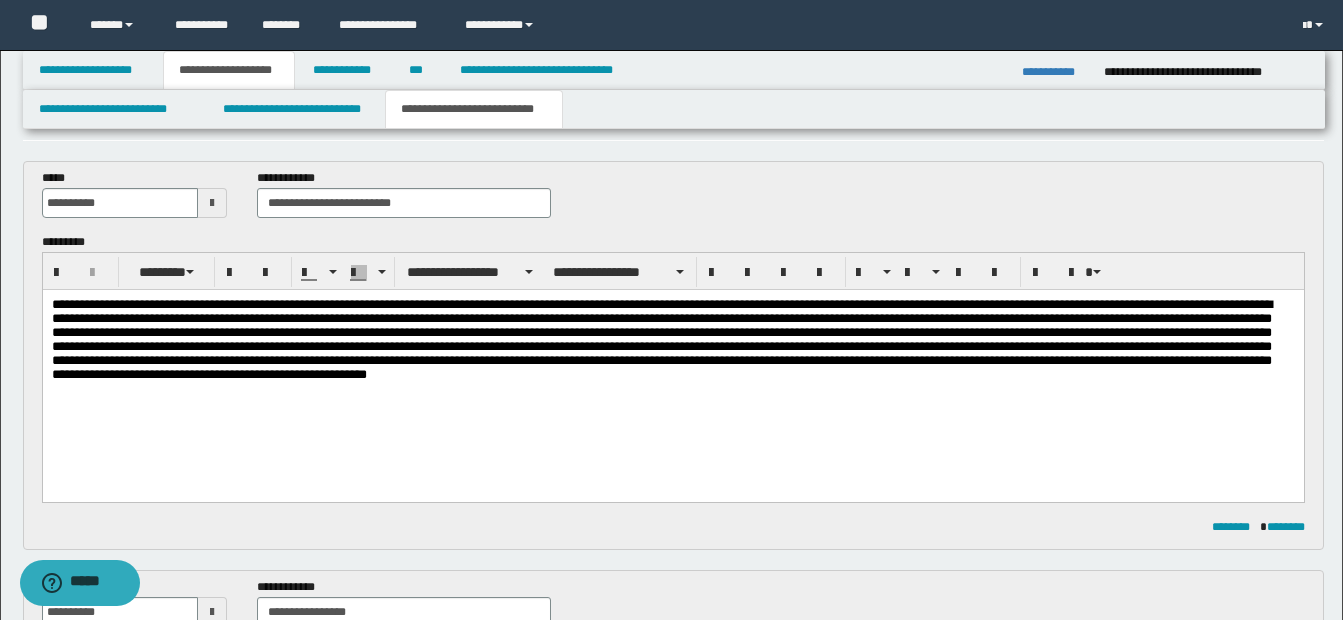 scroll, scrollTop: 100, scrollLeft: 0, axis: vertical 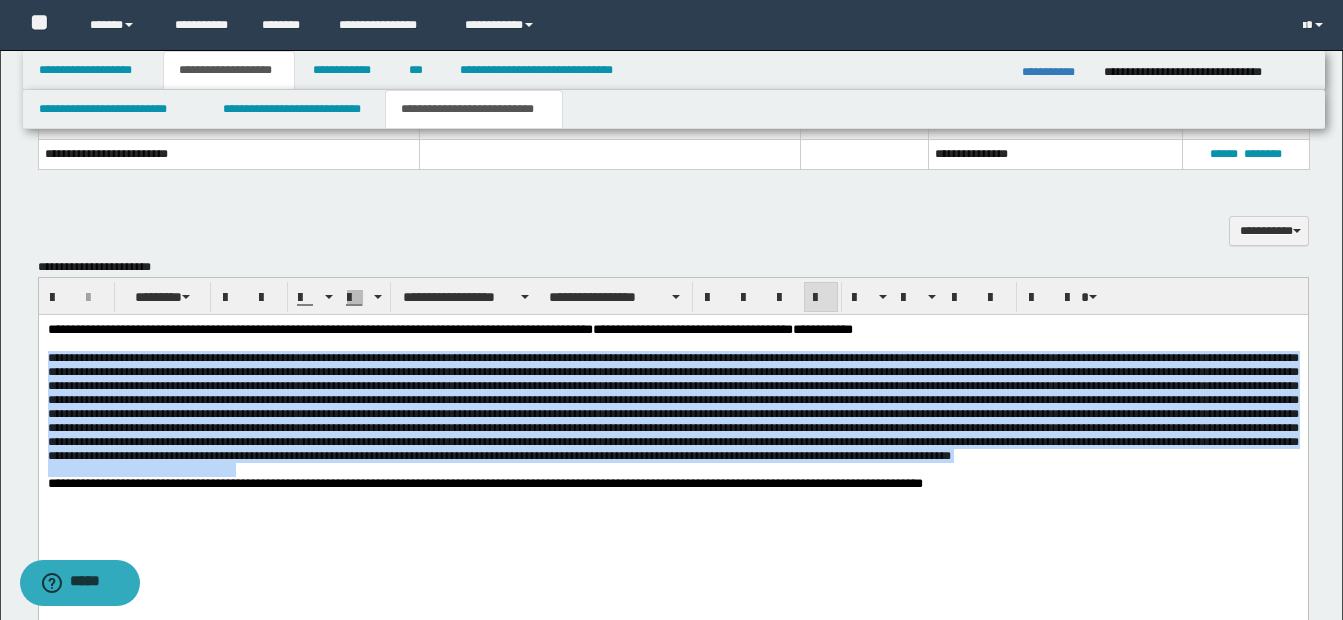 drag, startPoint x: 46, startPoint y: 364, endPoint x: 453, endPoint y: 509, distance: 432.05786 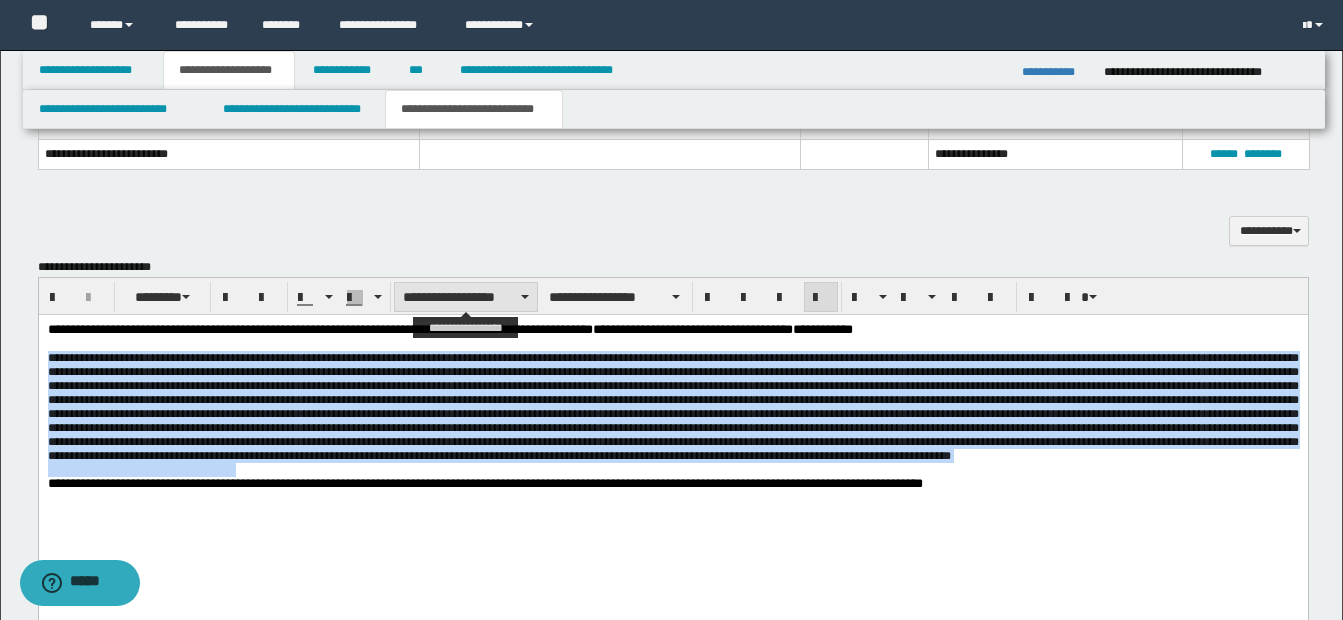 click on "**********" at bounding box center (466, 297) 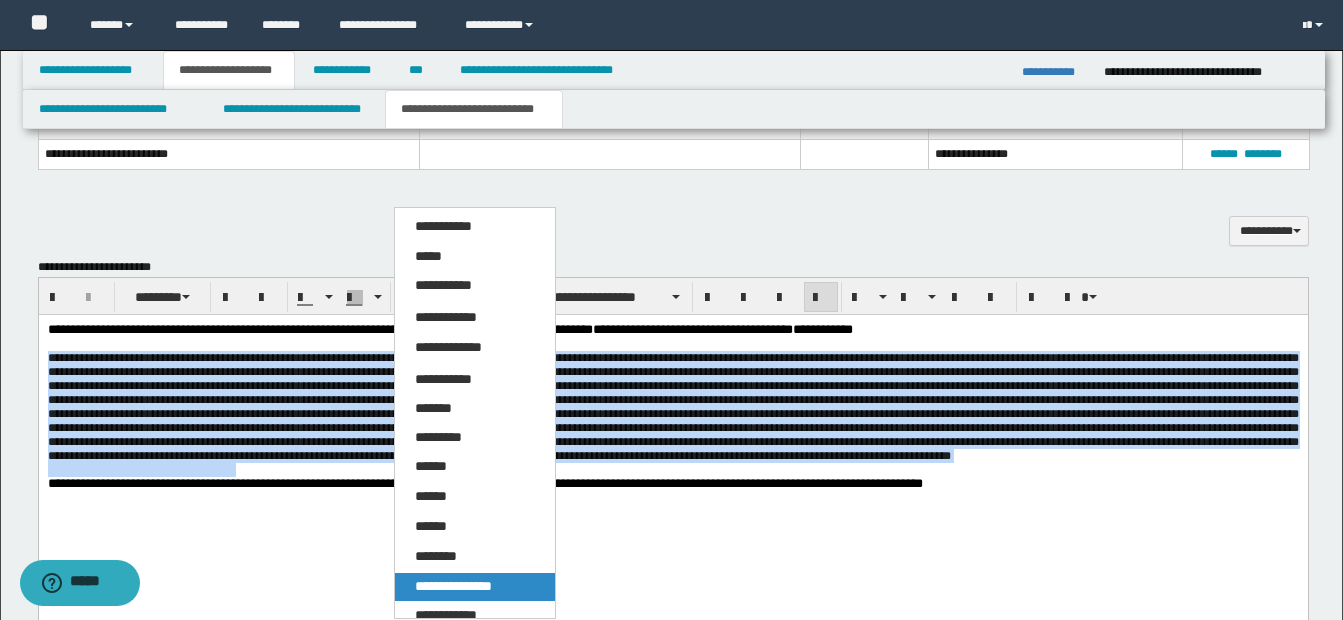 click on "**********" at bounding box center (453, 586) 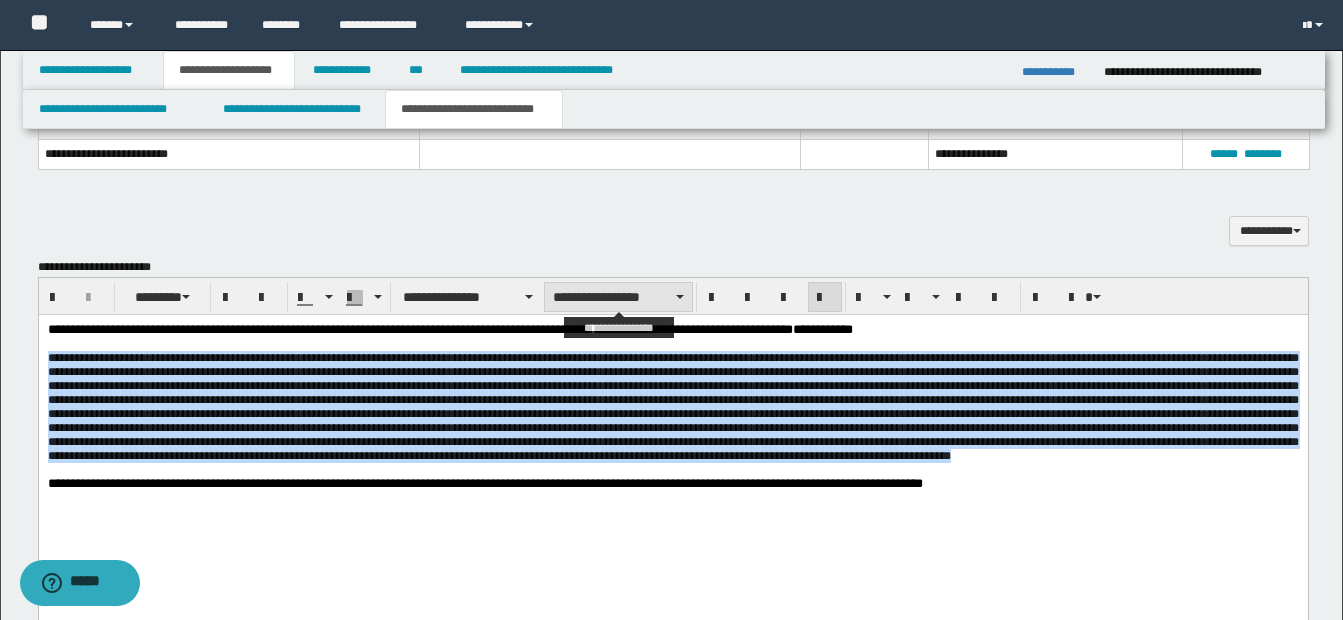 click on "**********" at bounding box center [618, 297] 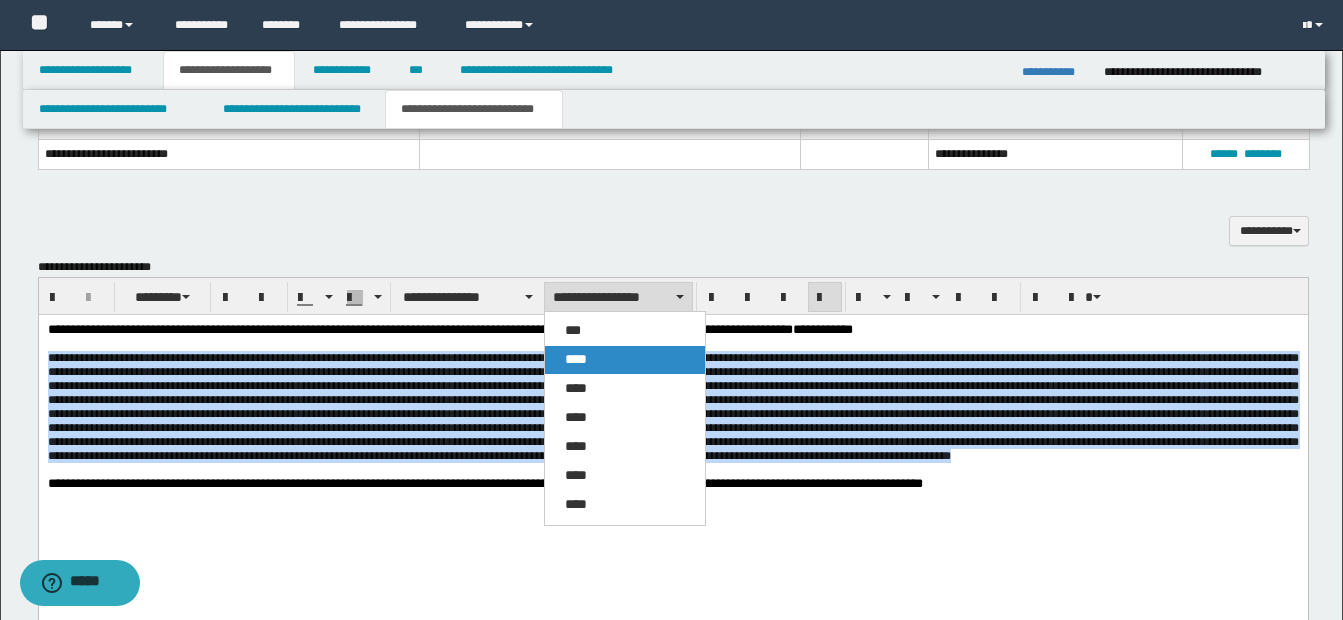 click on "****" at bounding box center [576, 359] 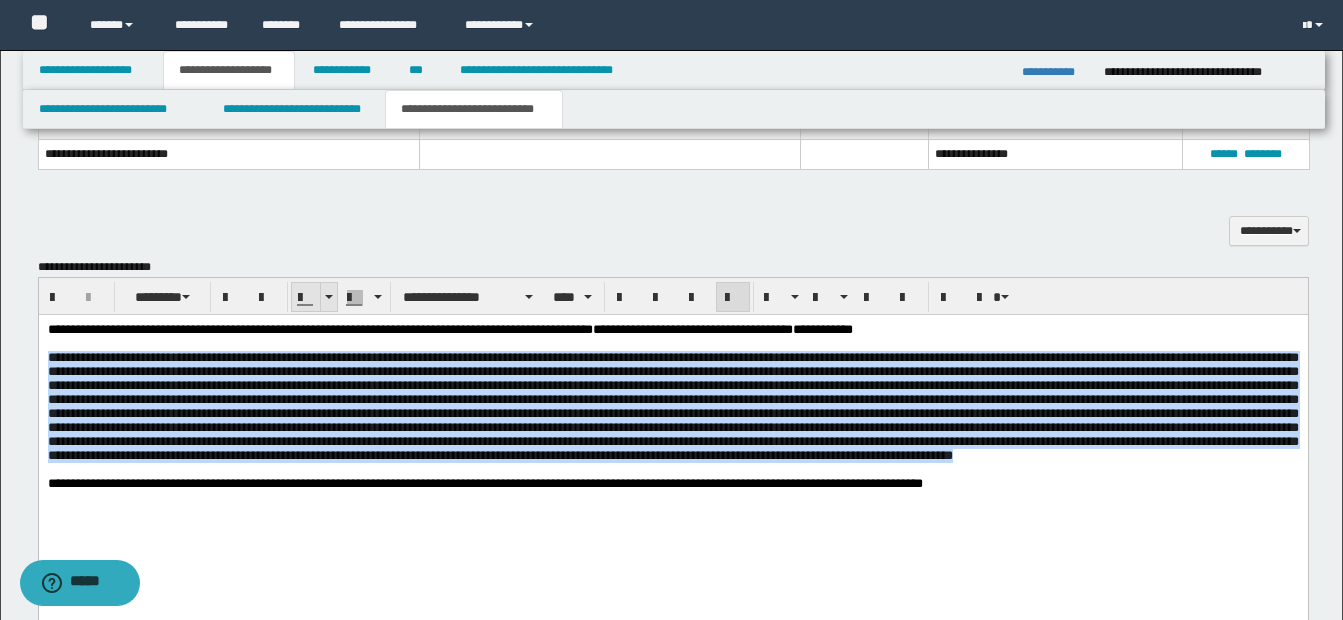 click at bounding box center [329, 297] 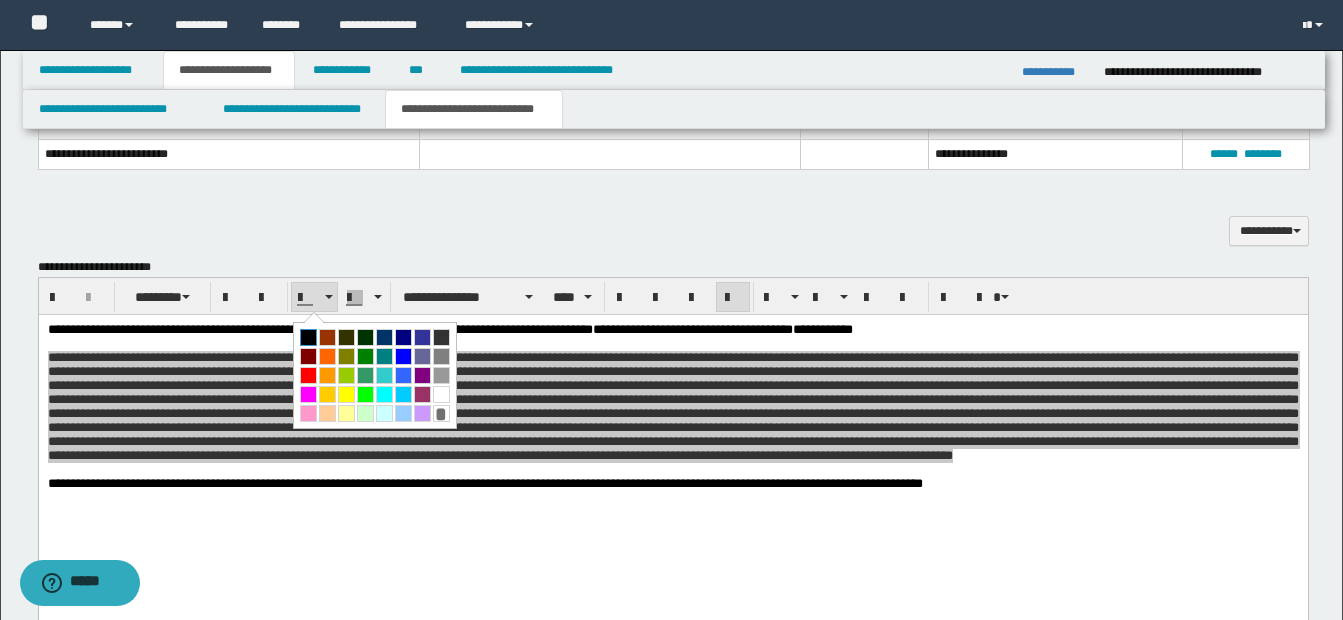 click at bounding box center [308, 337] 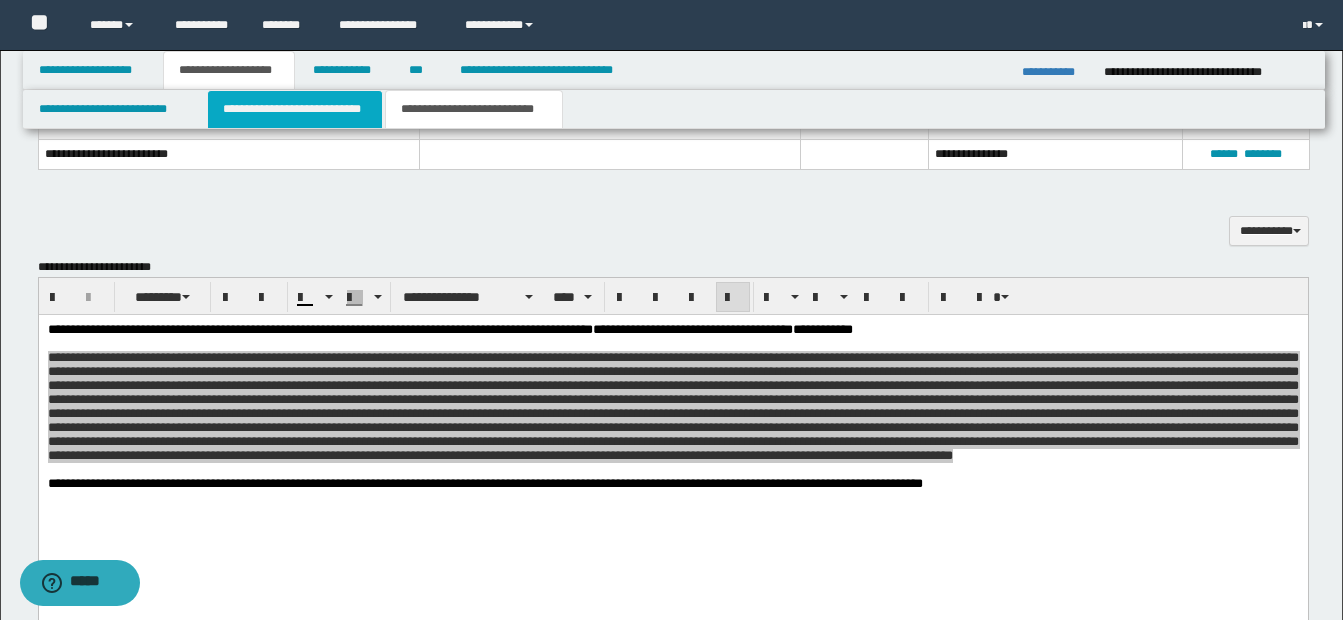 click on "**********" at bounding box center [295, 109] 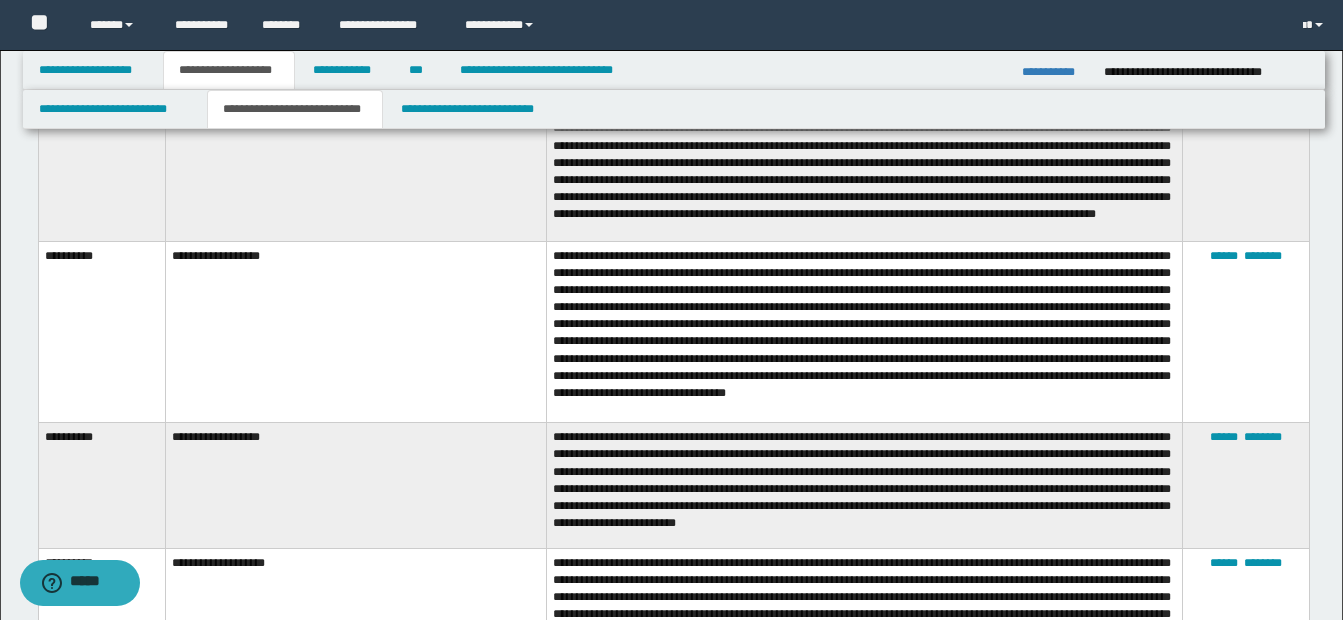 scroll, scrollTop: 1200, scrollLeft: 0, axis: vertical 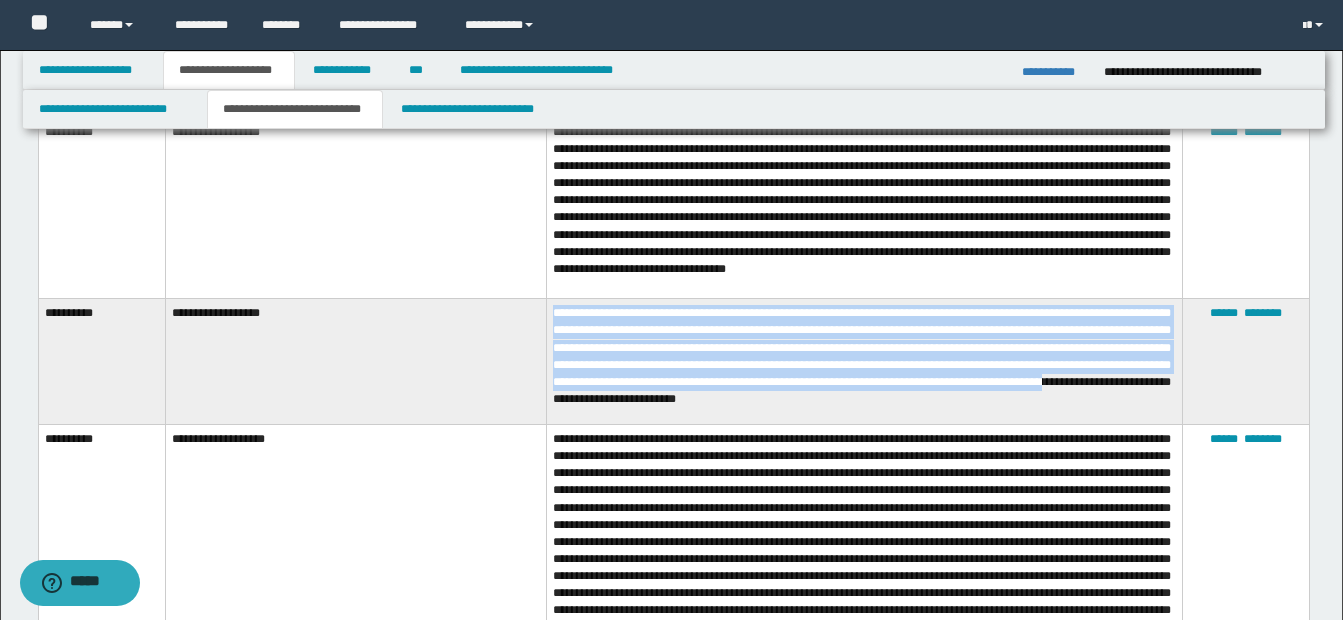 drag, startPoint x: 556, startPoint y: 320, endPoint x: 642, endPoint y: 399, distance: 116.777565 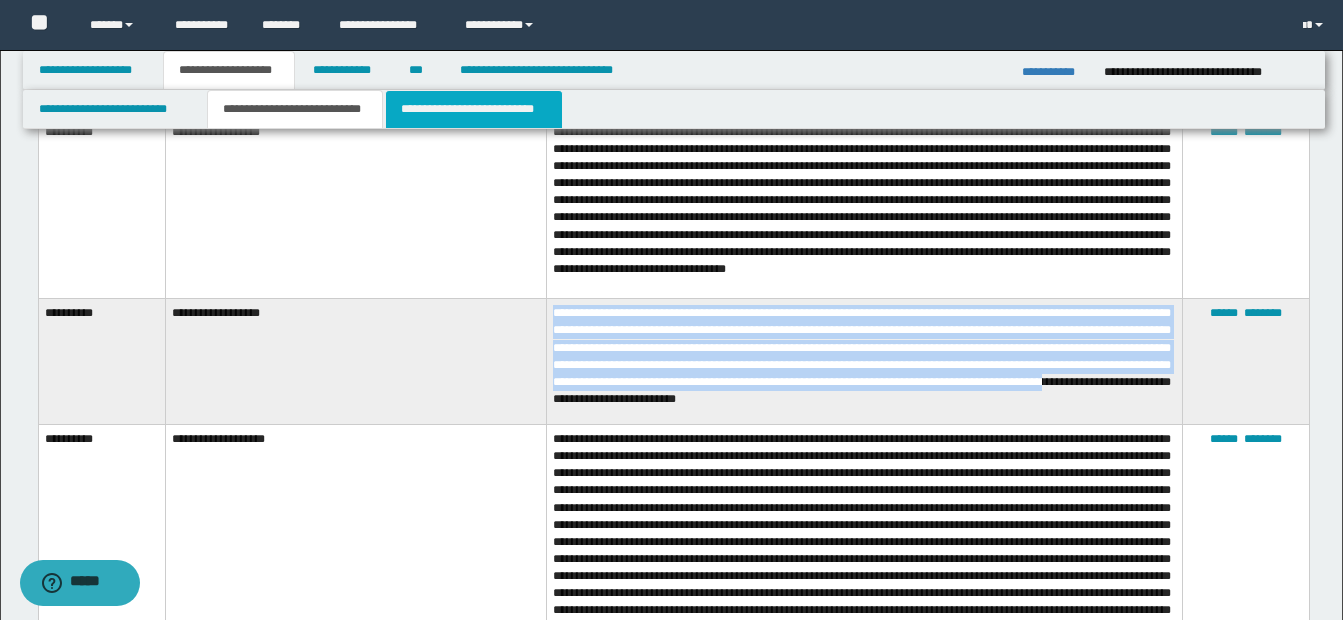 click on "**********" at bounding box center [474, 109] 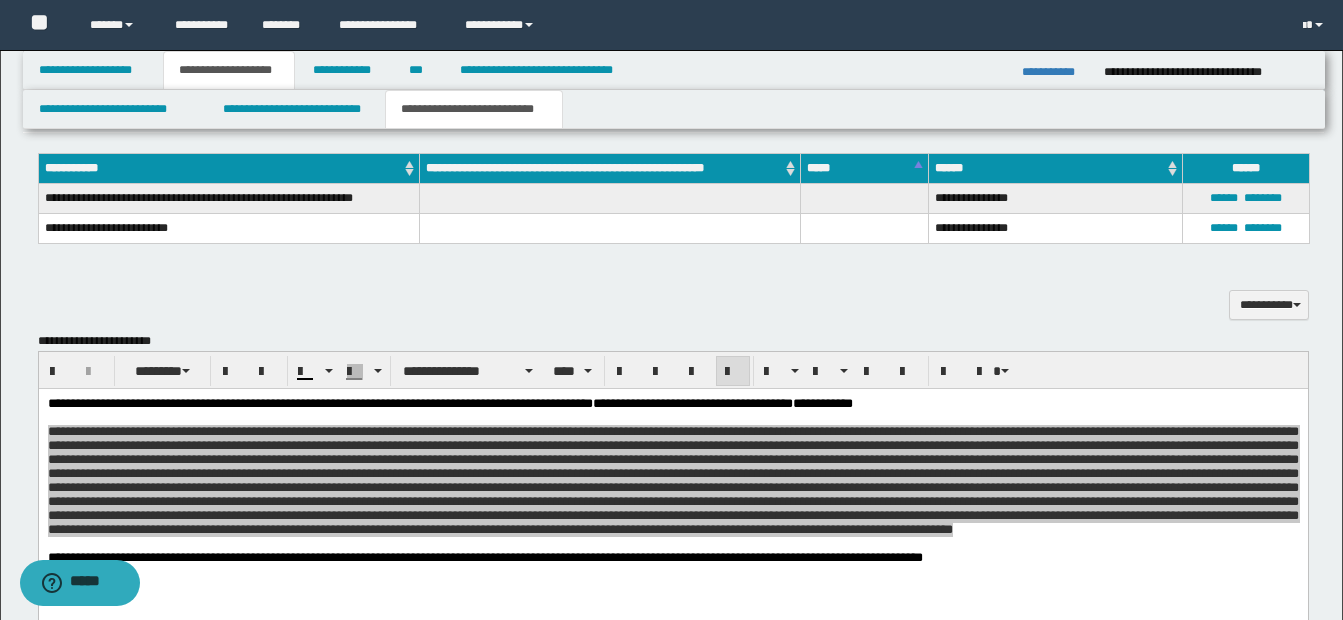 scroll, scrollTop: 900, scrollLeft: 0, axis: vertical 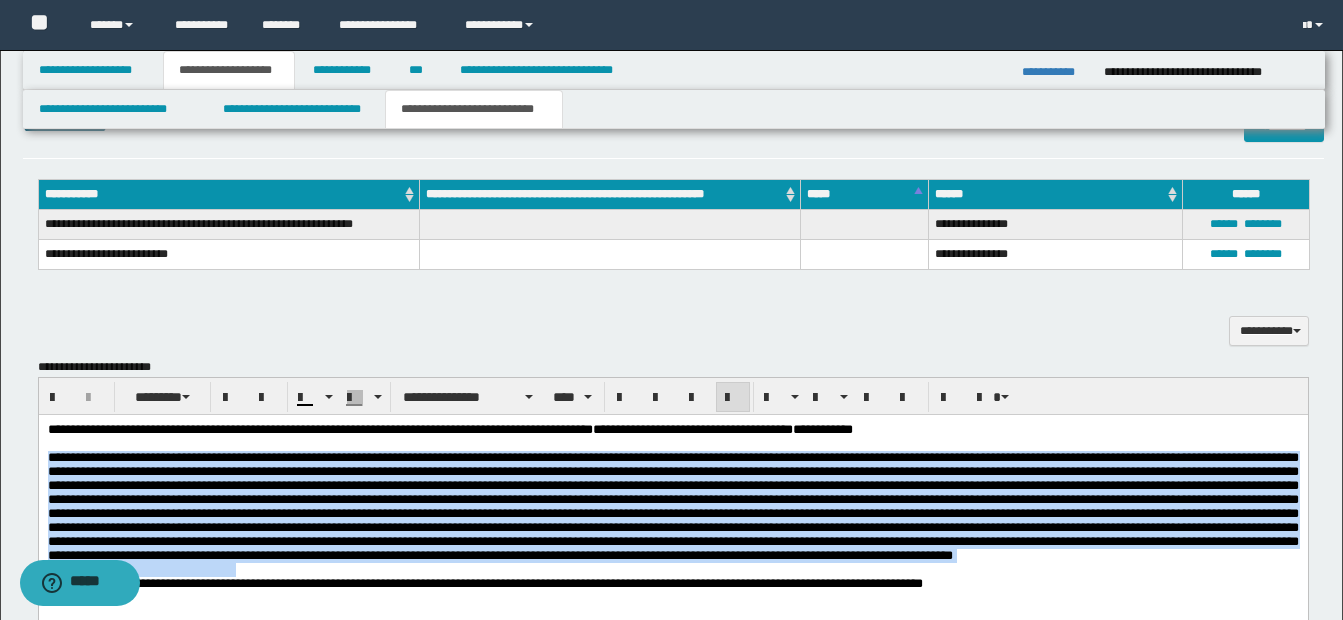 click at bounding box center [672, 443] 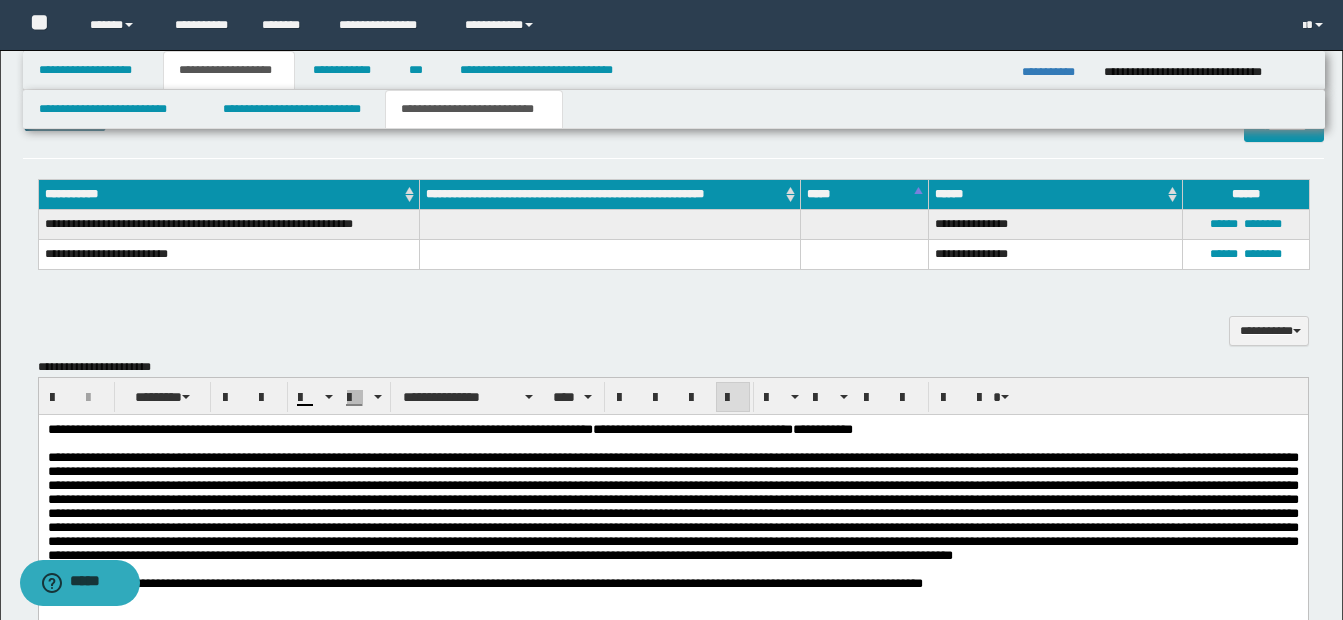 click on "**********" at bounding box center [672, 429] 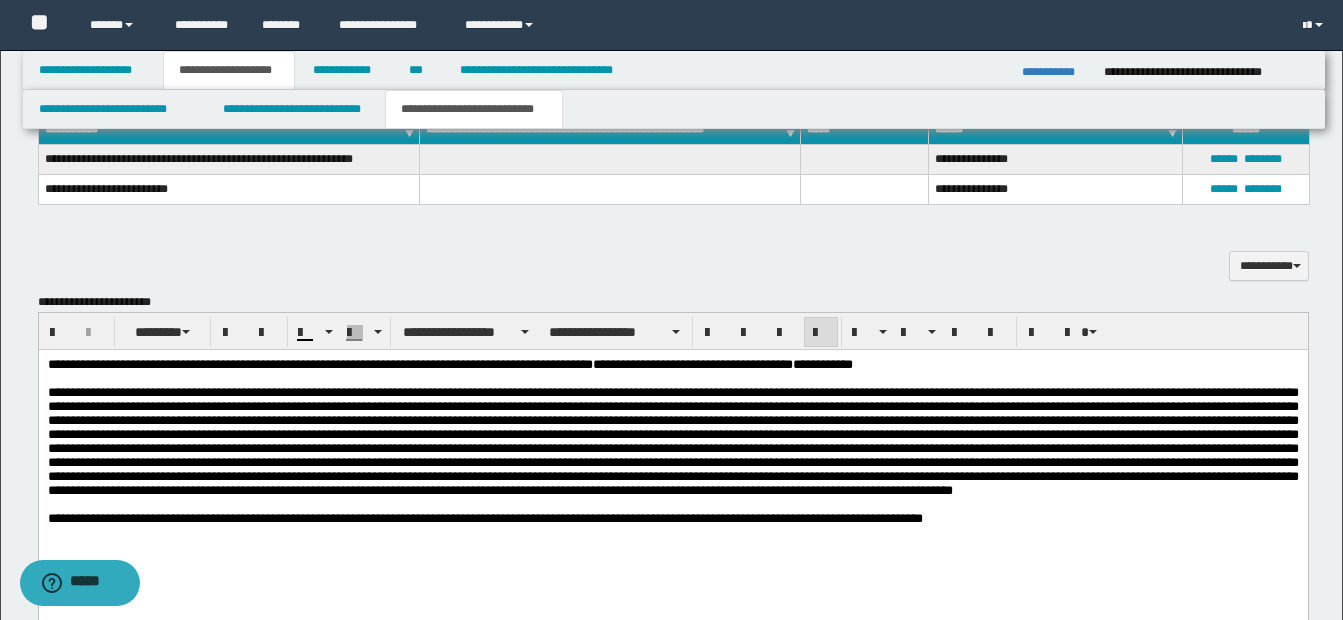scroll, scrollTop: 1000, scrollLeft: 0, axis: vertical 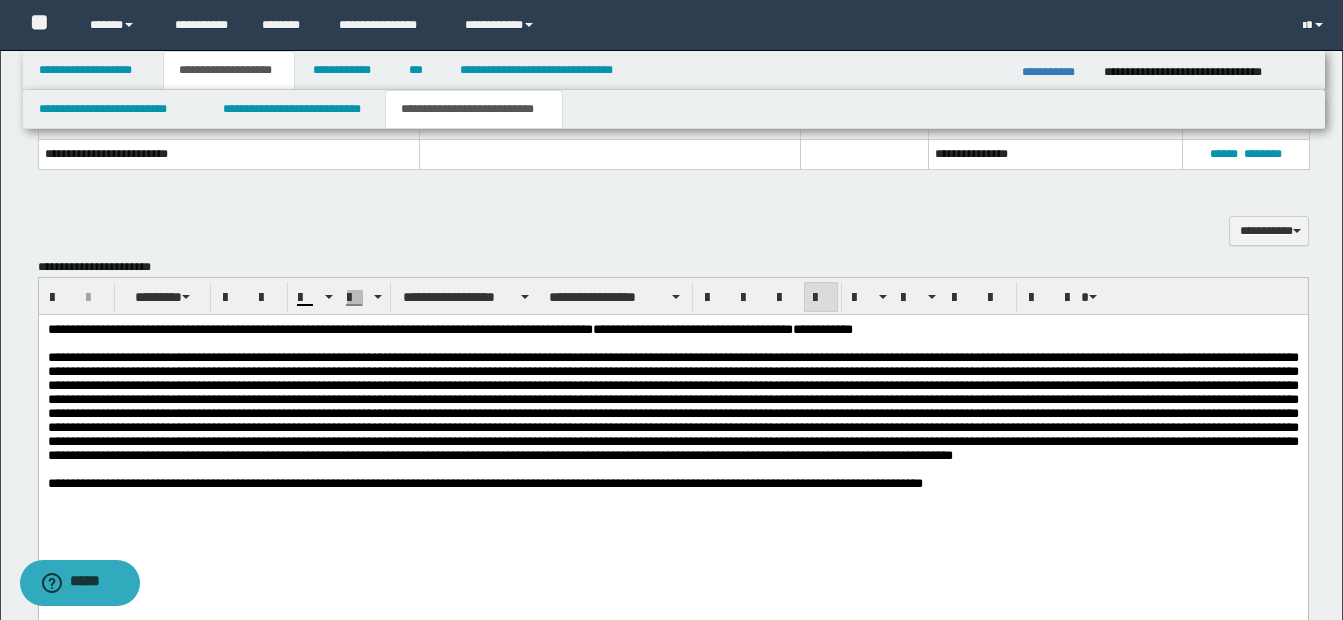click on "**********" at bounding box center [672, 431] 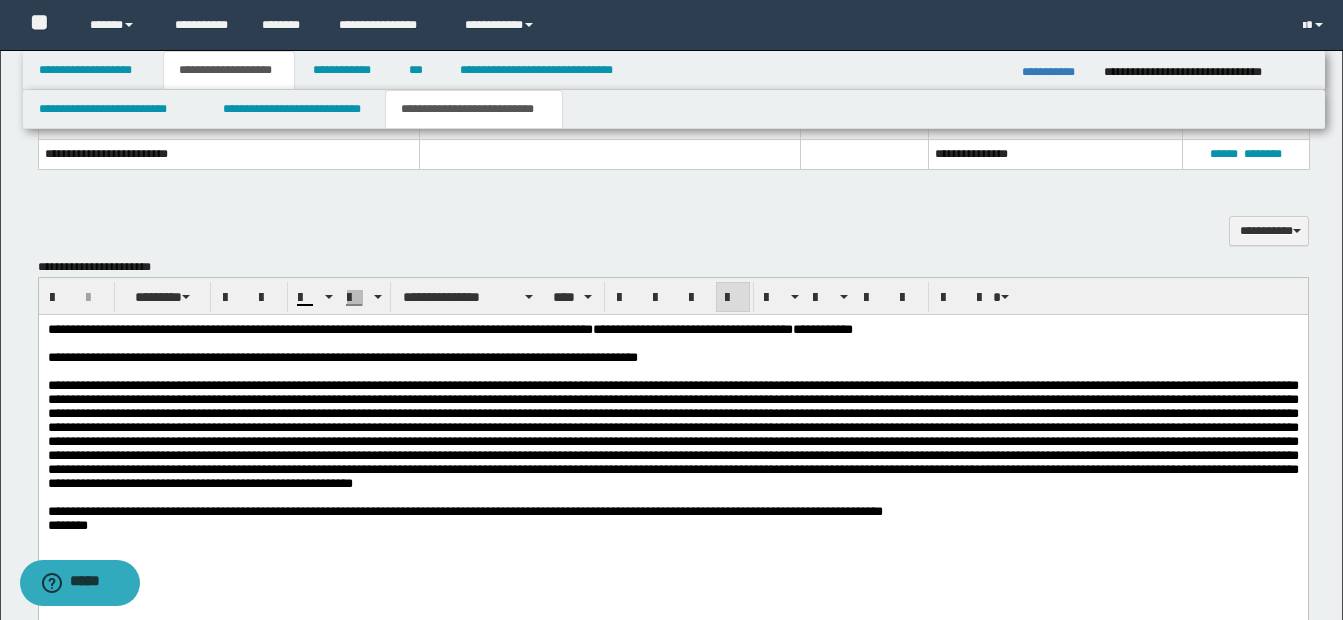 click on "**********" at bounding box center [672, 357] 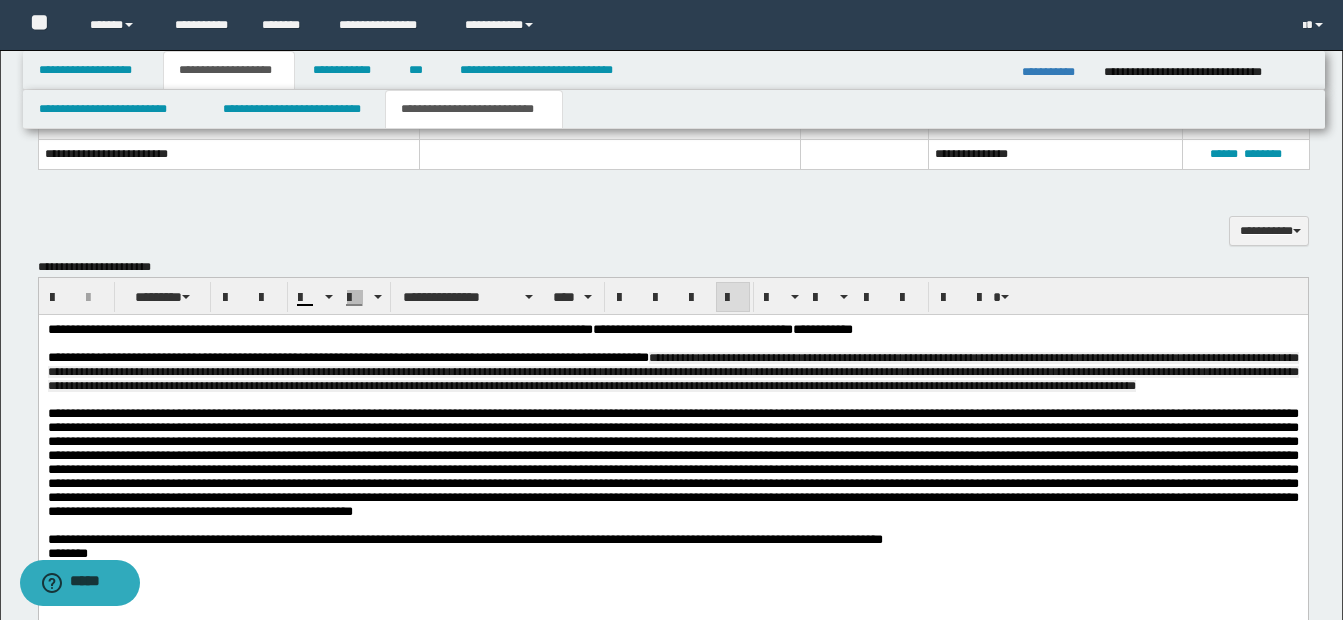 click on "**********" at bounding box center [672, 370] 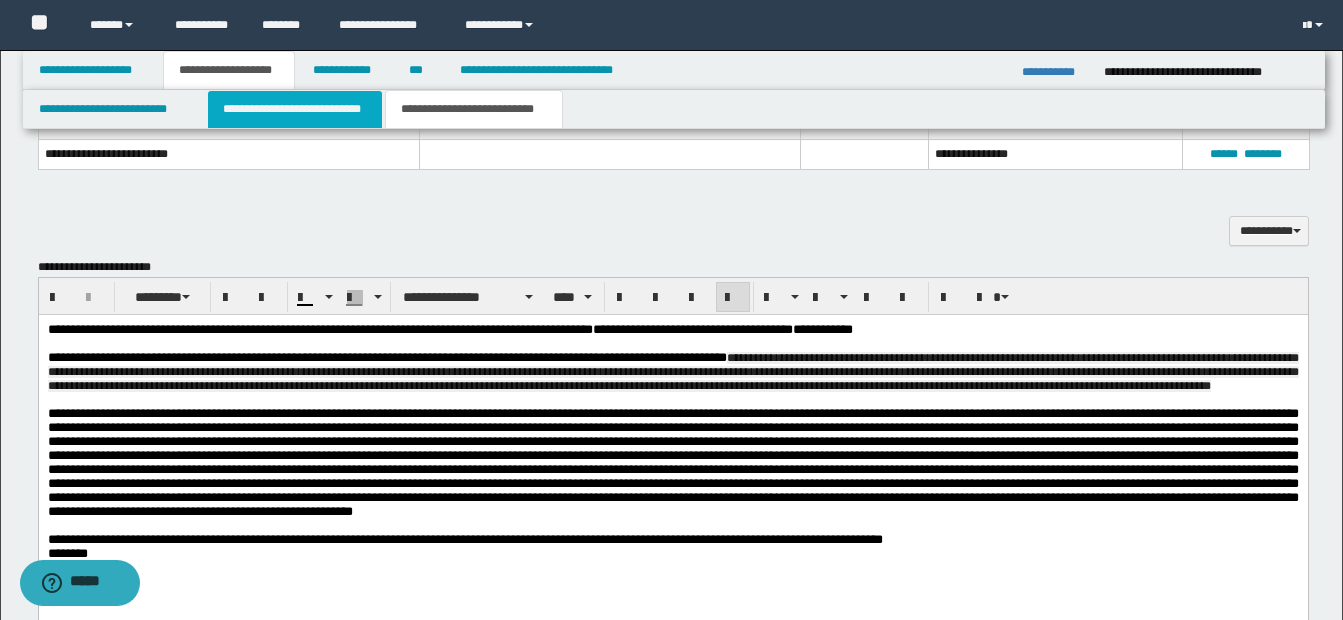 click on "**********" at bounding box center (295, 109) 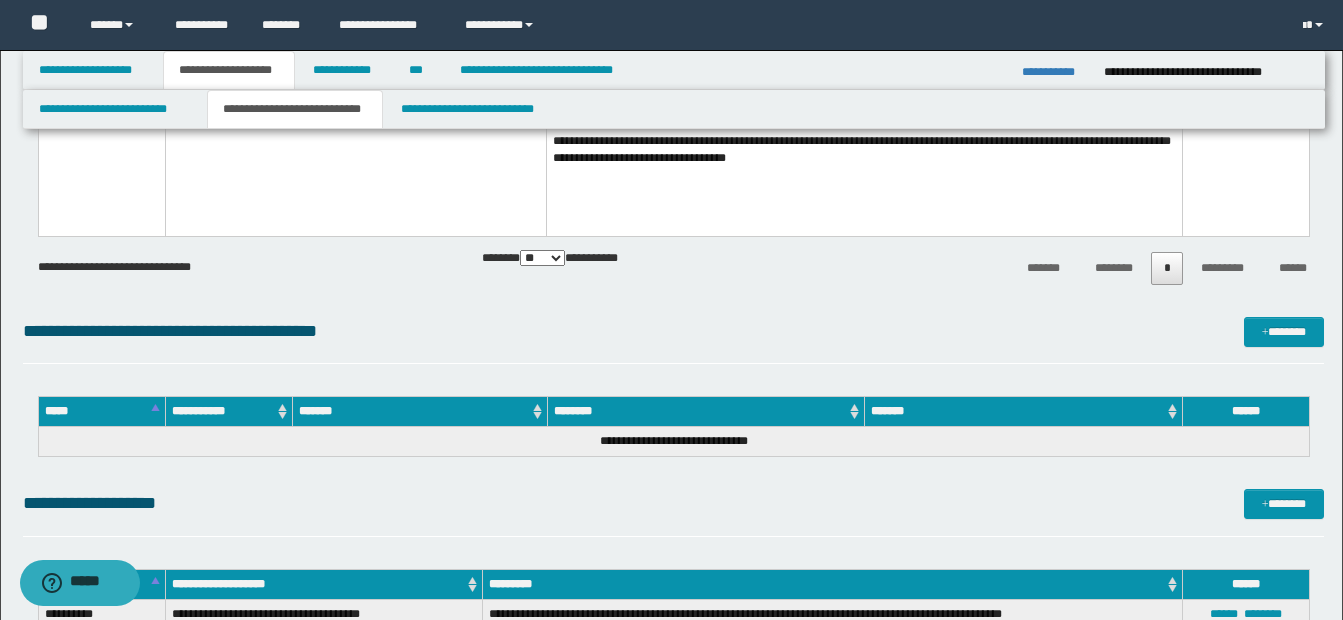 scroll, scrollTop: 2400, scrollLeft: 0, axis: vertical 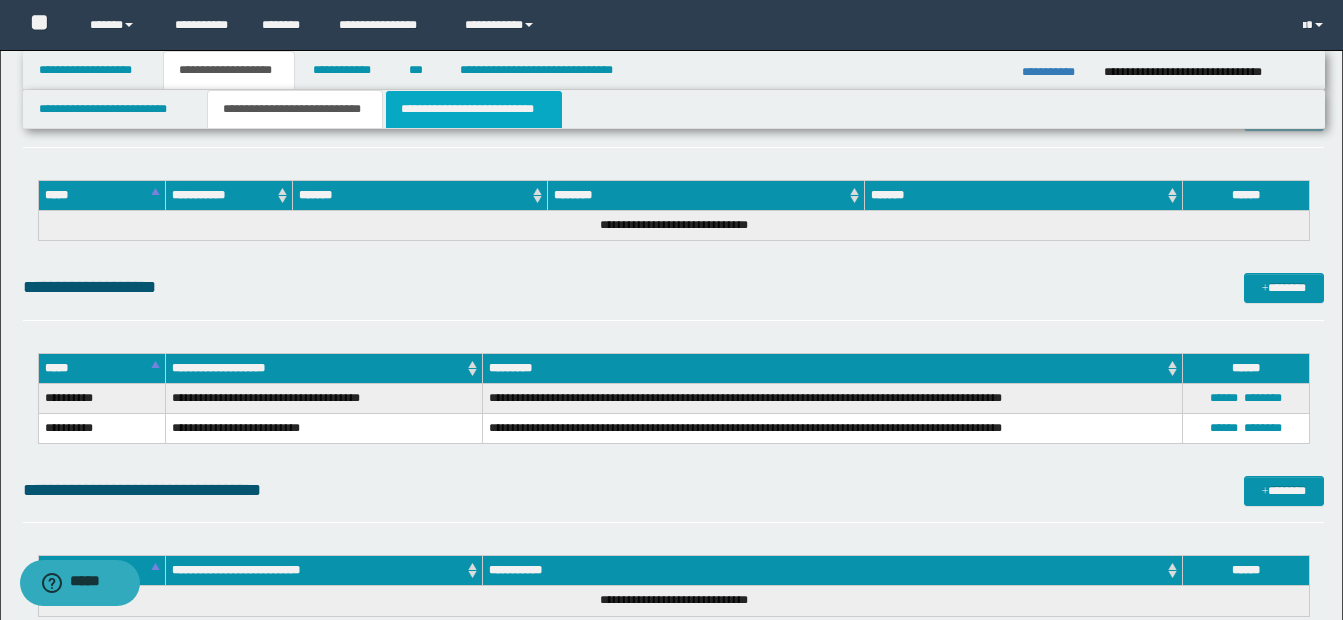 click on "**********" at bounding box center [474, 109] 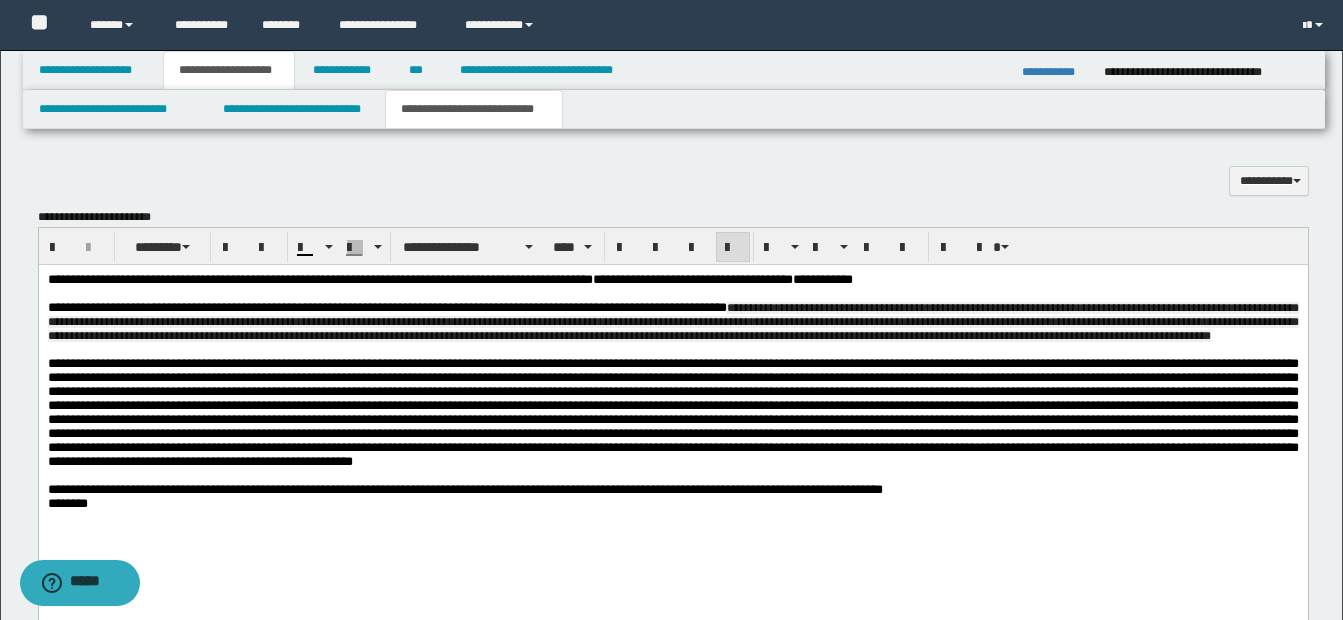 scroll, scrollTop: 1045, scrollLeft: 0, axis: vertical 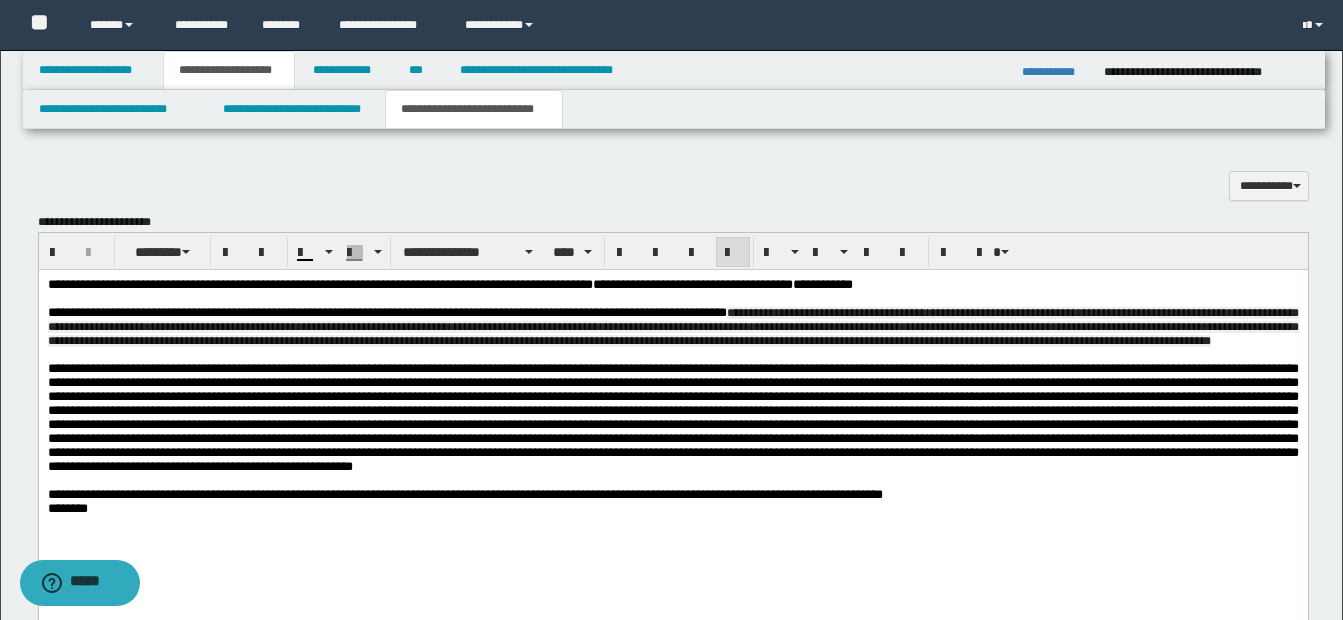 click on "**********" at bounding box center (672, 326) 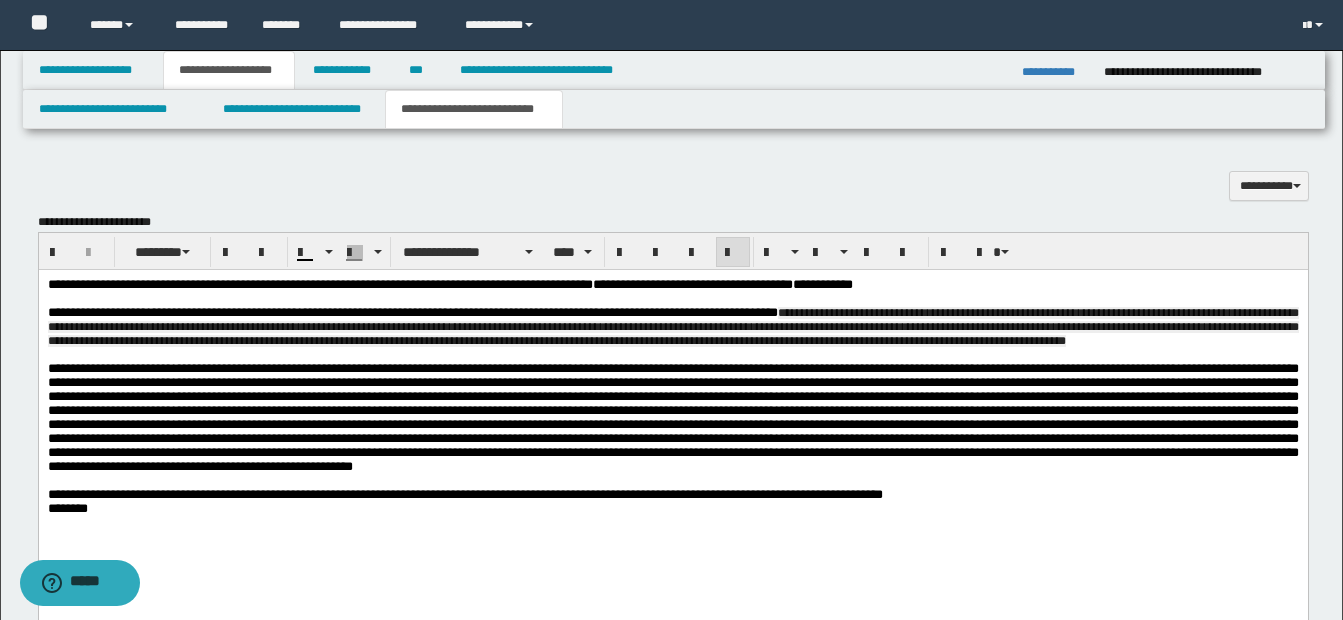 click on "**********" at bounding box center (672, 326) 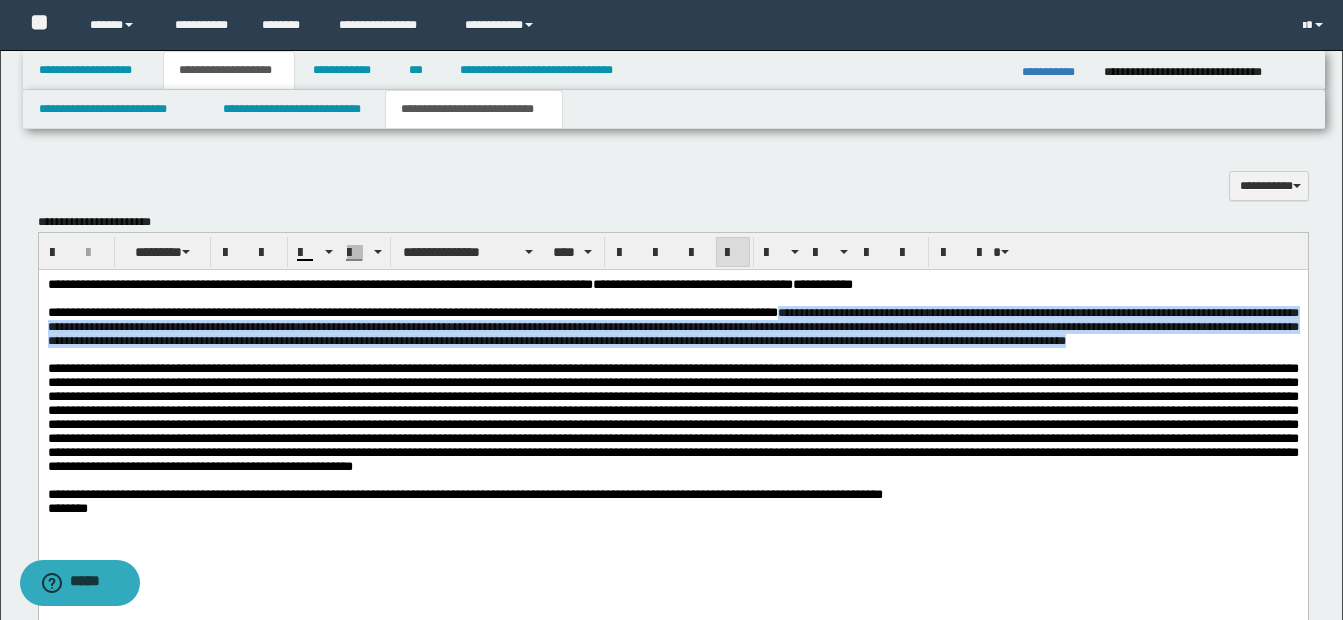 drag, startPoint x: 862, startPoint y: 315, endPoint x: 1112, endPoint y: 373, distance: 256.63983 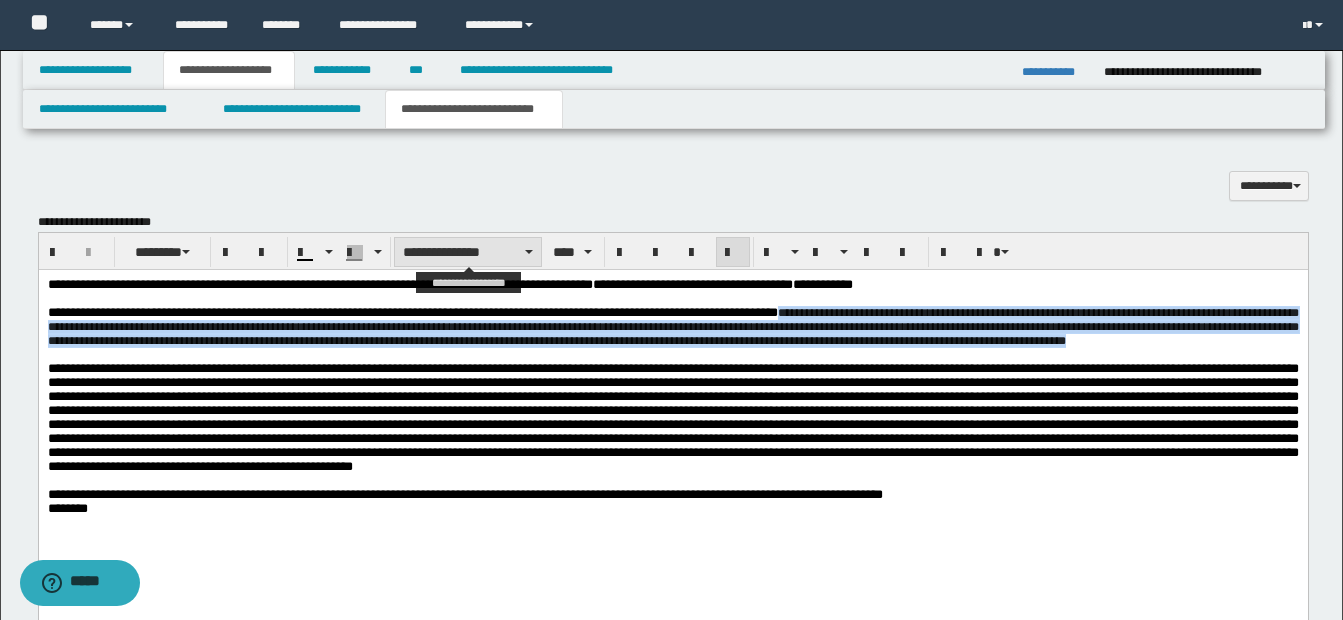 click on "**********" at bounding box center [468, 252] 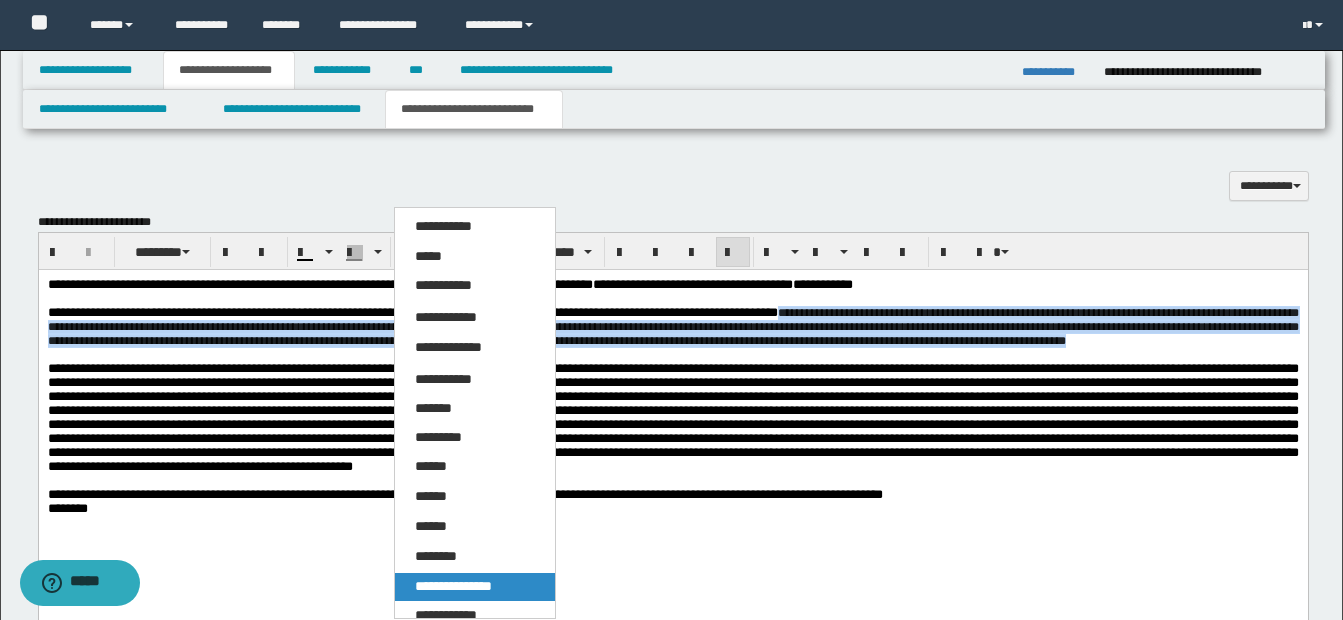 click on "**********" at bounding box center [453, 586] 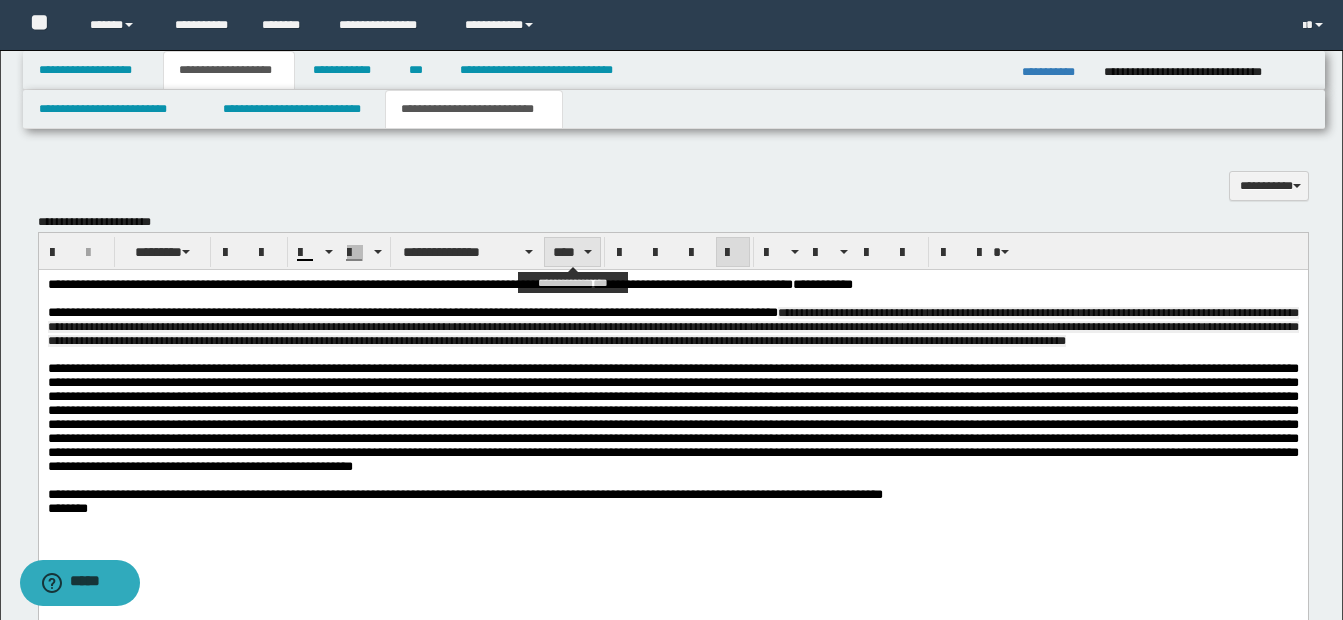 click on "****" at bounding box center (572, 252) 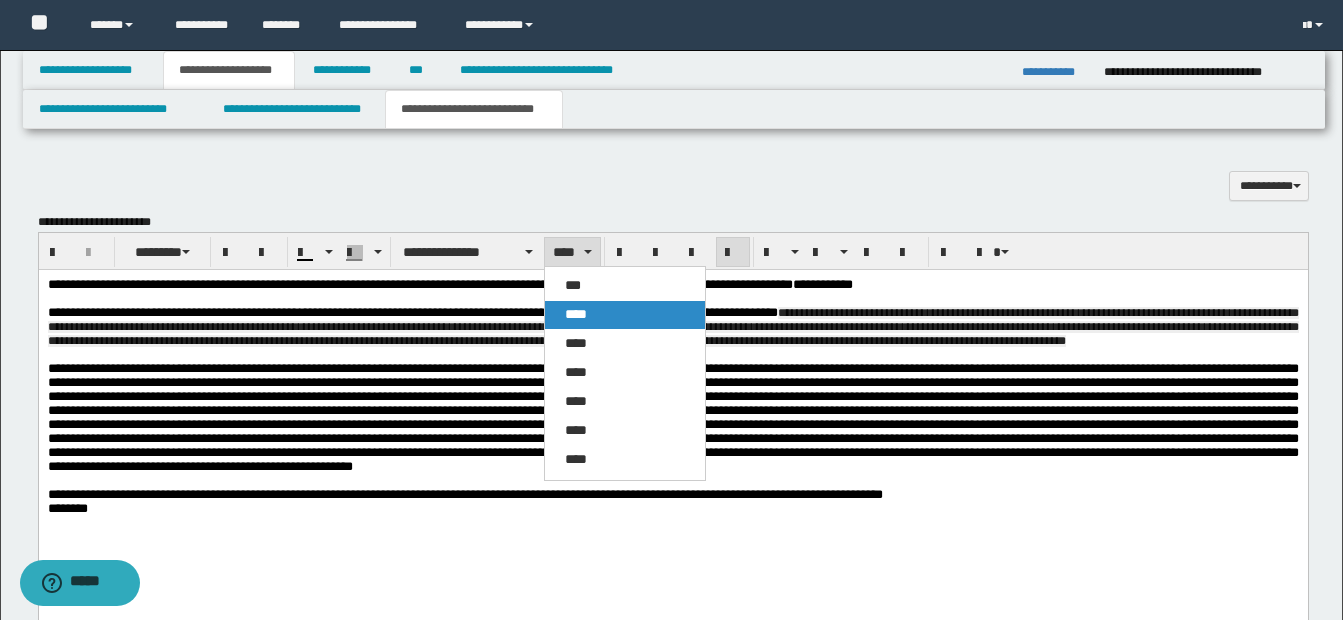 click on "****" at bounding box center (576, 314) 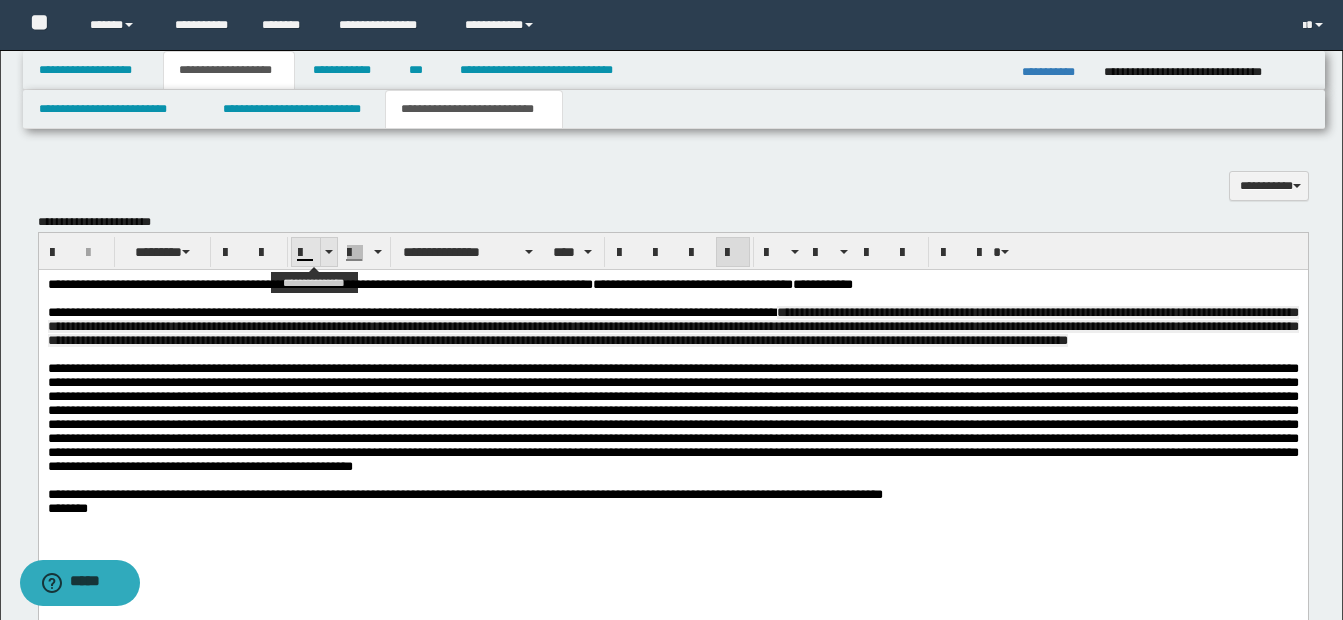 click at bounding box center [329, 252] 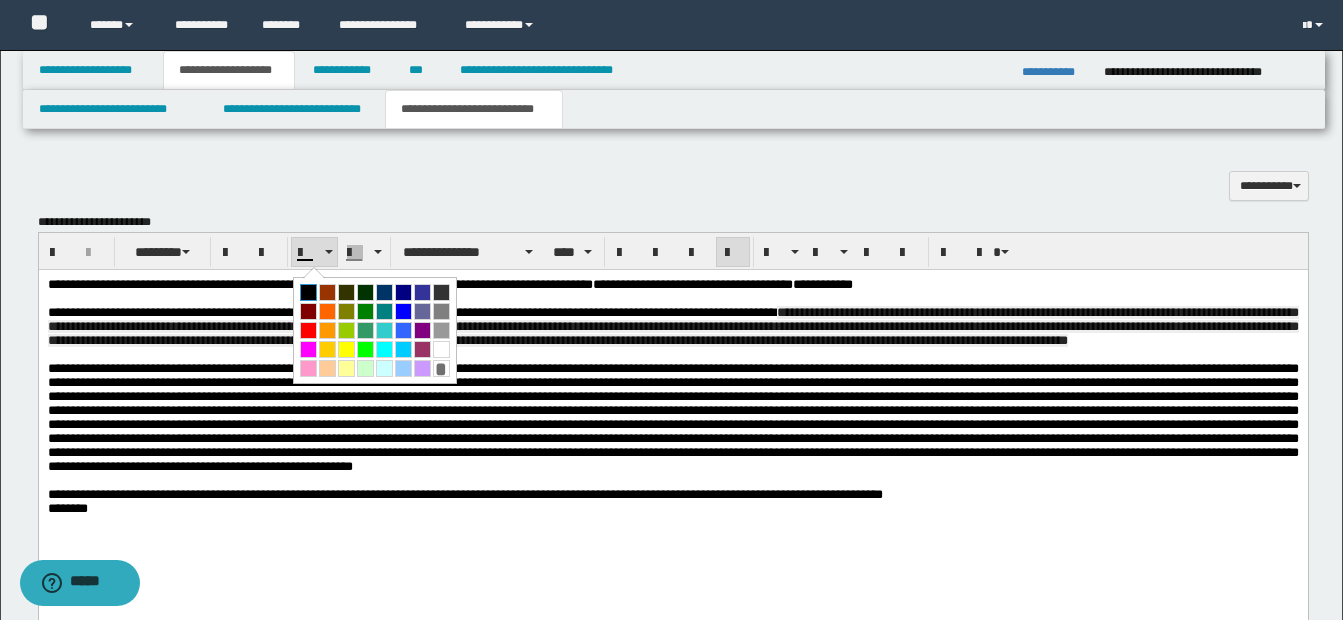 click at bounding box center (308, 292) 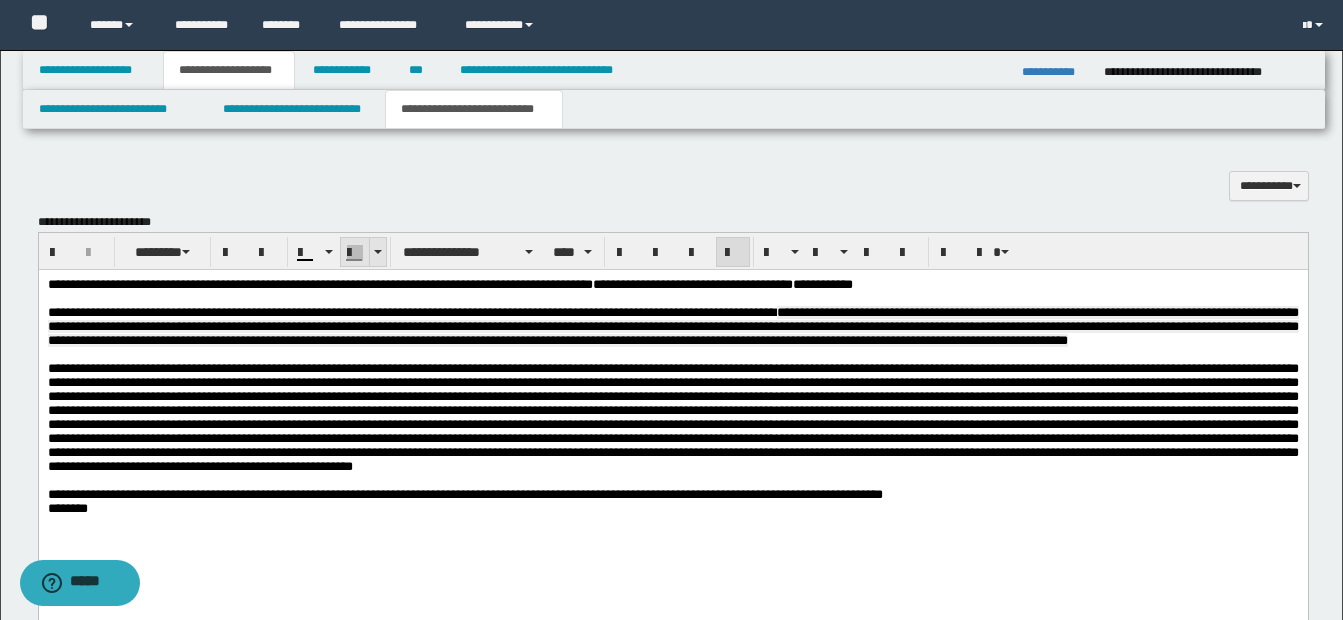 click at bounding box center (377, 252) 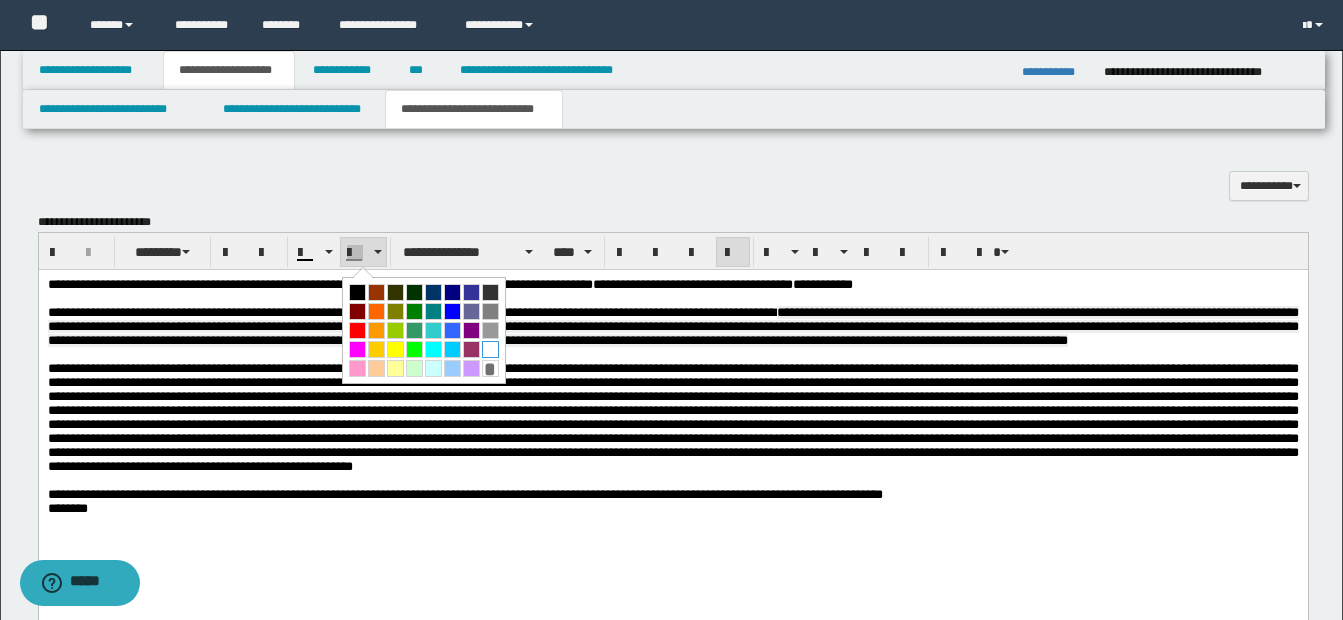 click at bounding box center (490, 349) 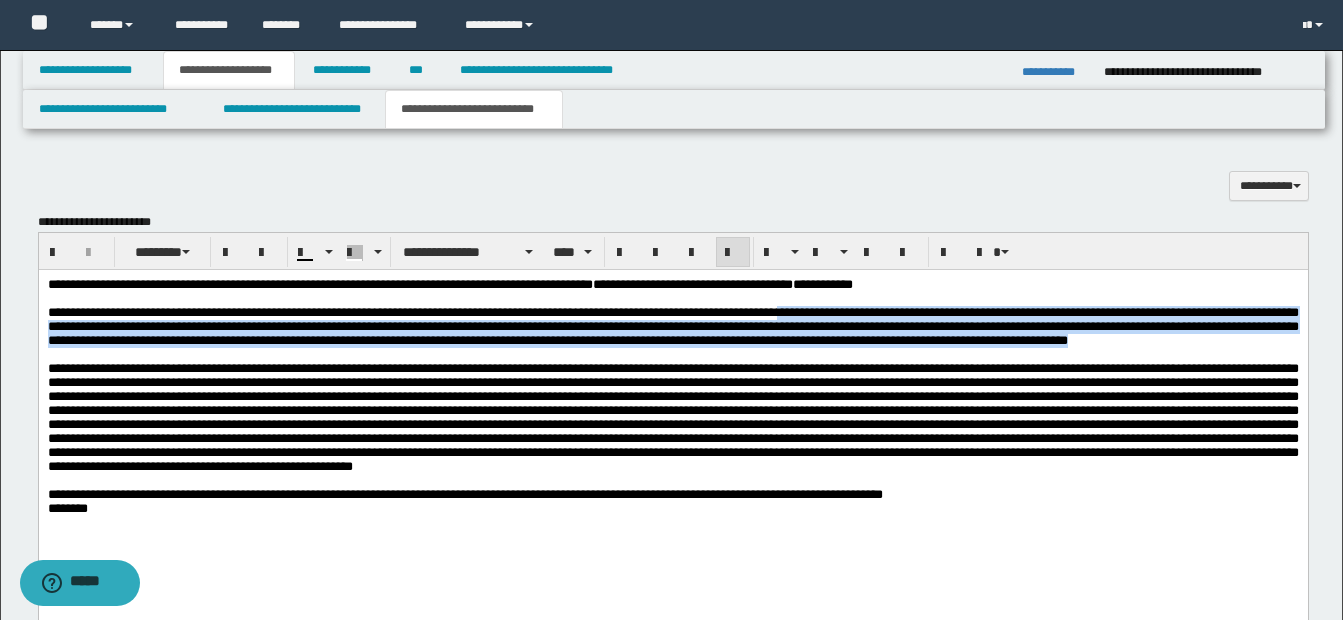 click on "**********" at bounding box center (672, 326) 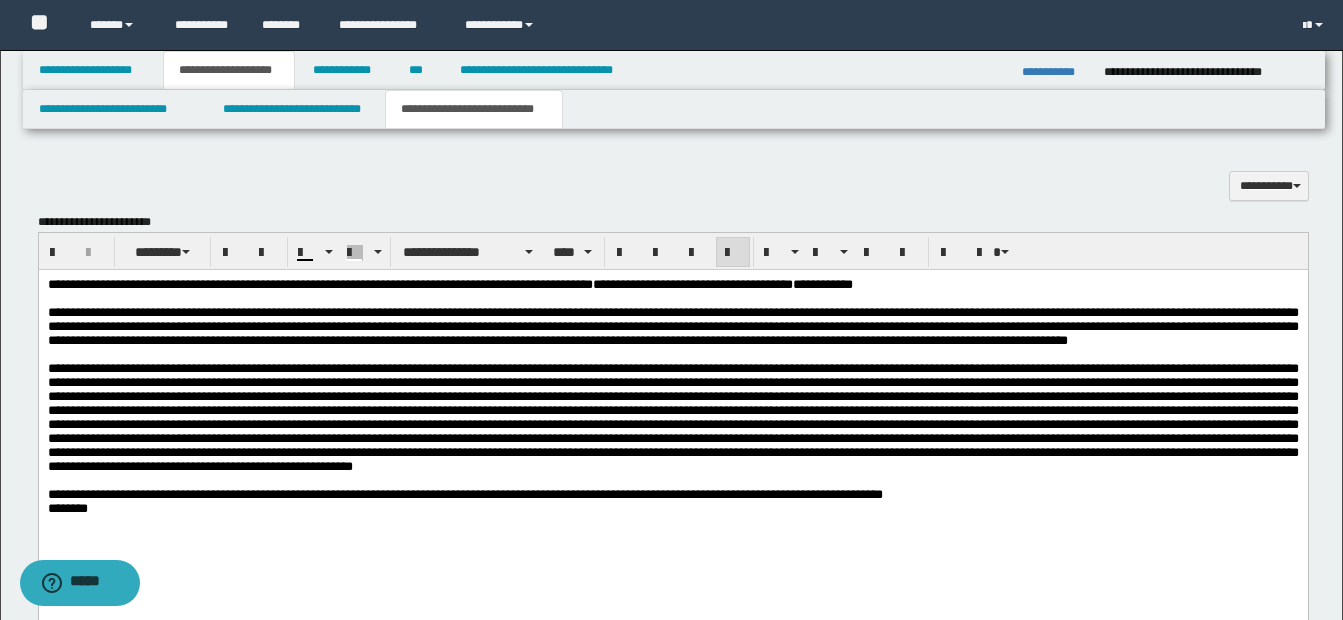 click on "**********" at bounding box center [672, 284] 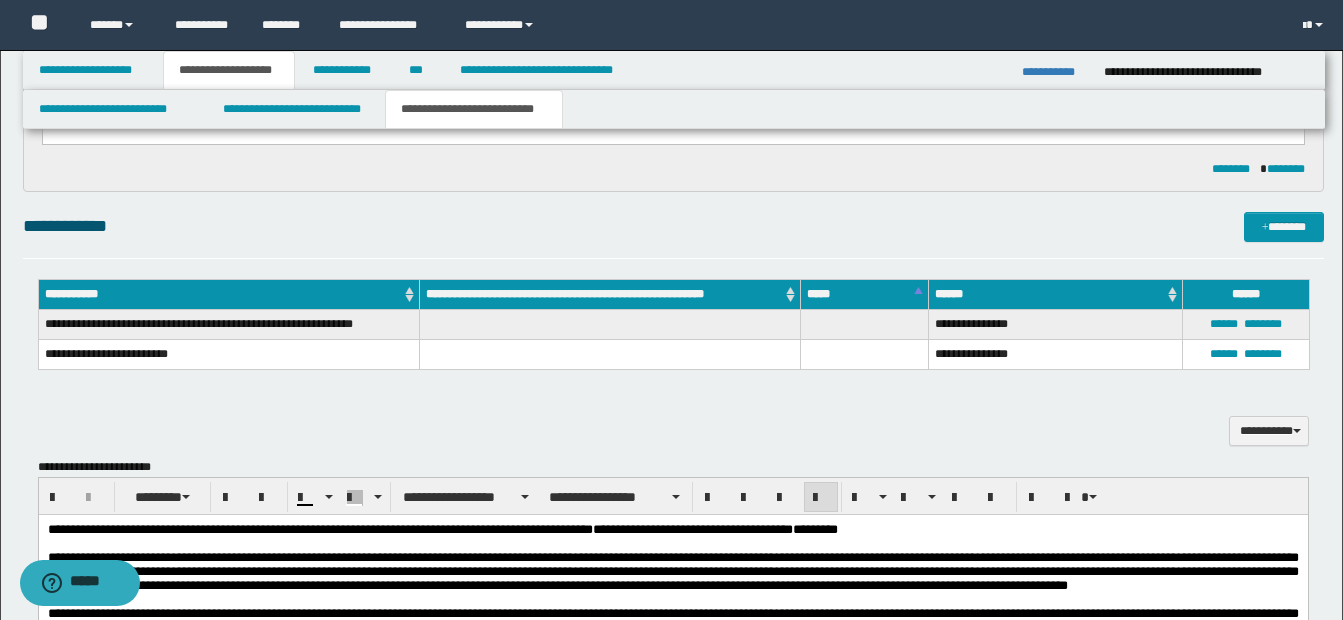 scroll, scrollTop: 845, scrollLeft: 0, axis: vertical 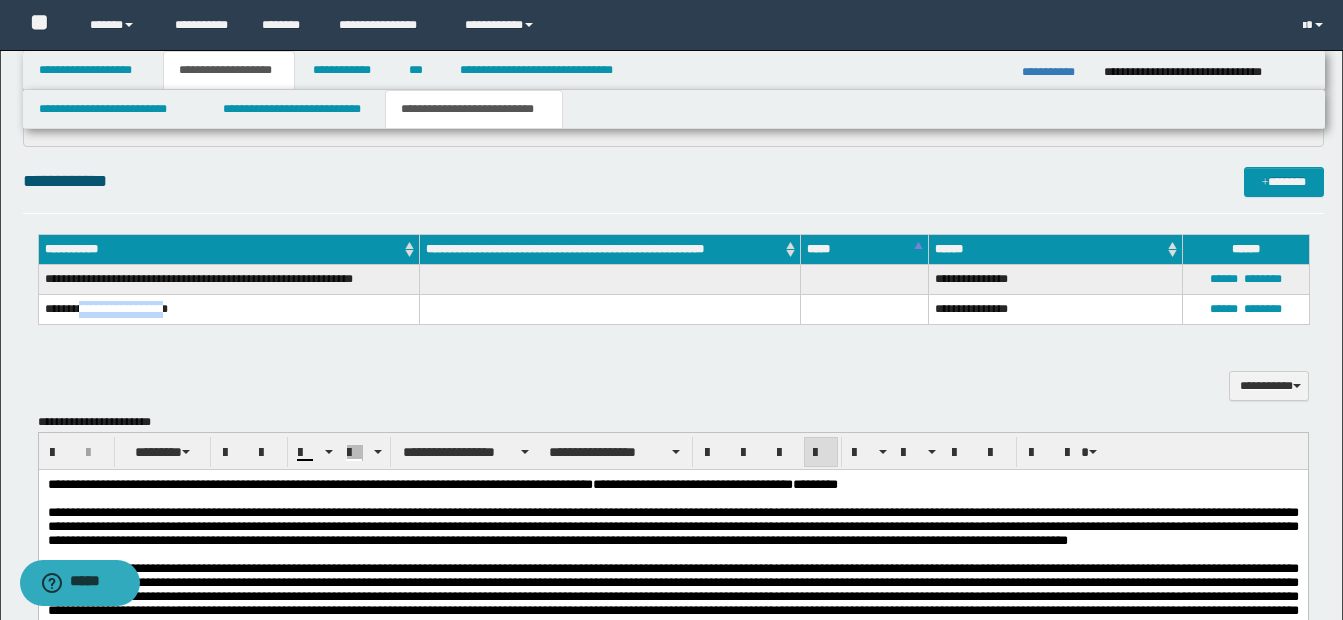 drag, startPoint x: 83, startPoint y: 310, endPoint x: 170, endPoint y: 311, distance: 87.005745 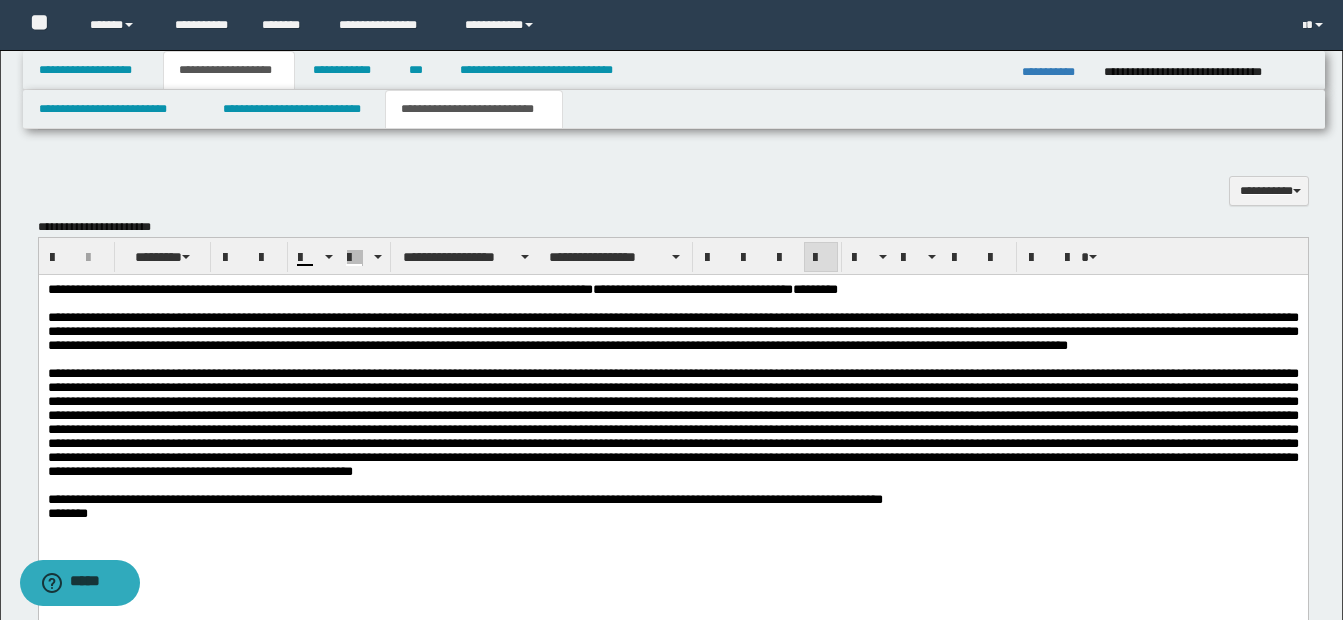 scroll, scrollTop: 1145, scrollLeft: 0, axis: vertical 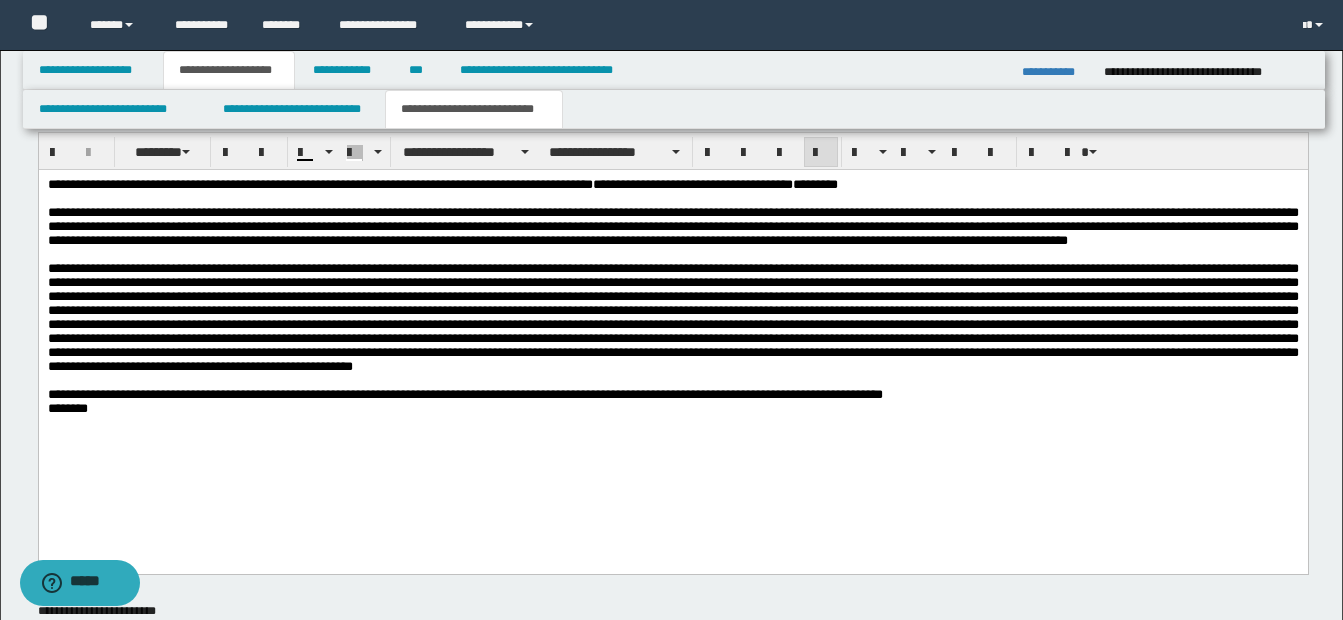 click on "**********" at bounding box center (672, 184) 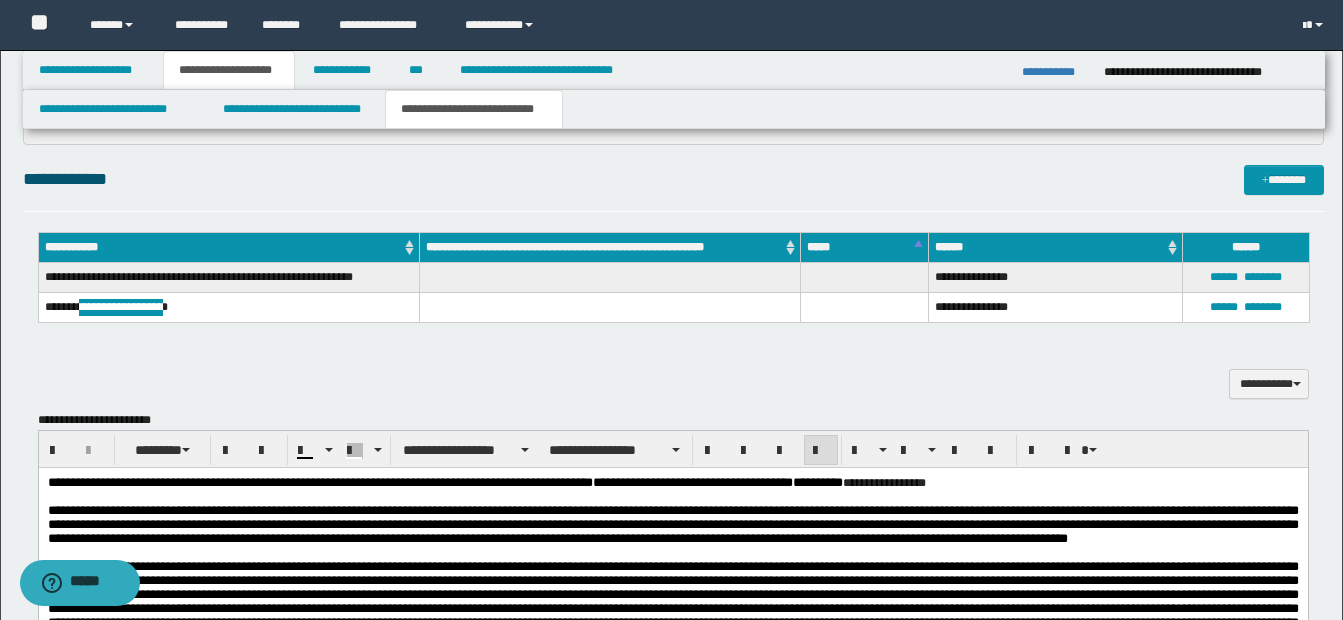 scroll, scrollTop: 845, scrollLeft: 0, axis: vertical 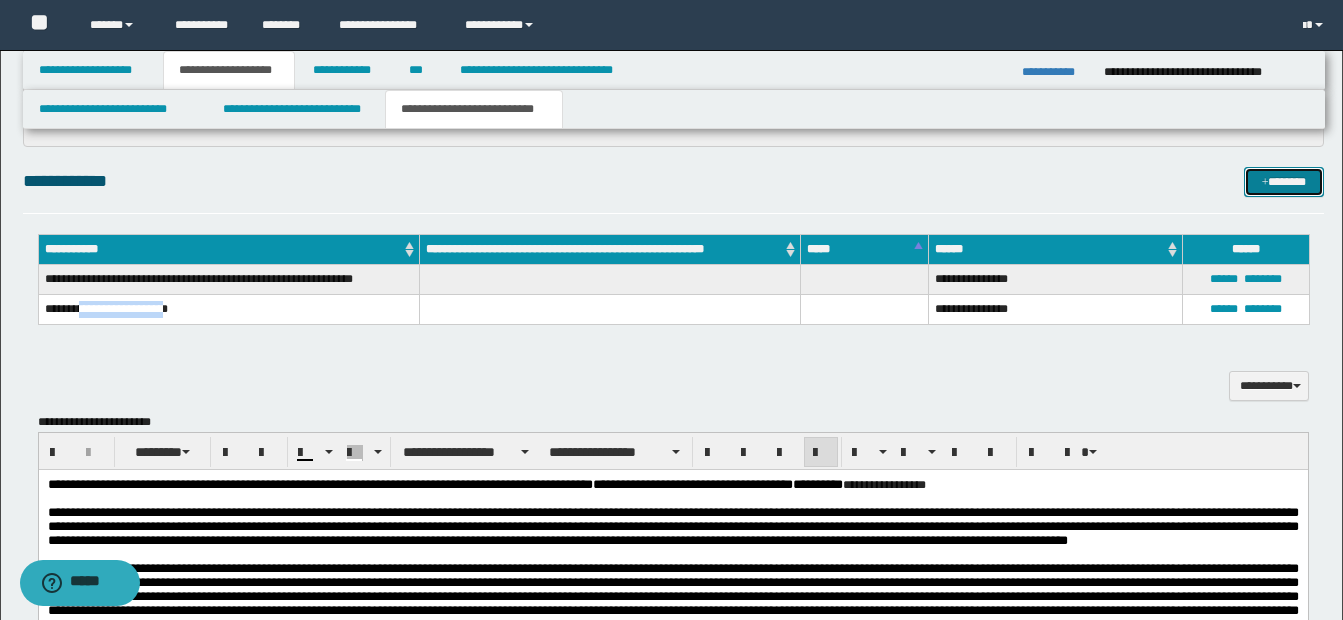 click on "*******" at bounding box center (1284, 182) 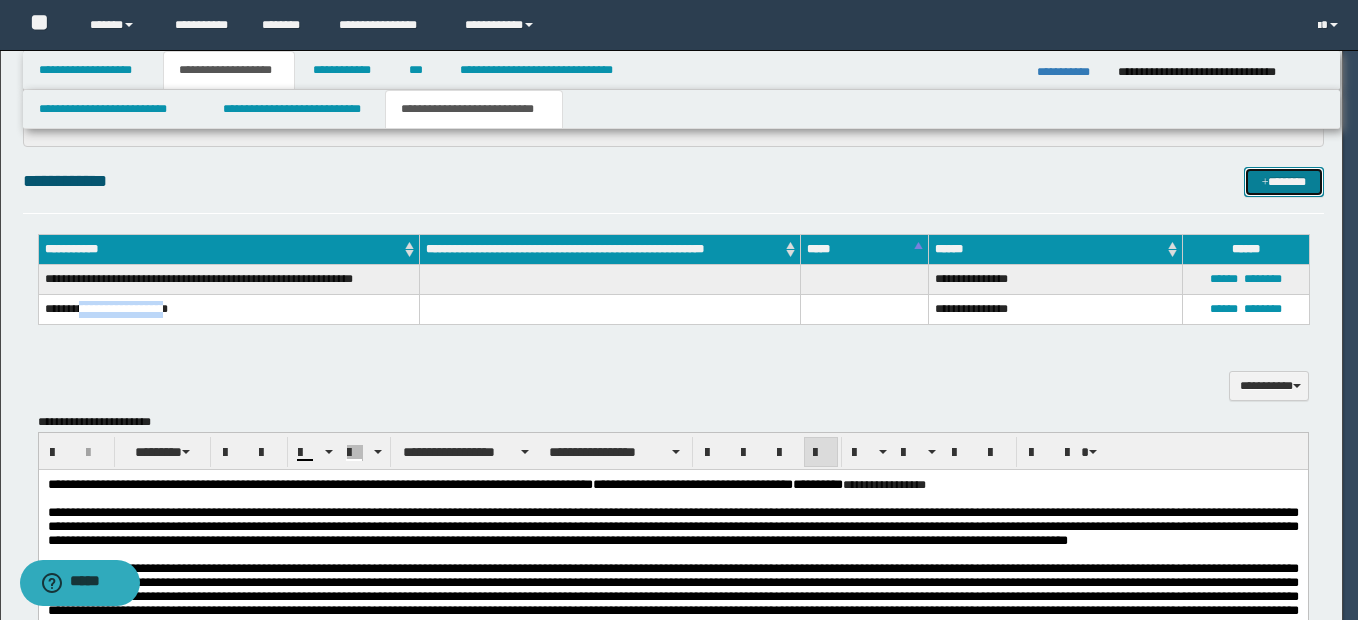 type 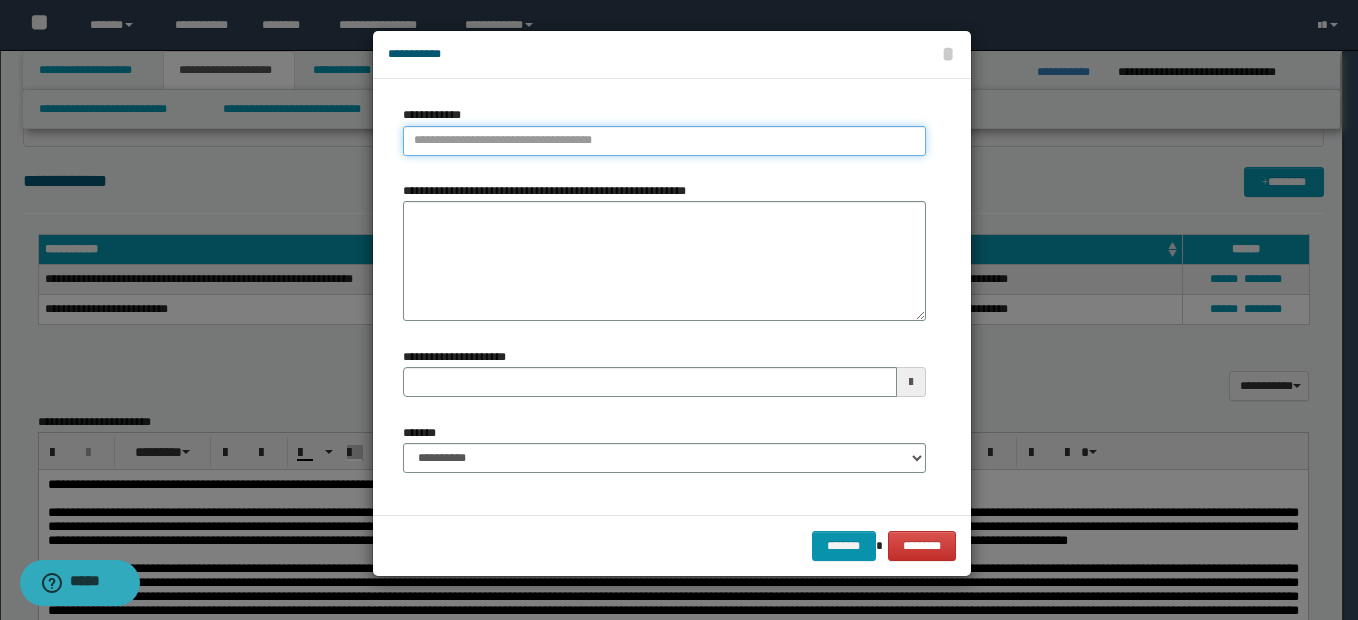 click on "**********" at bounding box center [664, 141] 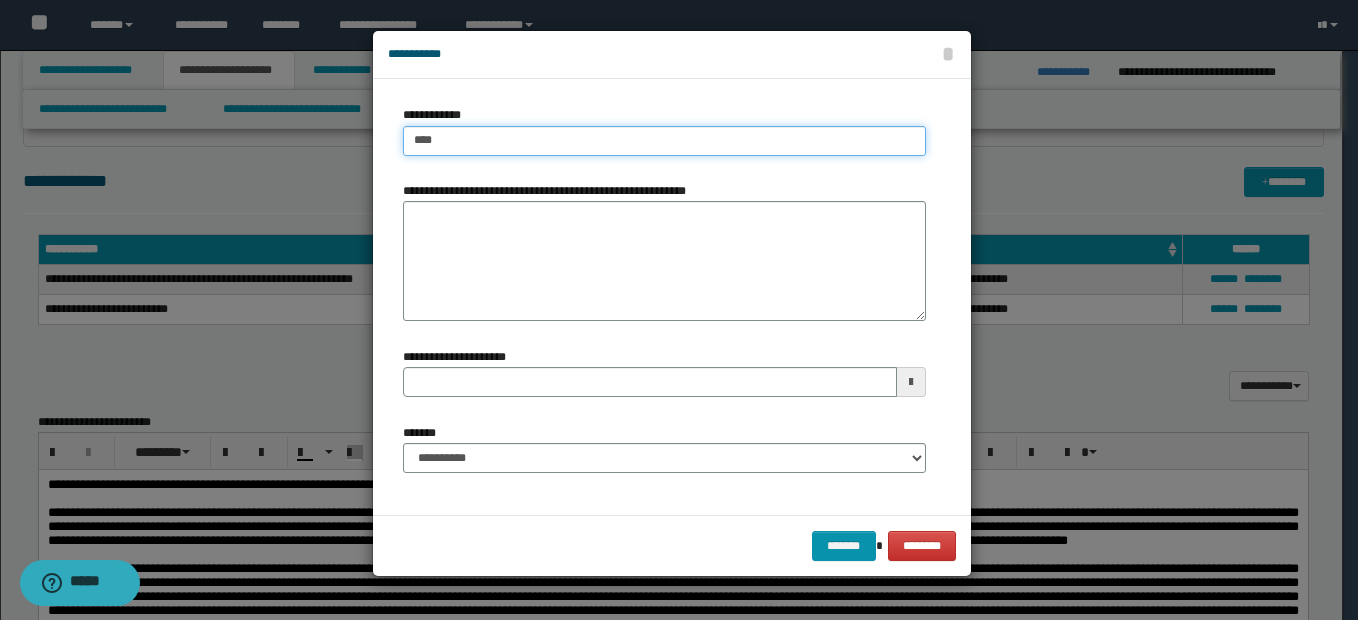 type on "***" 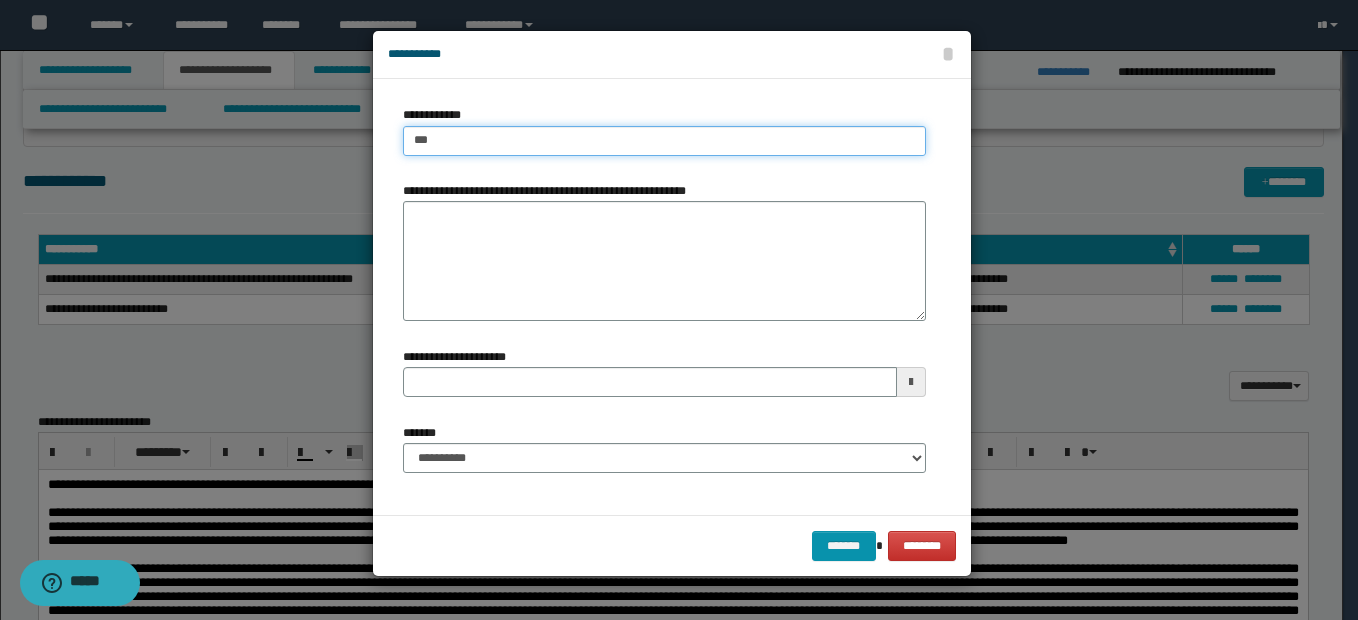 type on "***" 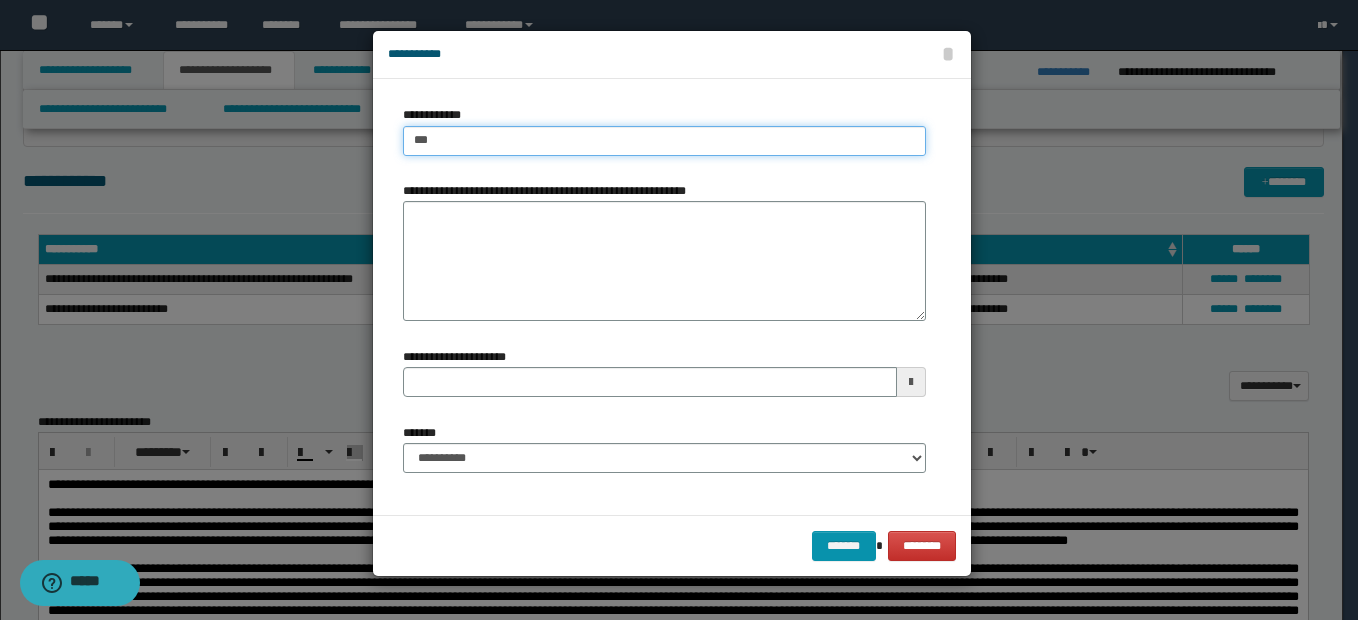 type 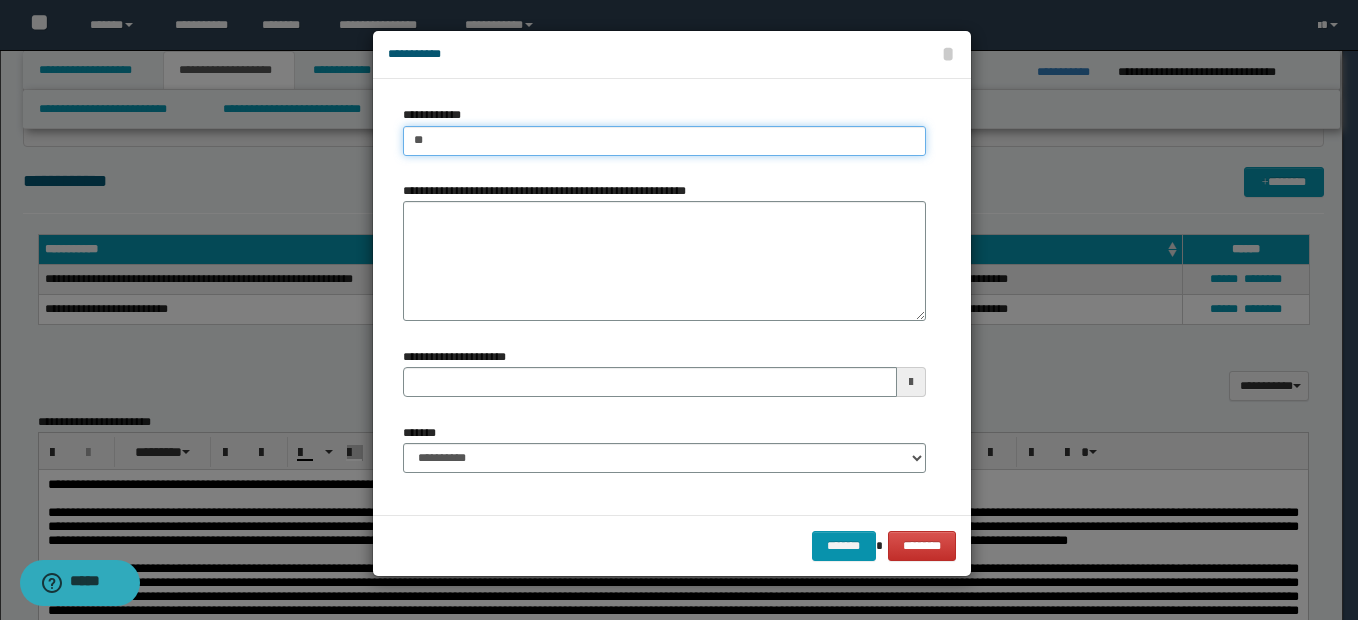 type on "*" 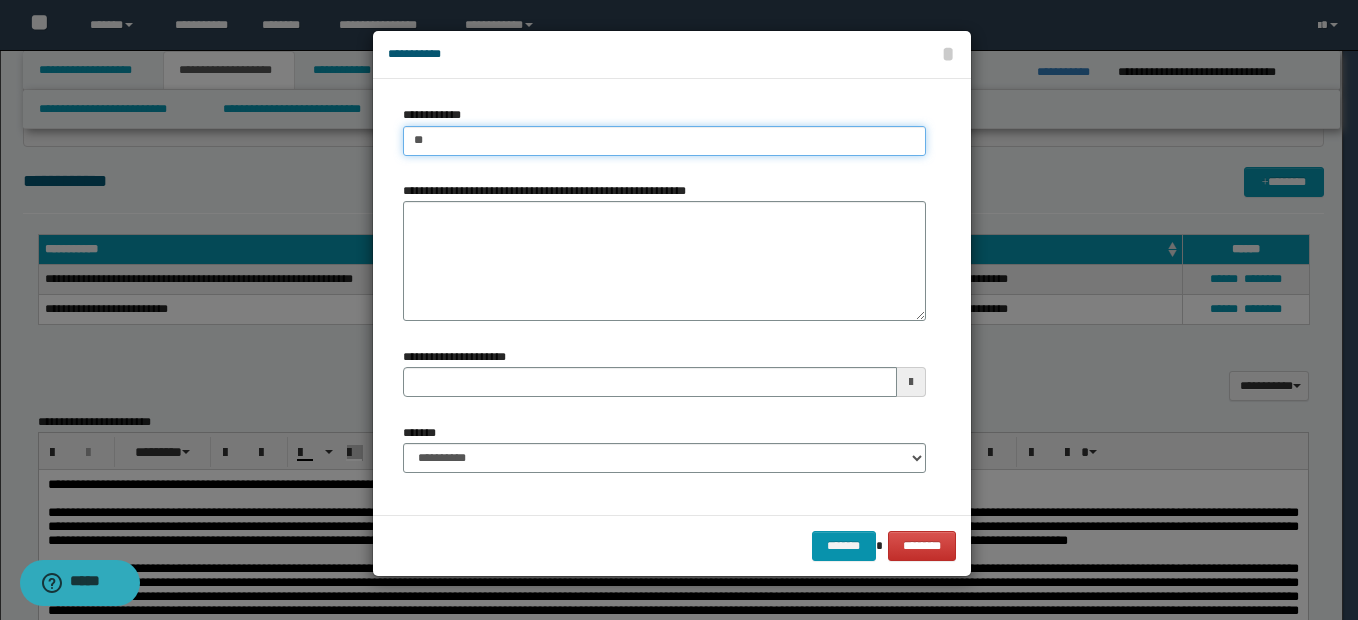 type on "***" 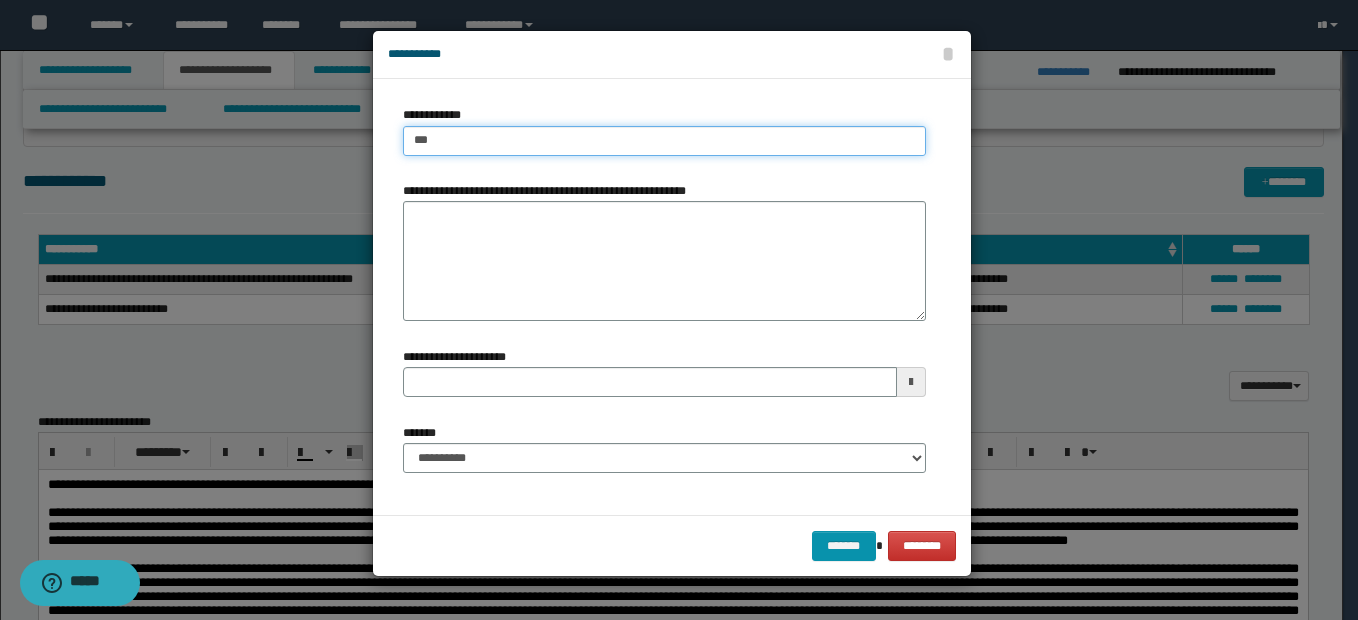 type on "***" 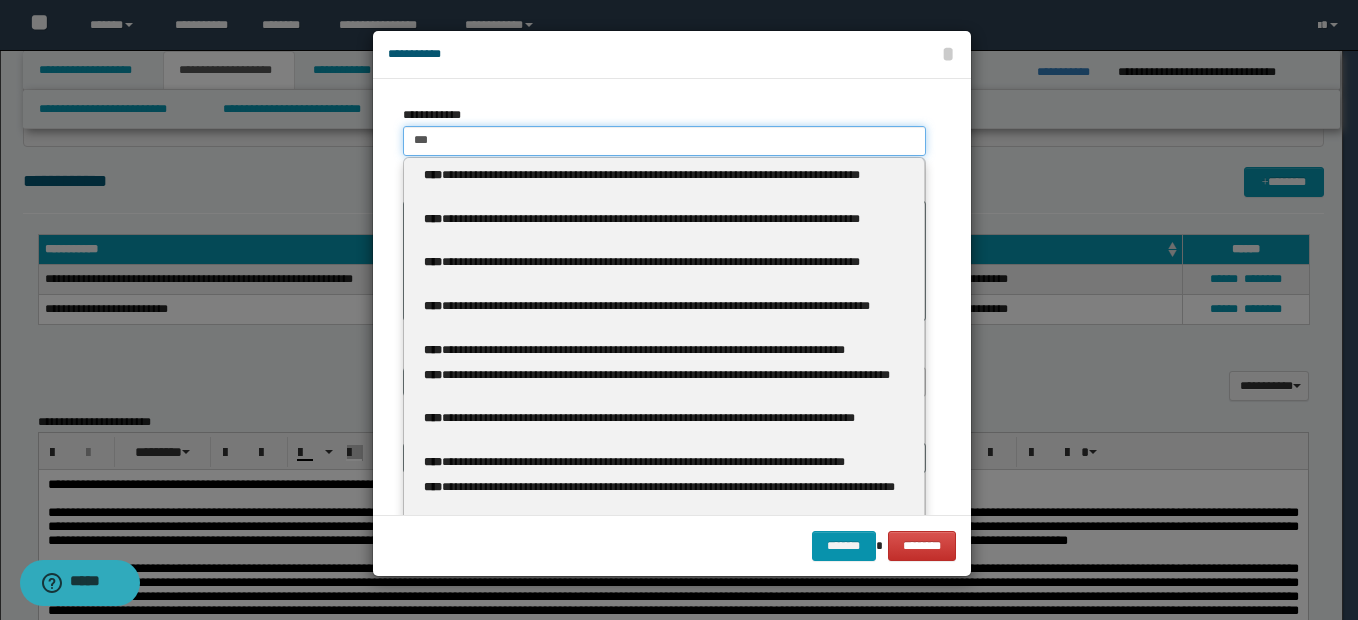 type 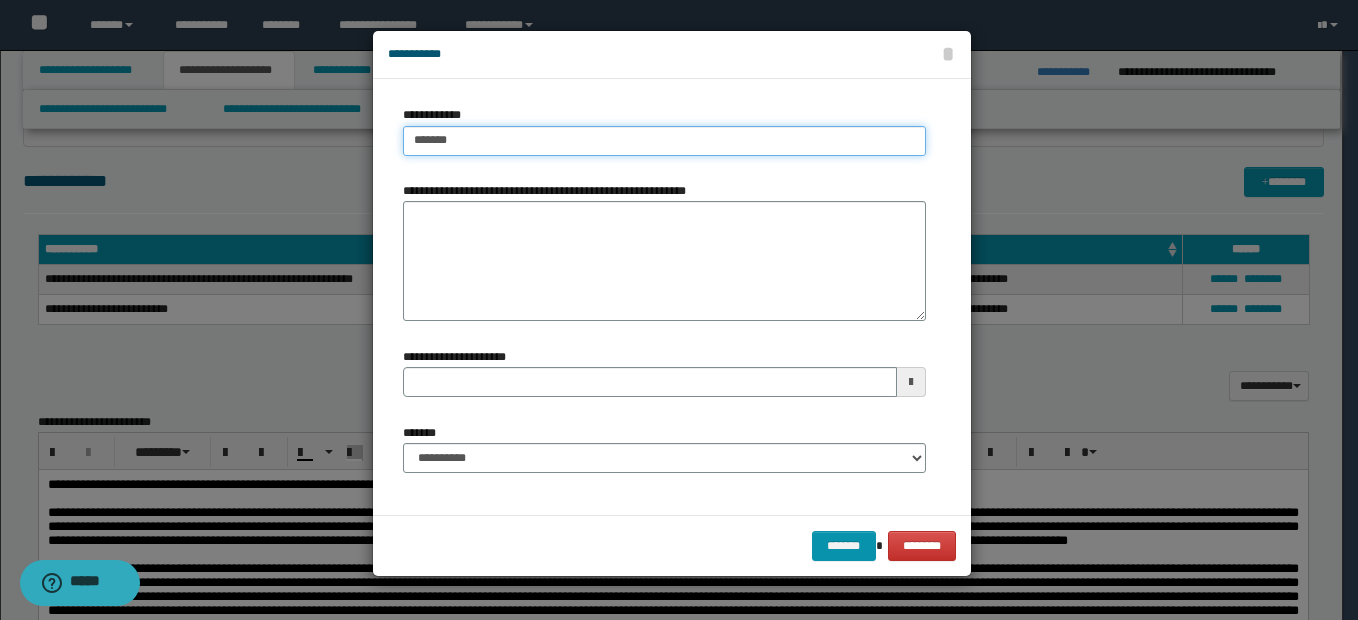 click on "*******" at bounding box center [664, 141] 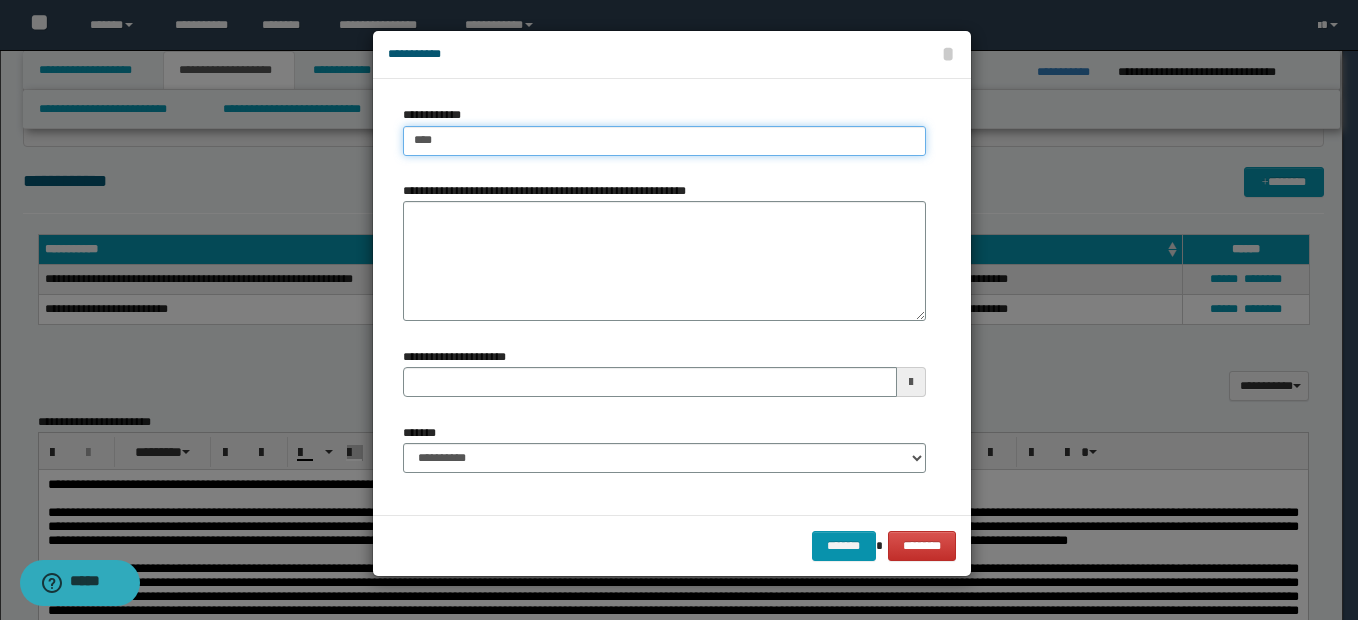 type on "***" 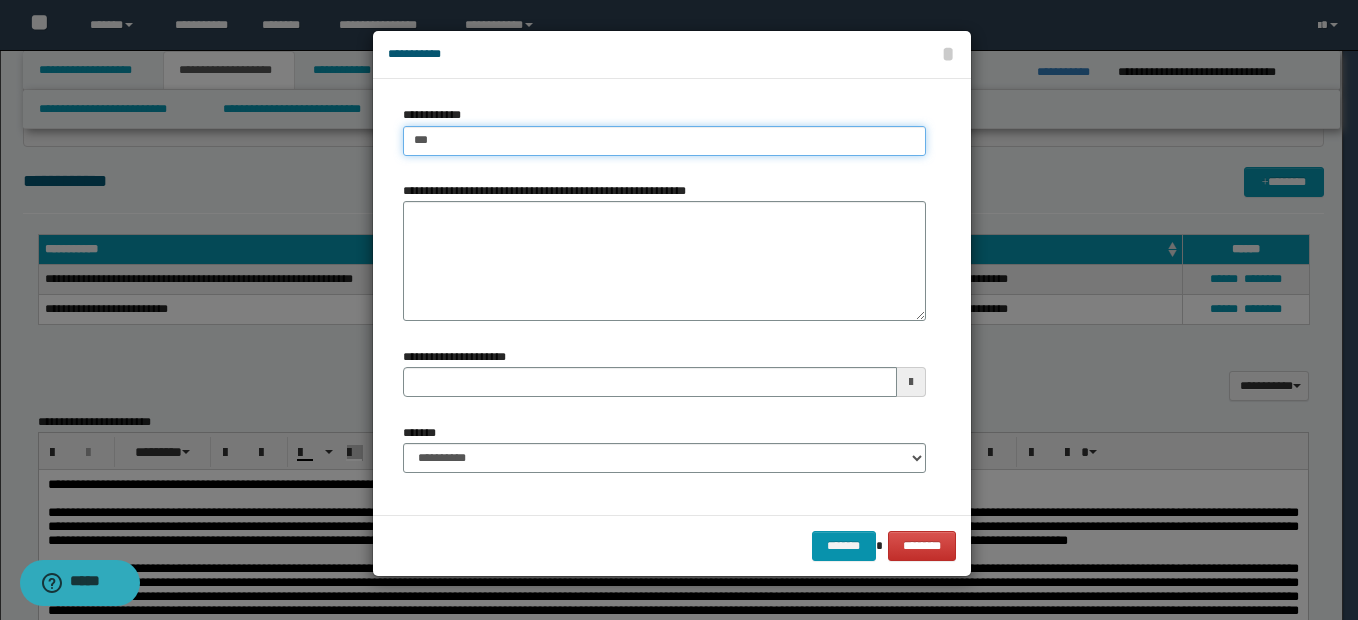 type on "***" 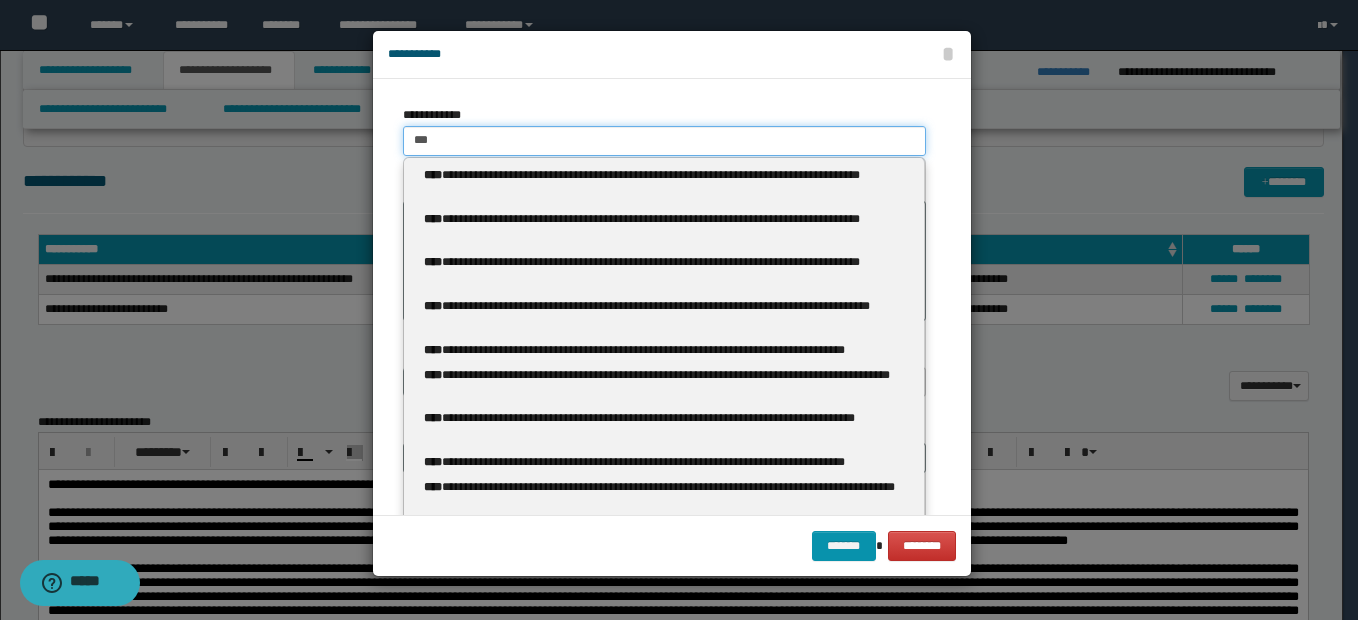 type 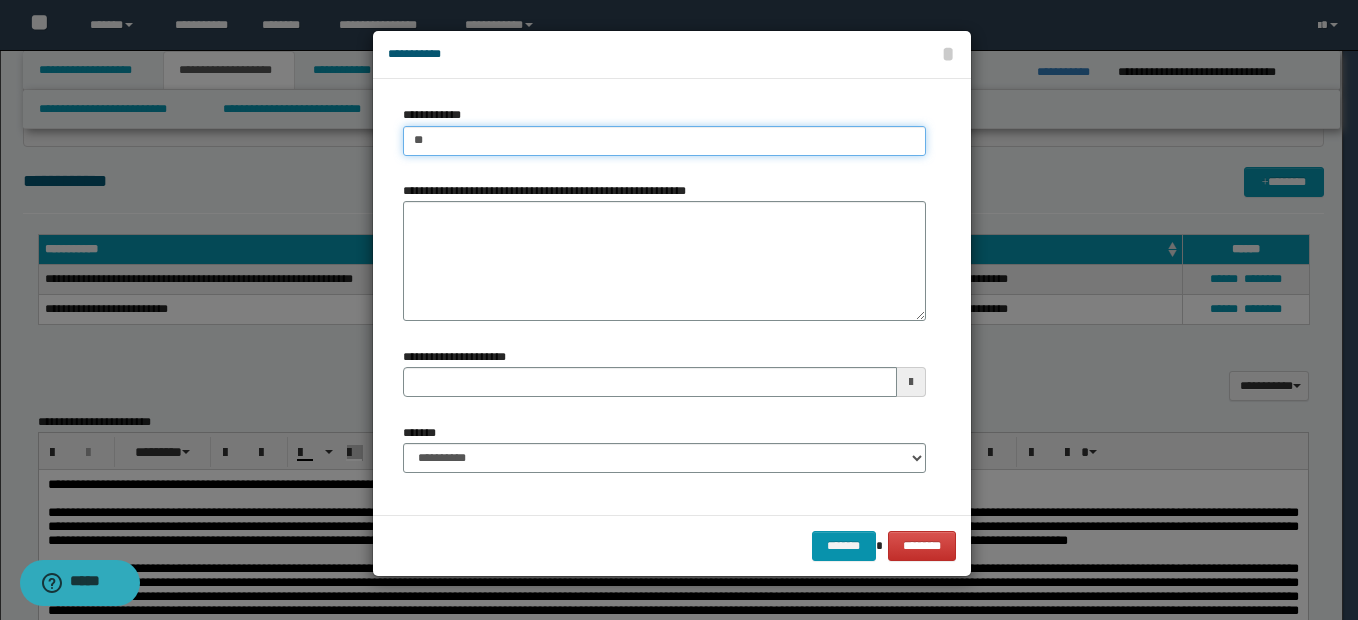 type on "*" 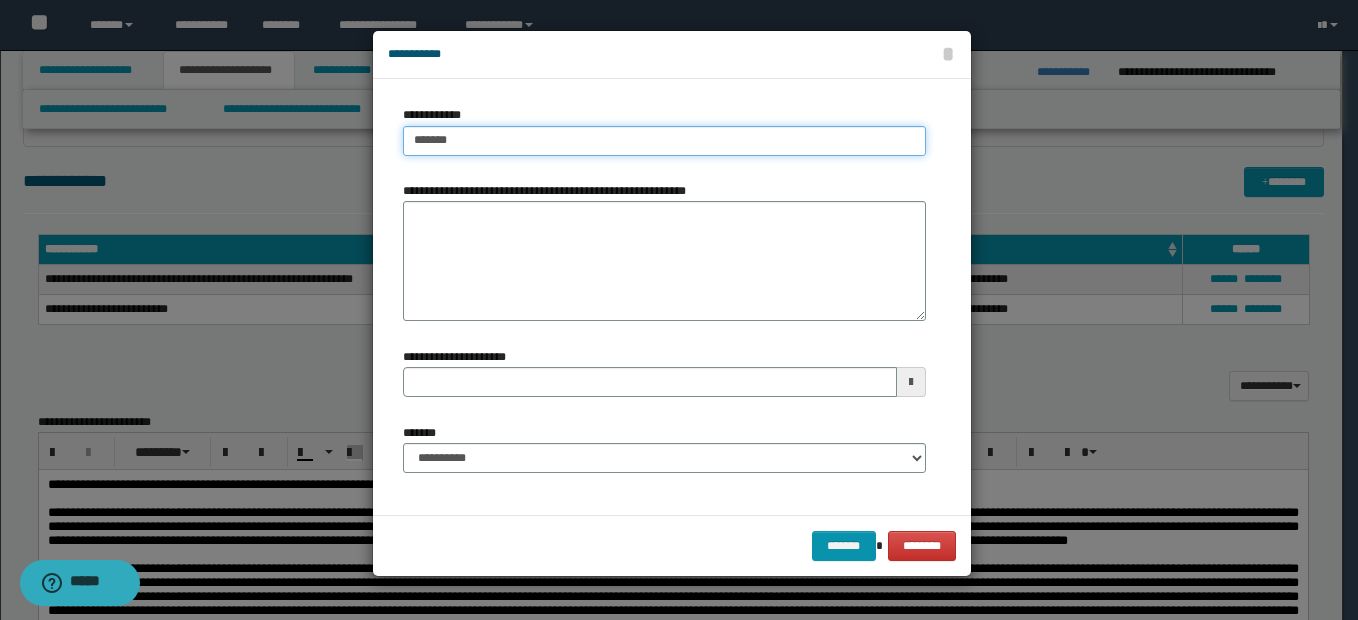 type on "*******" 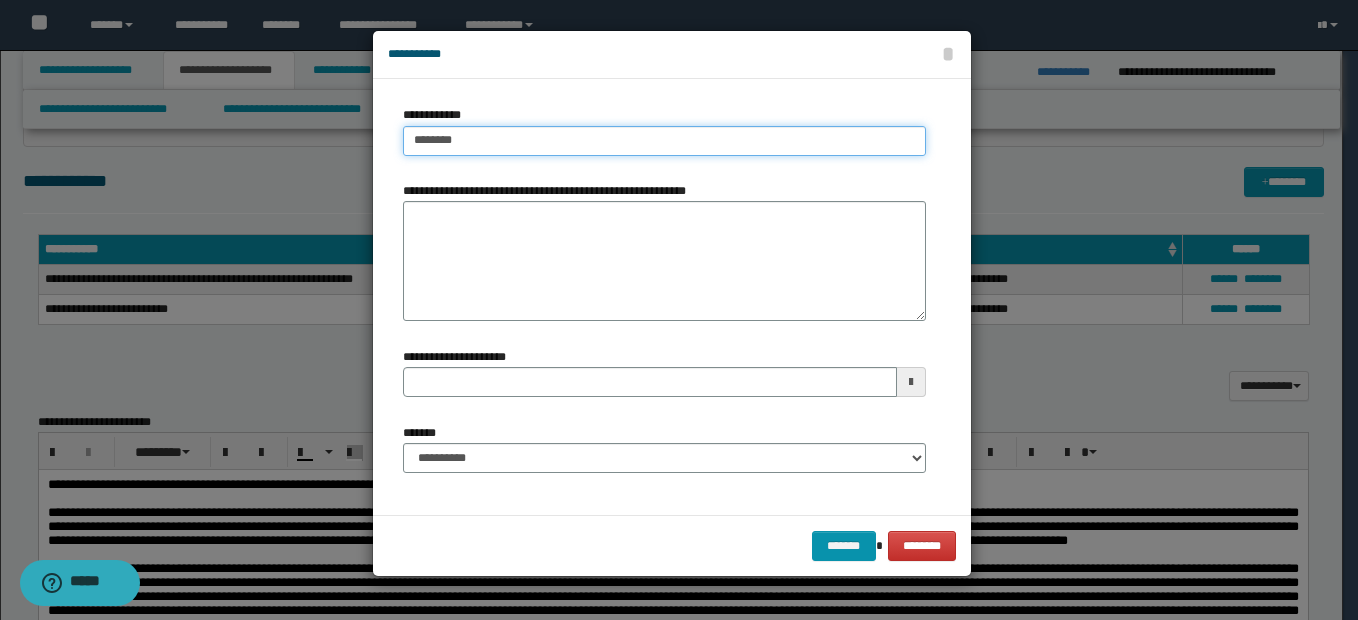 type on "*******" 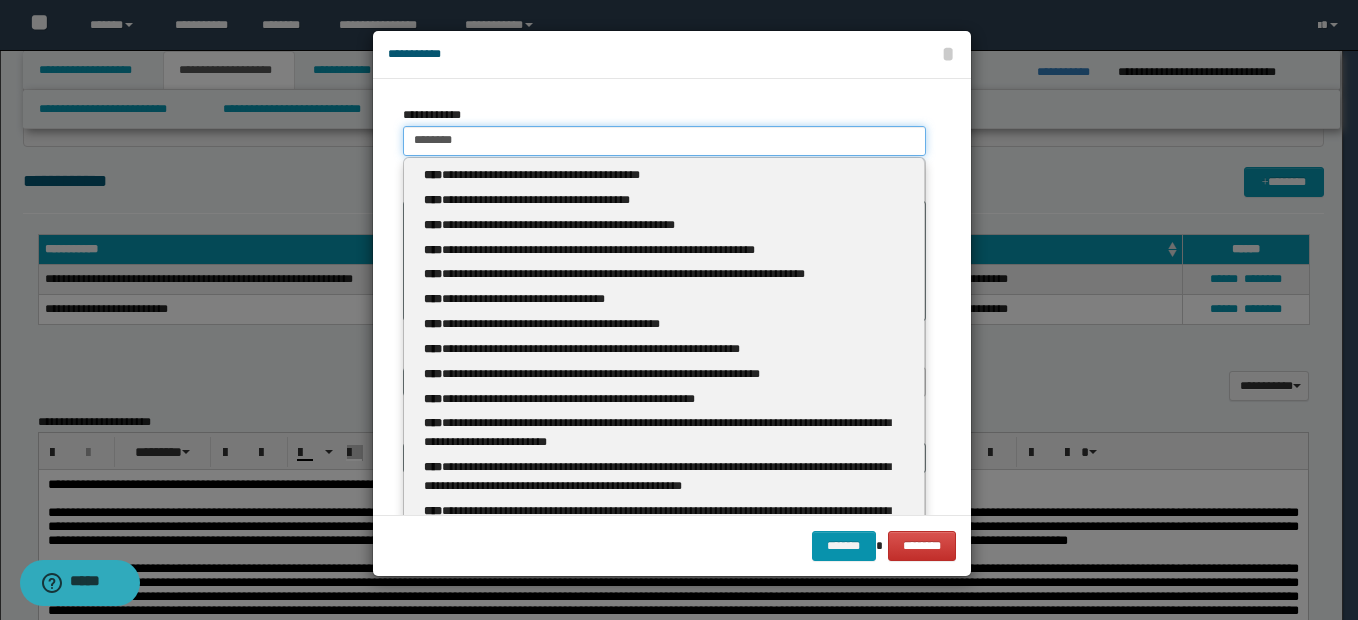 type 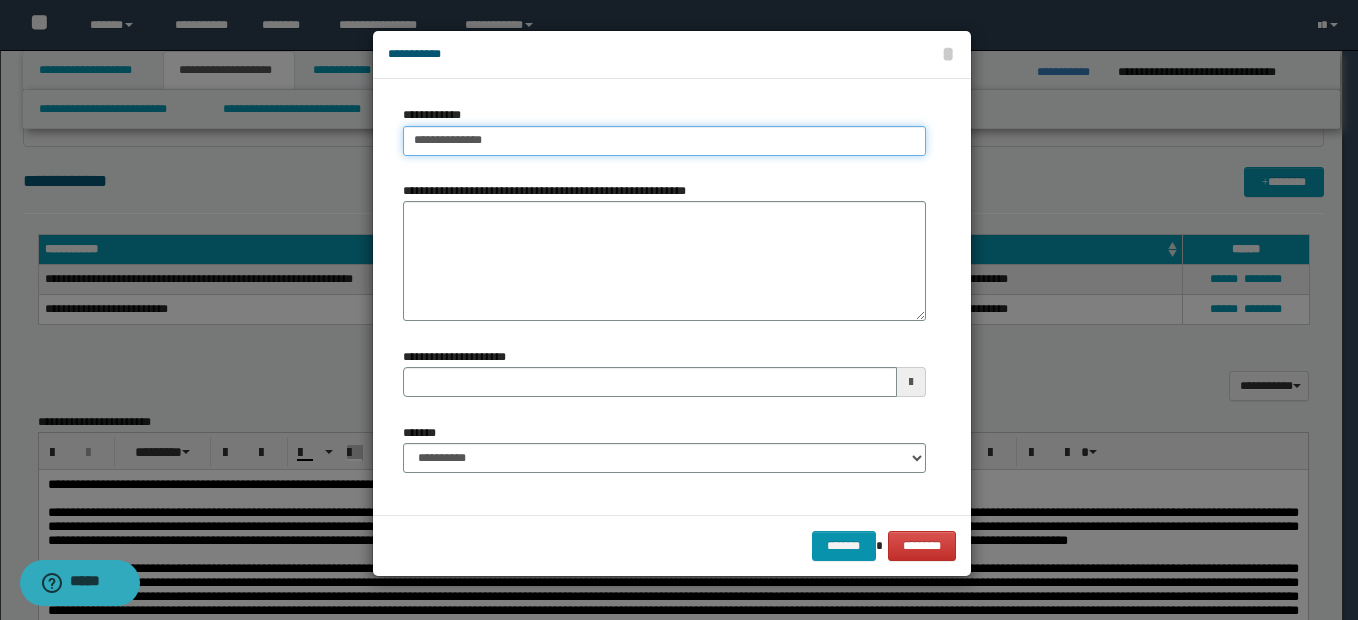 type on "**********" 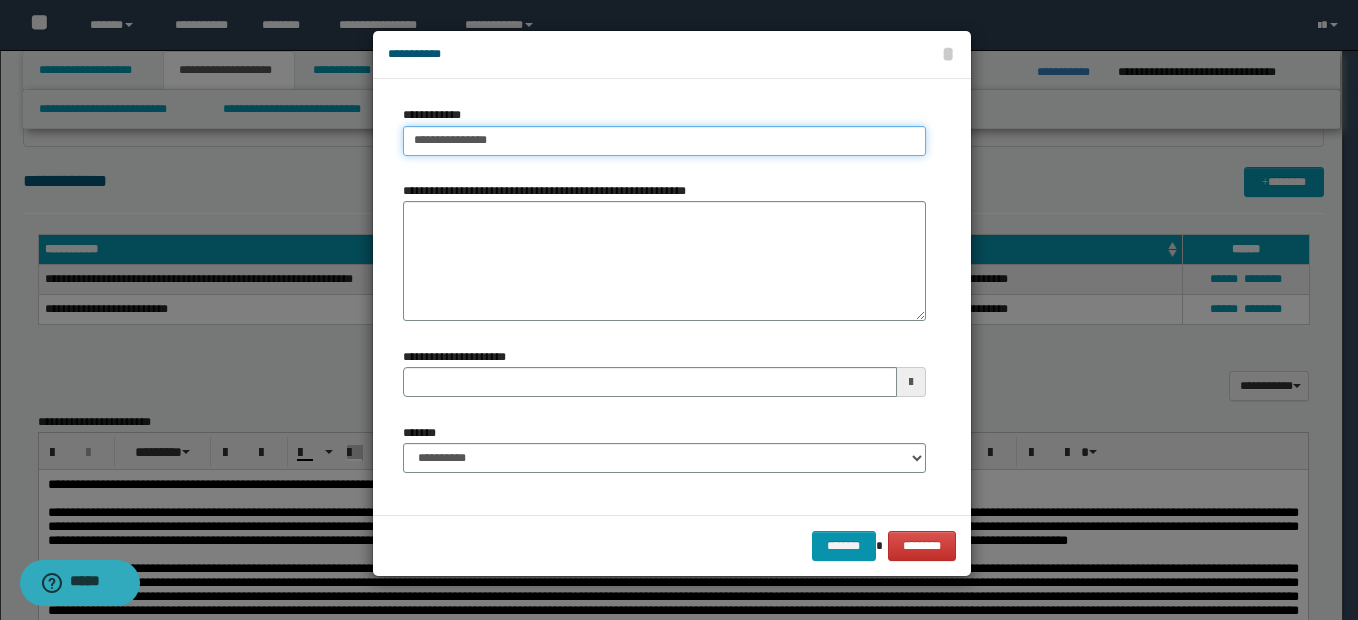 type on "**********" 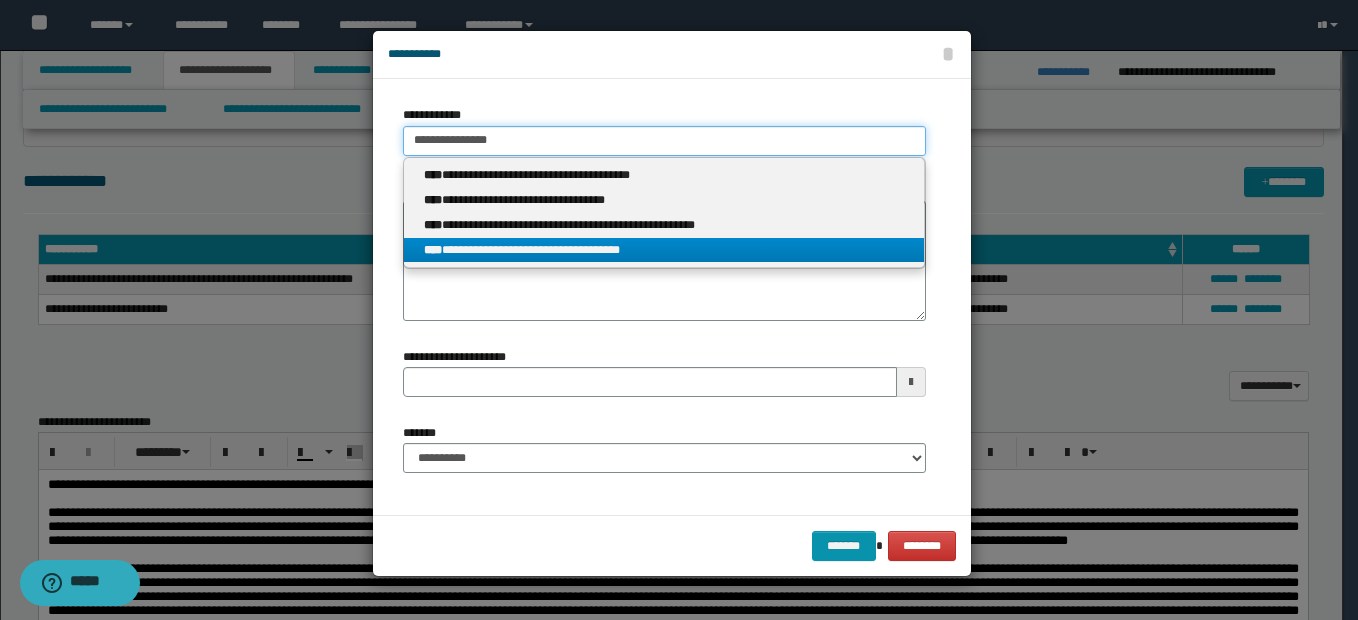 type on "**********" 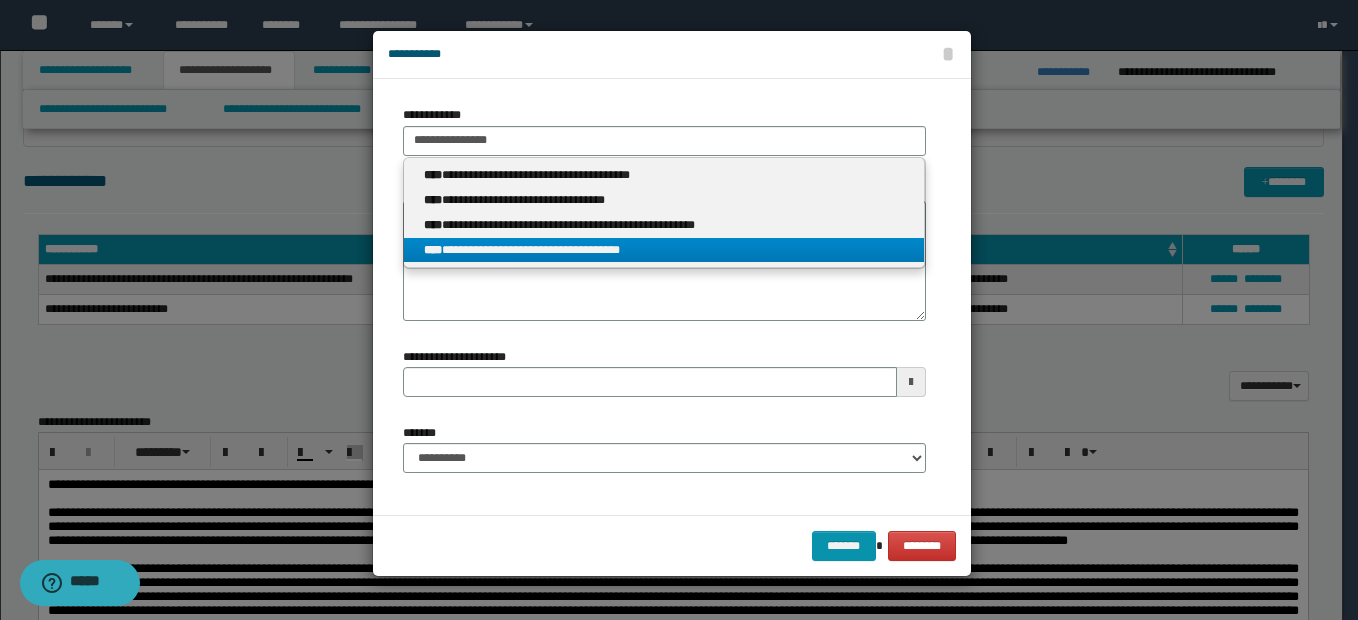 click on "**********" at bounding box center [664, 250] 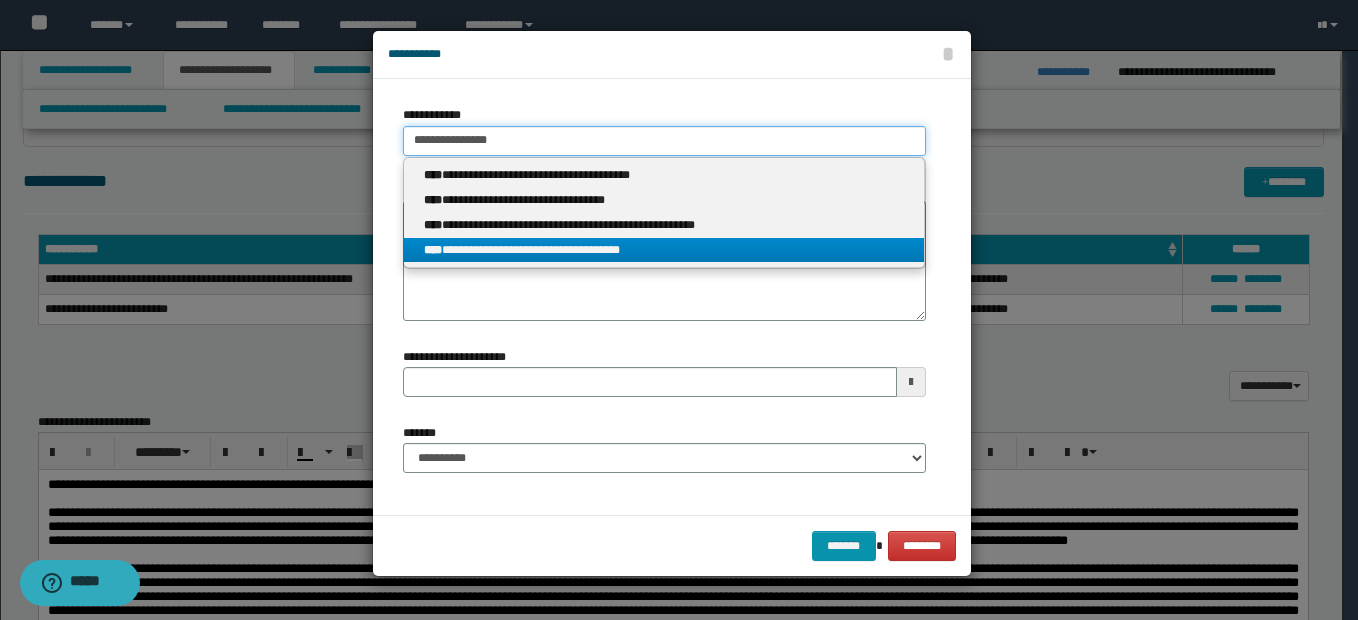 type 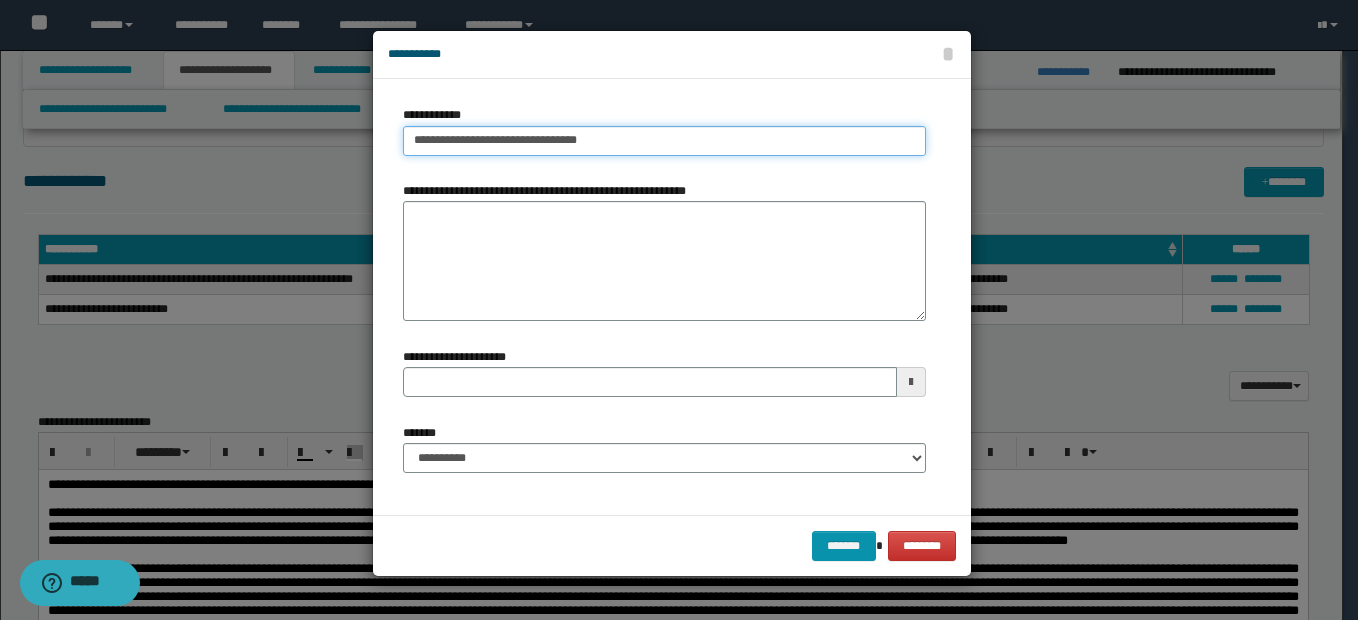 type 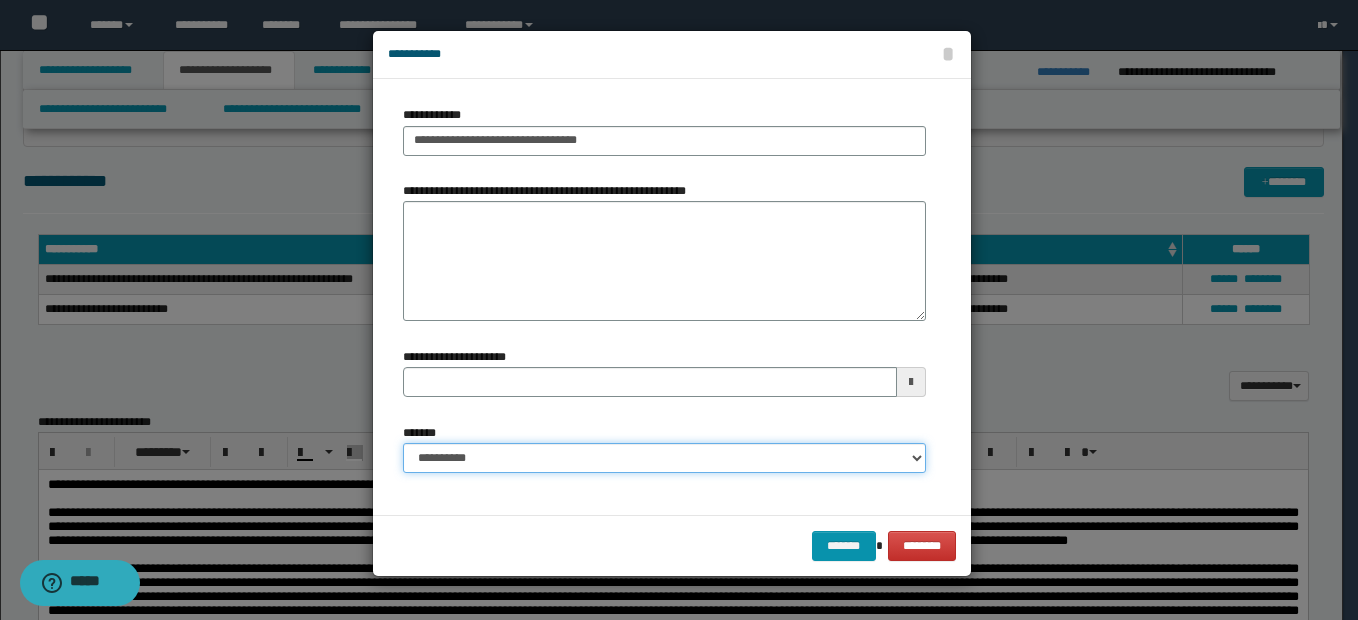click on "**********" at bounding box center (664, 458) 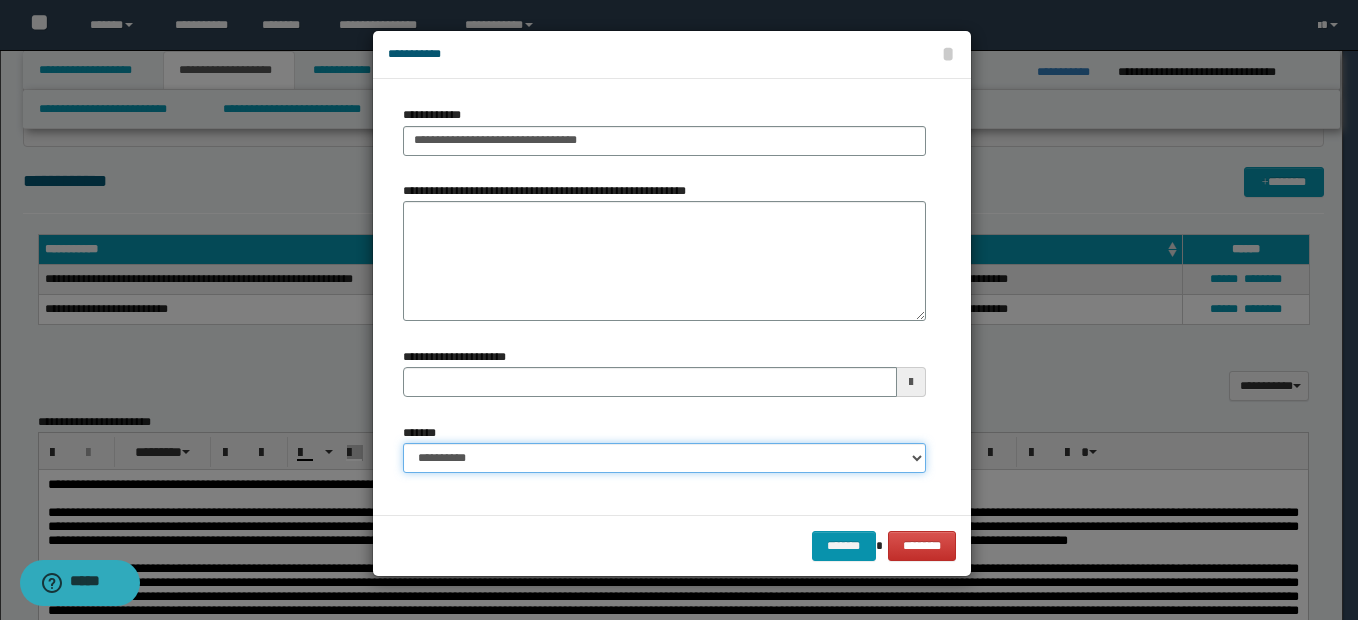 select on "*" 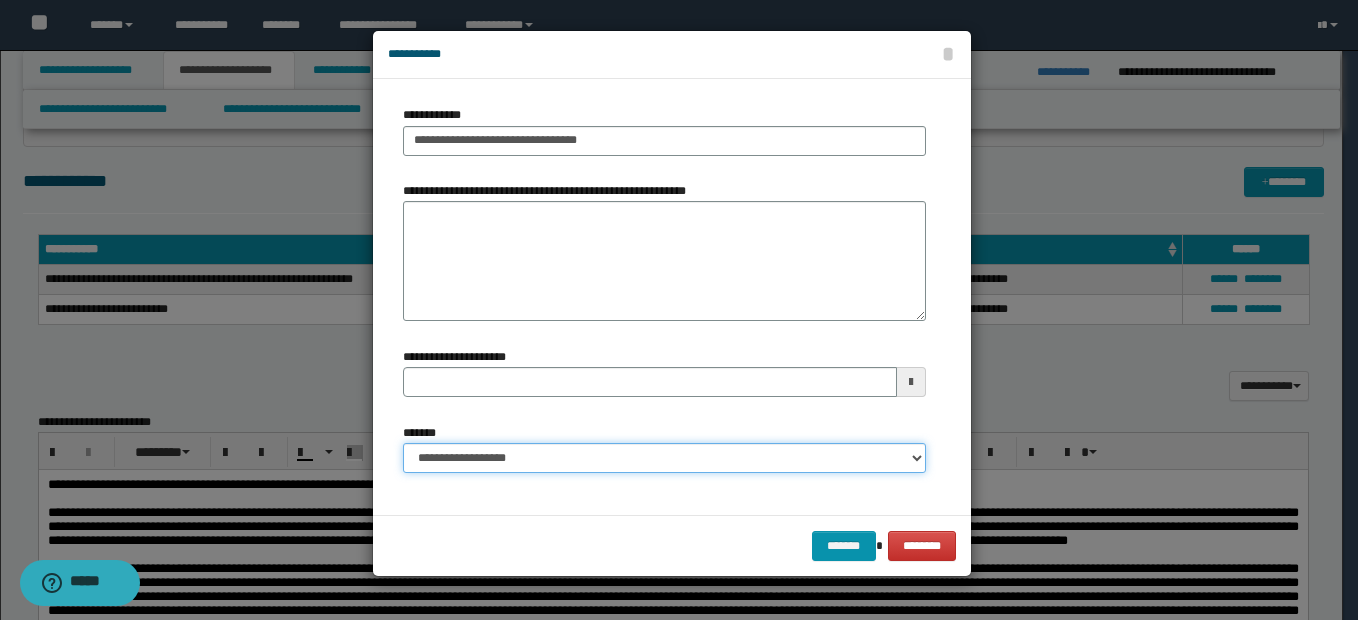 click on "**********" at bounding box center [664, 458] 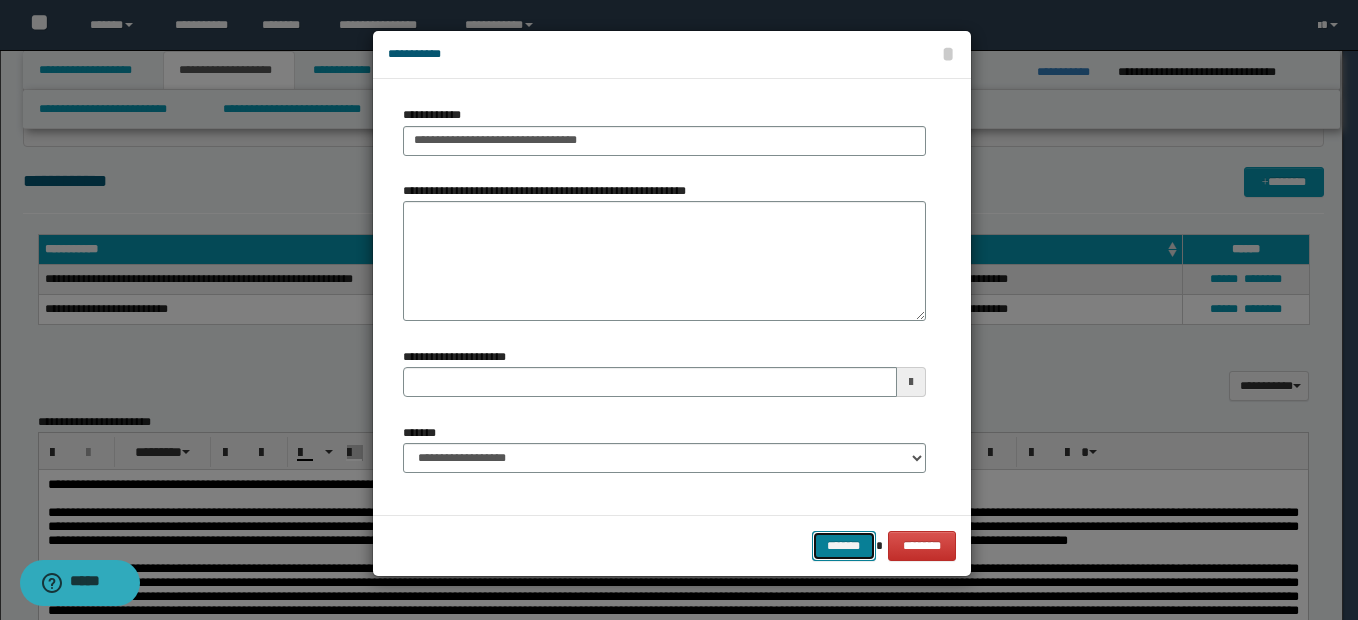 click on "*******" at bounding box center (844, 546) 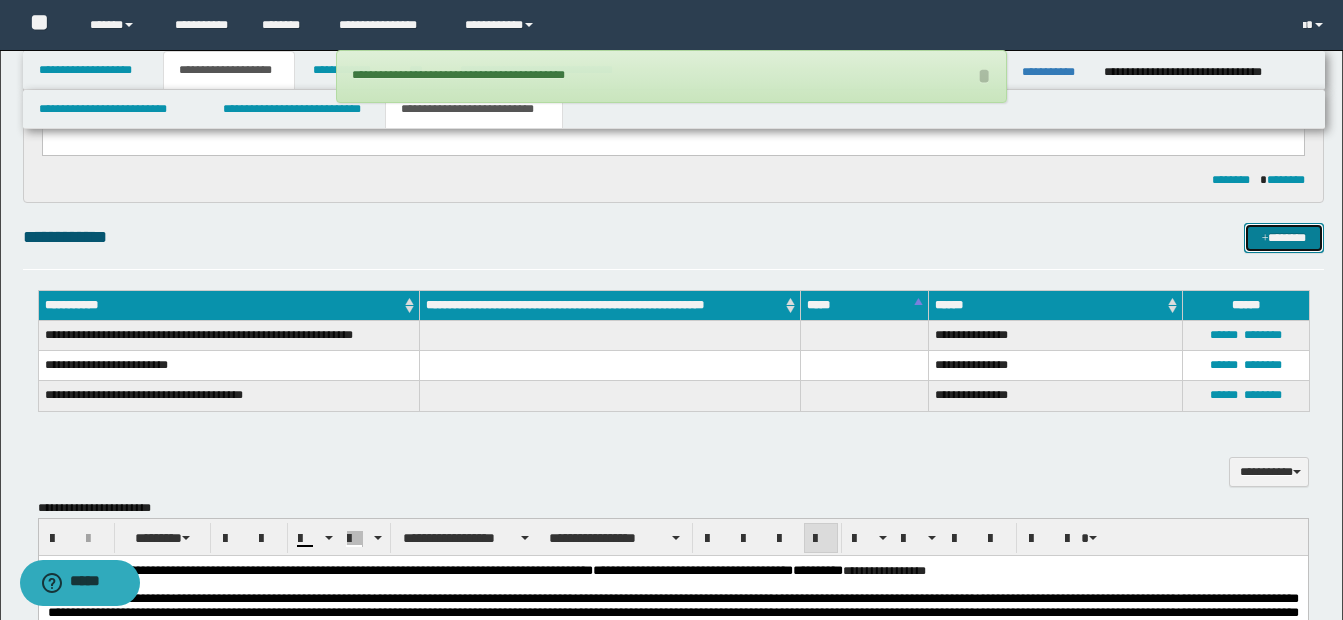 scroll, scrollTop: 845, scrollLeft: 0, axis: vertical 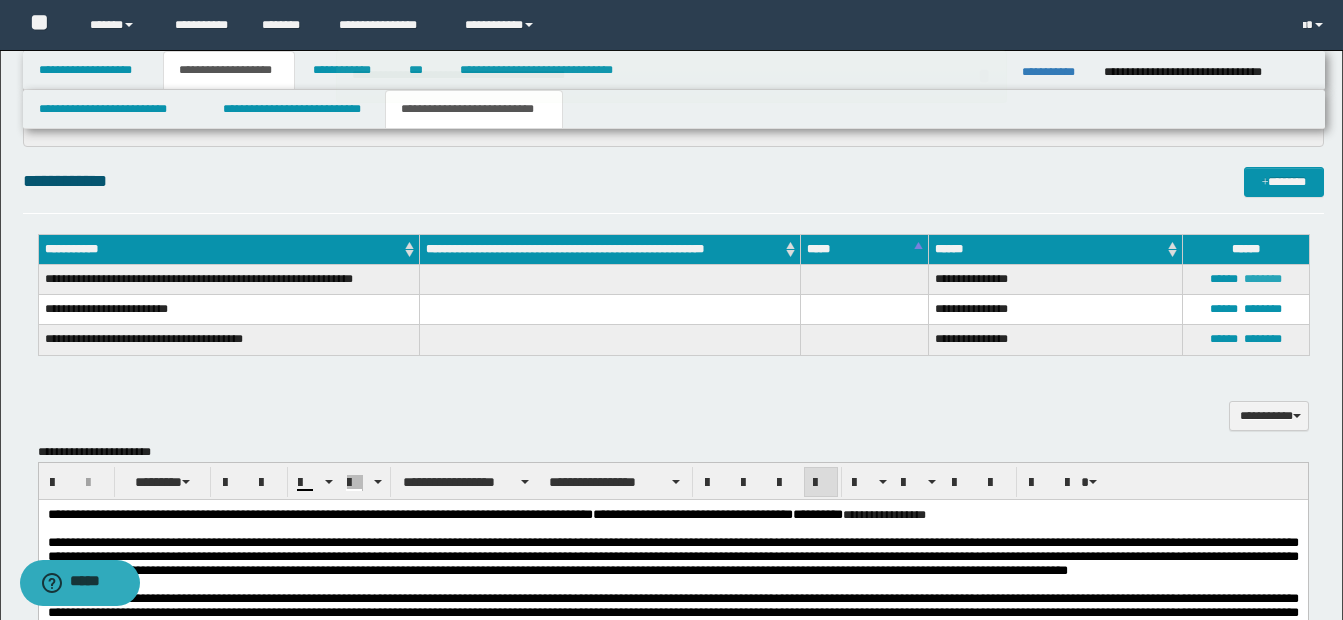 click on "********" at bounding box center (1263, 279) 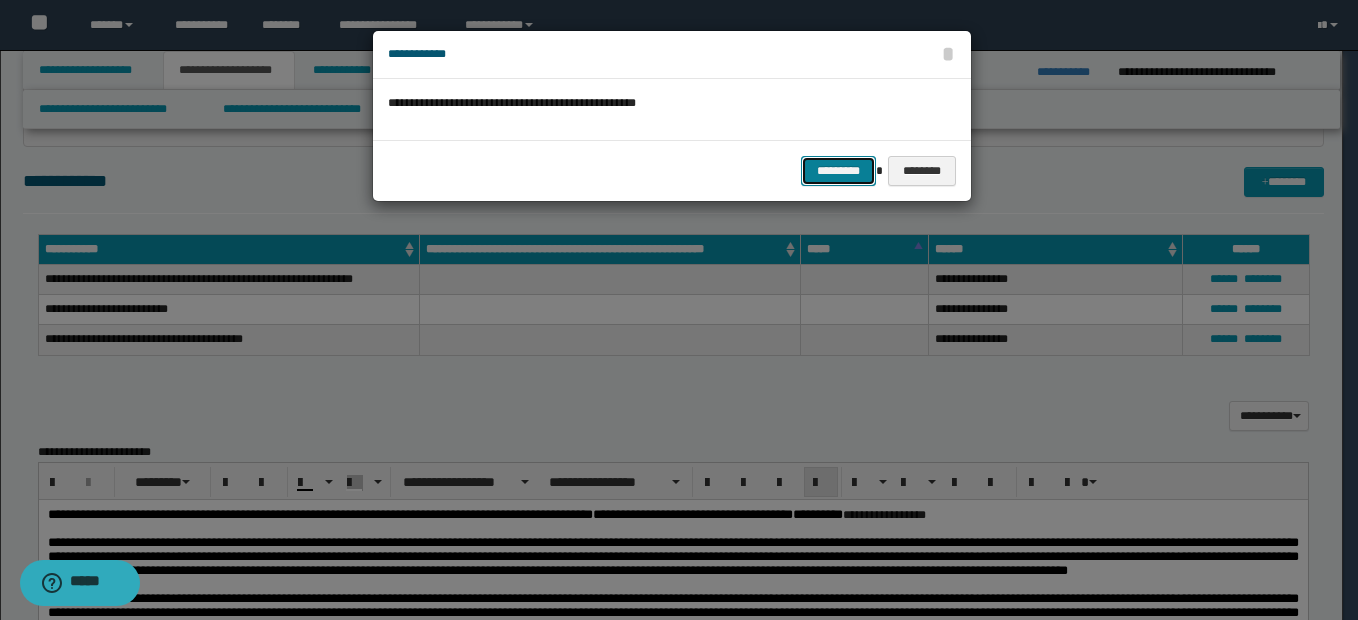 click on "*********" at bounding box center (838, 171) 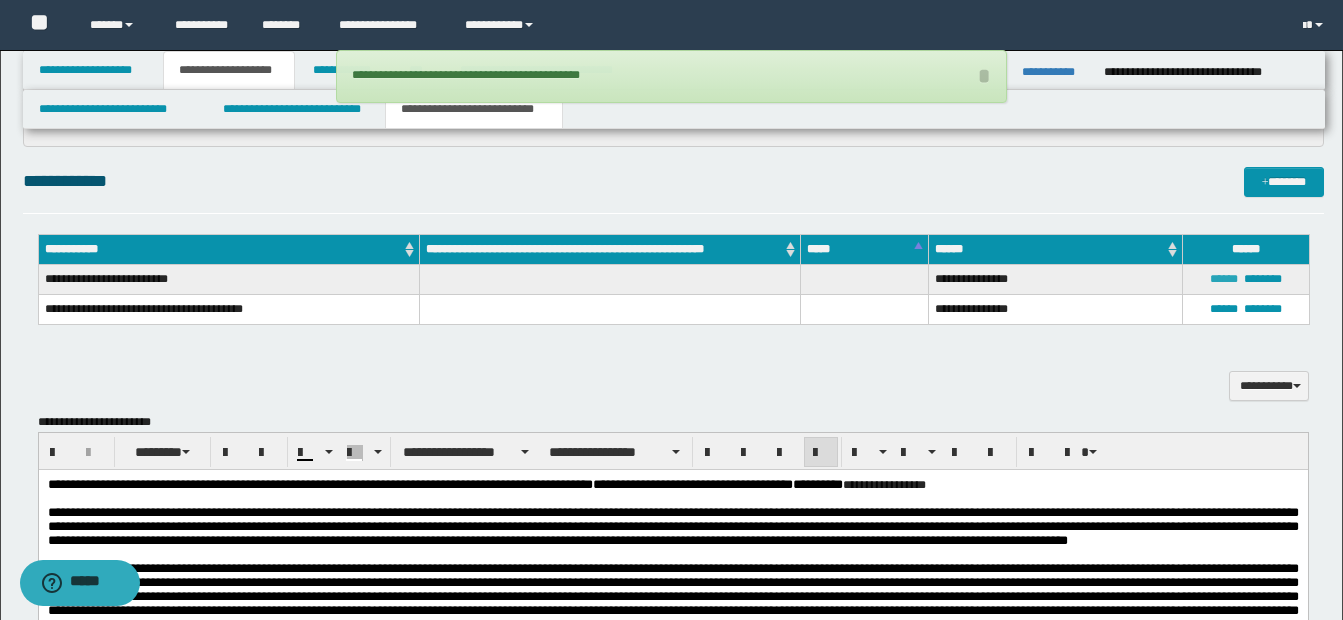 click on "******" at bounding box center (1224, 279) 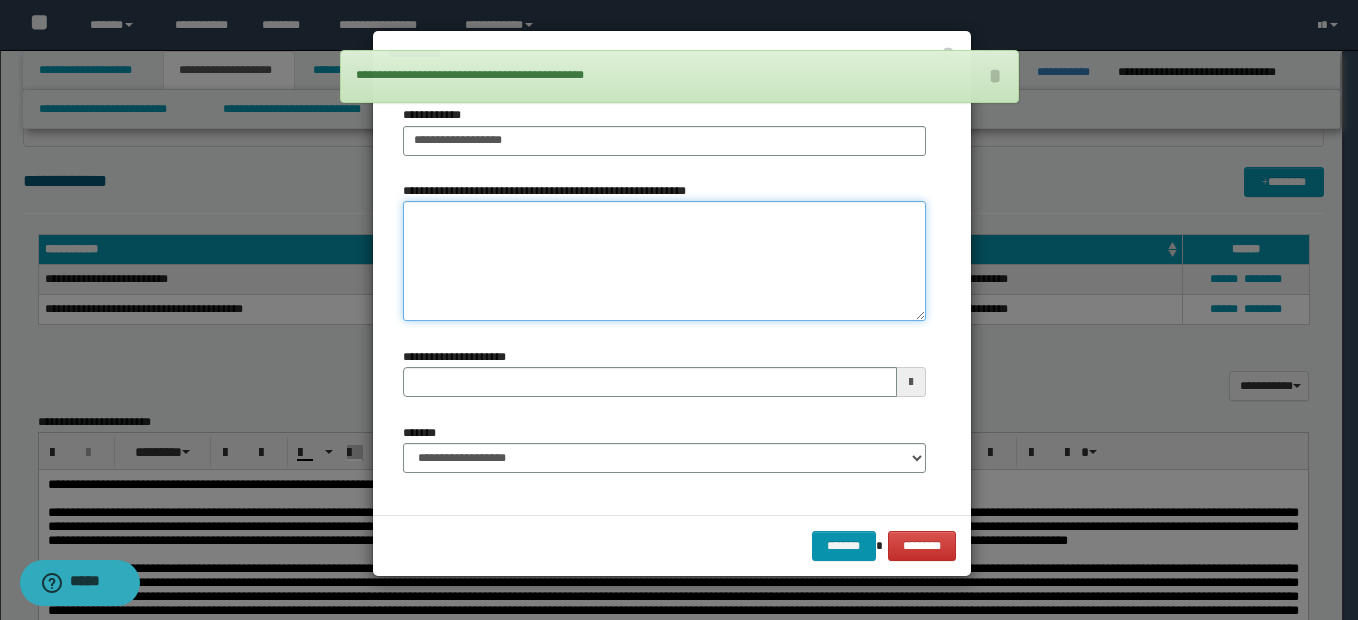 click on "**********" at bounding box center [664, 261] 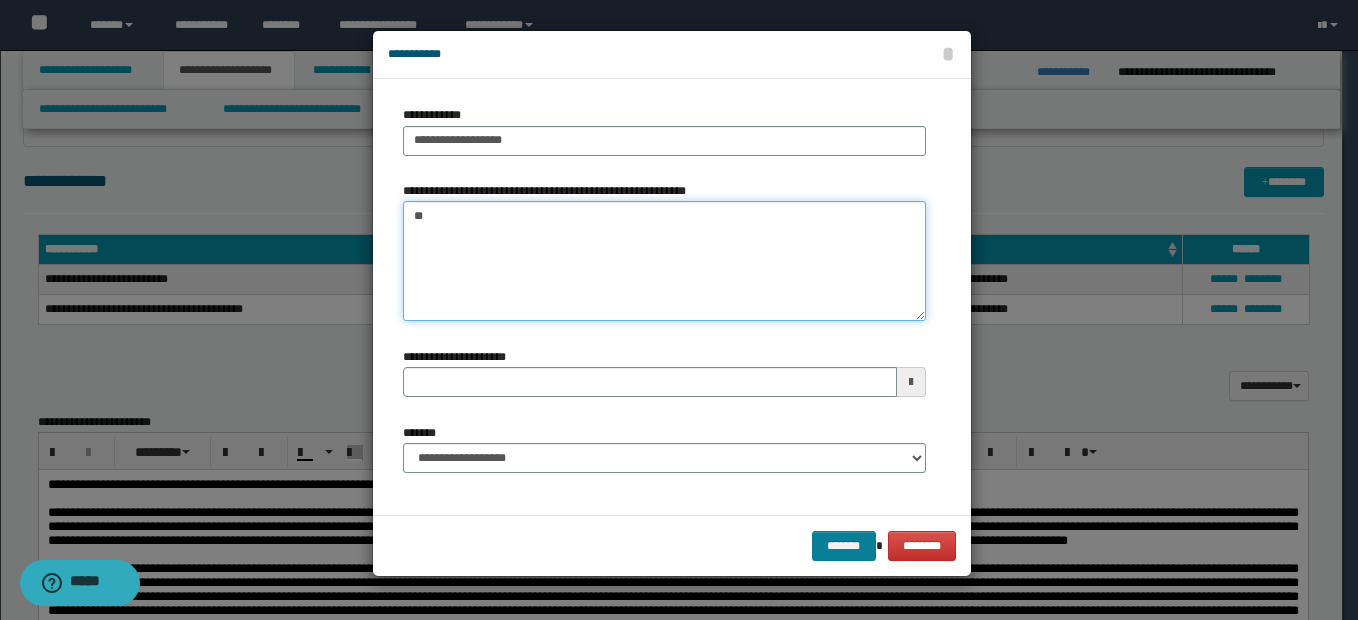 type on "**" 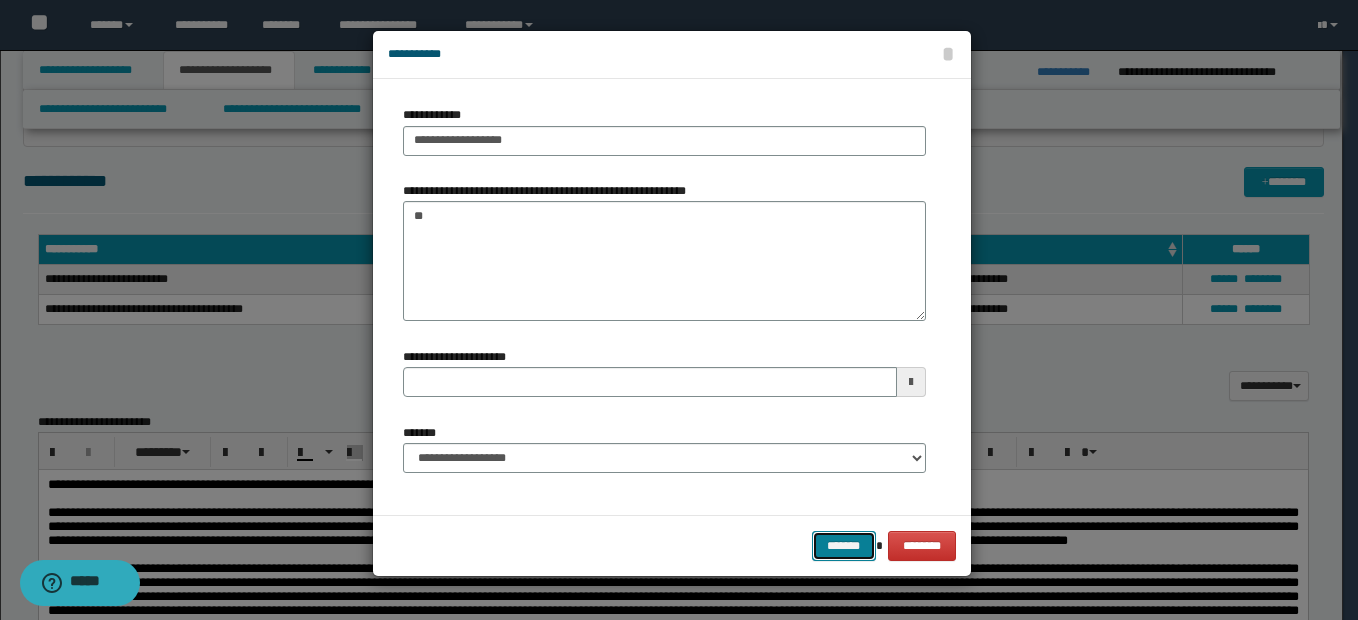 click on "*******" at bounding box center (844, 546) 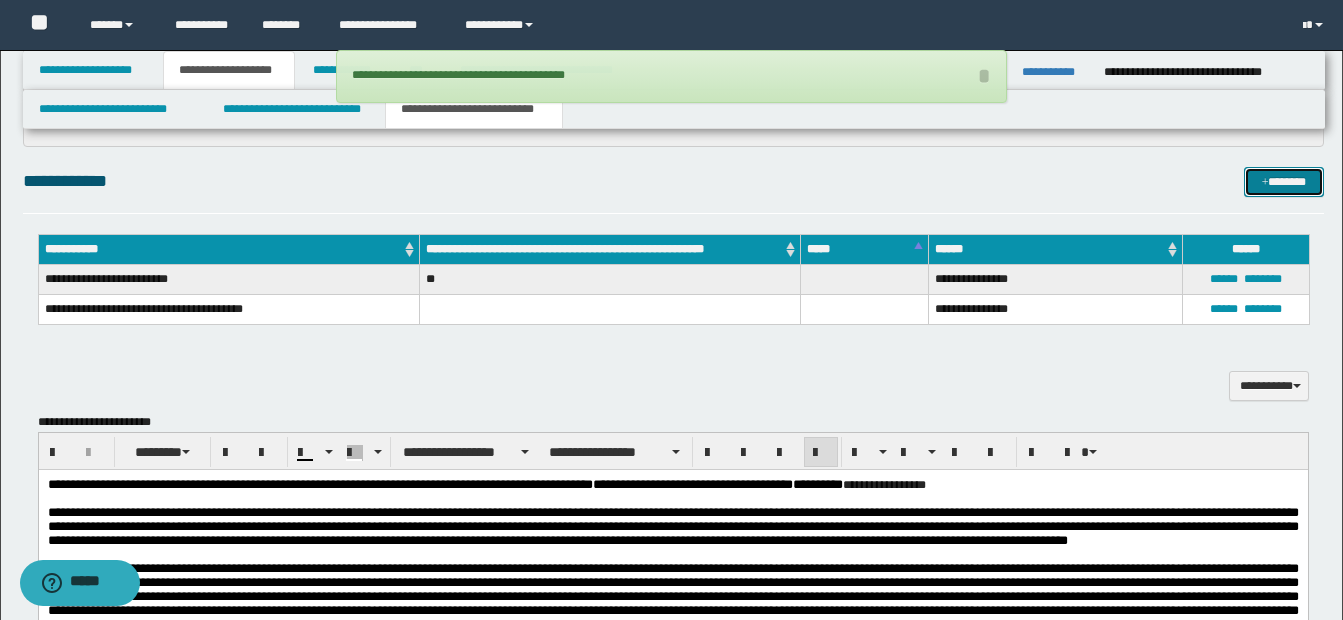 click on "*******" at bounding box center (1284, 182) 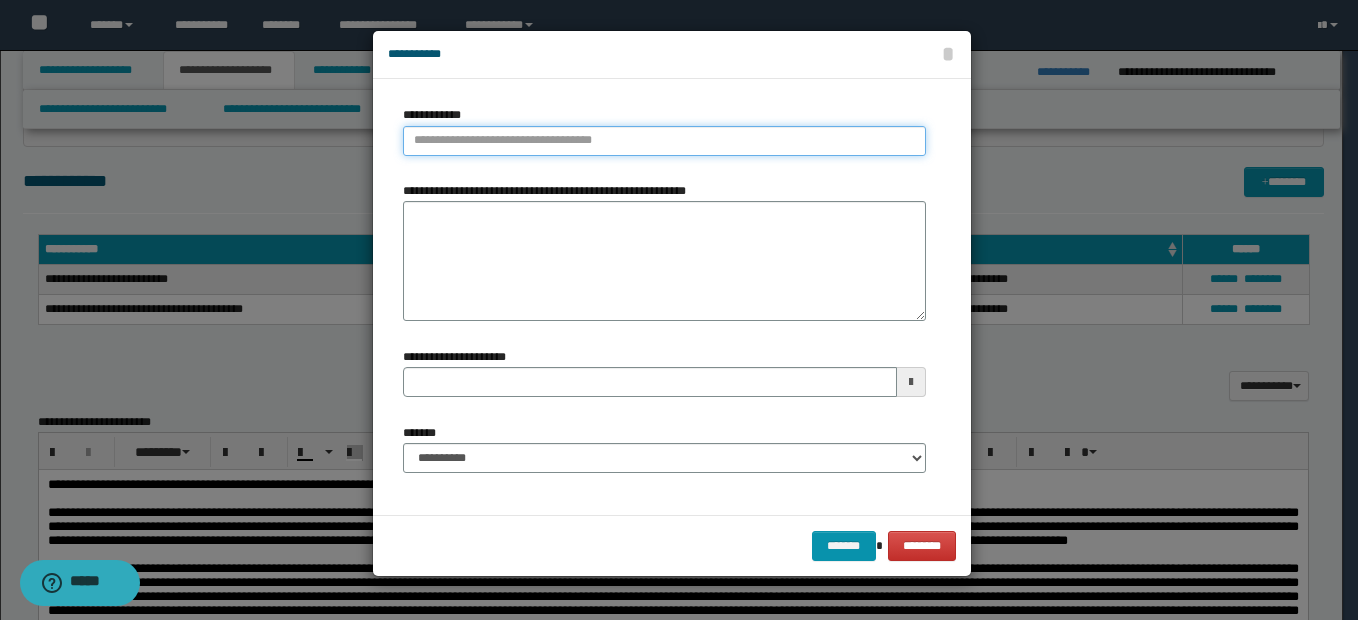 type on "**********" 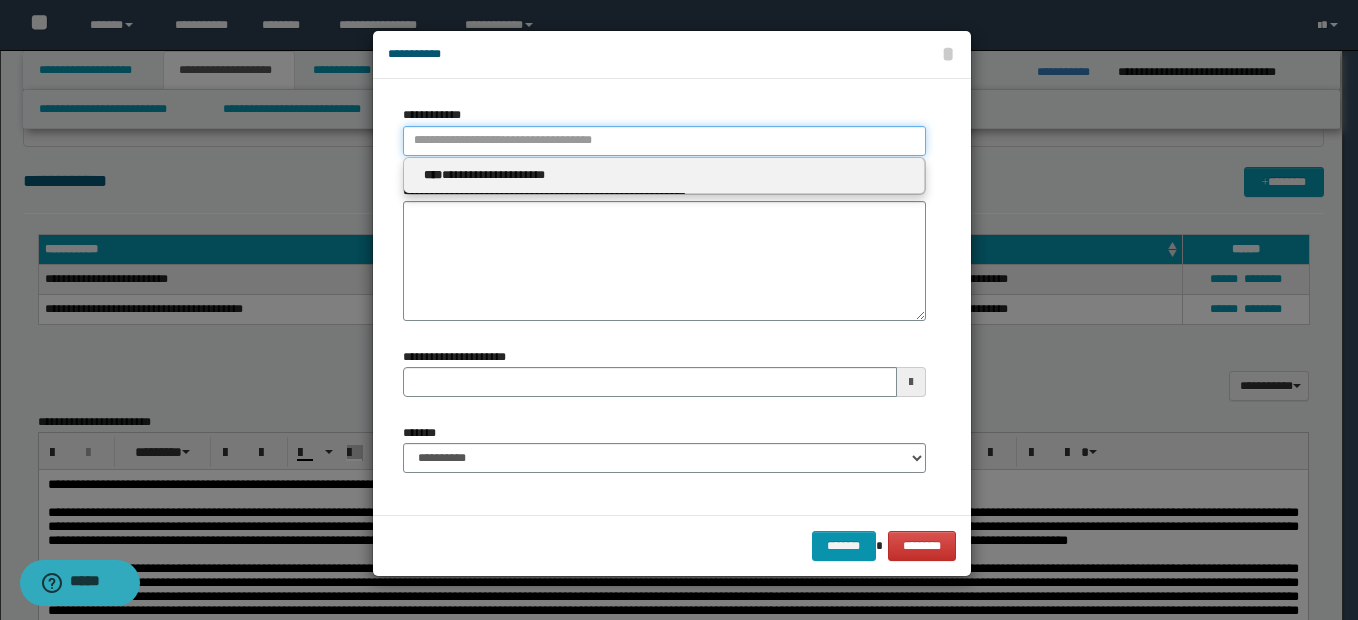 click on "**********" at bounding box center [664, 141] 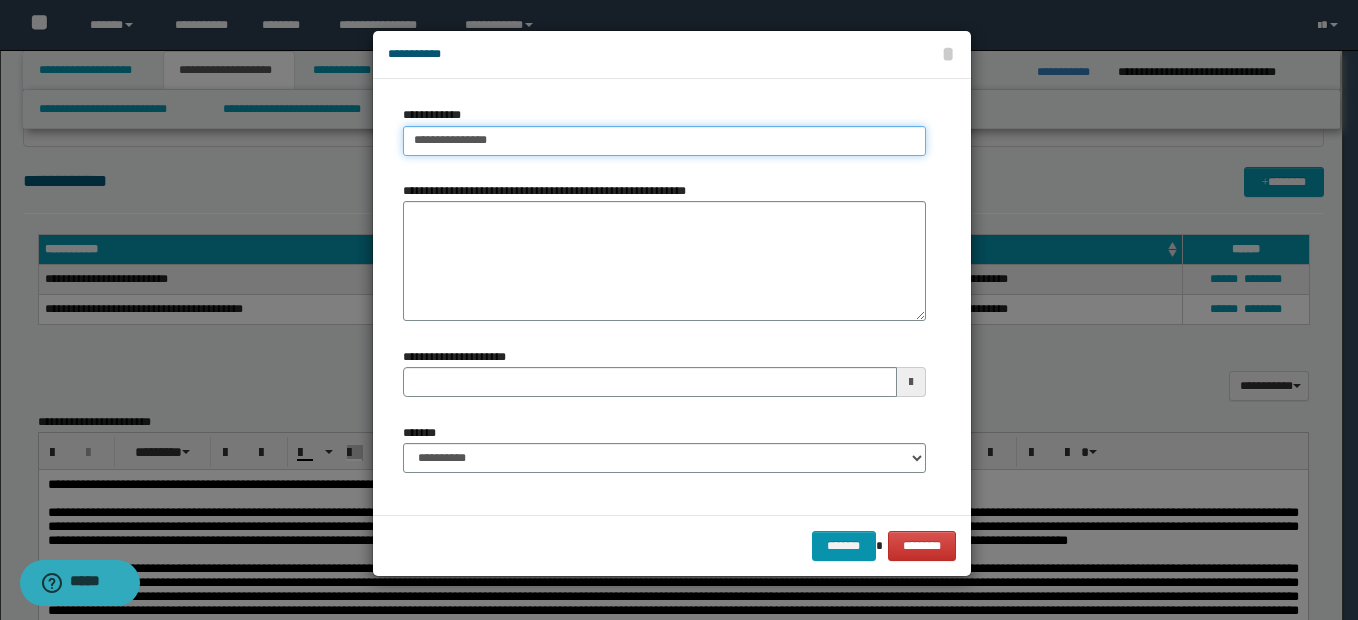 type on "**********" 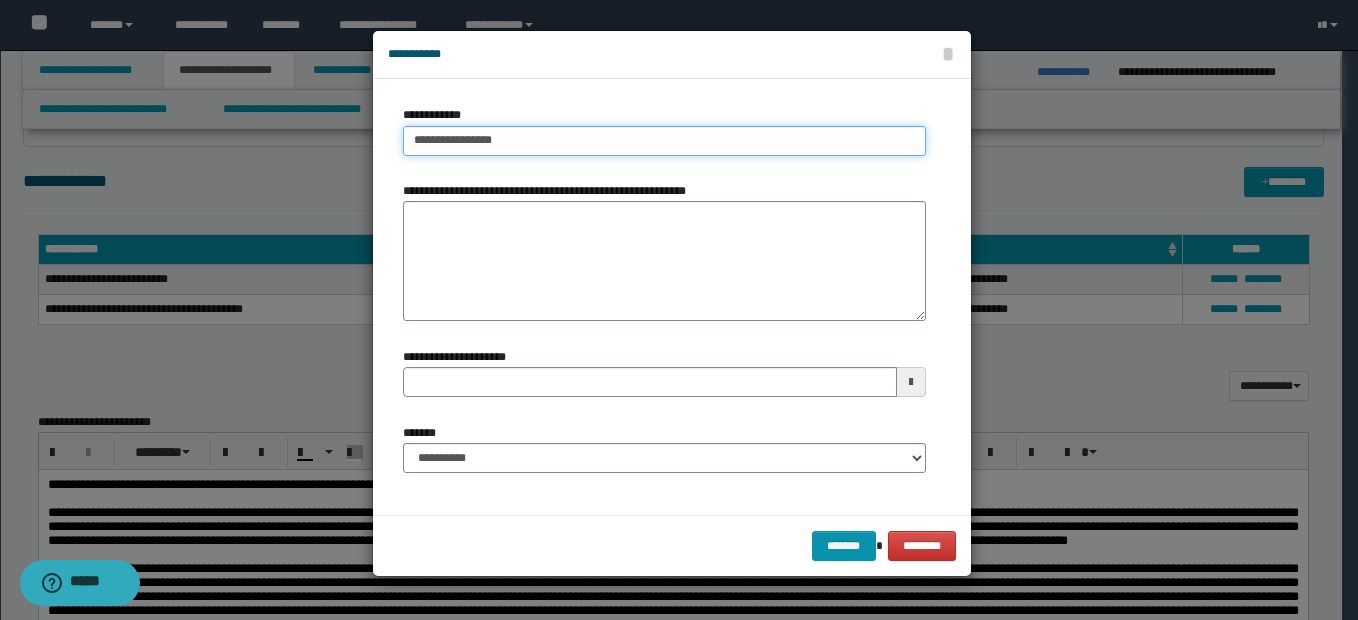 type on "**********" 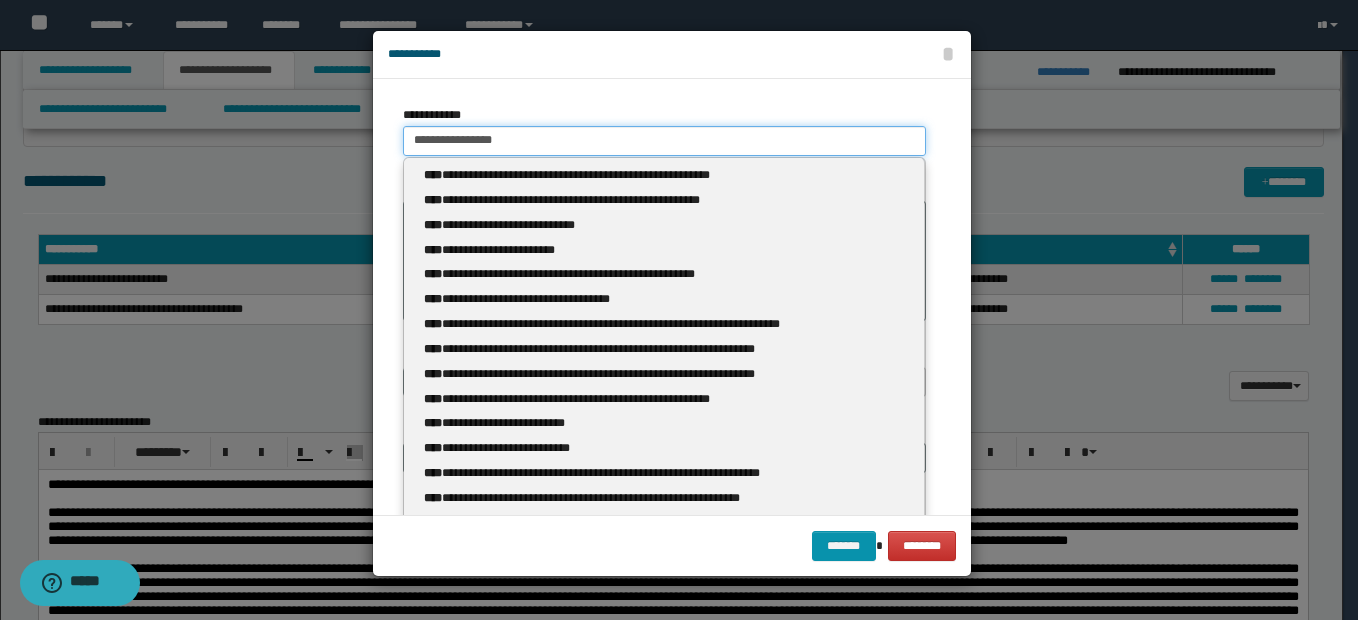 type 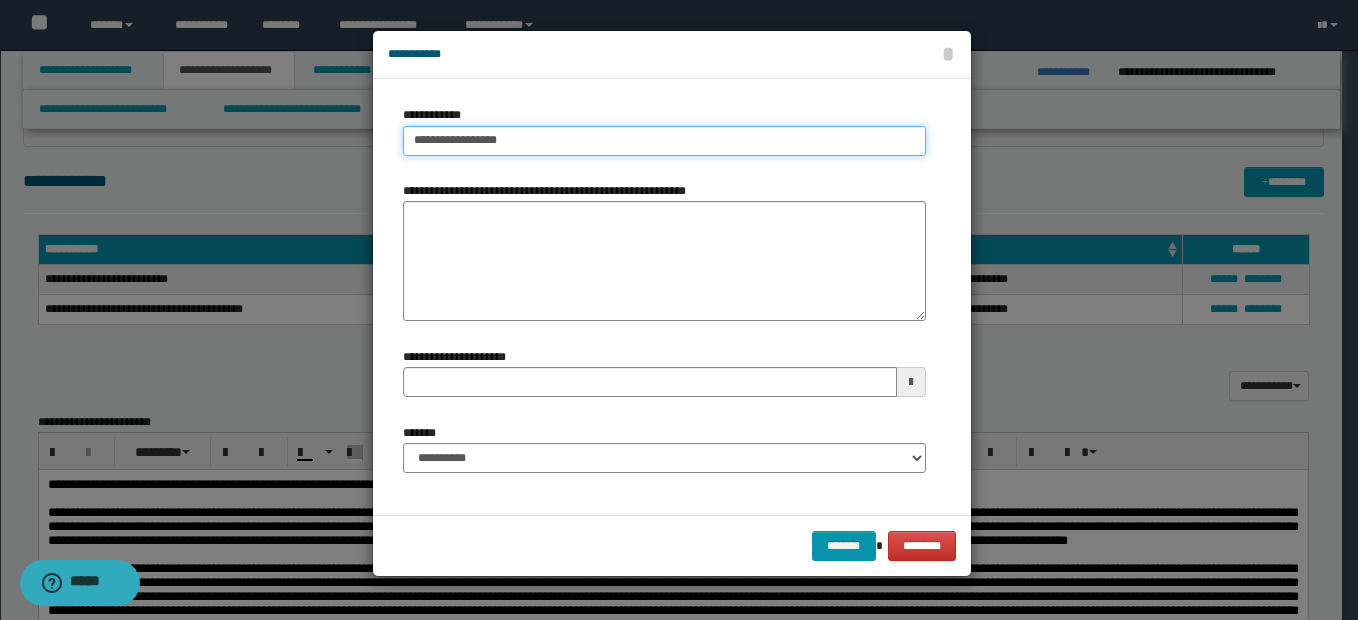 type on "**********" 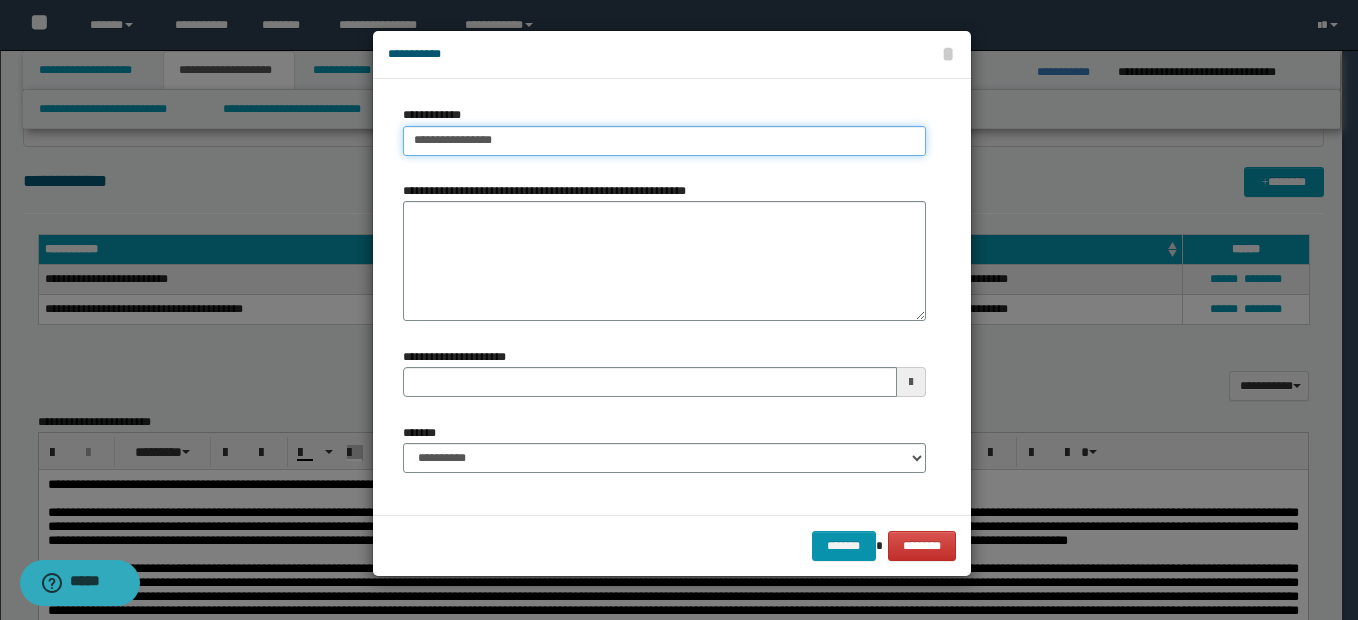 type on "**********" 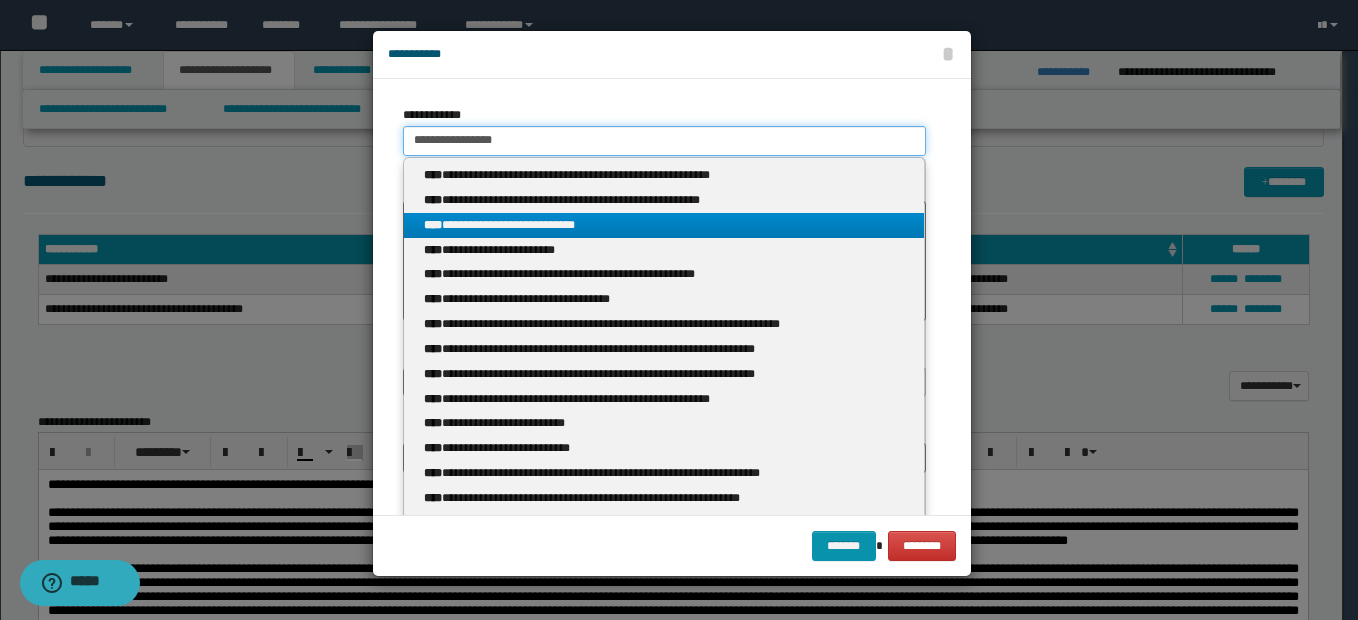 type 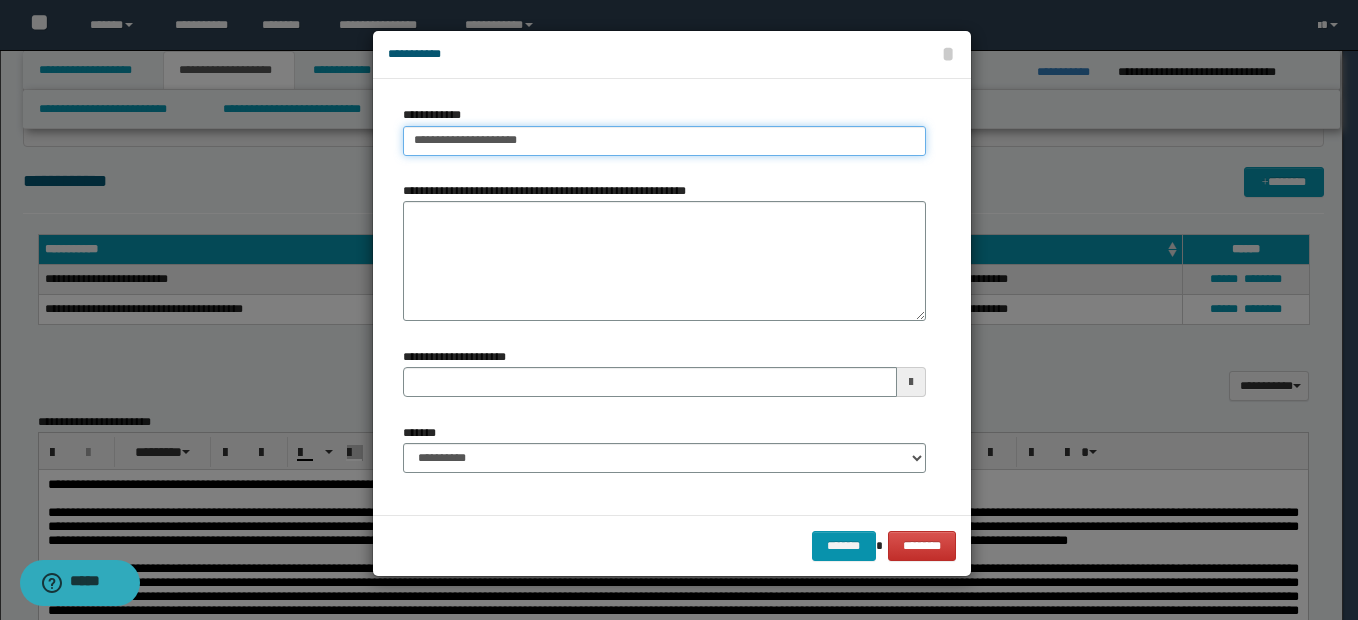 type on "**********" 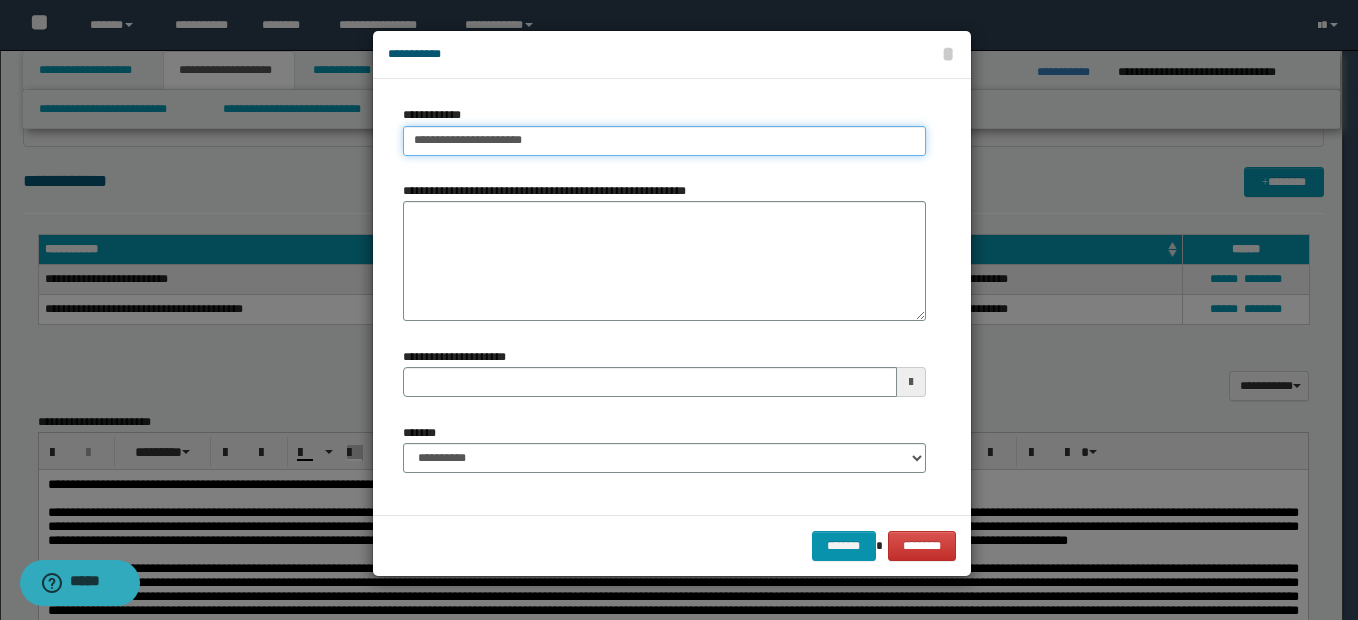 type on "**********" 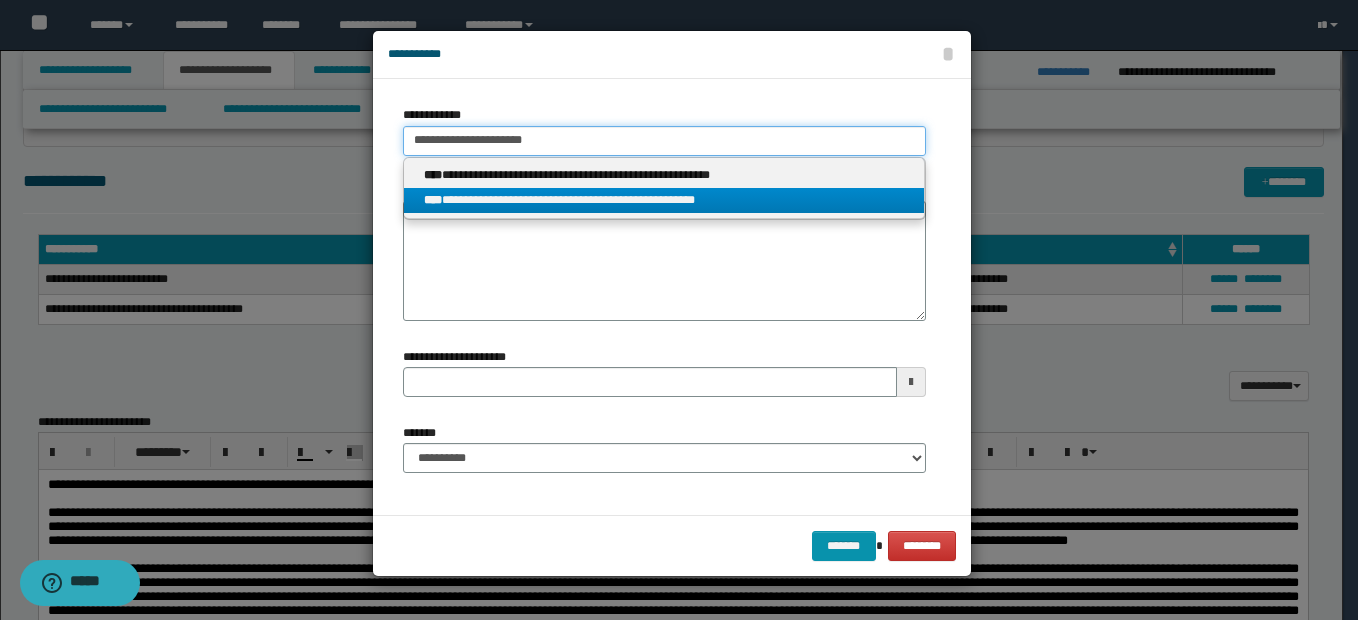type on "**********" 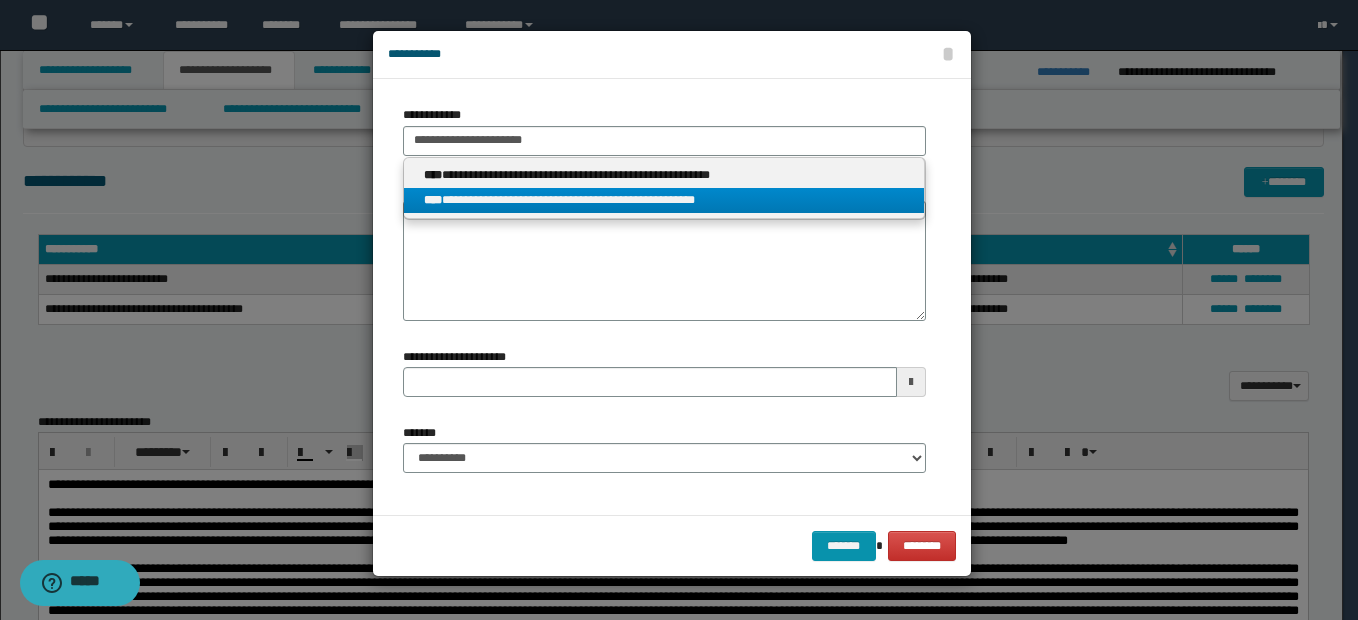 click on "**********" at bounding box center (664, 200) 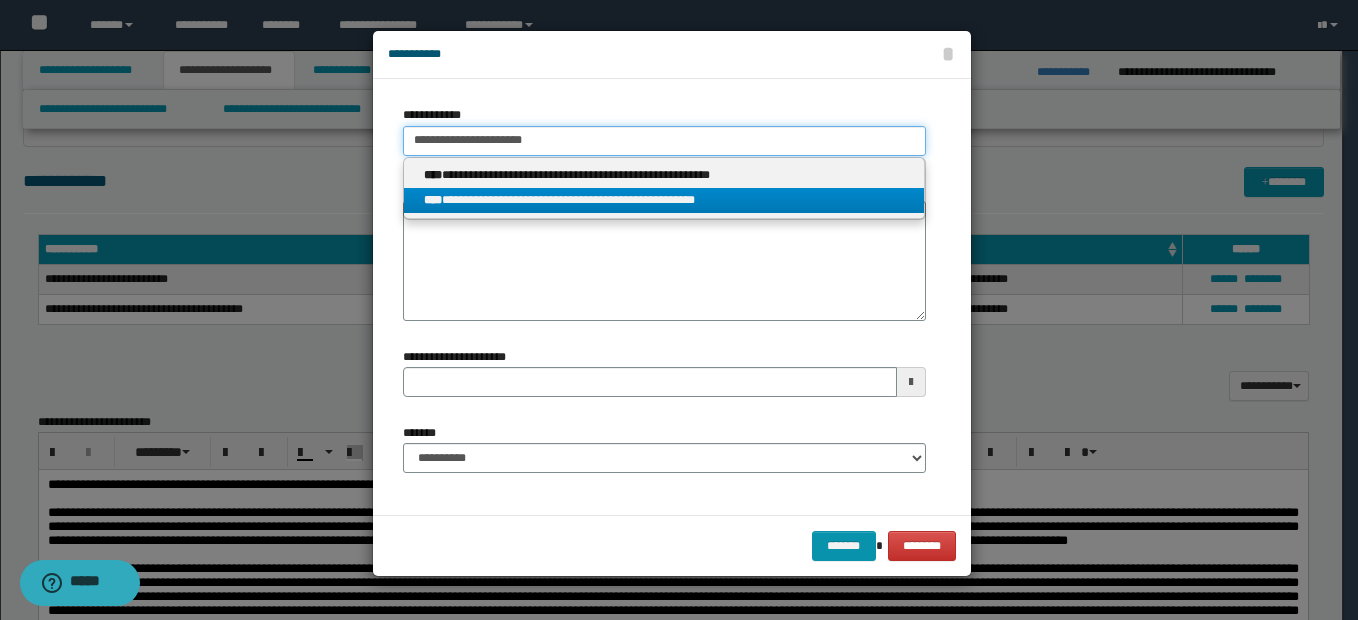 type 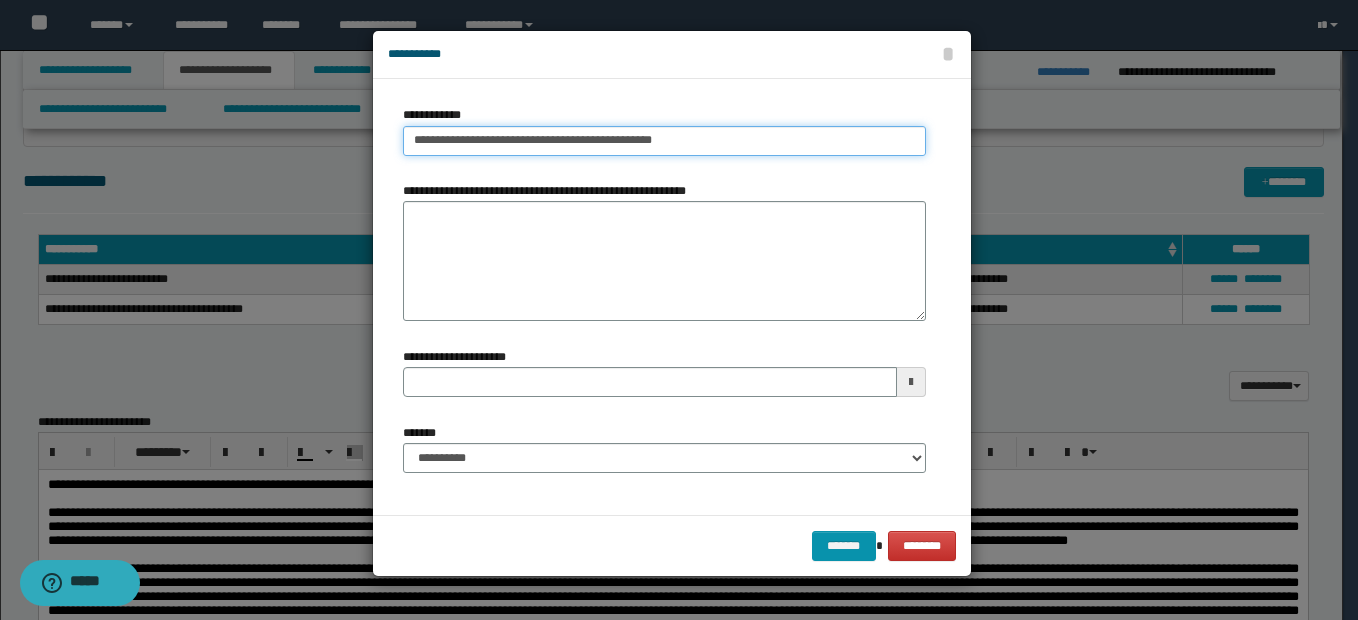 type 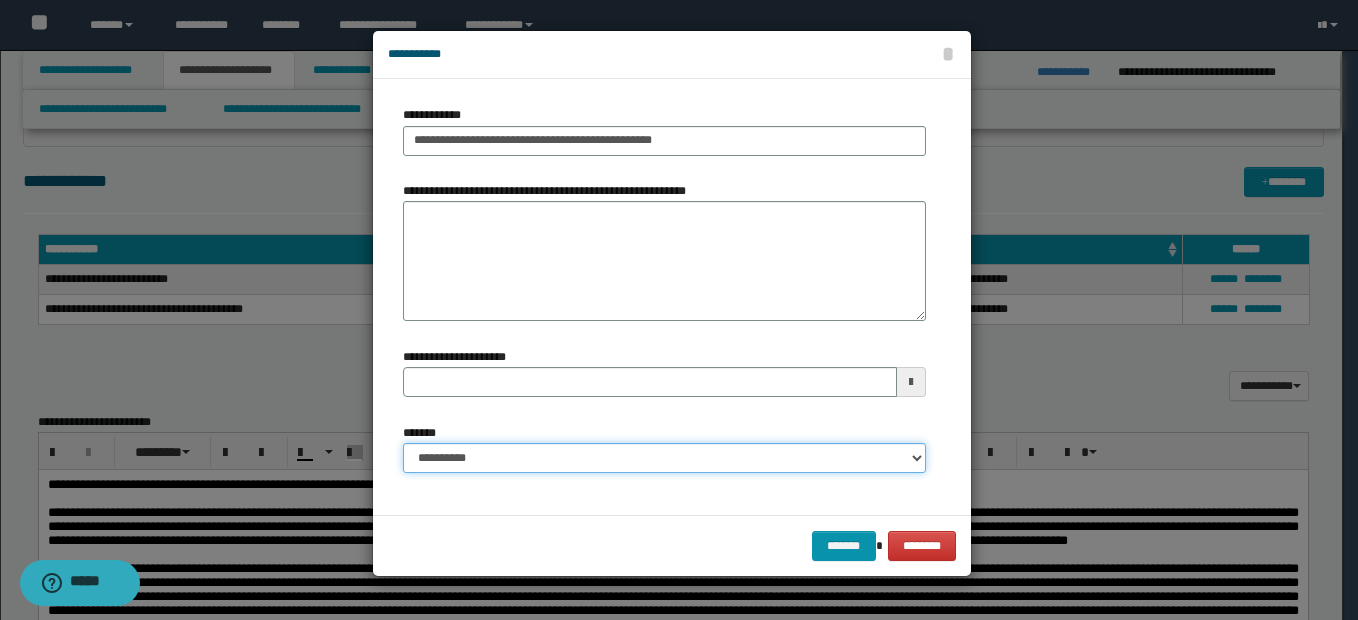 click on "**********" at bounding box center [664, 458] 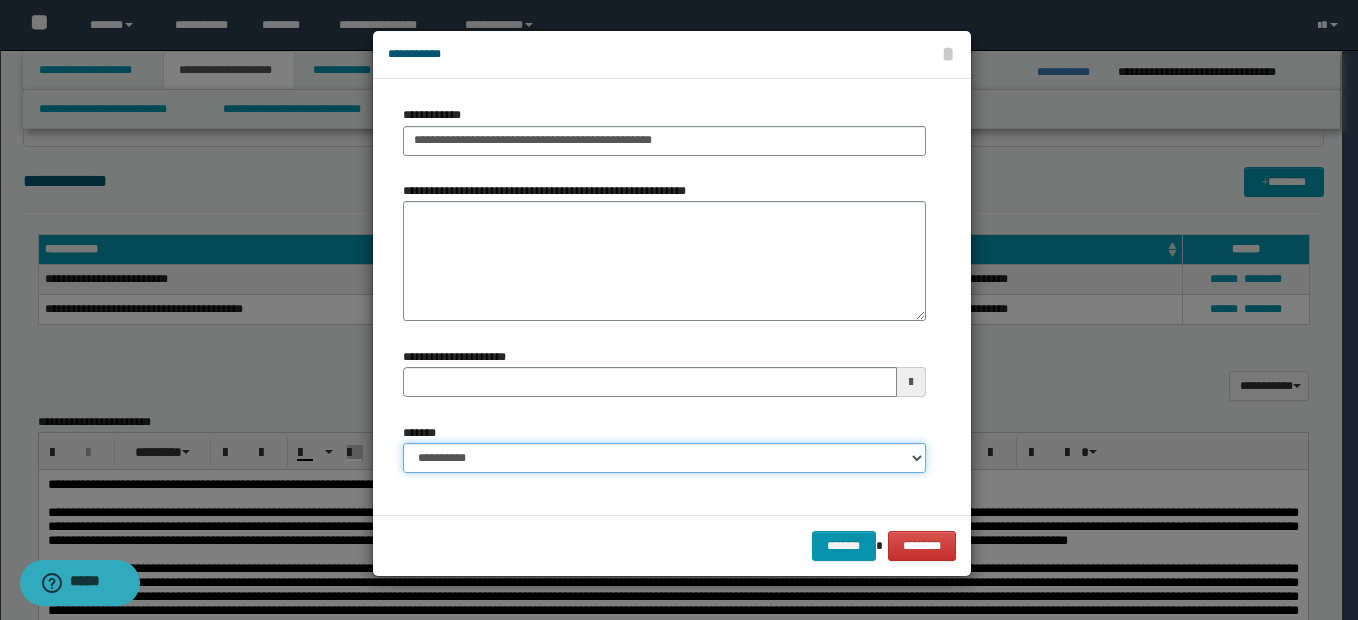 select on "*" 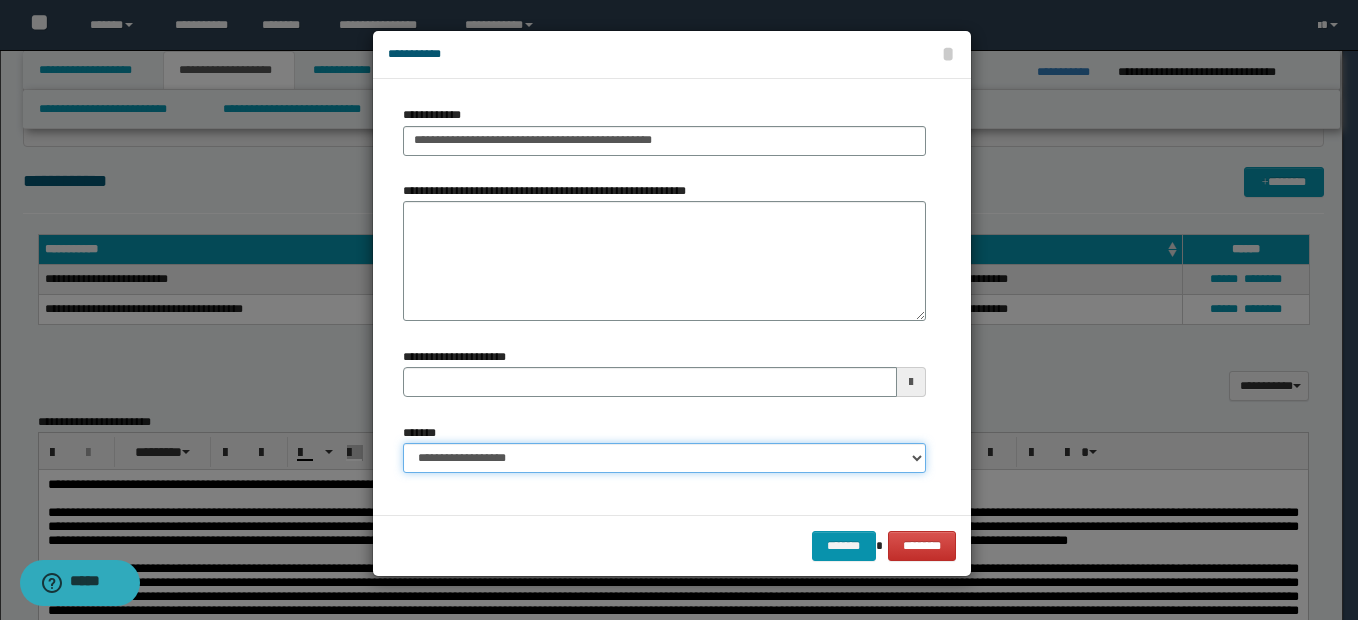 type 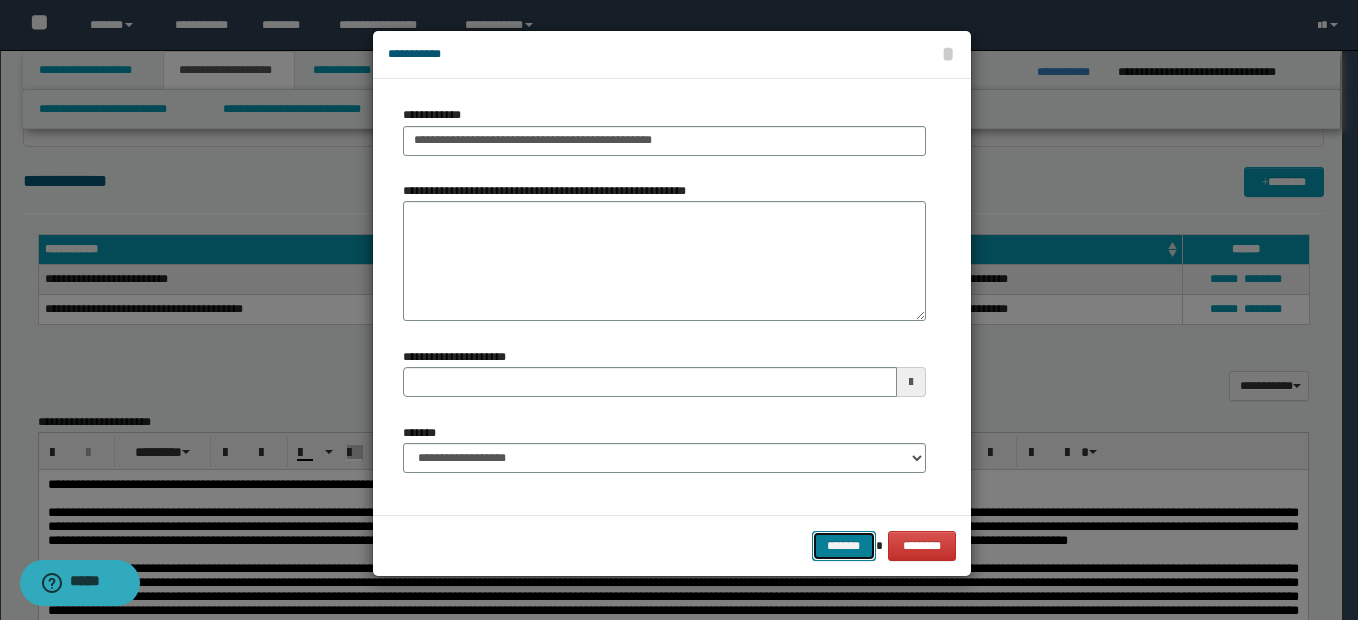 click on "*******" at bounding box center (844, 546) 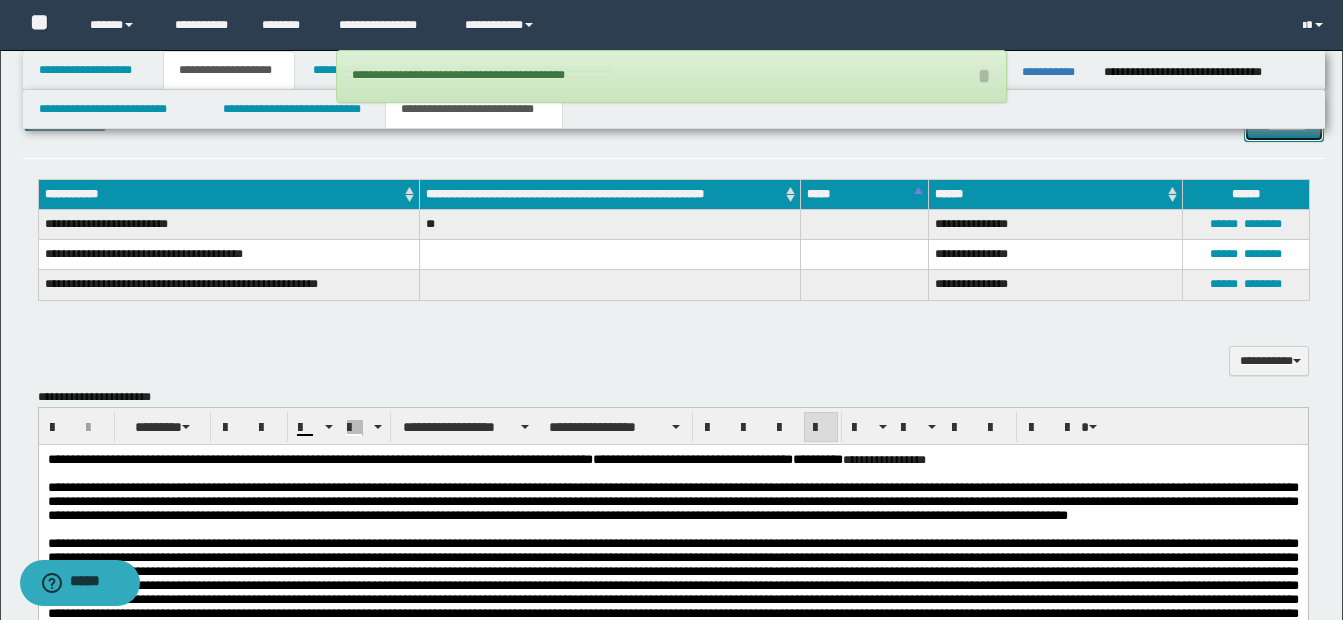 scroll, scrollTop: 945, scrollLeft: 0, axis: vertical 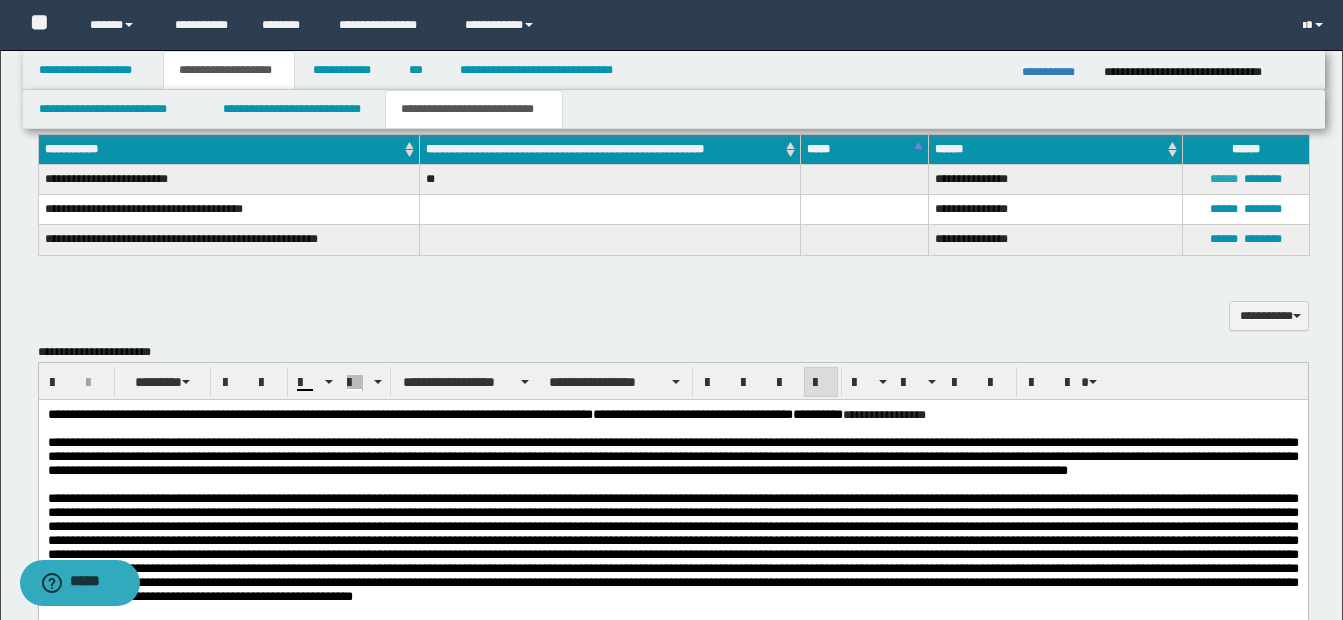 click on "******" at bounding box center (1224, 179) 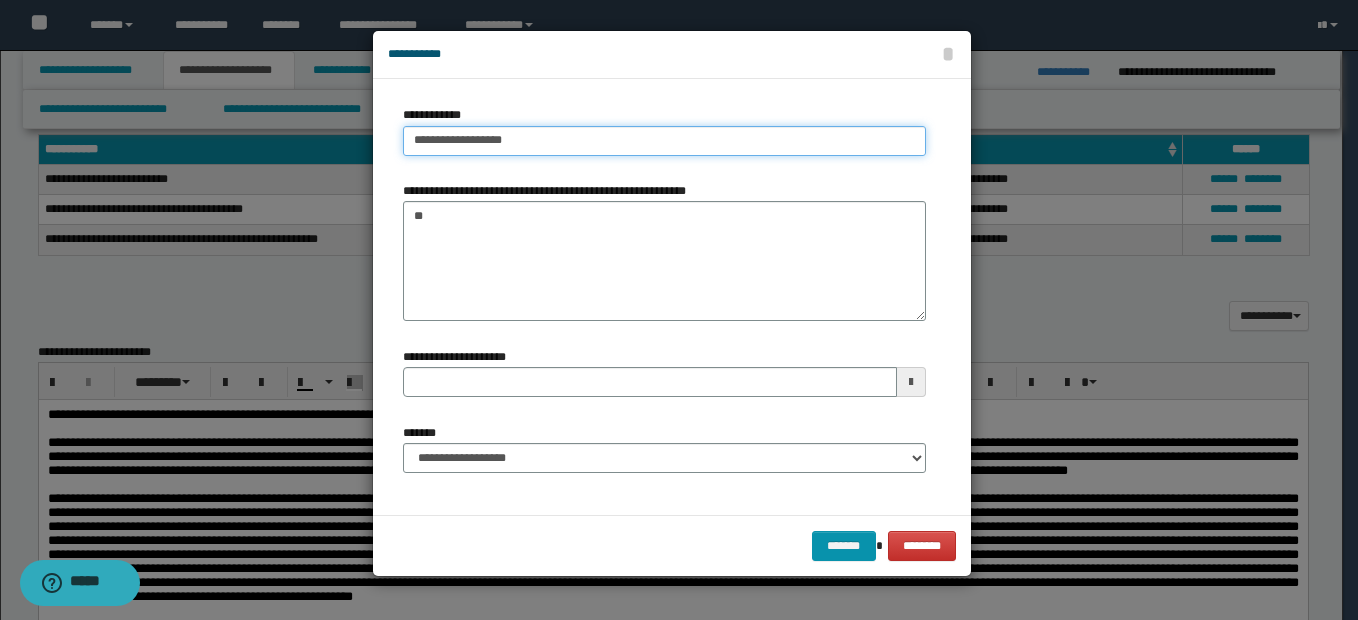 type on "**********" 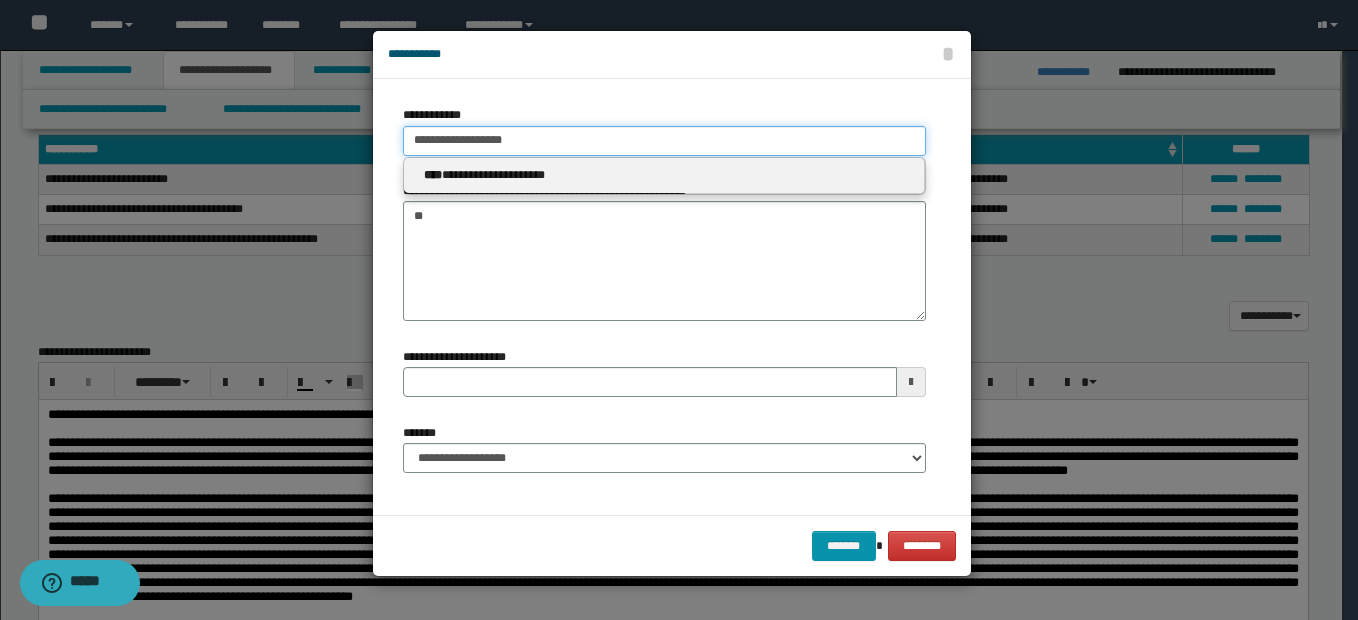 drag, startPoint x: 414, startPoint y: 140, endPoint x: 590, endPoint y: 140, distance: 176 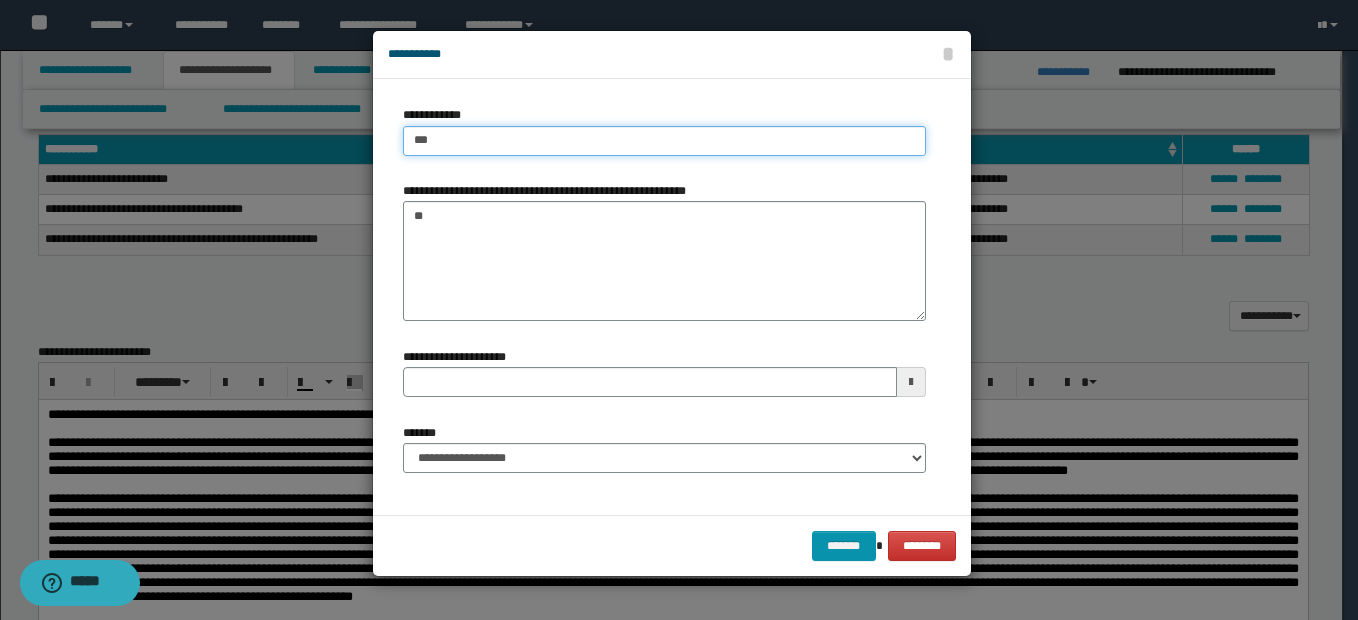 type on "****" 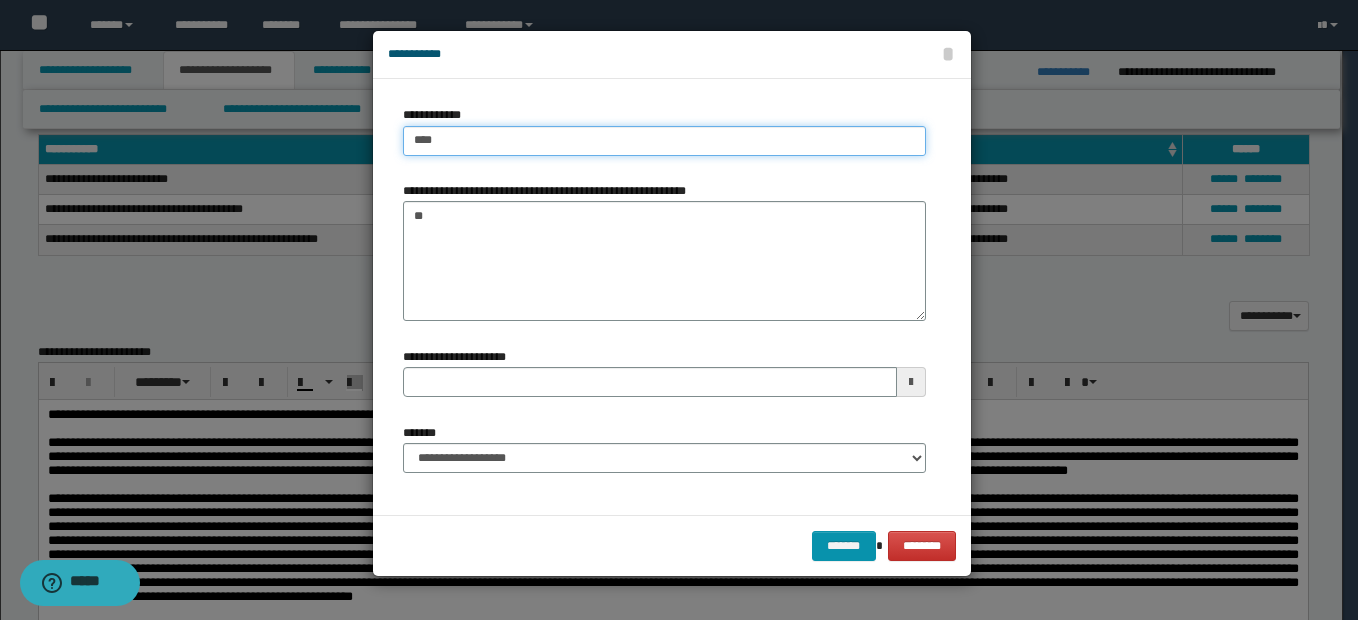 type on "****" 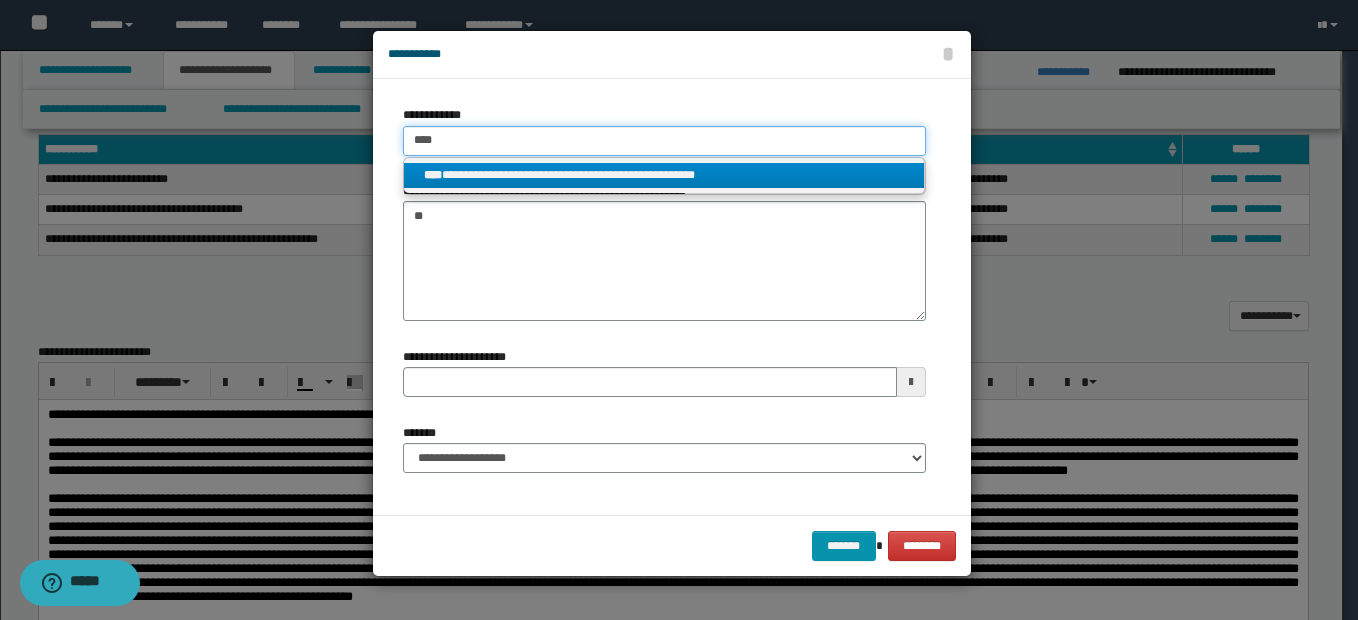 type on "****" 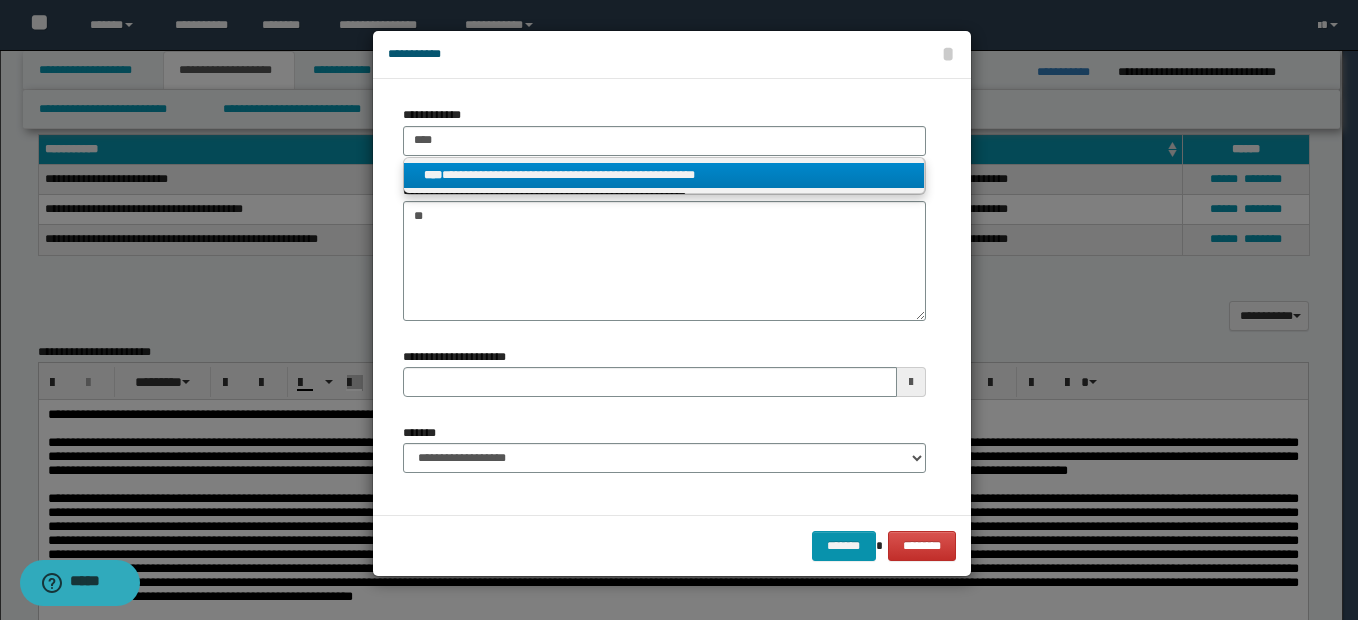 click on "**********" at bounding box center [664, 175] 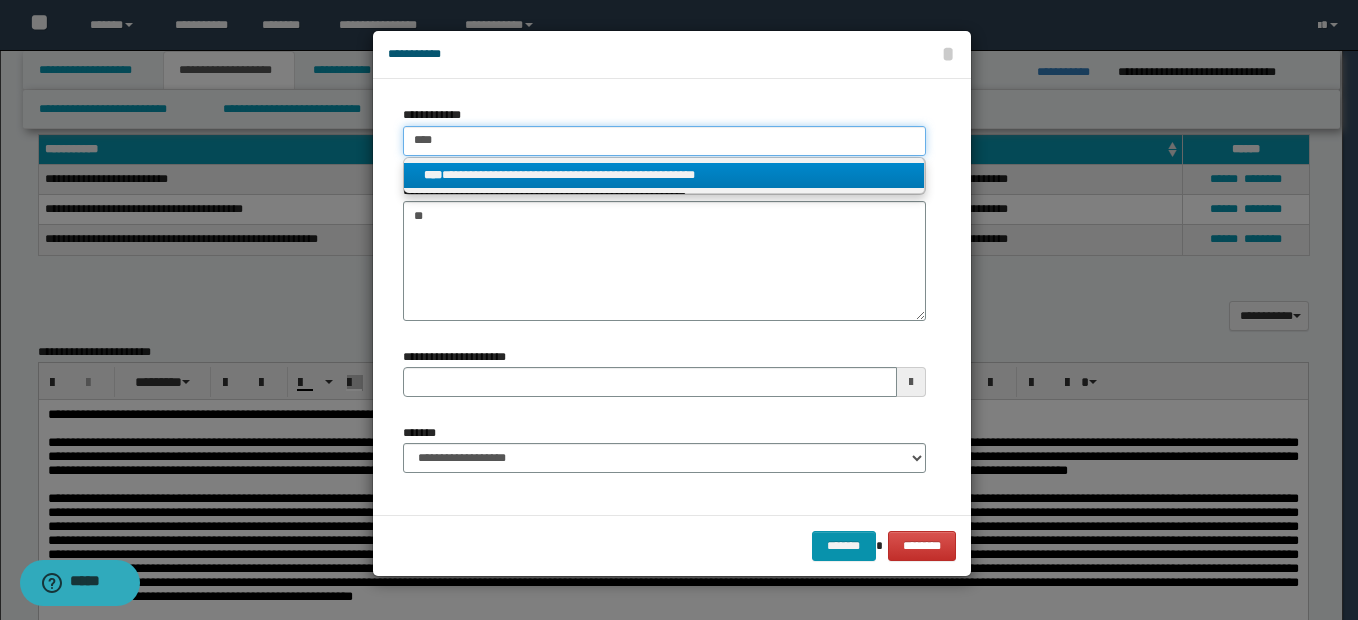 type 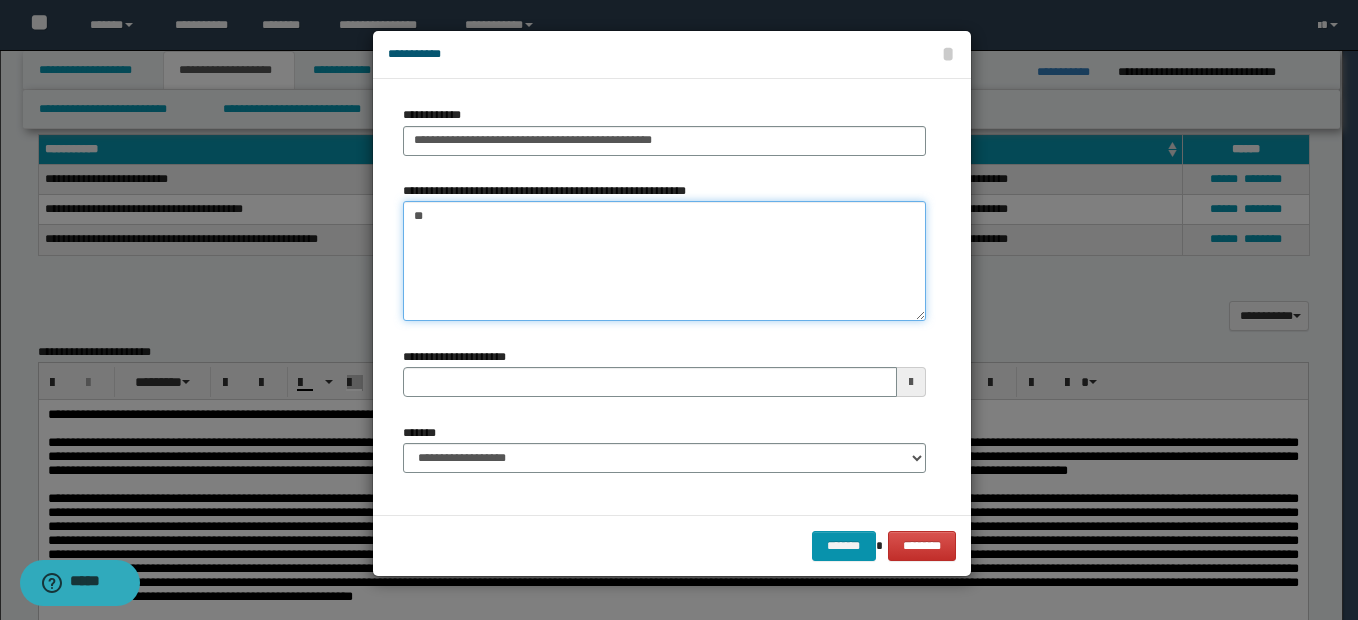 drag, startPoint x: 470, startPoint y: 209, endPoint x: 332, endPoint y: 233, distance: 140.07141 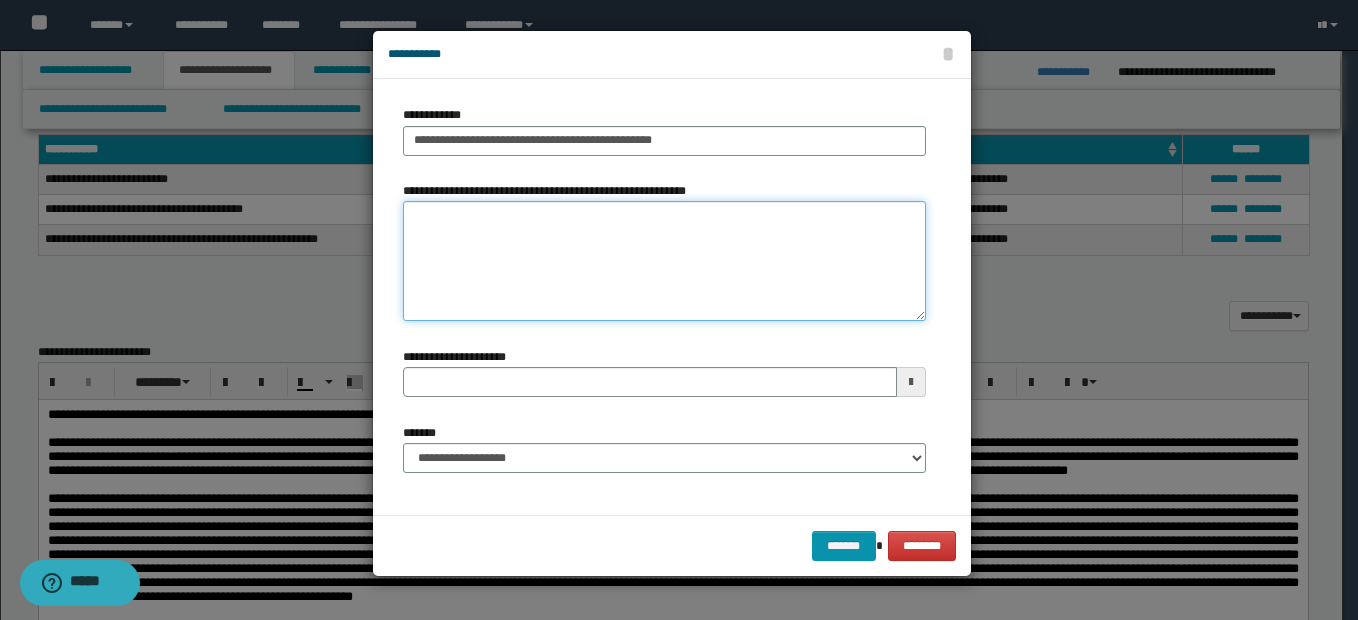 type 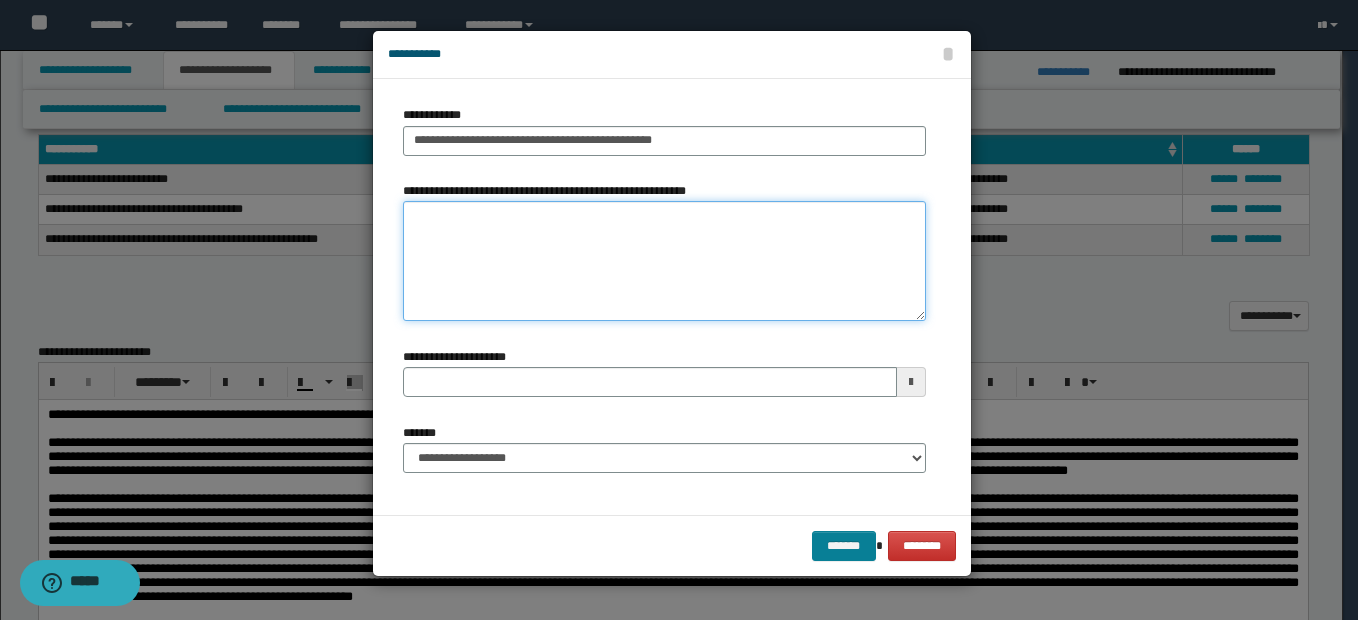type 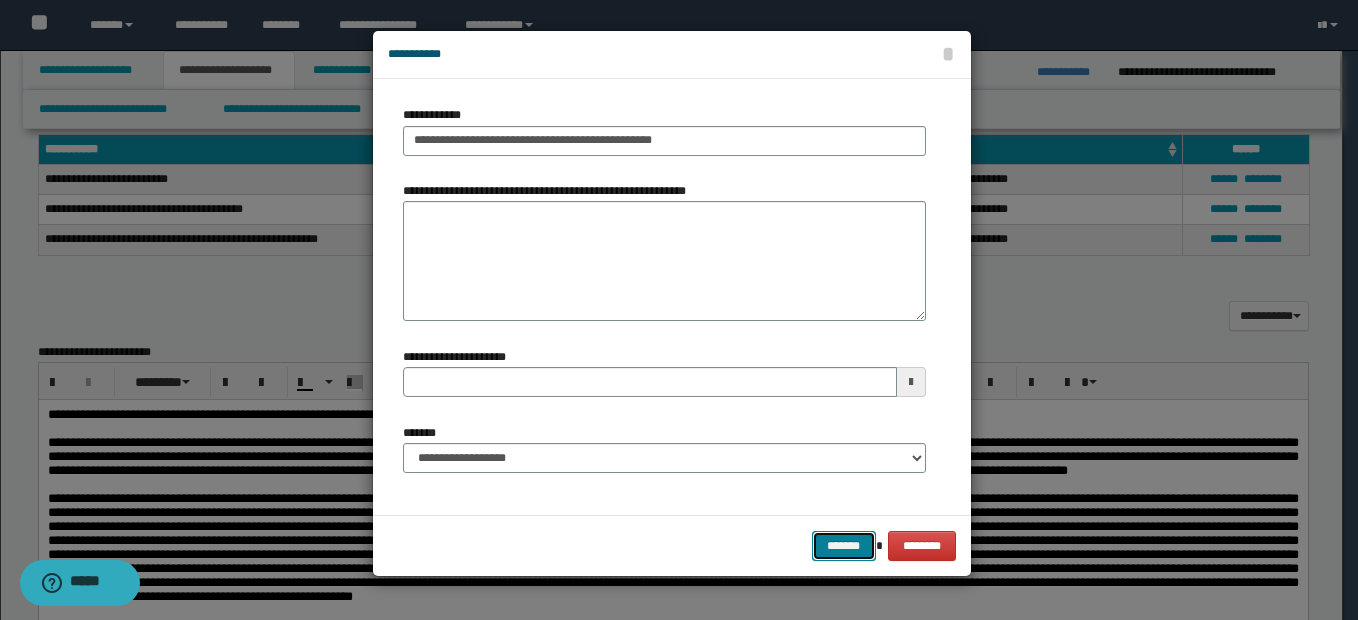 click on "*******" at bounding box center [844, 546] 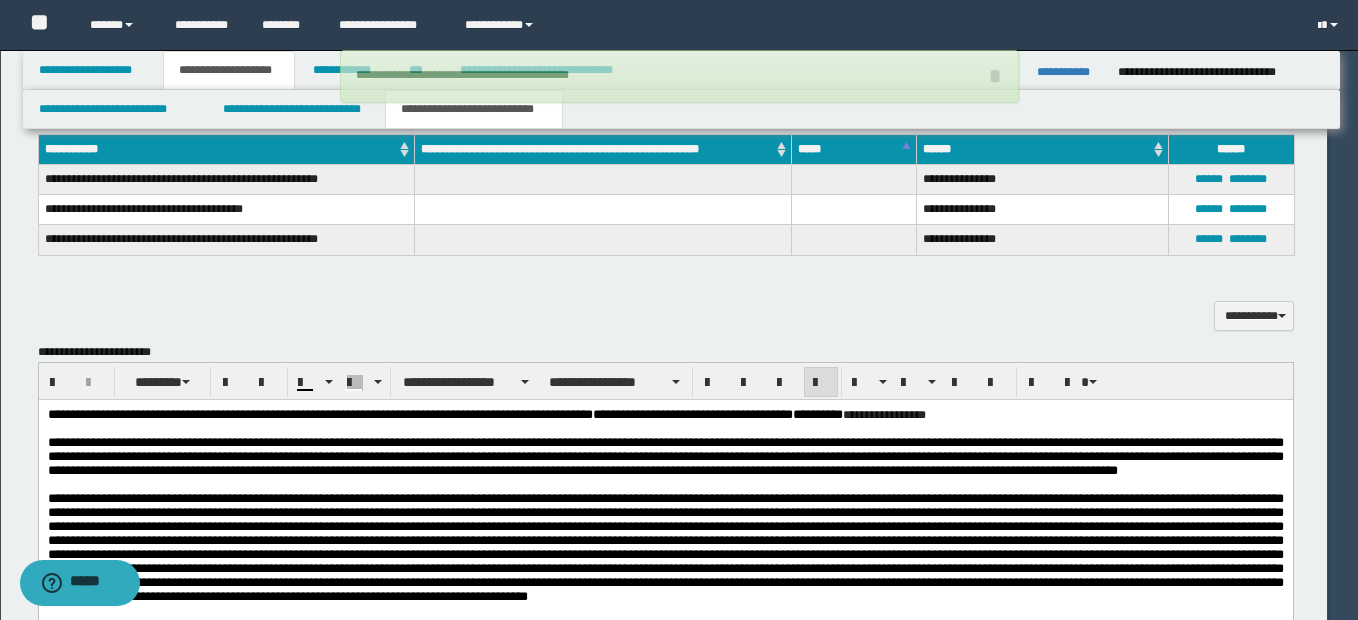 type 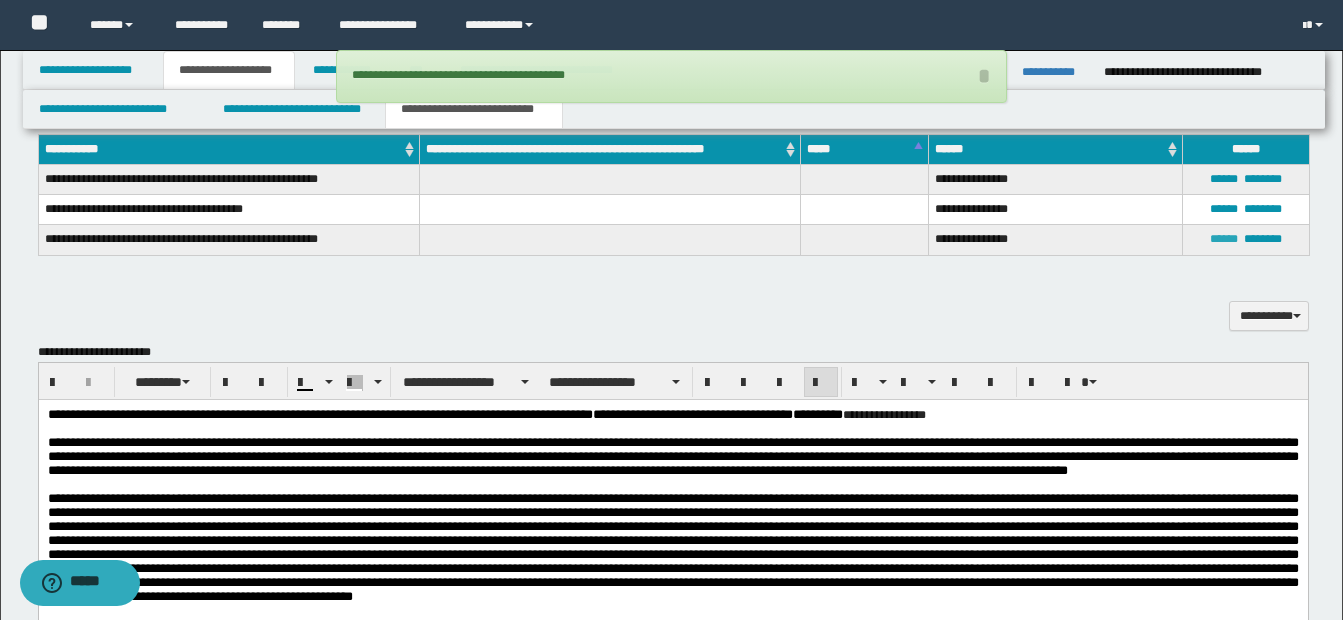 click on "******" at bounding box center (1224, 239) 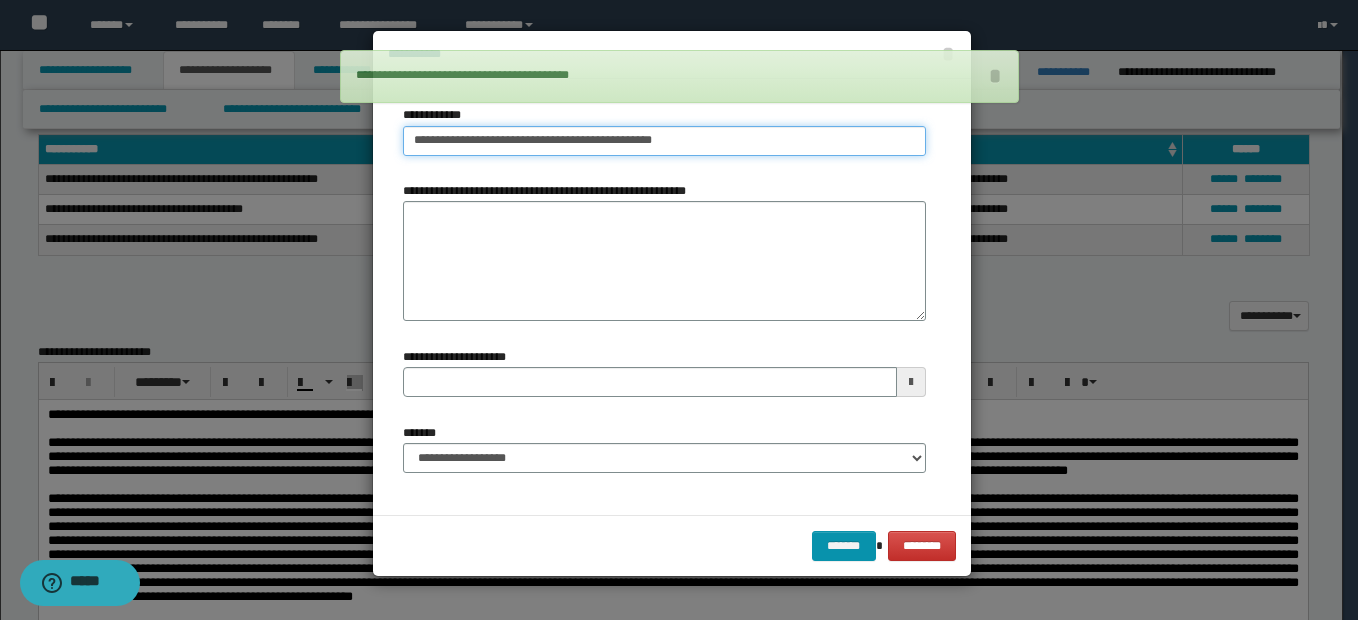 type on "**********" 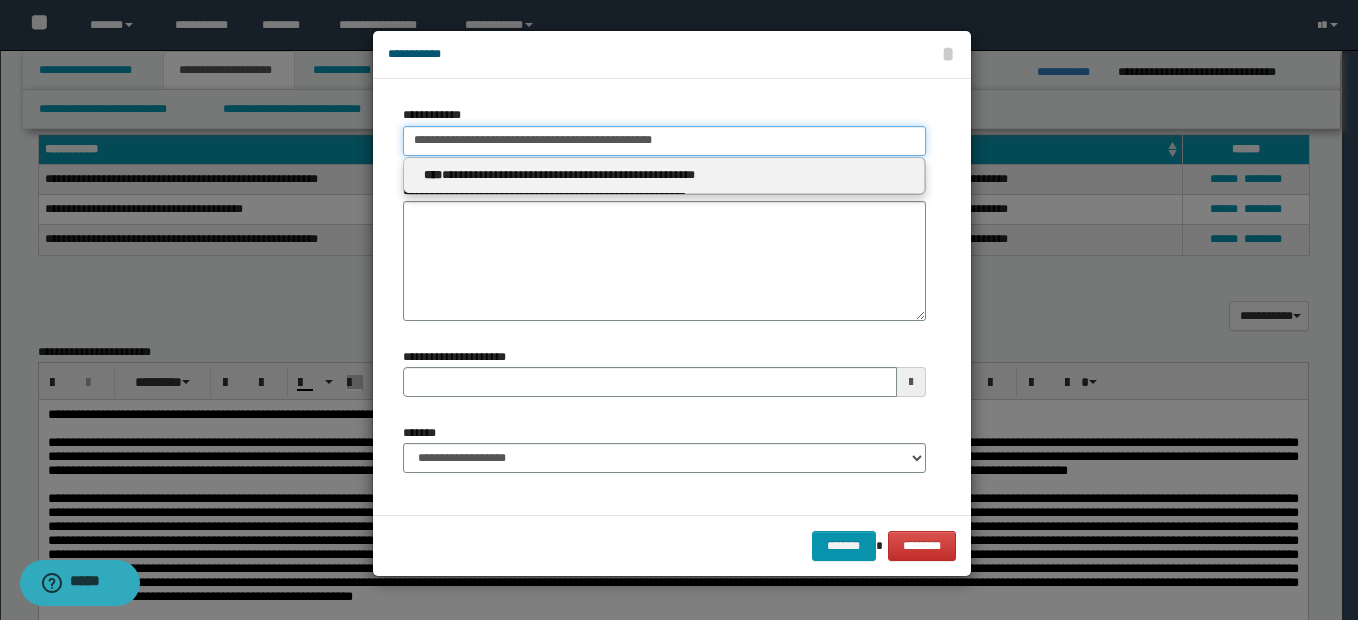 drag, startPoint x: 408, startPoint y: 141, endPoint x: 771, endPoint y: 149, distance: 363.08813 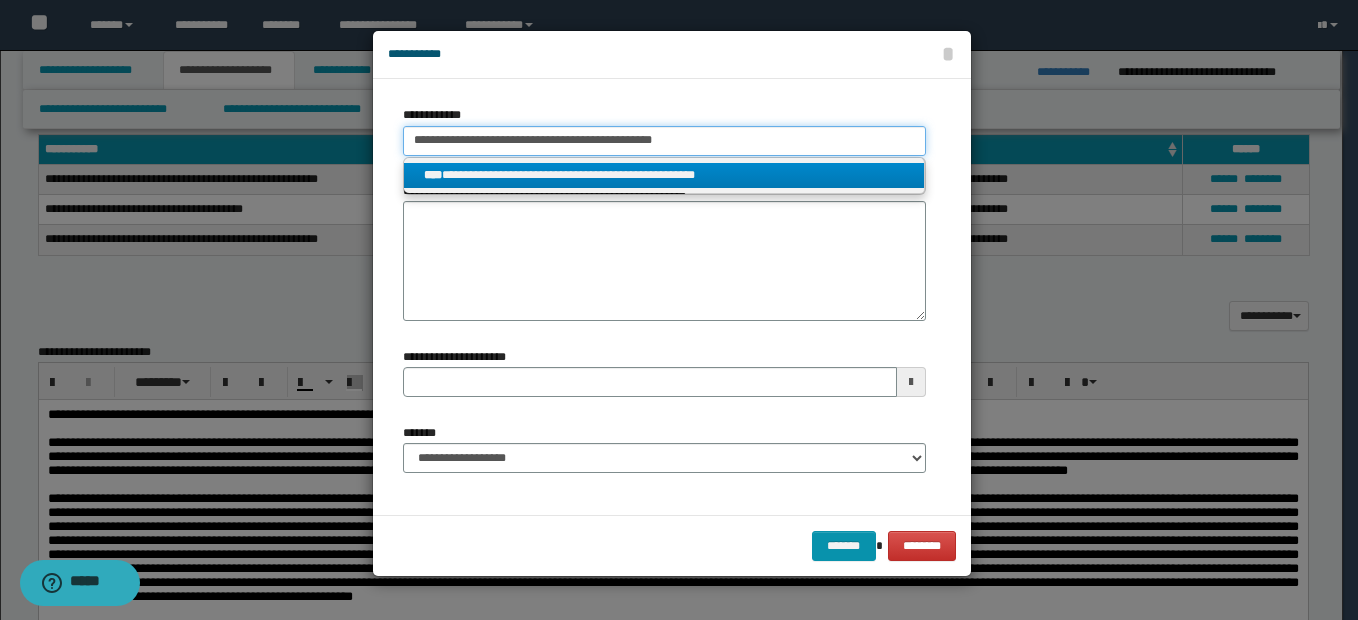 type 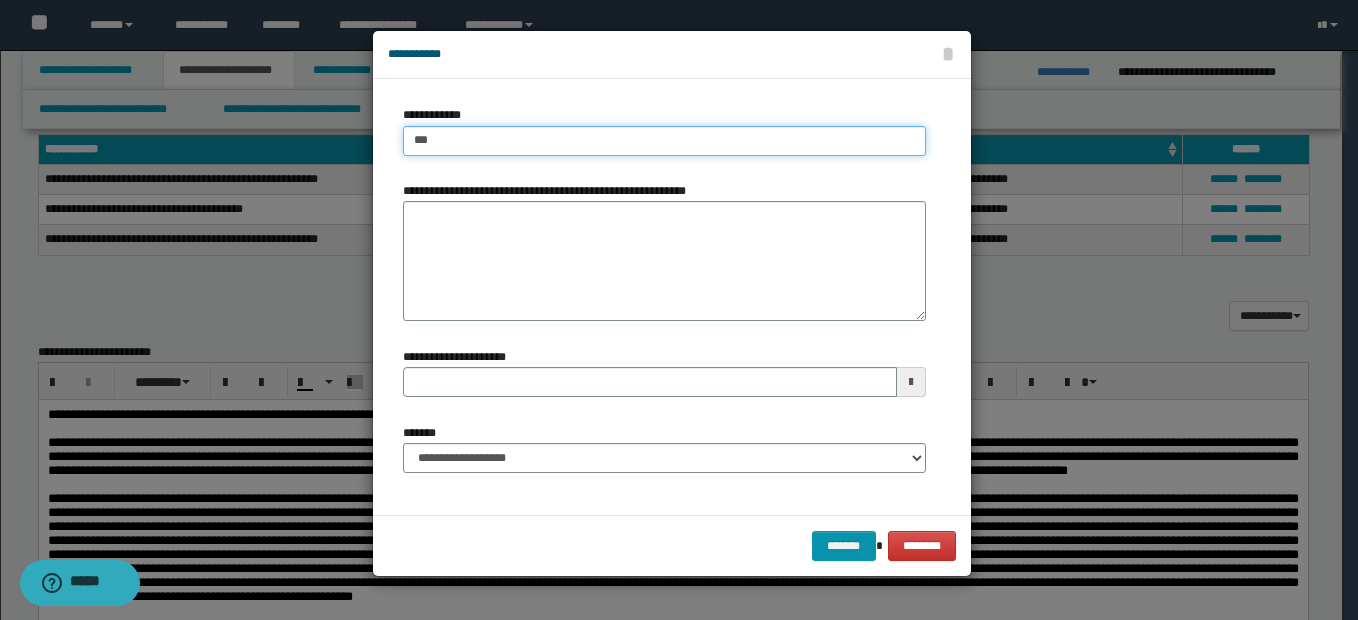 type on "****" 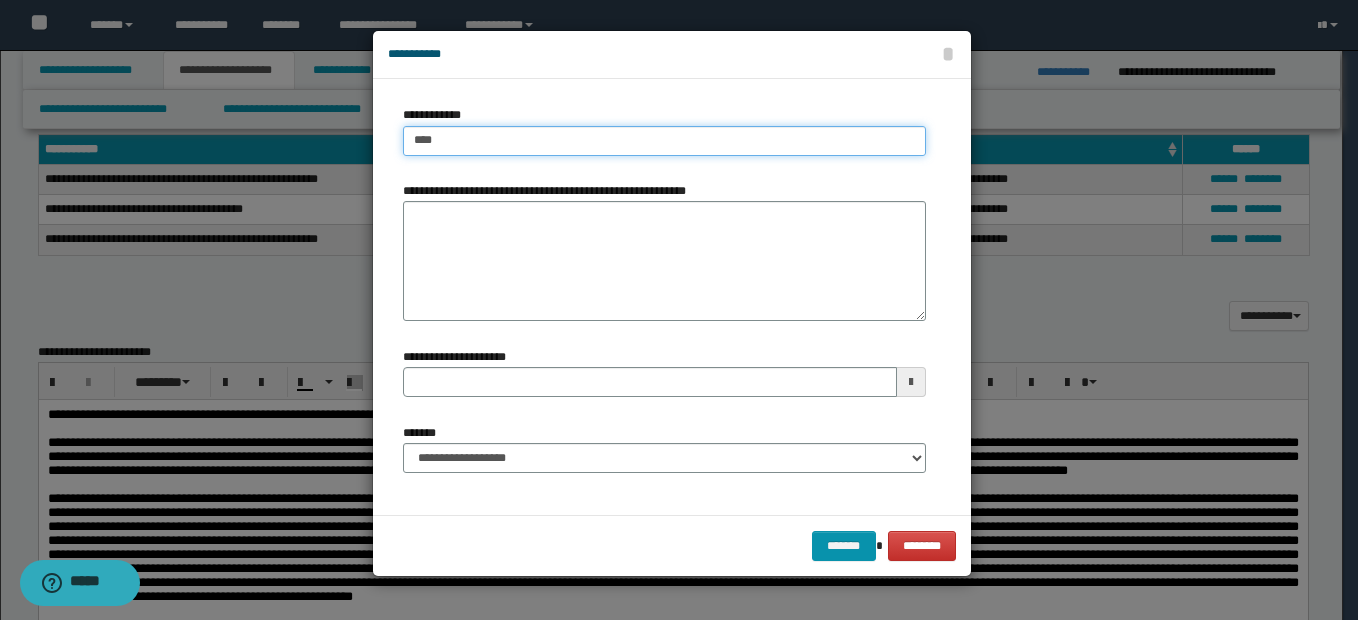 type on "****" 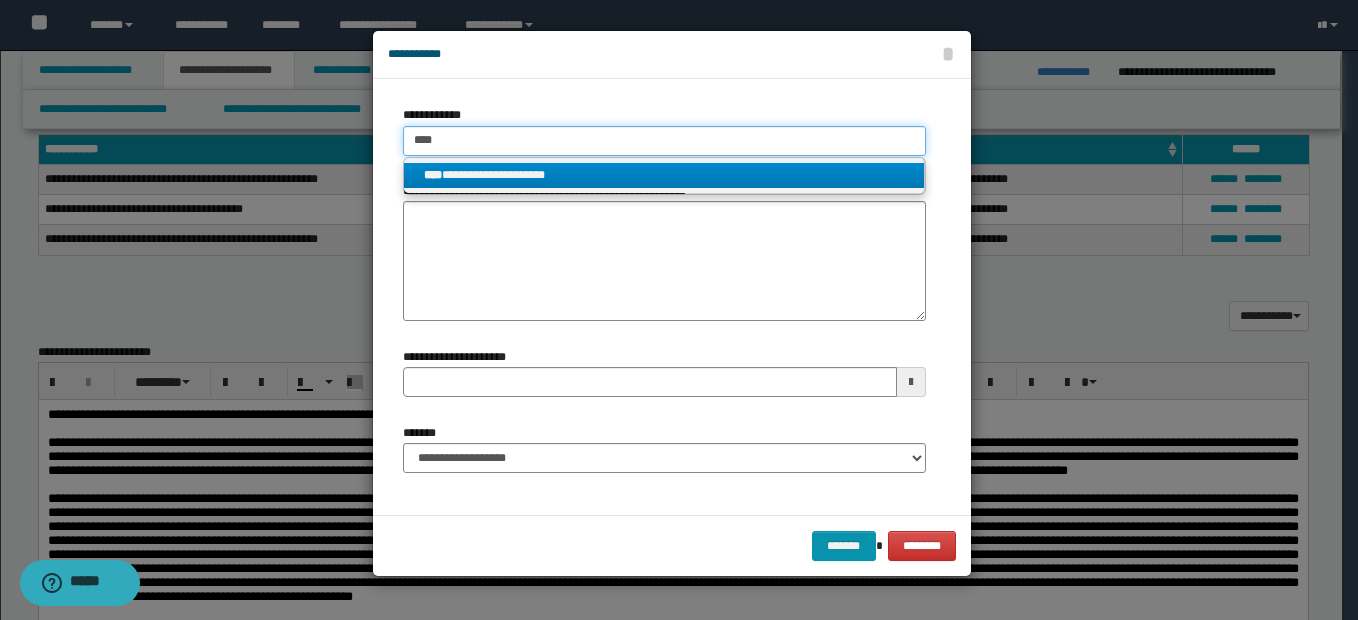type on "****" 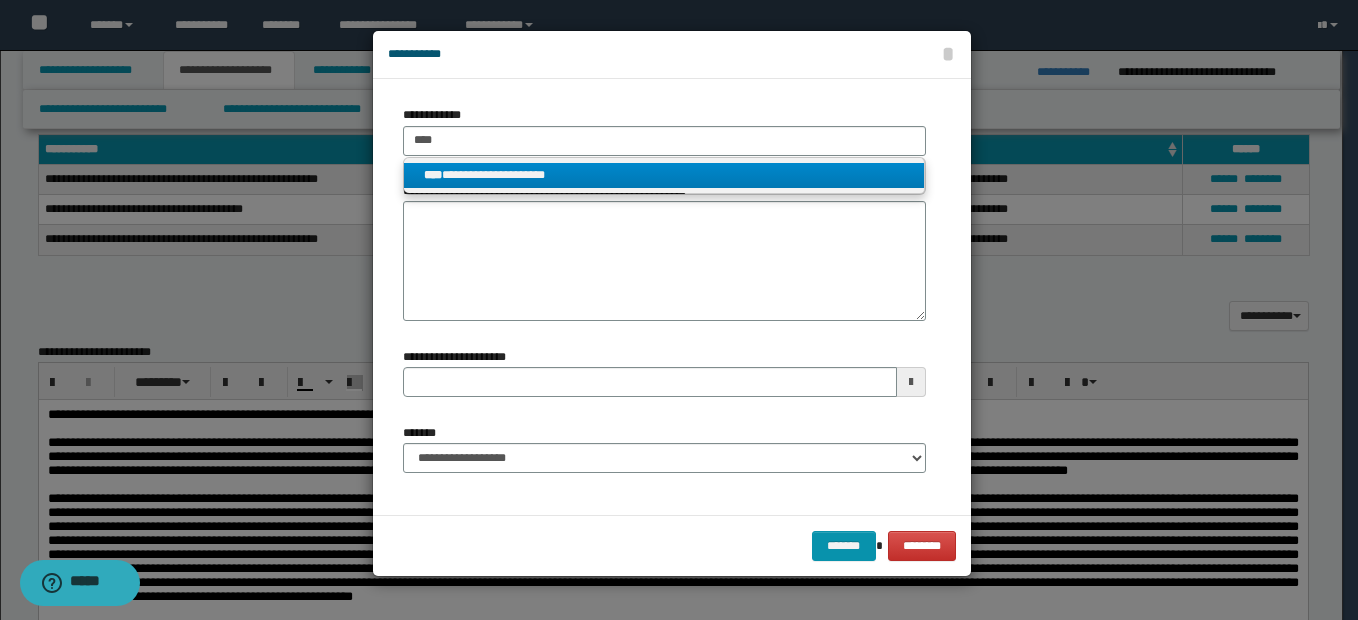 click on "**********" at bounding box center [664, 175] 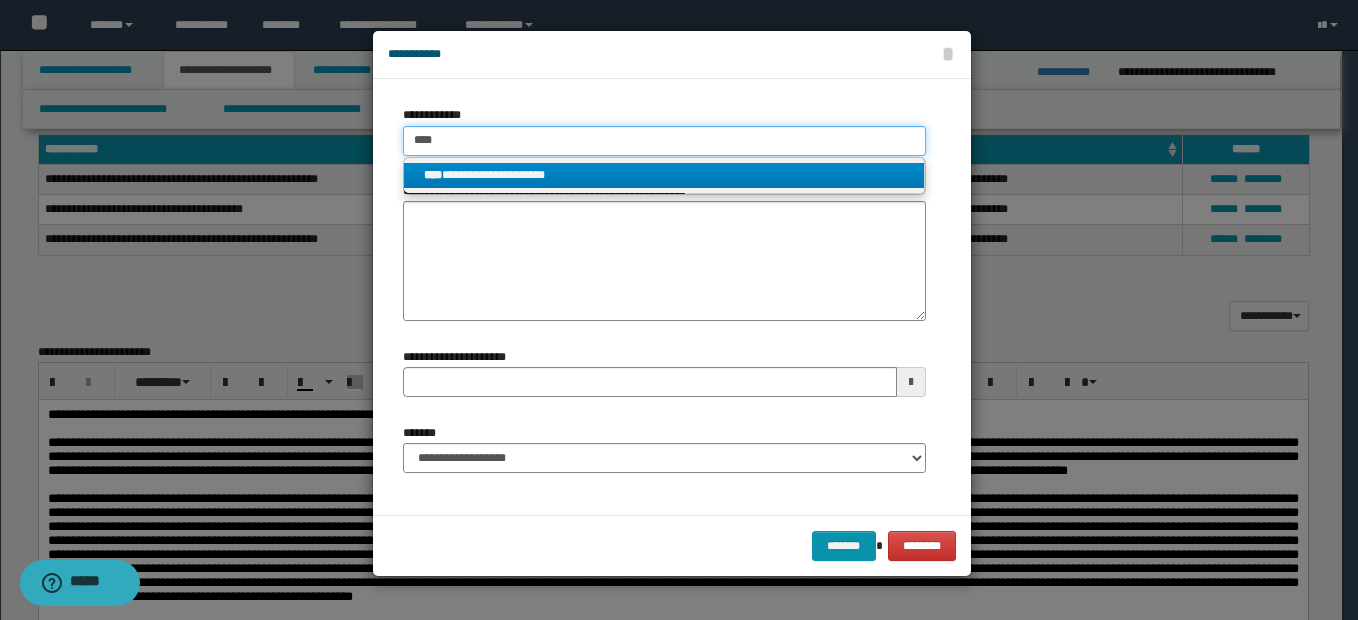 type 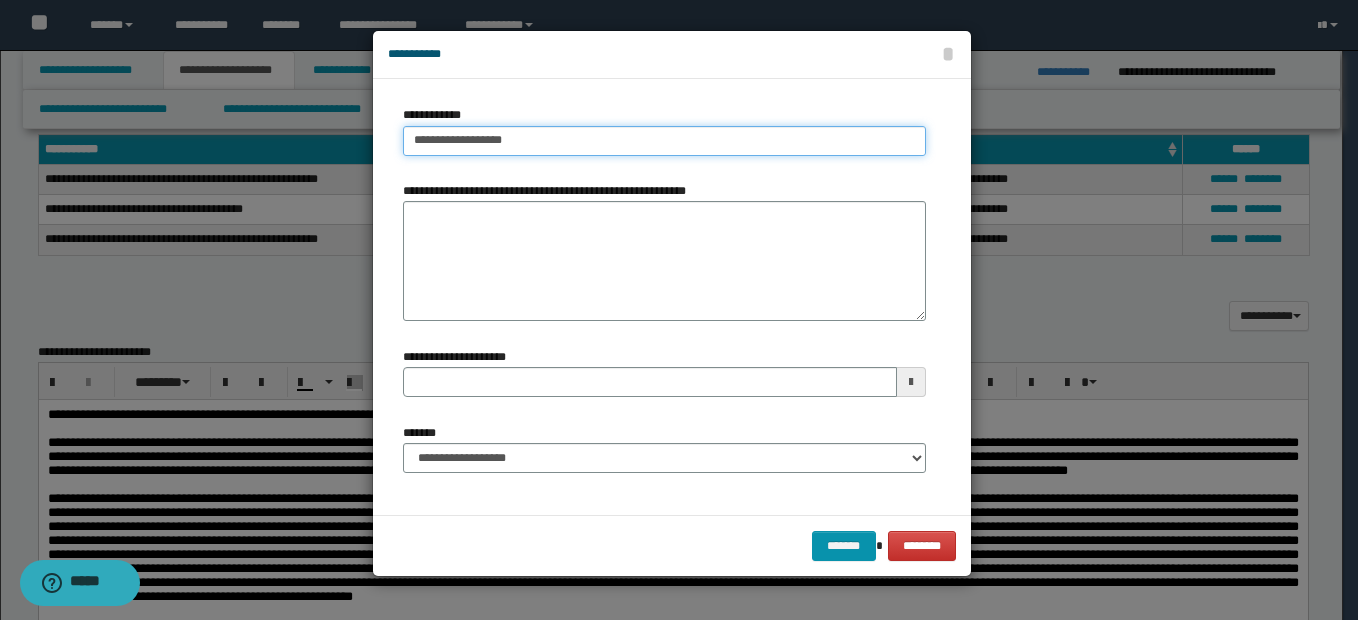 type 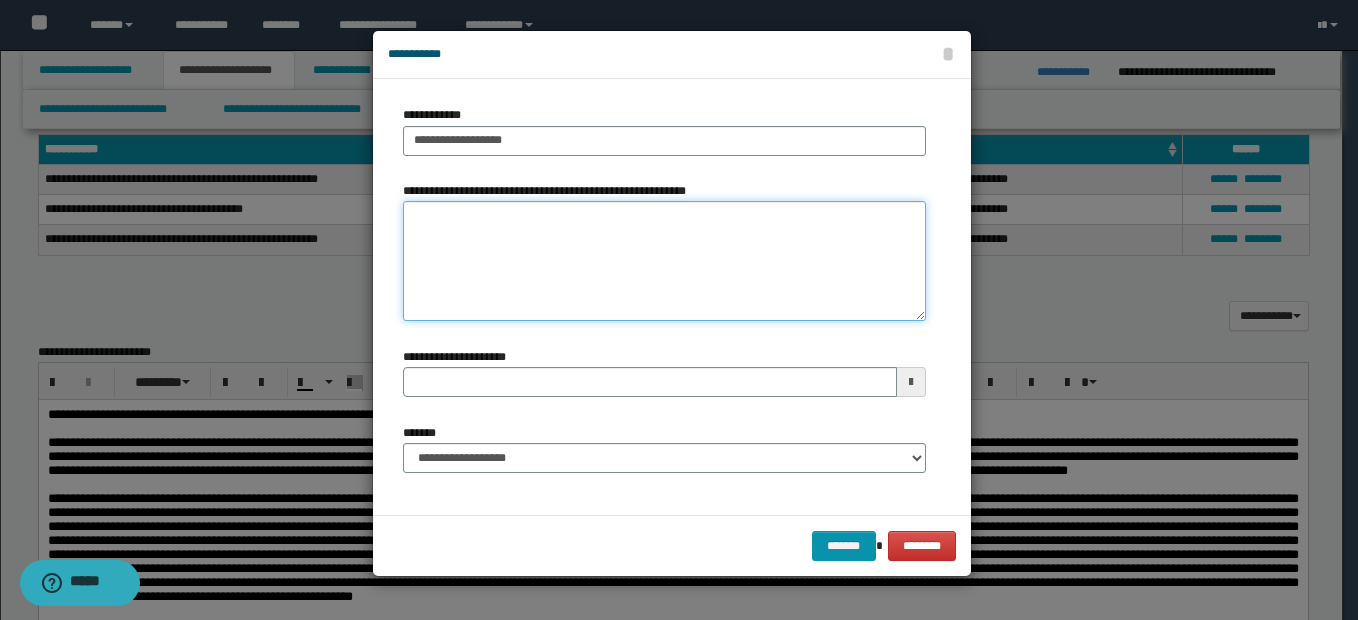 click on "**********" at bounding box center (664, 261) 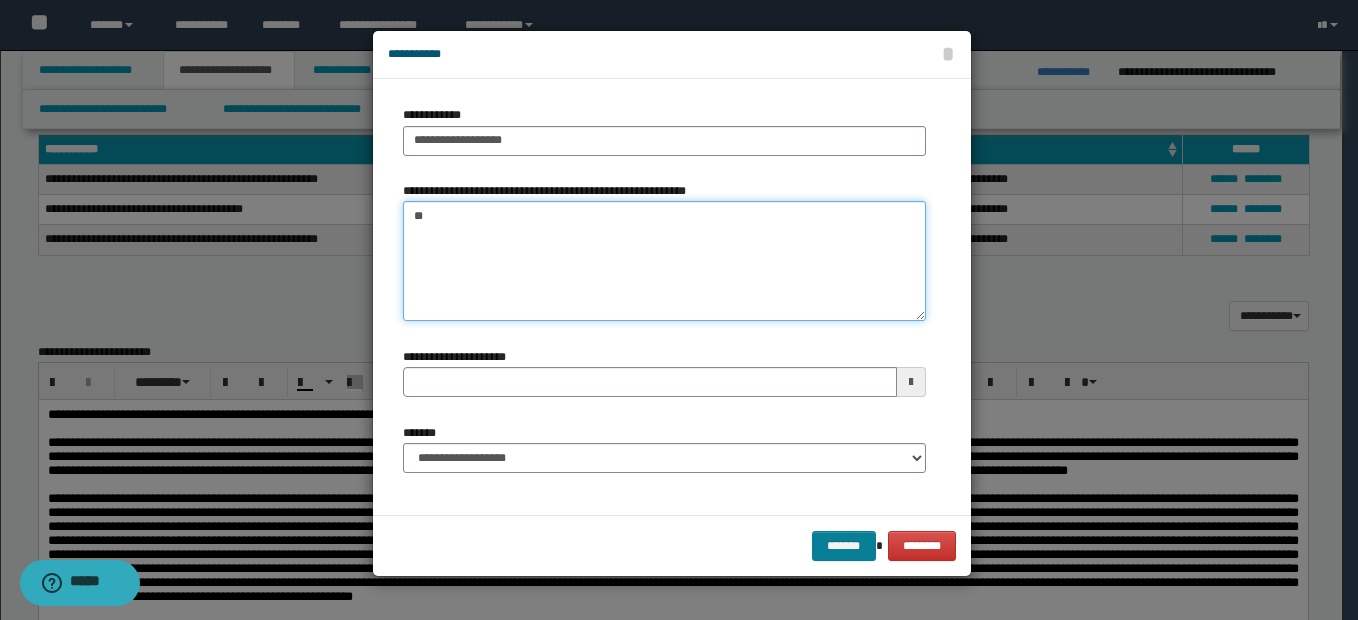 type on "**" 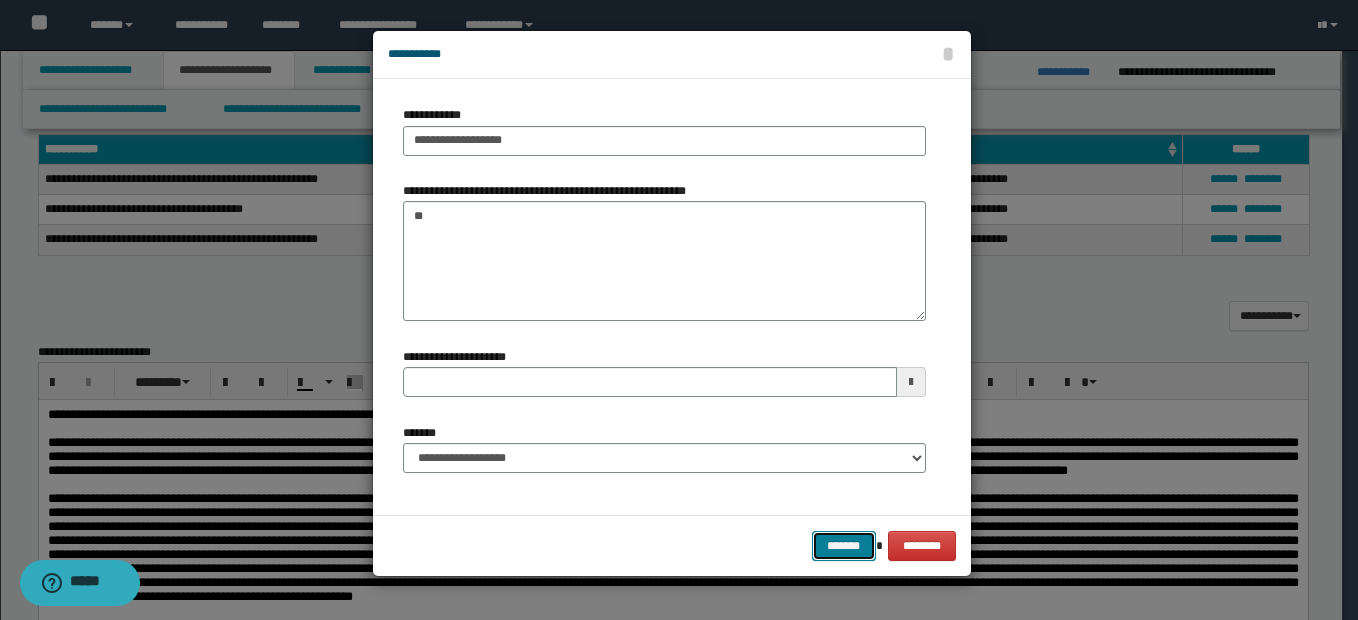 click on "*******" at bounding box center (844, 546) 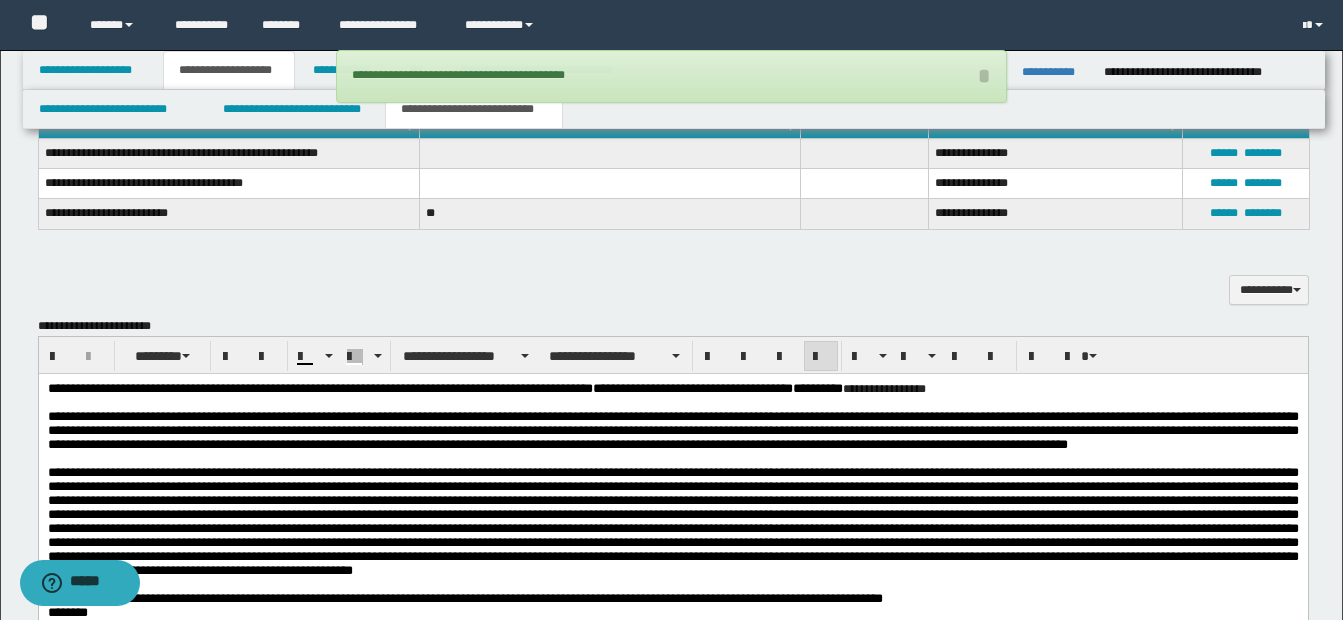 scroll, scrollTop: 1045, scrollLeft: 0, axis: vertical 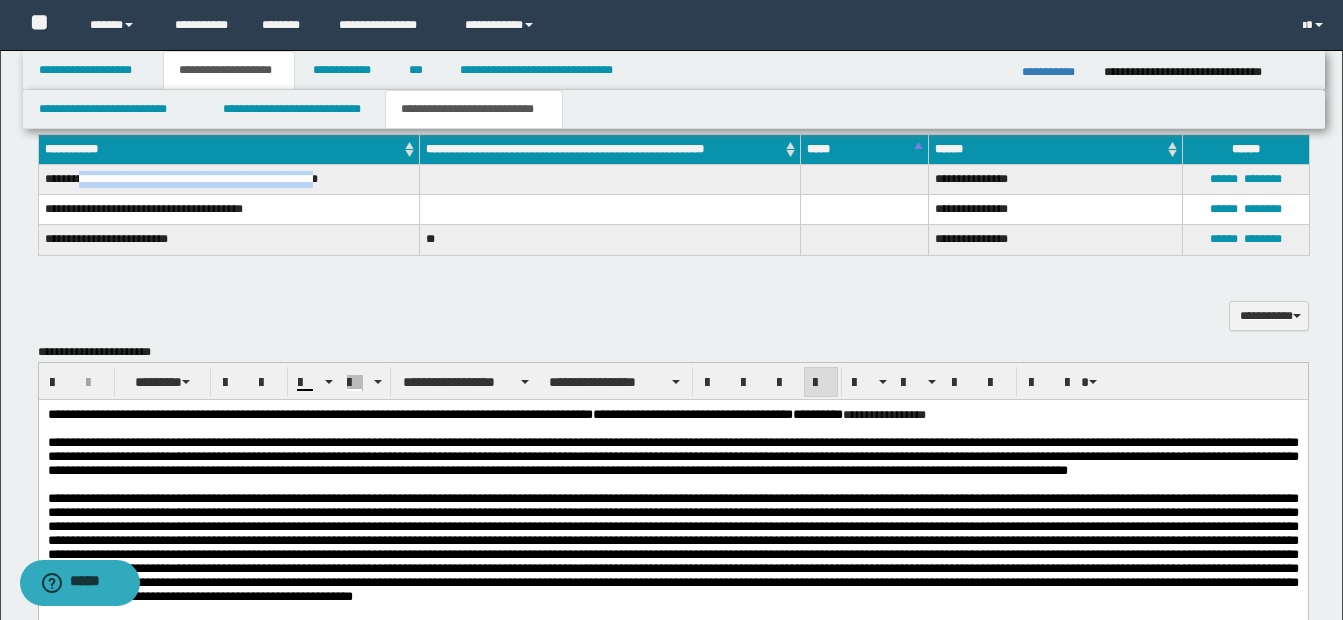 drag, startPoint x: 82, startPoint y: 179, endPoint x: 335, endPoint y: 180, distance: 253.00198 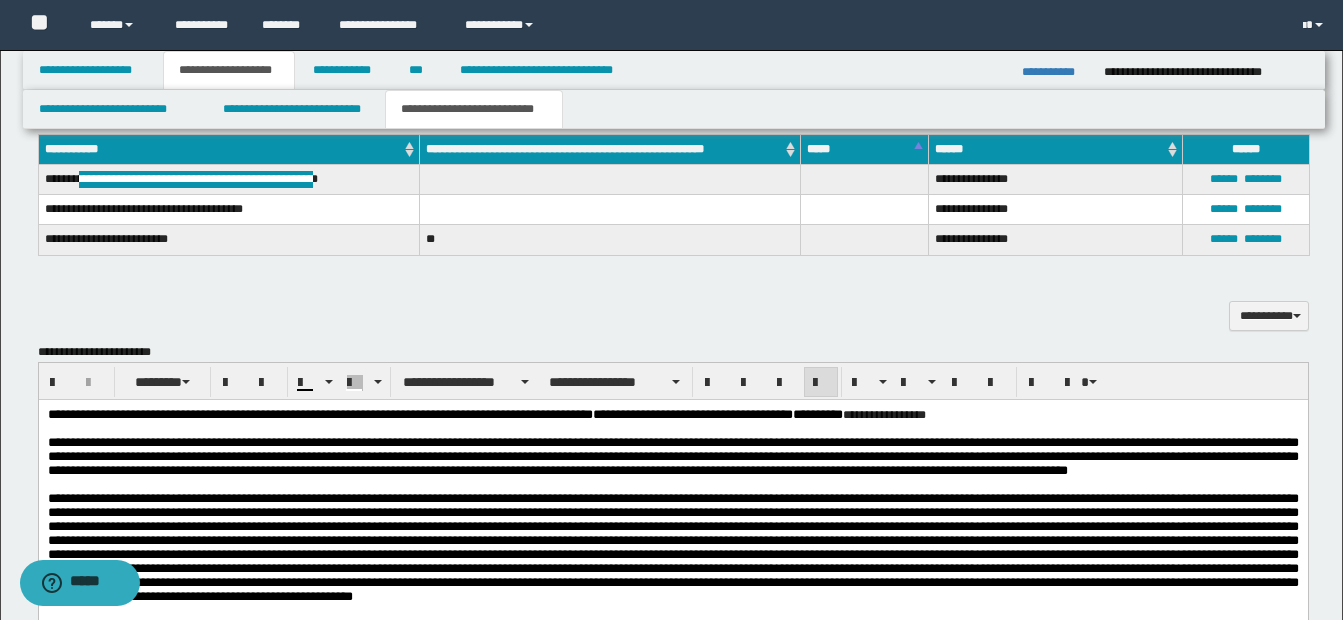 click on "**********" at bounding box center (883, 415) 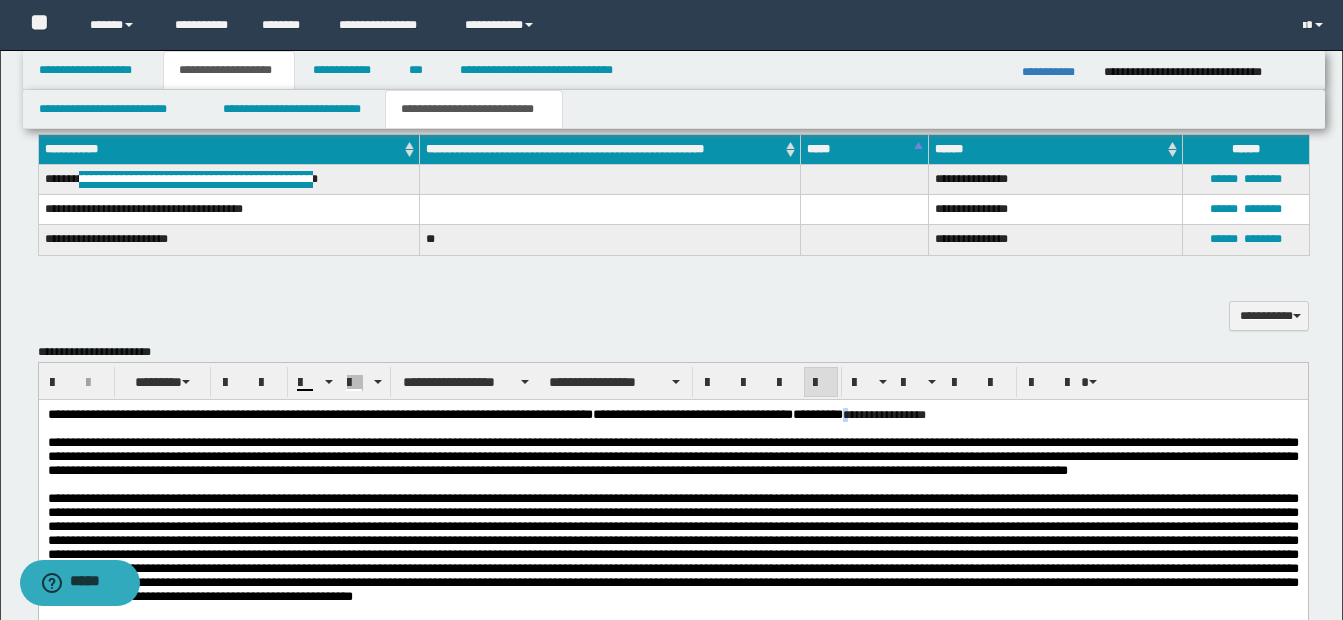 click on "**********" at bounding box center [883, 415] 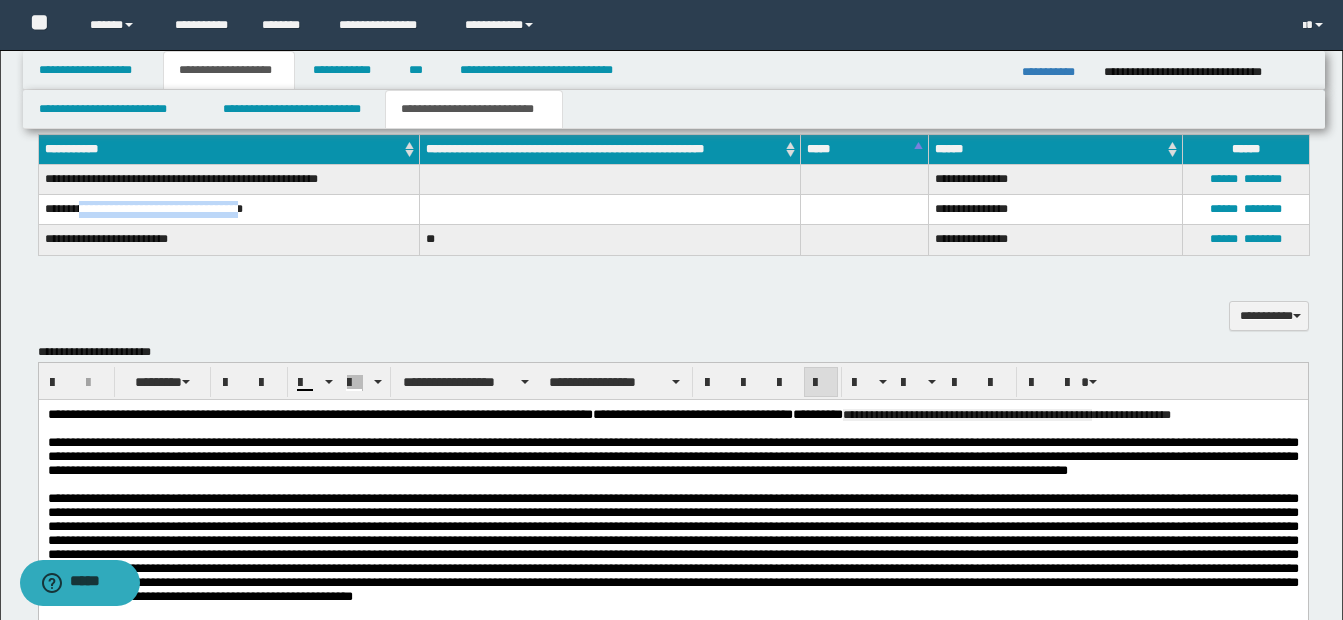drag, startPoint x: 84, startPoint y: 209, endPoint x: 256, endPoint y: 209, distance: 172 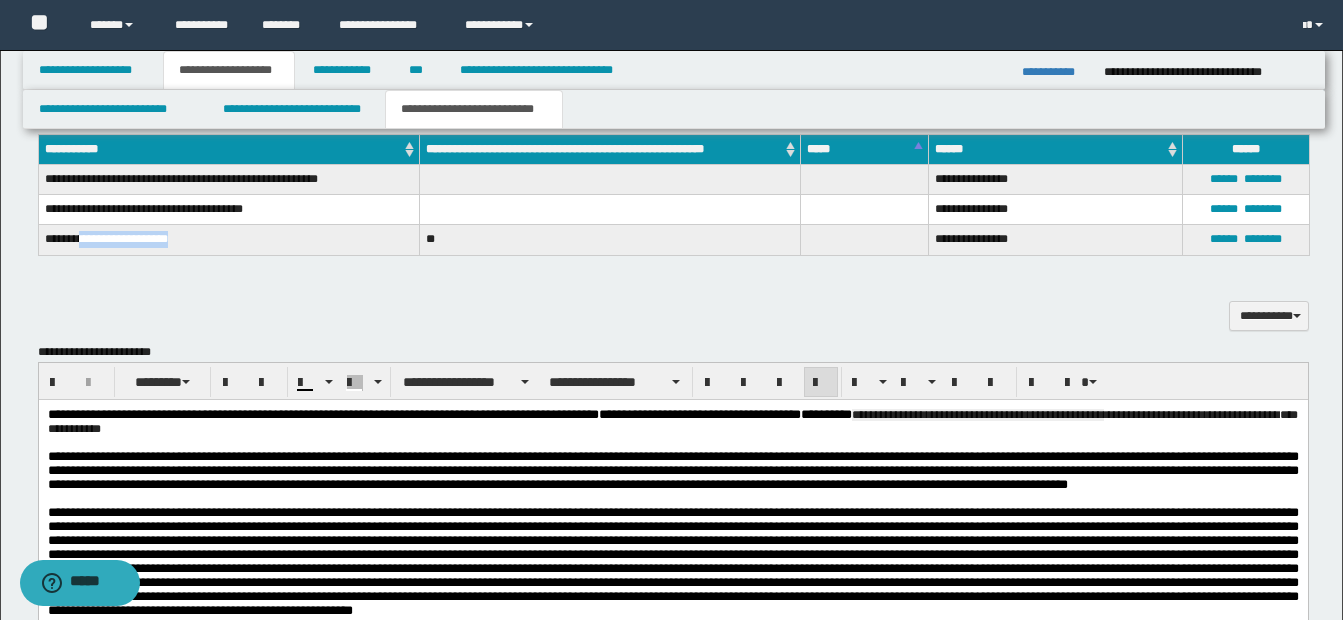 drag, startPoint x: 82, startPoint y: 238, endPoint x: 172, endPoint y: 240, distance: 90.02222 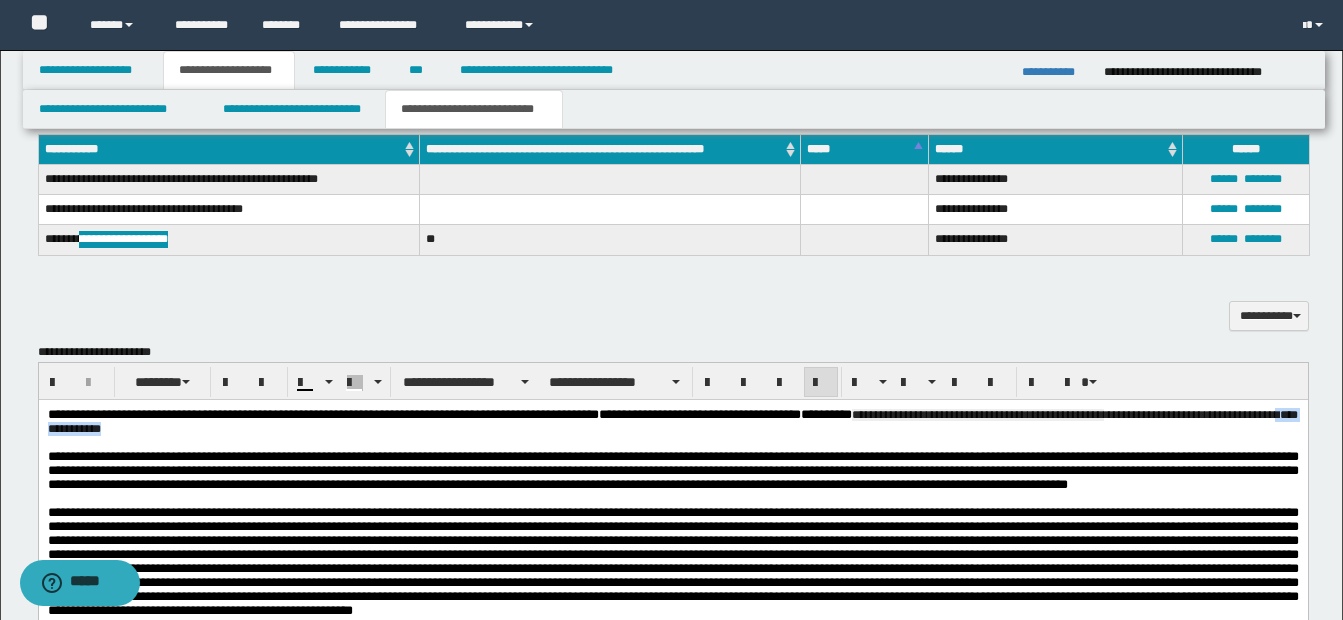 drag, startPoint x: 88, startPoint y: 434, endPoint x: 173, endPoint y: 436, distance: 85.02353 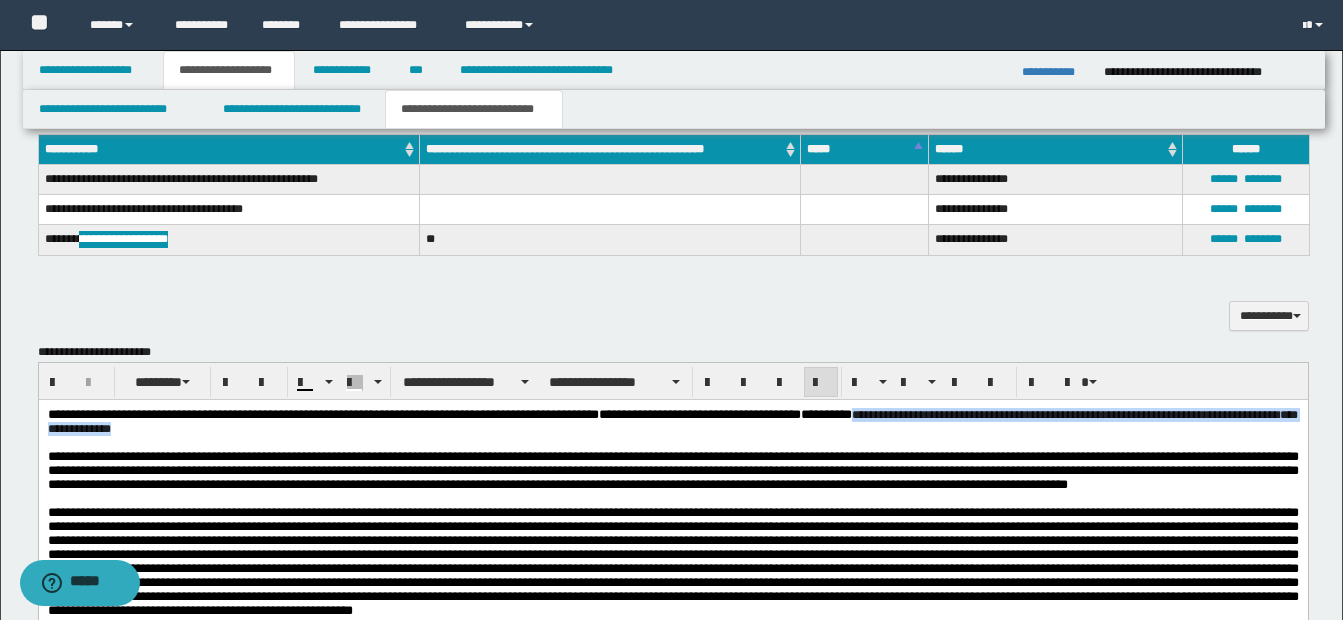 drag, startPoint x: 896, startPoint y: 416, endPoint x: 865, endPoint y: 454, distance: 49.0408 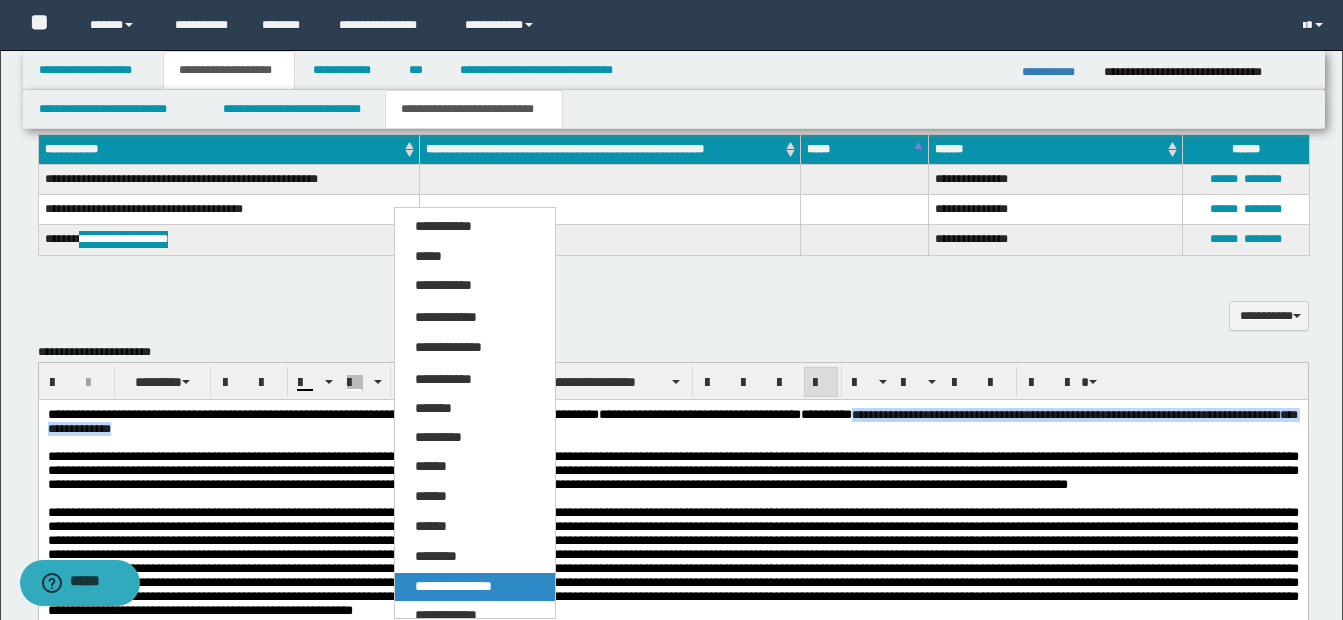 click on "**********" at bounding box center (453, 586) 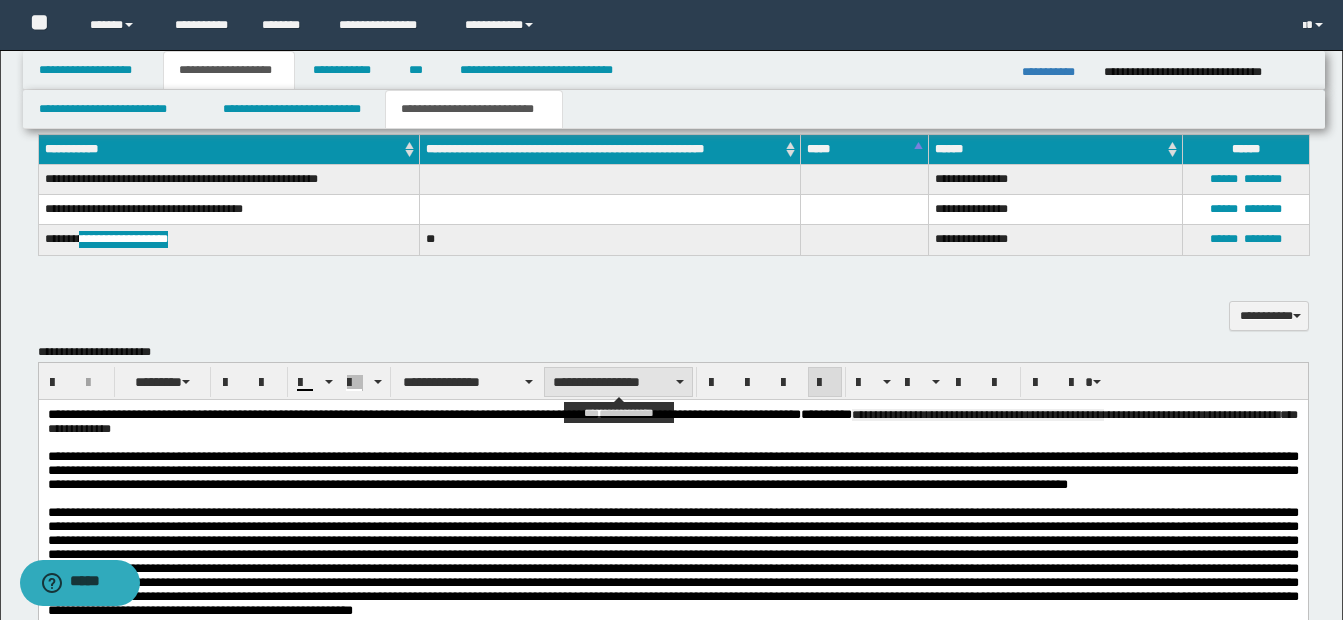 click on "**********" at bounding box center [618, 382] 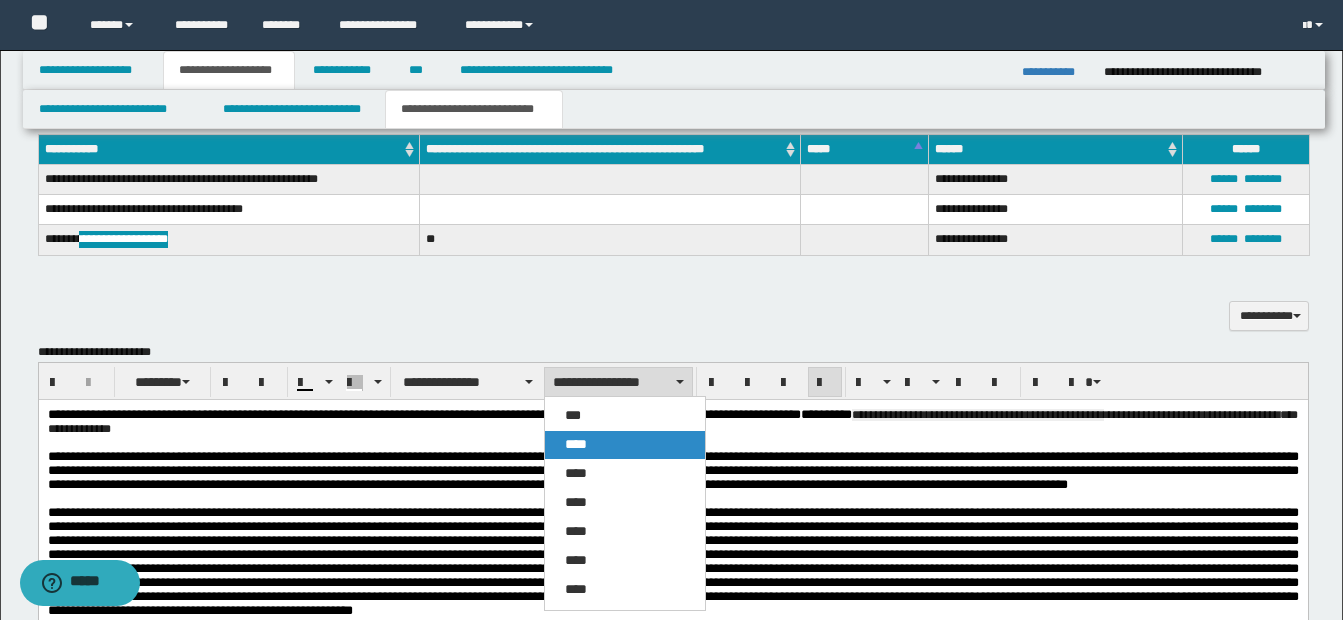 click on "****" at bounding box center [625, 445] 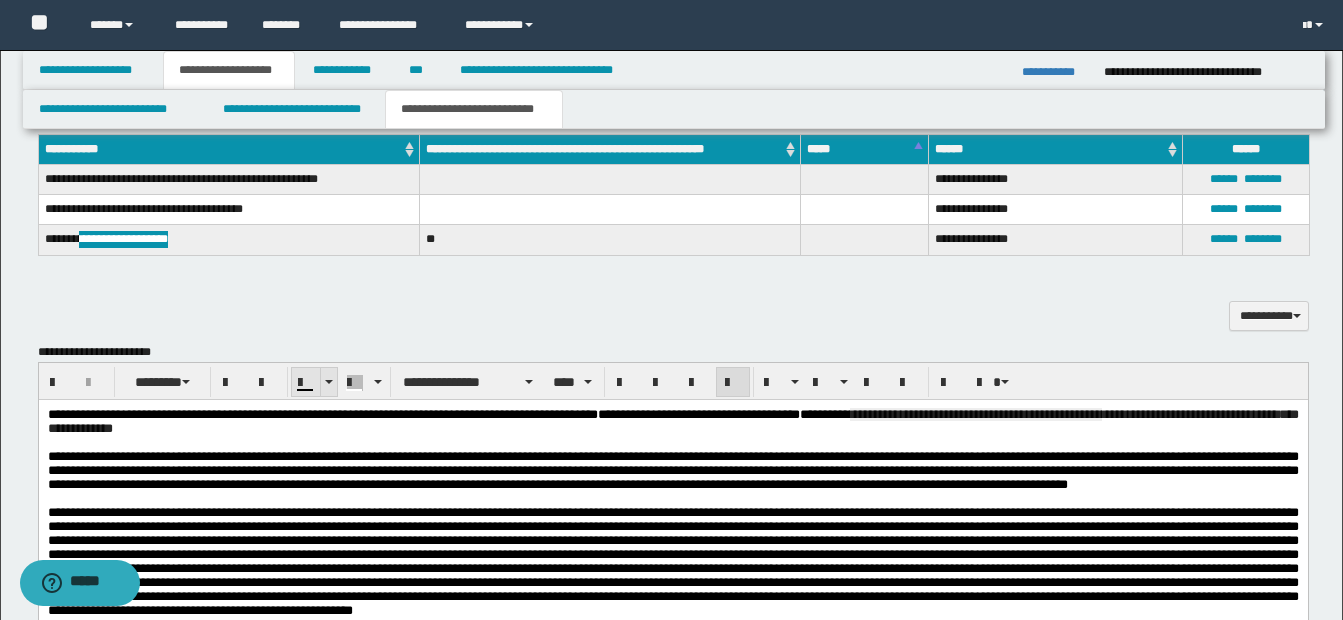 click at bounding box center (329, 382) 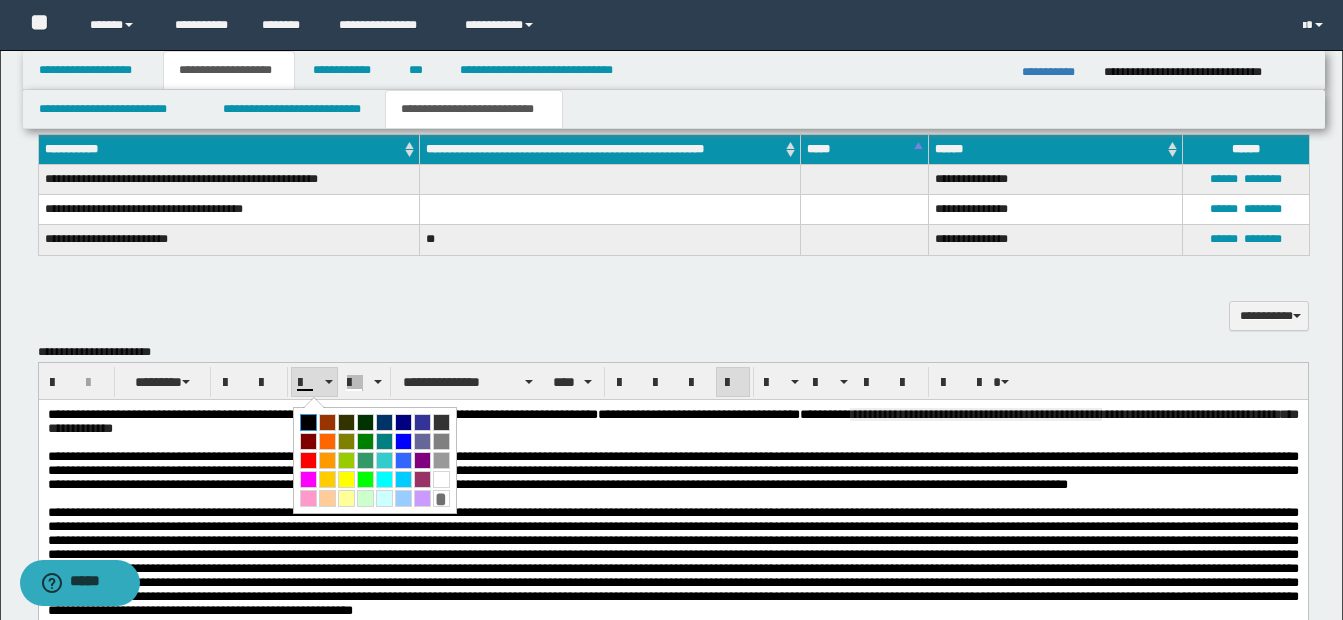click at bounding box center [308, 422] 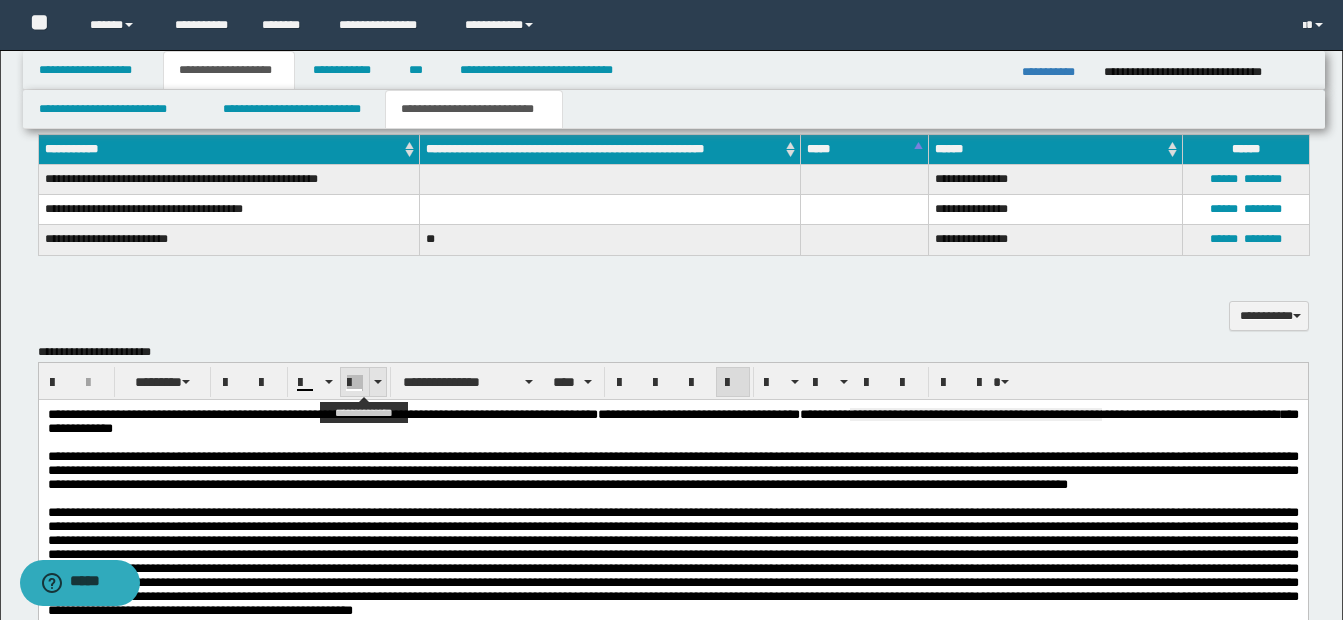 click at bounding box center [378, 382] 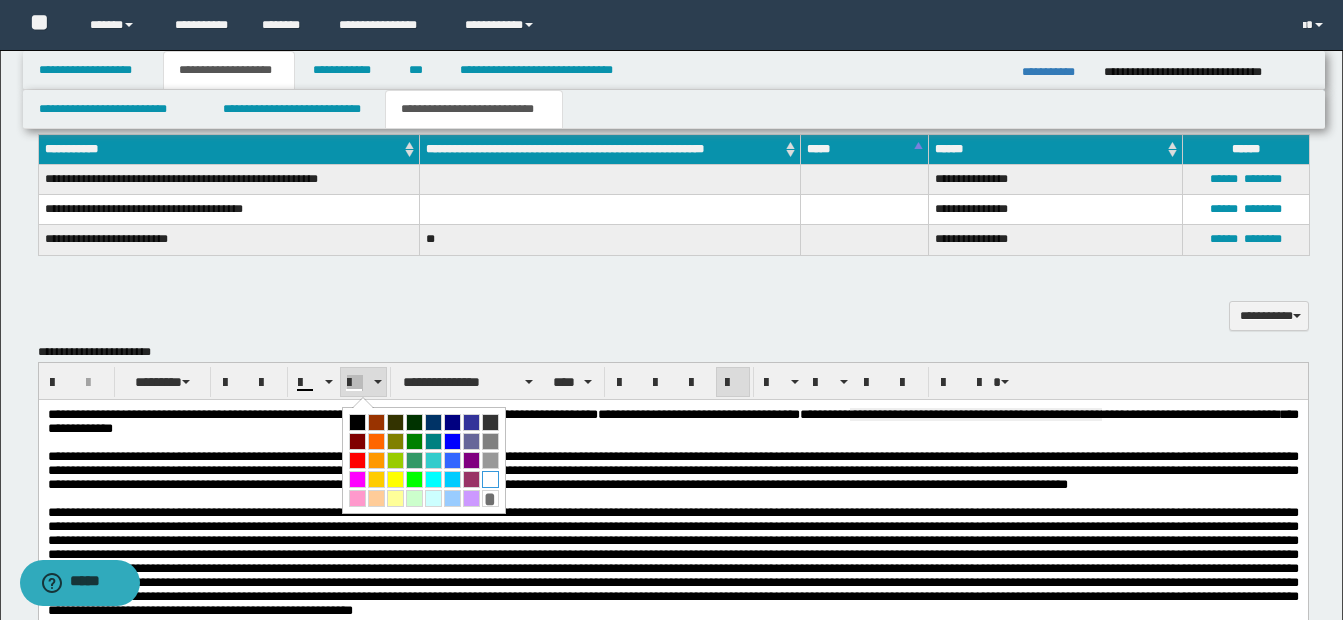 drag, startPoint x: 485, startPoint y: 478, endPoint x: 449, endPoint y: 76, distance: 403.60873 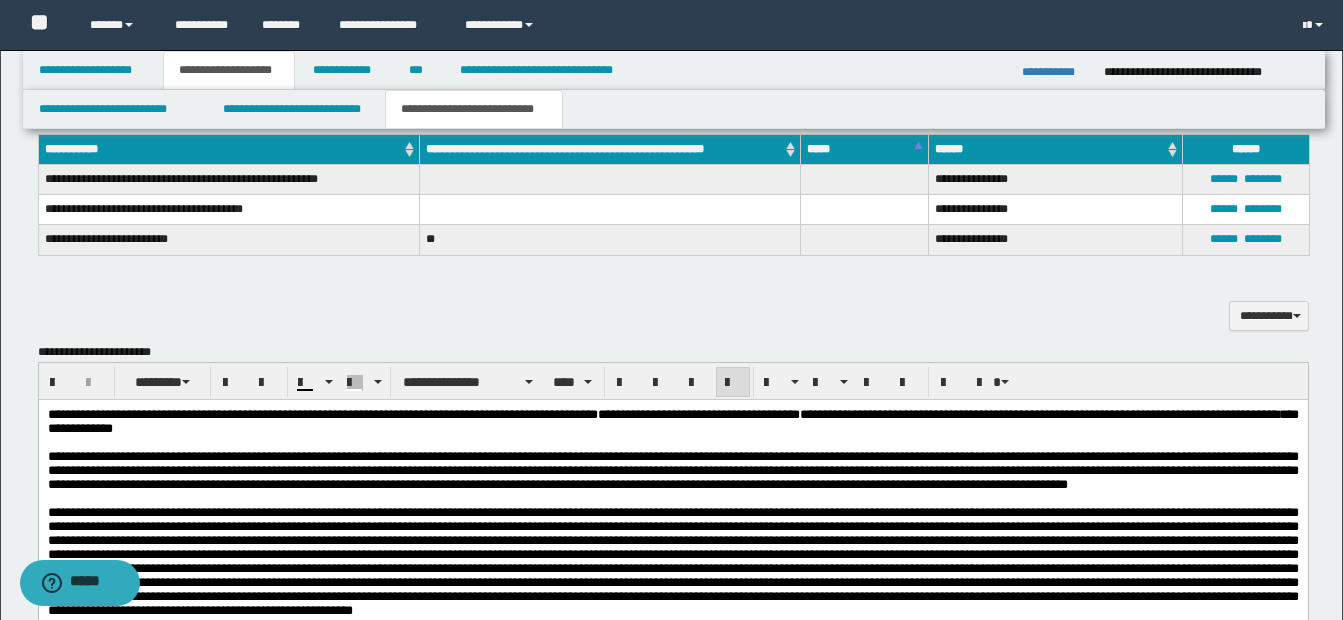click at bounding box center (672, 443) 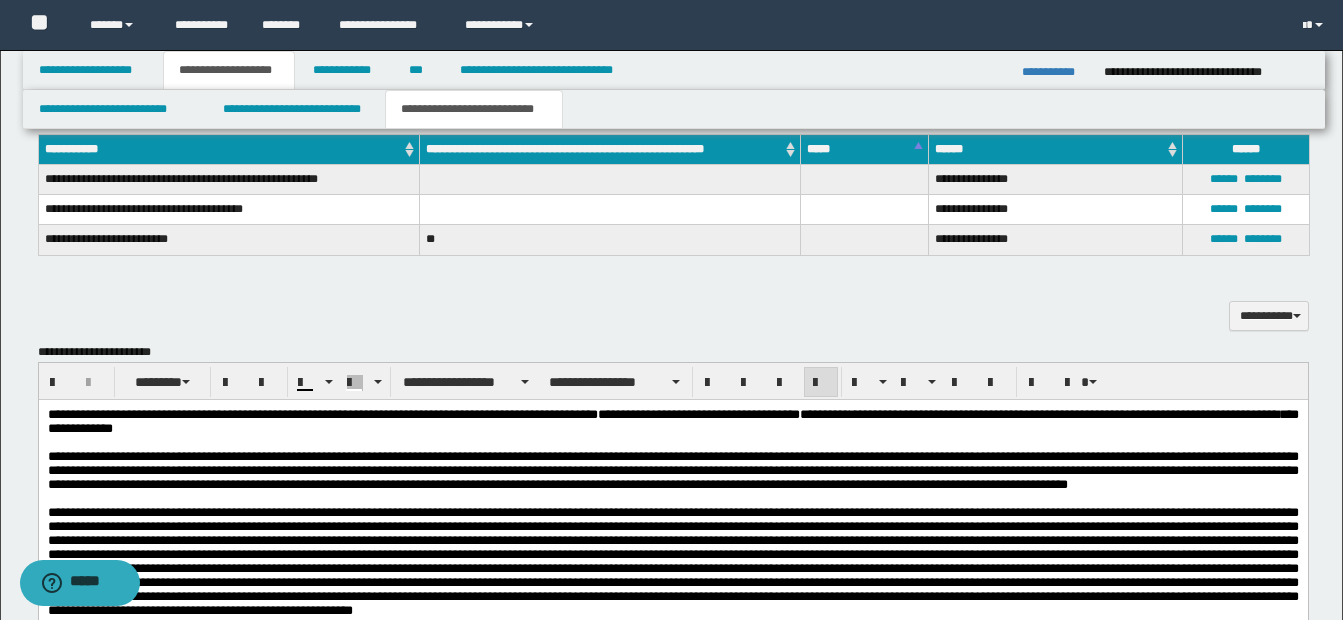 click on "**********" at bounding box center [672, 422] 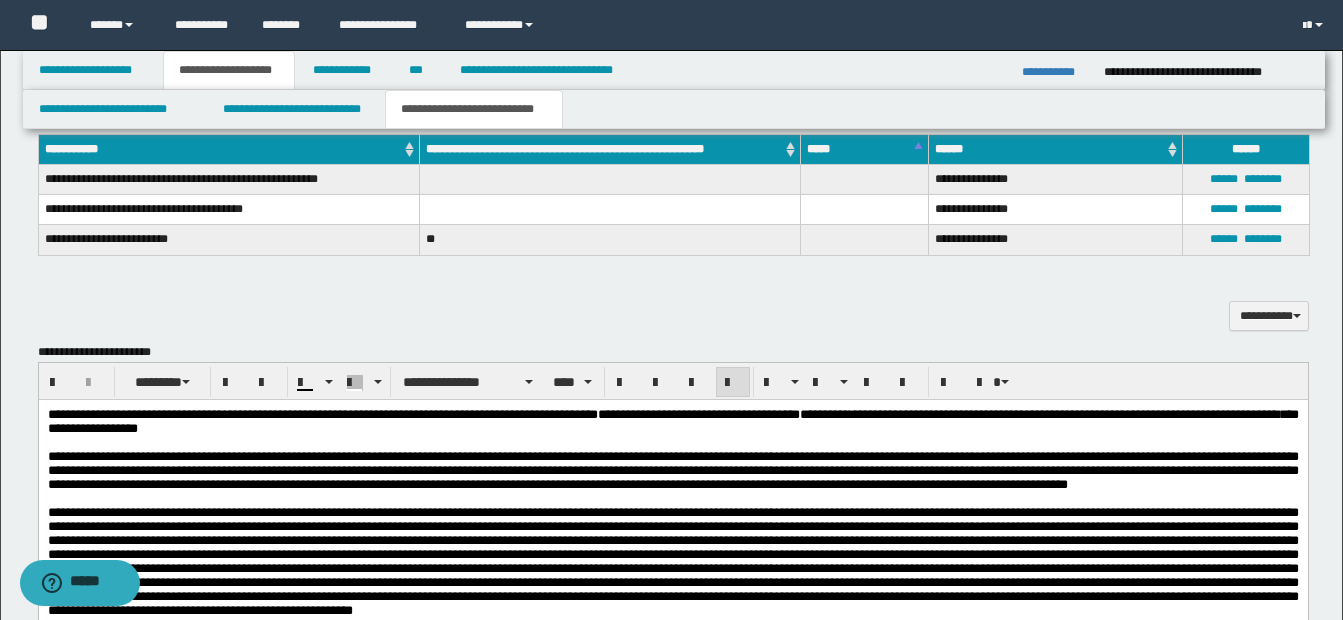 scroll, scrollTop: 1045, scrollLeft: 0, axis: vertical 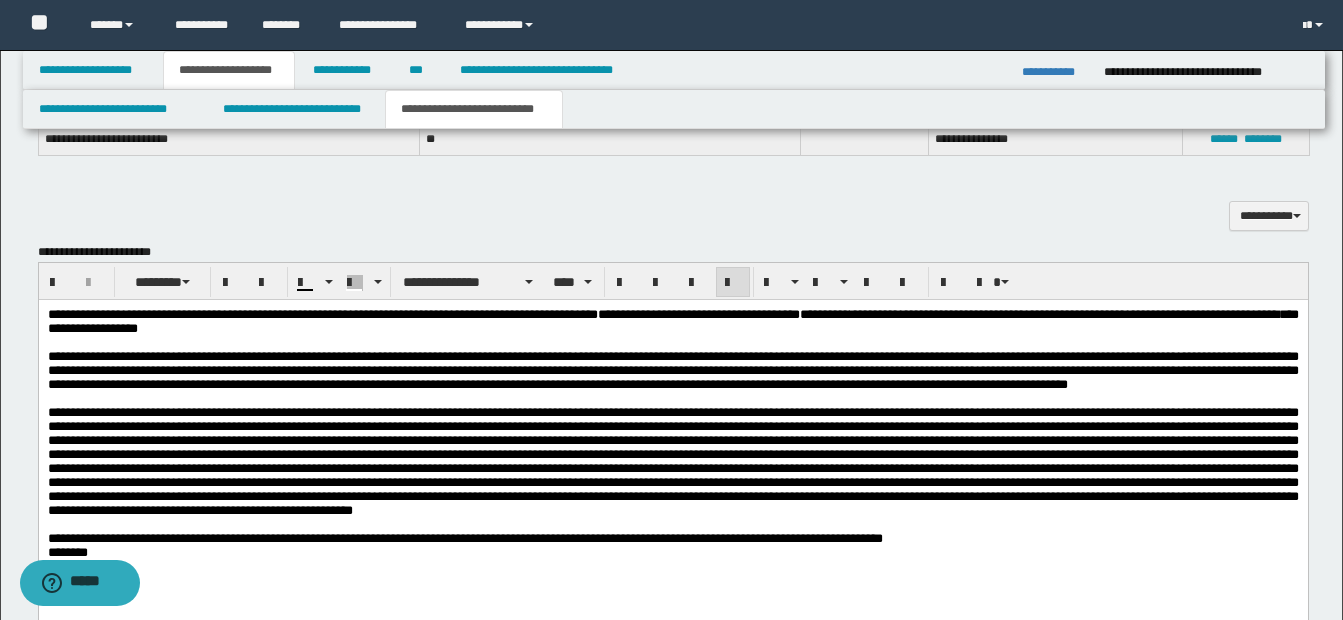 click on "**********" at bounding box center (672, 321) 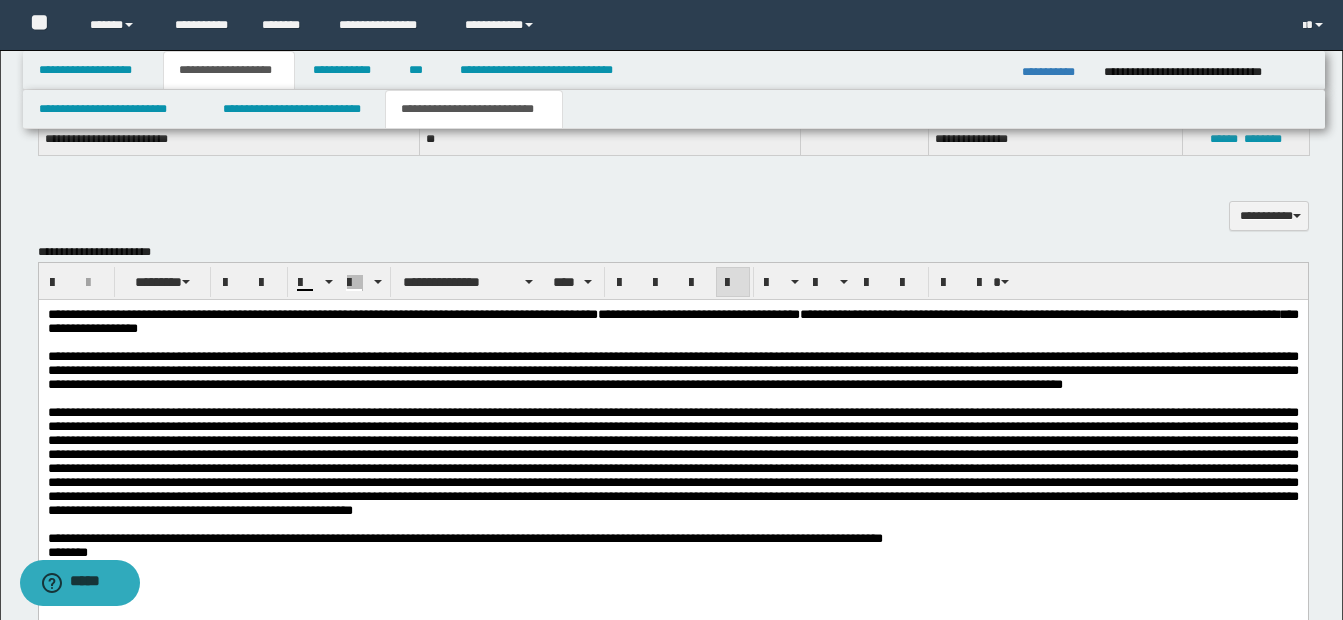 drag, startPoint x: 621, startPoint y: 466, endPoint x: 601, endPoint y: 323, distance: 144.39183 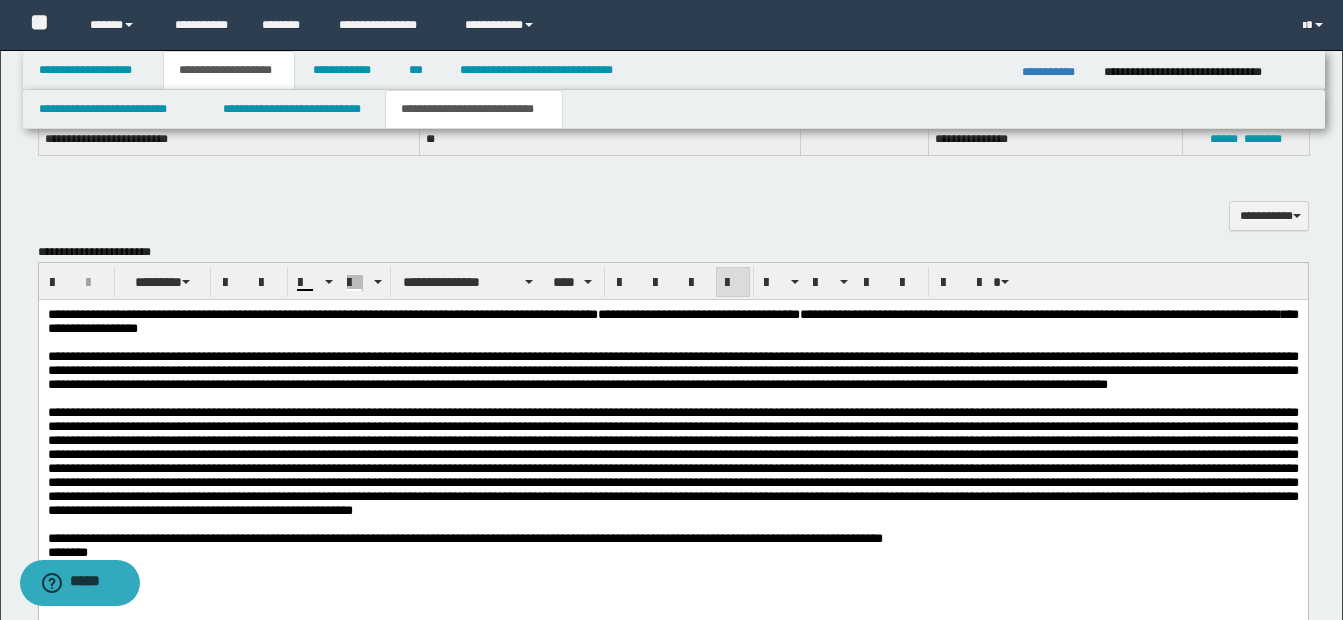 click on "**********" at bounding box center (672, 370) 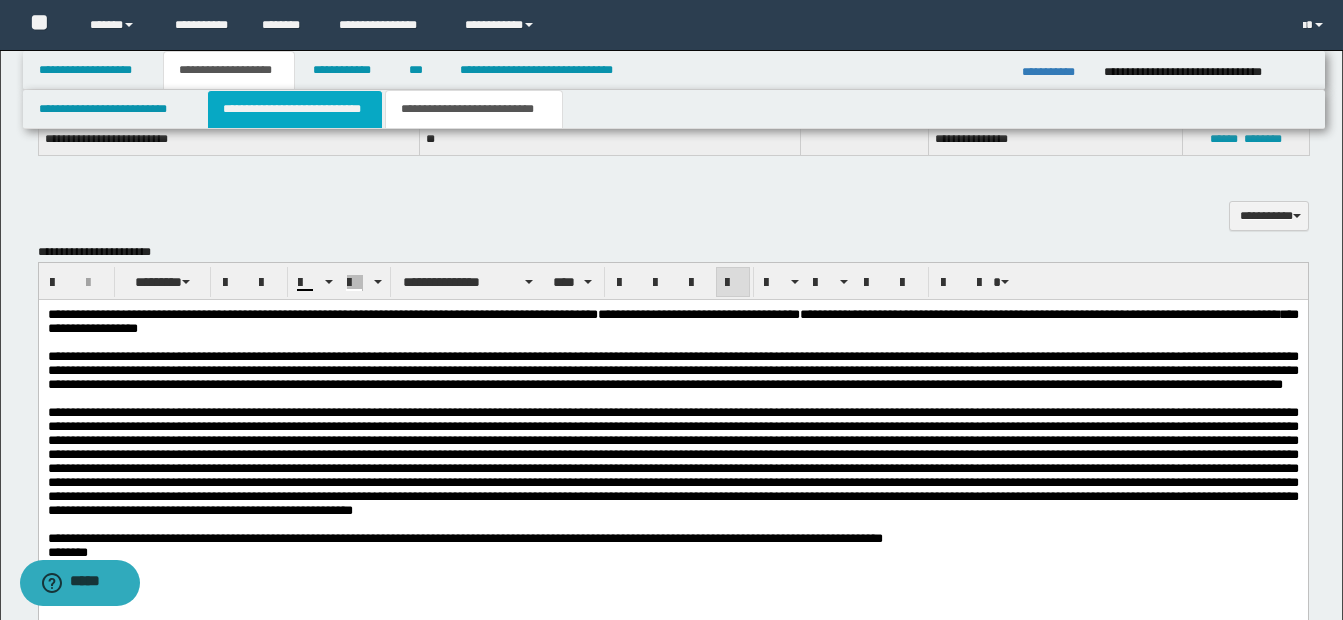 click on "**********" at bounding box center [295, 109] 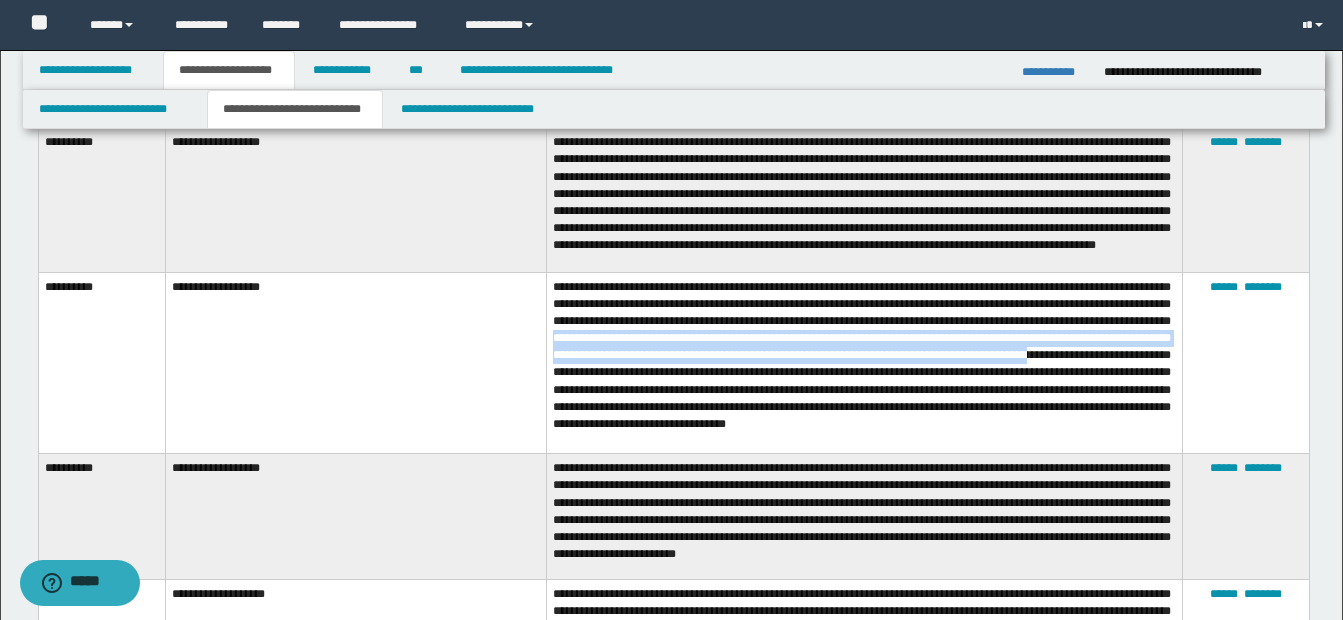 drag, startPoint x: 780, startPoint y: 338, endPoint x: 757, endPoint y: 369, distance: 38.600517 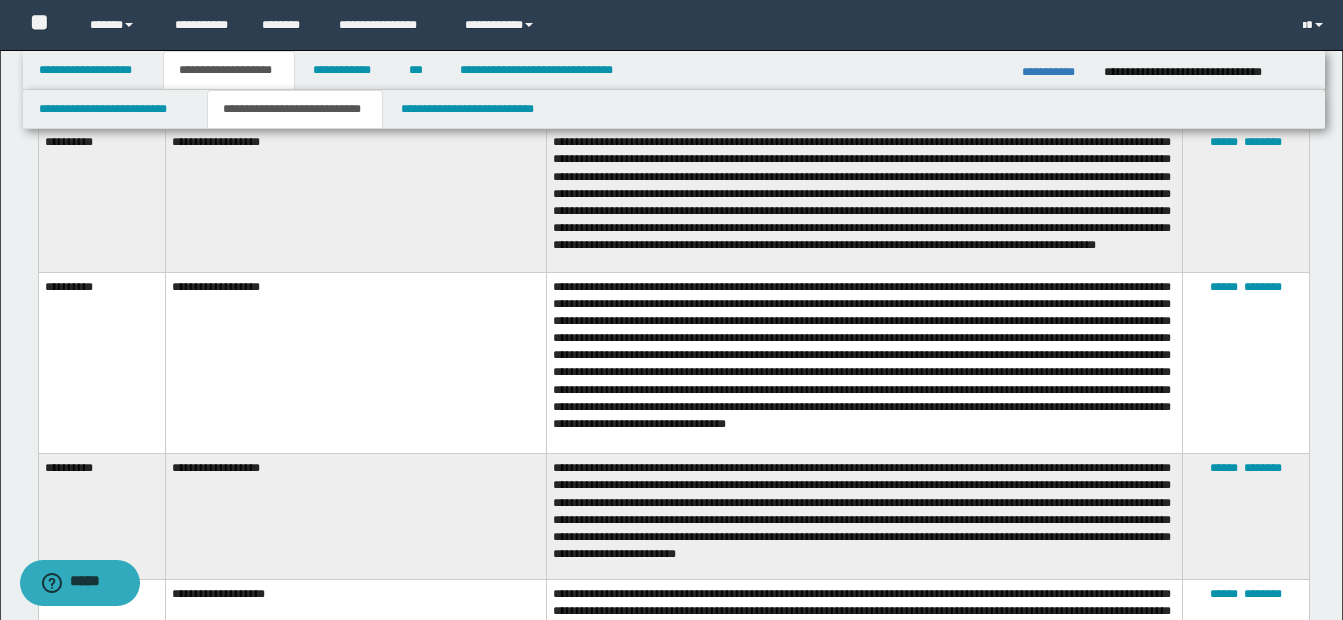 drag, startPoint x: 757, startPoint y: 369, endPoint x: 810, endPoint y: 376, distance: 53.460266 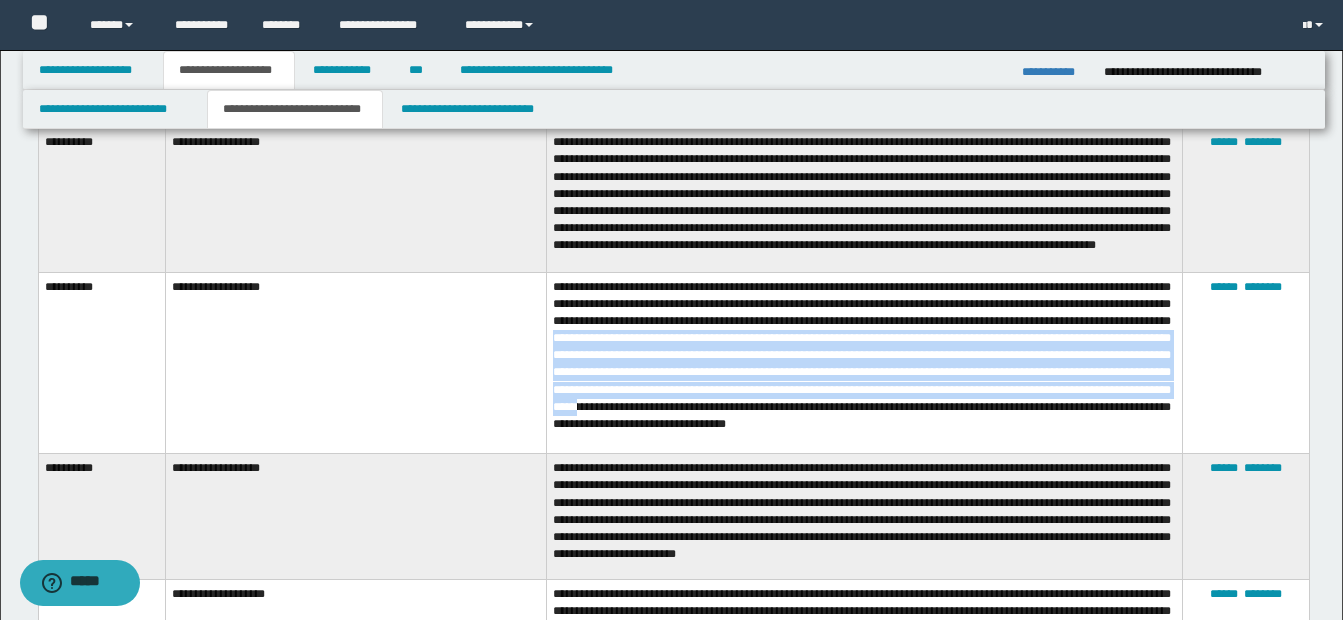 drag, startPoint x: 779, startPoint y: 343, endPoint x: 1086, endPoint y: 414, distance: 315.10315 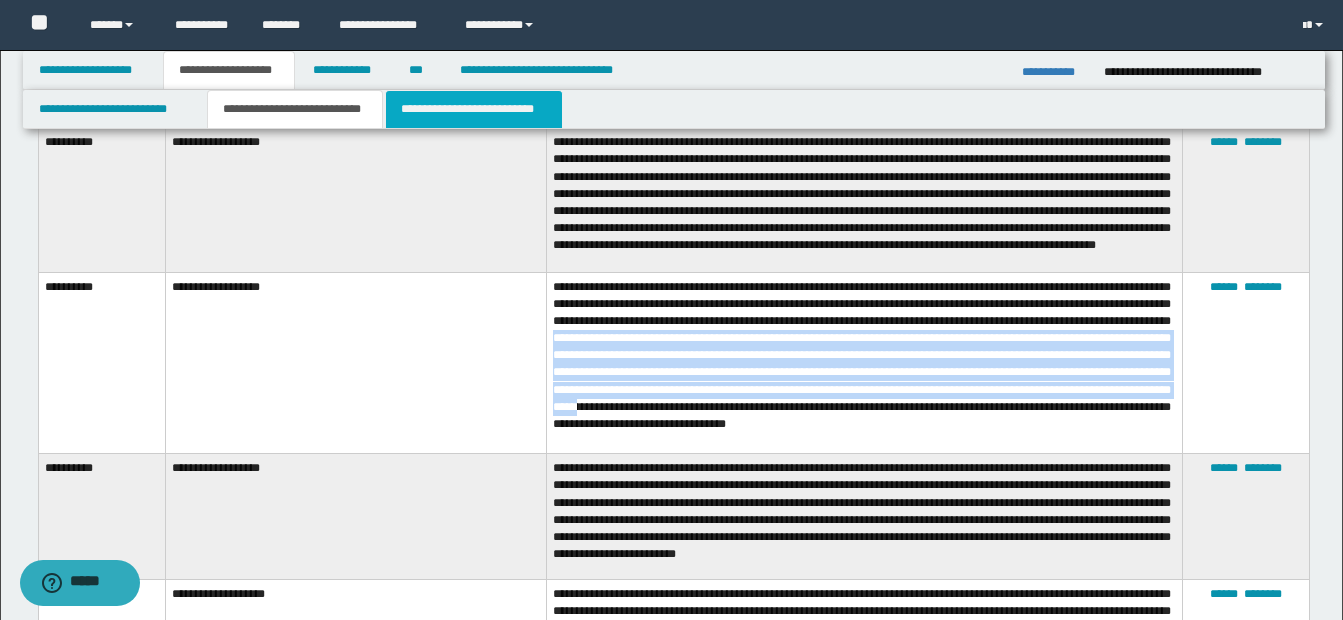 click on "**********" at bounding box center (474, 109) 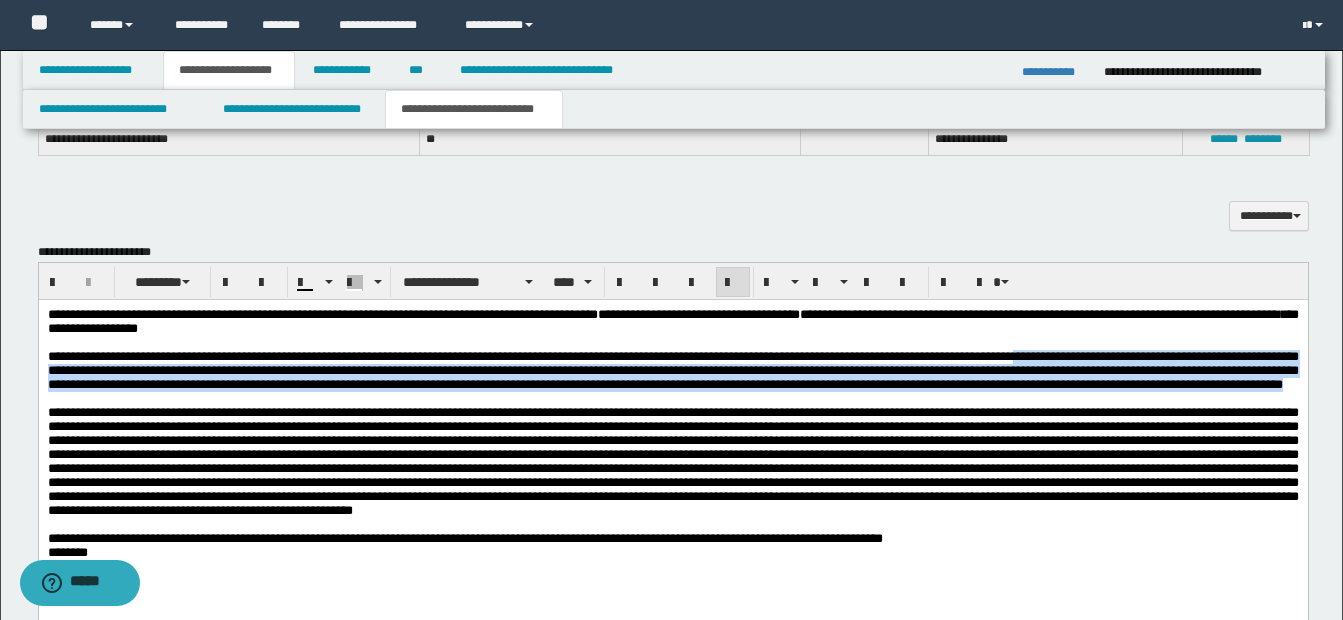 drag, startPoint x: 1084, startPoint y: 364, endPoint x: 1118, endPoint y: 403, distance: 51.739735 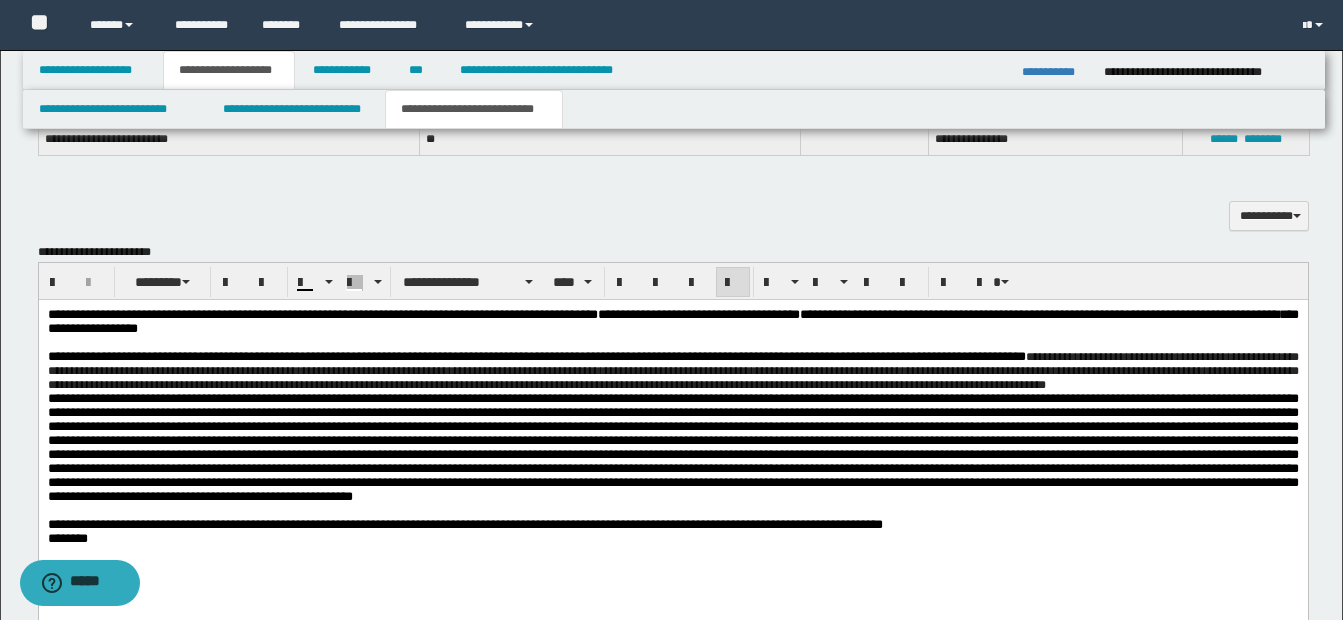 click on "**********" at bounding box center (672, 370) 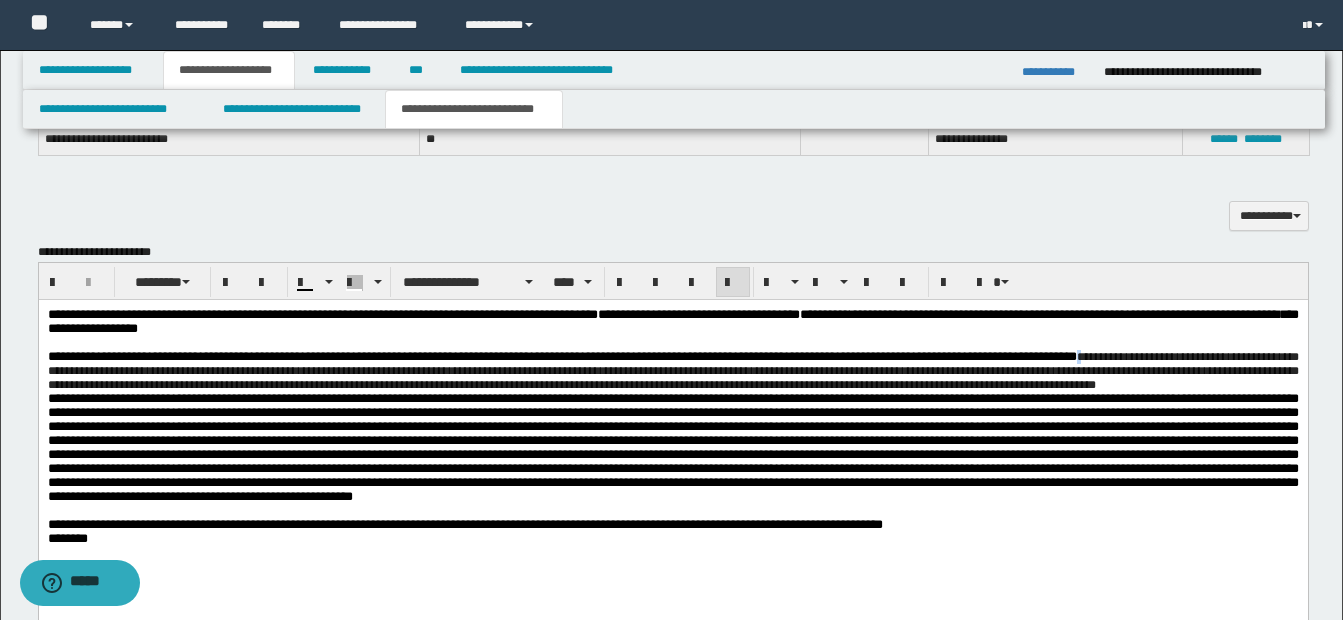 click on "**********" at bounding box center (672, 370) 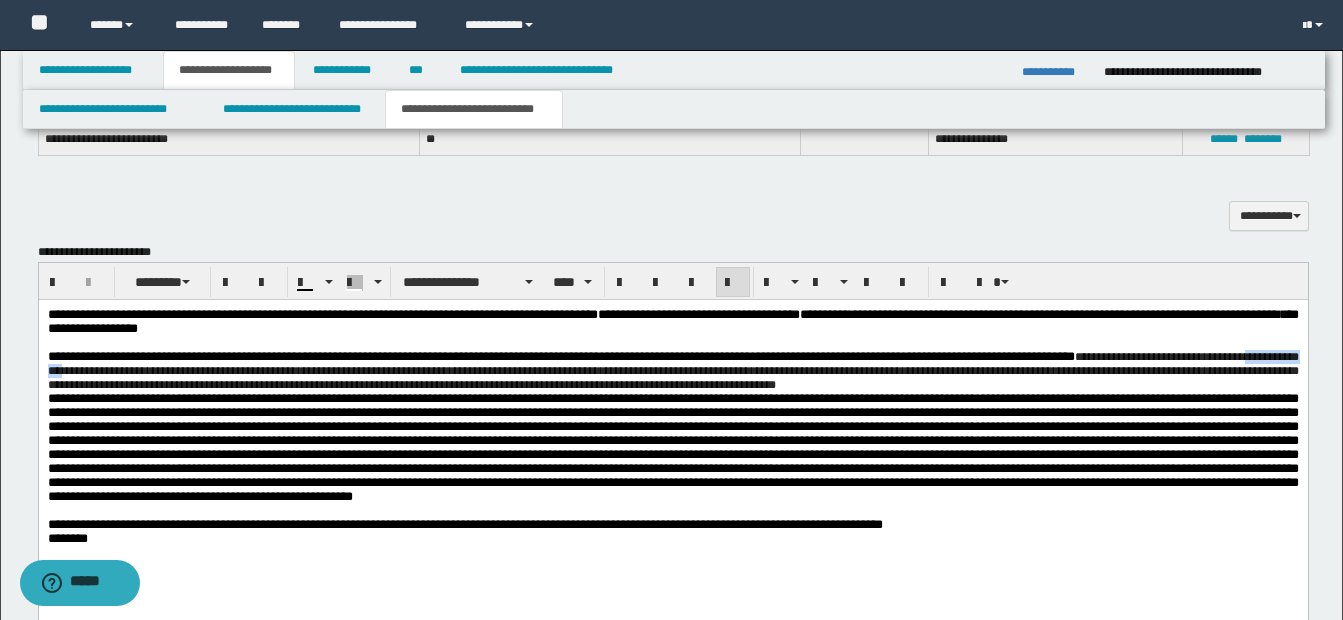 drag, startPoint x: 101, startPoint y: 382, endPoint x: 188, endPoint y: 382, distance: 87 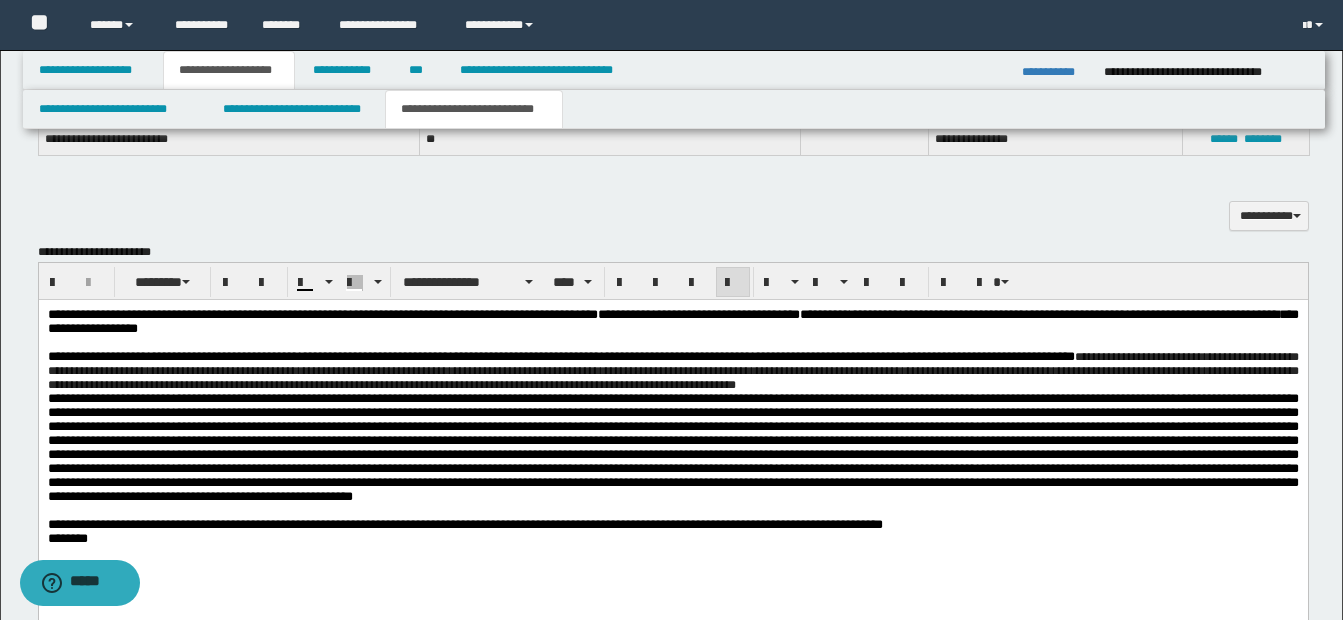 click on "**********" at bounding box center (672, 371) 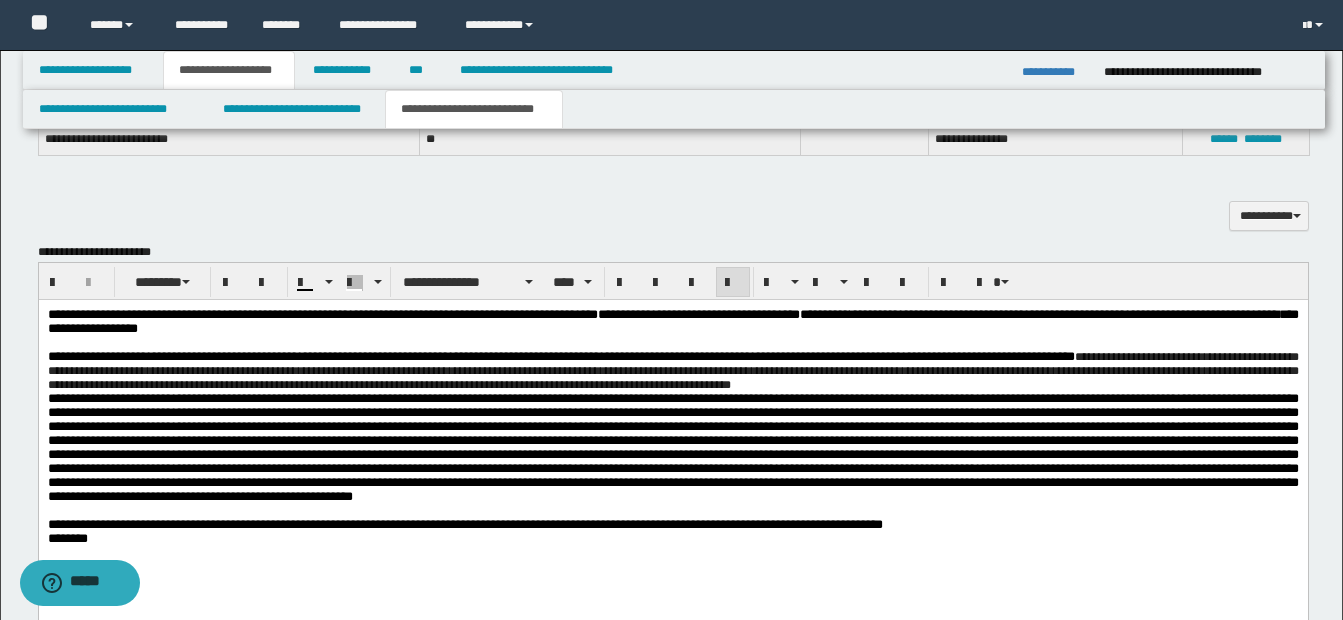 click on "**********" at bounding box center [672, 371] 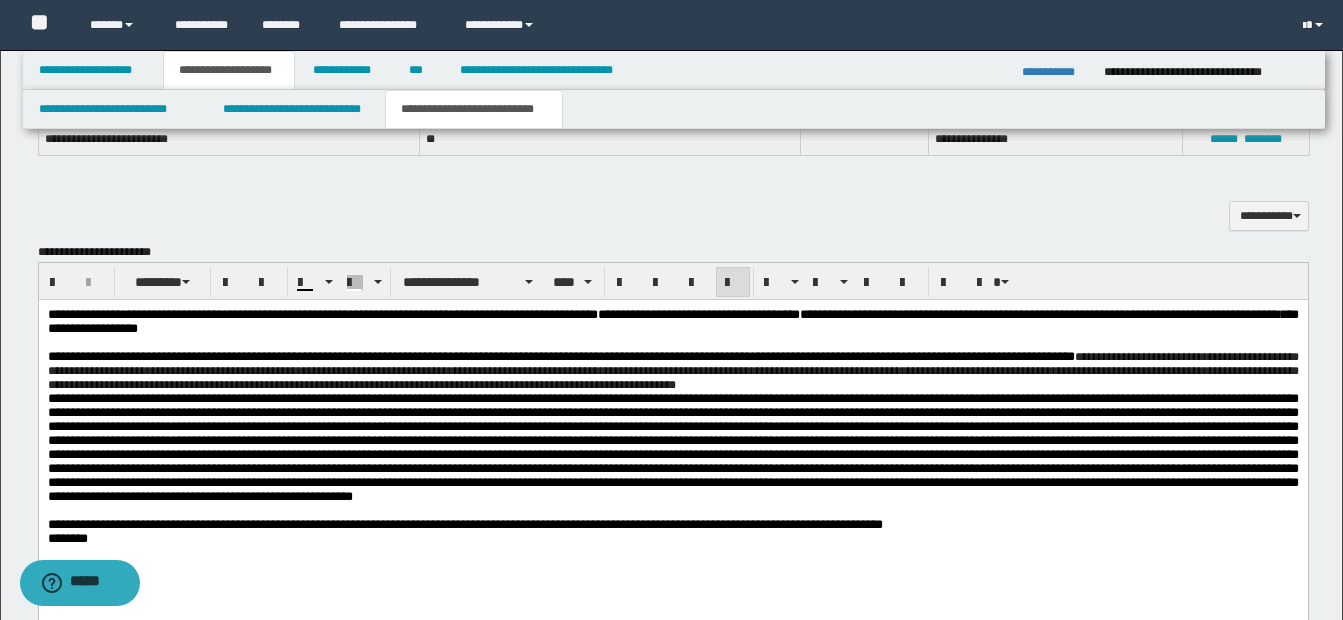 click on "**********" at bounding box center (672, 371) 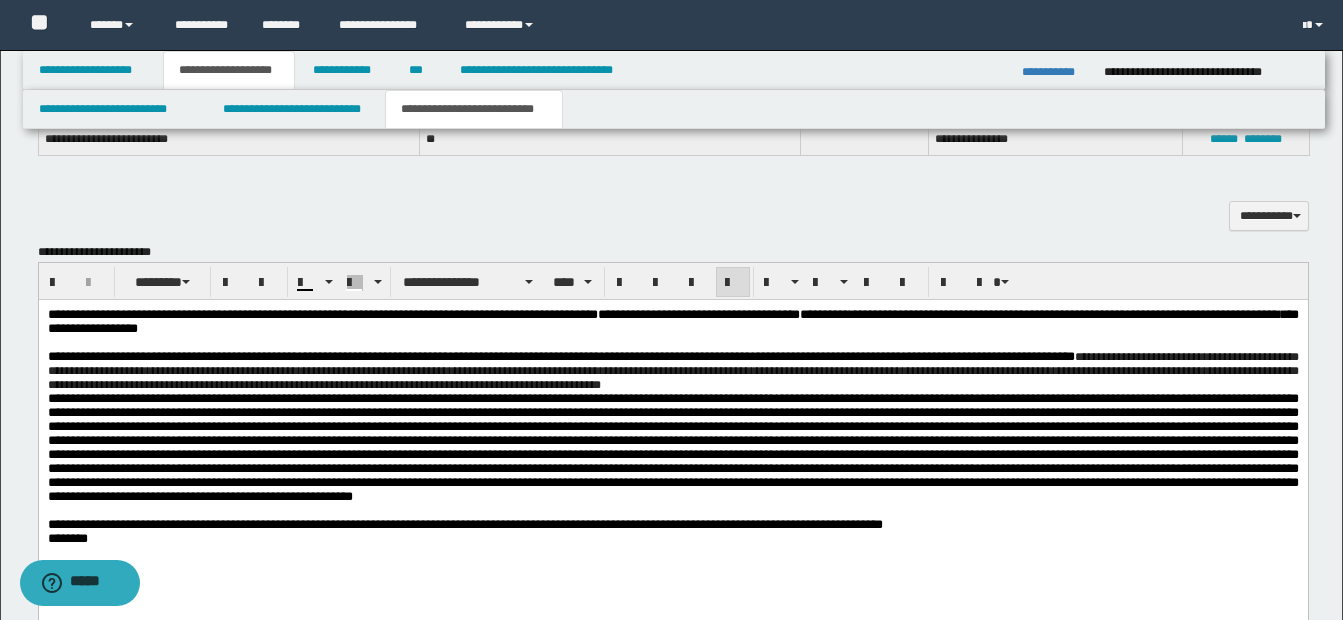 click on "**********" at bounding box center [672, 371] 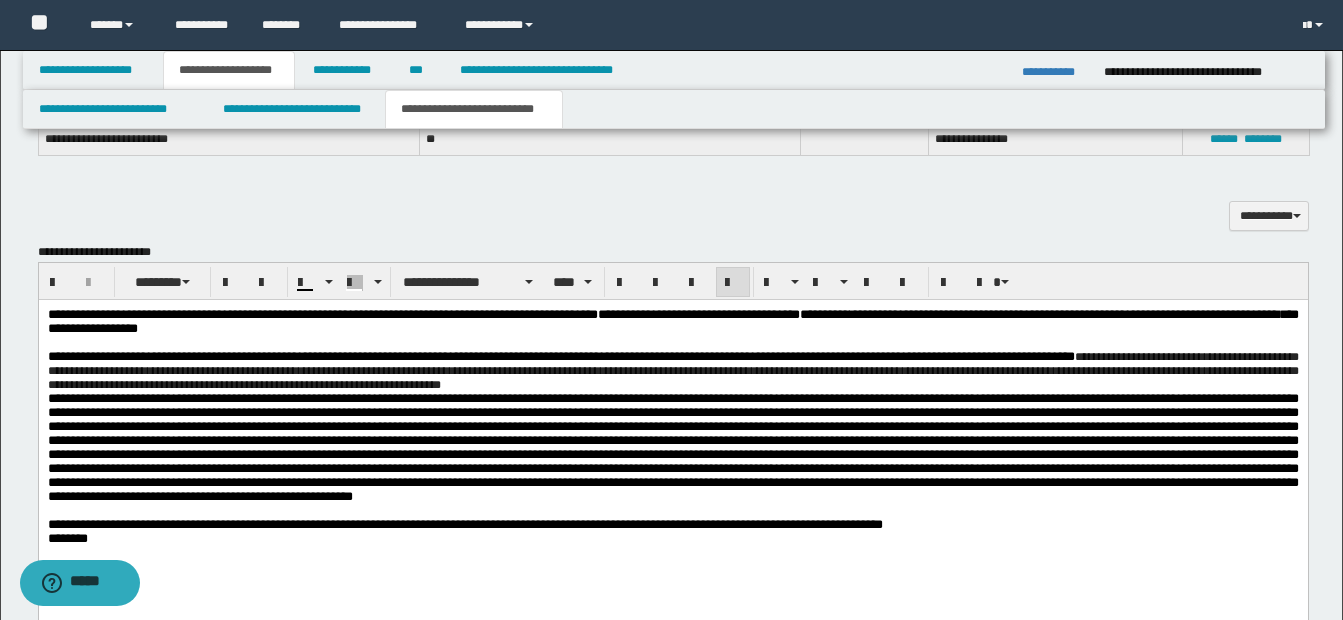 click at bounding box center [672, 447] 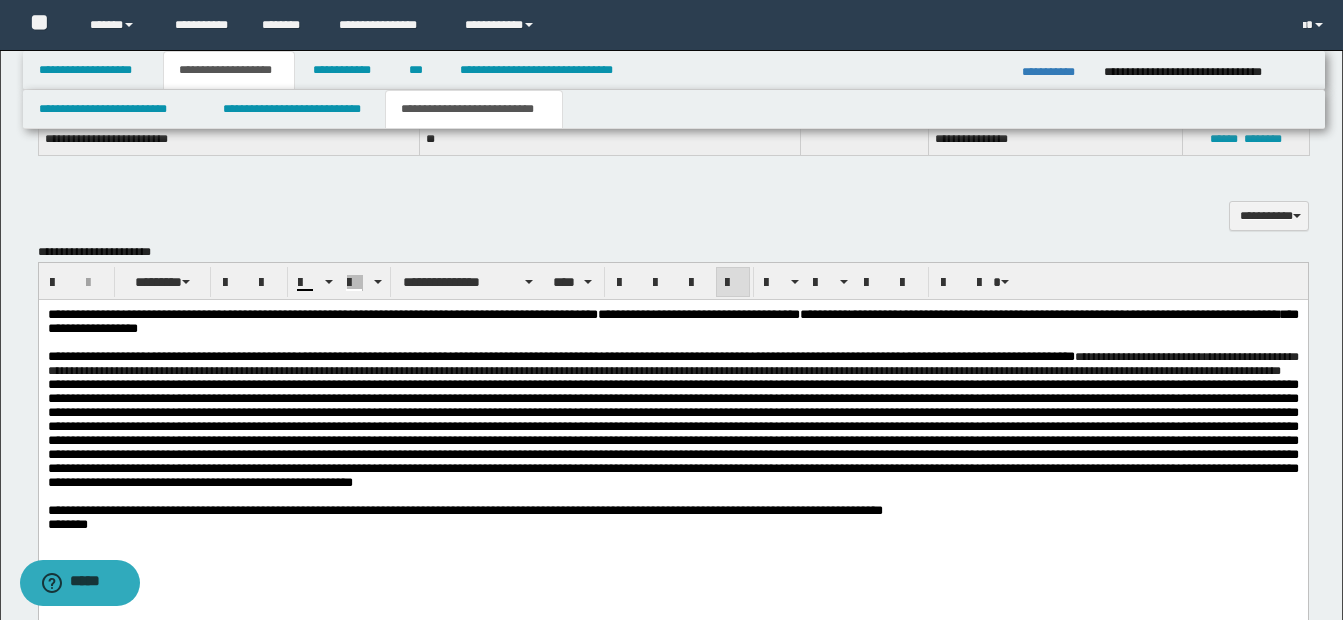 drag, startPoint x: 177, startPoint y: 404, endPoint x: 479, endPoint y: 617, distance: 369.55783 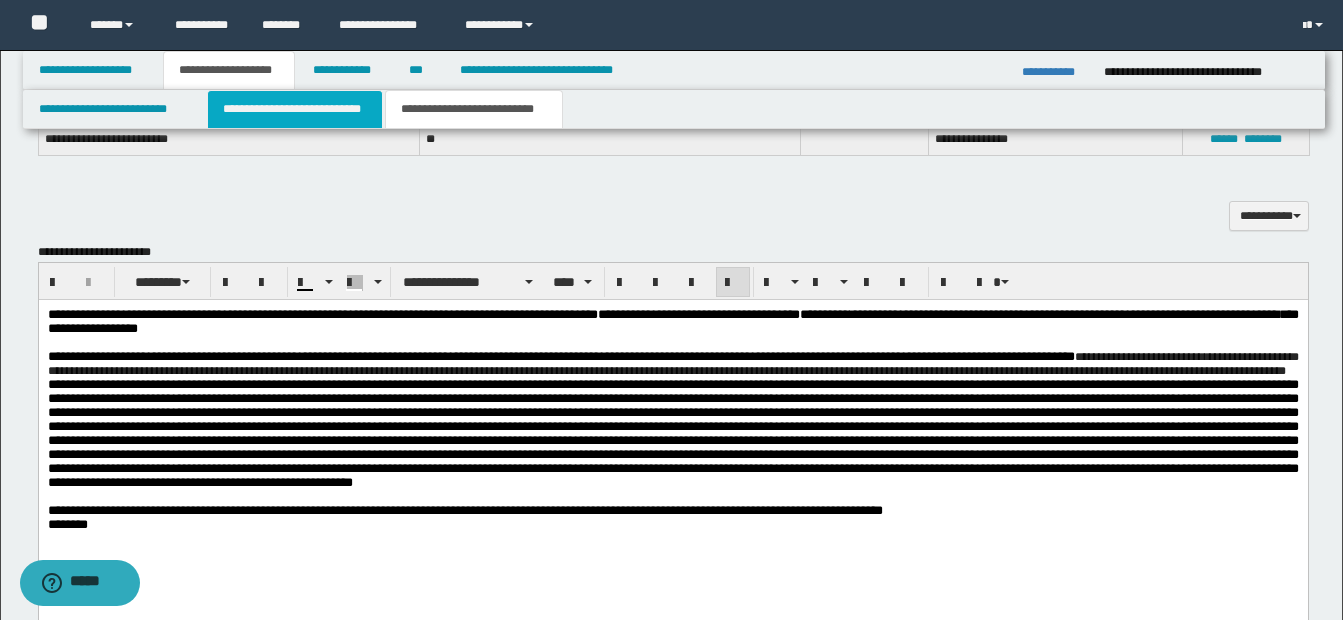 click on "**********" at bounding box center [295, 109] 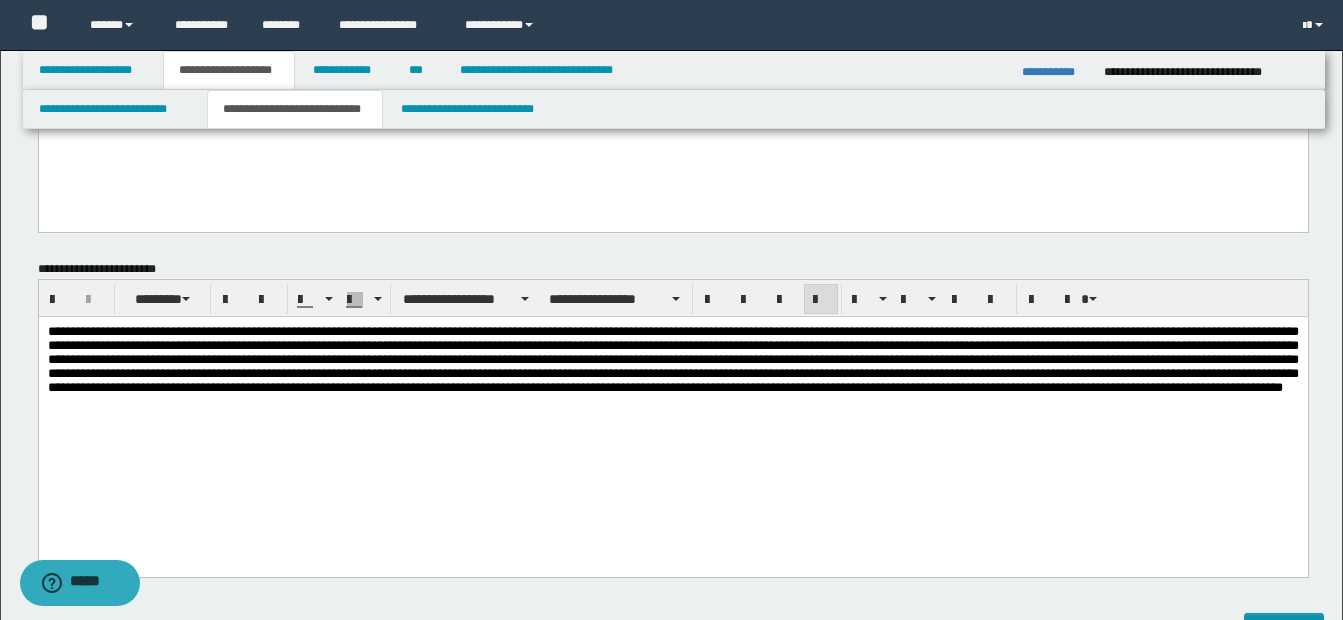 scroll, scrollTop: 145, scrollLeft: 0, axis: vertical 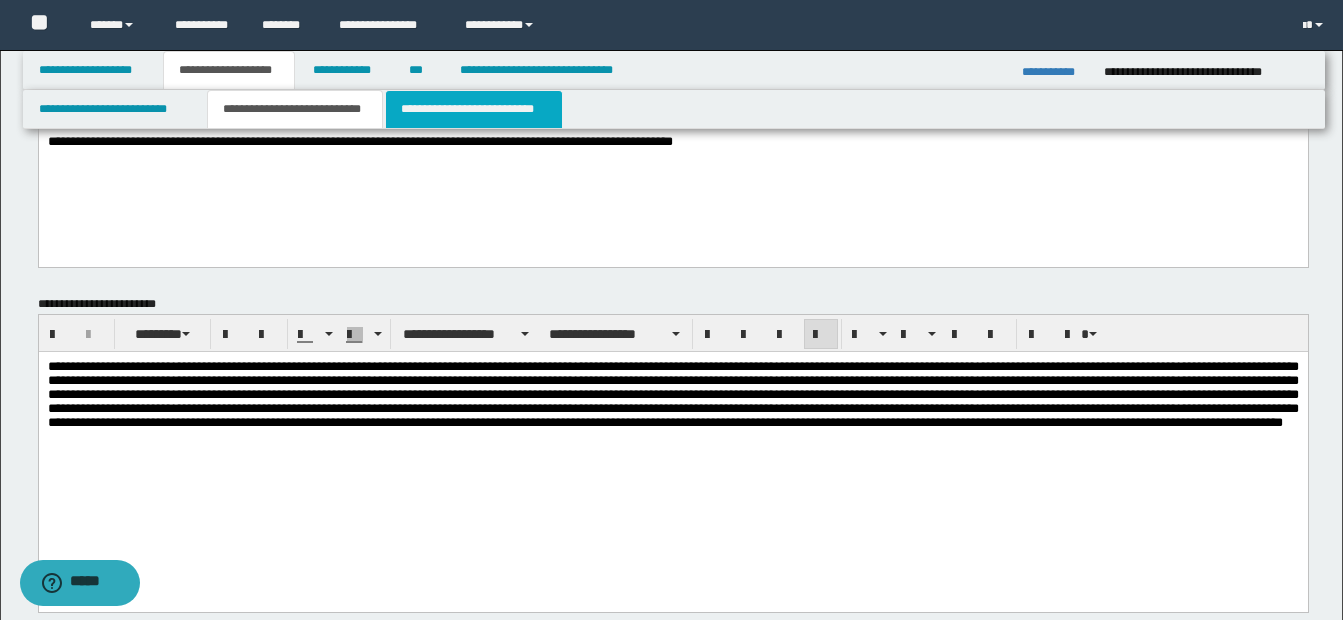 click on "**********" at bounding box center (474, 109) 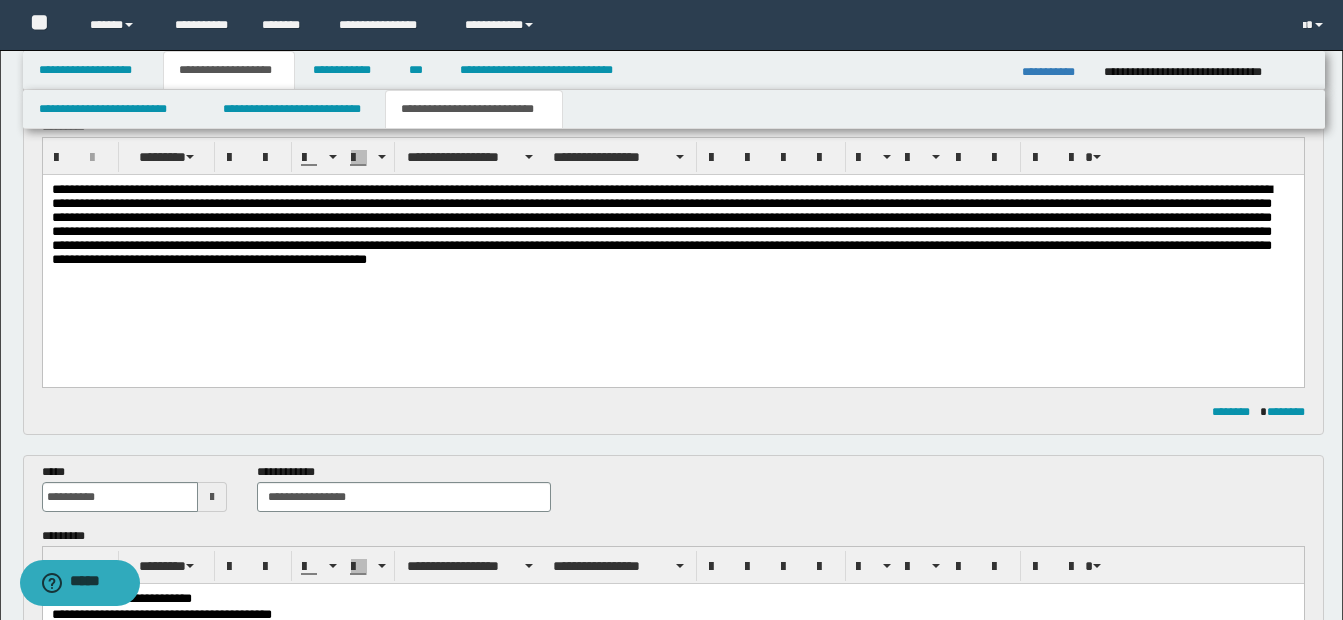 scroll, scrollTop: 145, scrollLeft: 0, axis: vertical 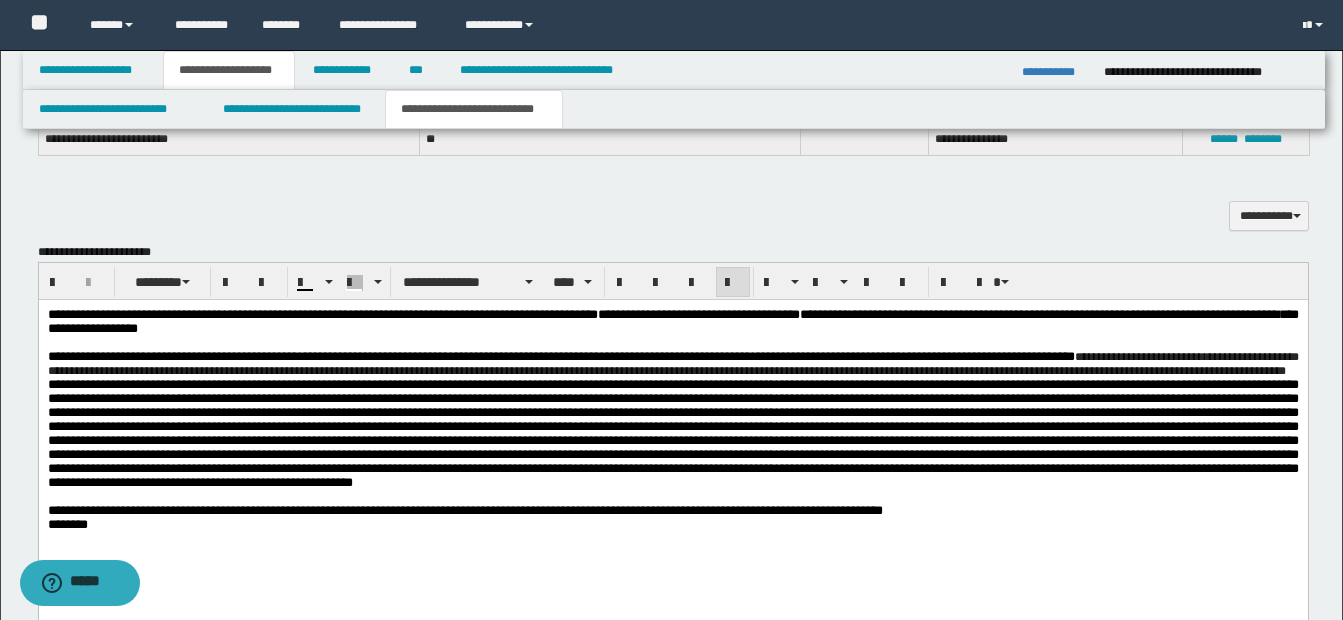 click on "**********" at bounding box center (672, 364) 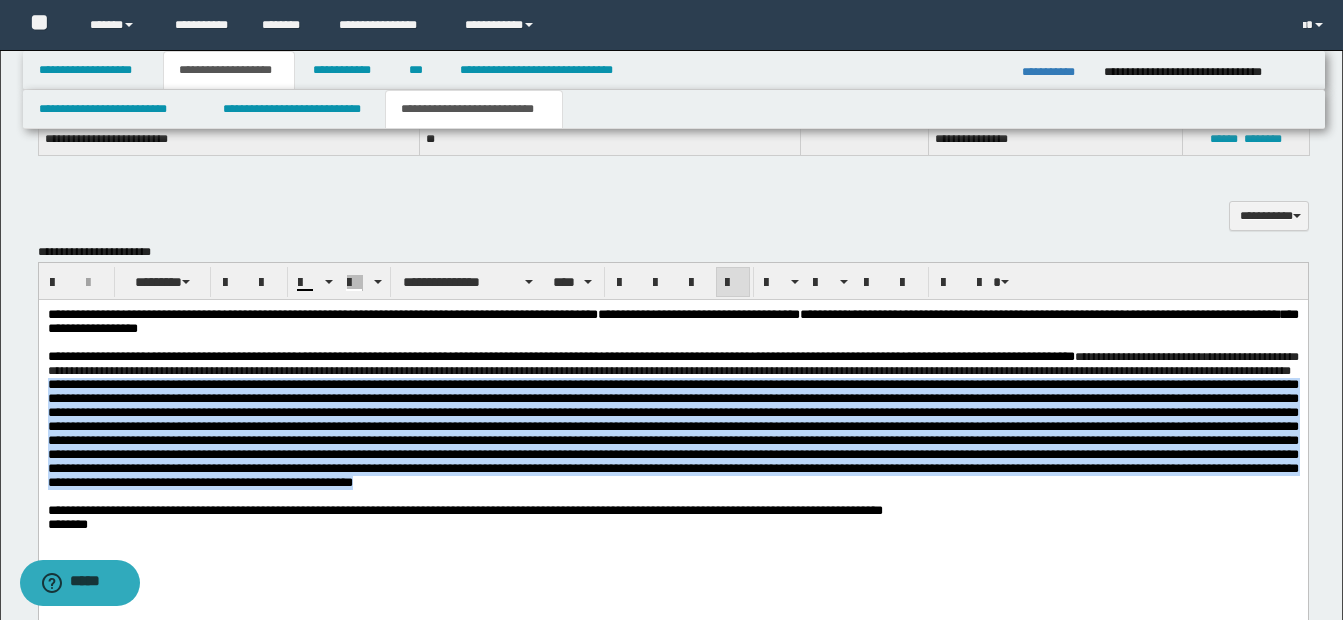 drag, startPoint x: 278, startPoint y: 405, endPoint x: 1193, endPoint y: 527, distance: 923.0975 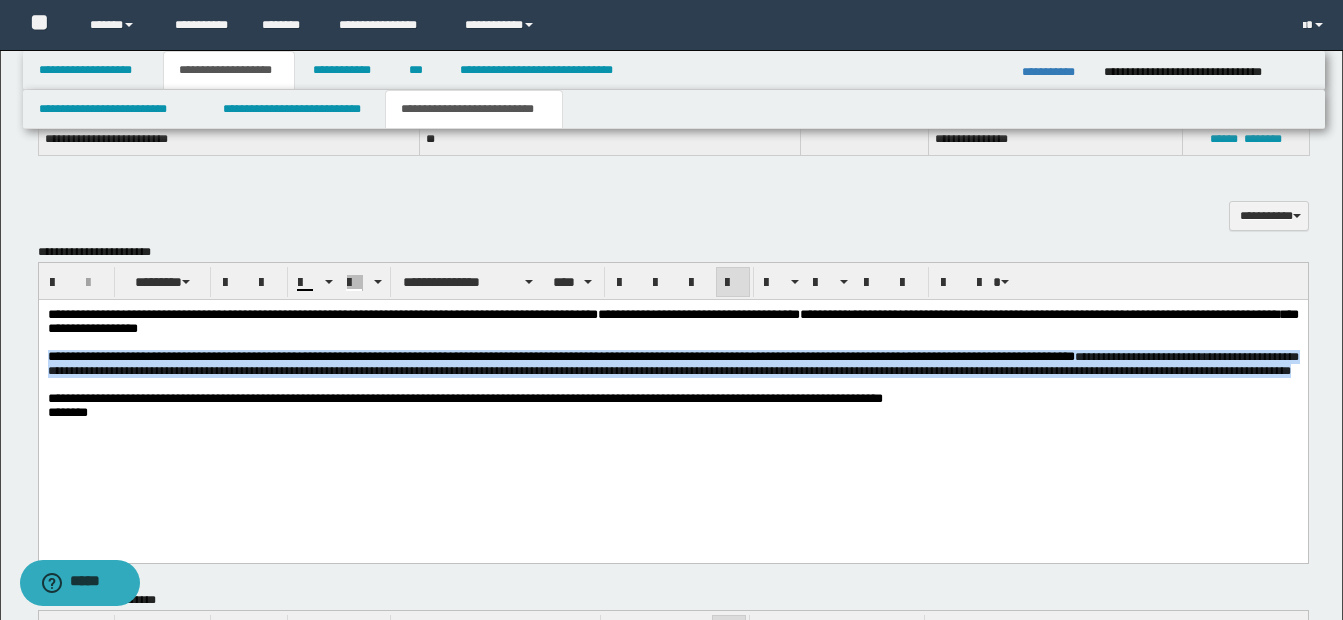 drag, startPoint x: 48, startPoint y: 370, endPoint x: 295, endPoint y: 398, distance: 248.58199 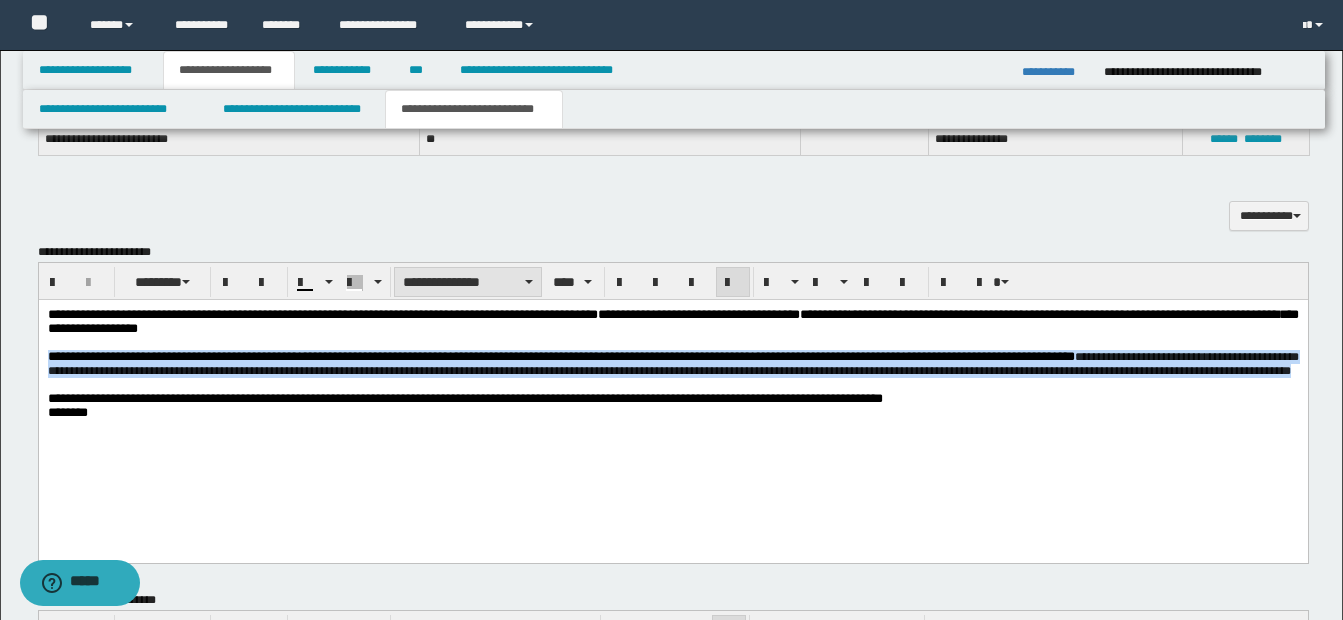 click on "**********" at bounding box center [468, 282] 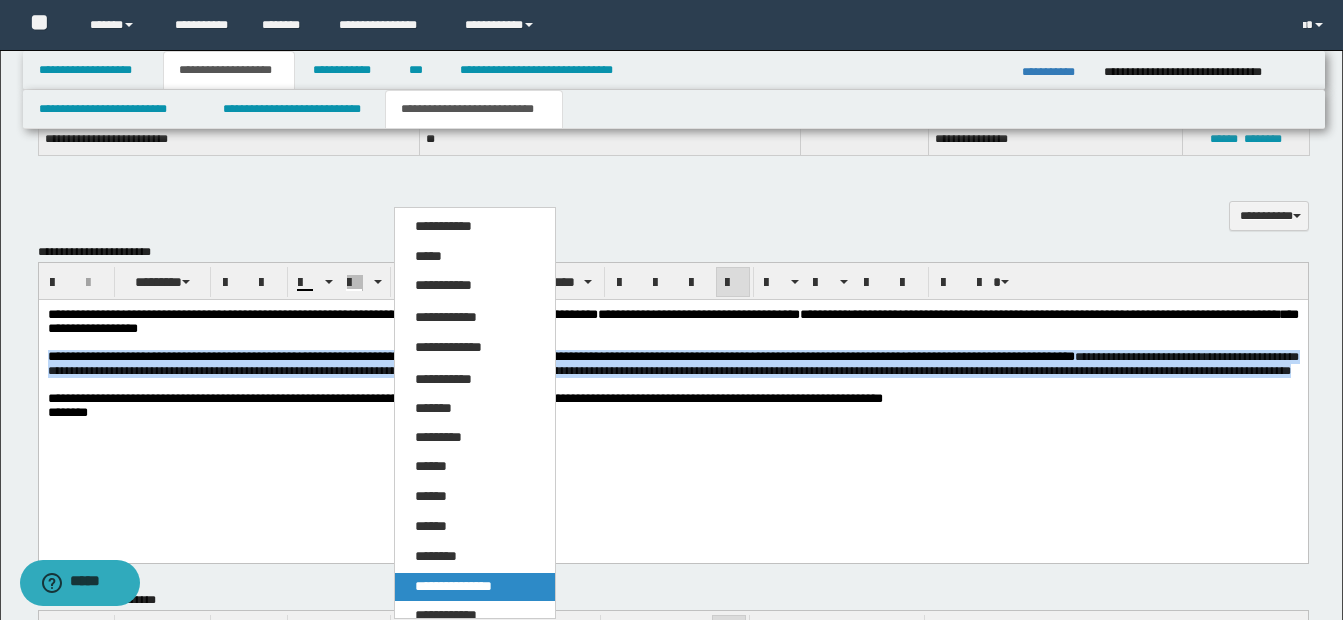 click on "**********" at bounding box center (453, 586) 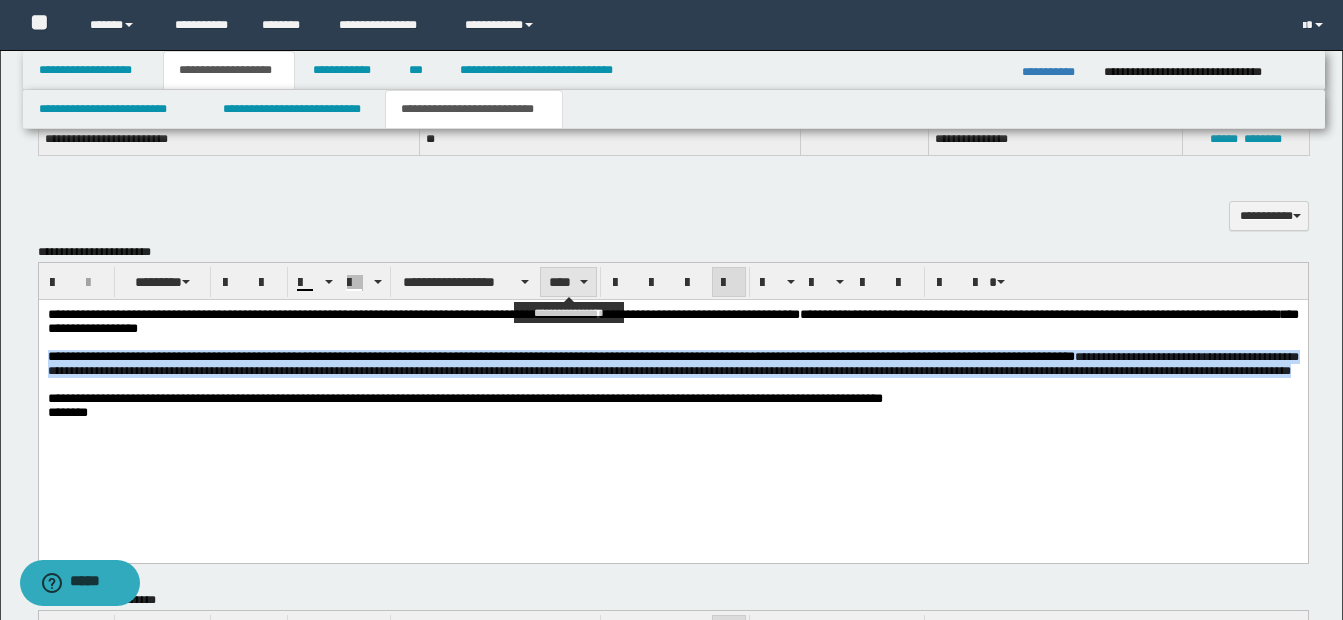 click on "****" at bounding box center (568, 282) 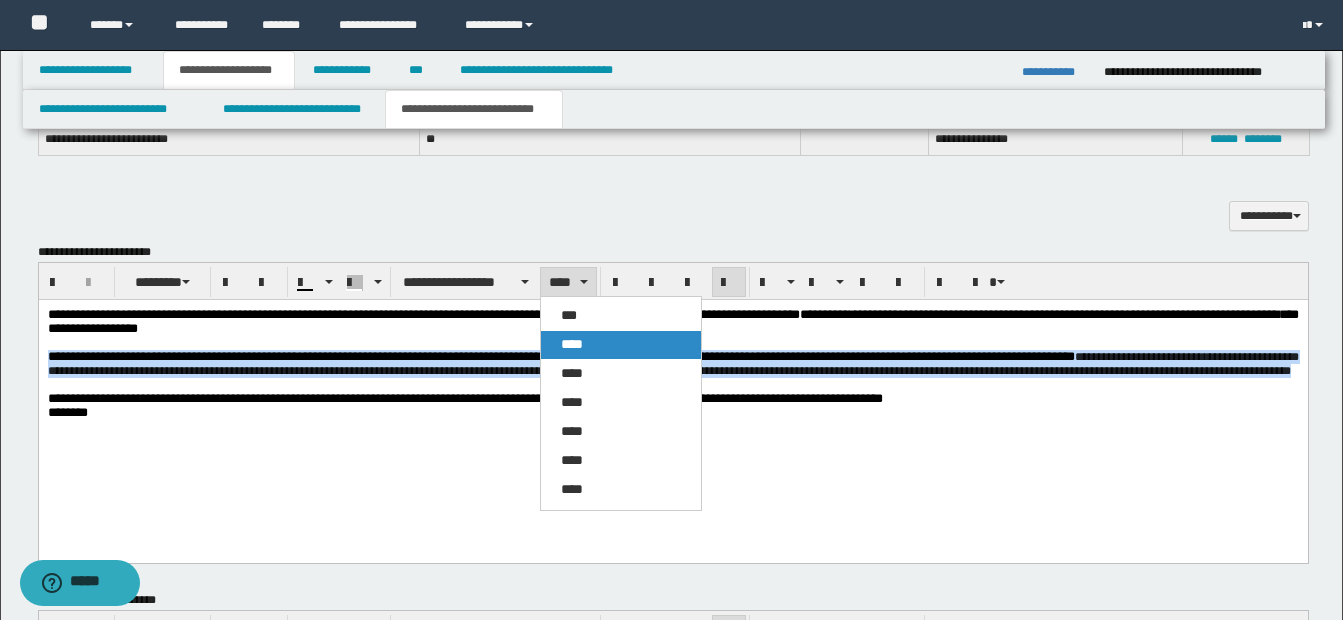 click on "****" at bounding box center (572, 344) 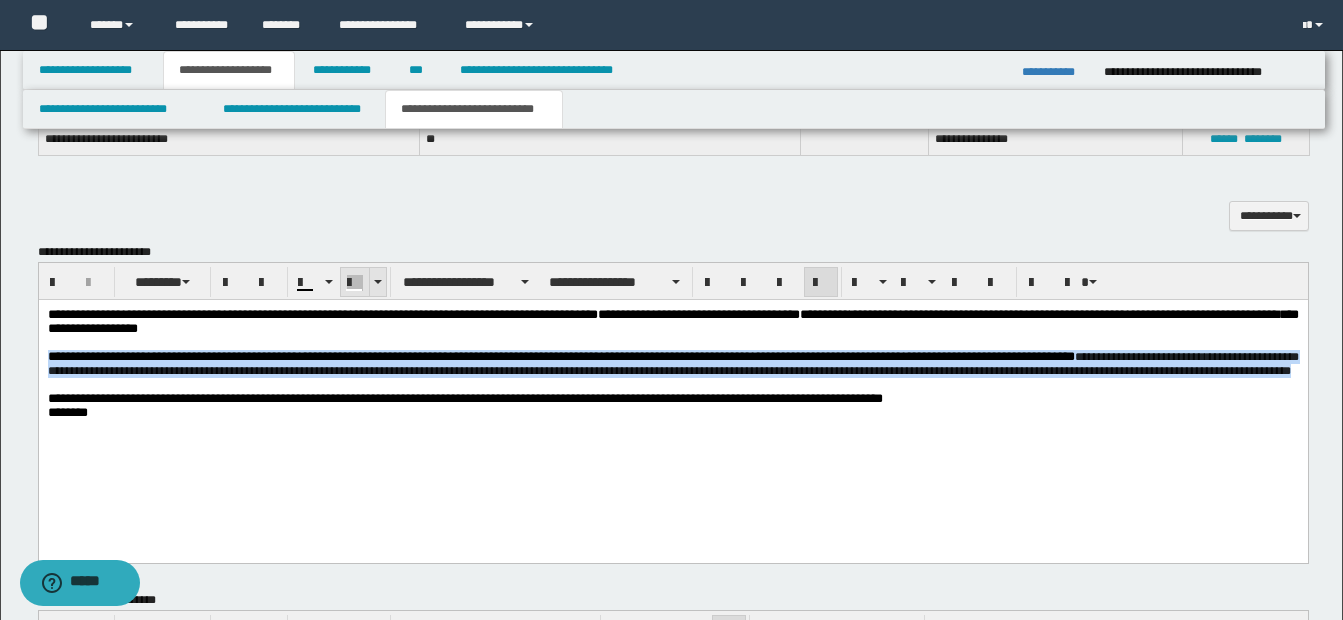 click at bounding box center [377, 282] 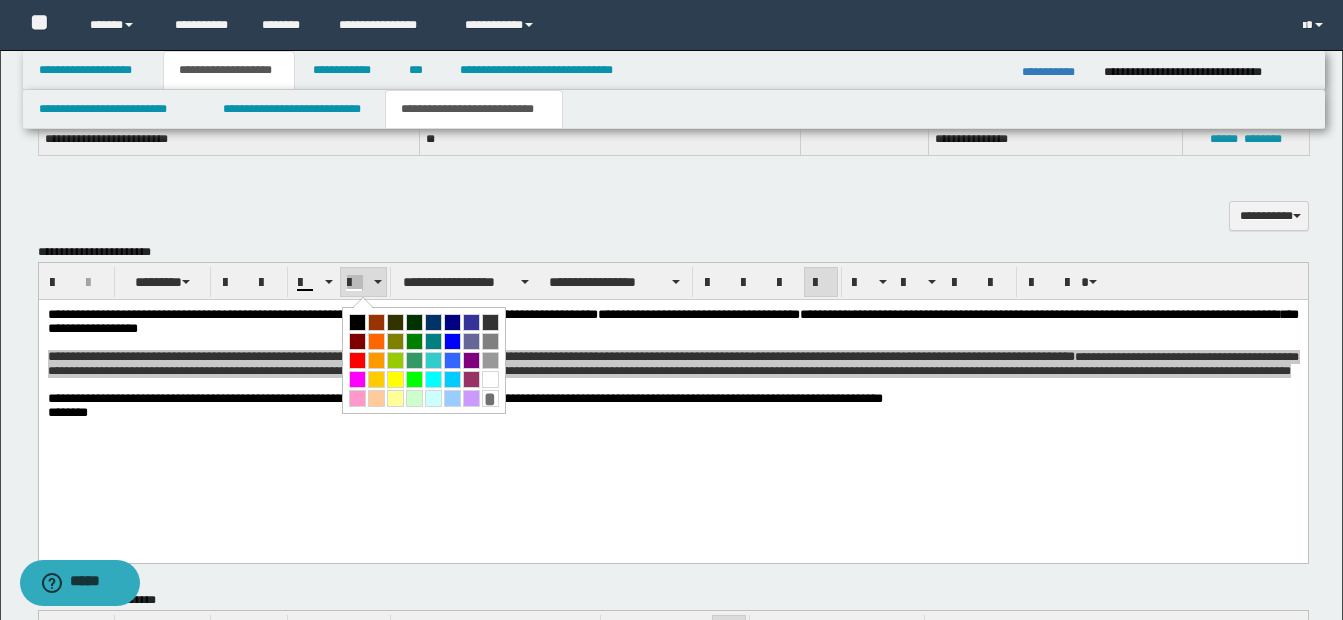 click at bounding box center [490, 379] 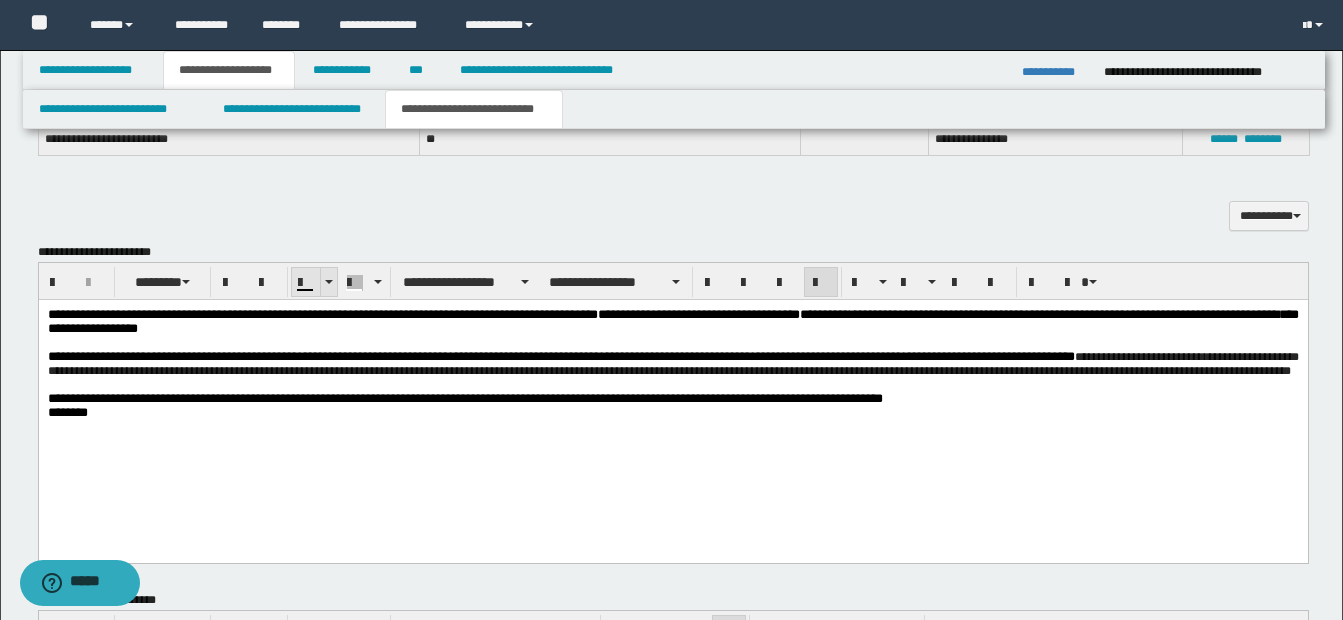 click at bounding box center [329, 282] 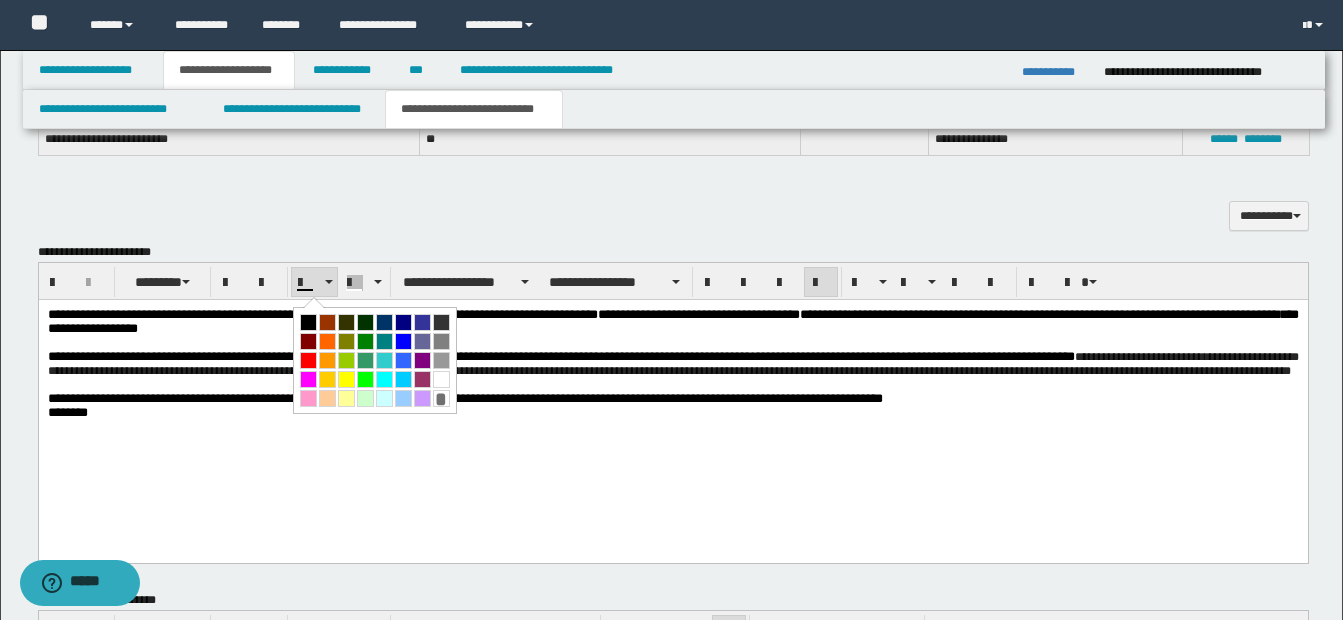 click at bounding box center [308, 322] 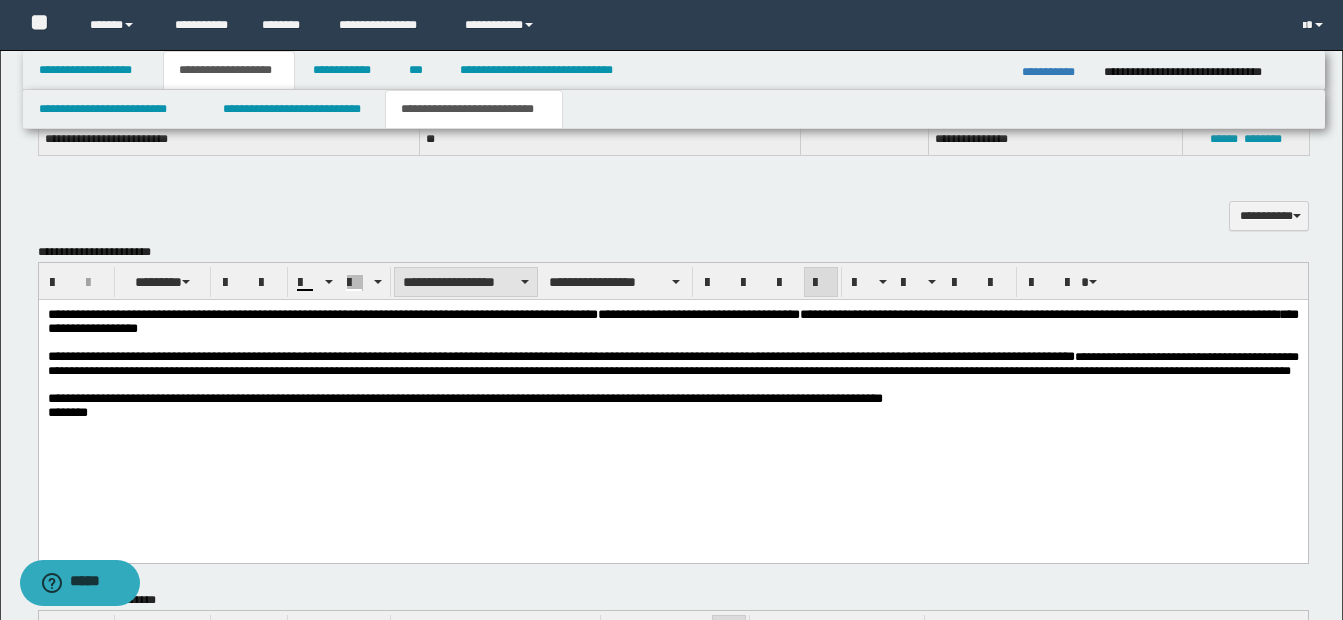 click on "**********" at bounding box center (466, 282) 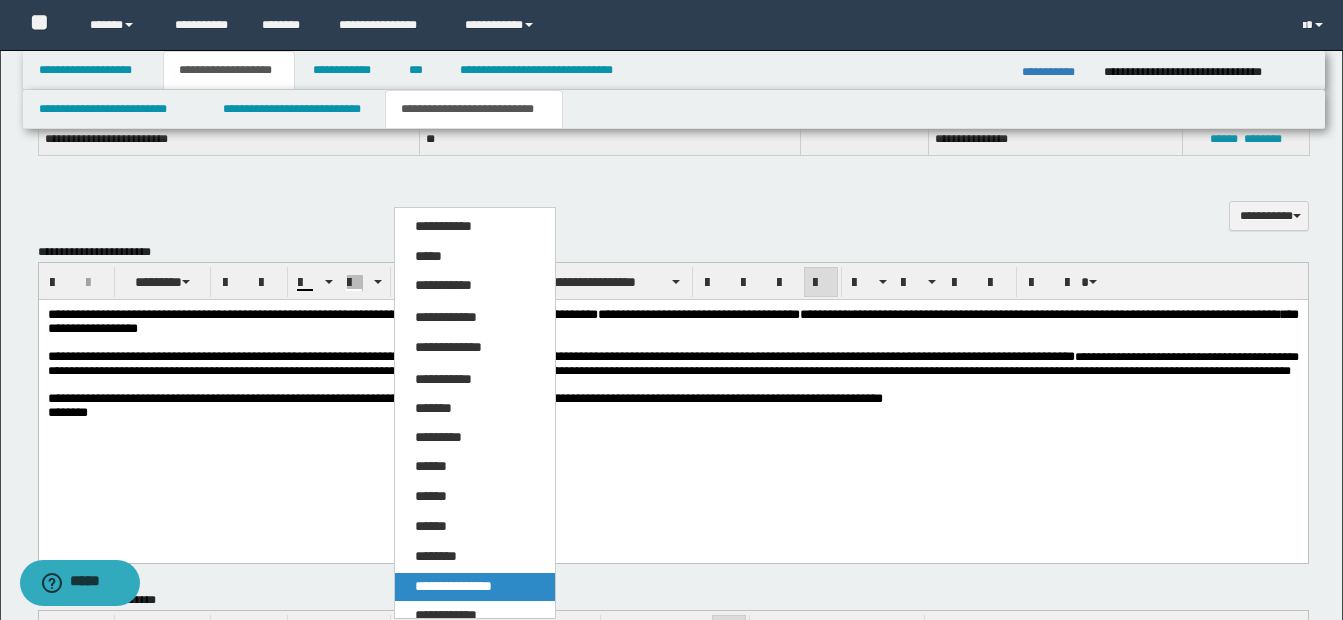 click on "**********" at bounding box center [453, 586] 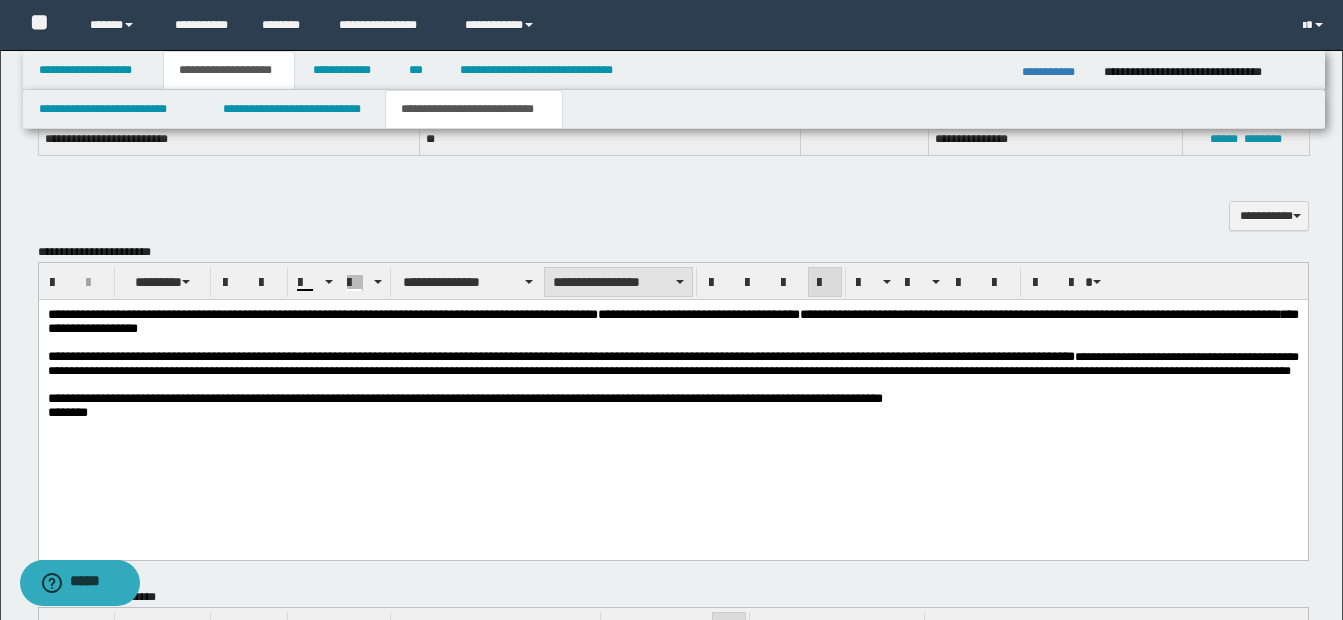 click on "**********" at bounding box center (618, 282) 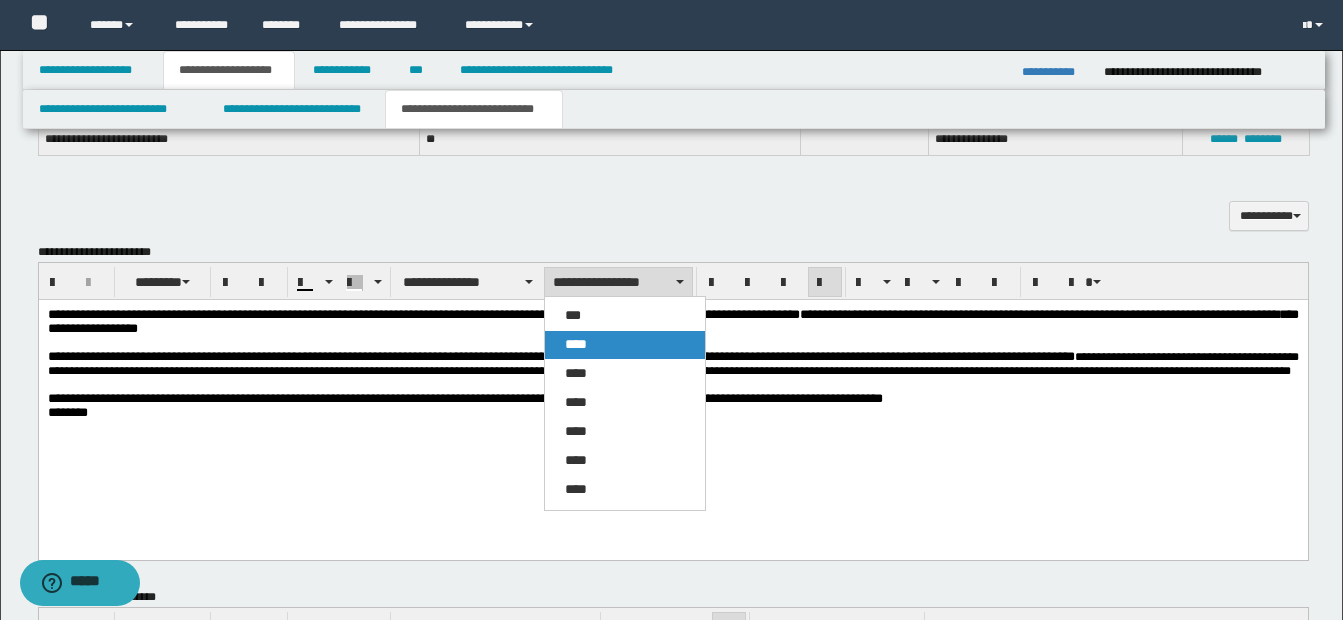 click on "****" at bounding box center [625, 345] 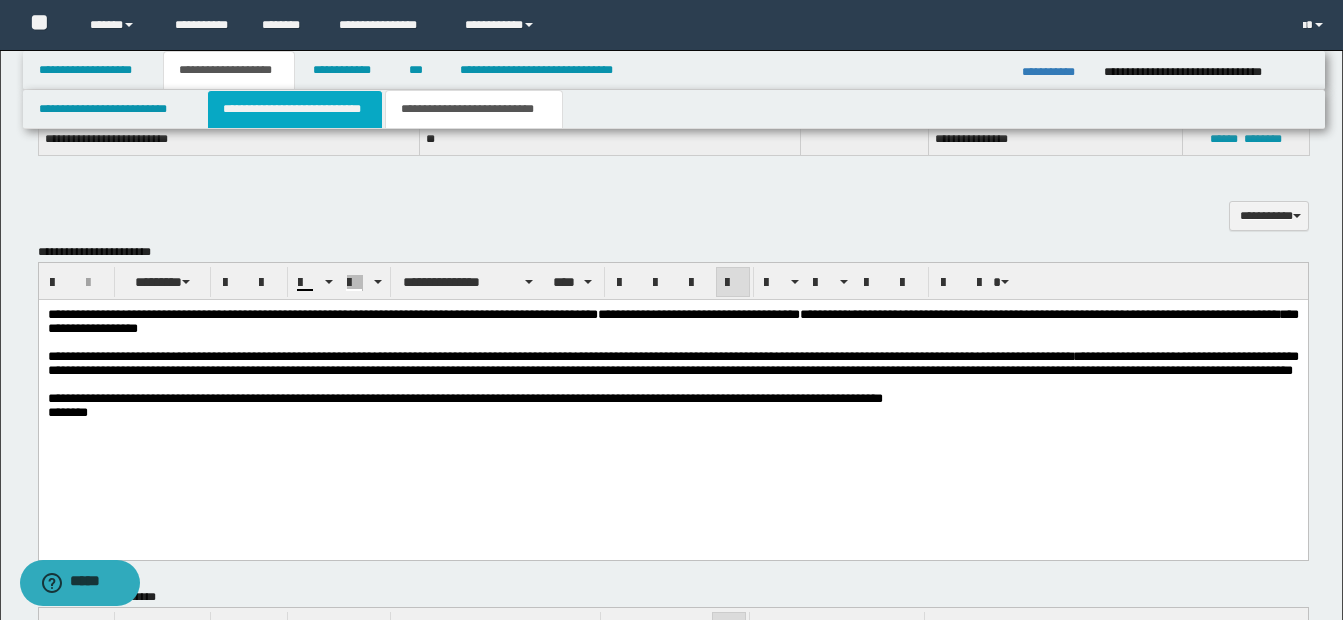 click on "**********" at bounding box center [295, 109] 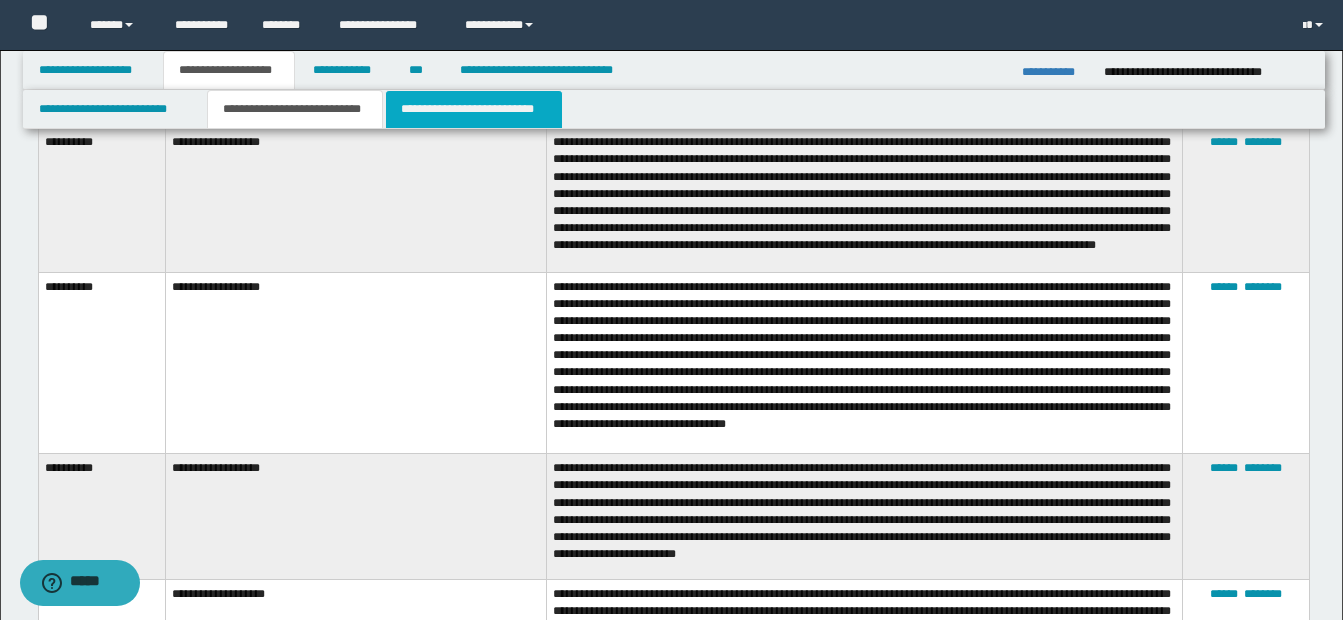 click on "**********" at bounding box center (474, 109) 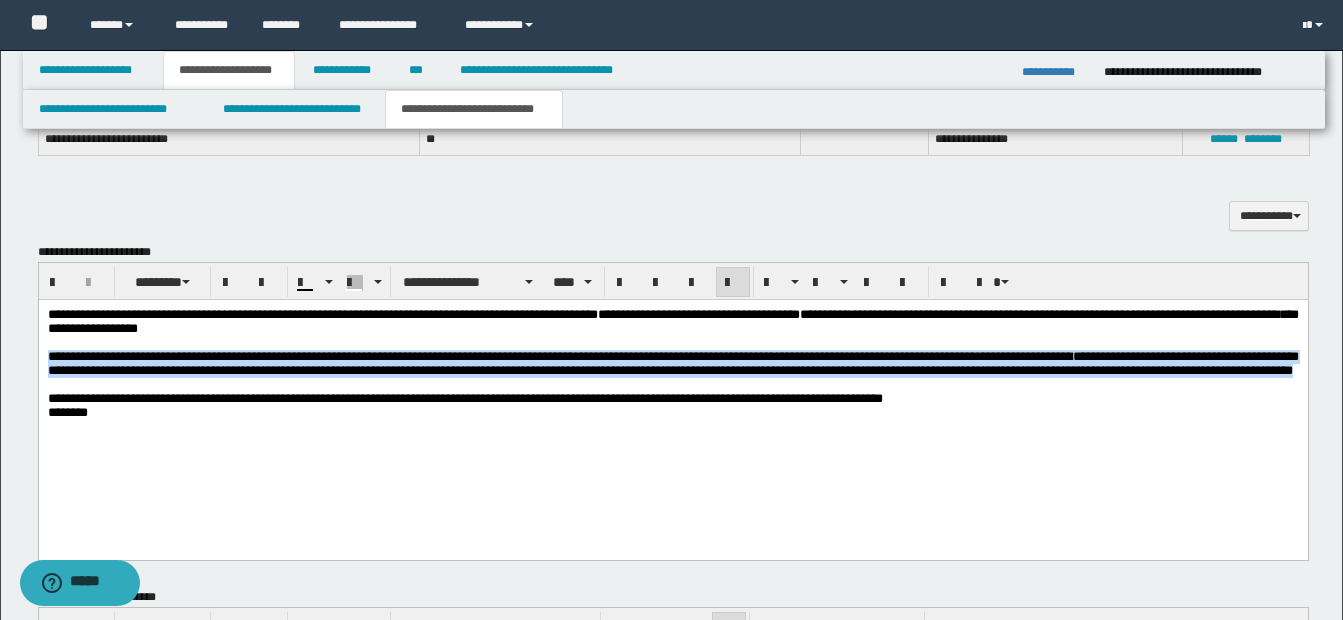click on "**********" at bounding box center [464, 398] 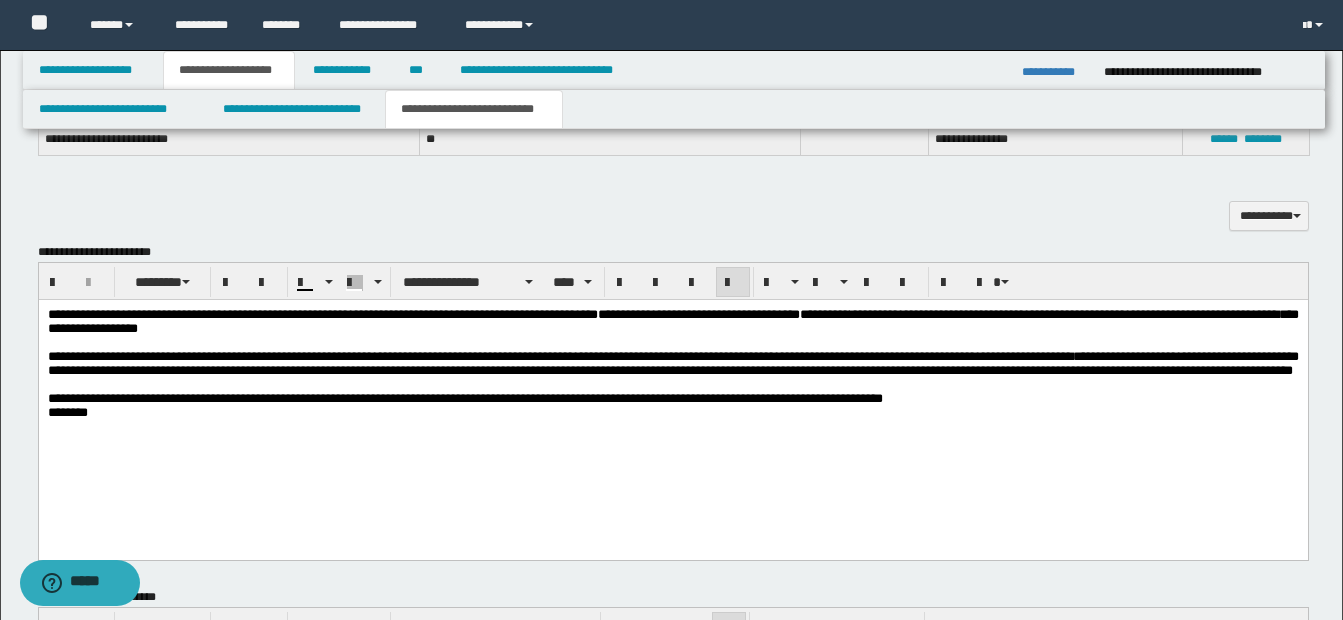 click on "**********" at bounding box center [672, 364] 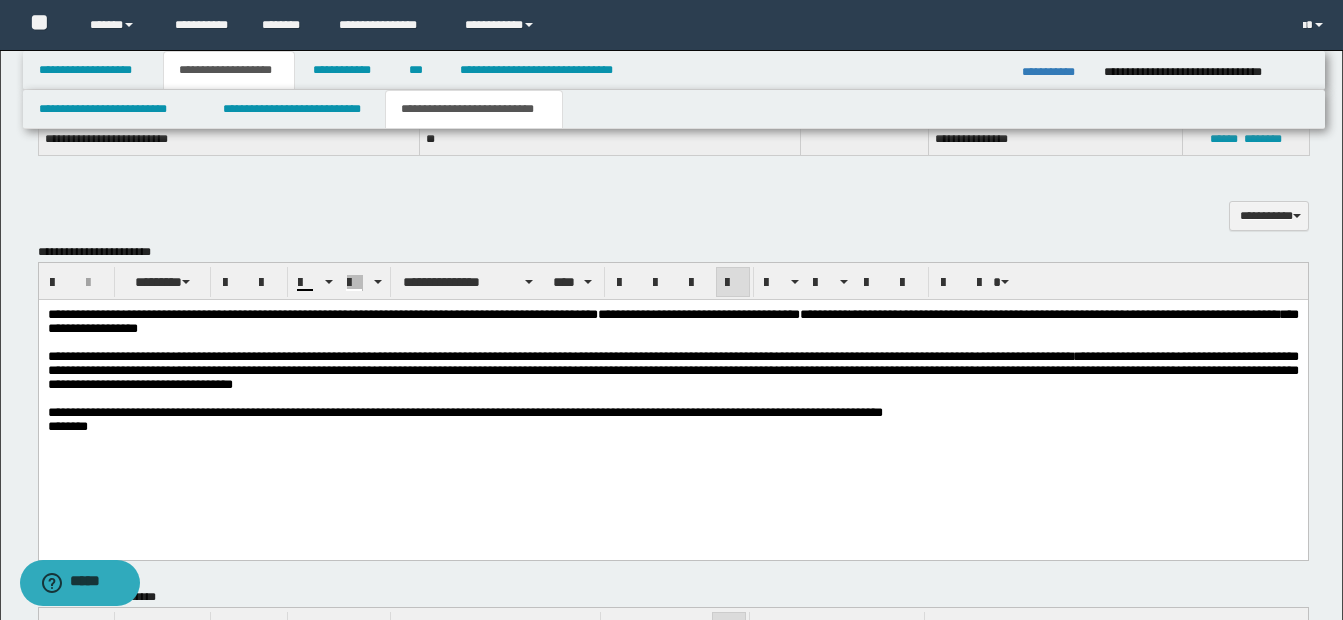 drag, startPoint x: 399, startPoint y: 395, endPoint x: 401, endPoint y: 414, distance: 19.104973 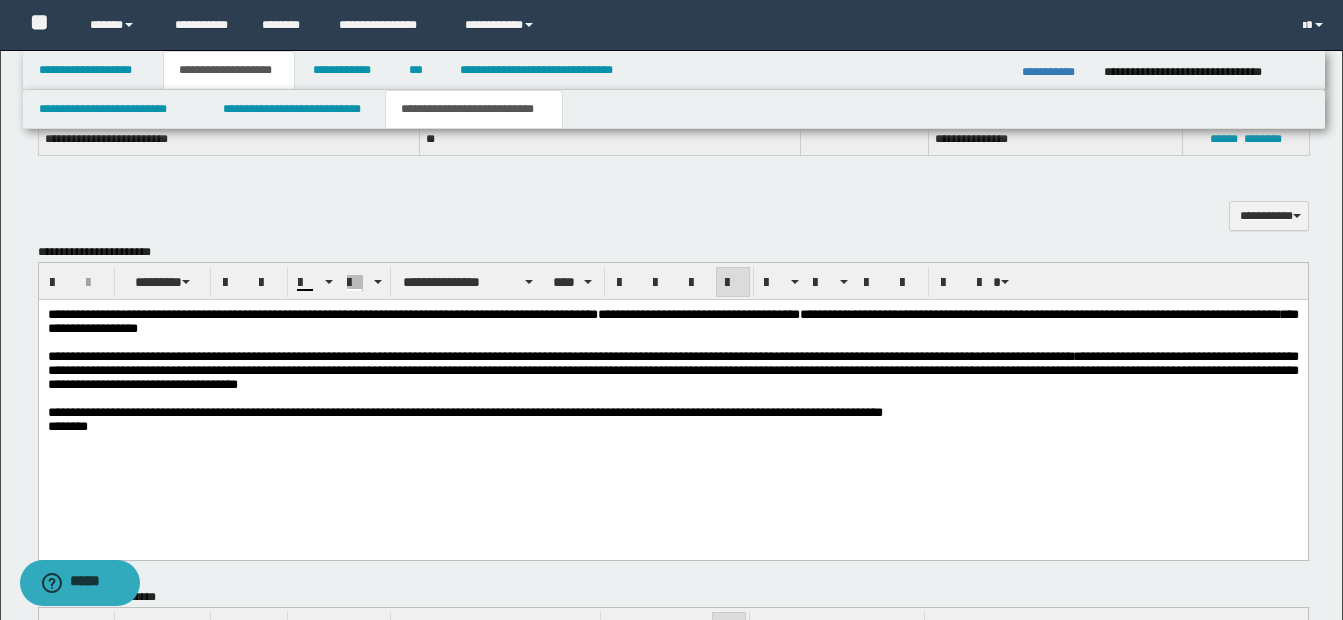 click on "**********" at bounding box center [672, 371] 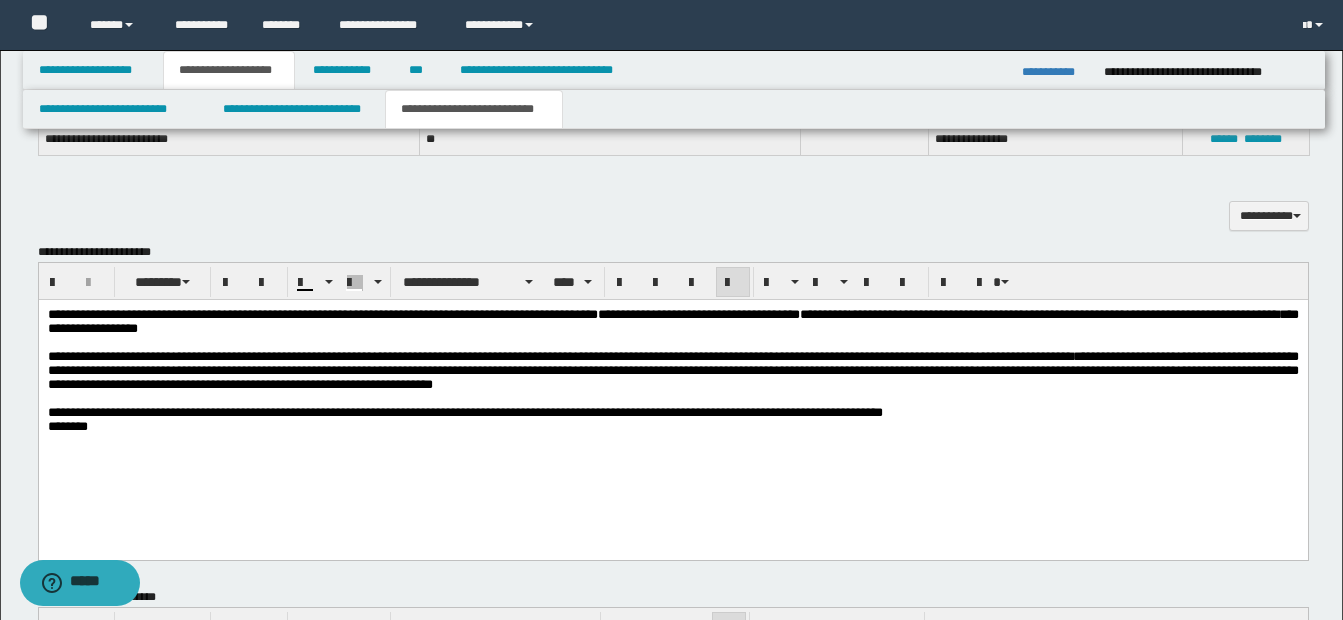 click on "**********" at bounding box center (672, 371) 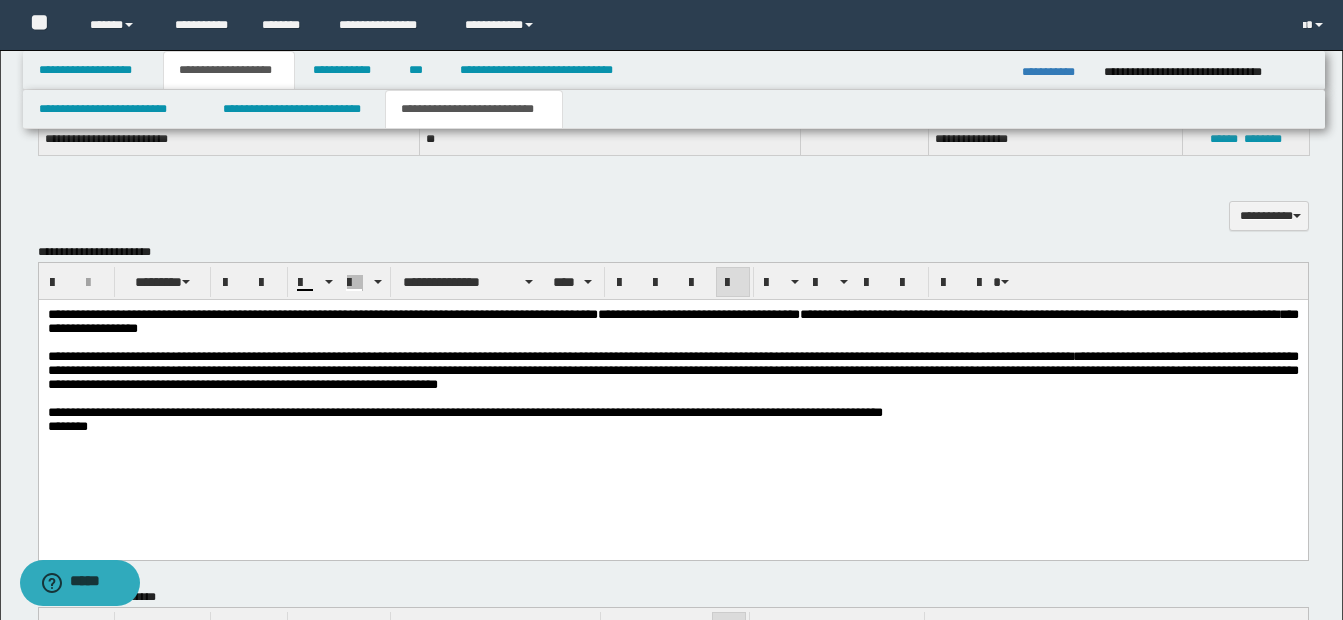 click on "**********" at bounding box center (672, 370) 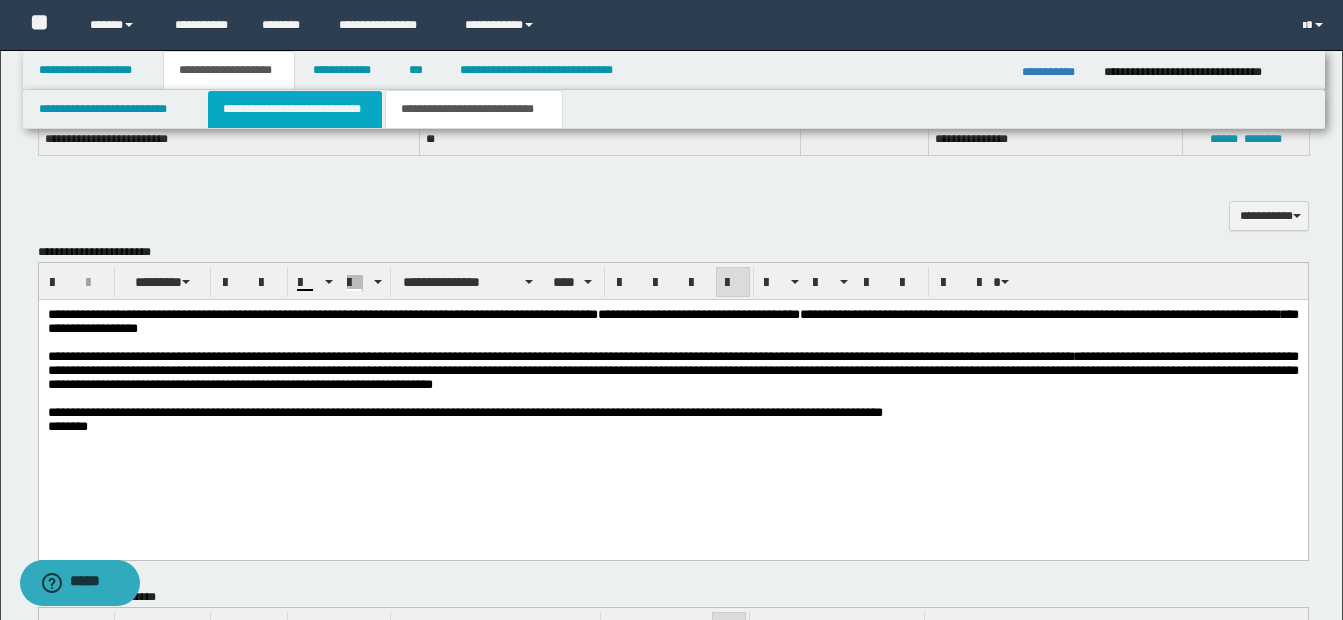 click on "**********" at bounding box center [295, 109] 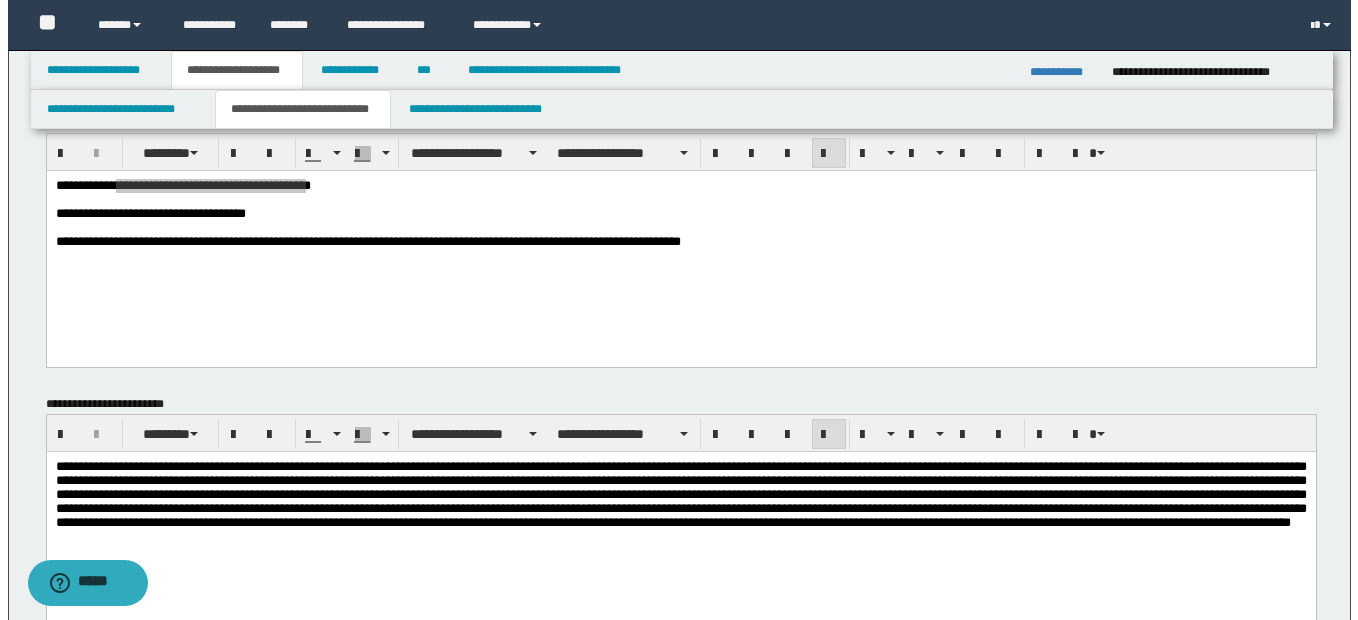 scroll, scrollTop: 145, scrollLeft: 0, axis: vertical 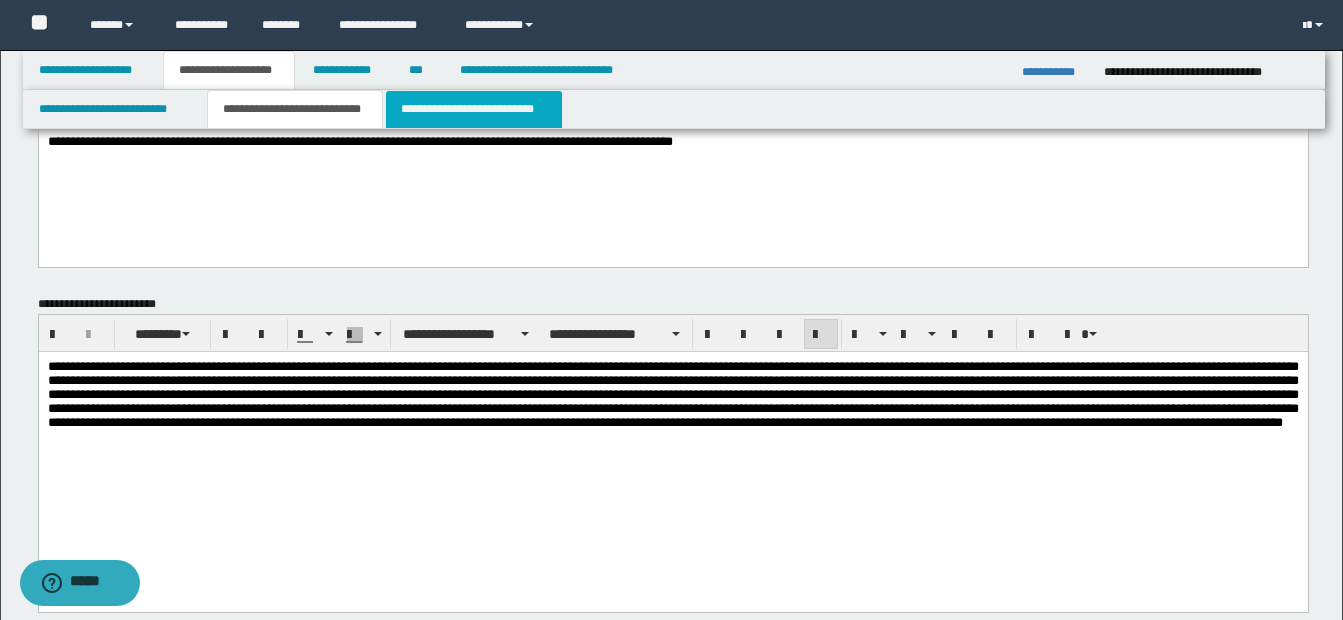 click on "**********" at bounding box center (474, 109) 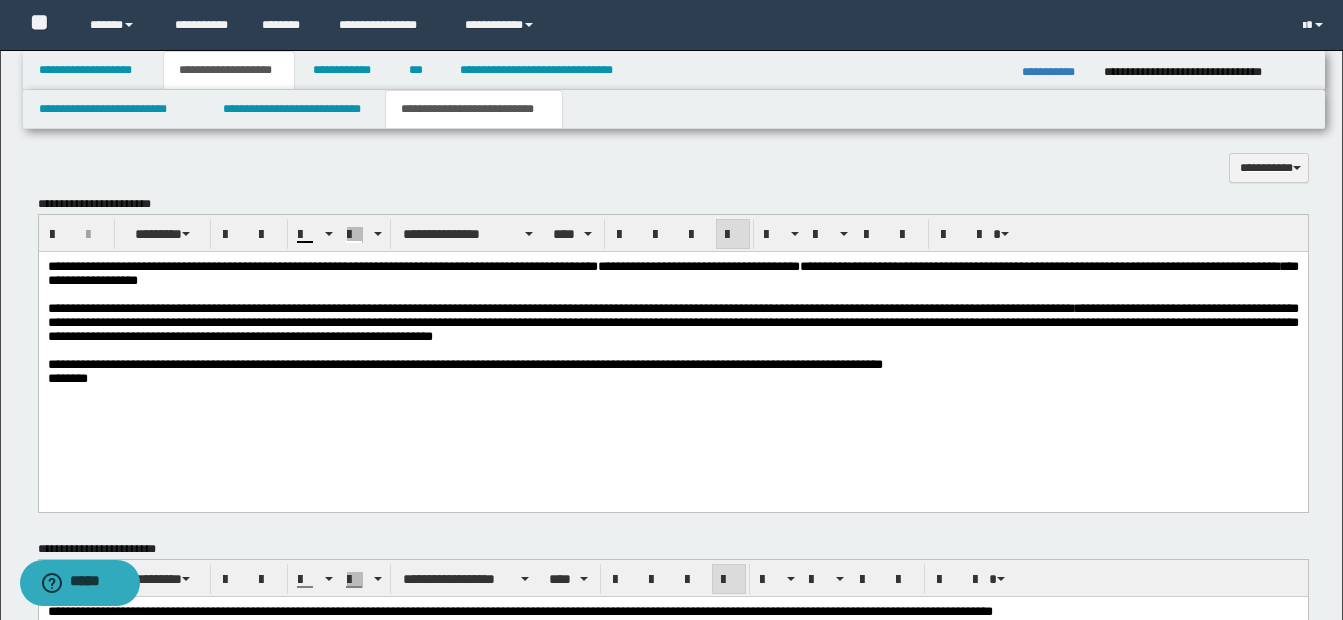 scroll, scrollTop: 1100, scrollLeft: 0, axis: vertical 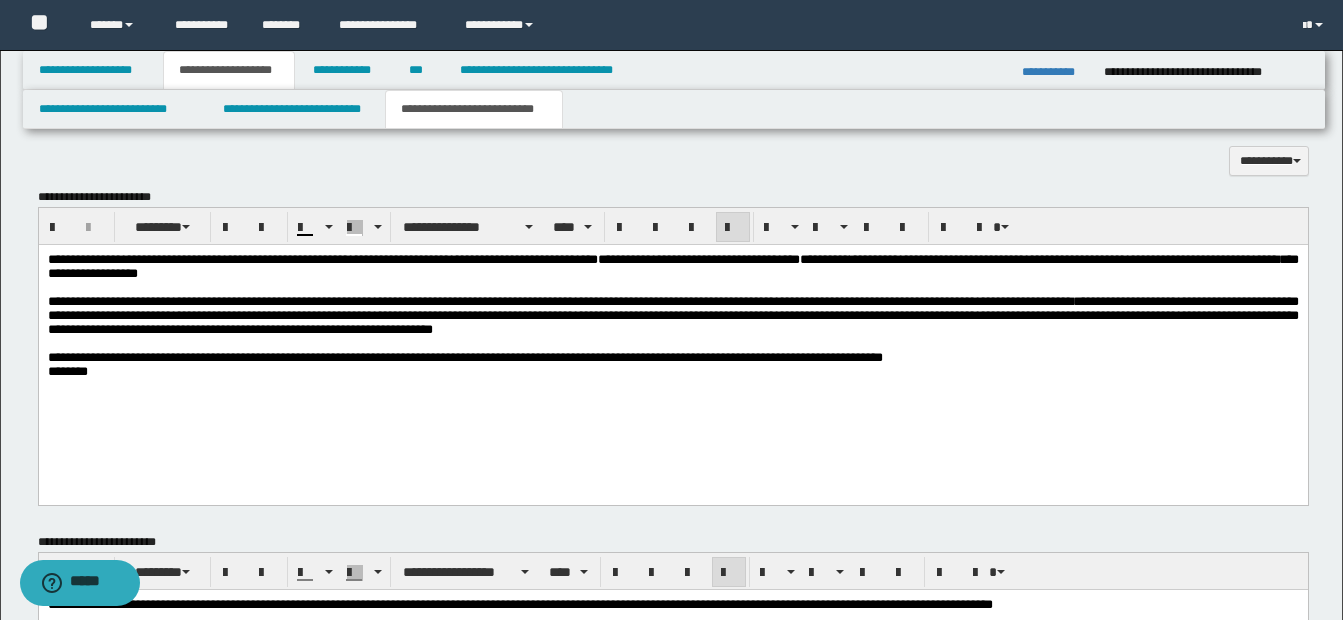 click on "**********" at bounding box center (672, 315) 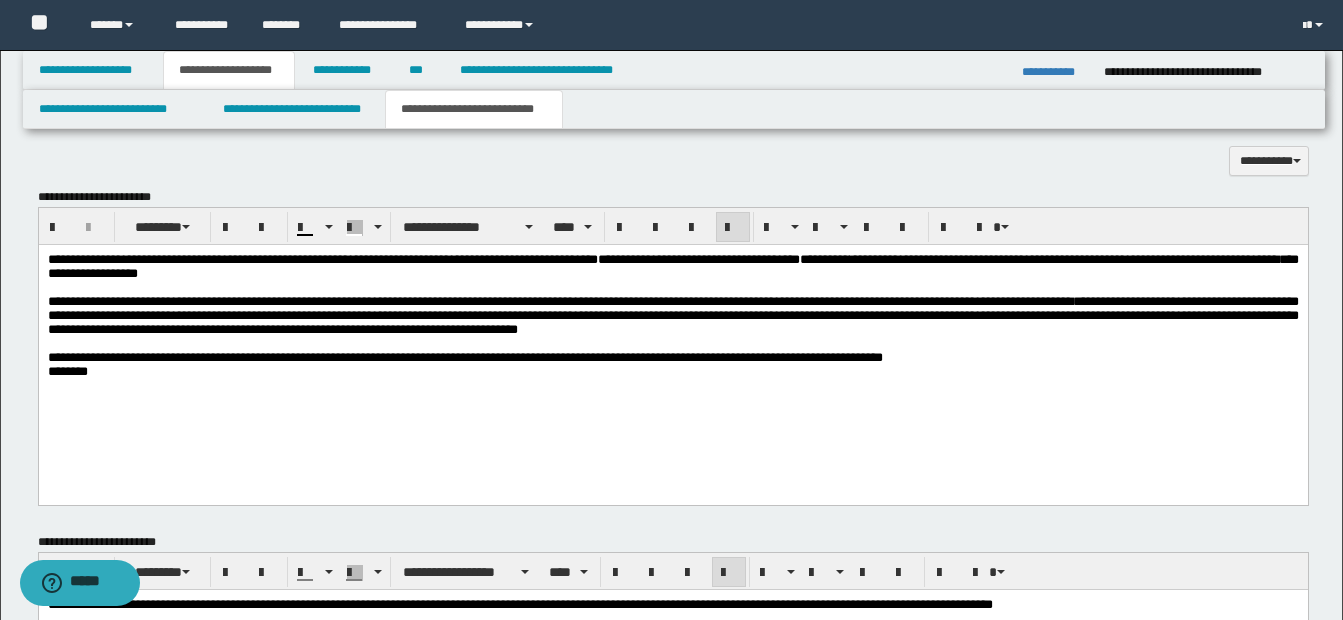 click on "**********" at bounding box center [672, 316] 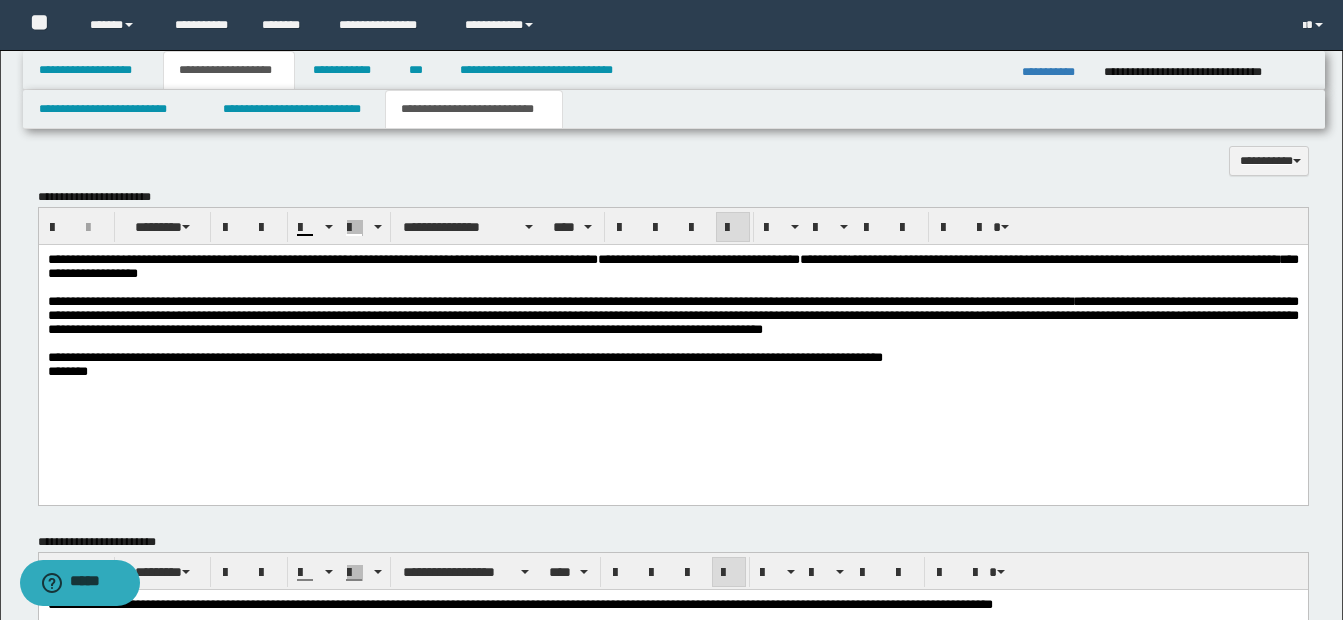 click on "**********" at bounding box center (672, 315) 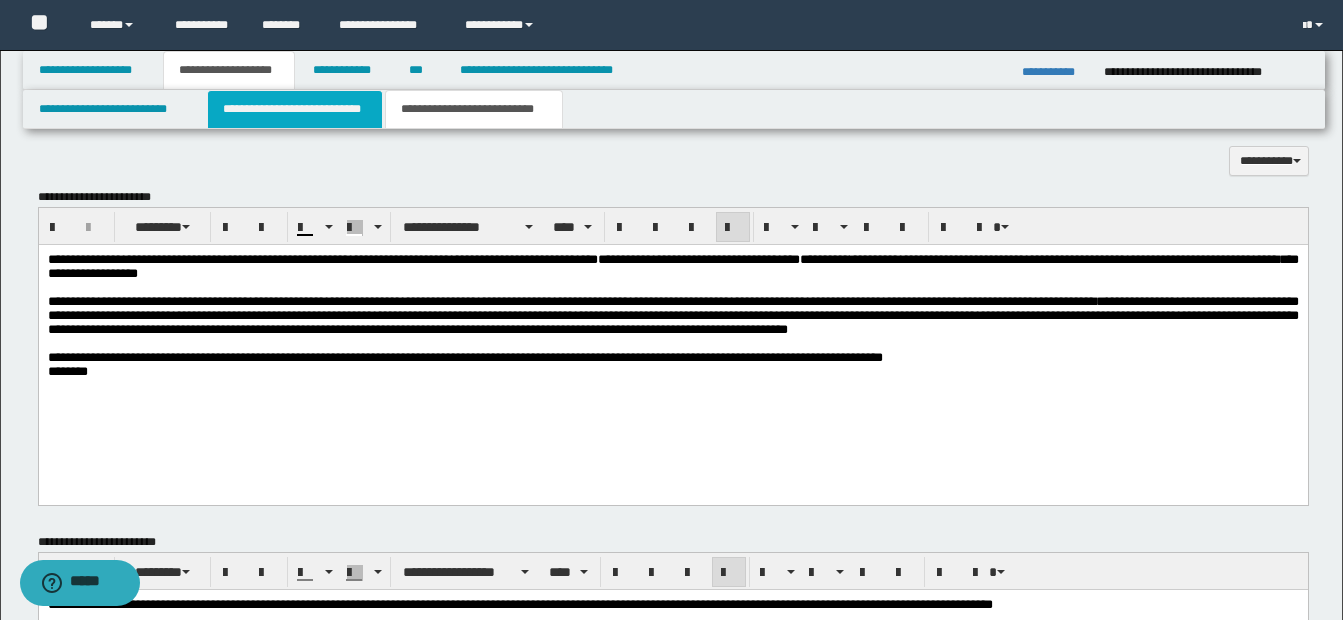 click on "**********" at bounding box center (295, 109) 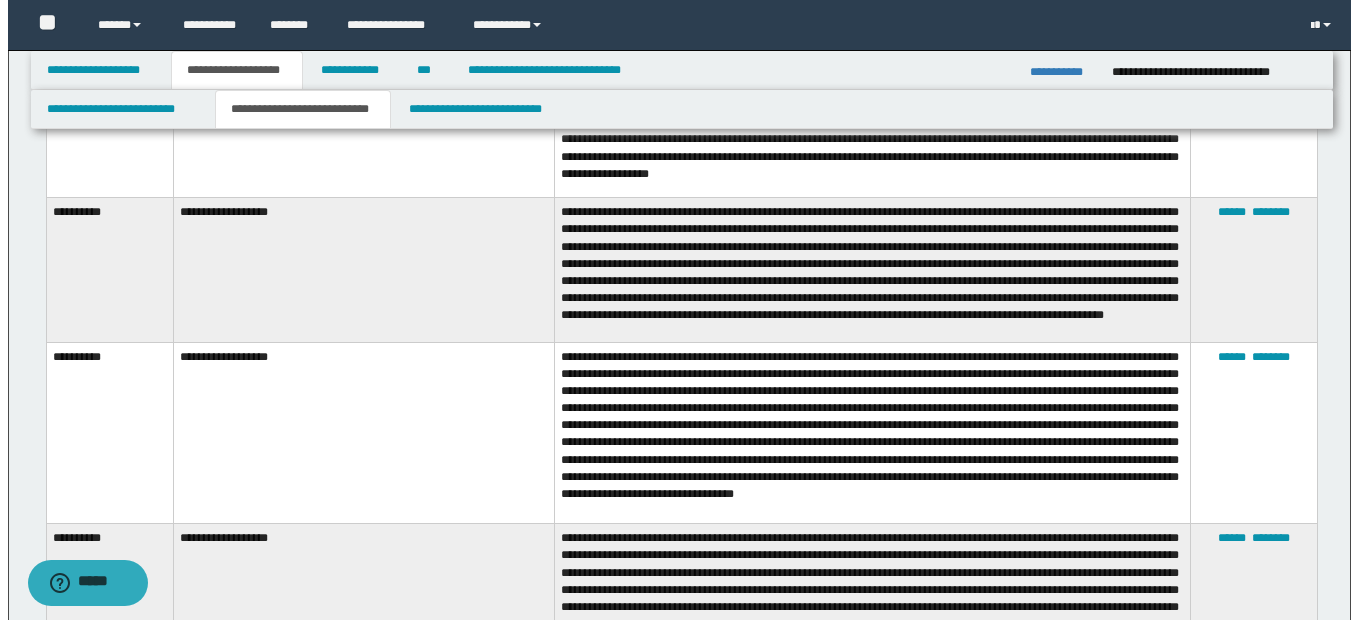 scroll, scrollTop: 700, scrollLeft: 0, axis: vertical 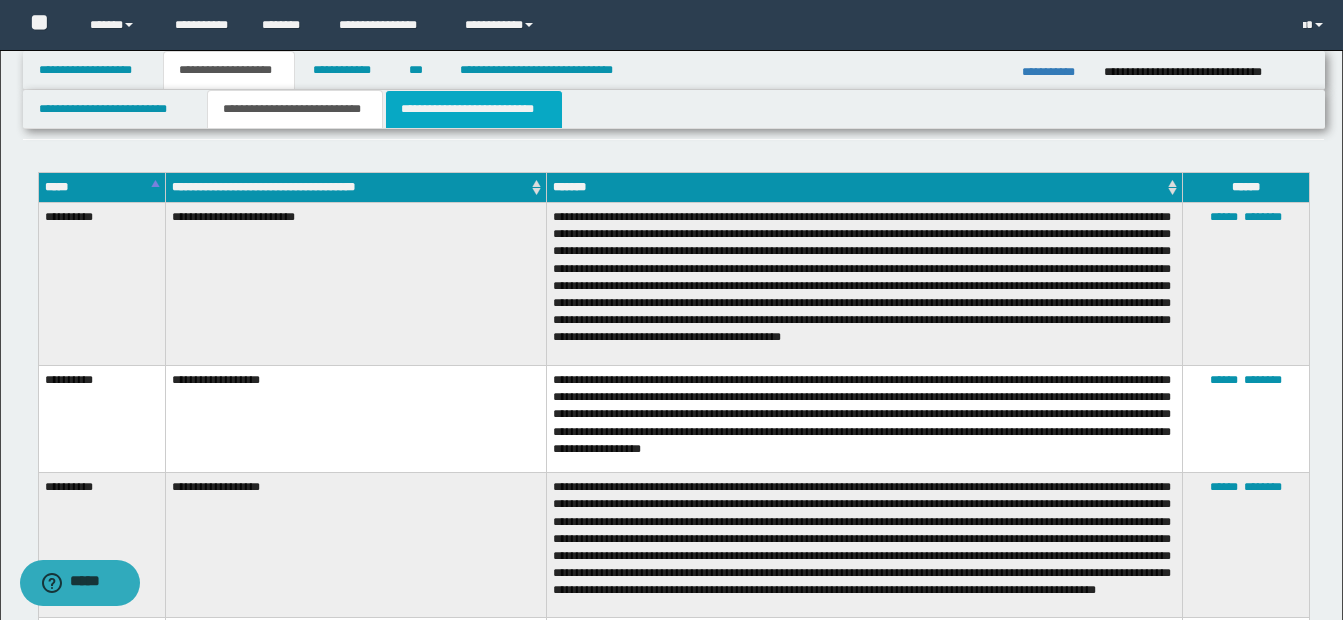 click on "**********" at bounding box center [474, 109] 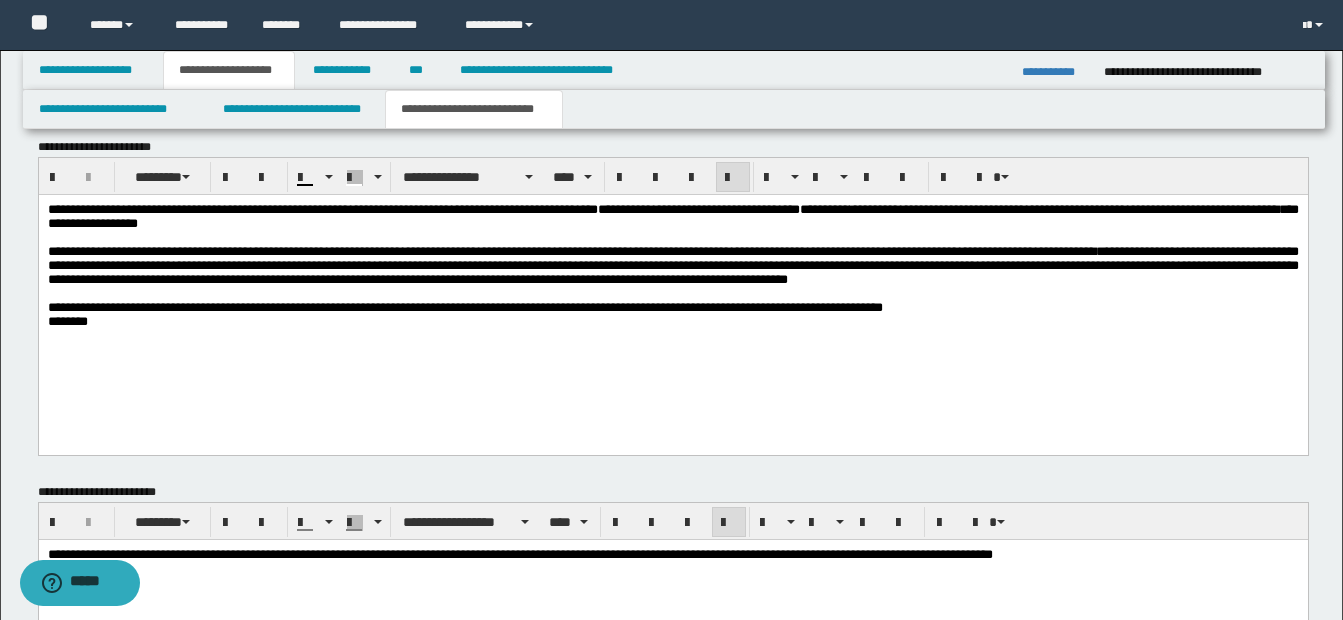 scroll, scrollTop: 1200, scrollLeft: 0, axis: vertical 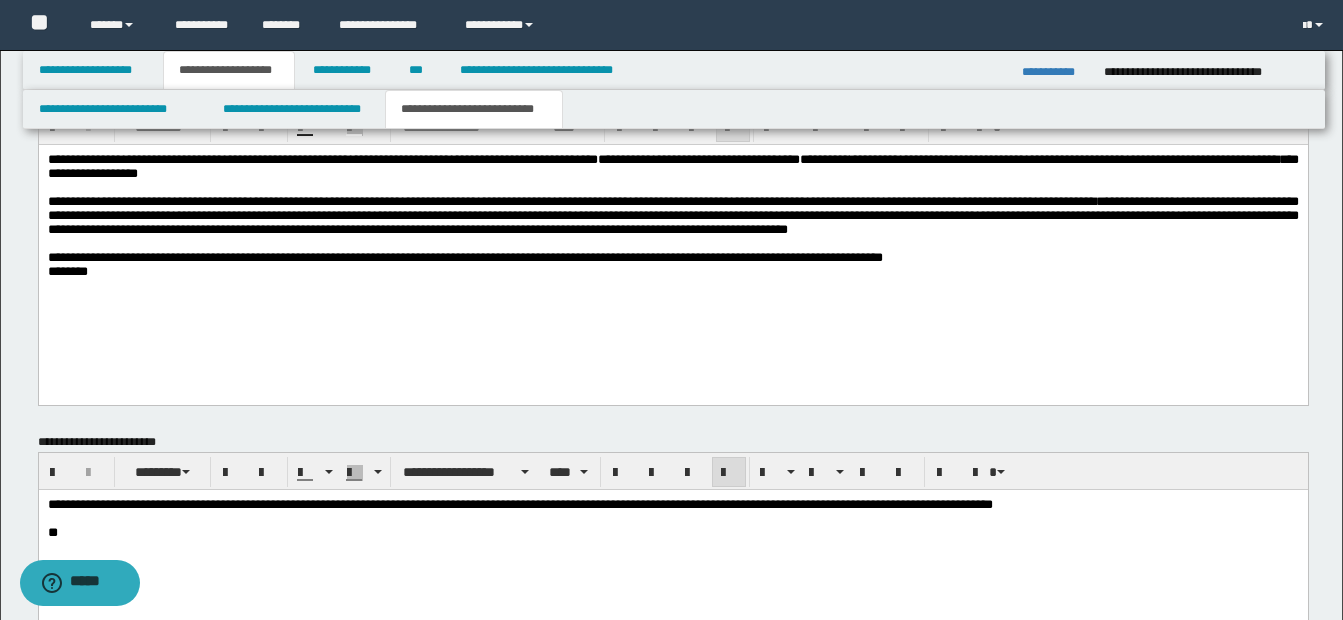 click on "**********" at bounding box center (672, 215) 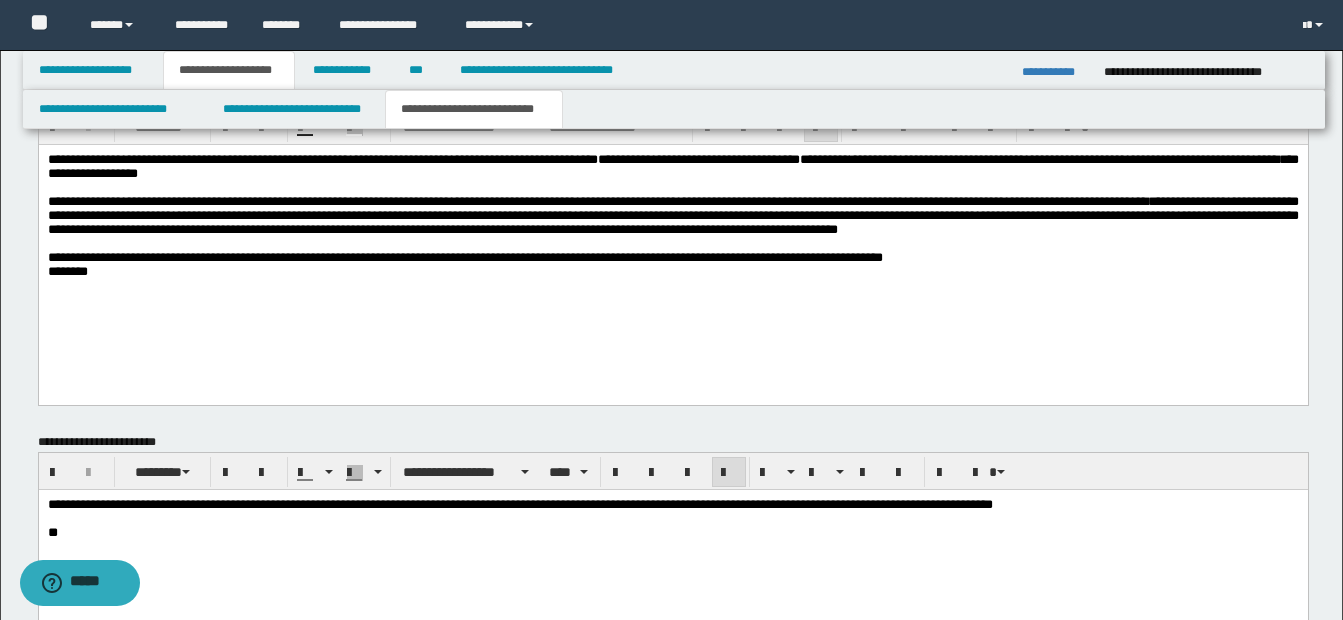 click on "**********" at bounding box center [672, 241] 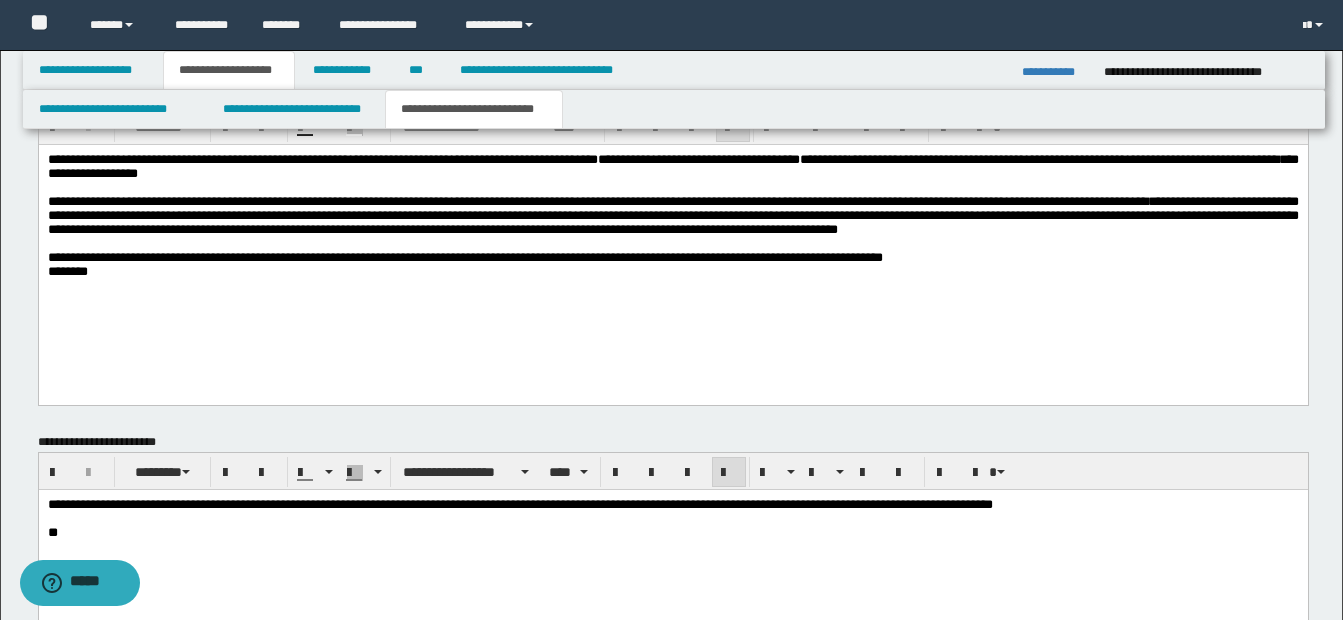 click on "**********" at bounding box center [672, 216] 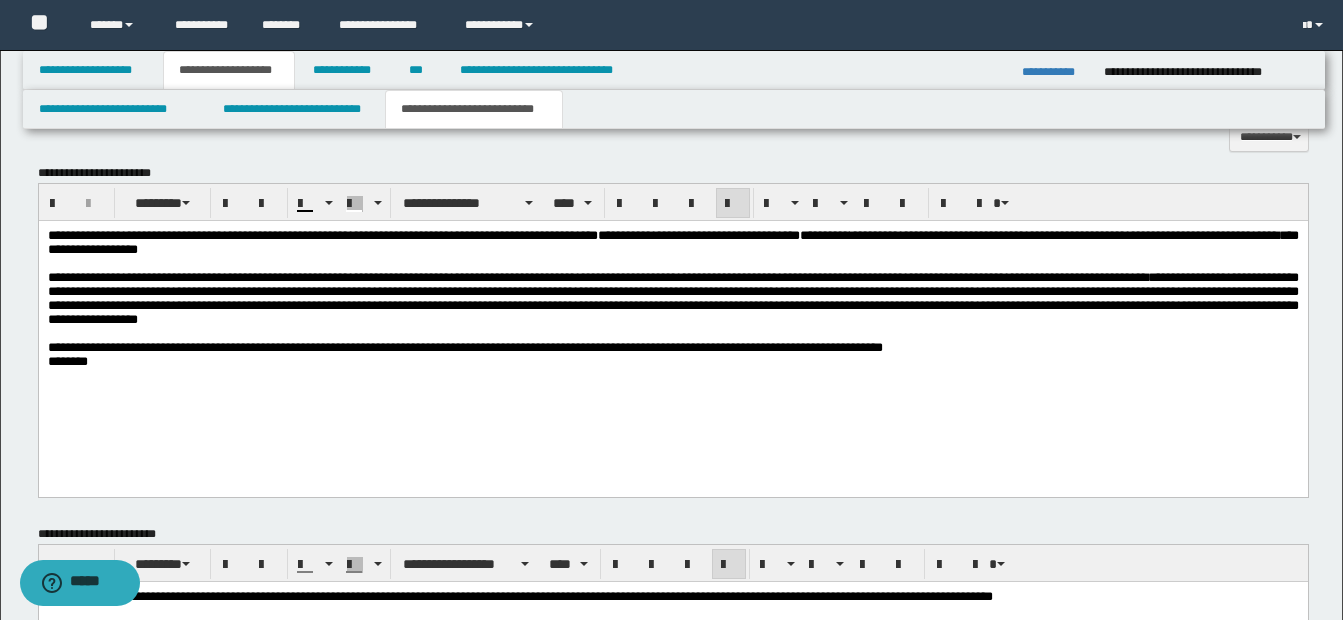 scroll, scrollTop: 1200, scrollLeft: 0, axis: vertical 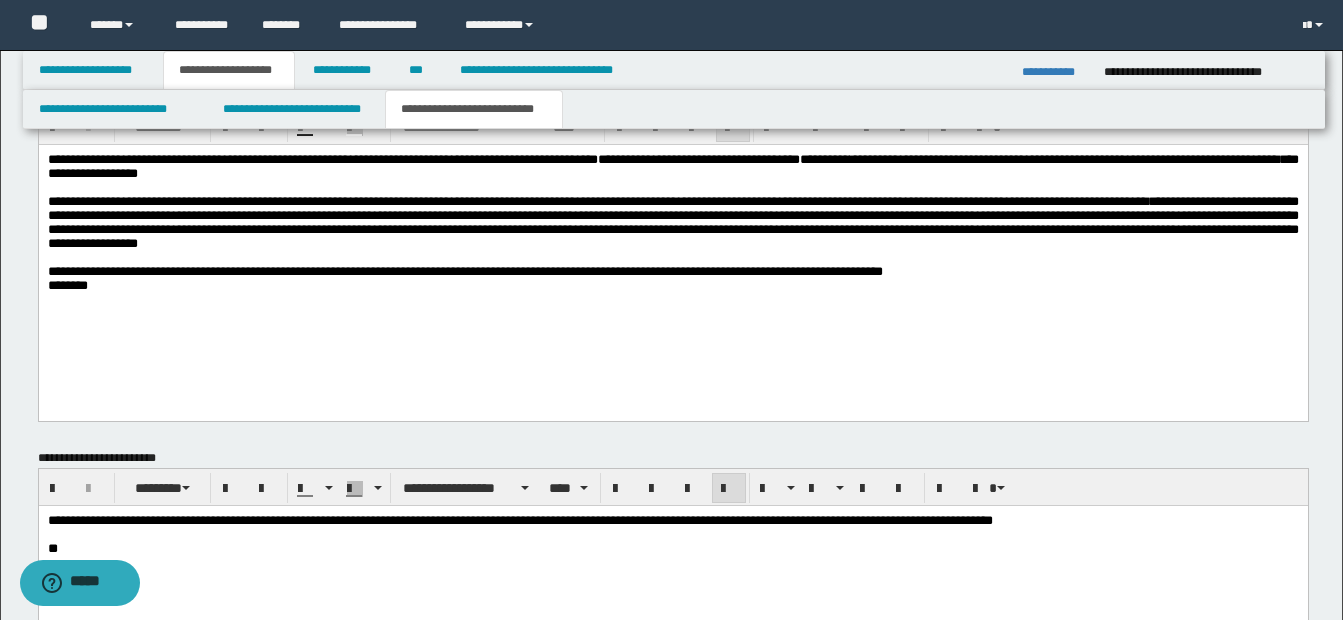 click on "**********" at bounding box center (672, 223) 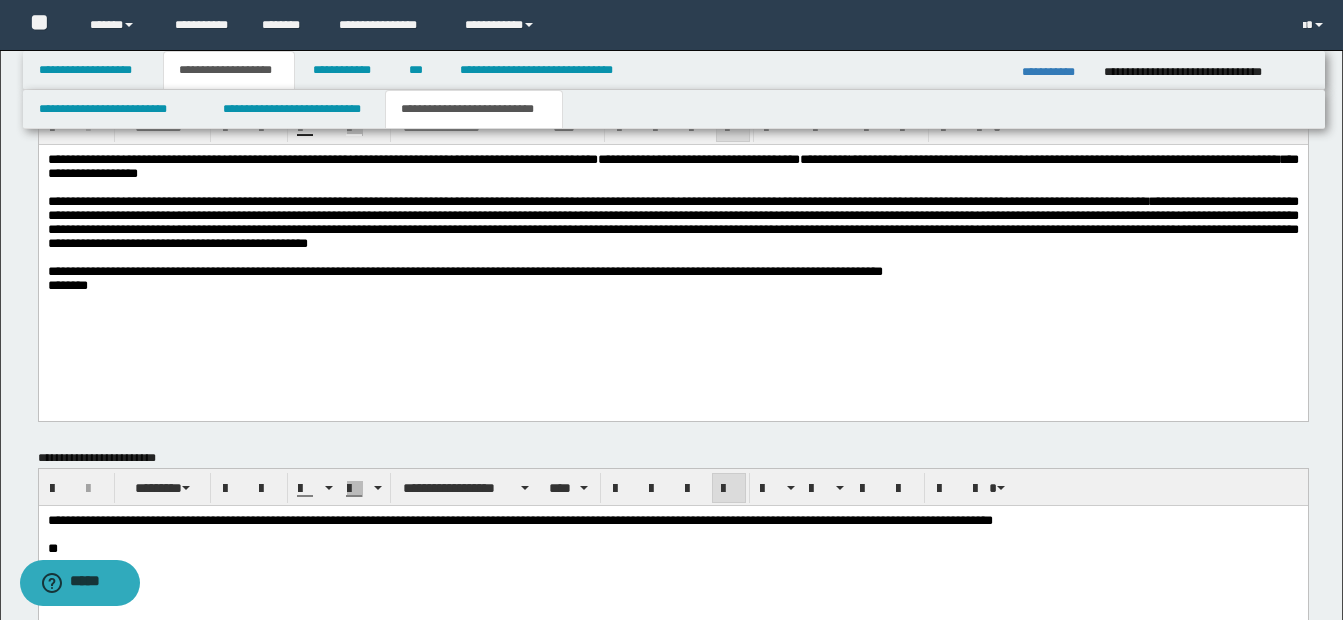 click on "**********" at bounding box center (672, 222) 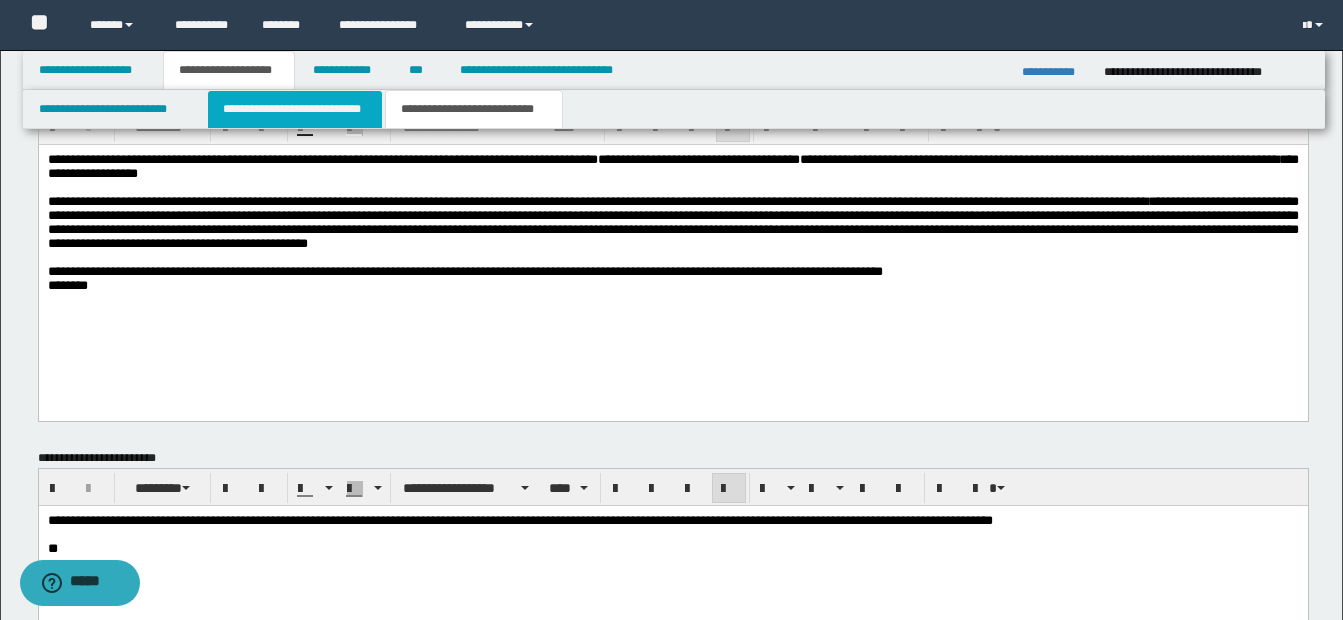 click on "**********" at bounding box center (295, 109) 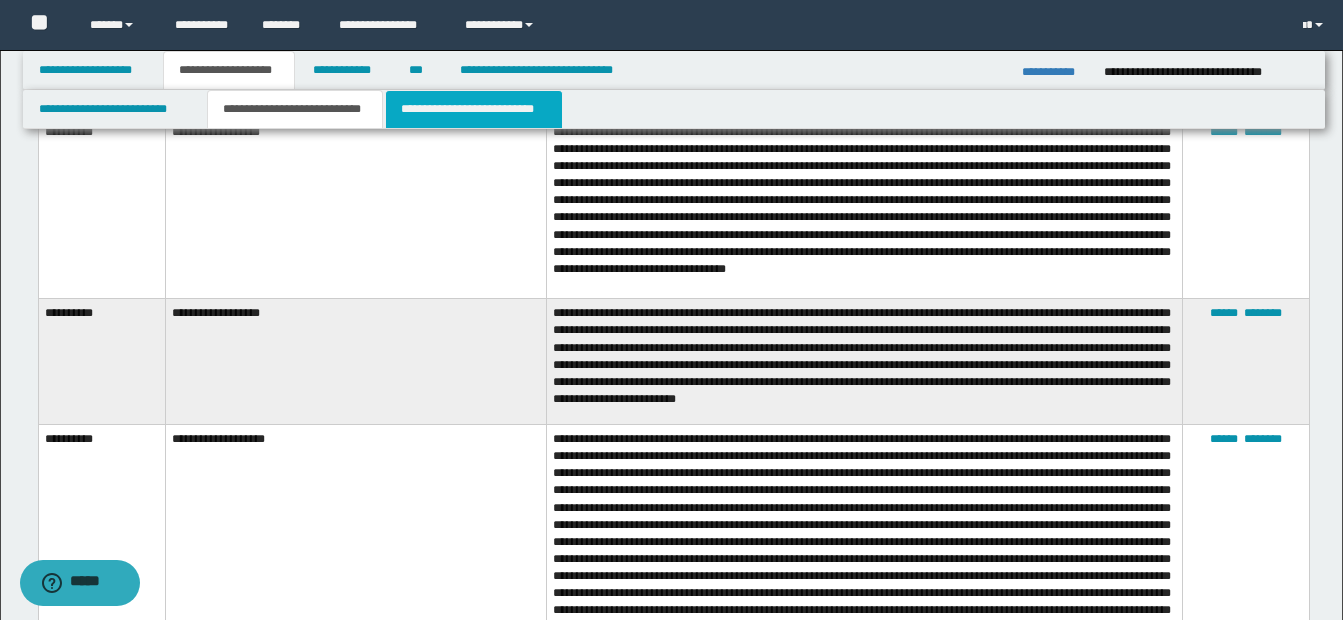 click on "**********" at bounding box center (474, 109) 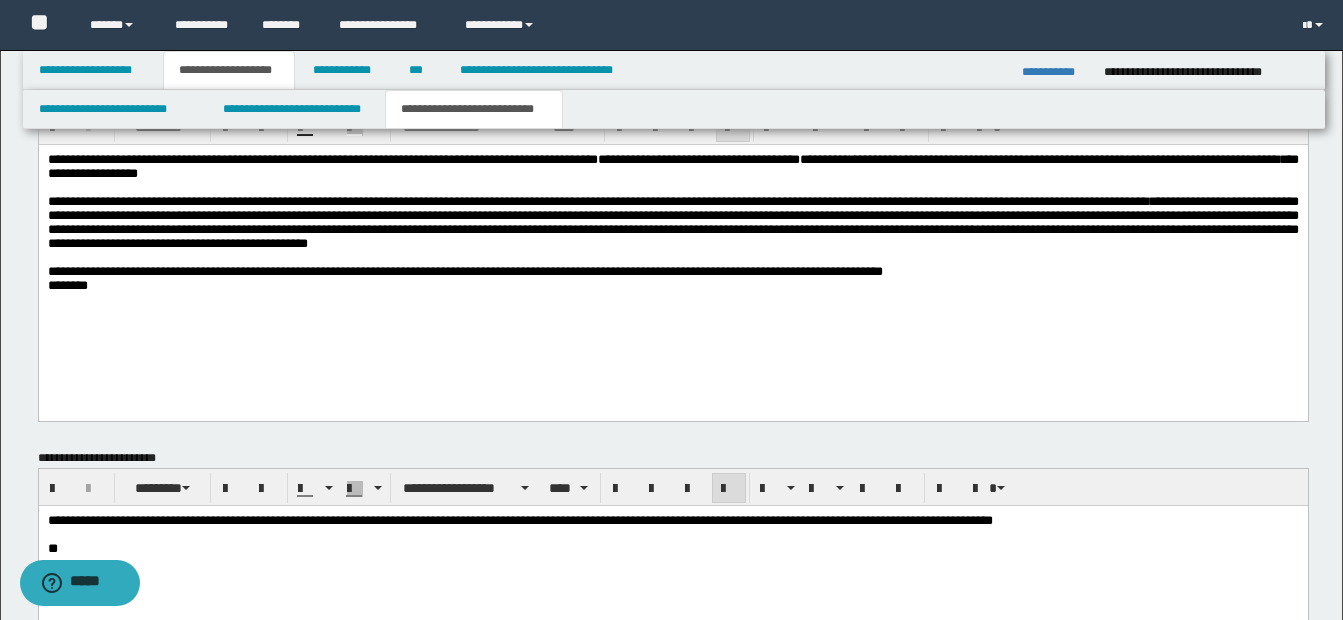 click on "**********" at bounding box center (672, 222) 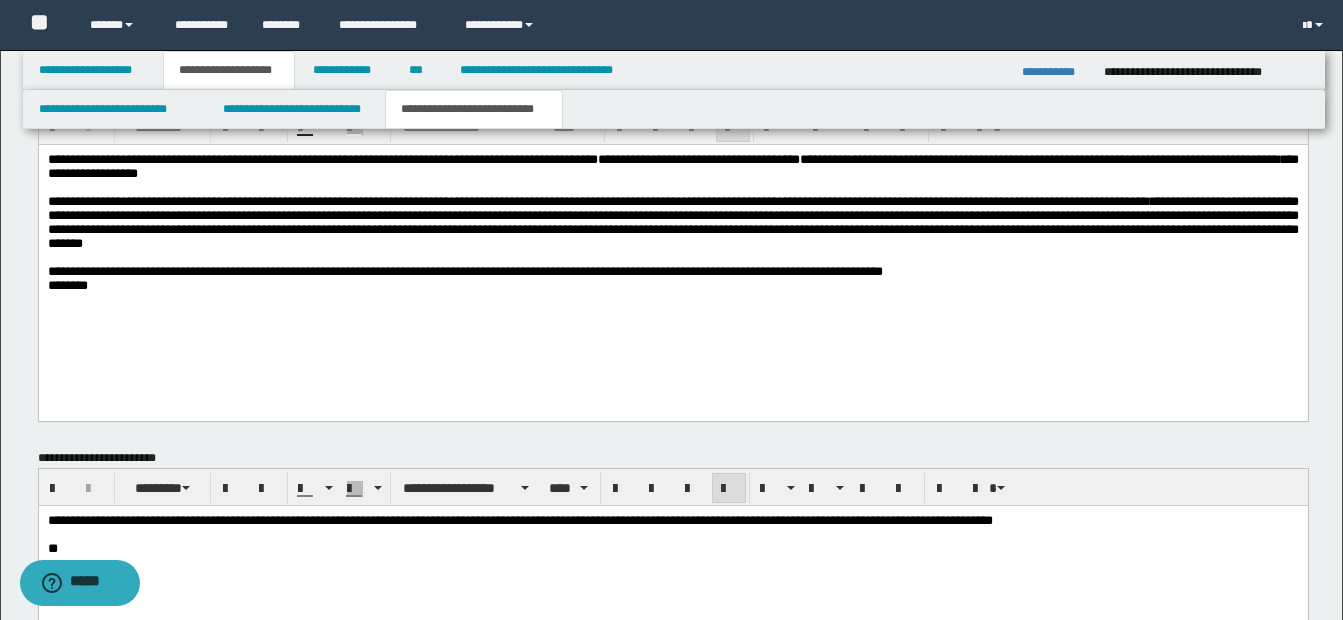 click on "**********" at bounding box center (672, 222) 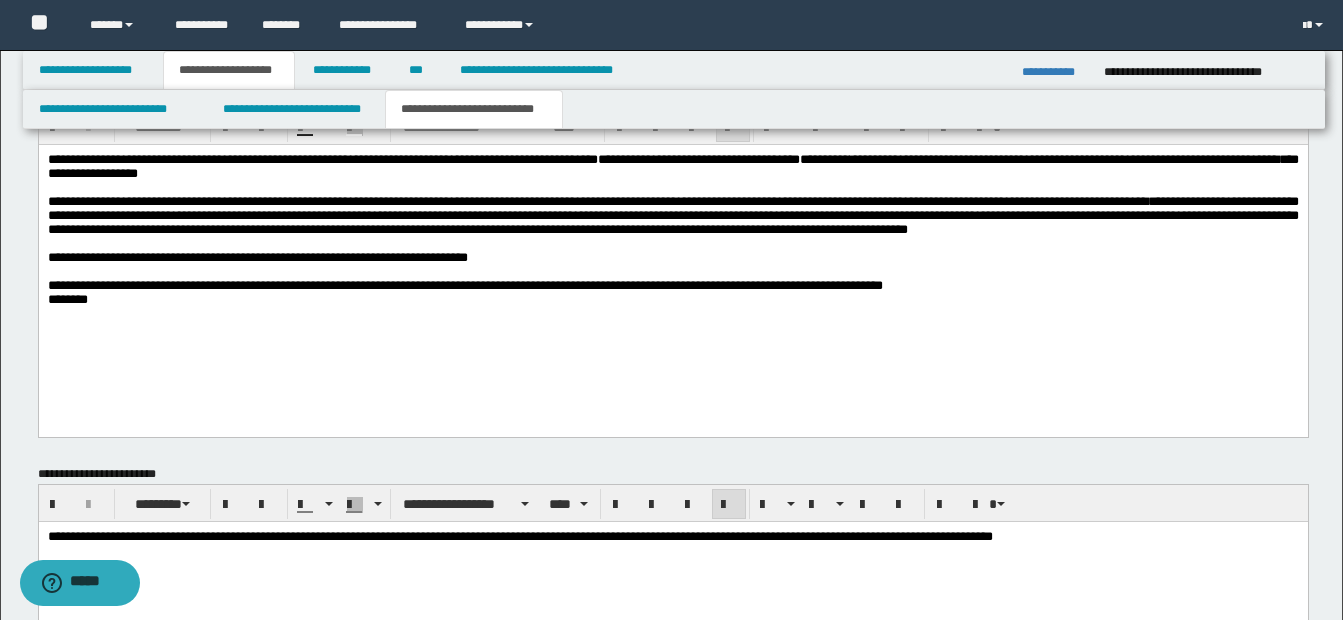 click on "**********" at bounding box center (672, 216) 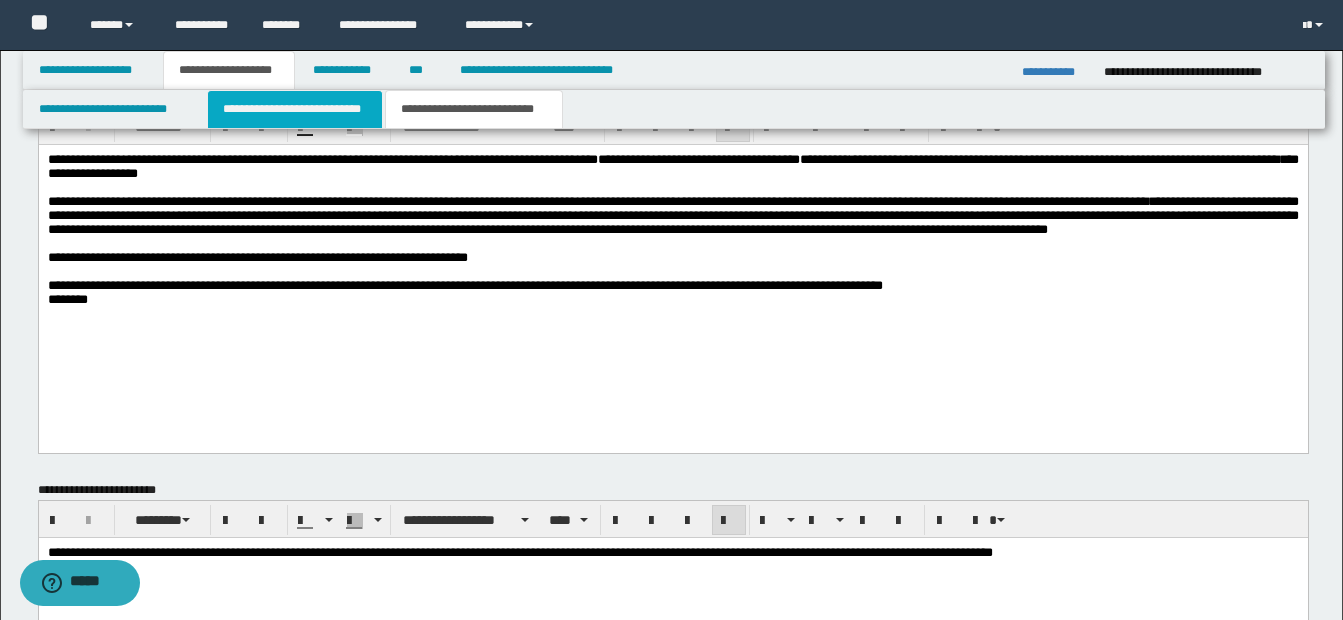 click on "**********" at bounding box center [295, 109] 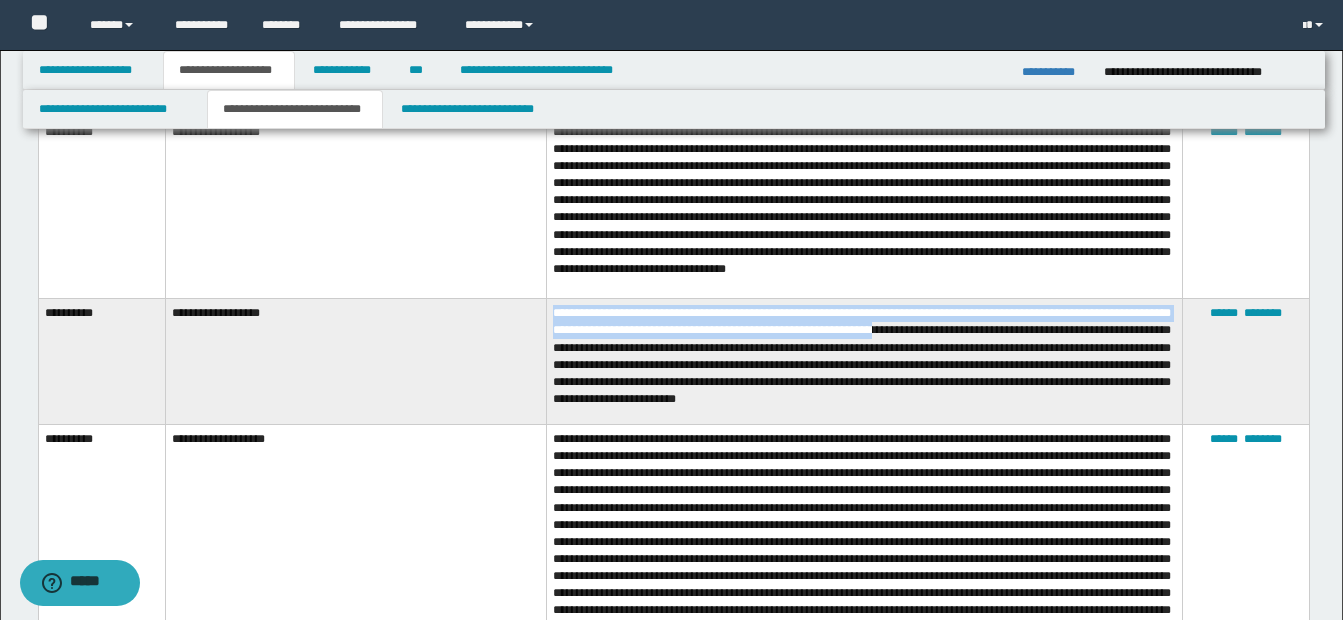 drag, startPoint x: 555, startPoint y: 315, endPoint x: 937, endPoint y: 338, distance: 382.69177 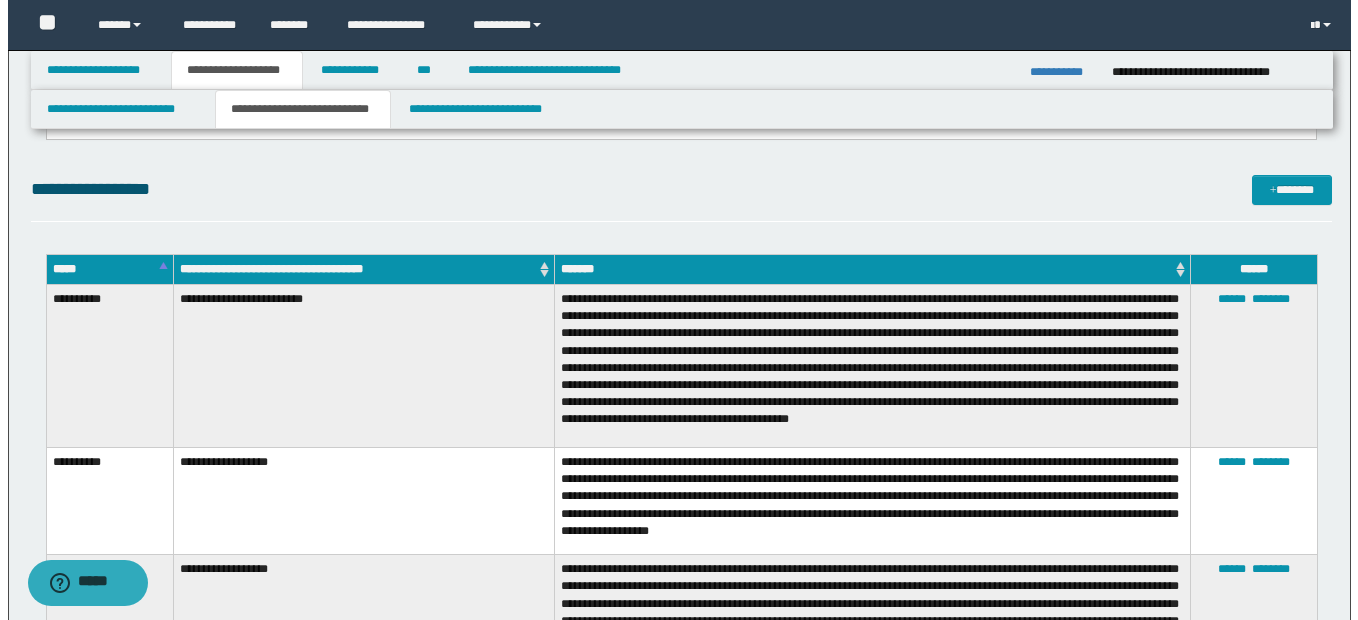 scroll, scrollTop: 600, scrollLeft: 0, axis: vertical 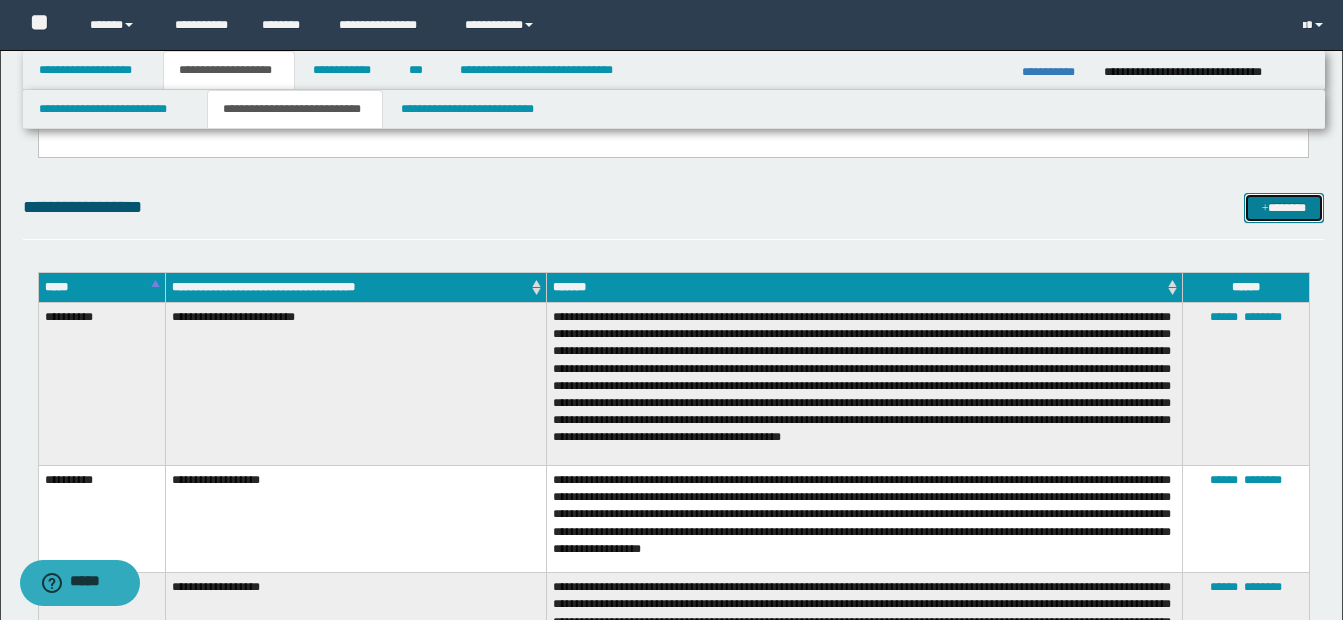 click on "*******" at bounding box center (1284, 208) 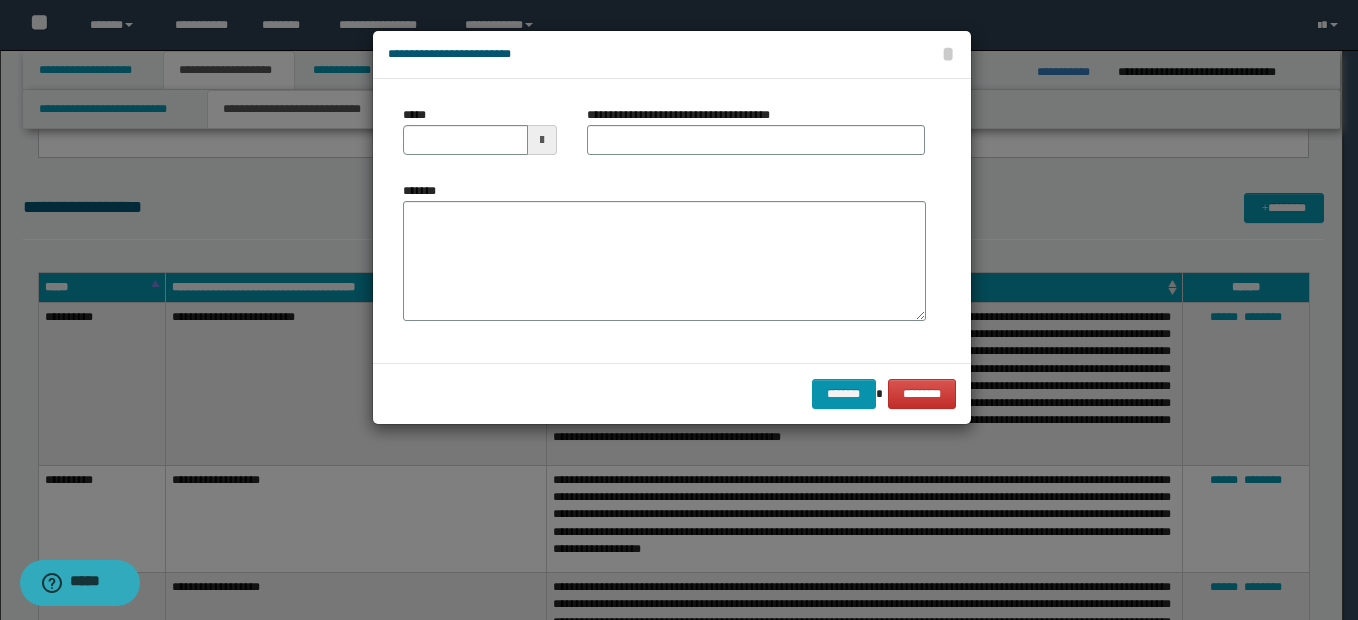 click at bounding box center (542, 140) 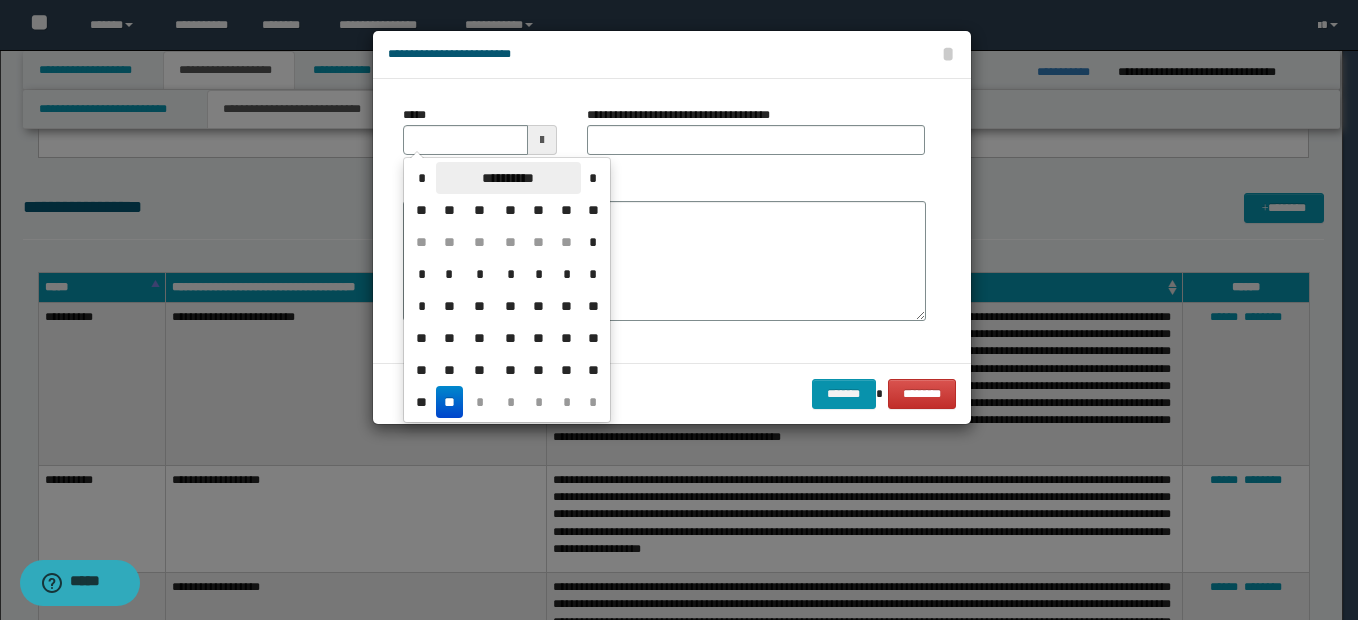 click on "**********" at bounding box center [508, 178] 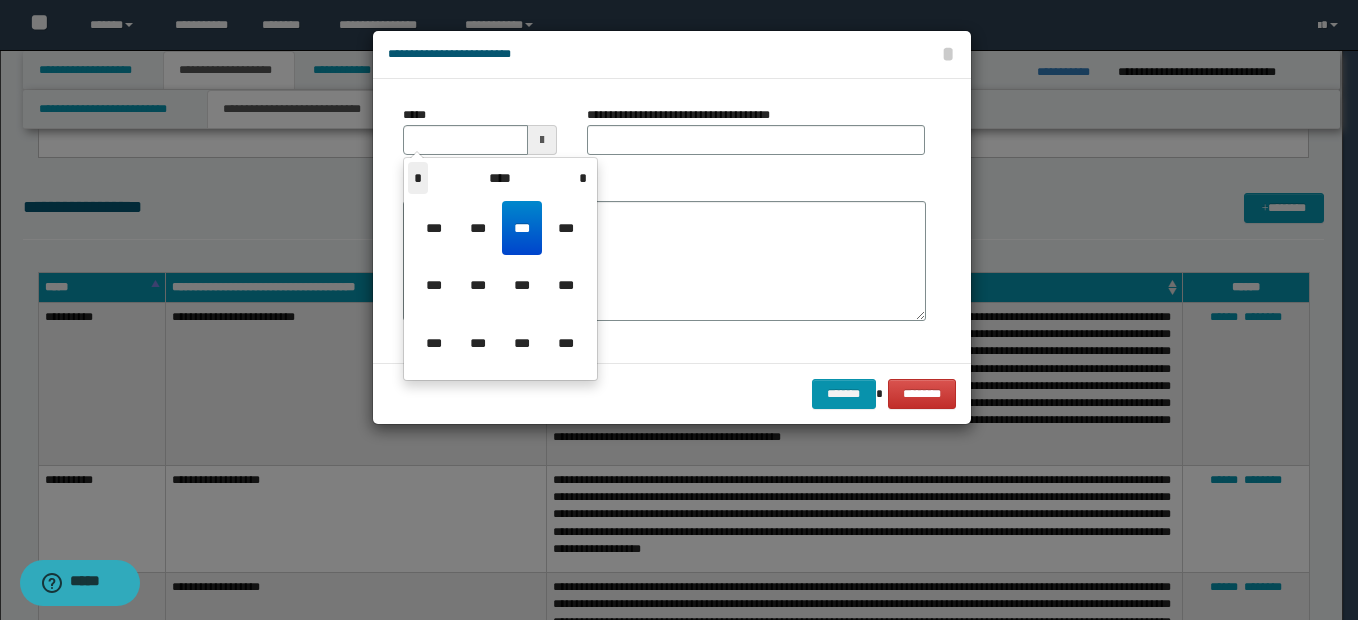 click on "*" at bounding box center [418, 178] 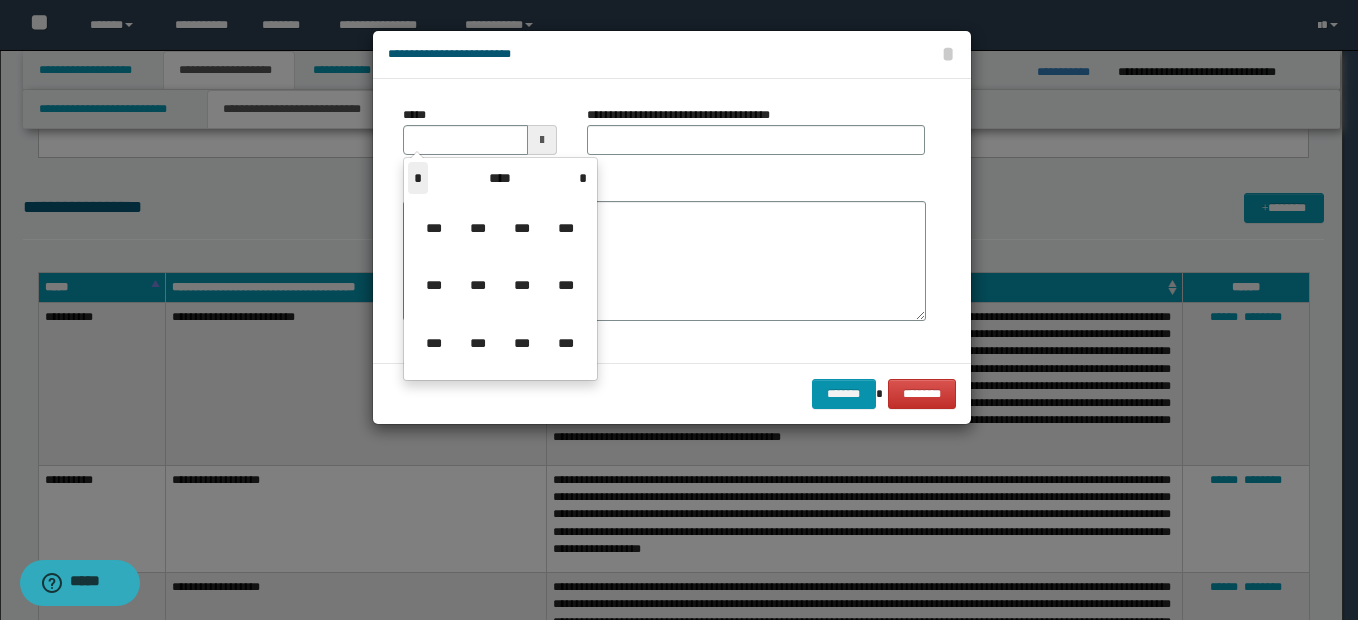 click on "*" at bounding box center (418, 178) 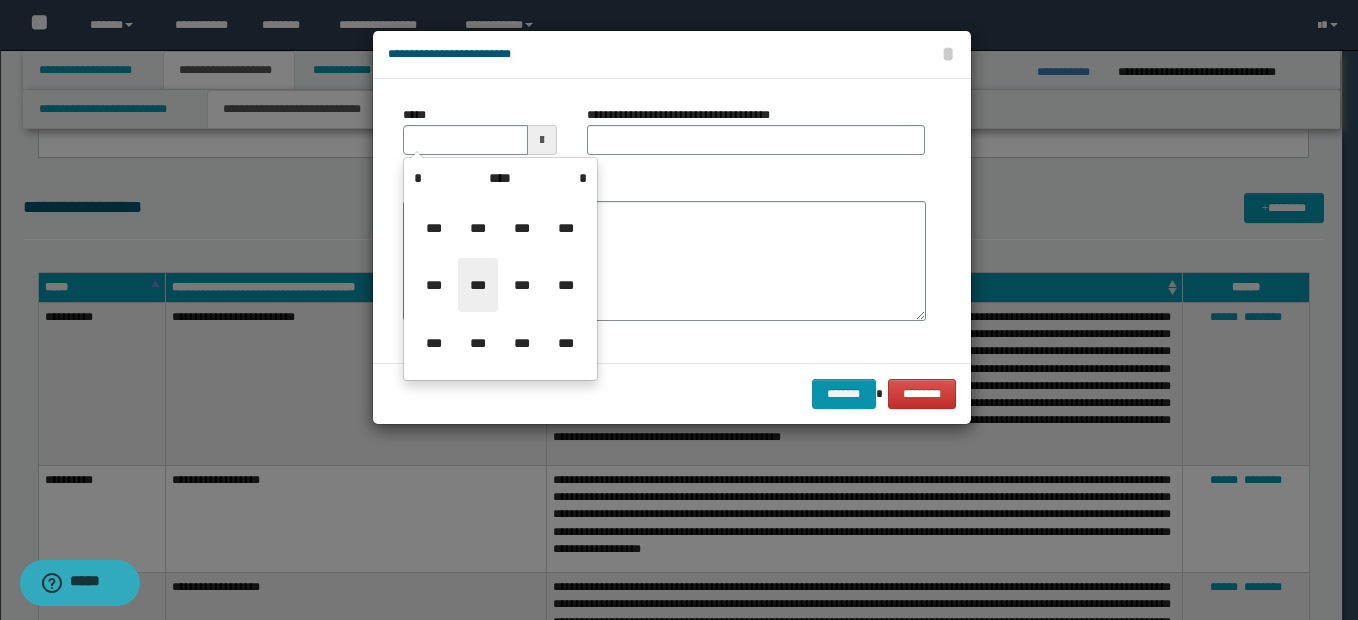 click on "***" at bounding box center (478, 285) 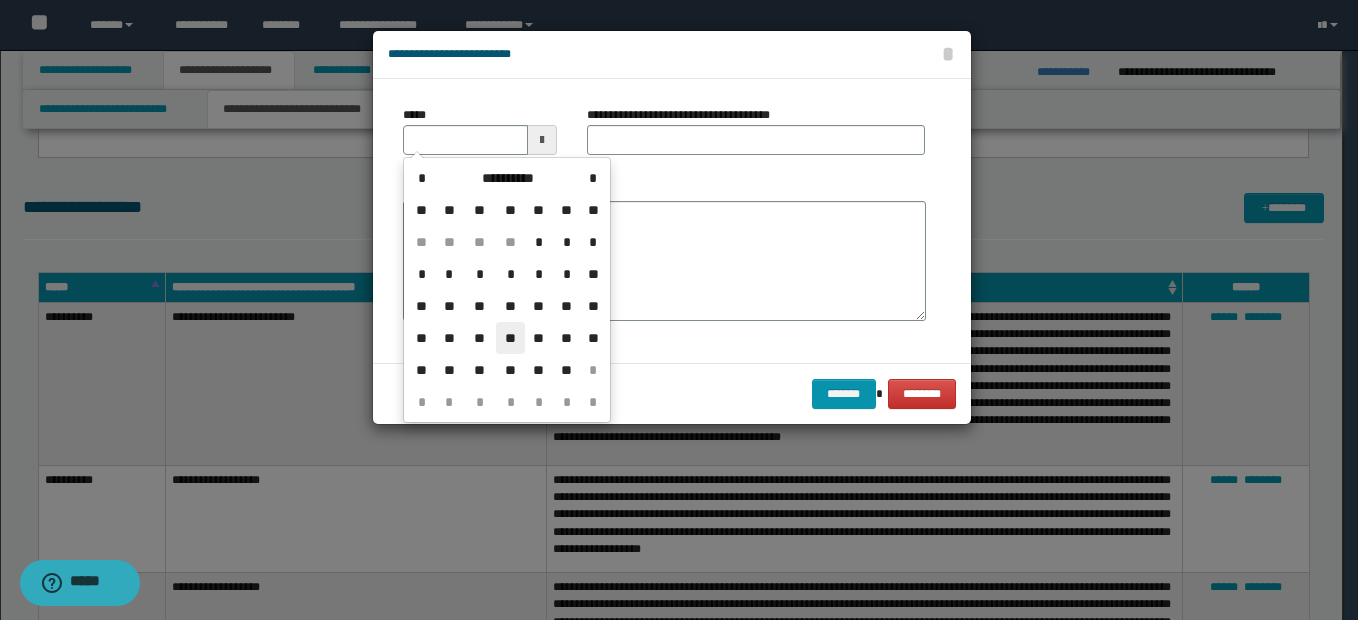 click on "**" at bounding box center [510, 338] 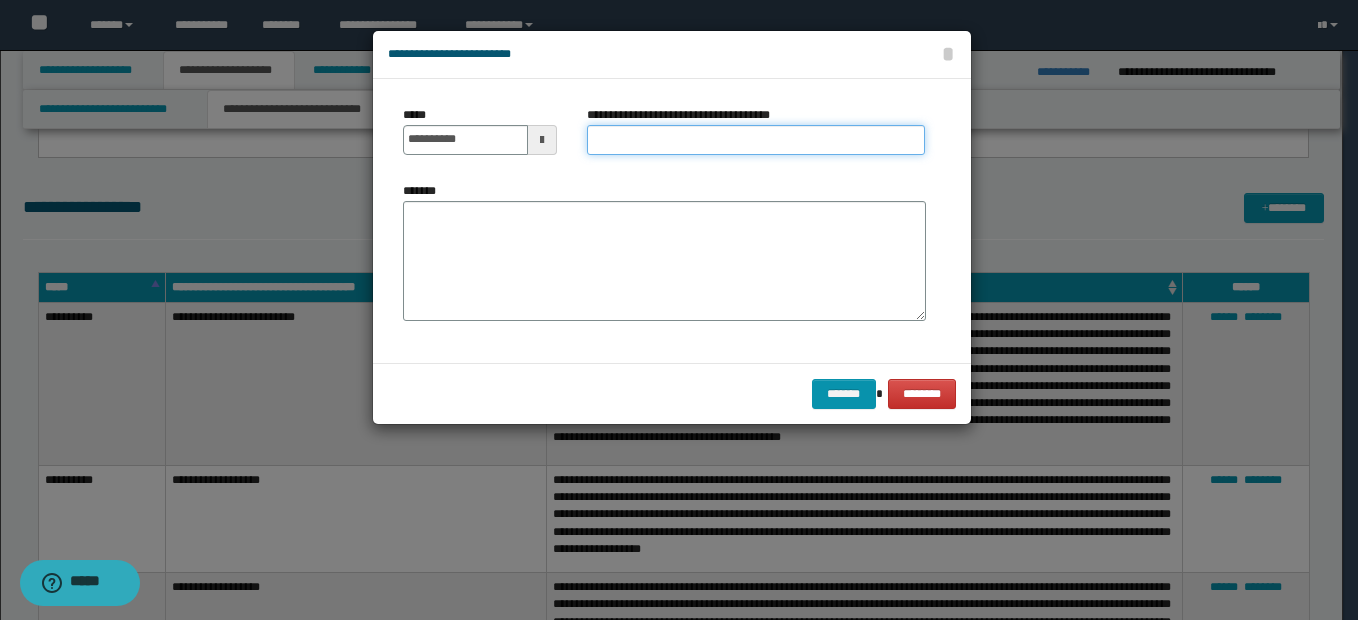 click on "**********" at bounding box center (756, 140) 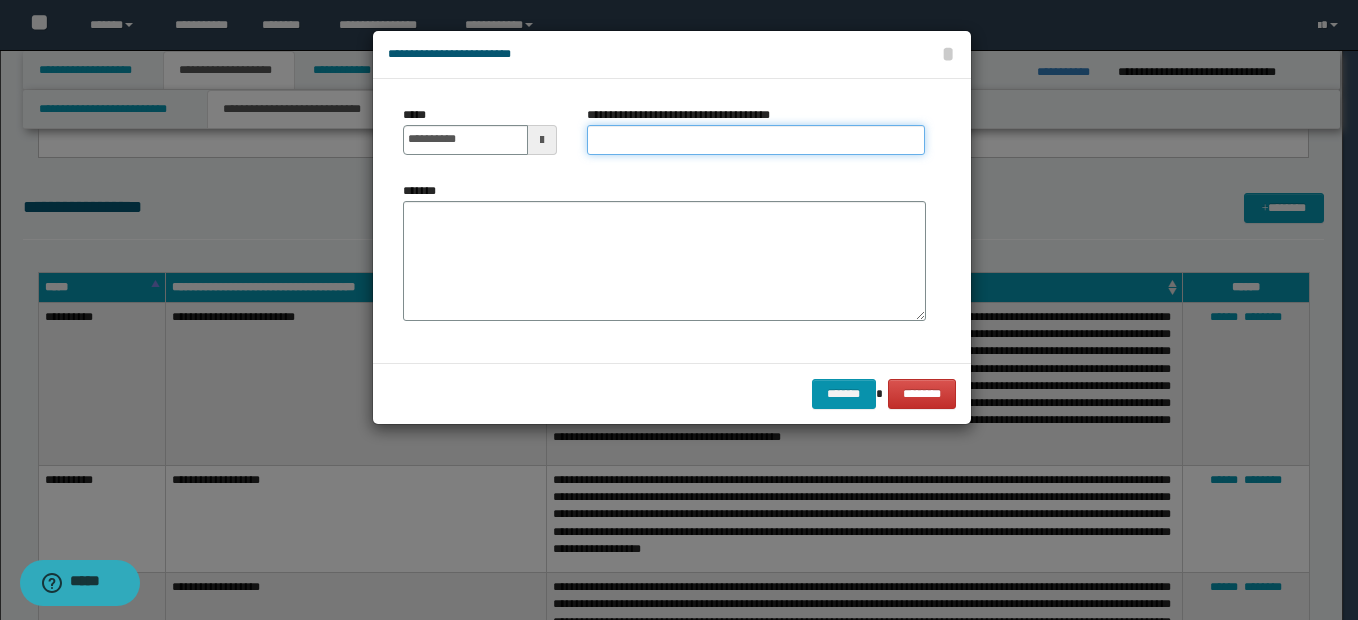 type on "*********" 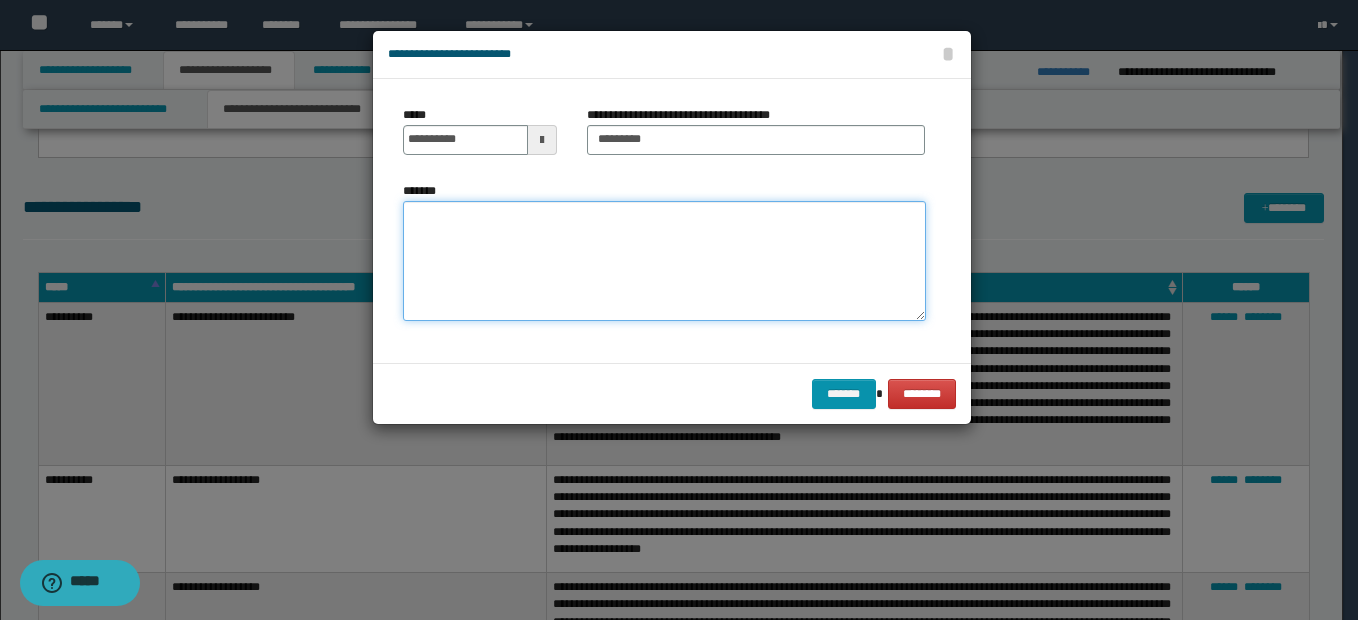 click on "*******" at bounding box center (664, 261) 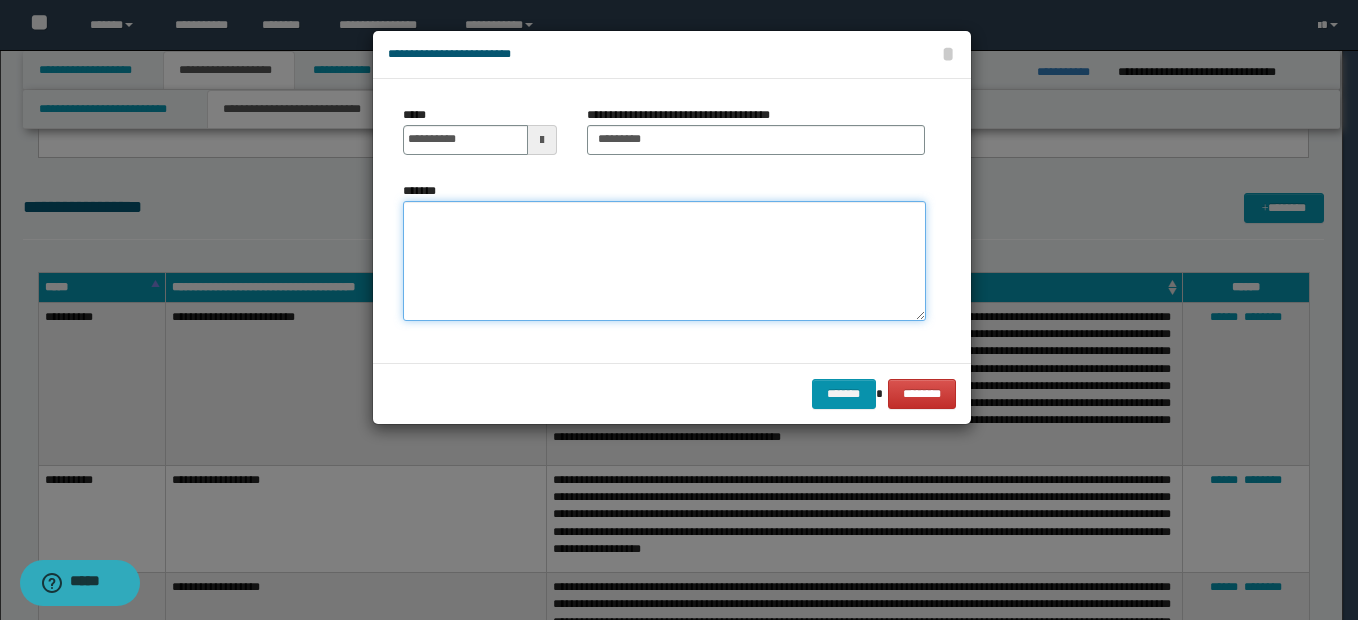 click on "*******" at bounding box center (664, 261) 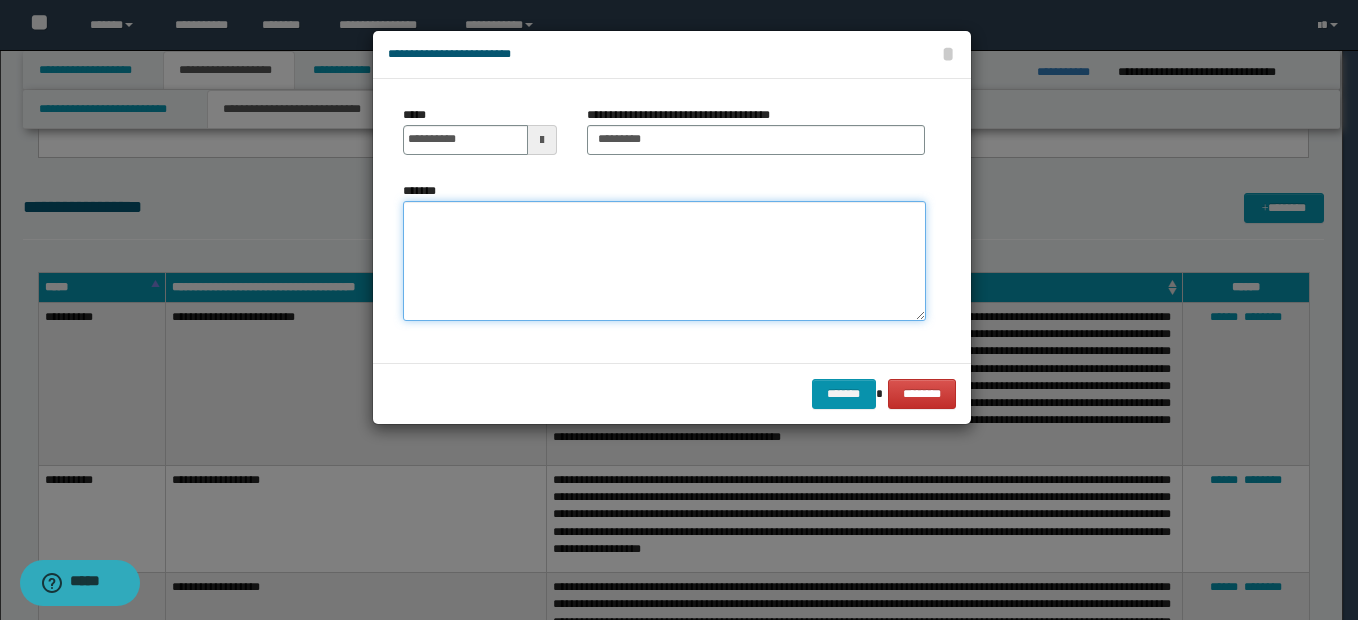 paste on "**********" 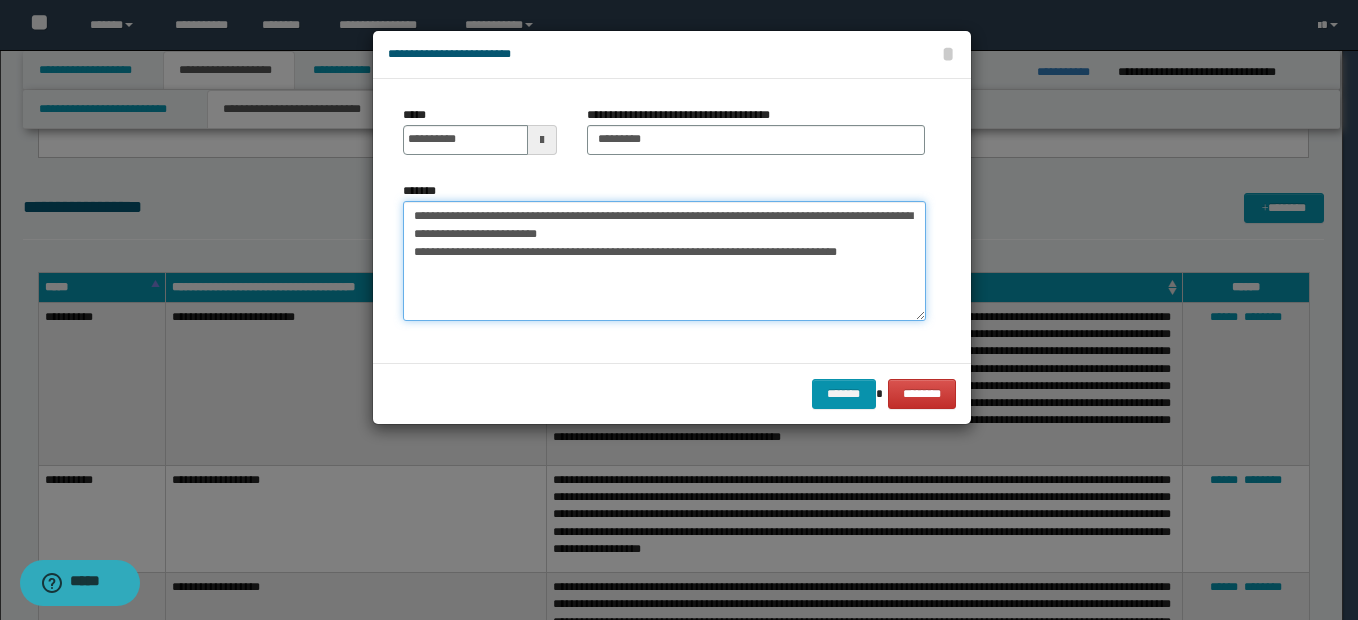 click on "**********" at bounding box center [664, 261] 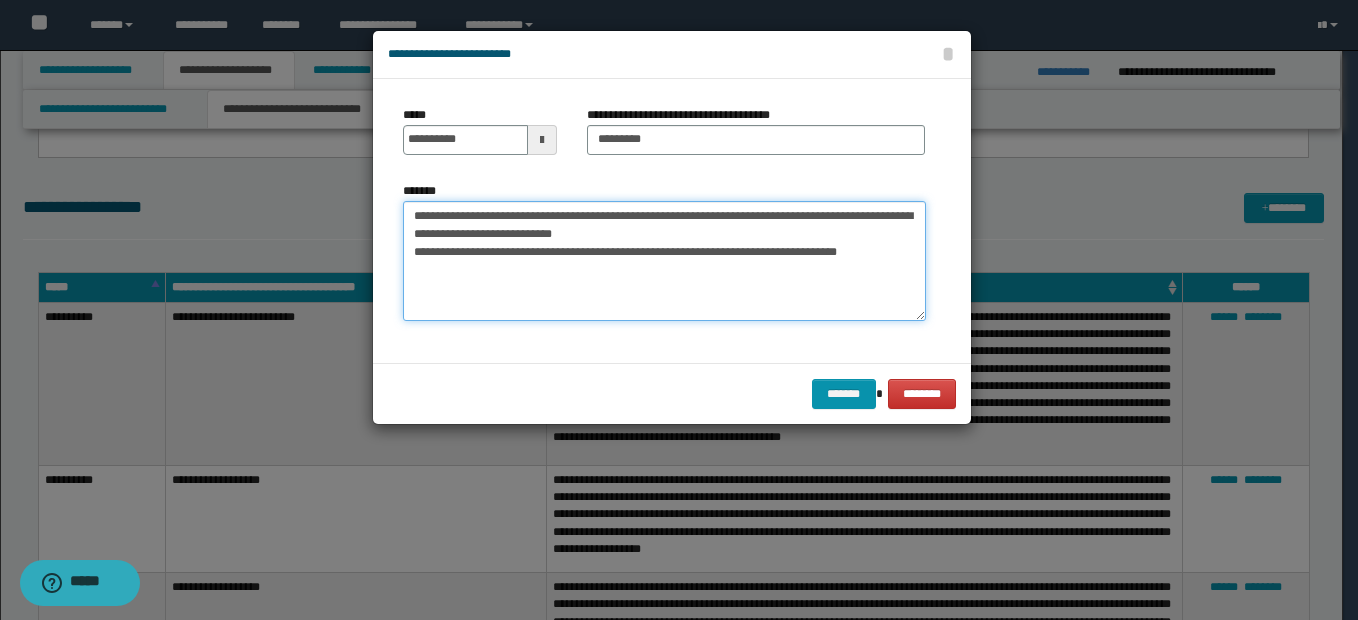 click on "**********" at bounding box center (664, 261) 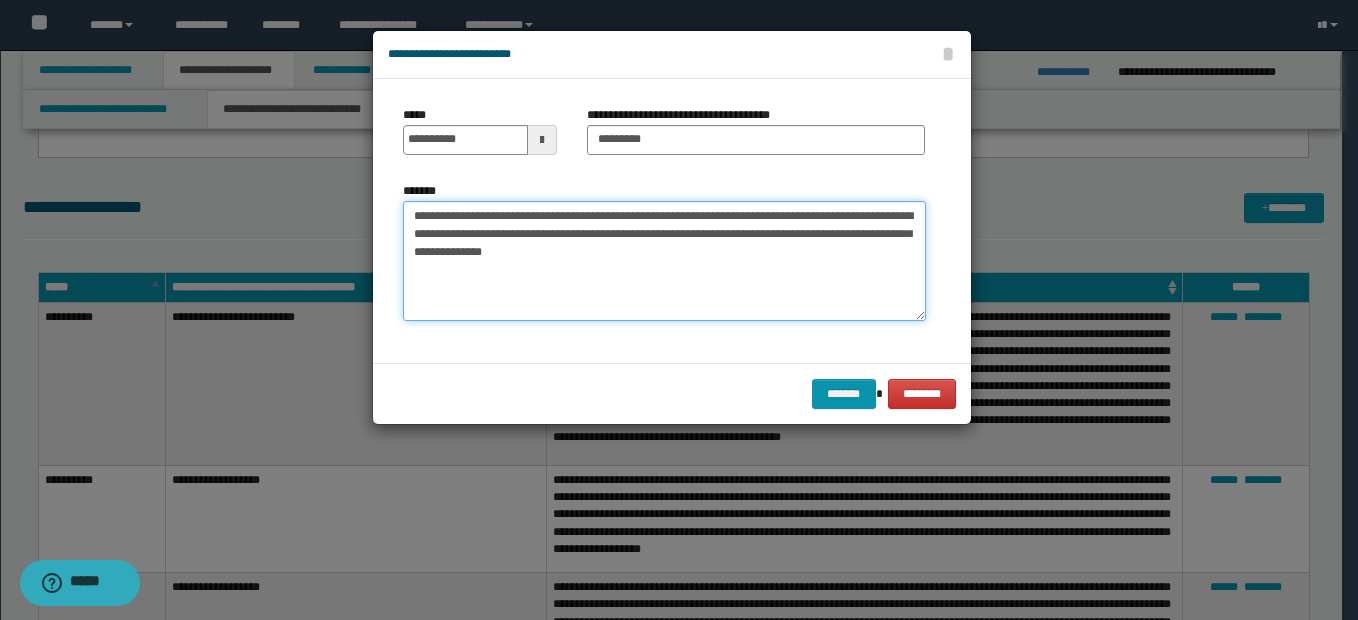 click on "**********" at bounding box center (664, 261) 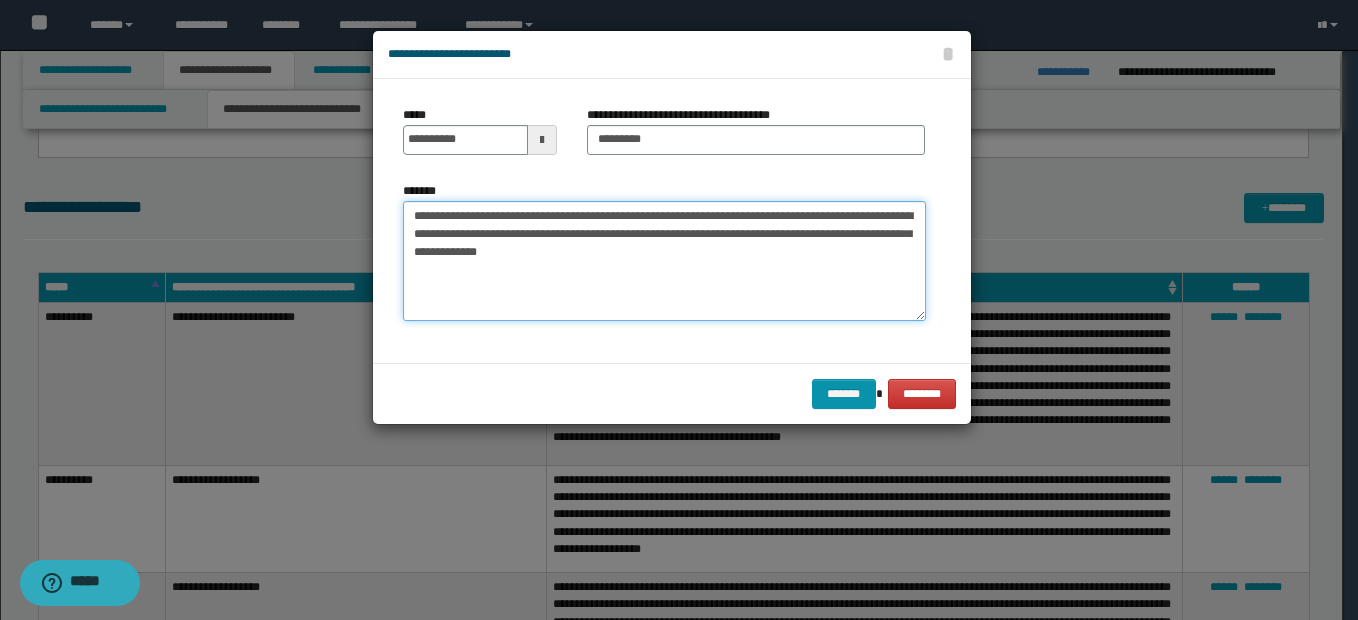 click on "**********" at bounding box center [664, 261] 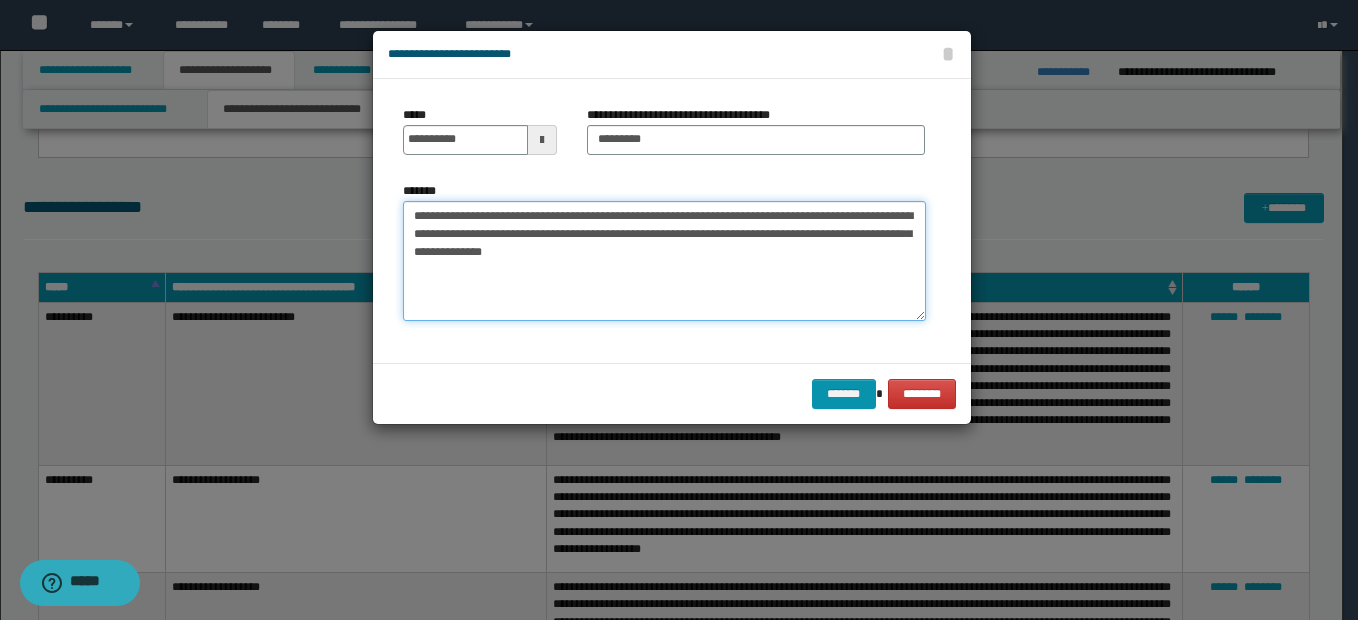 click on "**********" at bounding box center [664, 261] 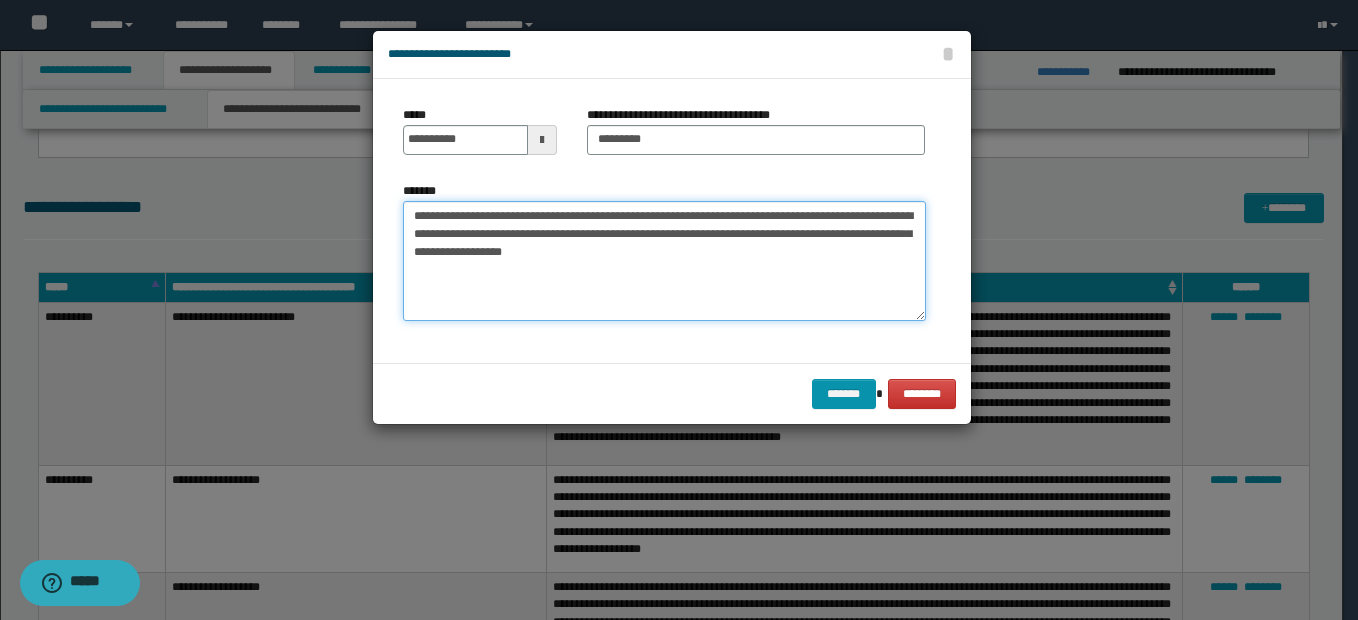 paste on "**********" 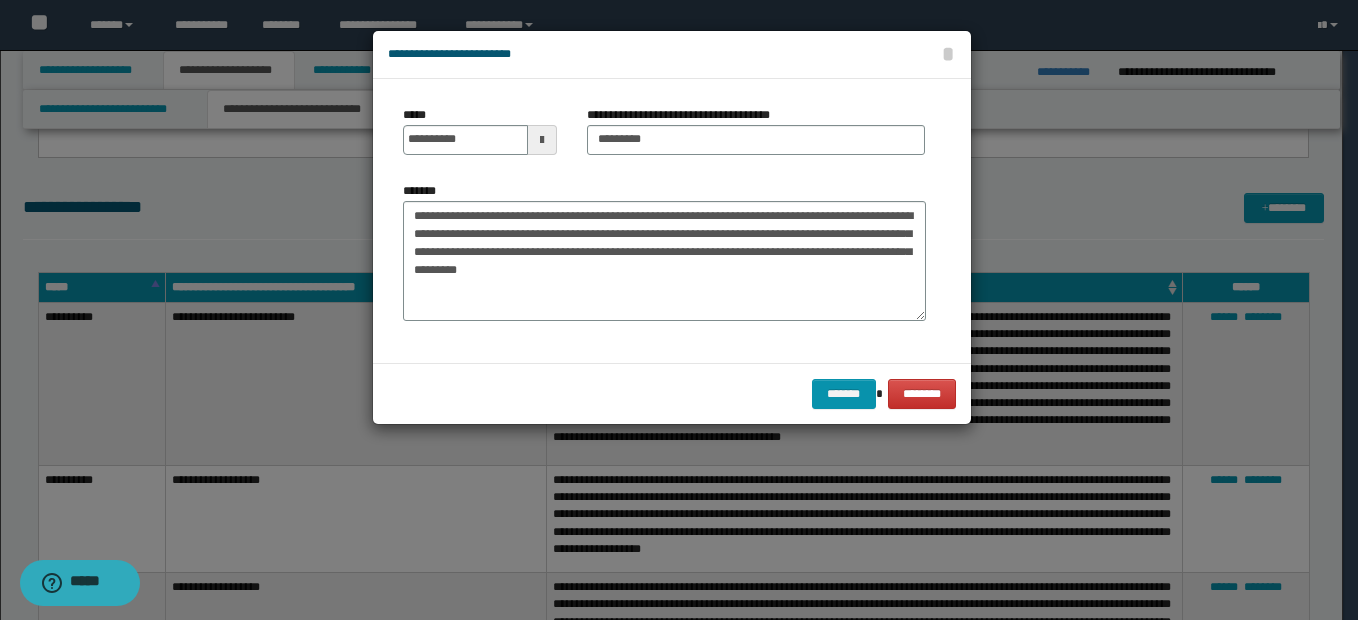 drag, startPoint x: 748, startPoint y: 324, endPoint x: 767, endPoint y: 287, distance: 41.59327 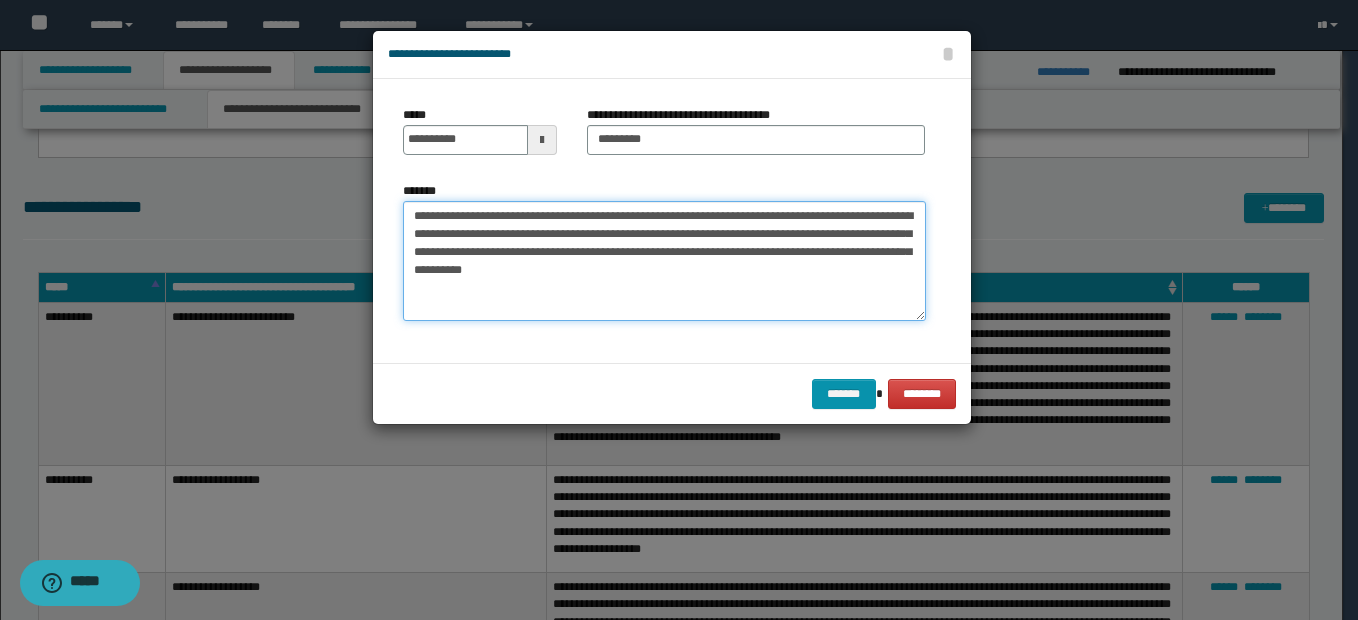 click on "**********" at bounding box center [664, 261] 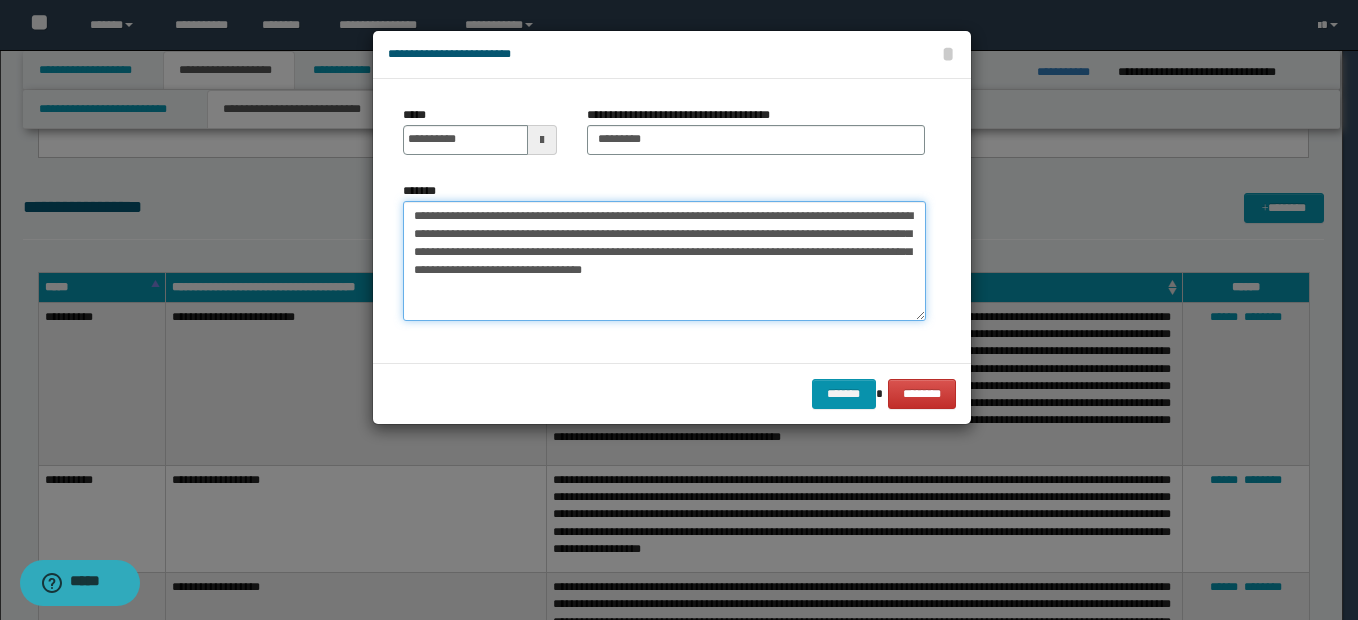 click on "**********" at bounding box center [664, 261] 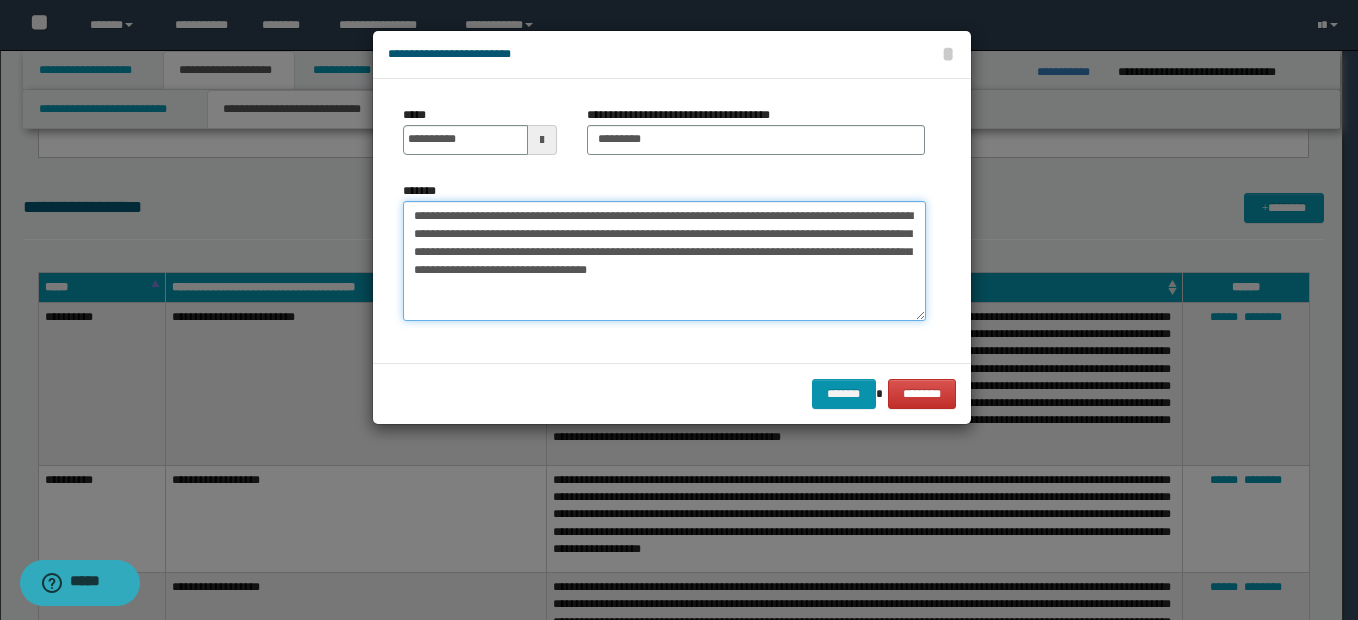 paste on "**********" 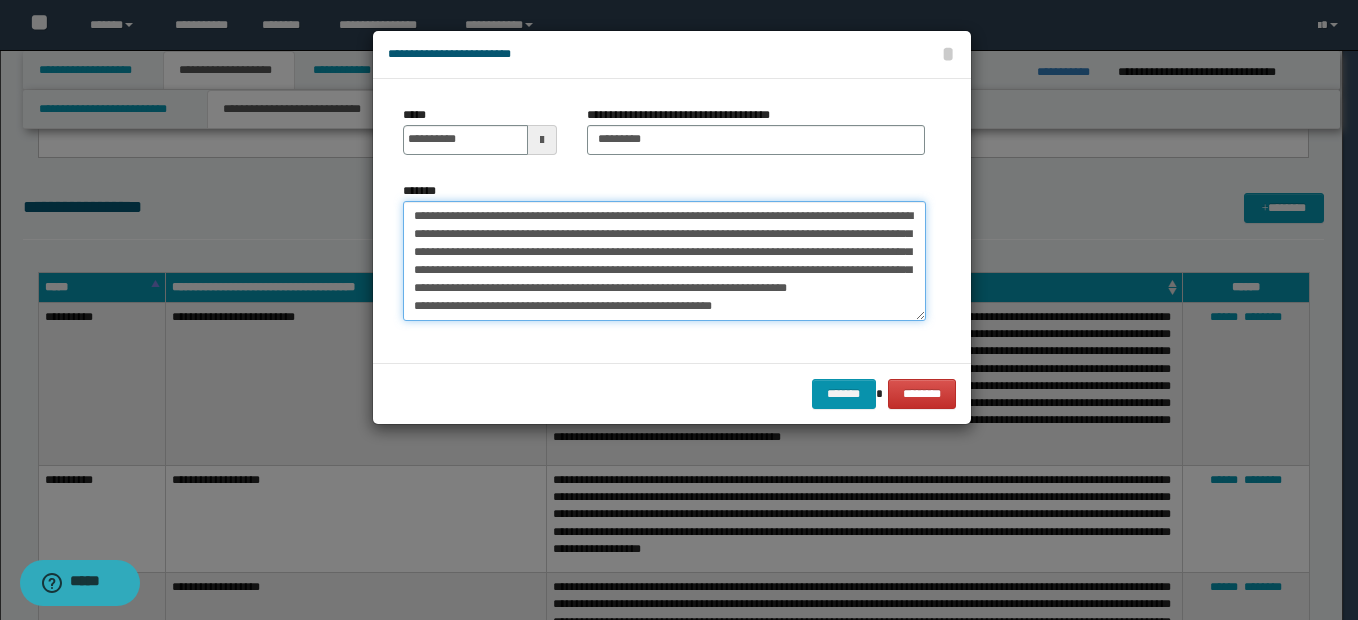 scroll, scrollTop: 12, scrollLeft: 0, axis: vertical 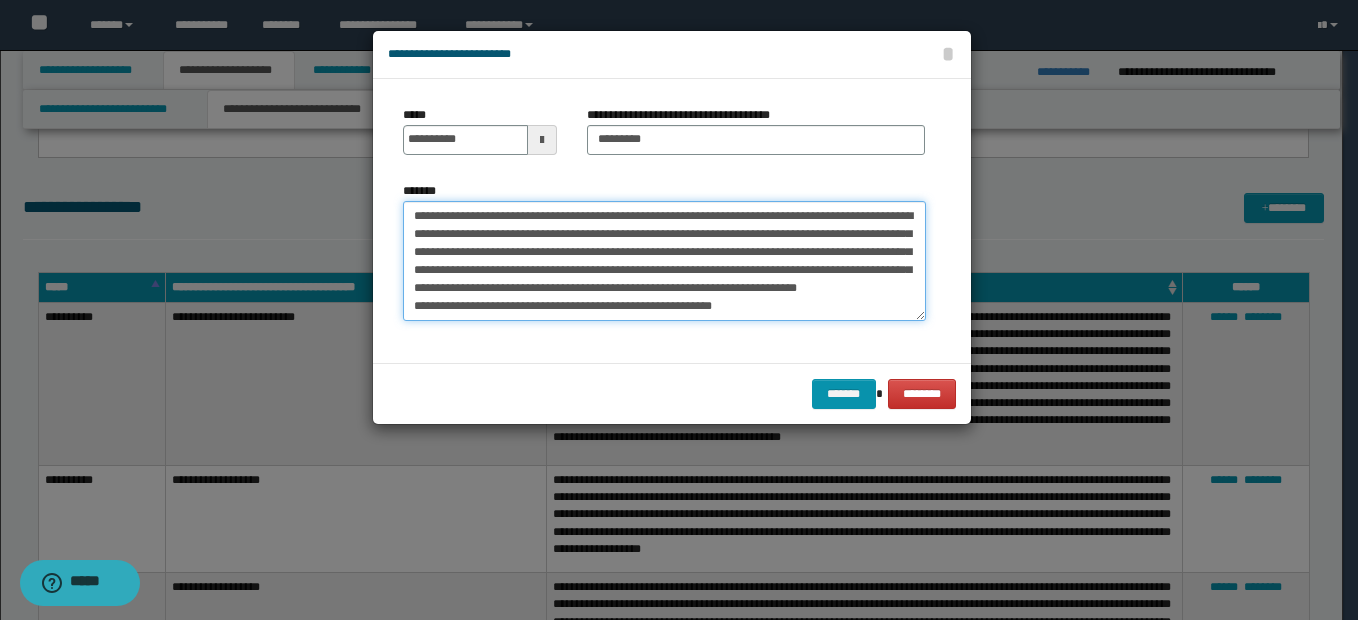 drag, startPoint x: 841, startPoint y: 277, endPoint x: 850, endPoint y: 309, distance: 33.24154 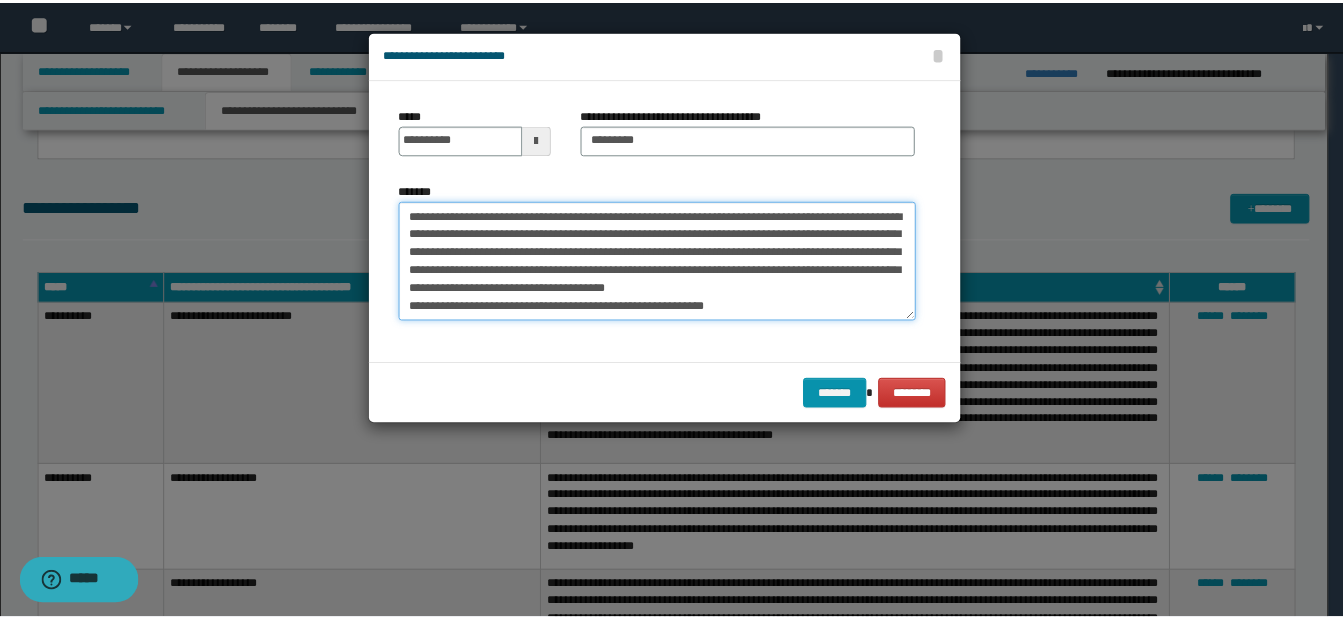 scroll, scrollTop: 0, scrollLeft: 0, axis: both 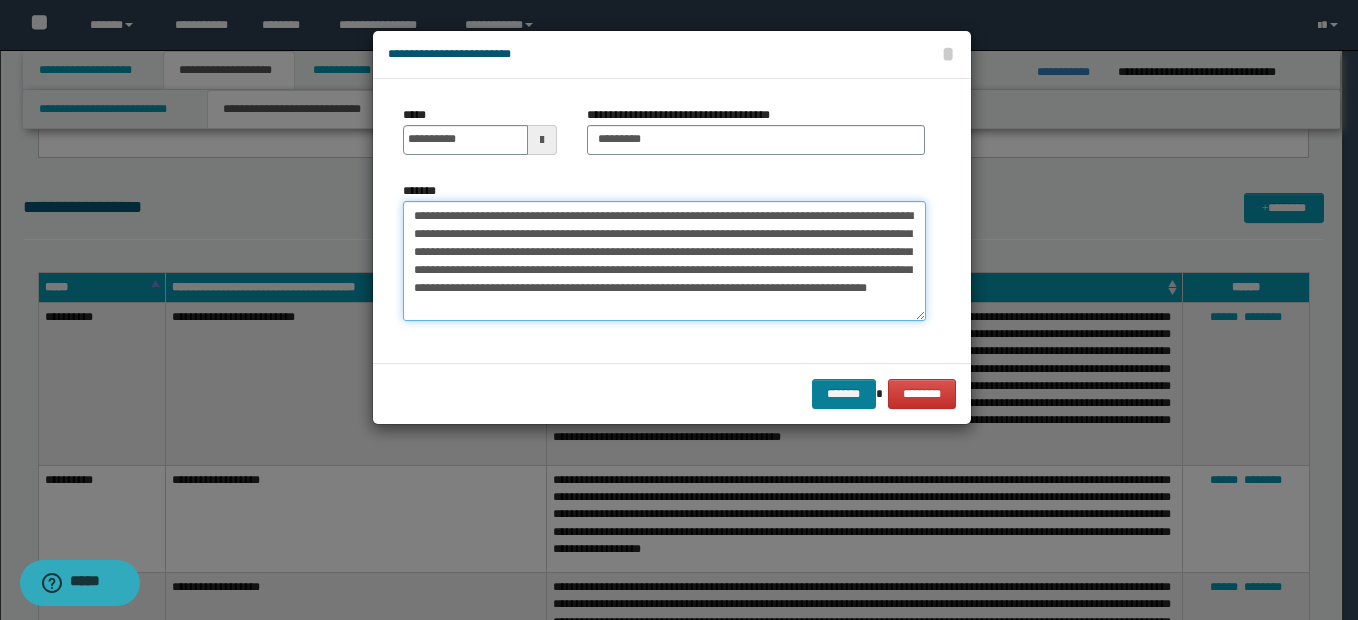 type on "**********" 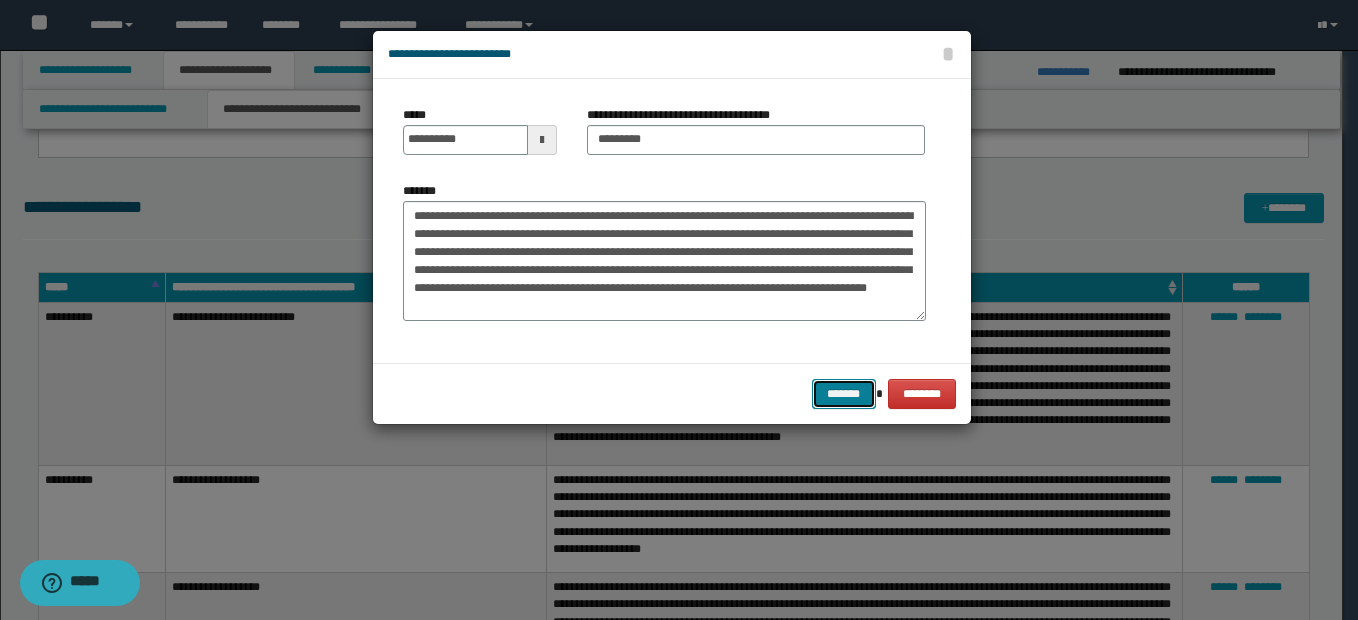 click on "*******" at bounding box center (844, 394) 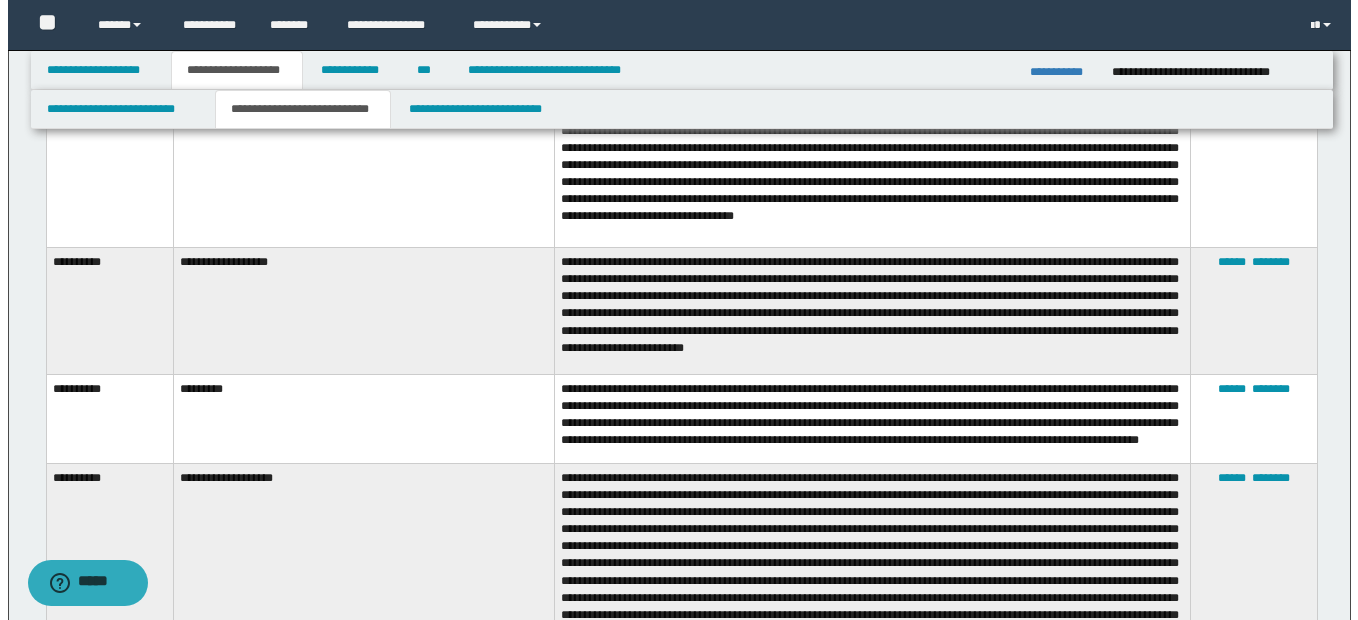 scroll, scrollTop: 1300, scrollLeft: 0, axis: vertical 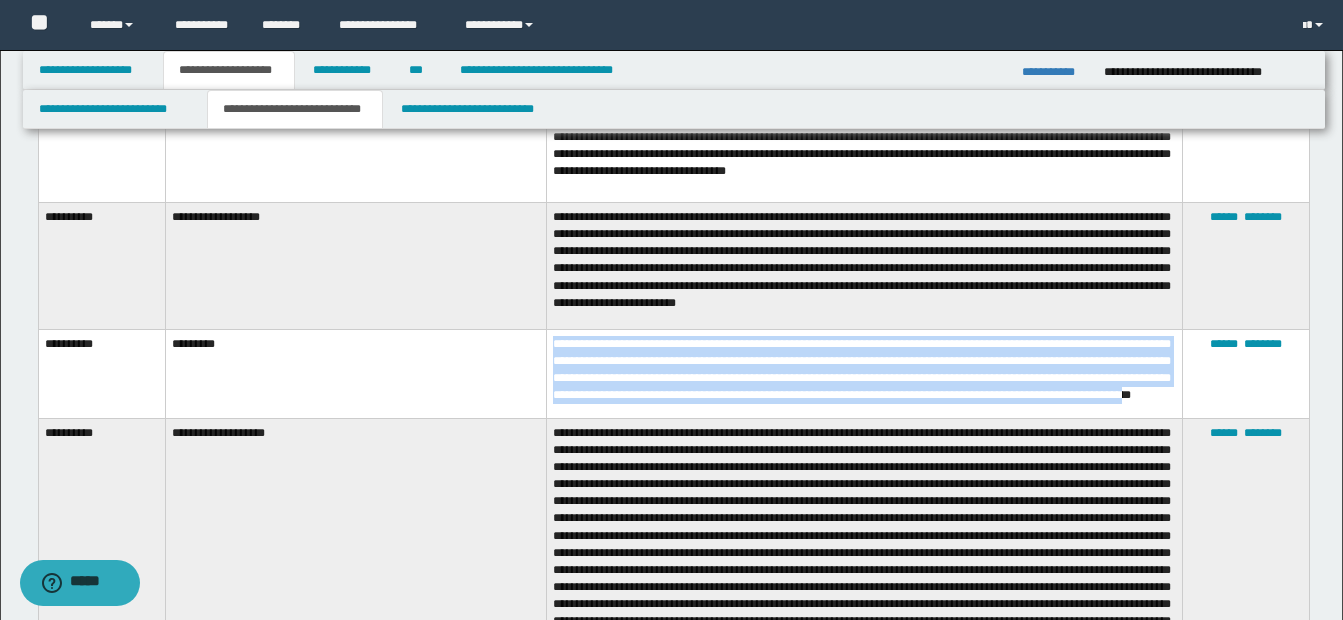 drag, startPoint x: 553, startPoint y: 332, endPoint x: 752, endPoint y: 394, distance: 208.43465 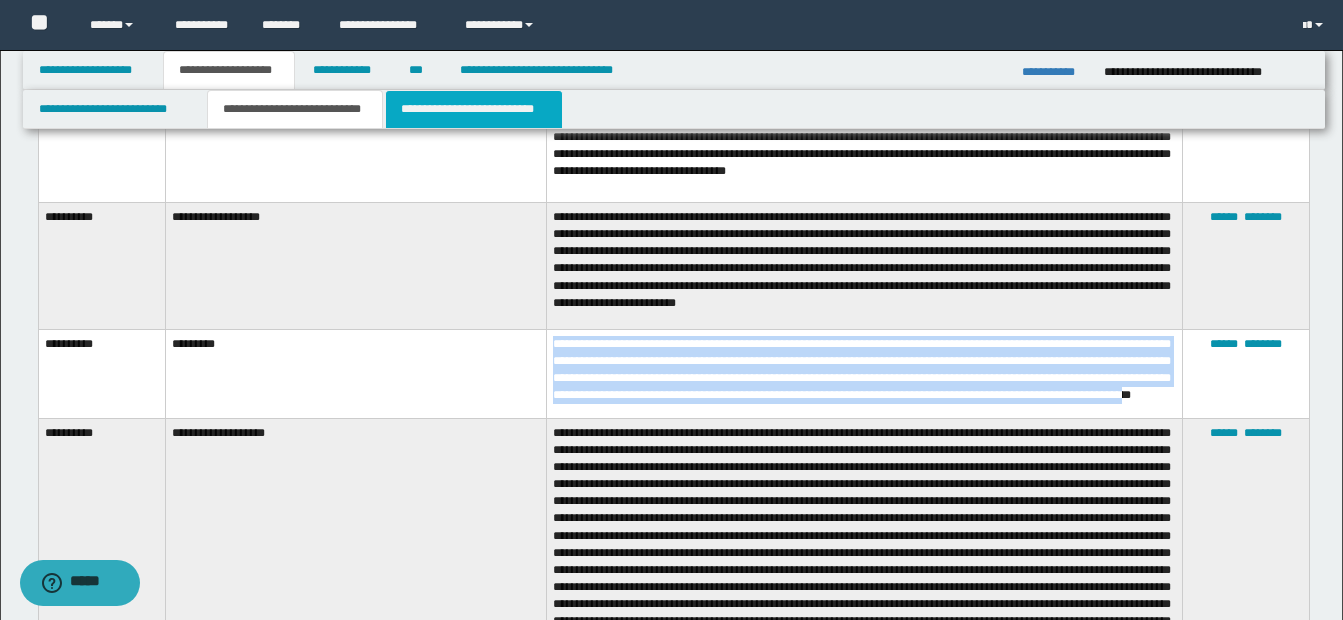 click on "**********" at bounding box center (474, 109) 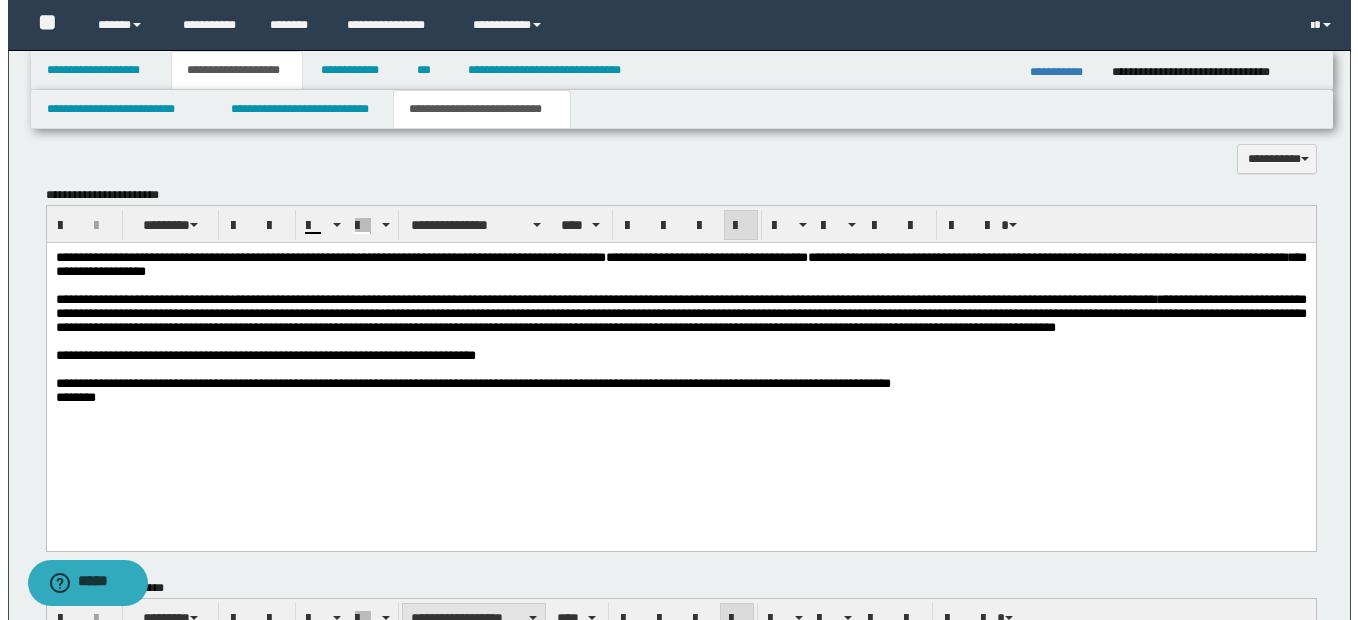 scroll, scrollTop: 1100, scrollLeft: 0, axis: vertical 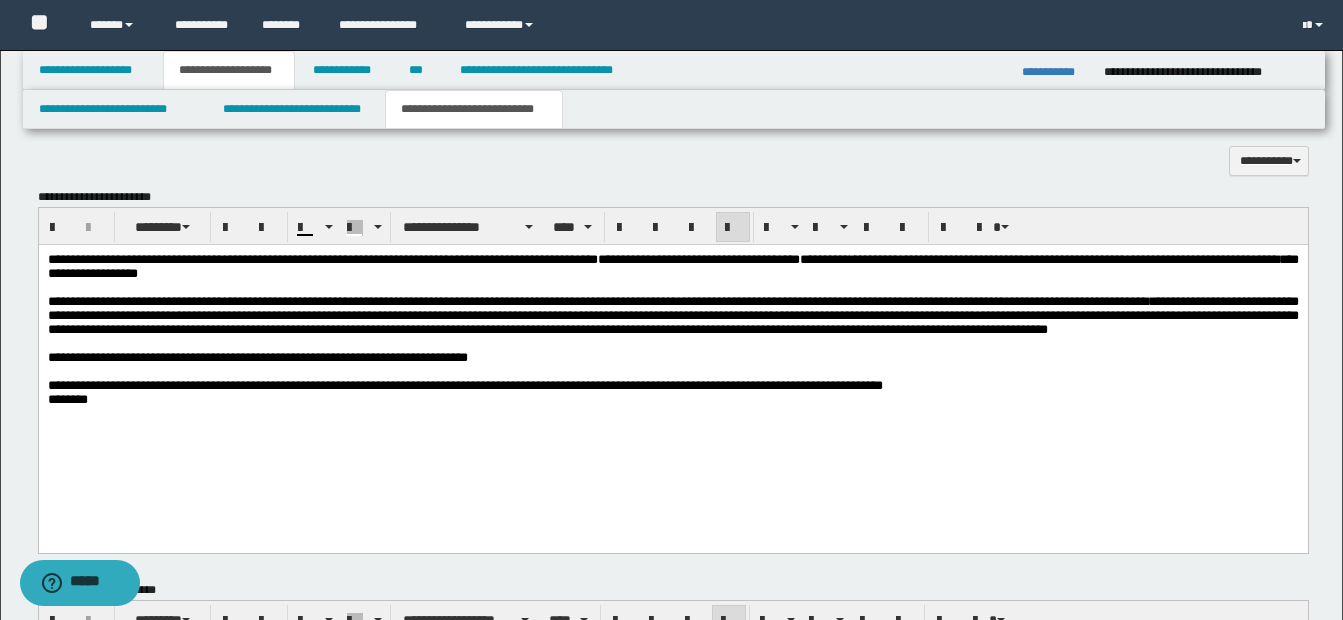 click on "**********" at bounding box center [672, 316] 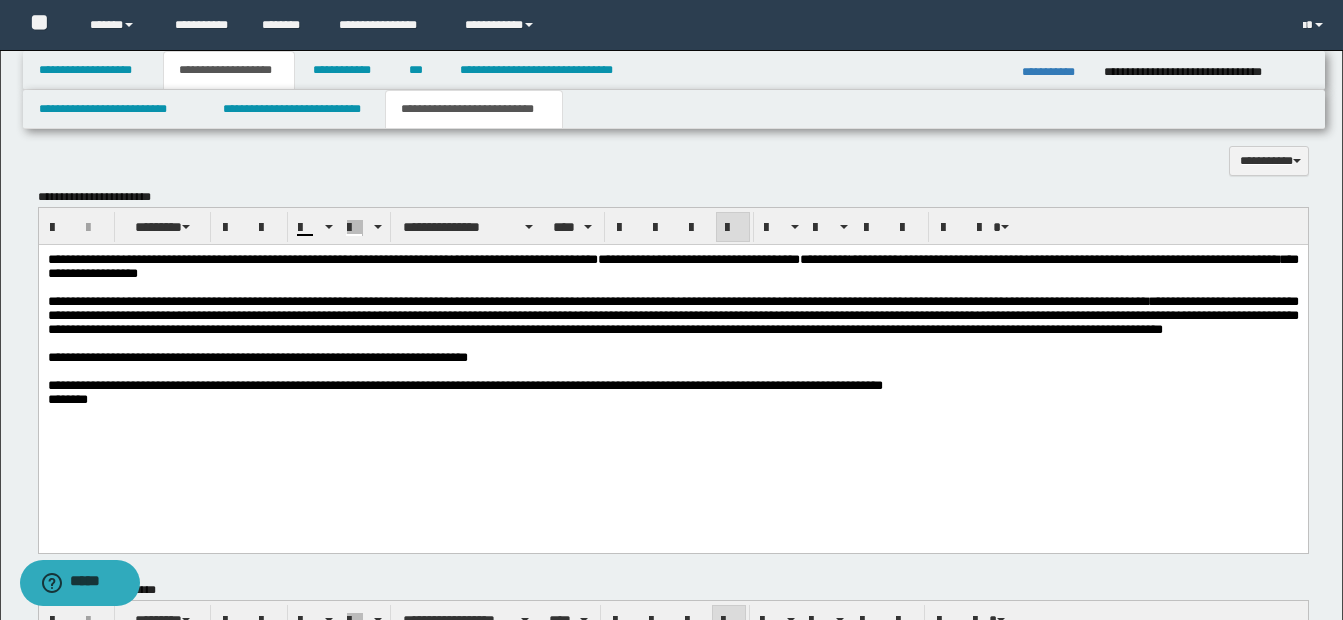 click on "**********" at bounding box center [672, 316] 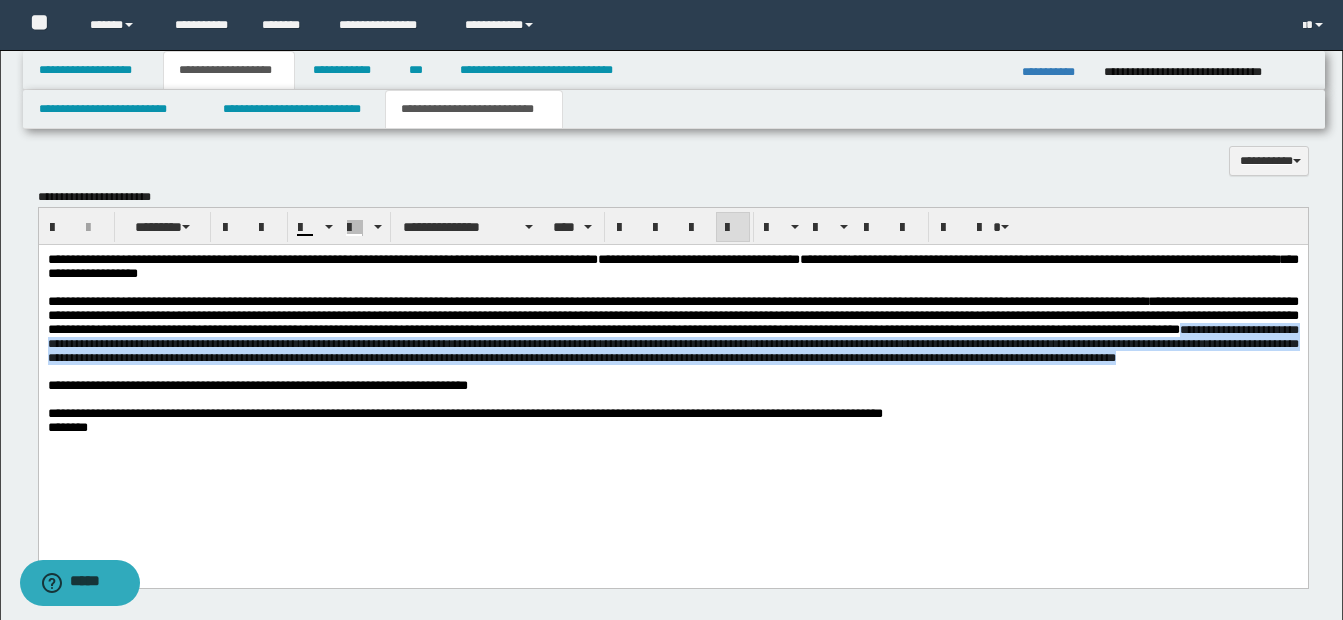 drag, startPoint x: 248, startPoint y: 357, endPoint x: 366, endPoint y: 396, distance: 124.277916 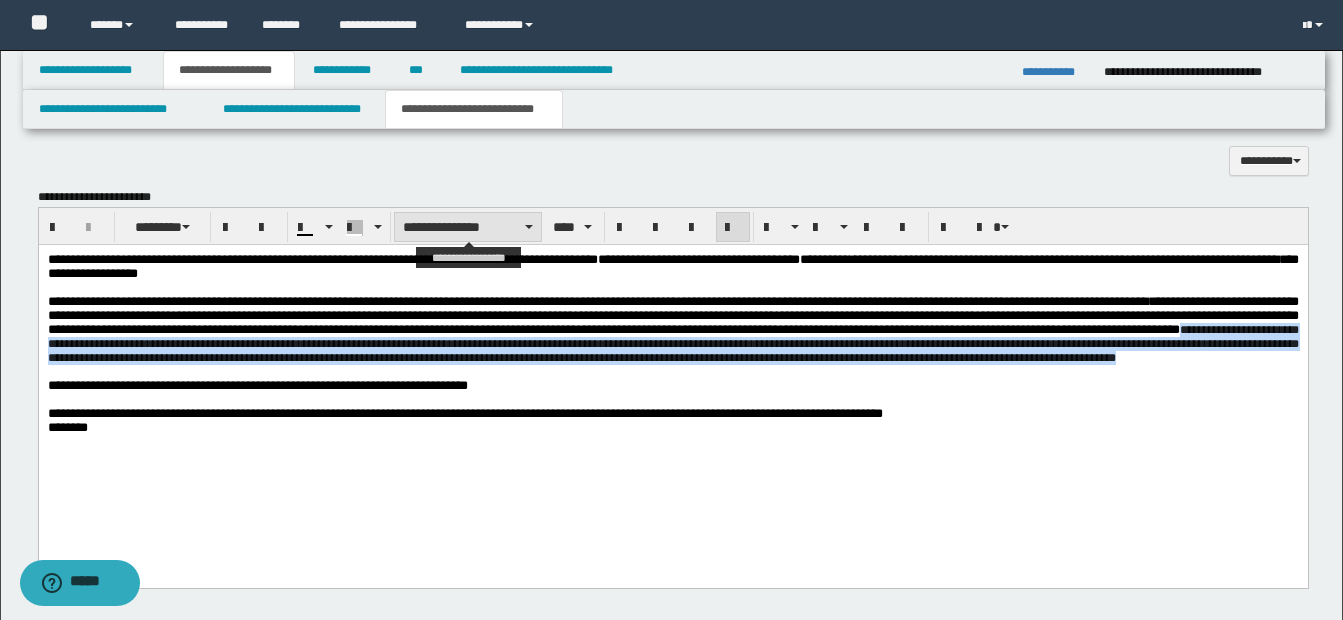 click on "**********" at bounding box center [468, 227] 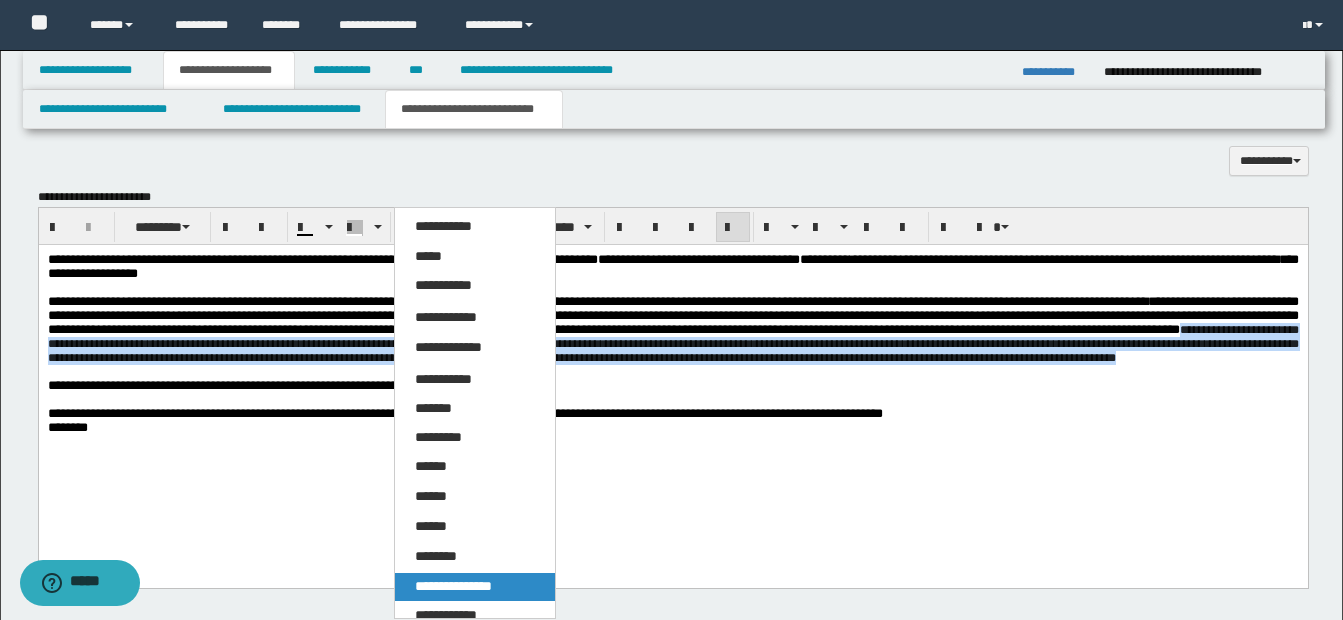 click on "**********" at bounding box center (453, 586) 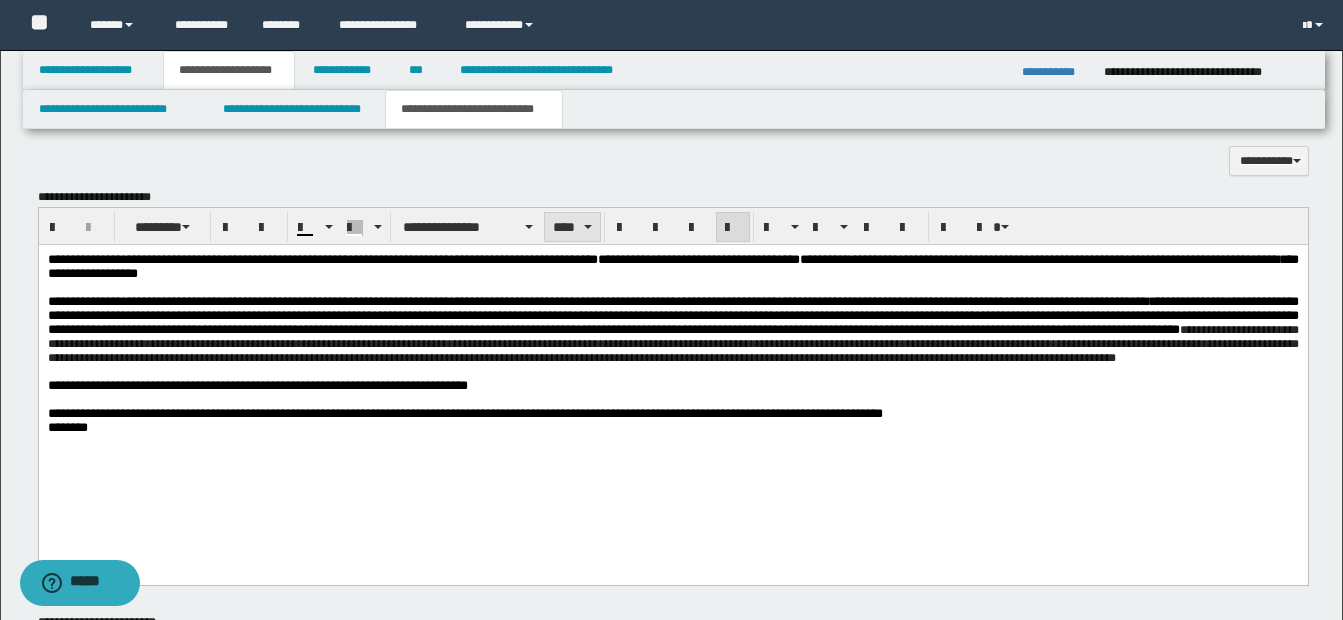 click on "****" at bounding box center [572, 227] 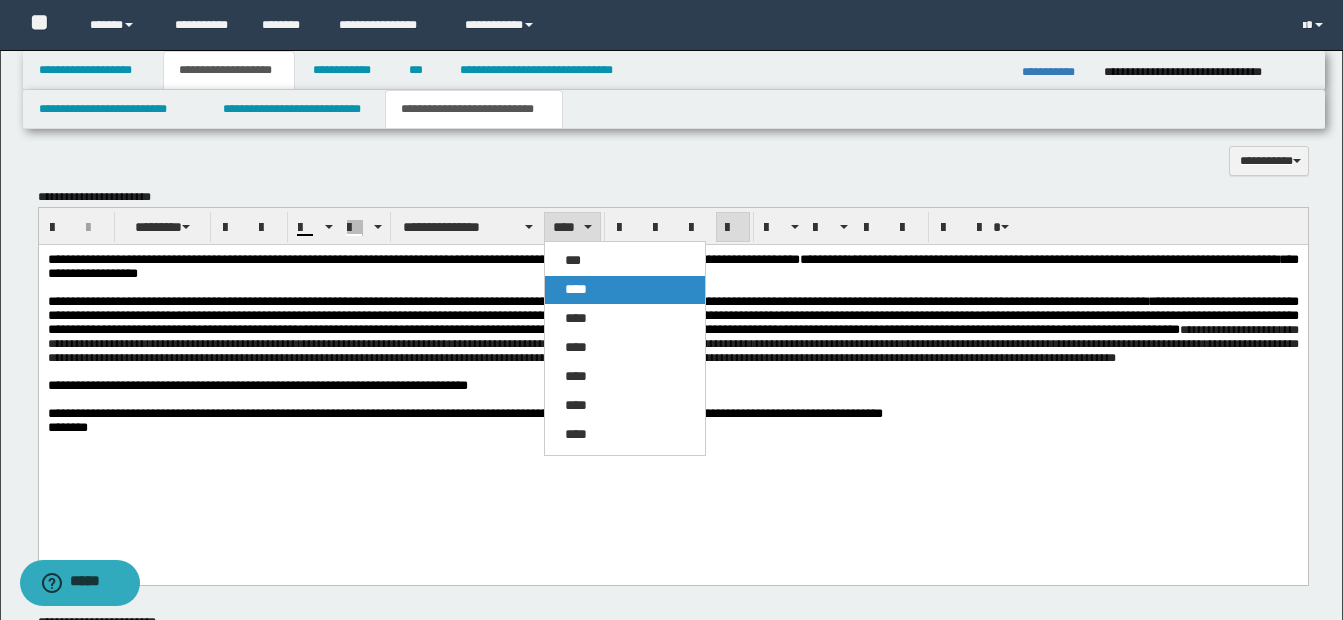 click on "****" at bounding box center [576, 289] 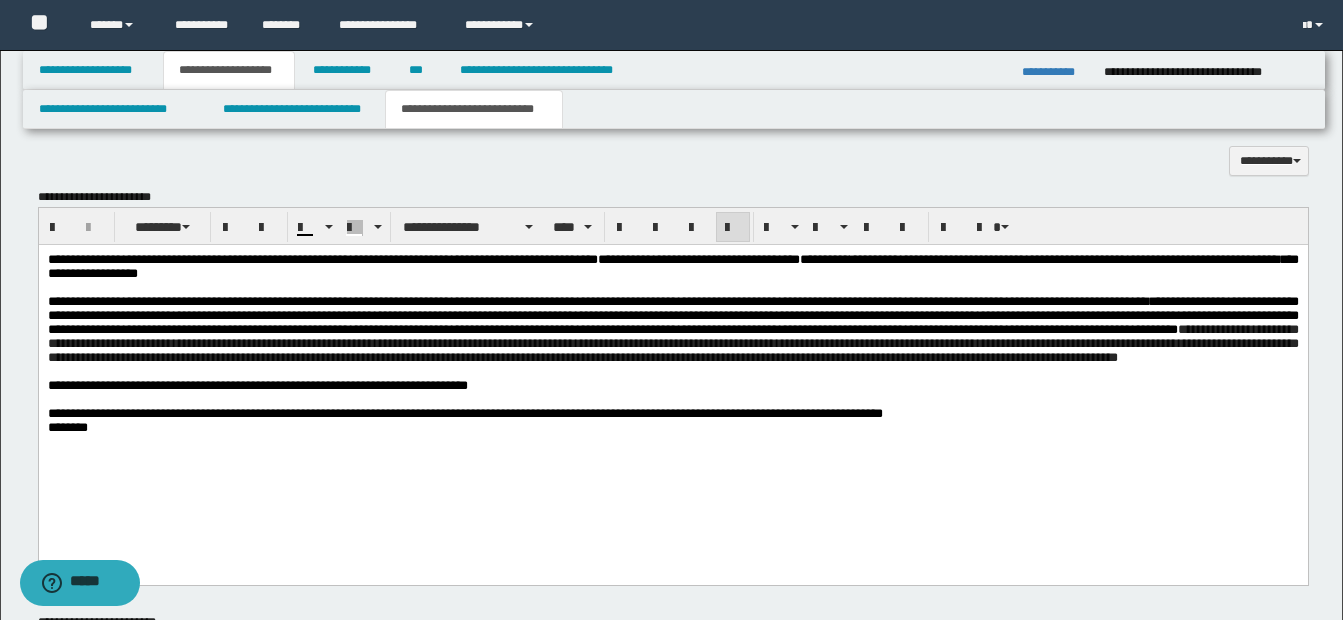 click at bounding box center (672, 372) 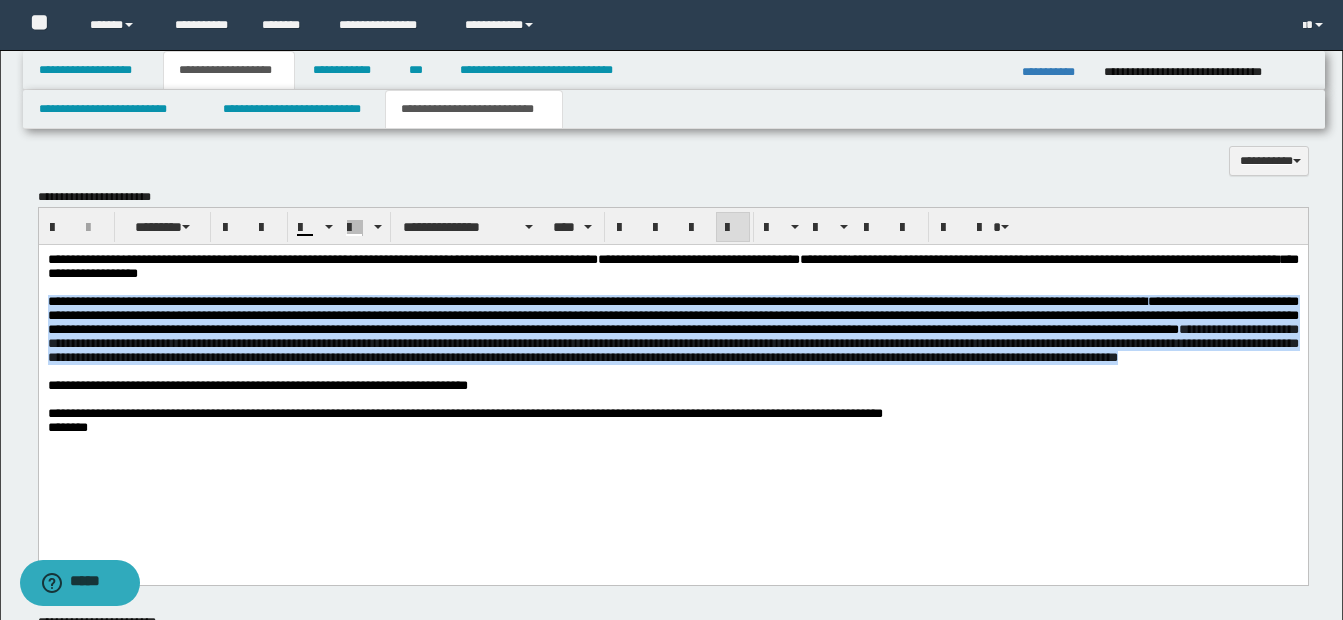 drag, startPoint x: 50, startPoint y: 308, endPoint x: 432, endPoint y: 387, distance: 390.0833 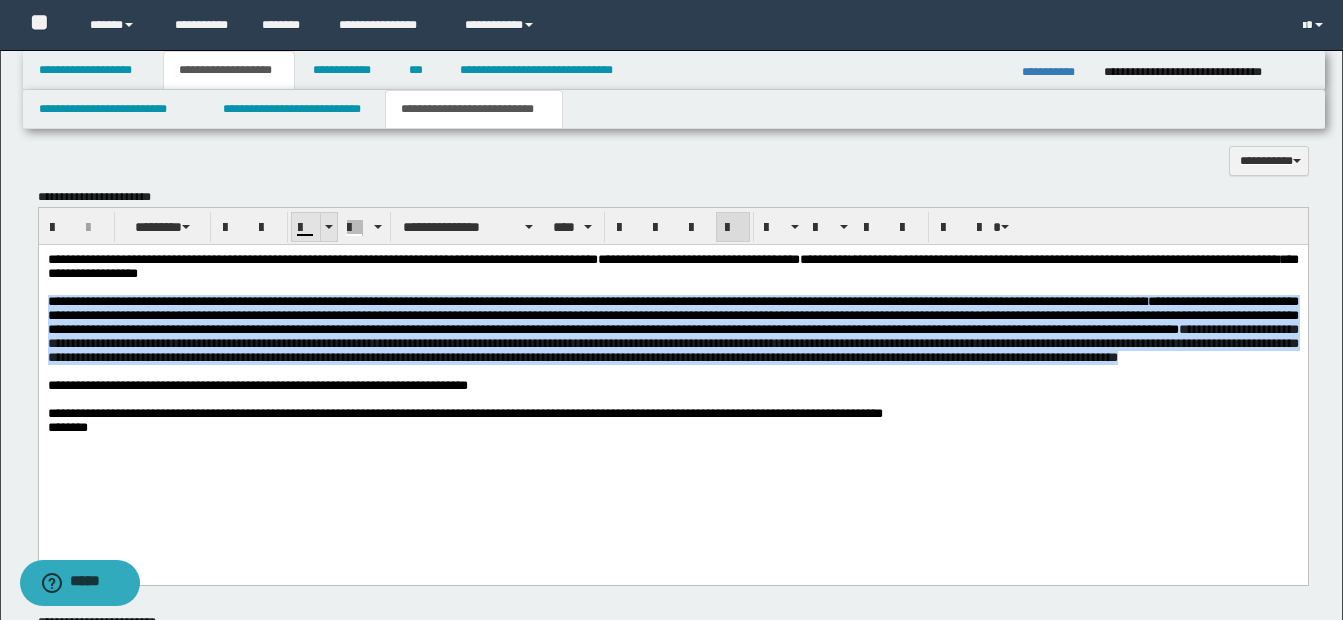 click at bounding box center [328, 227] 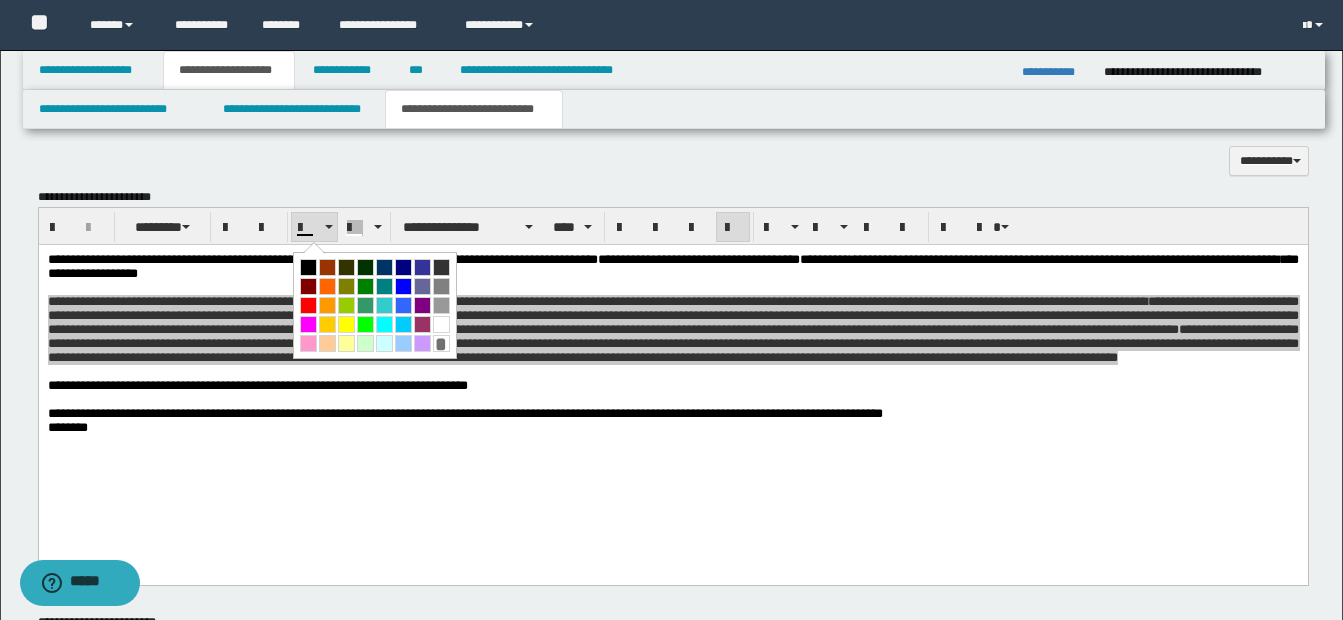 click at bounding box center (308, 267) 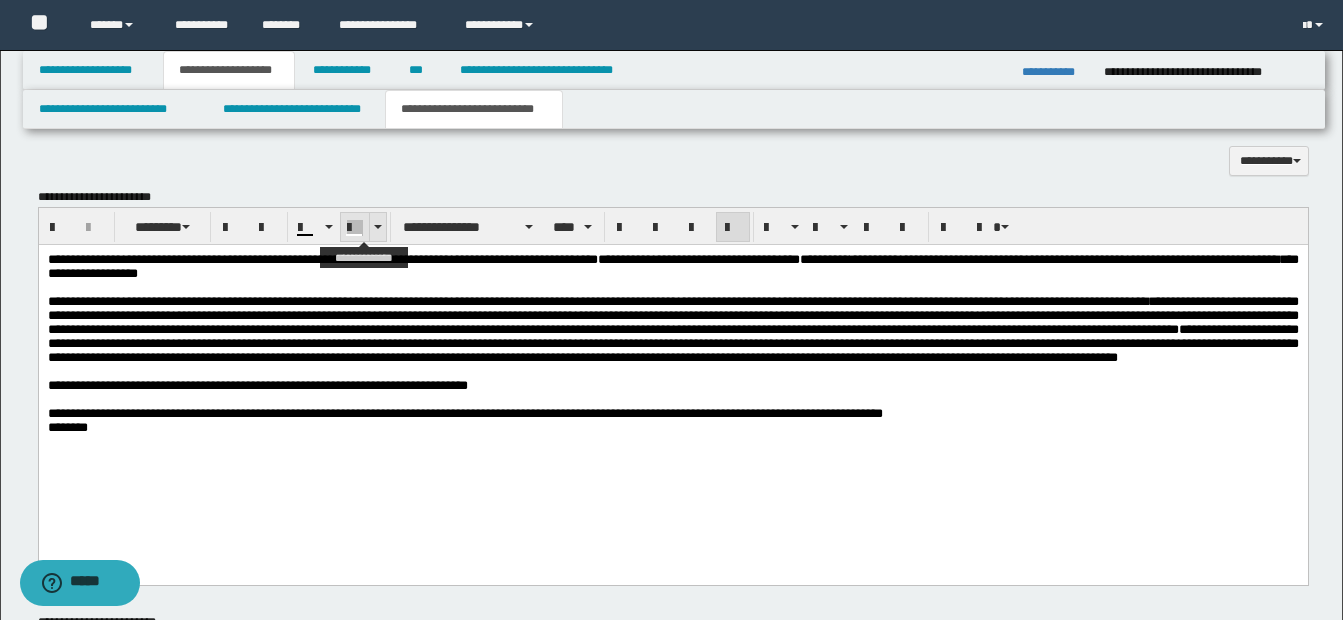 click at bounding box center [378, 227] 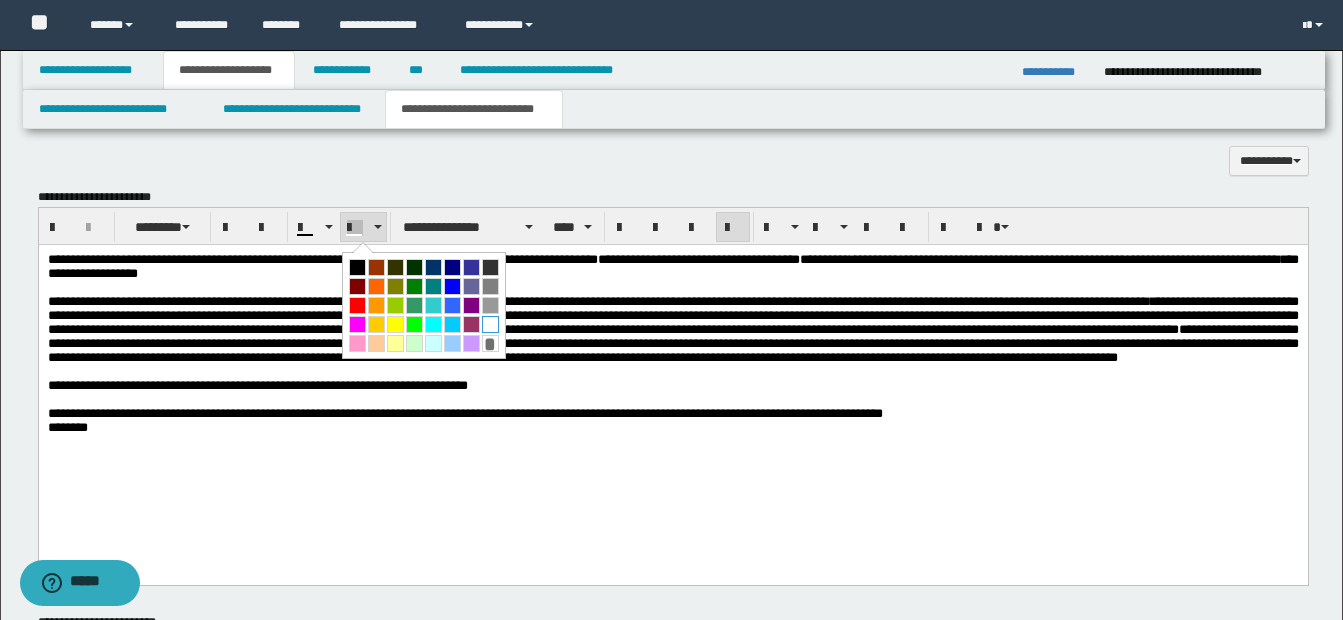 click at bounding box center [490, 324] 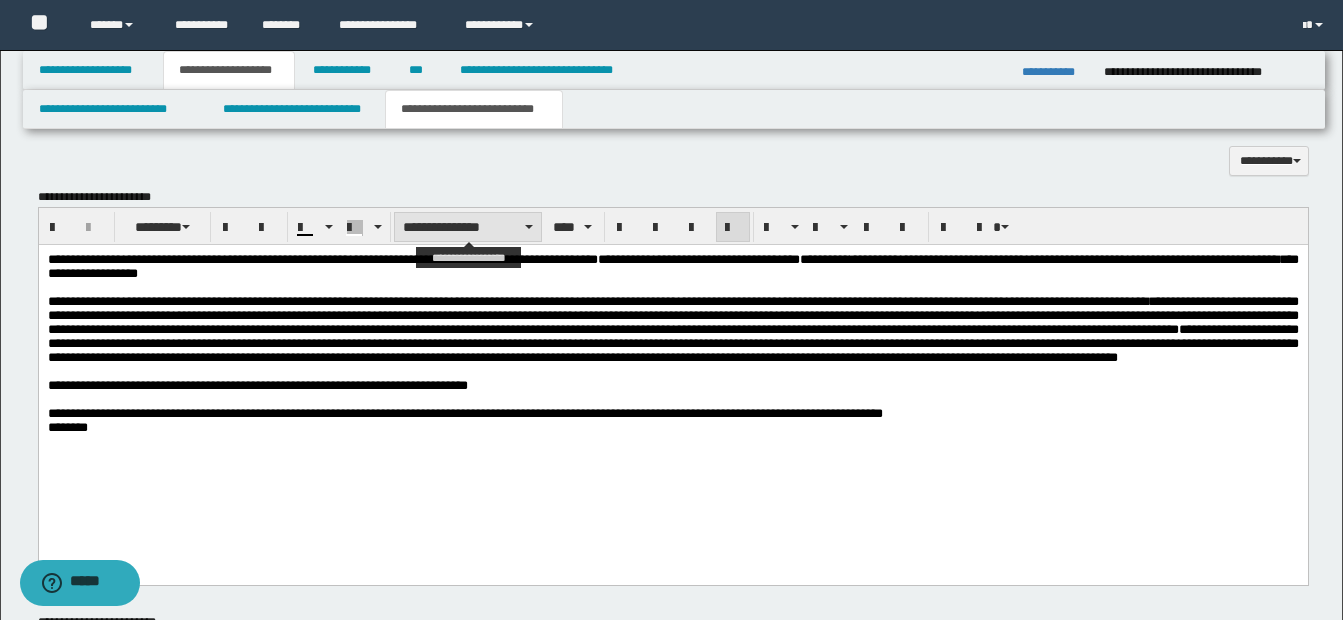 click on "**********" at bounding box center (468, 227) 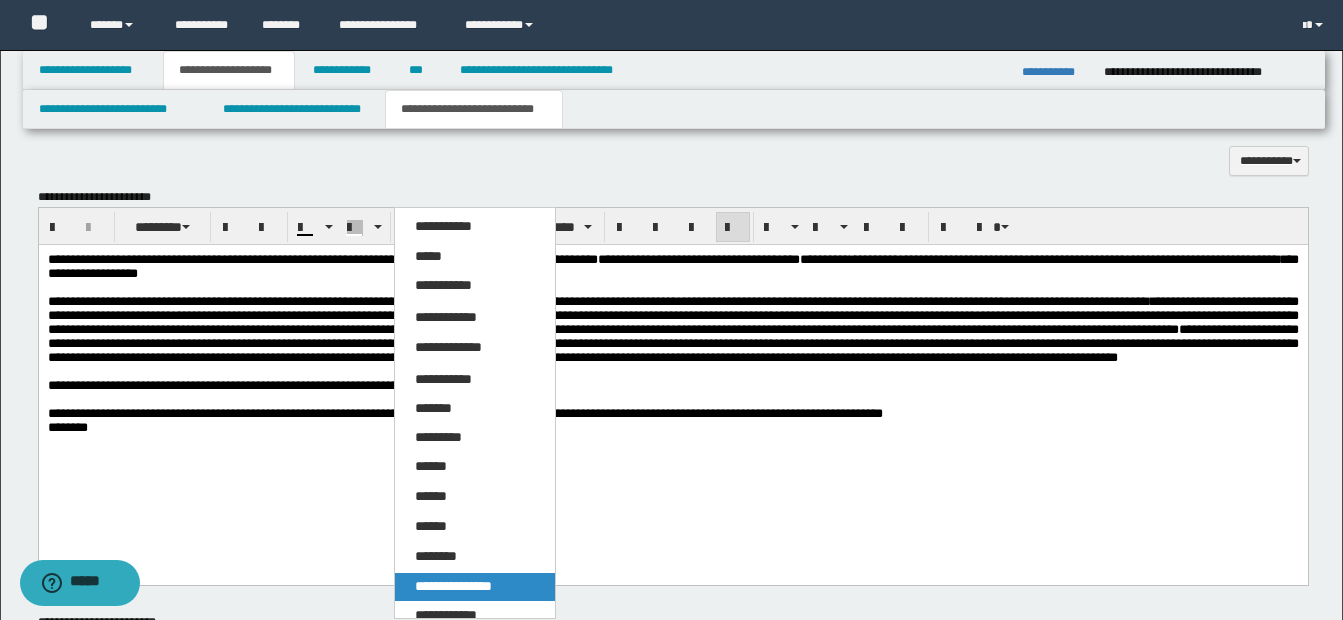 click on "**********" at bounding box center [453, 586] 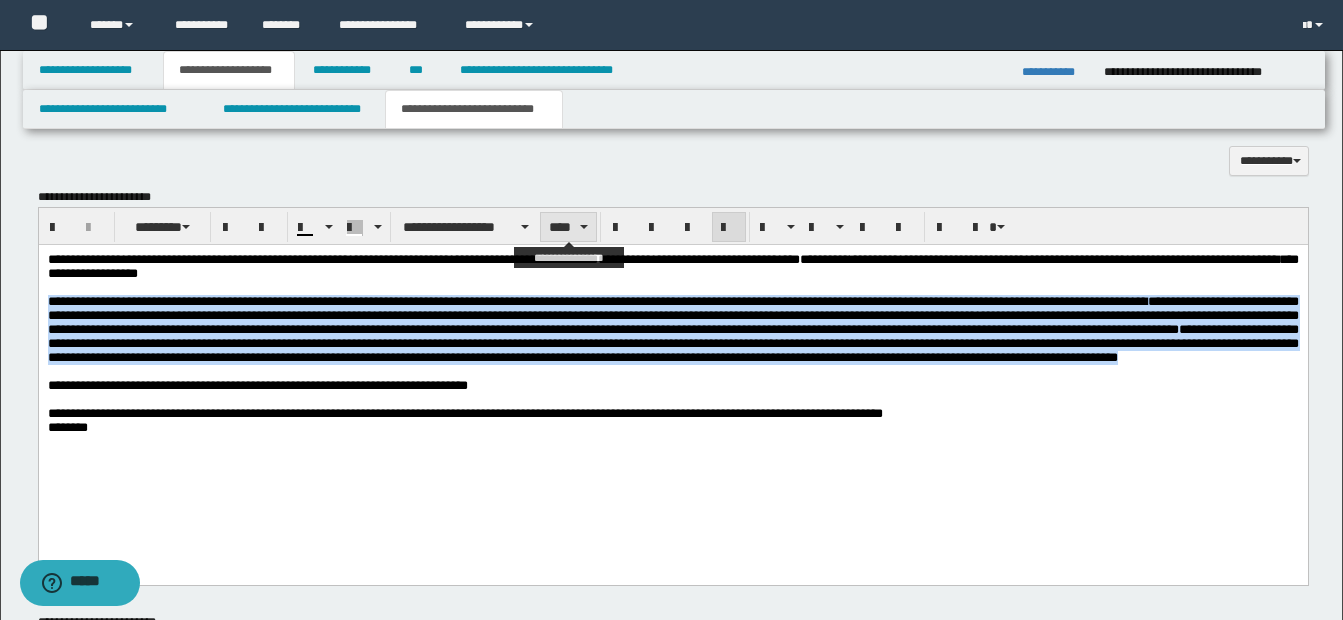 click on "****" at bounding box center [568, 227] 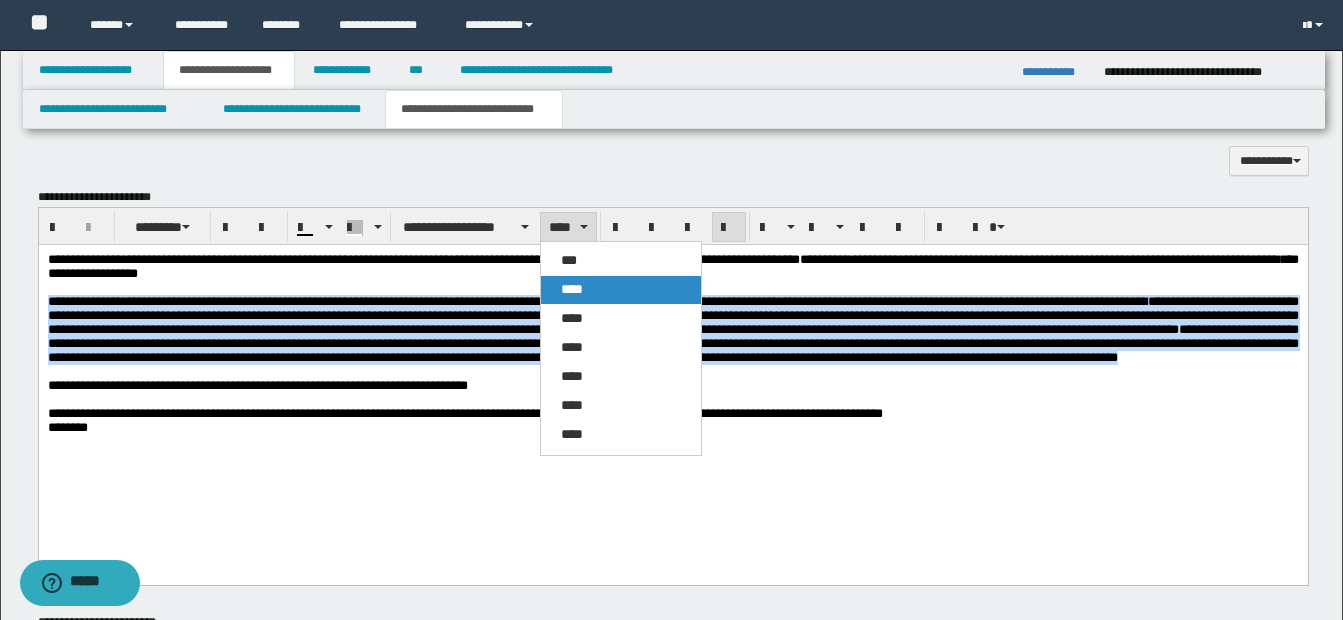 click on "****" at bounding box center [572, 289] 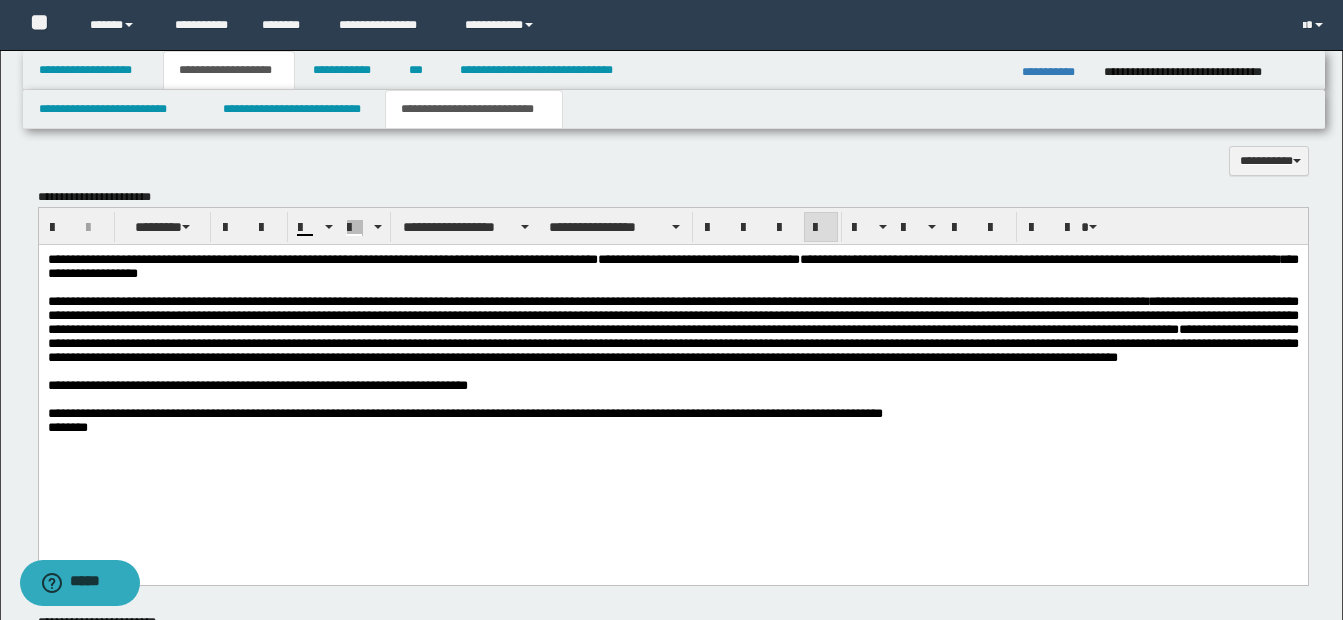 click on "**********" at bounding box center [672, 369] 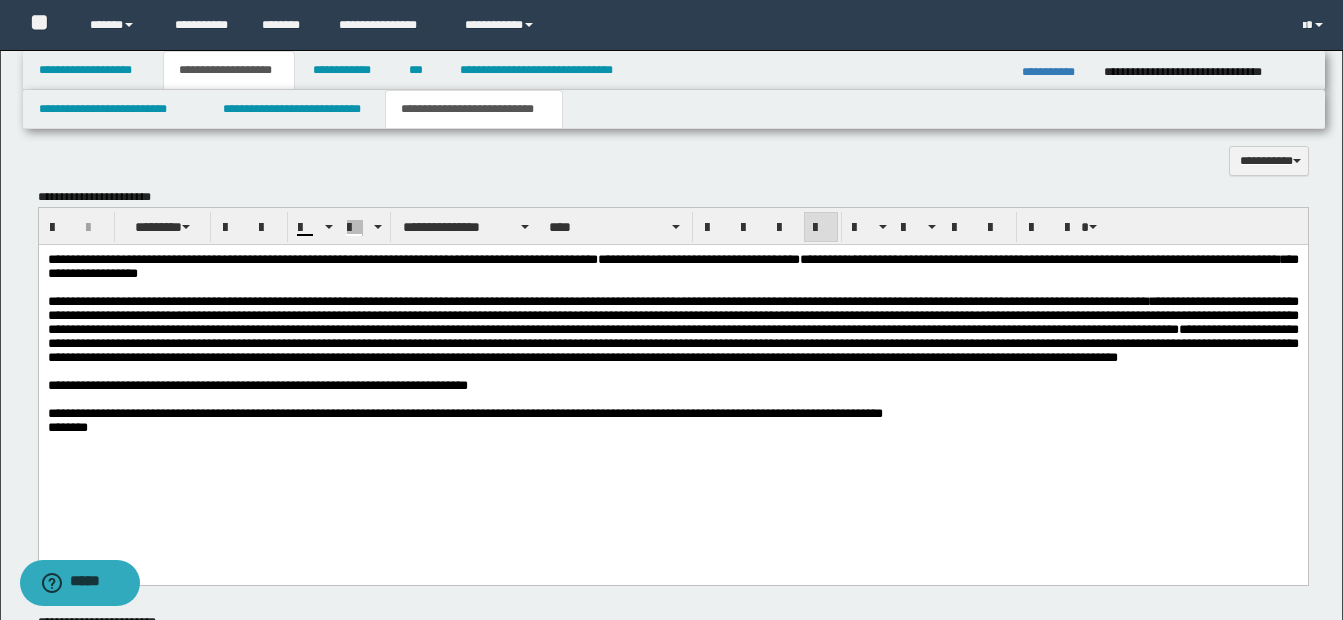 click at bounding box center (672, 372) 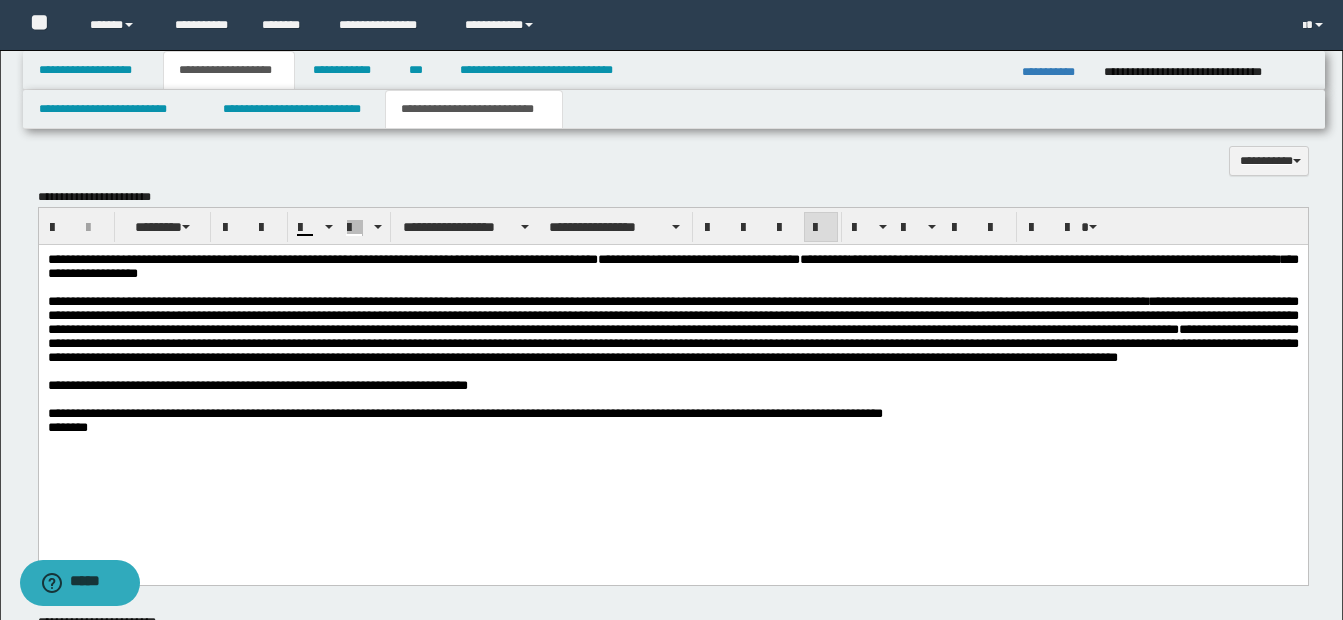 click on "**********" at bounding box center (672, 343) 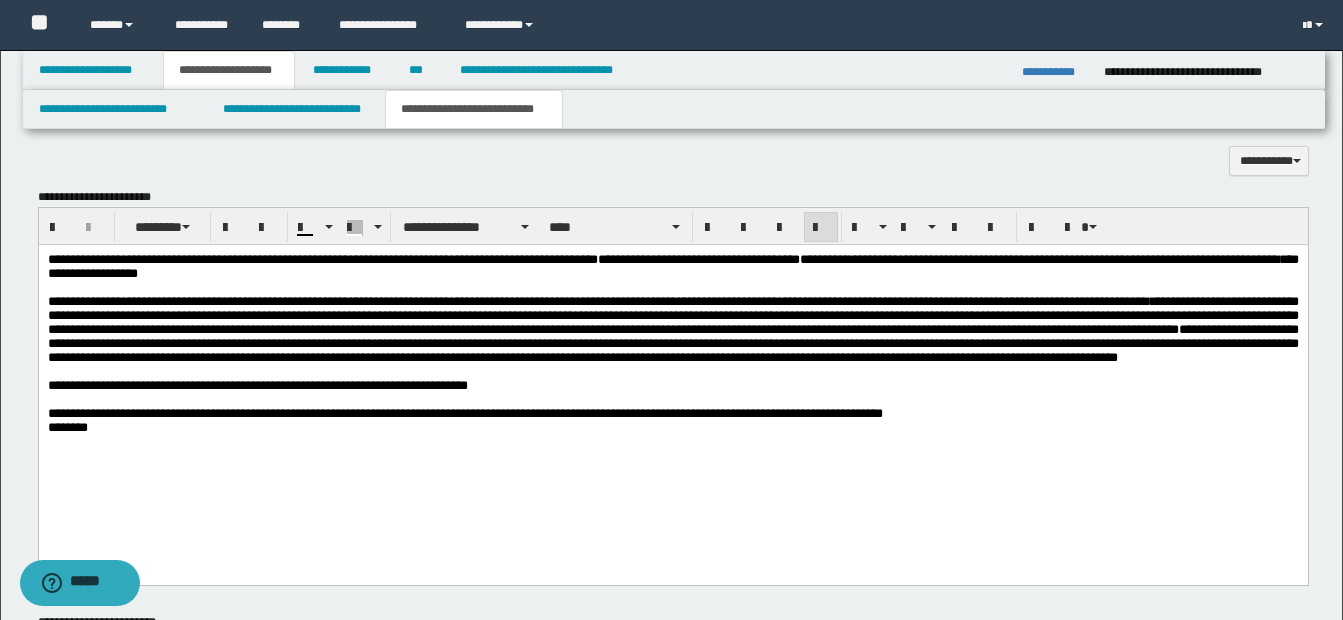 click on "**********" at bounding box center [672, 386] 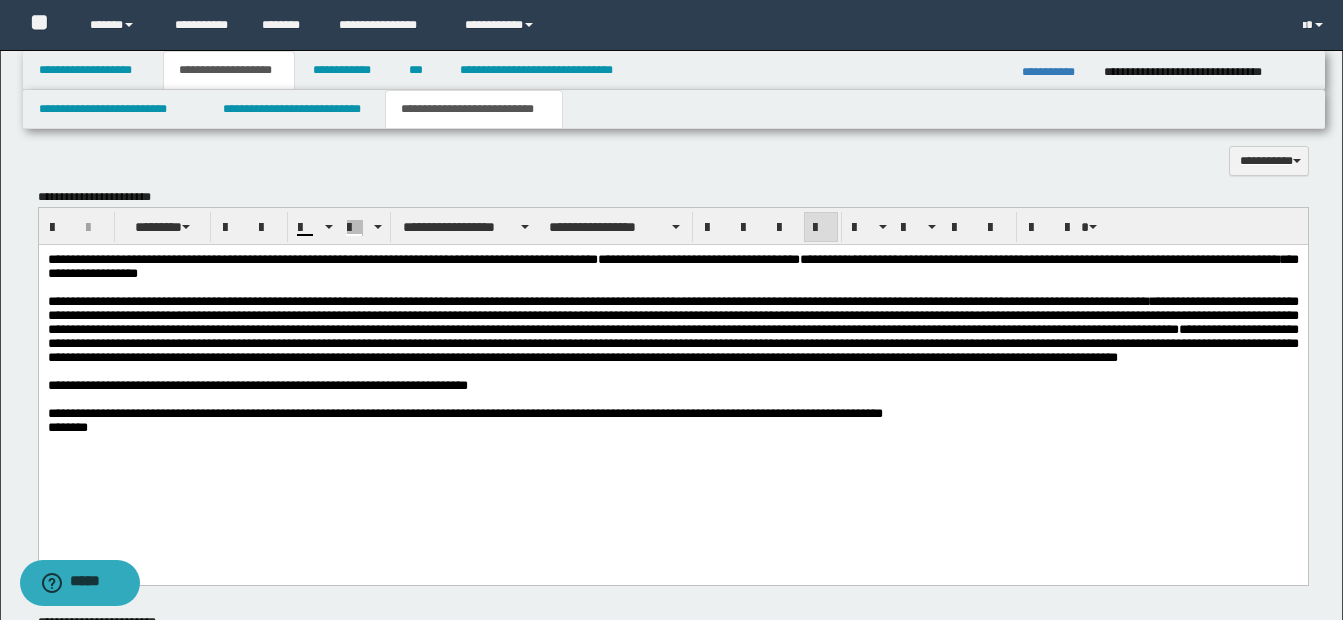 click on "**********" at bounding box center [672, 330] 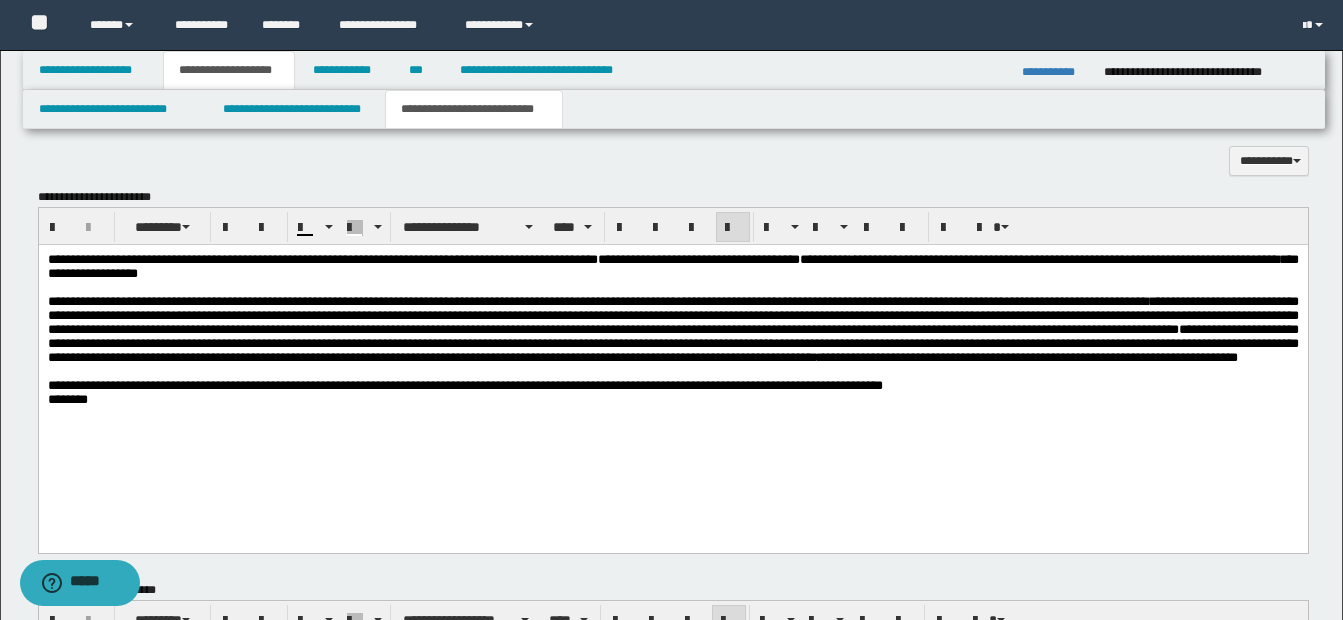 click on "**********" at bounding box center (672, 330) 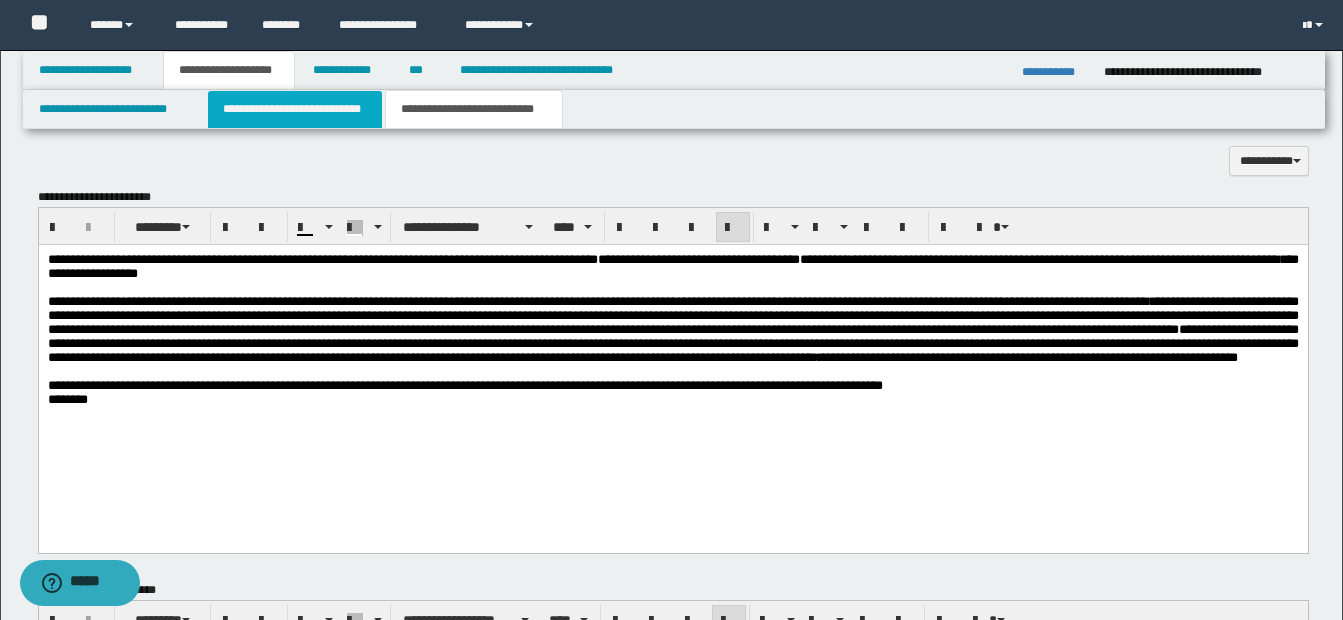 click on "**********" at bounding box center [295, 109] 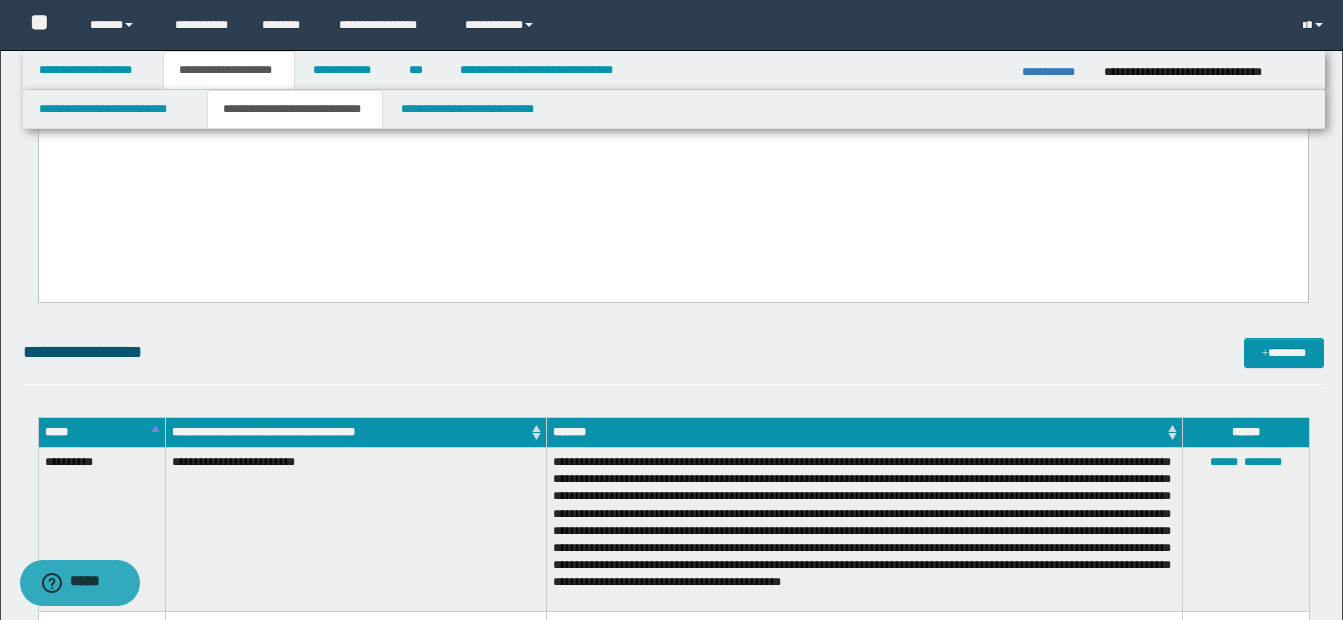 scroll, scrollTop: 100, scrollLeft: 0, axis: vertical 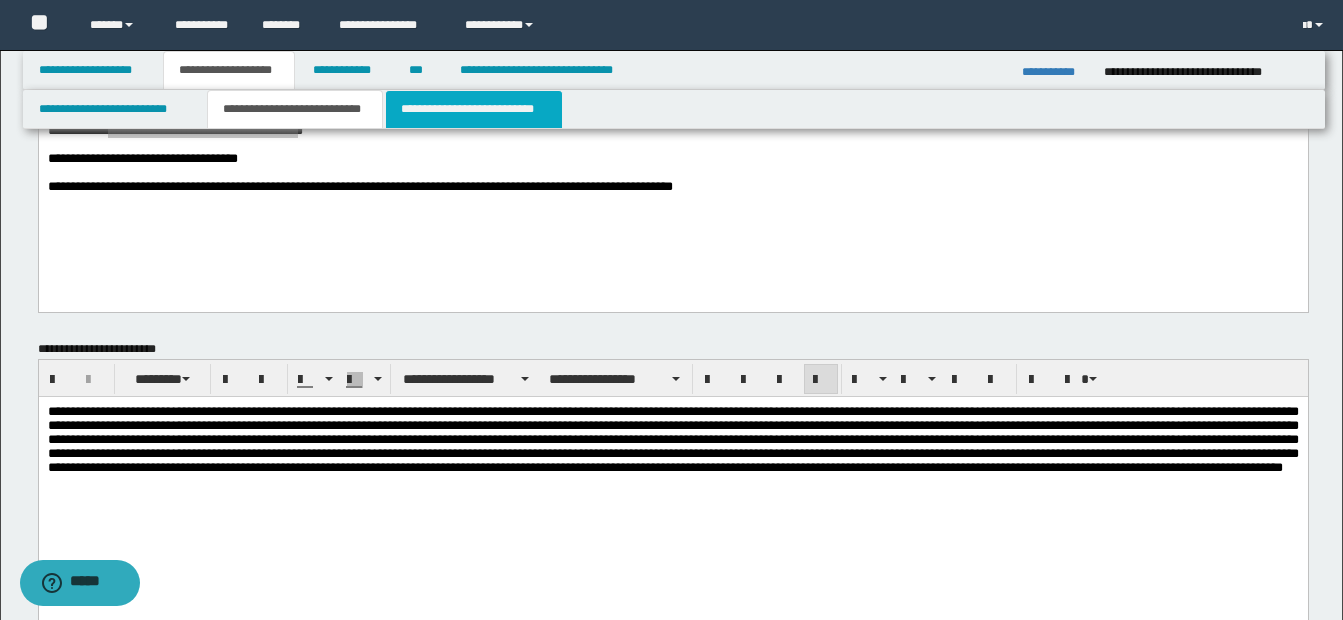 click on "**********" at bounding box center [474, 109] 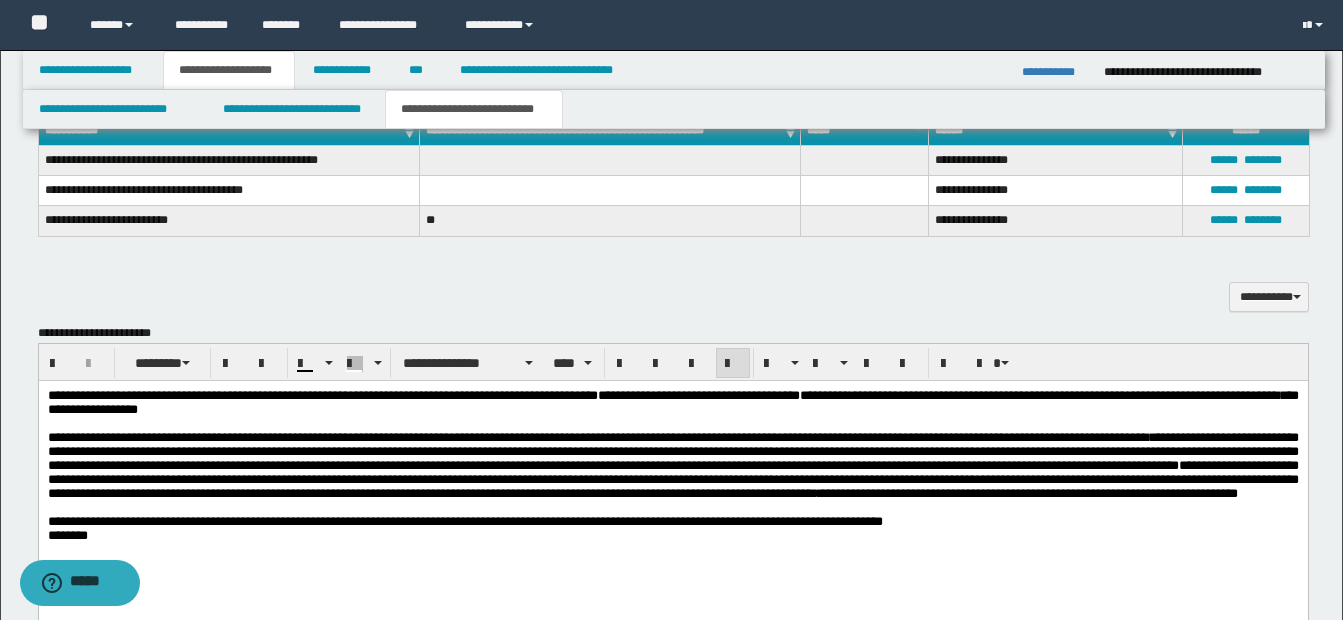 scroll, scrollTop: 1000, scrollLeft: 0, axis: vertical 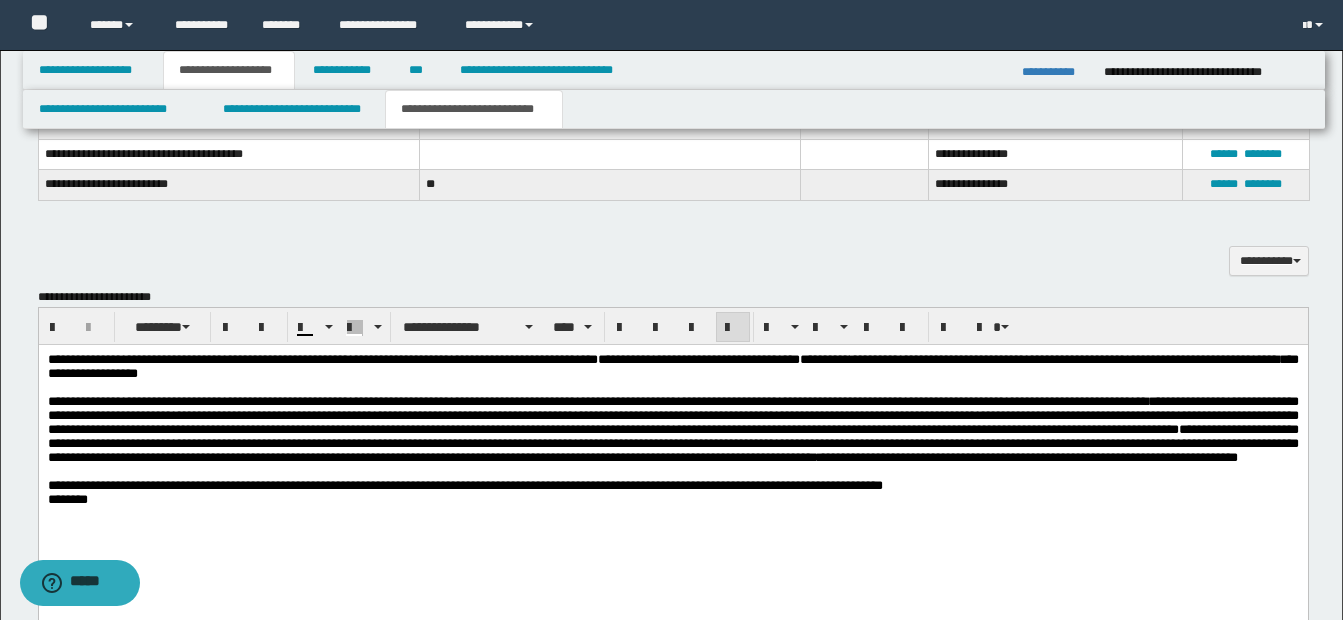 click on "**********" at bounding box center (672, 430) 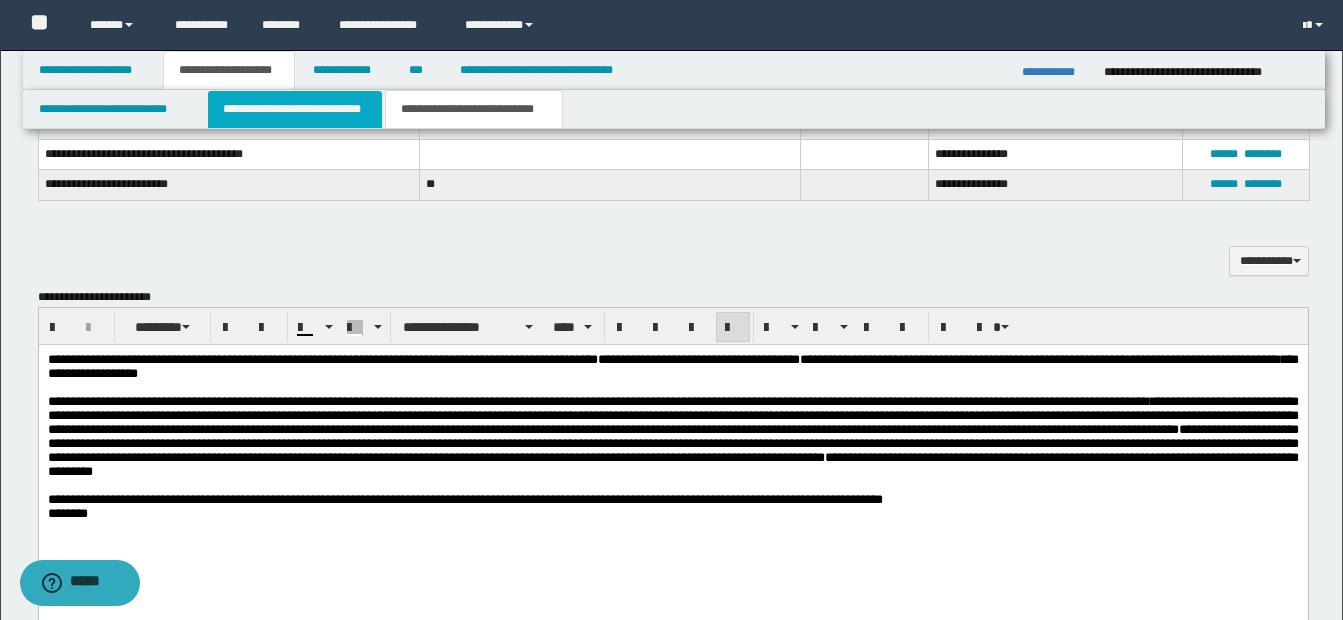 click on "**********" at bounding box center [295, 109] 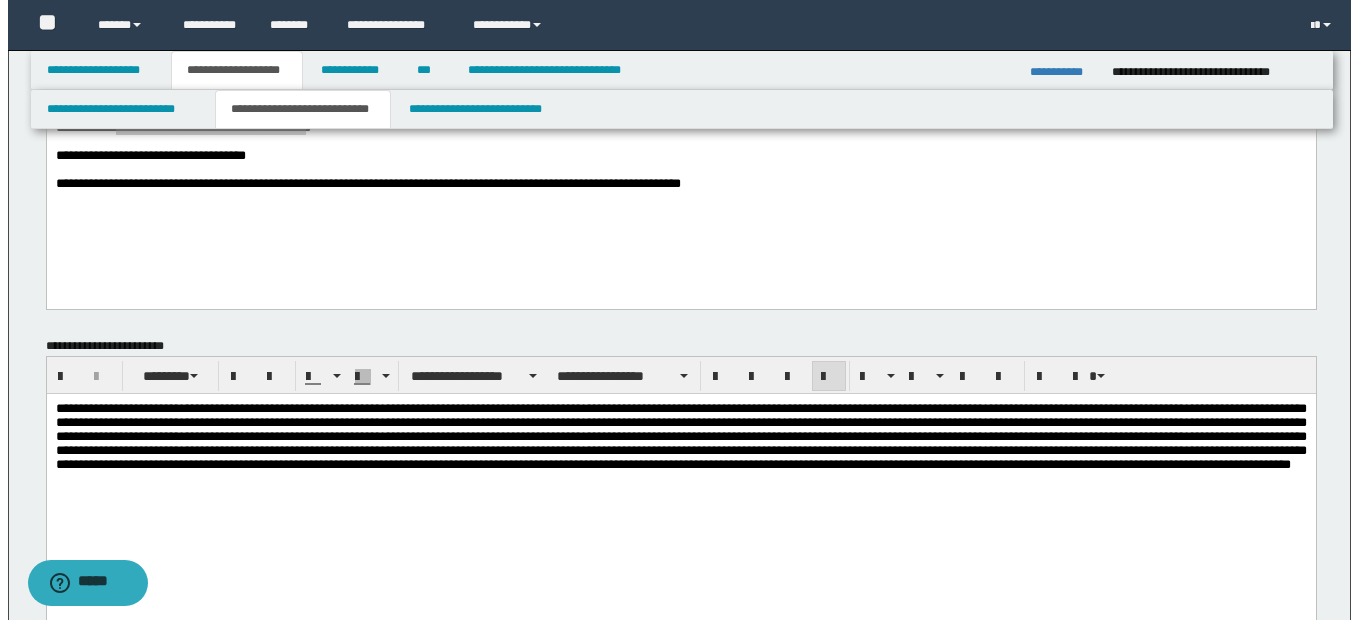 scroll, scrollTop: 100, scrollLeft: 0, axis: vertical 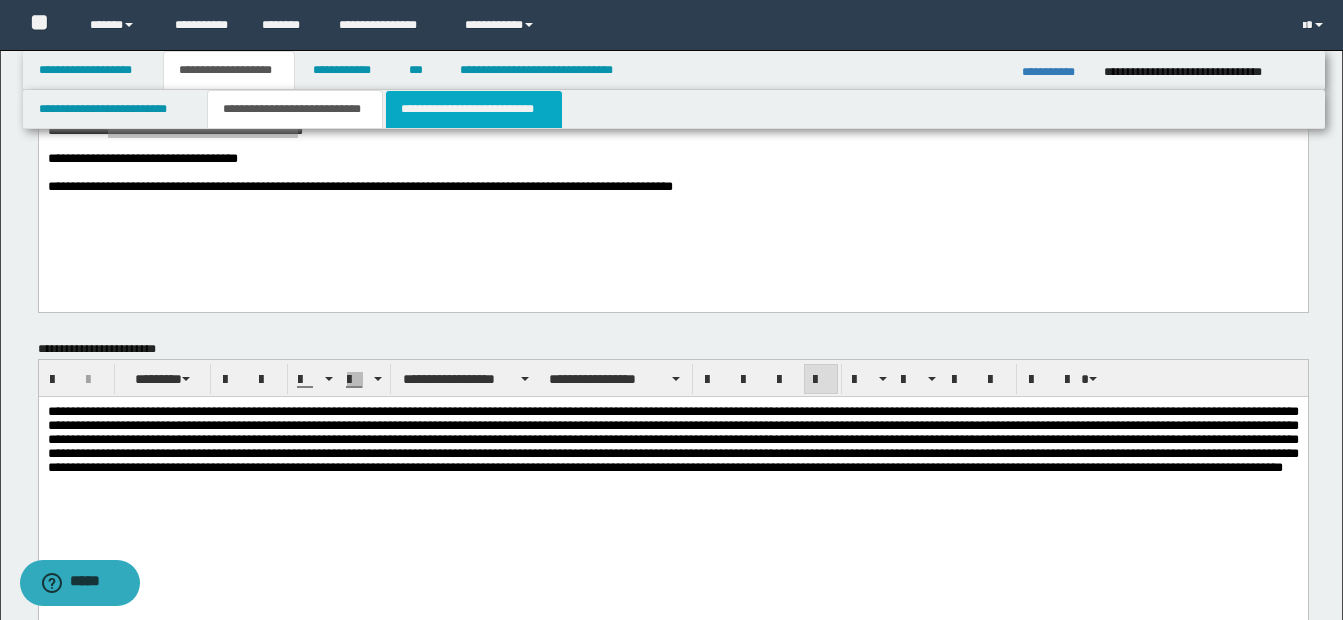 click on "**********" at bounding box center [474, 109] 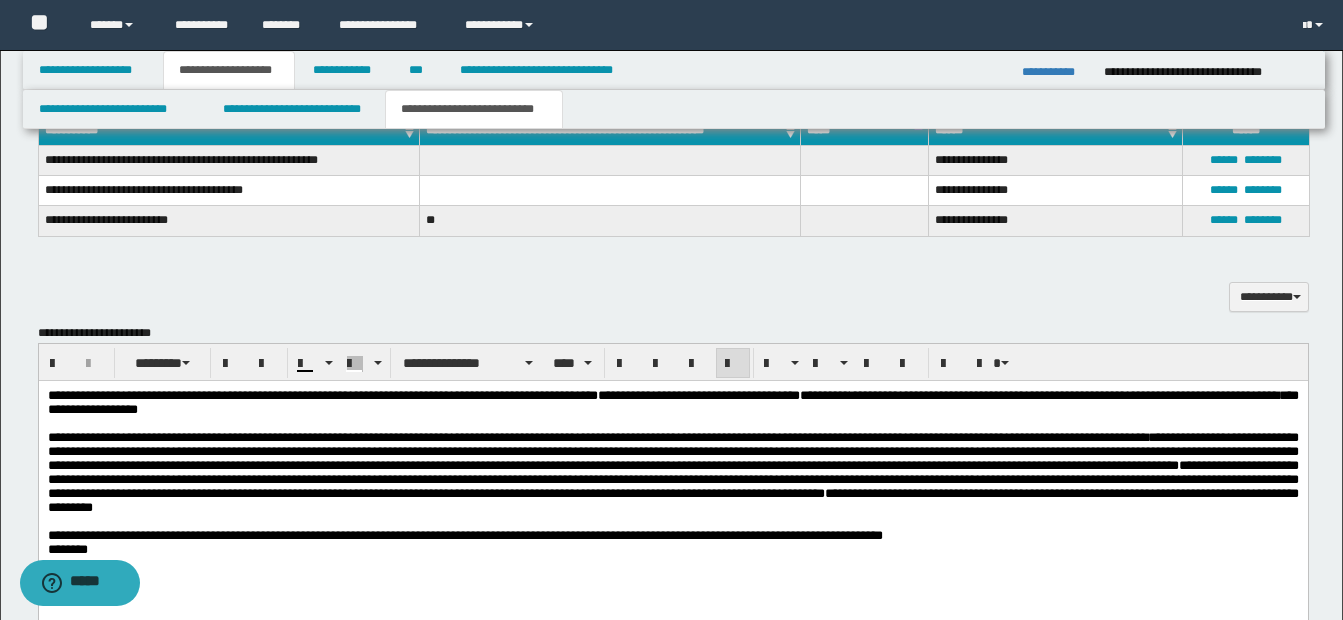 scroll, scrollTop: 1000, scrollLeft: 0, axis: vertical 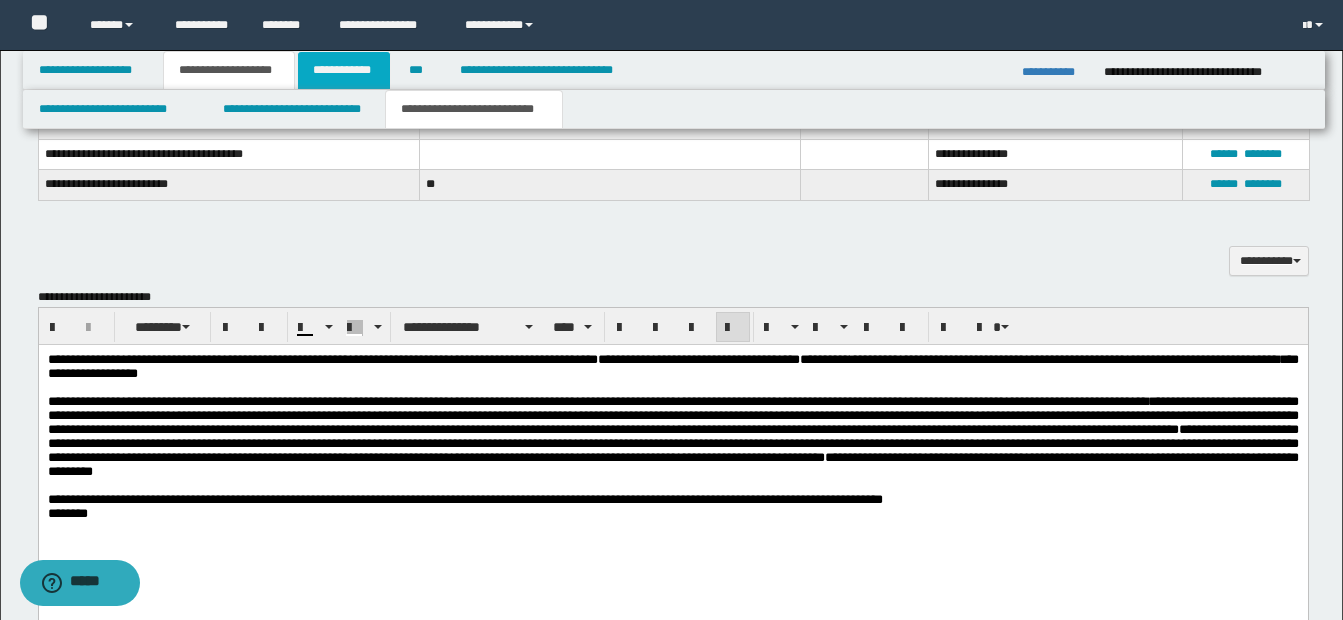 click on "**********" at bounding box center [344, 70] 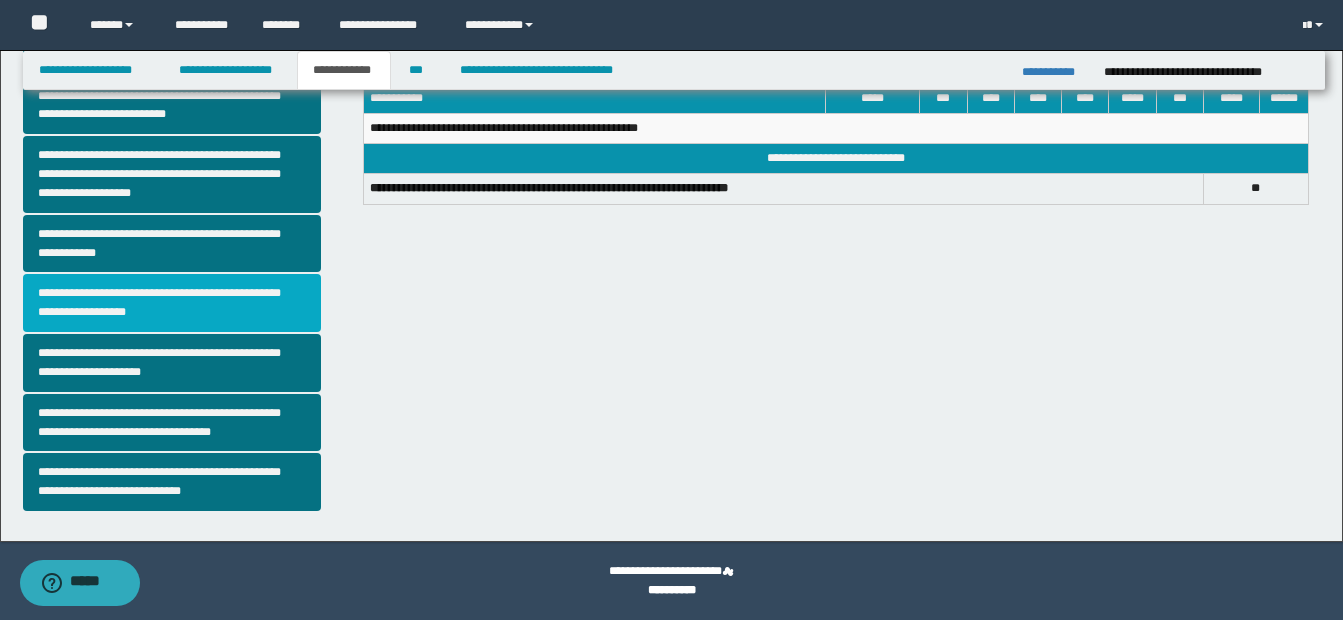click on "**********" at bounding box center (172, 303) 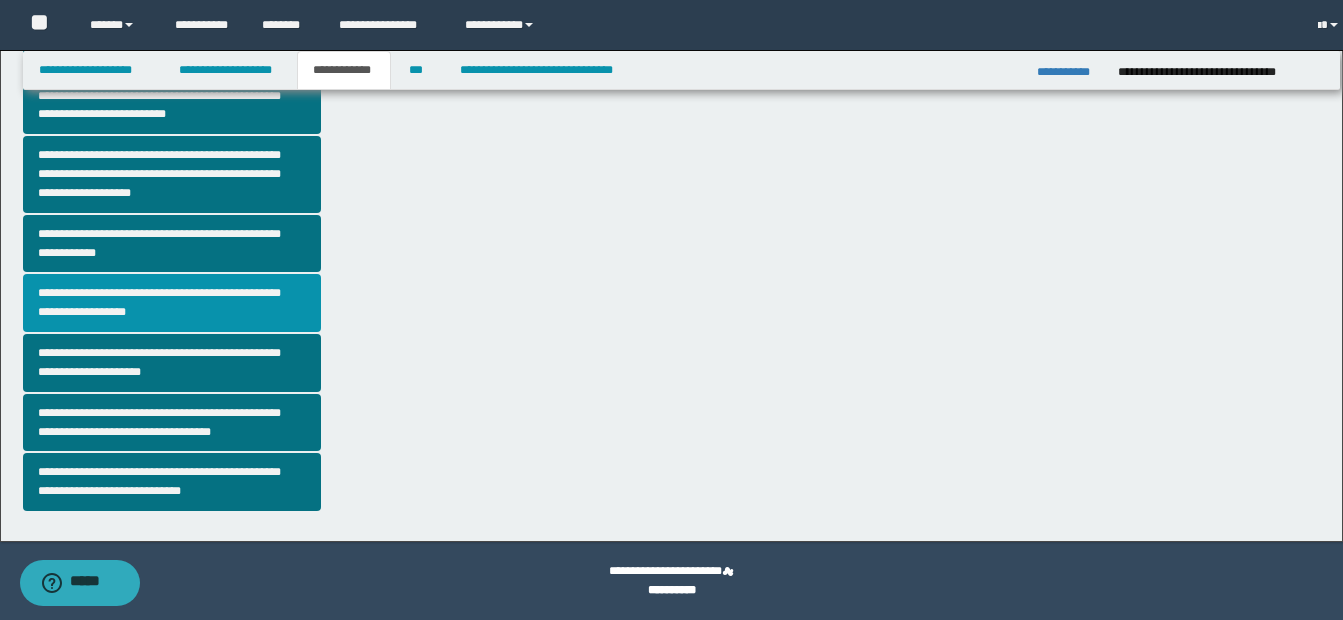 scroll, scrollTop: 0, scrollLeft: 0, axis: both 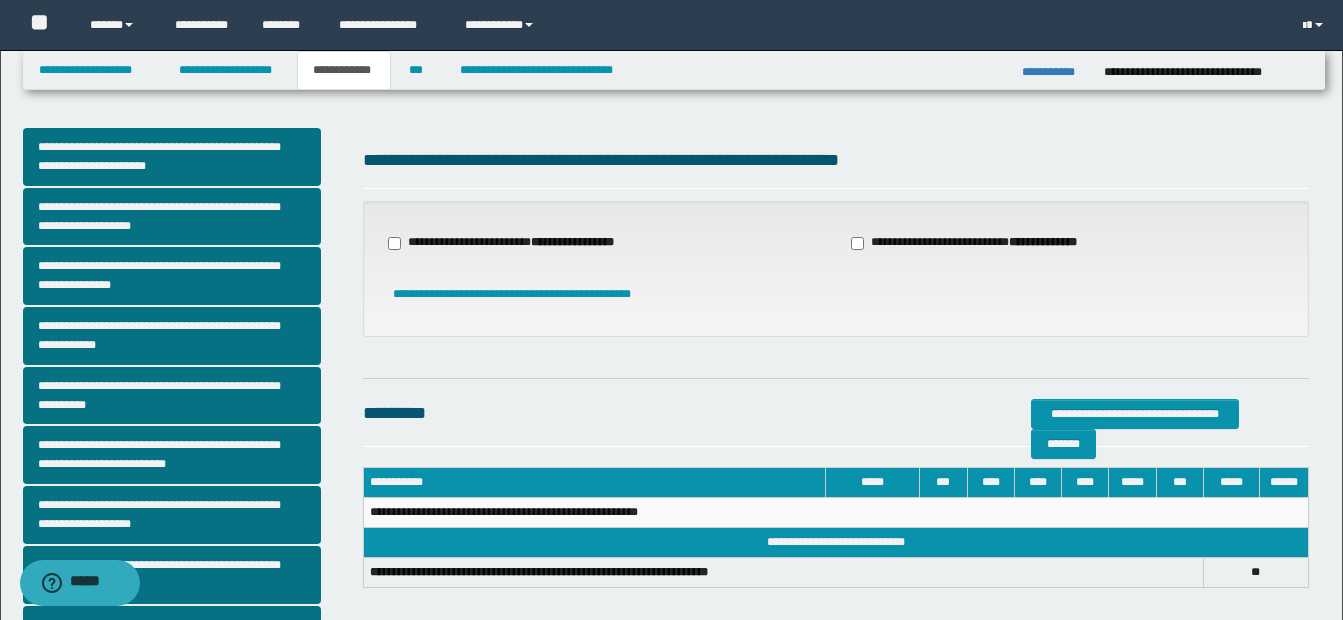 click on "**********" at bounding box center (513, 243) 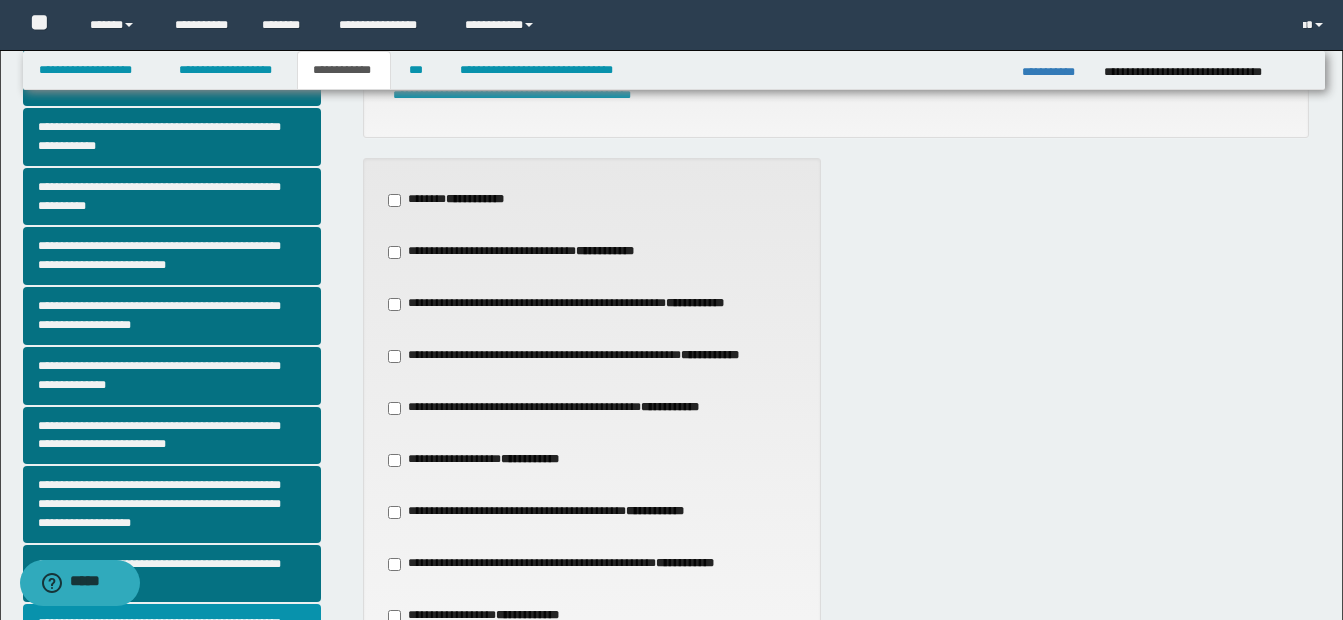 scroll, scrollTop: 200, scrollLeft: 0, axis: vertical 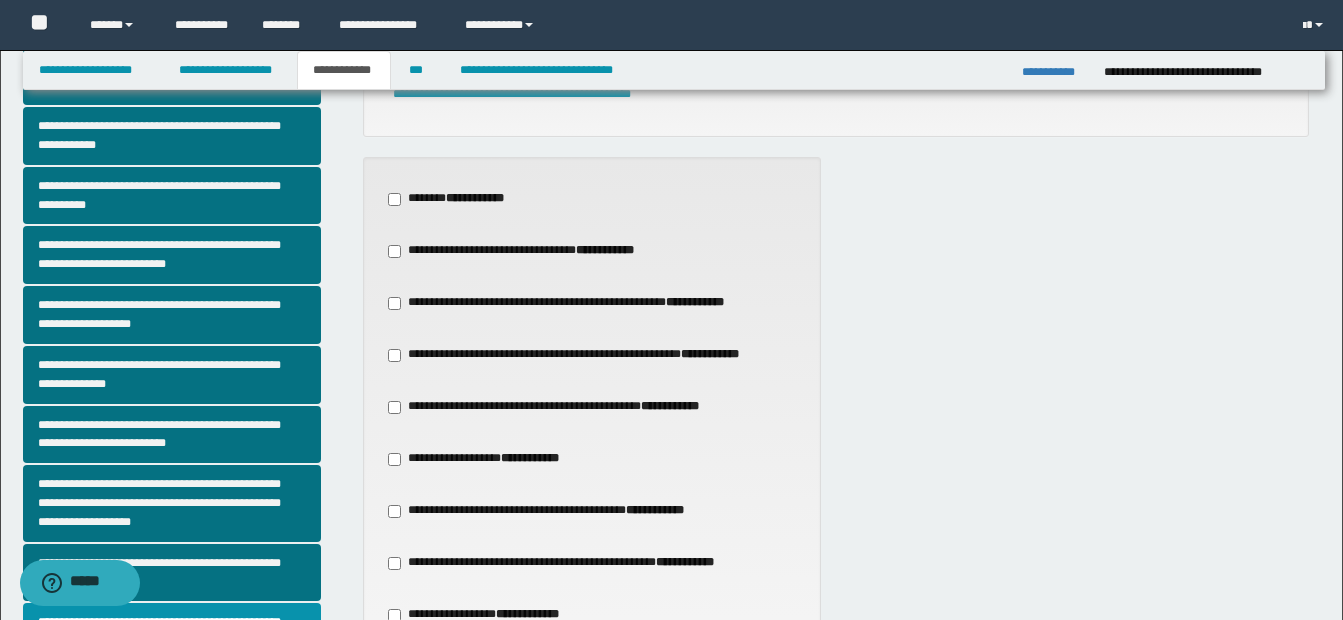 click on "**********" at bounding box center (565, 355) 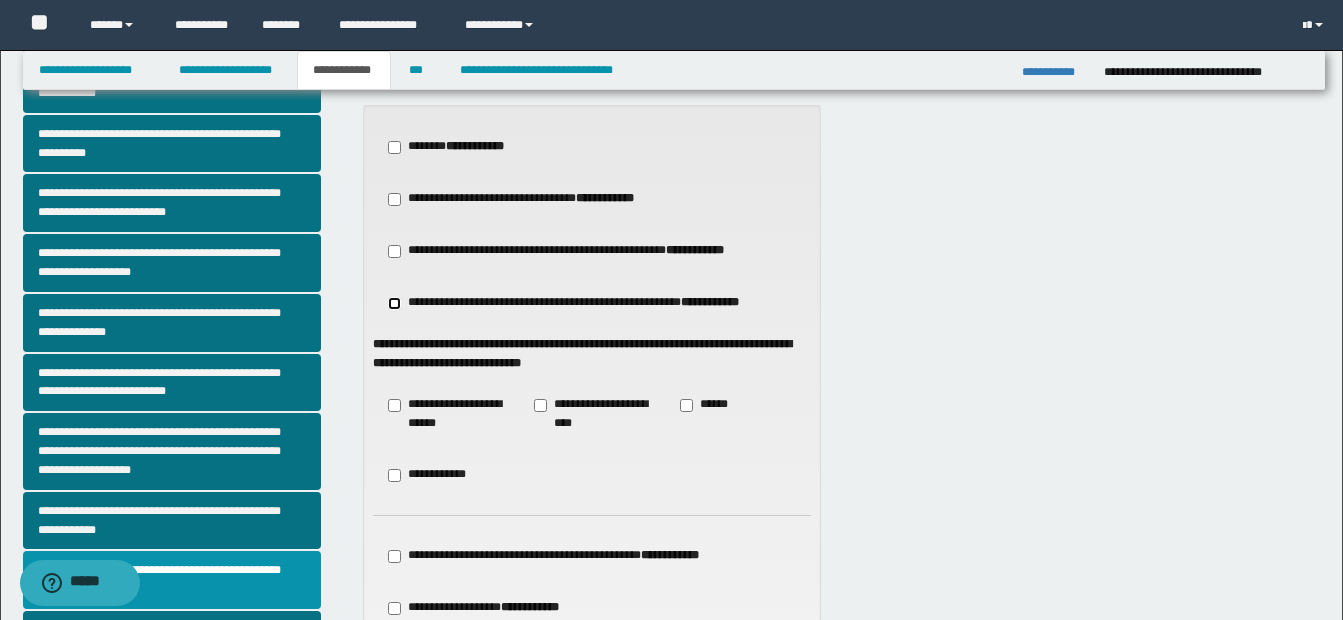 scroll, scrollTop: 300, scrollLeft: 0, axis: vertical 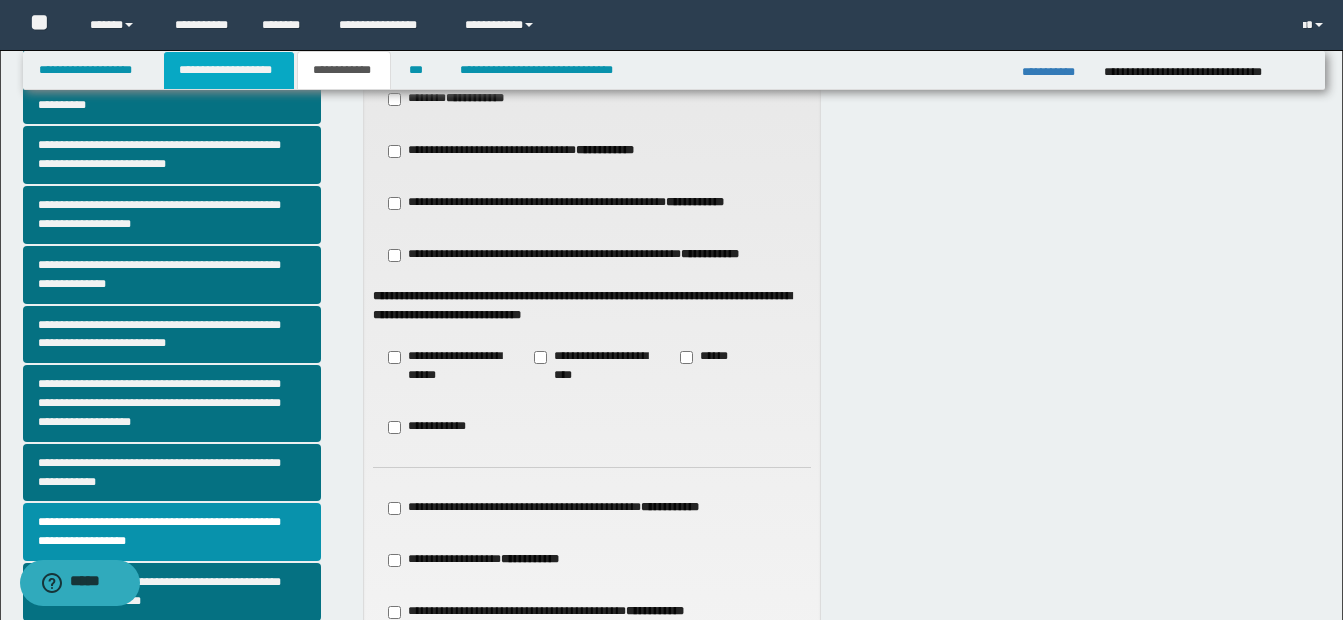 click on "**********" at bounding box center [229, 70] 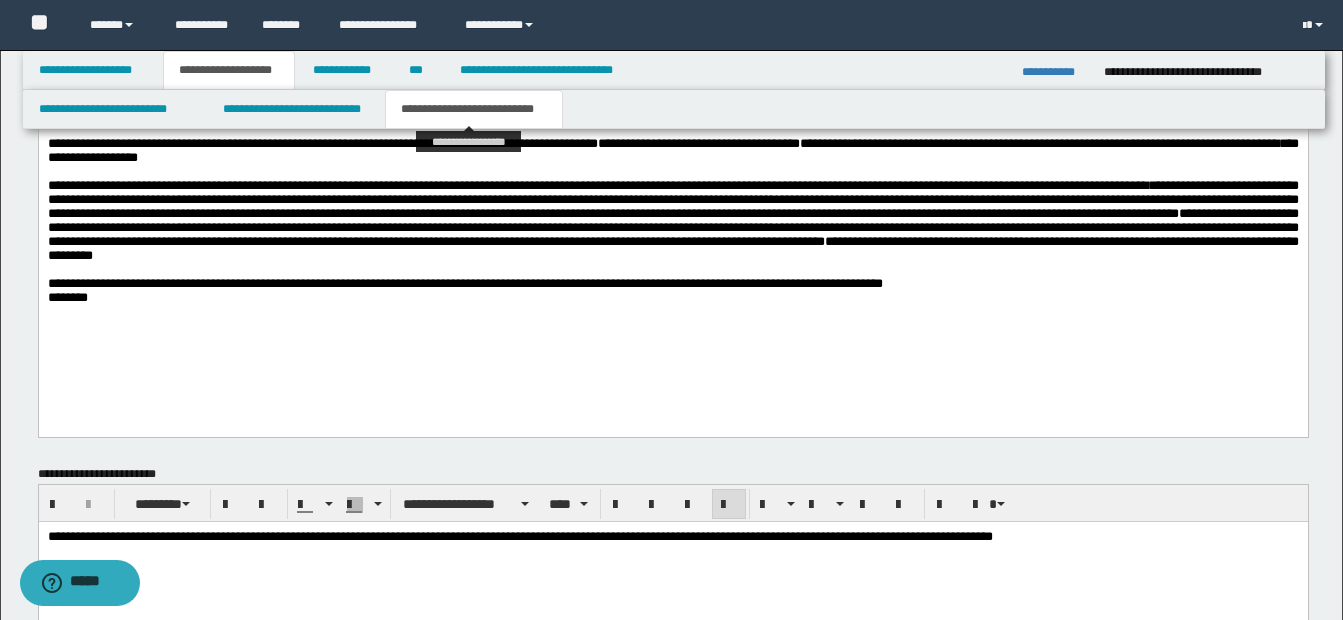 scroll, scrollTop: 1231, scrollLeft: 0, axis: vertical 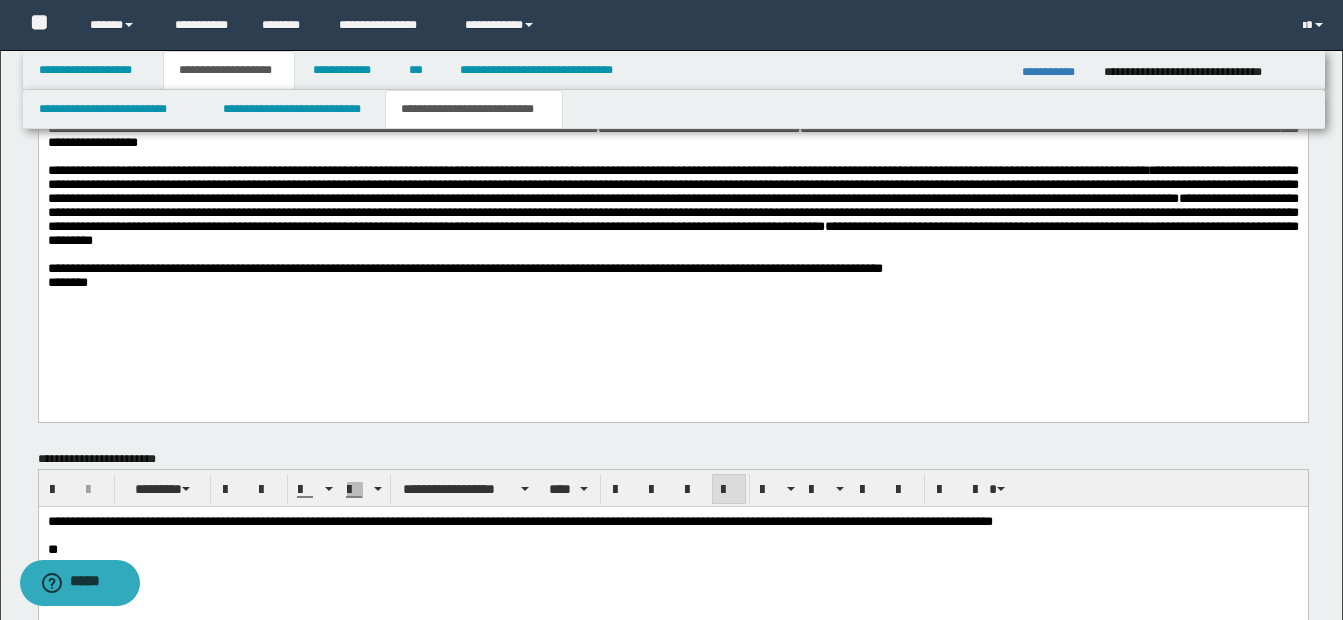 click on "**********" at bounding box center (672, 233) 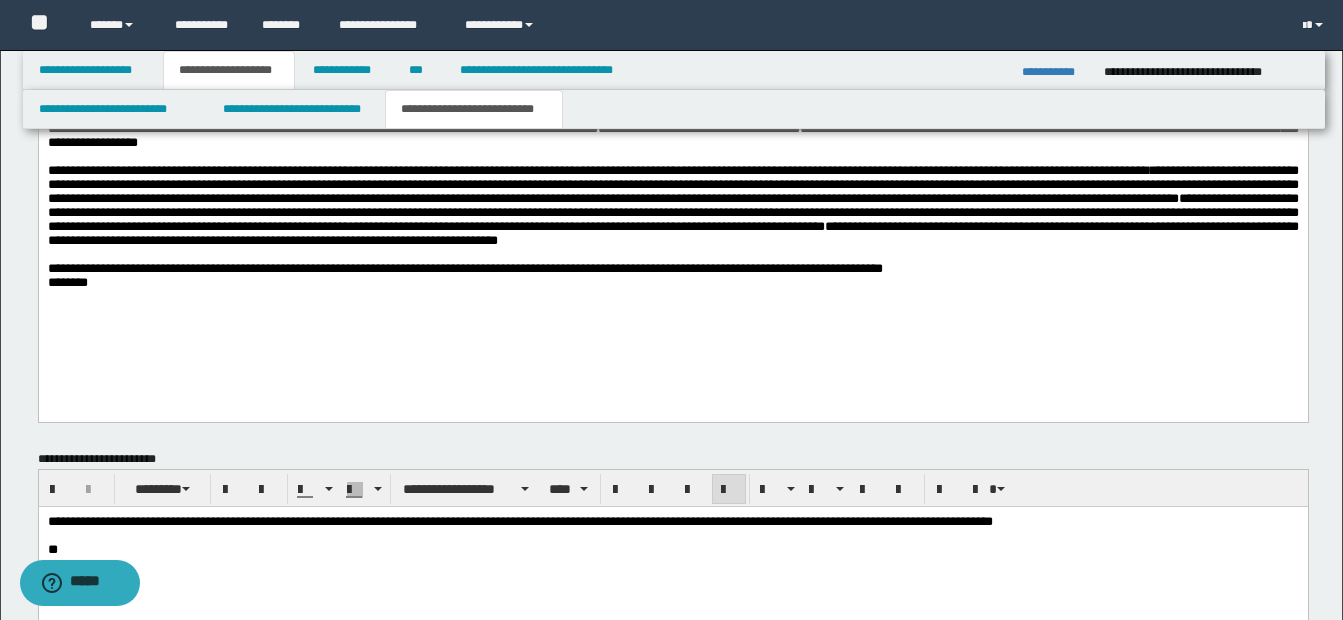 click on "**********" at bounding box center [672, 233] 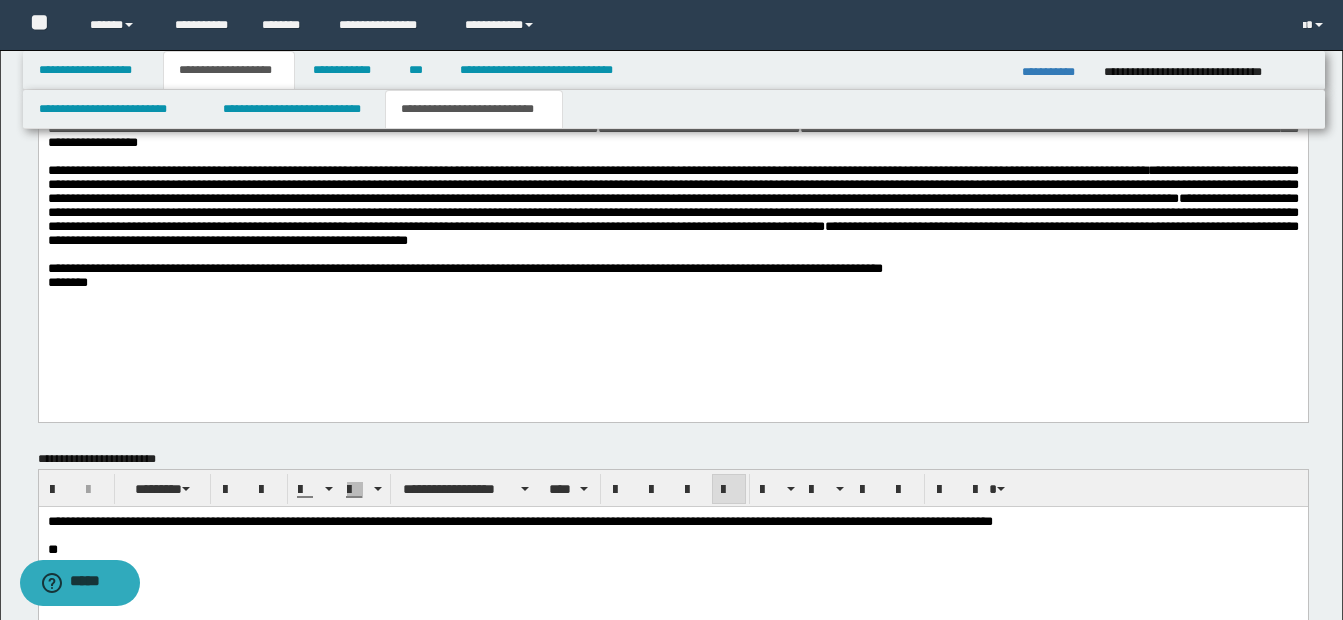 click on "**********" at bounding box center (672, 233) 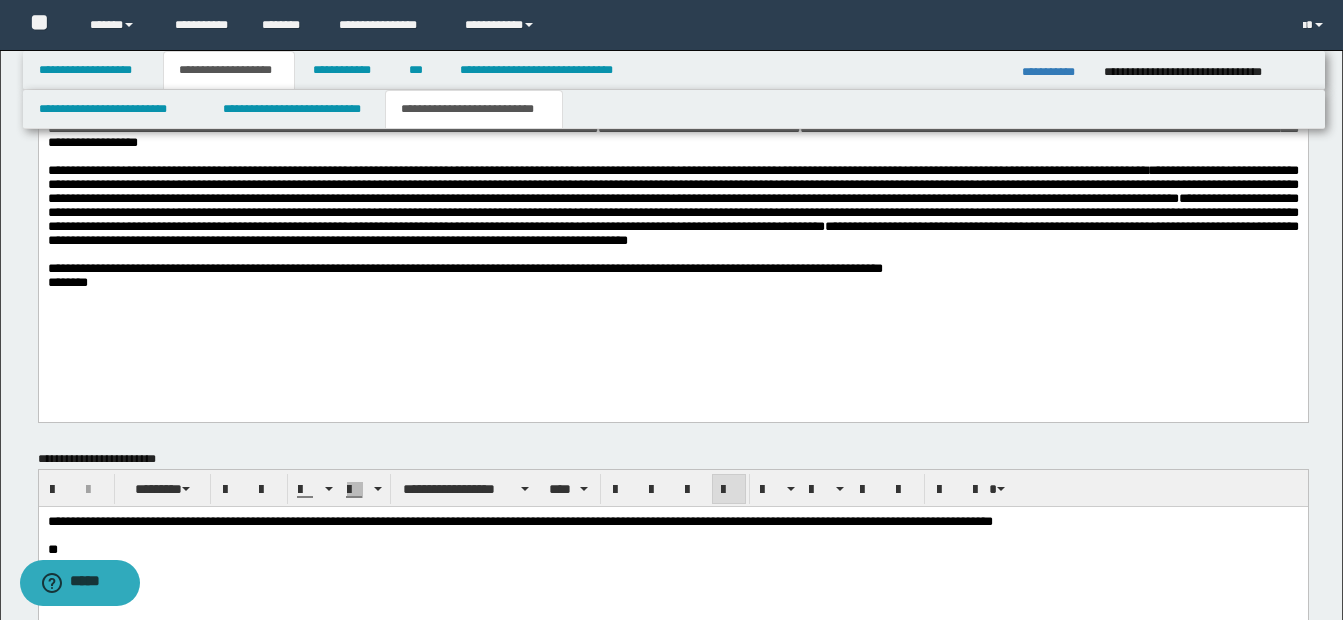 click on "**********" at bounding box center [672, 206] 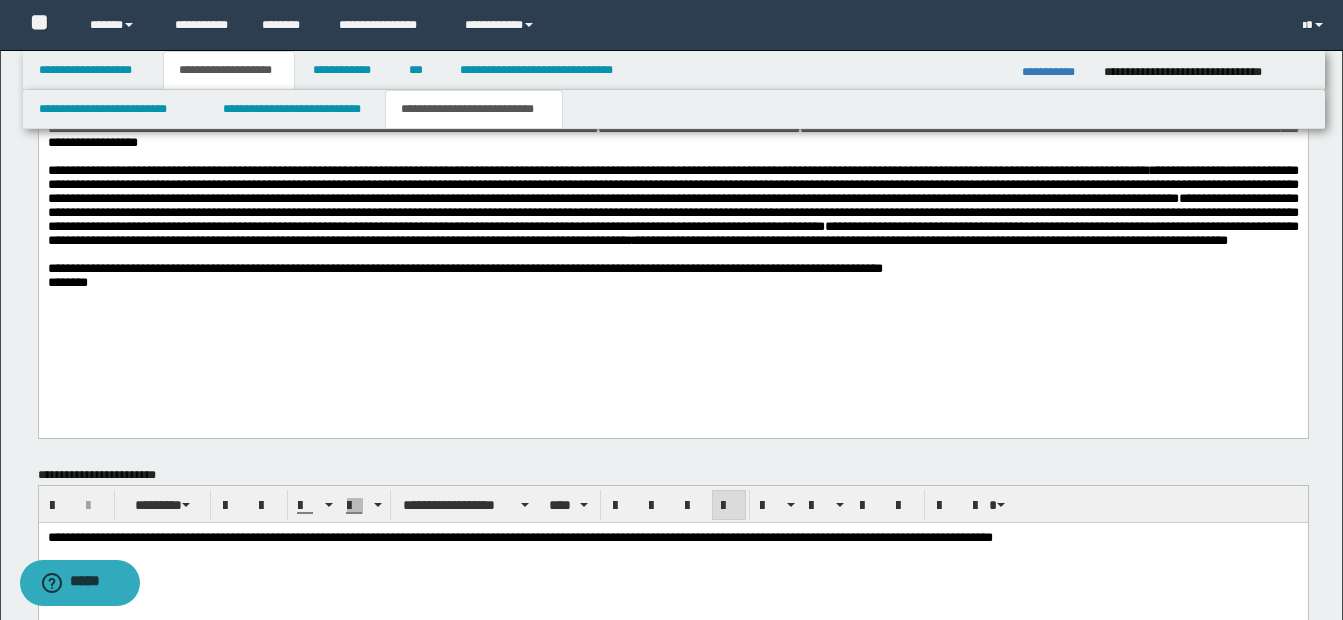 click on "**********" at bounding box center [672, 233] 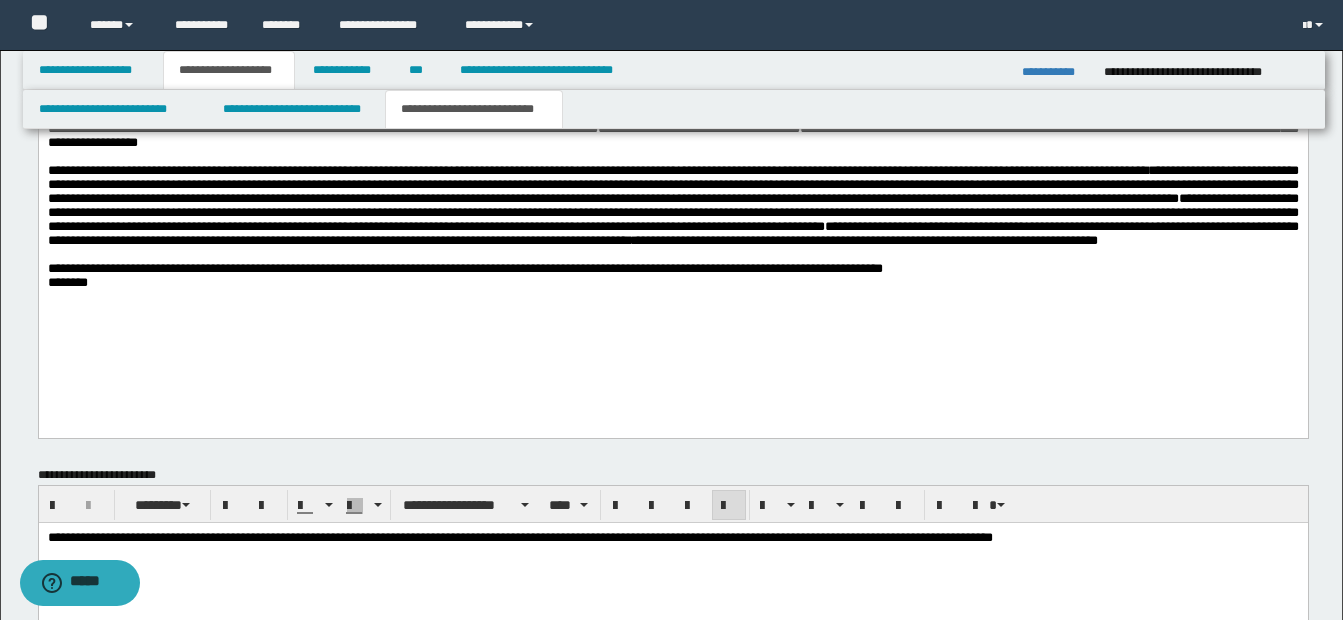 click on "**********" at bounding box center [672, 206] 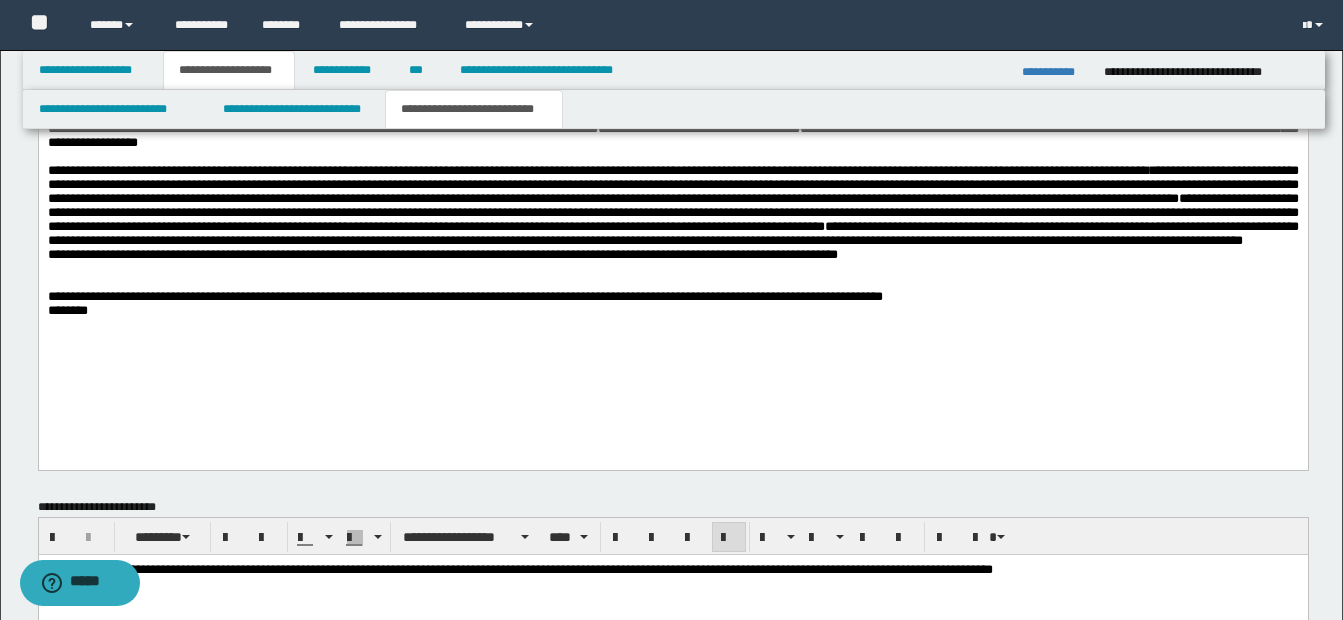 click on "**********" at bounding box center (672, 233) 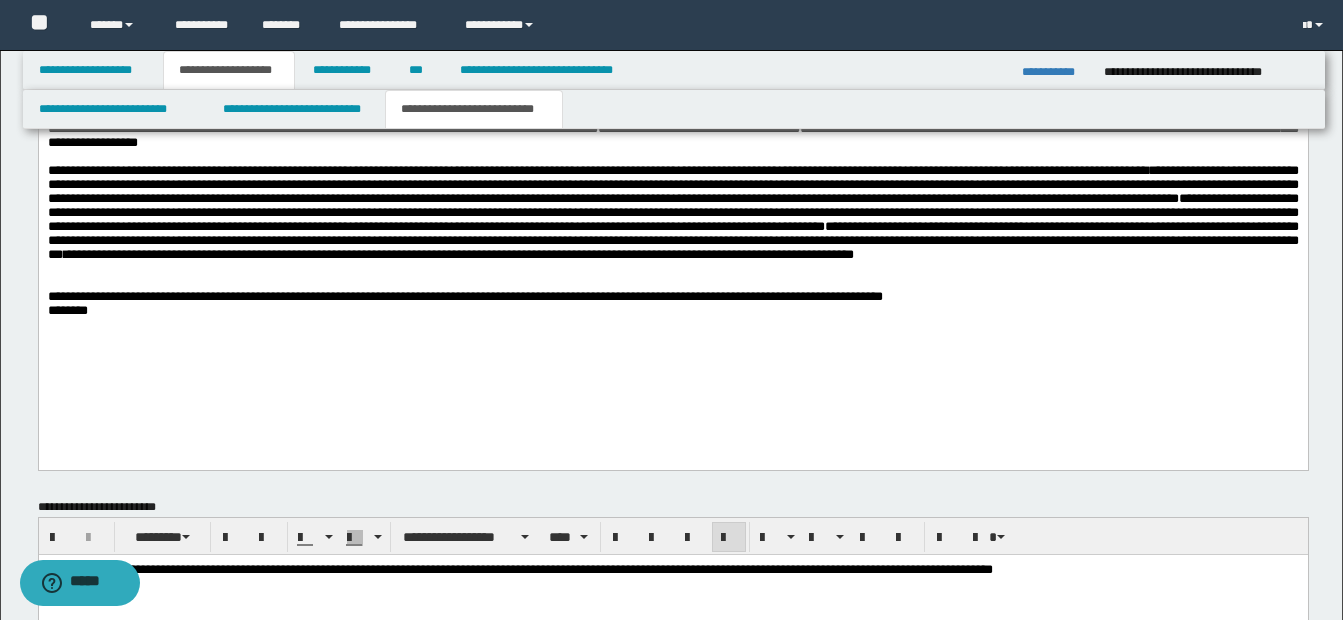 click on "**********" at bounding box center (458, 254) 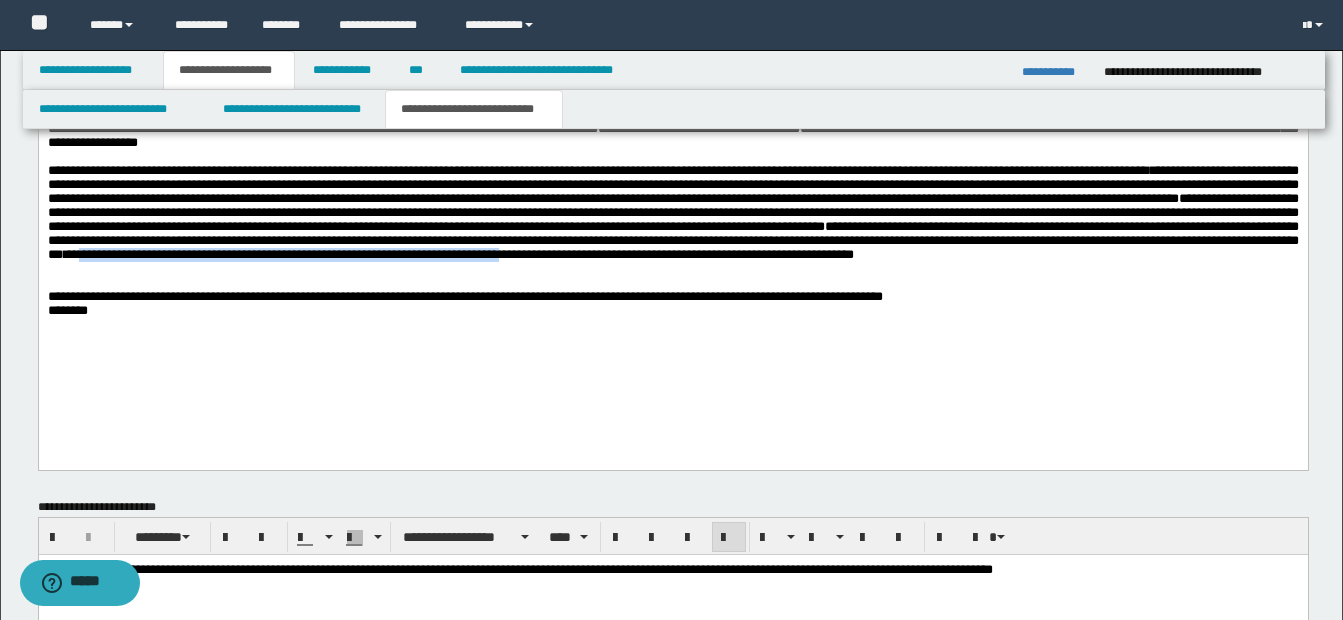 drag, startPoint x: 727, startPoint y: 275, endPoint x: 1213, endPoint y: 280, distance: 486.02573 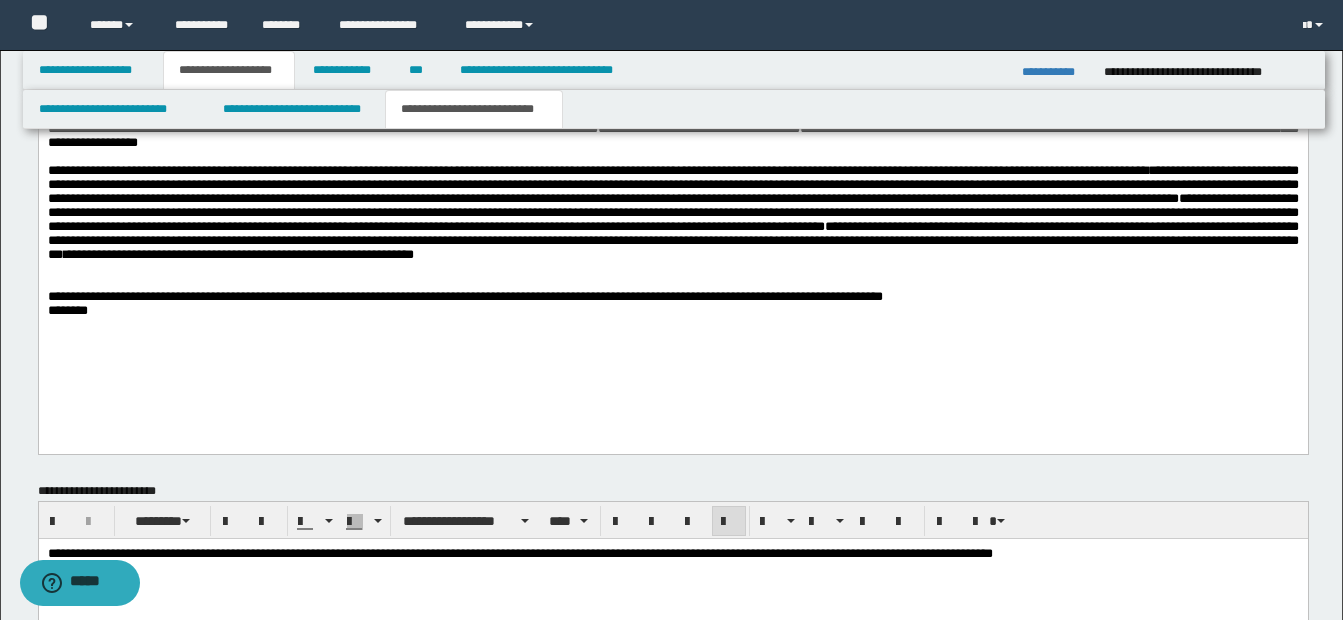 click on "********" at bounding box center [672, 311] 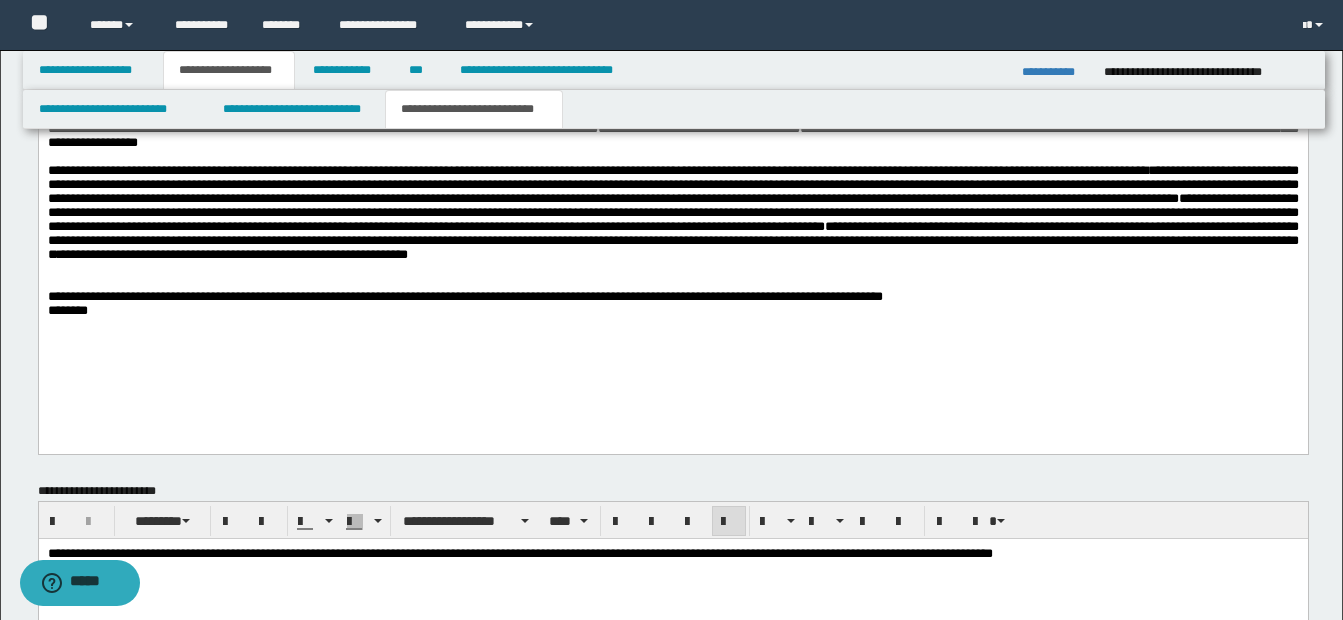 click on "**********" at bounding box center (672, 213) 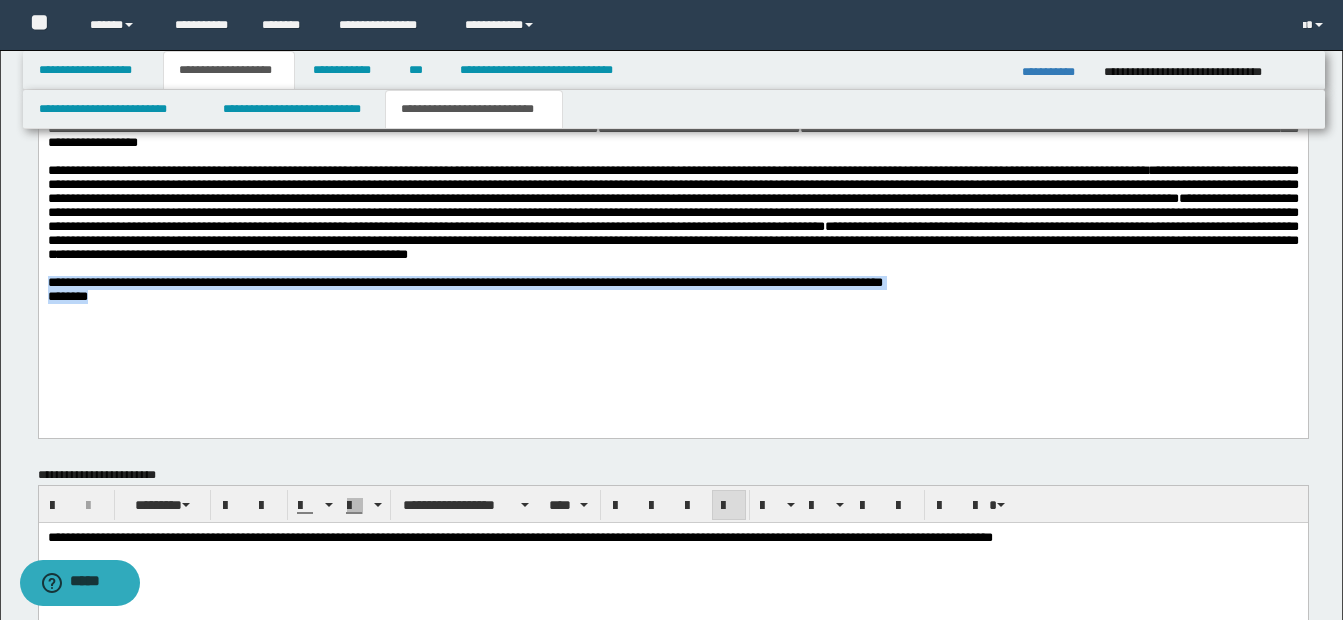 drag, startPoint x: 46, startPoint y: 306, endPoint x: 143, endPoint y: 352, distance: 107.35455 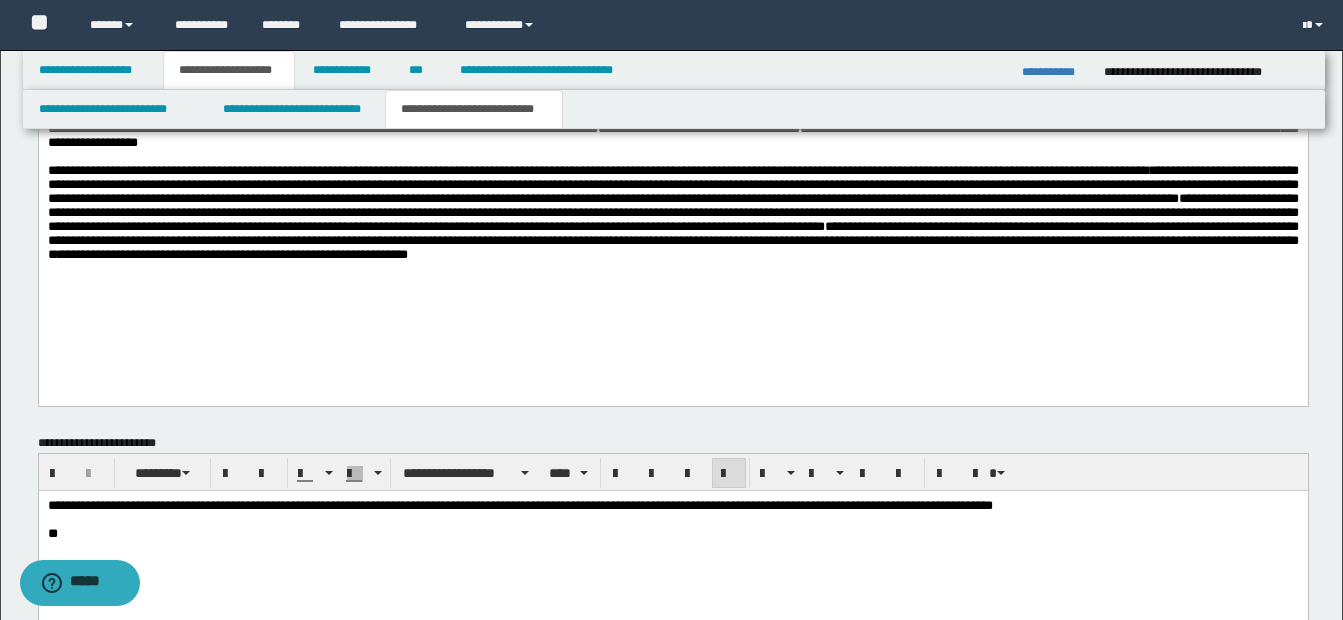 drag, startPoint x: 57, startPoint y: 314, endPoint x: 257, endPoint y: 382, distance: 211.24394 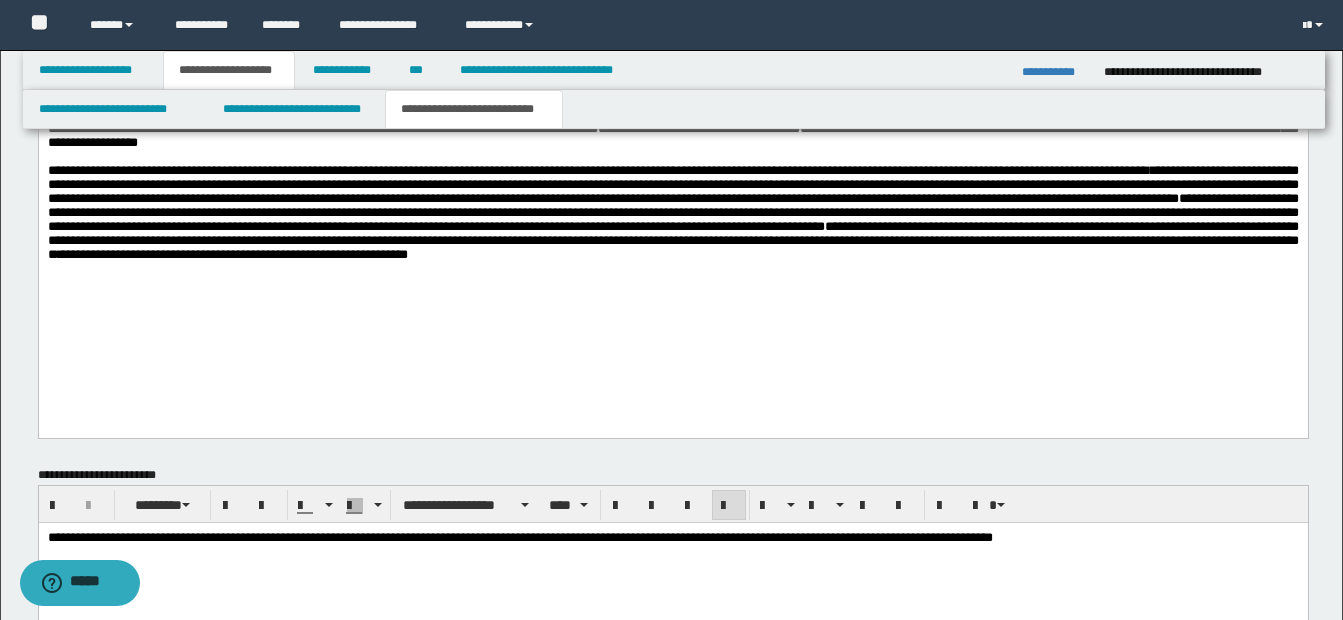 drag, startPoint x: 39, startPoint y: 311, endPoint x: 581, endPoint y: 330, distance: 542.33295 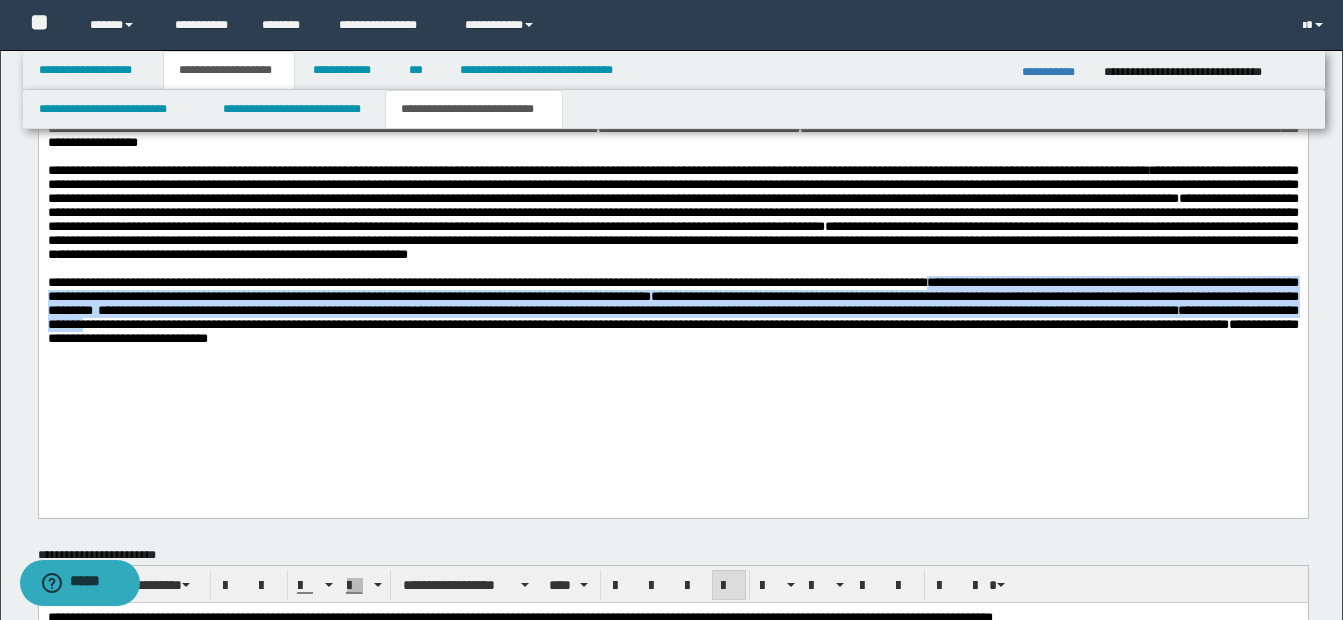 drag, startPoint x: 977, startPoint y: 306, endPoint x: 344, endPoint y: 359, distance: 635.2149 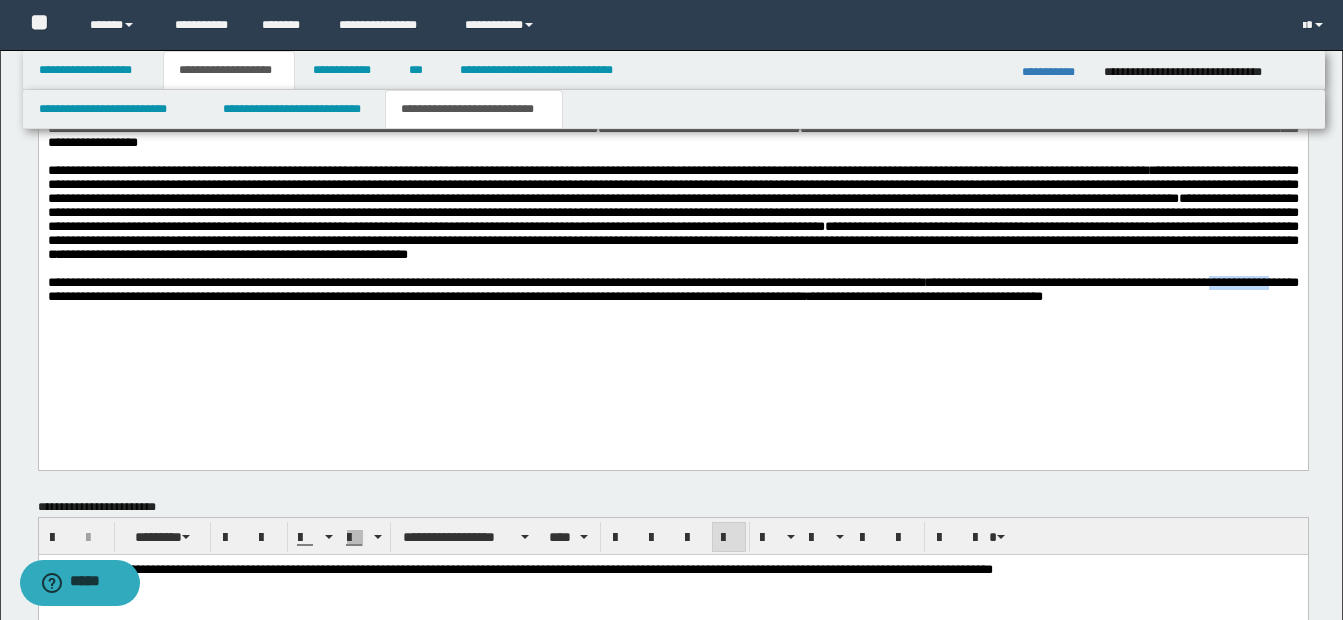 drag, startPoint x: 1270, startPoint y: 305, endPoint x: 83, endPoint y: 325, distance: 1187.1685 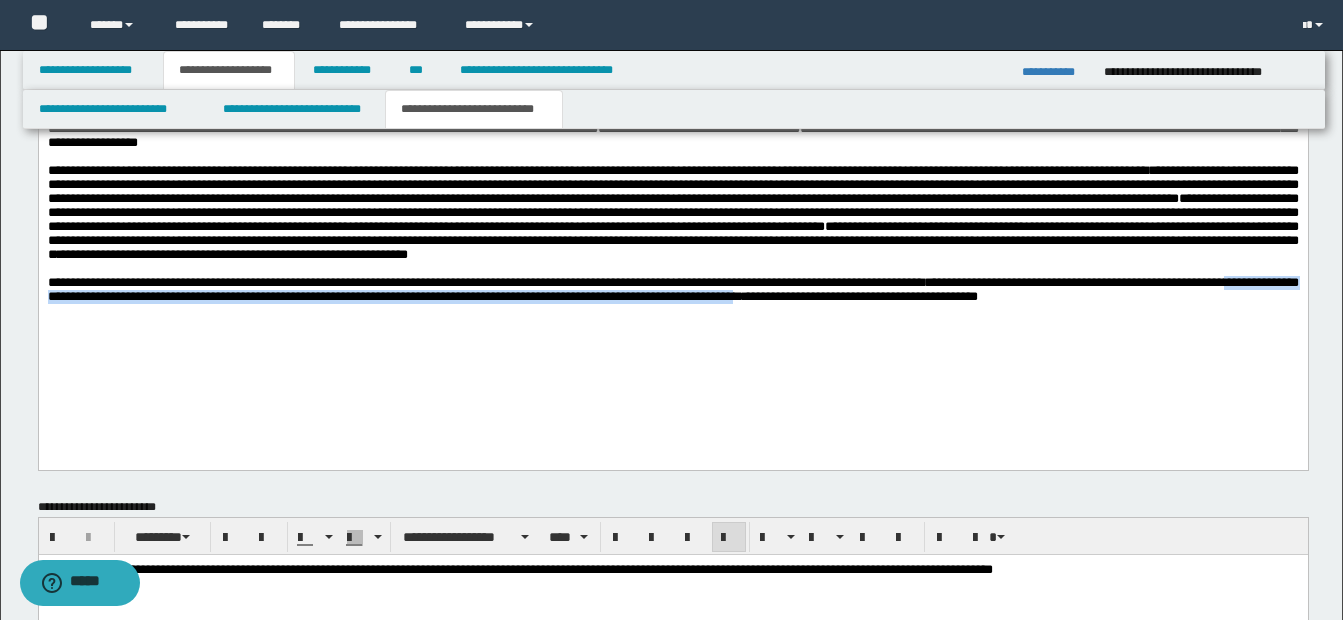 drag, startPoint x: 65, startPoint y: 321, endPoint x: 883, endPoint y: 325, distance: 818.00977 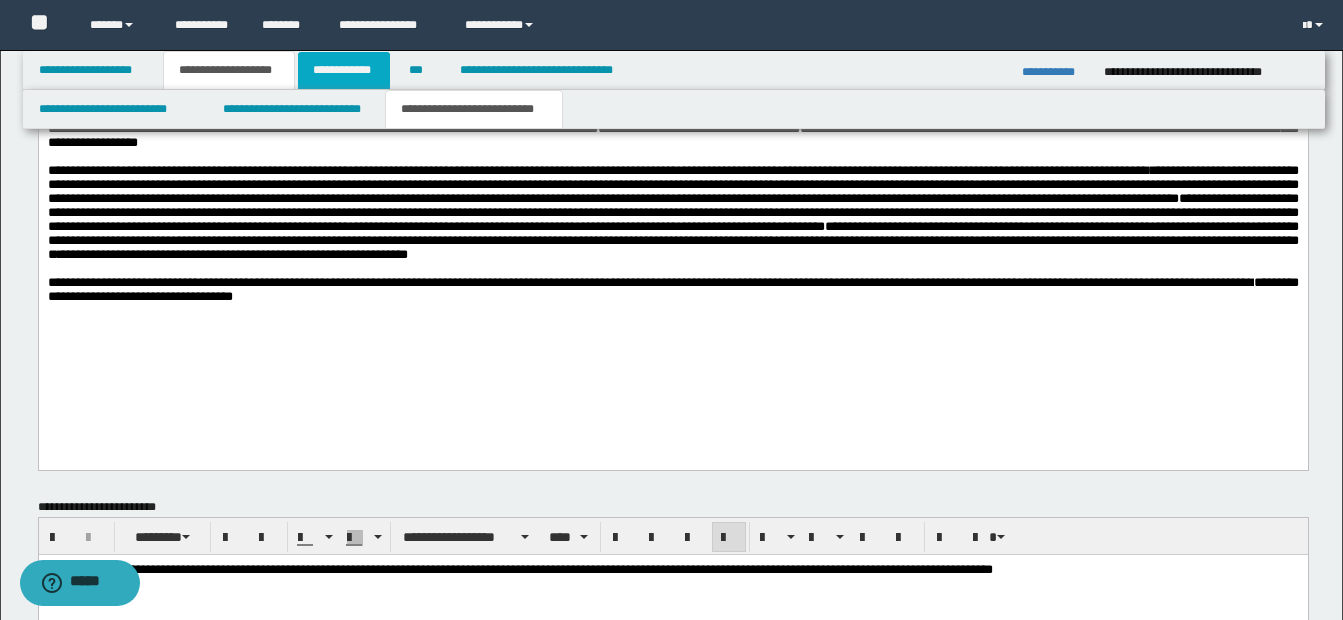 click on "**********" at bounding box center (344, 70) 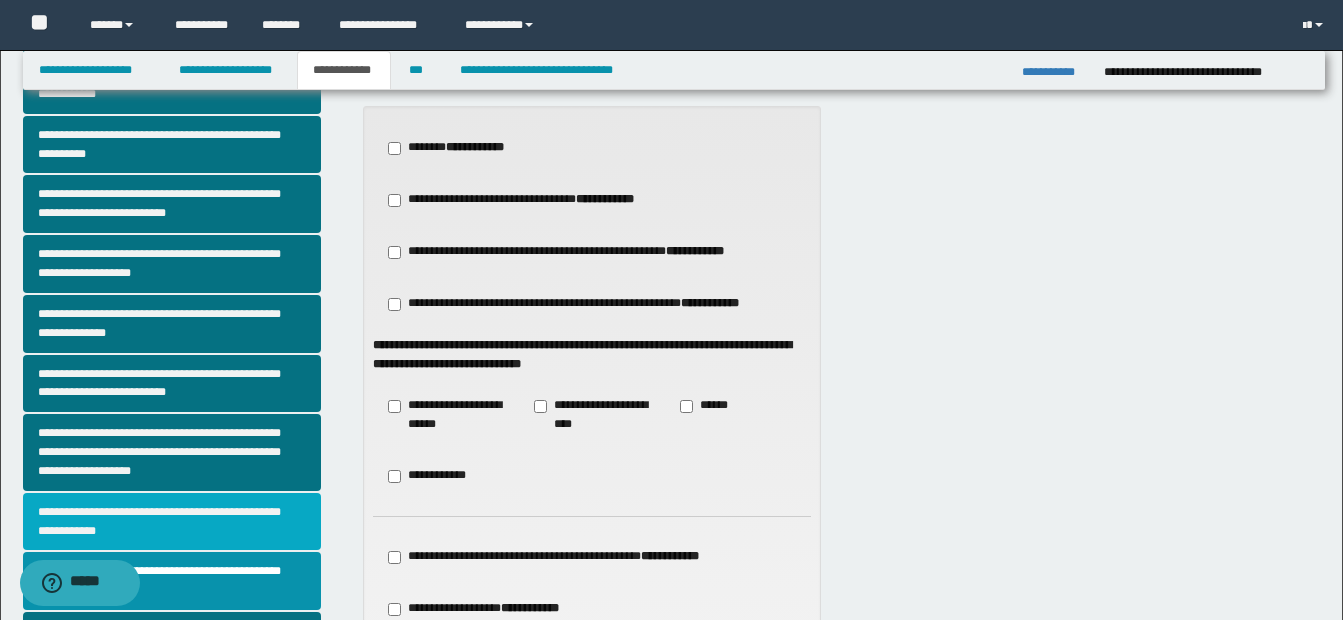 scroll, scrollTop: 300, scrollLeft: 0, axis: vertical 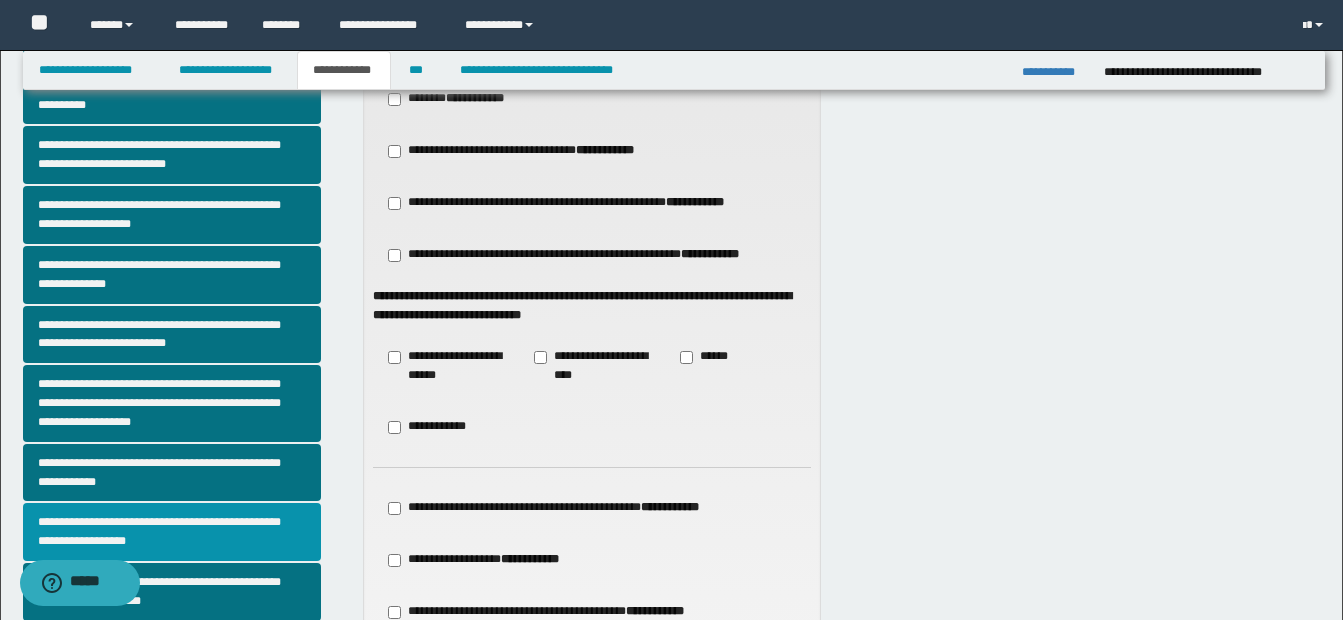 click on "**********" at bounding box center [172, 532] 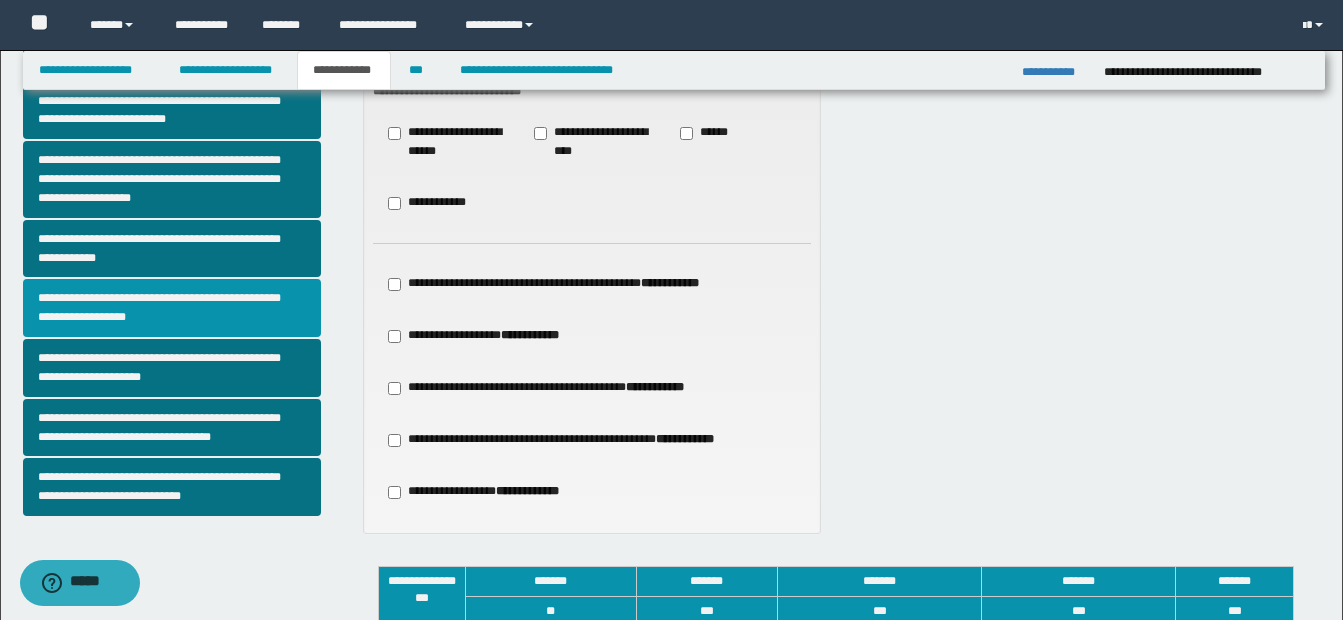 scroll, scrollTop: 900, scrollLeft: 0, axis: vertical 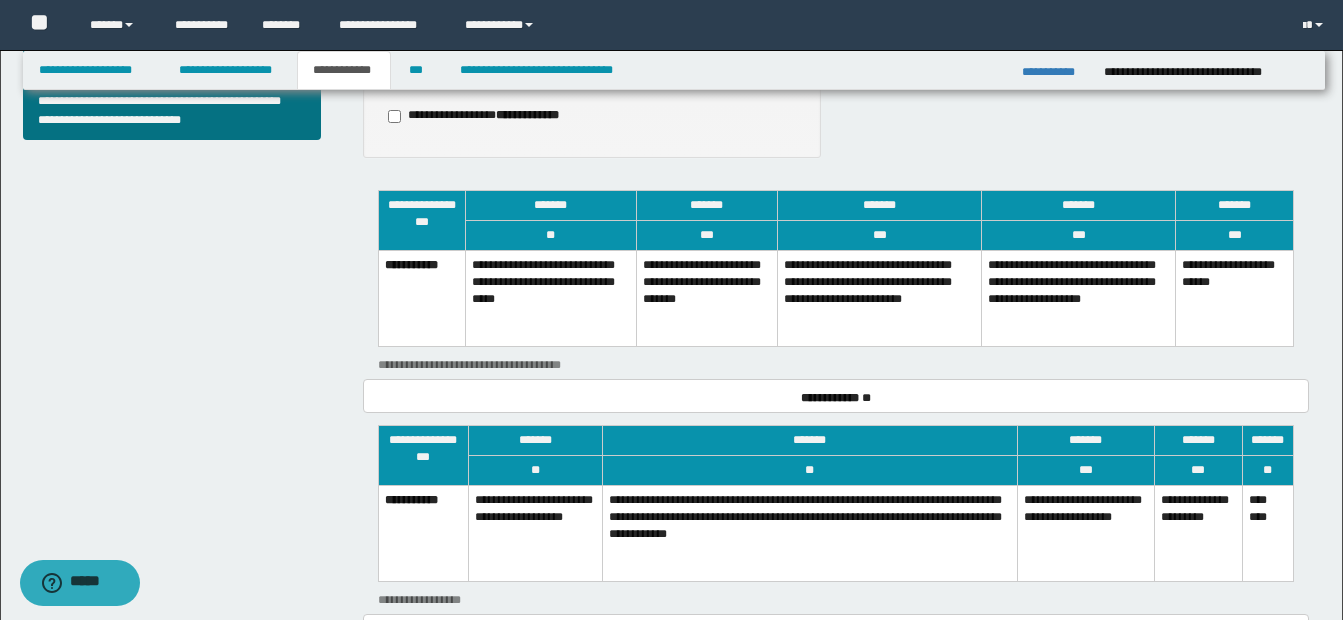 click on "**********" at bounding box center [706, 298] 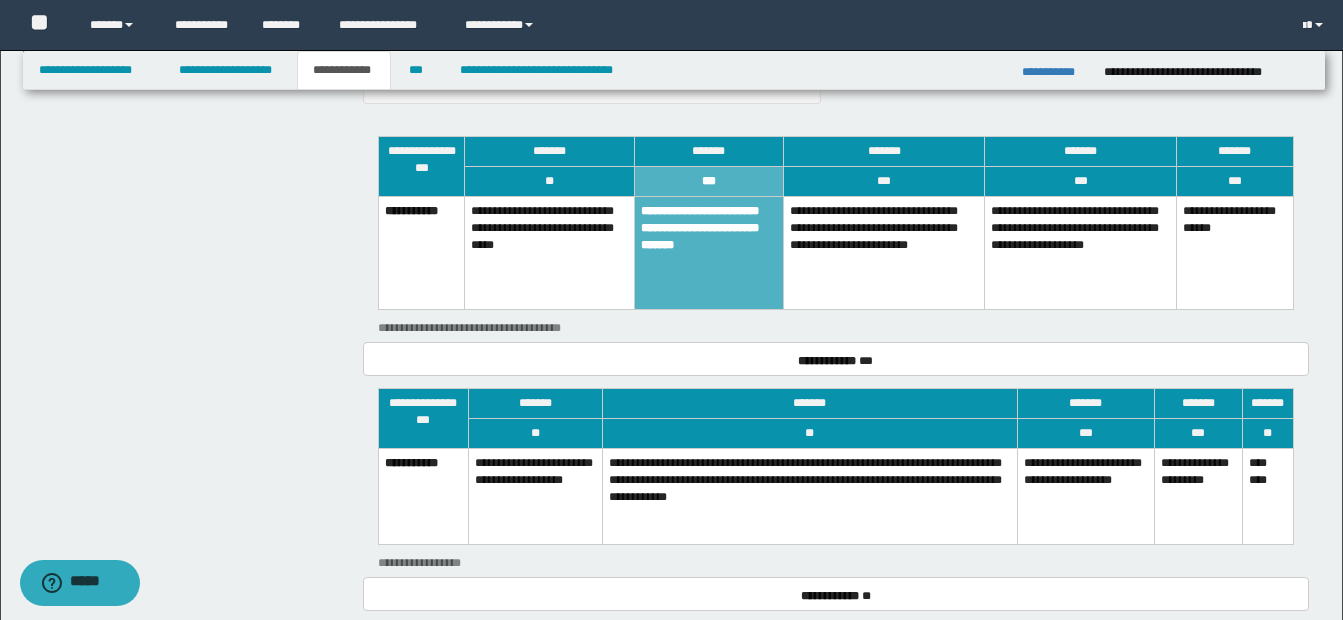 scroll, scrollTop: 1000, scrollLeft: 0, axis: vertical 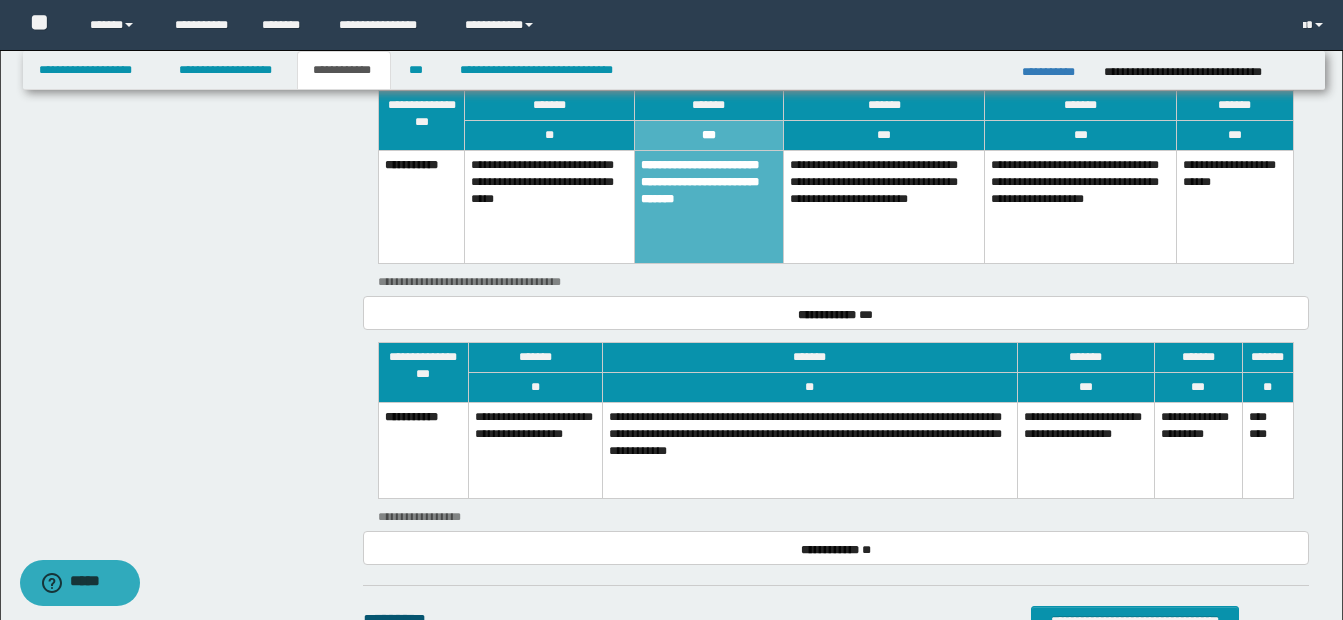 click on "**********" at bounding box center (1085, 451) 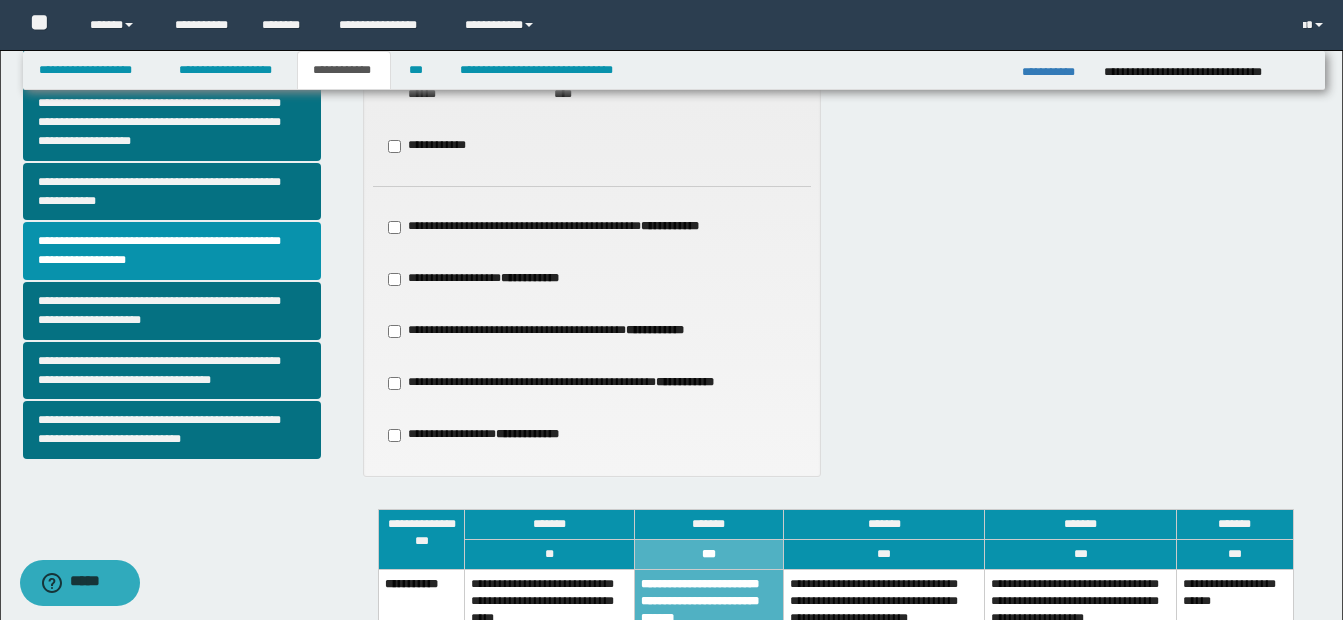 scroll, scrollTop: 500, scrollLeft: 0, axis: vertical 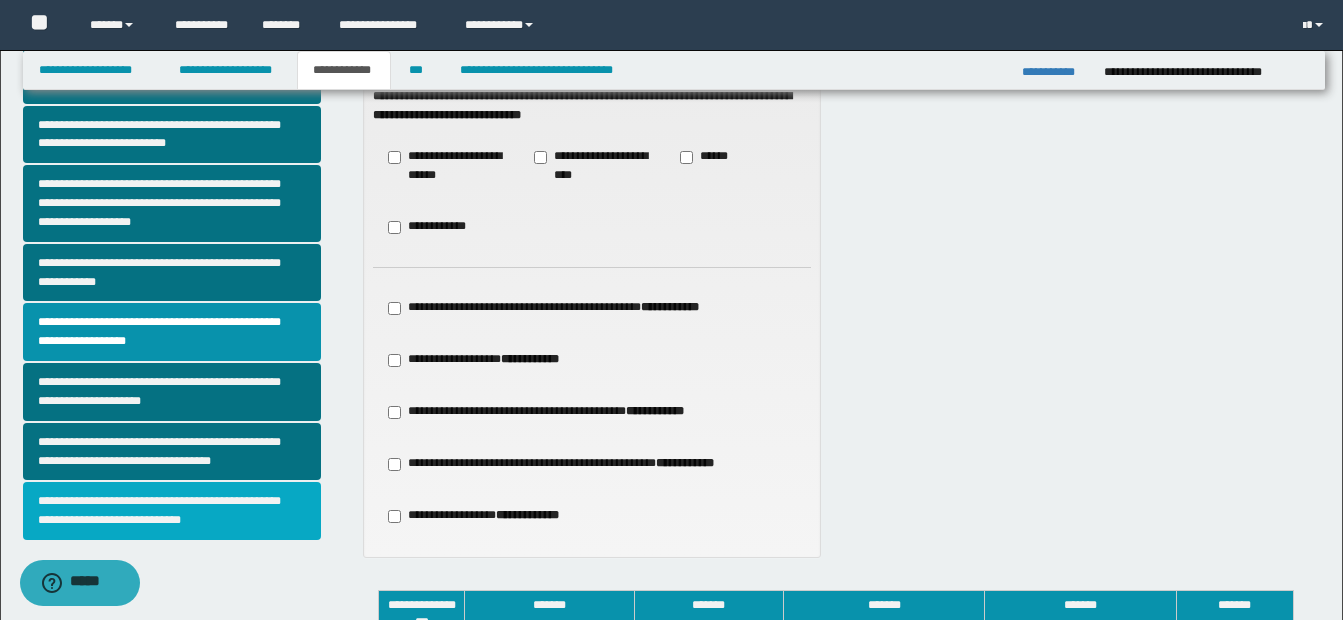 click on "**********" at bounding box center [172, 511] 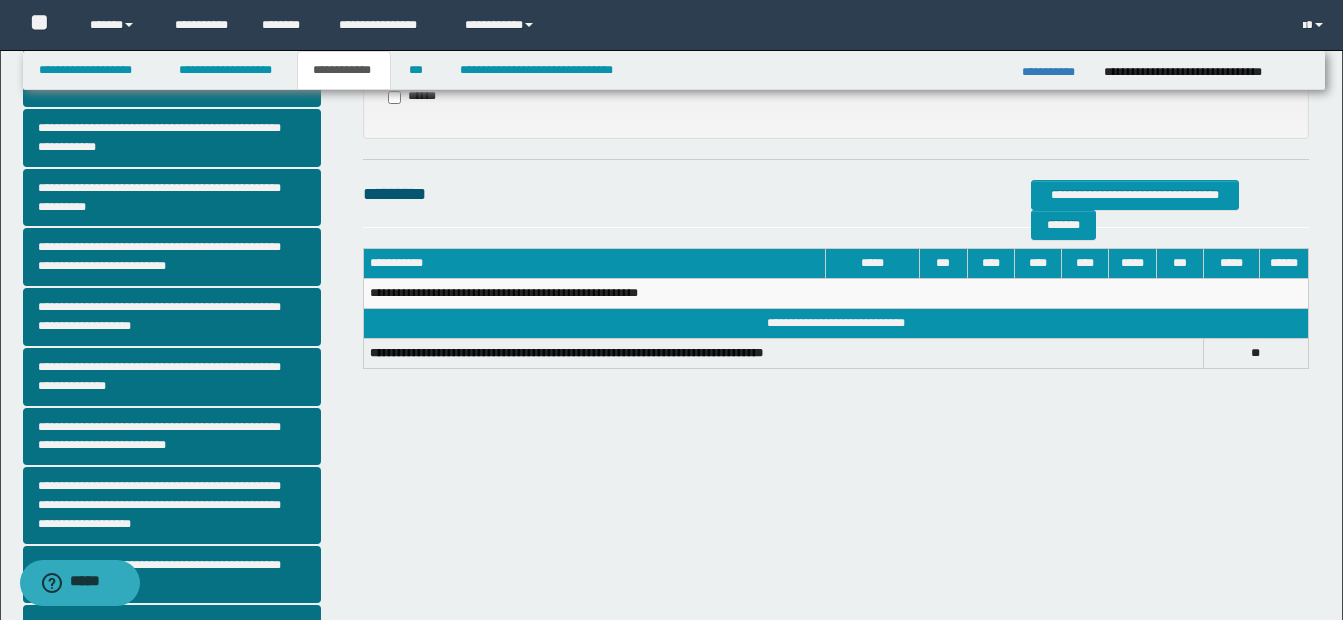 scroll, scrollTop: 200, scrollLeft: 0, axis: vertical 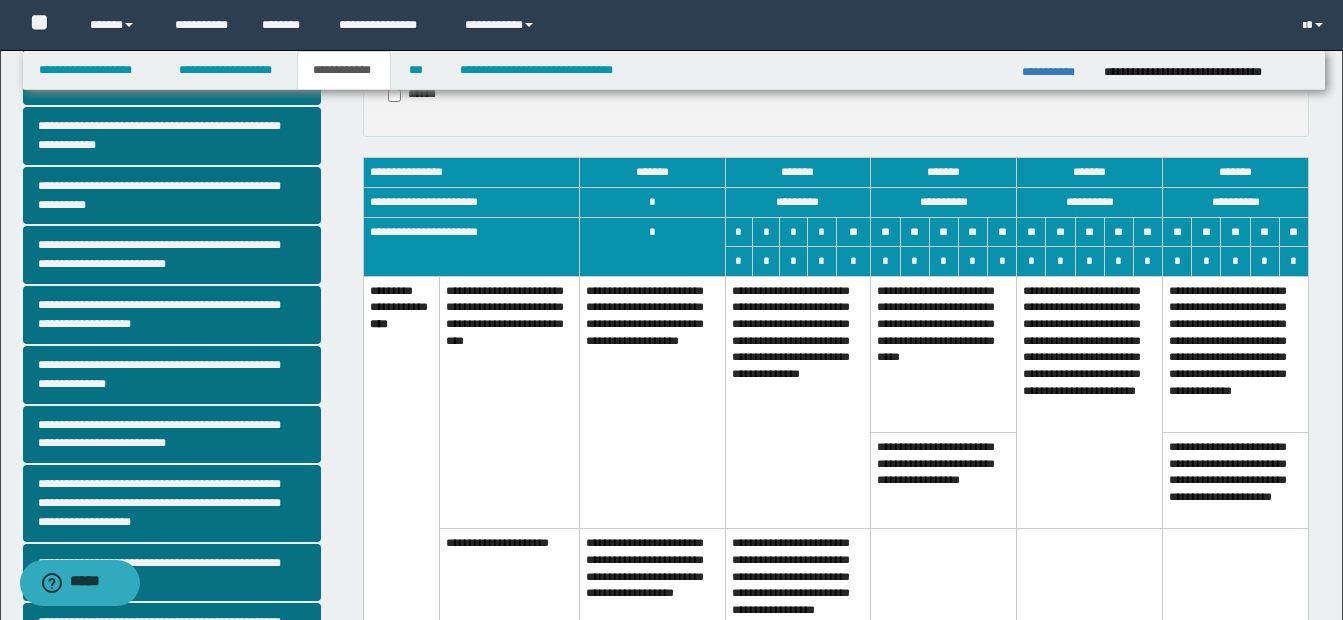 click on "**********" at bounding box center [944, 354] 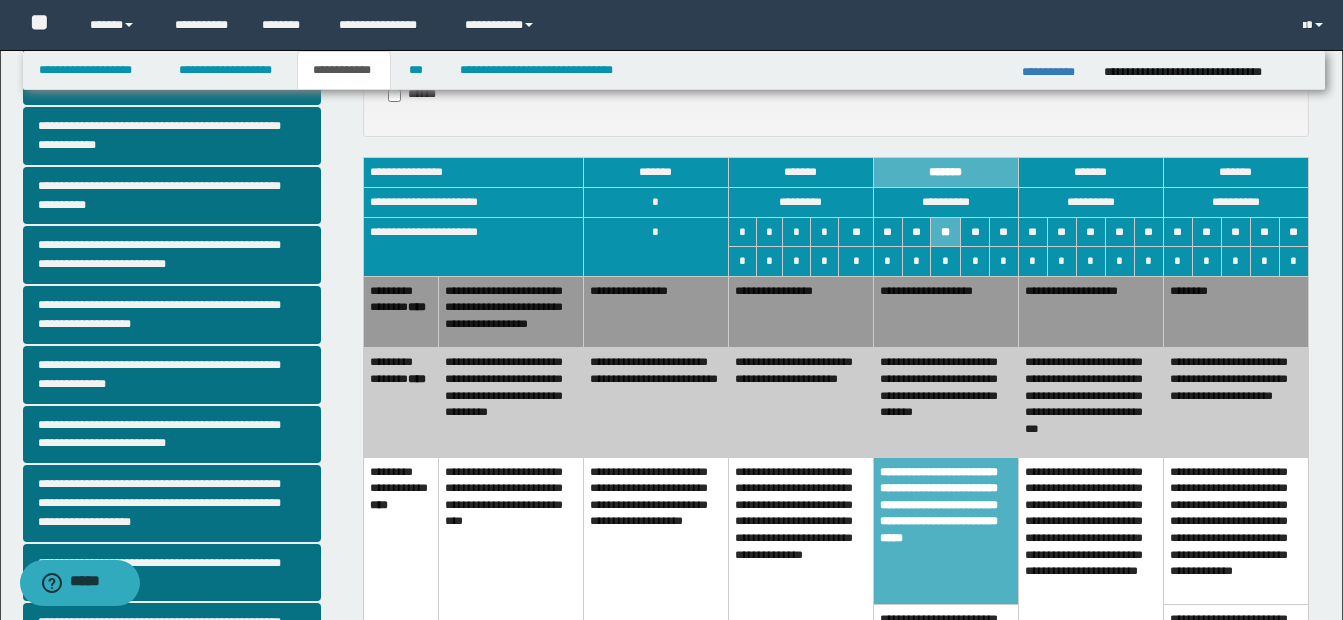 click on "**********" at bounding box center [945, 402] 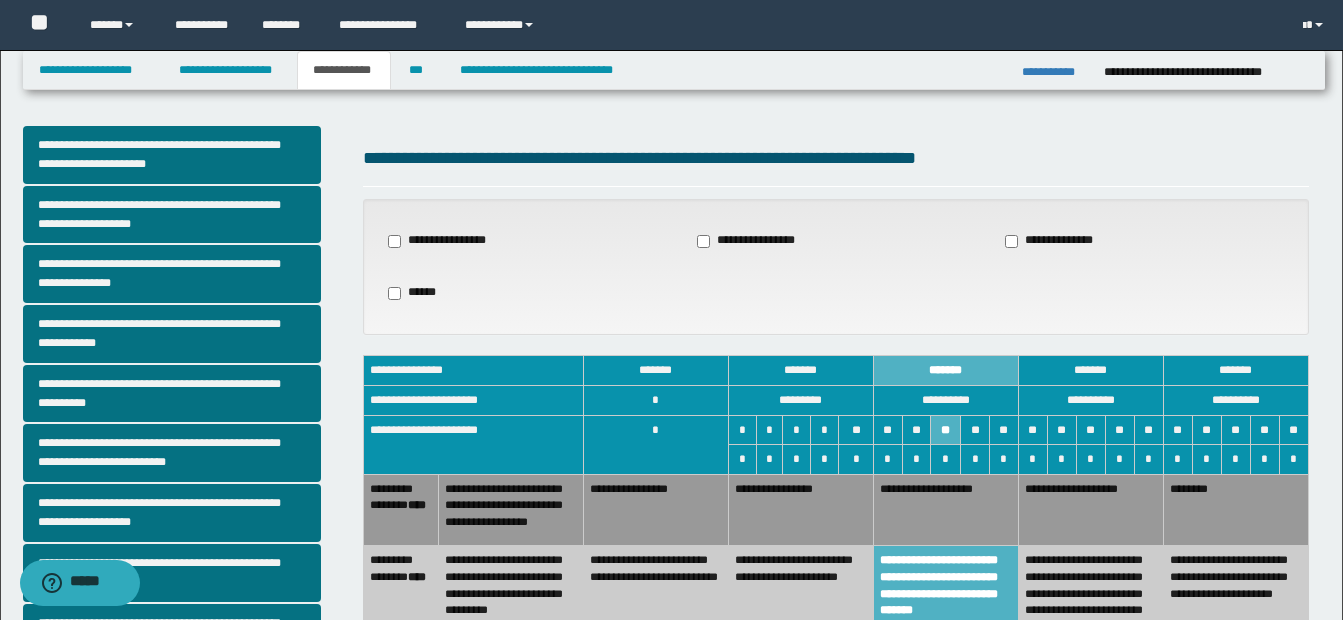 scroll, scrollTop: 0, scrollLeft: 0, axis: both 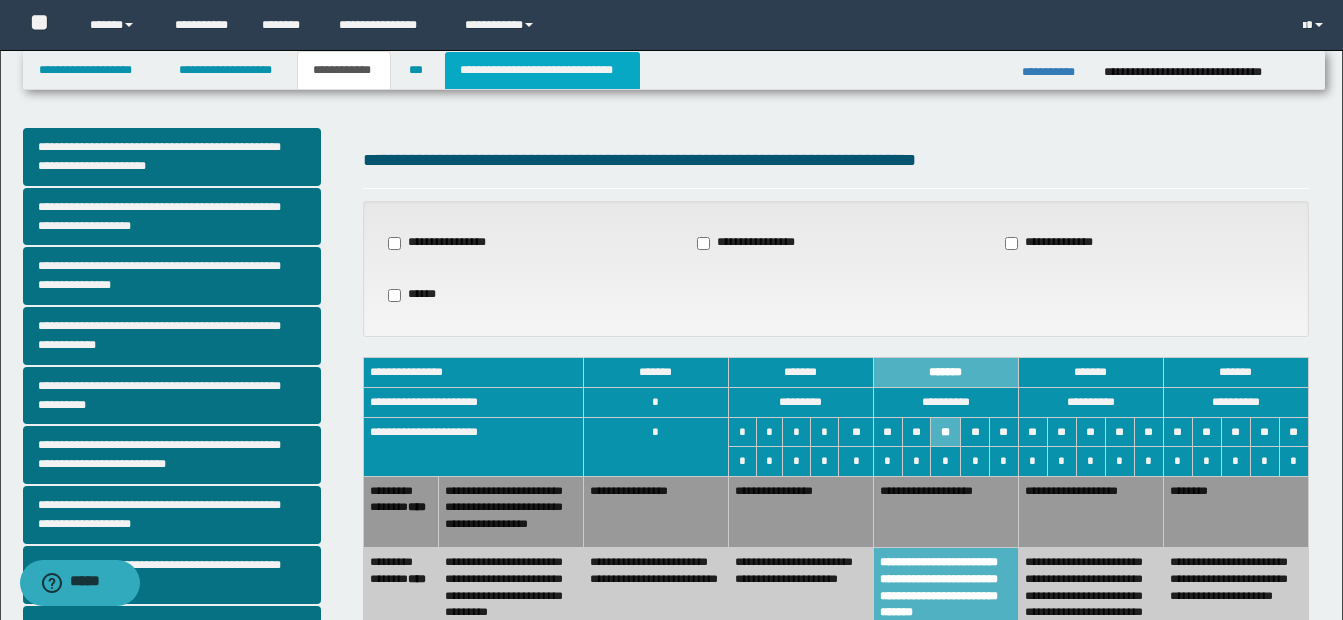 click on "**********" at bounding box center (542, 70) 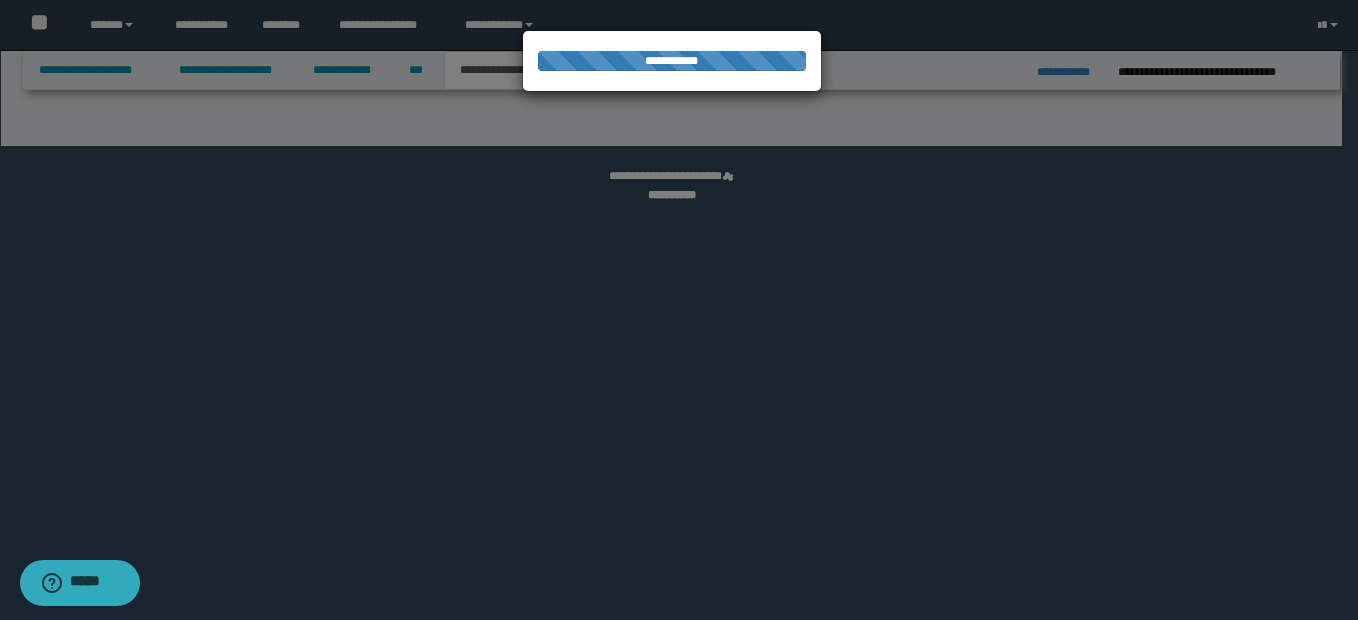 select on "*" 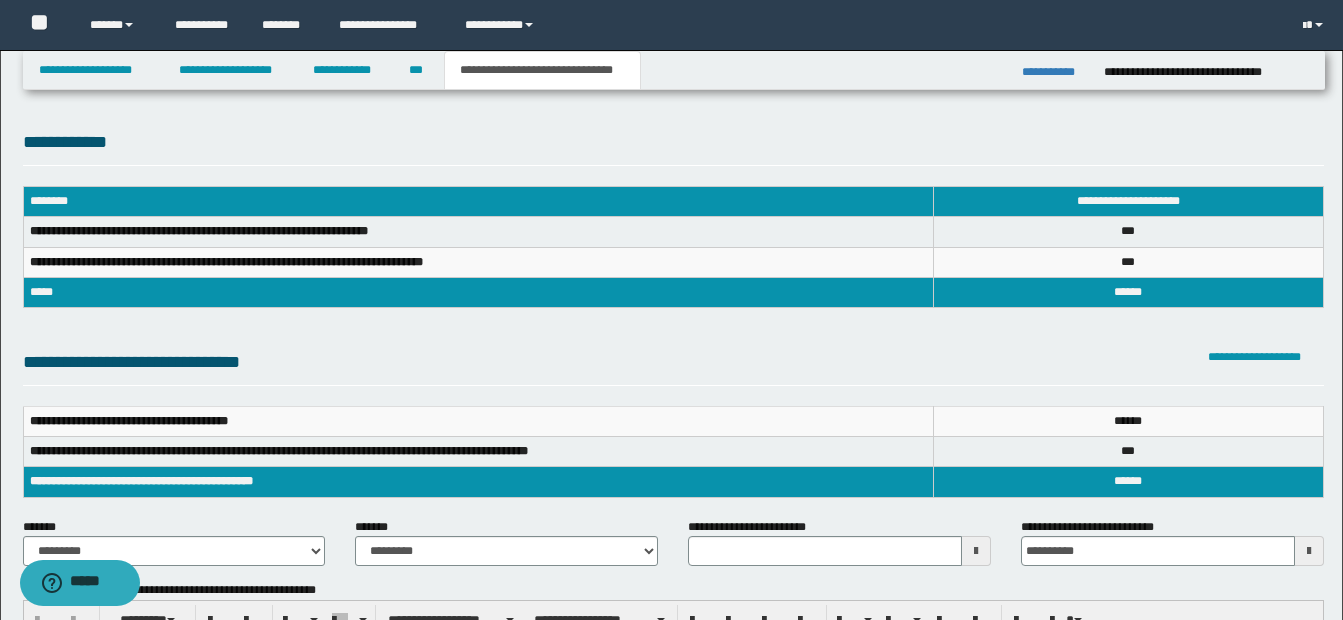 scroll, scrollTop: 100, scrollLeft: 0, axis: vertical 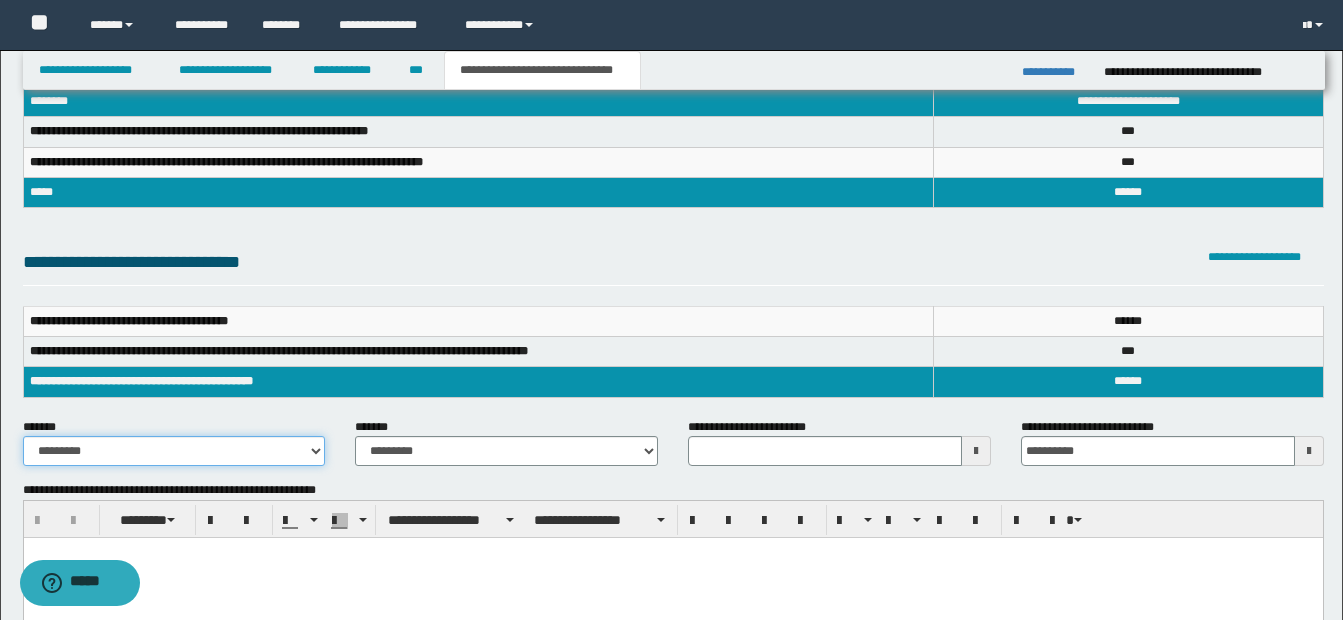 click on "**********" at bounding box center (174, 451) 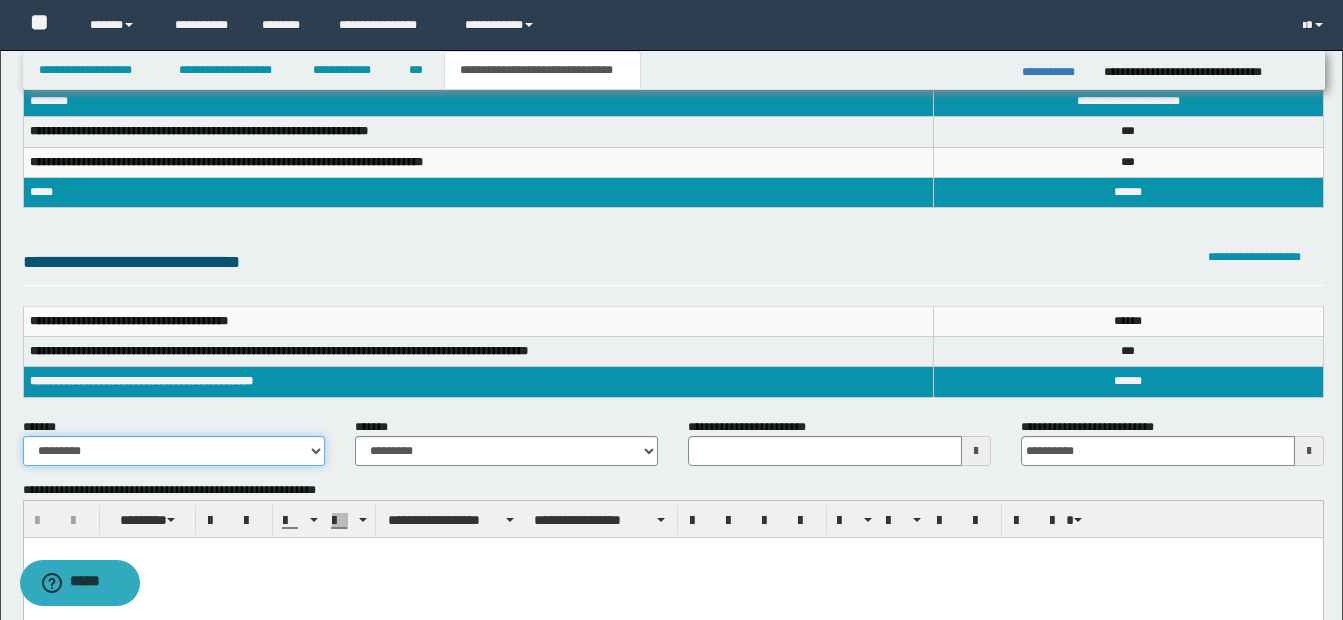click on "**********" at bounding box center [174, 451] 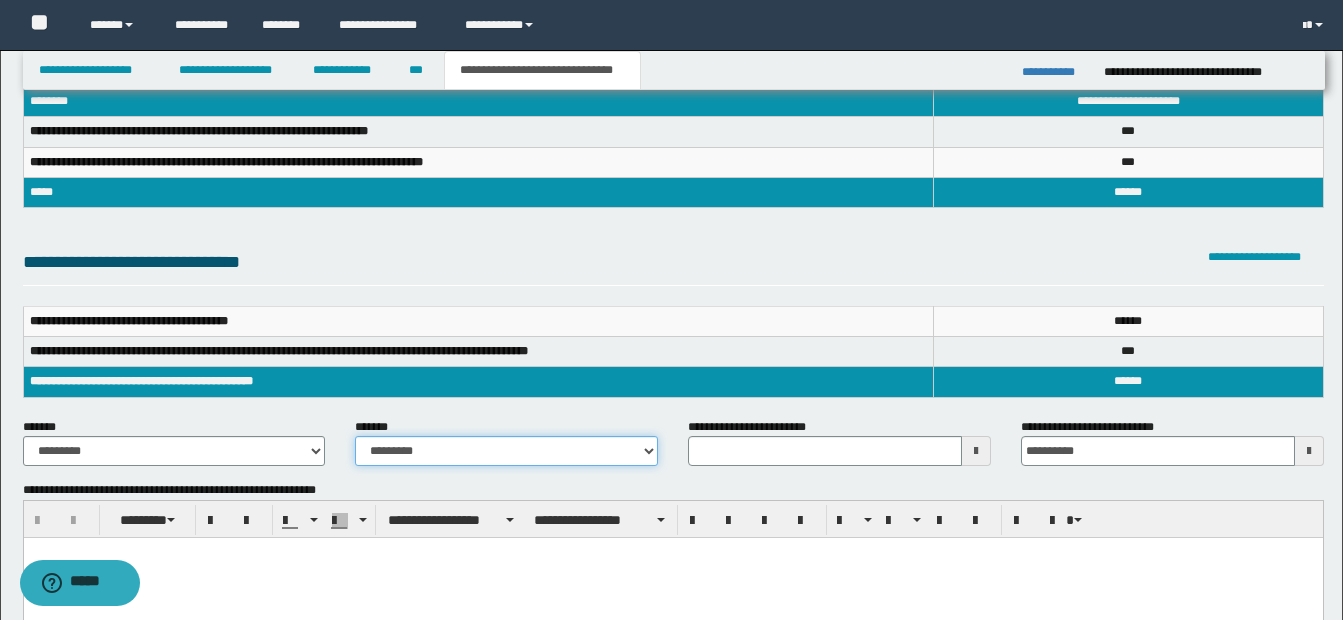 click on "**********" at bounding box center (506, 451) 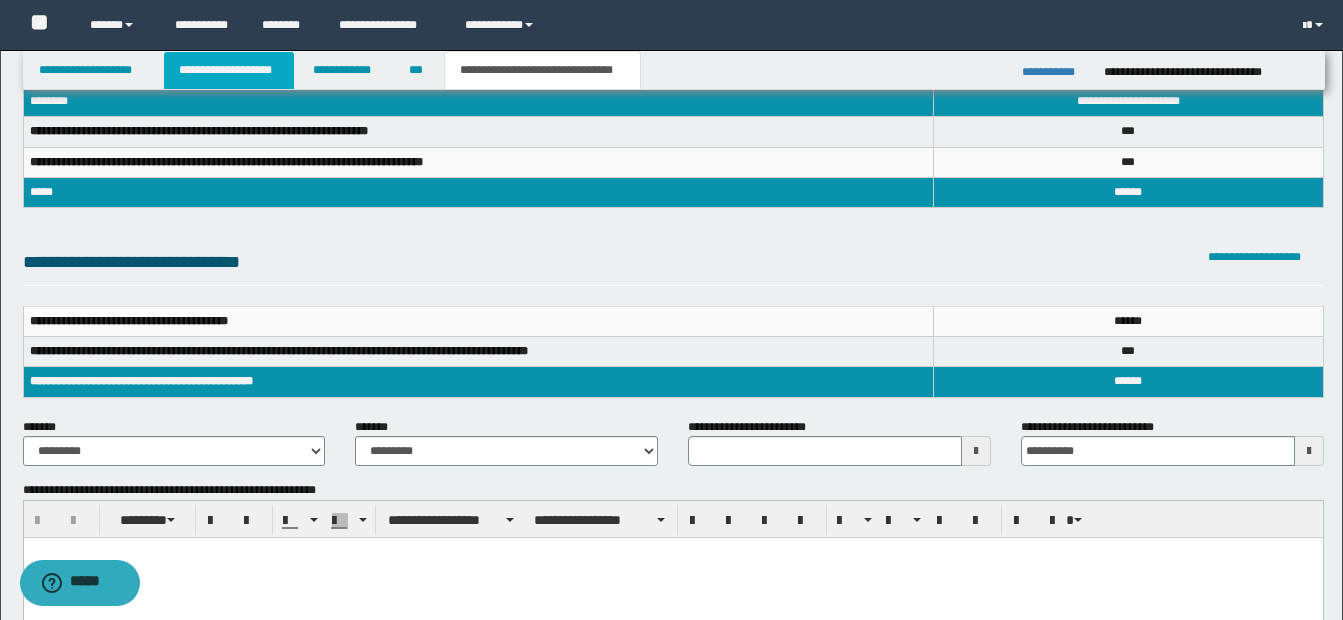 click on "**********" at bounding box center [229, 70] 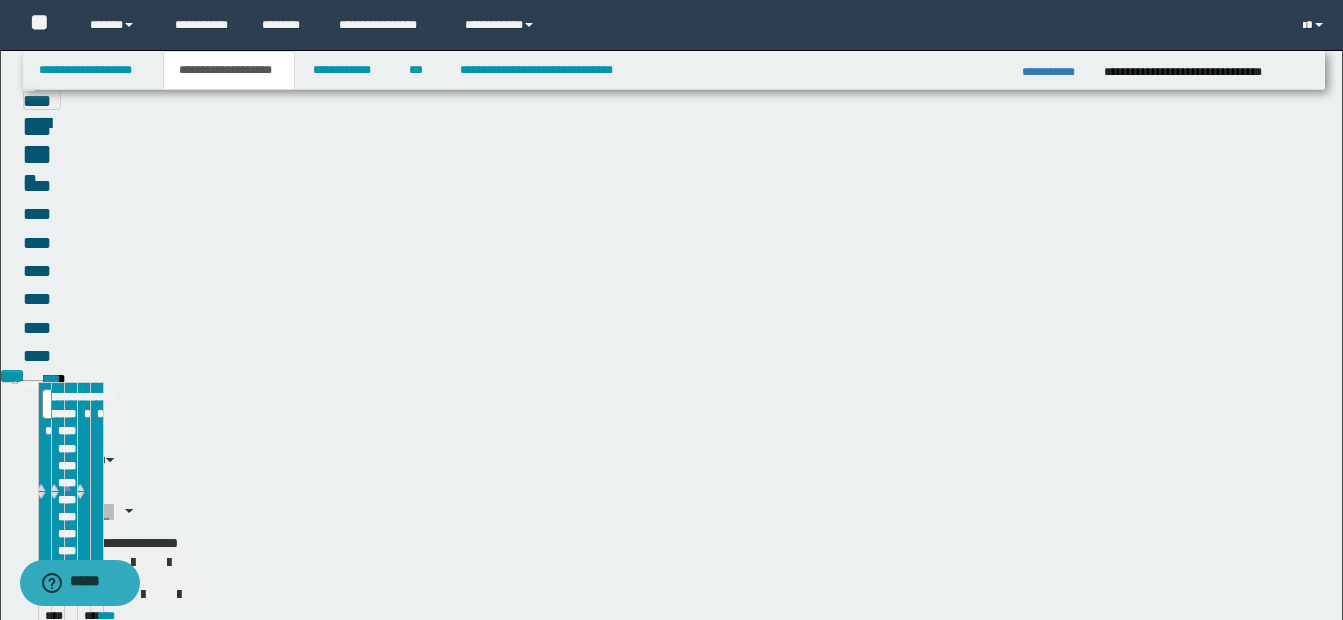 scroll, scrollTop: 131, scrollLeft: 0, axis: vertical 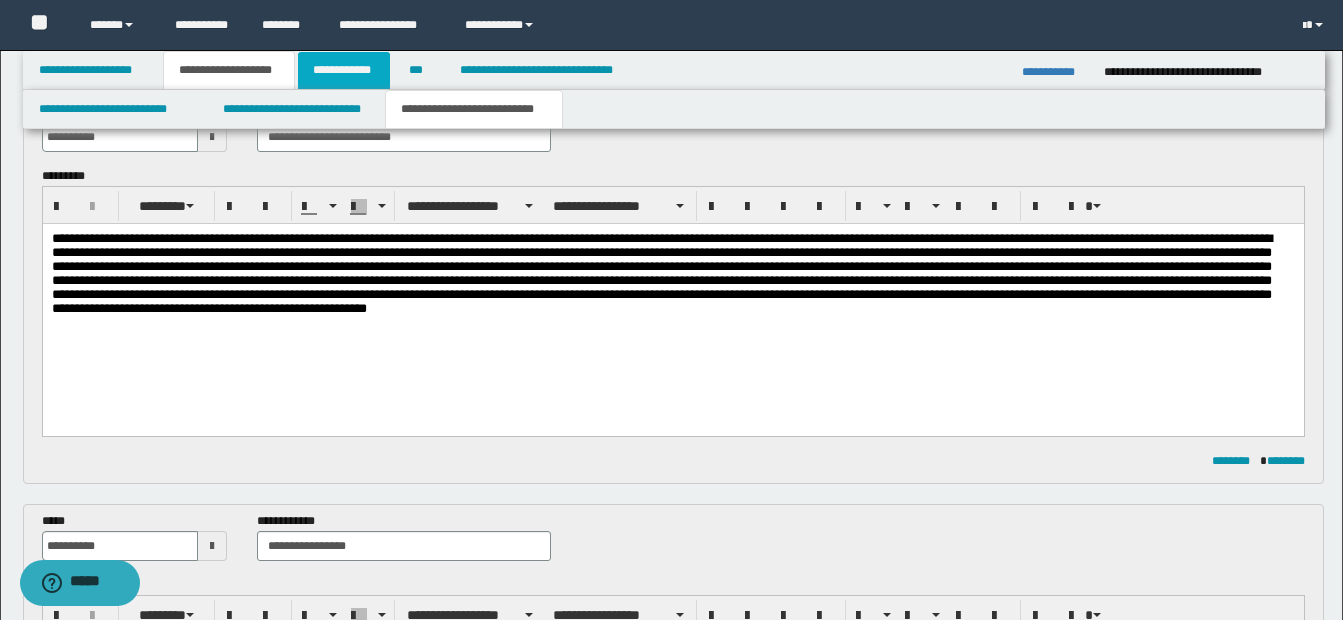 click on "**********" at bounding box center (344, 70) 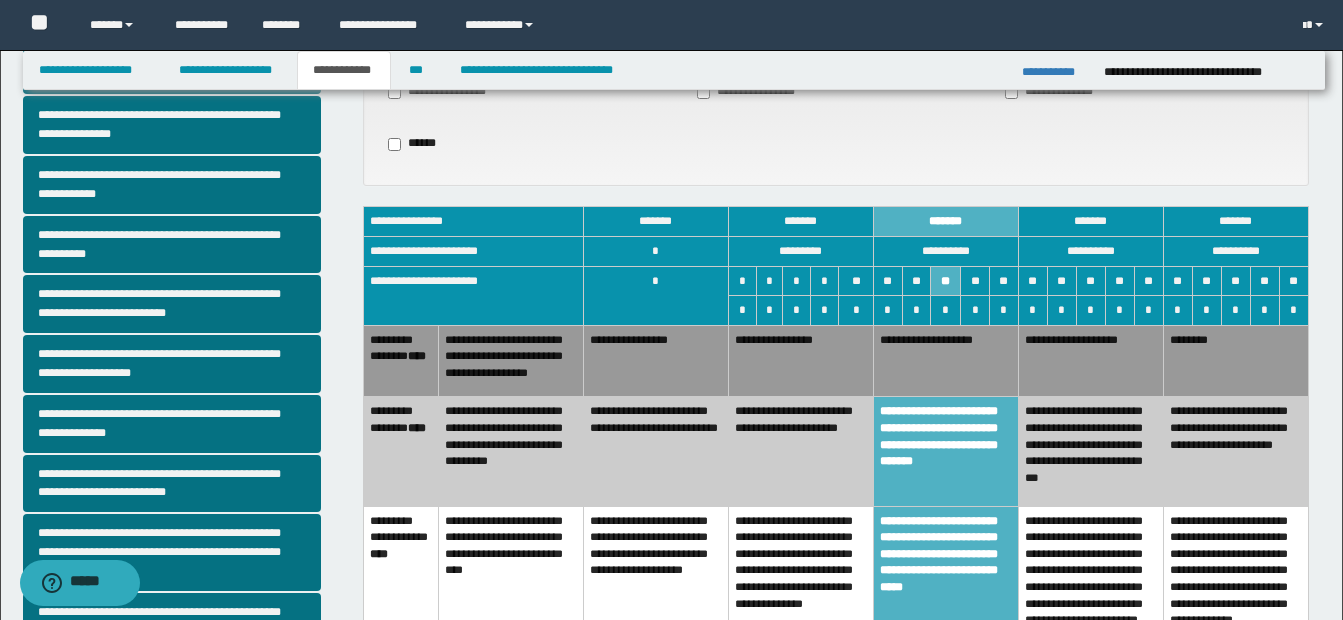 scroll, scrollTop: 200, scrollLeft: 0, axis: vertical 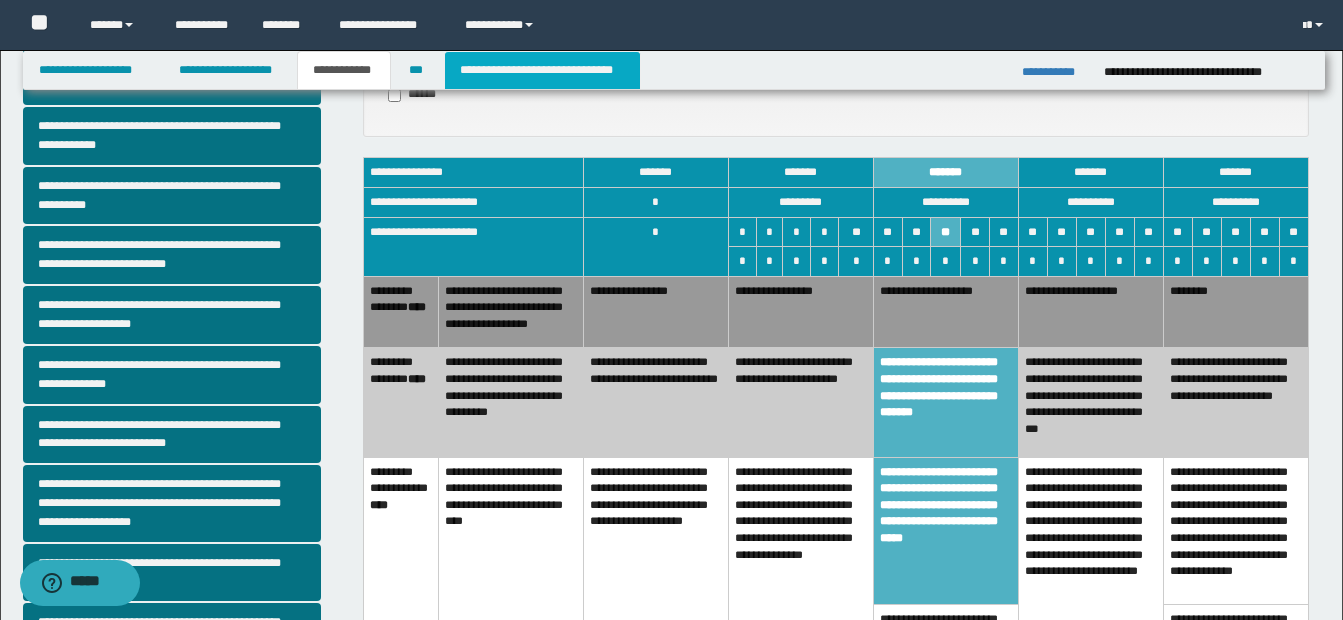 click on "**********" at bounding box center [542, 70] 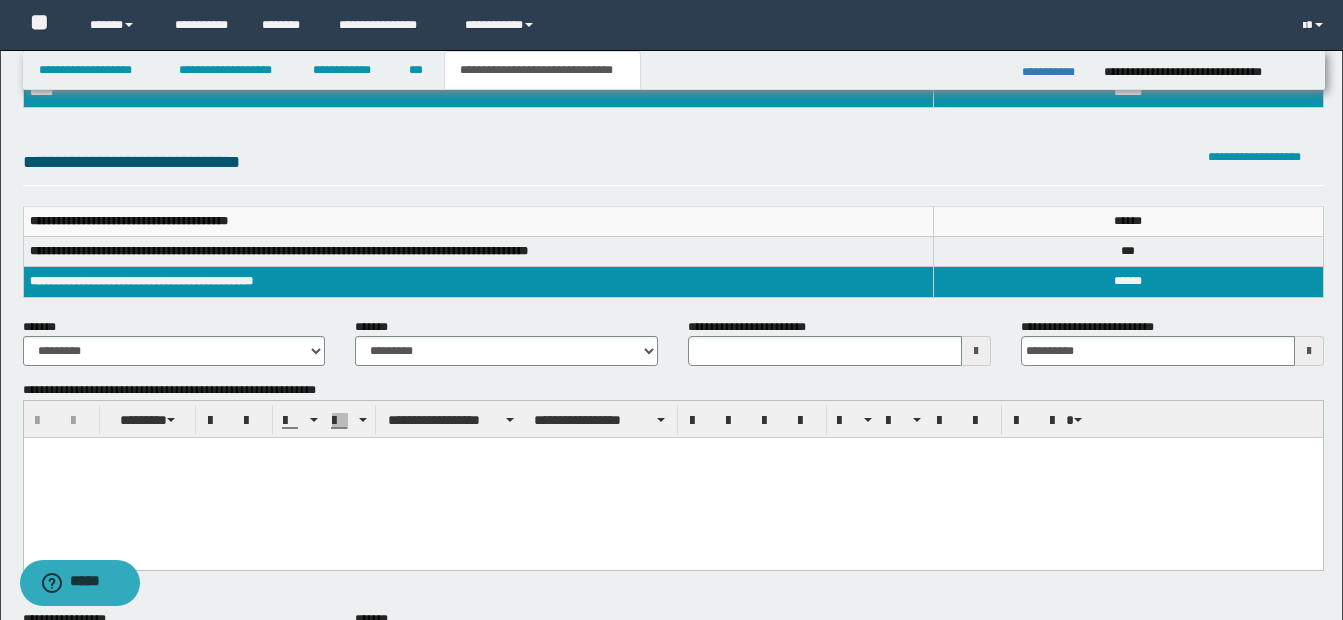 click at bounding box center (976, 351) 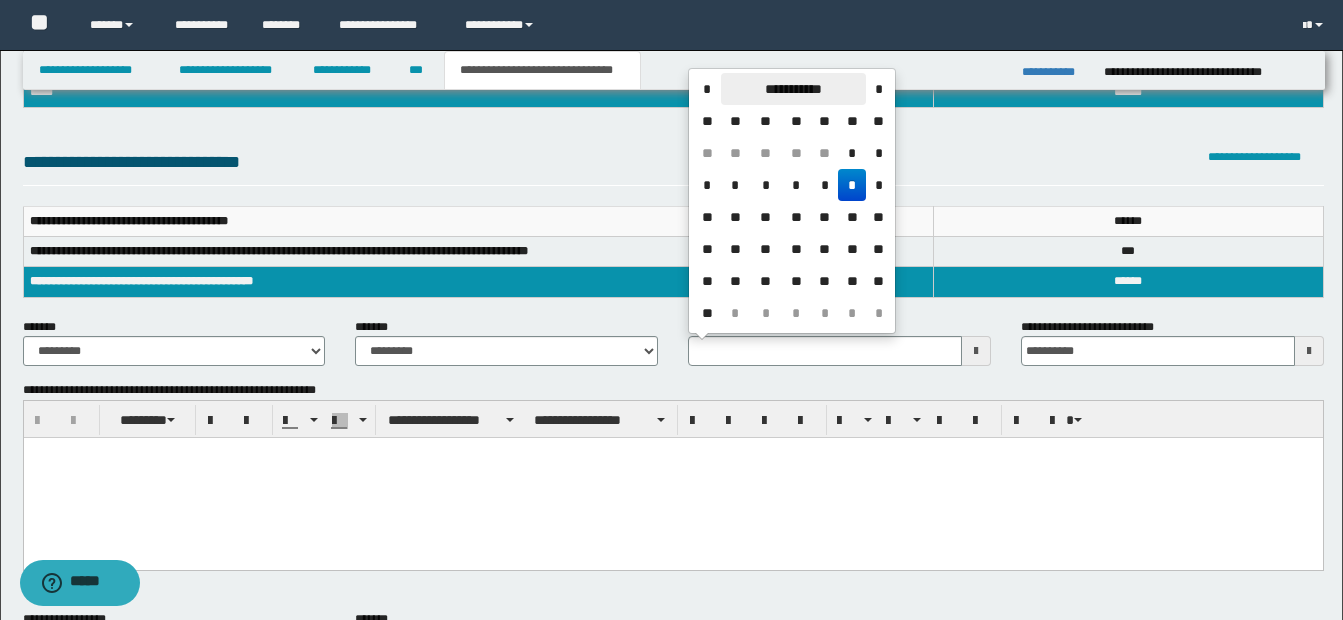 click on "**********" at bounding box center [793, 89] 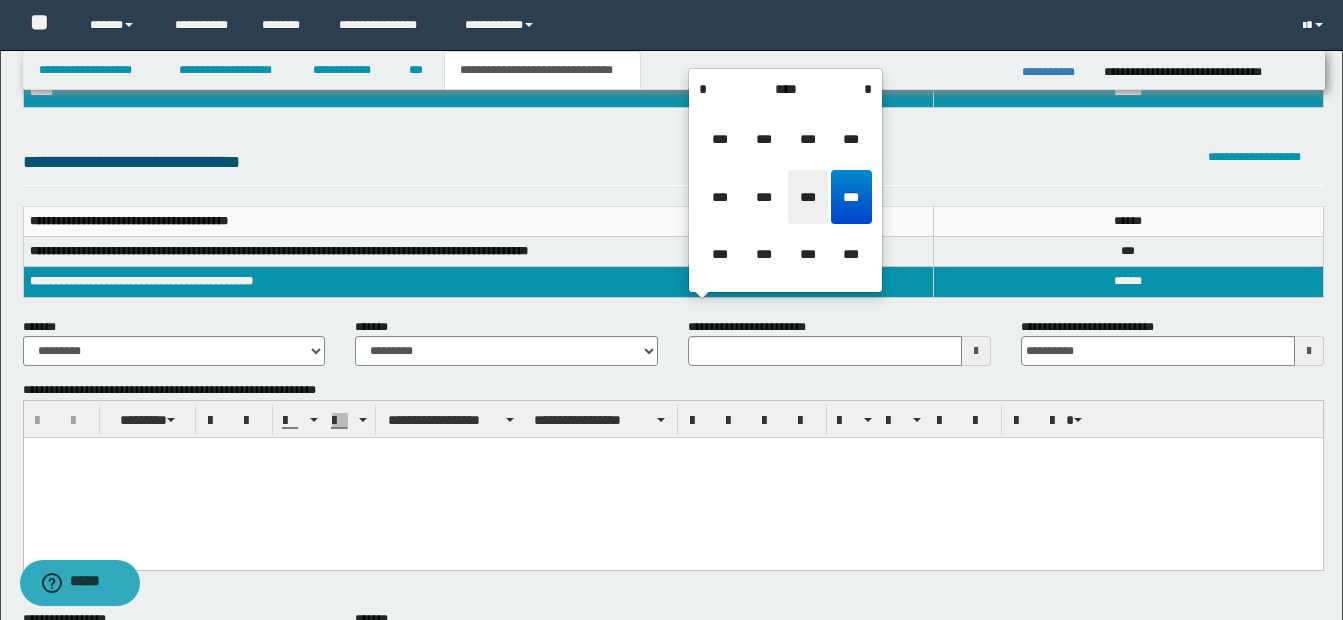 click on "***" at bounding box center [808, 197] 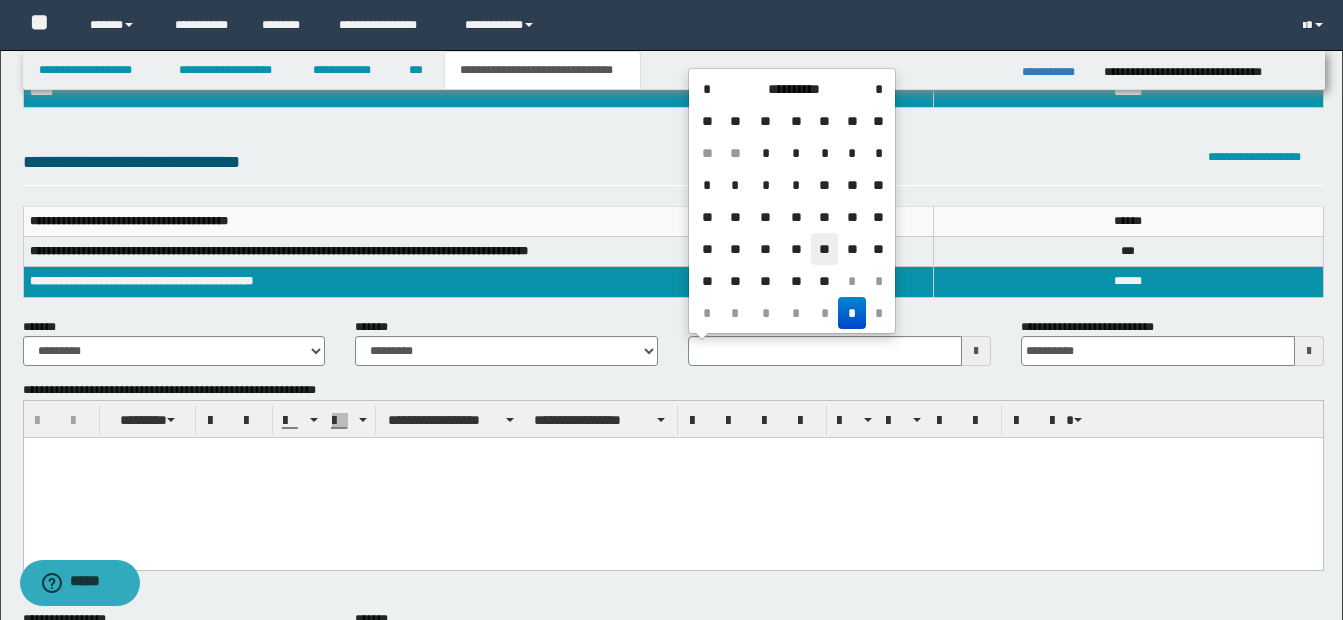 click on "**" at bounding box center (825, 249) 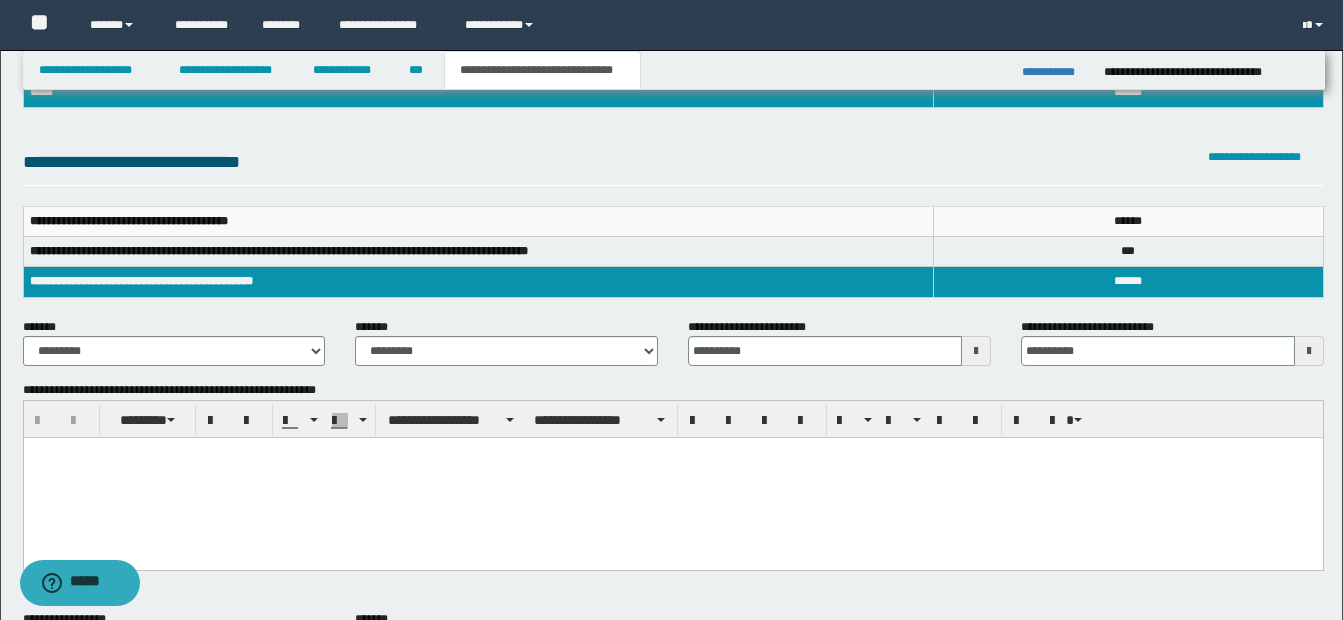 click at bounding box center [672, 478] 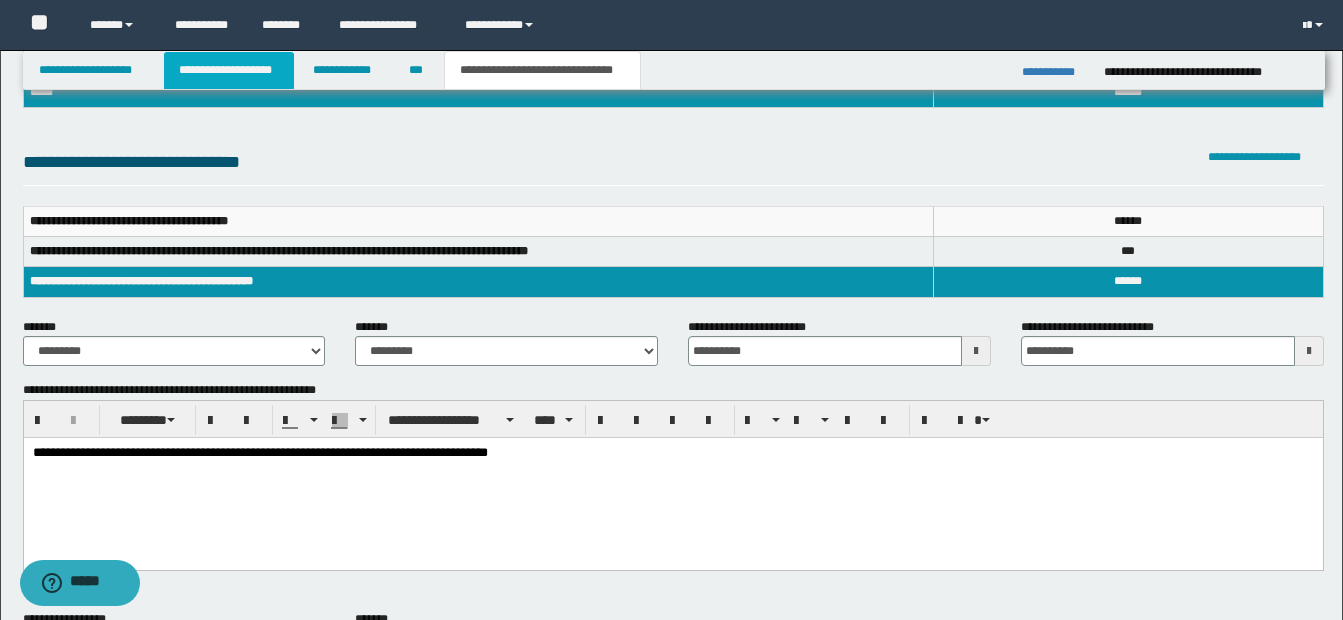 click on "**********" at bounding box center [229, 70] 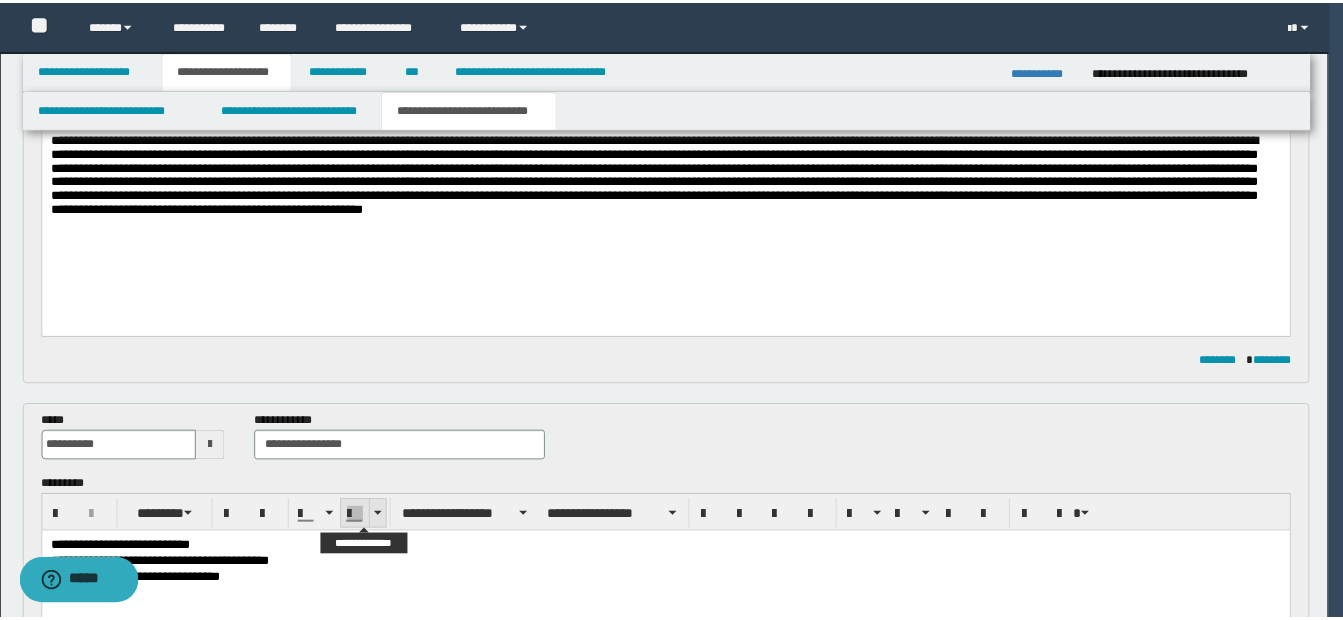 scroll, scrollTop: 0, scrollLeft: 0, axis: both 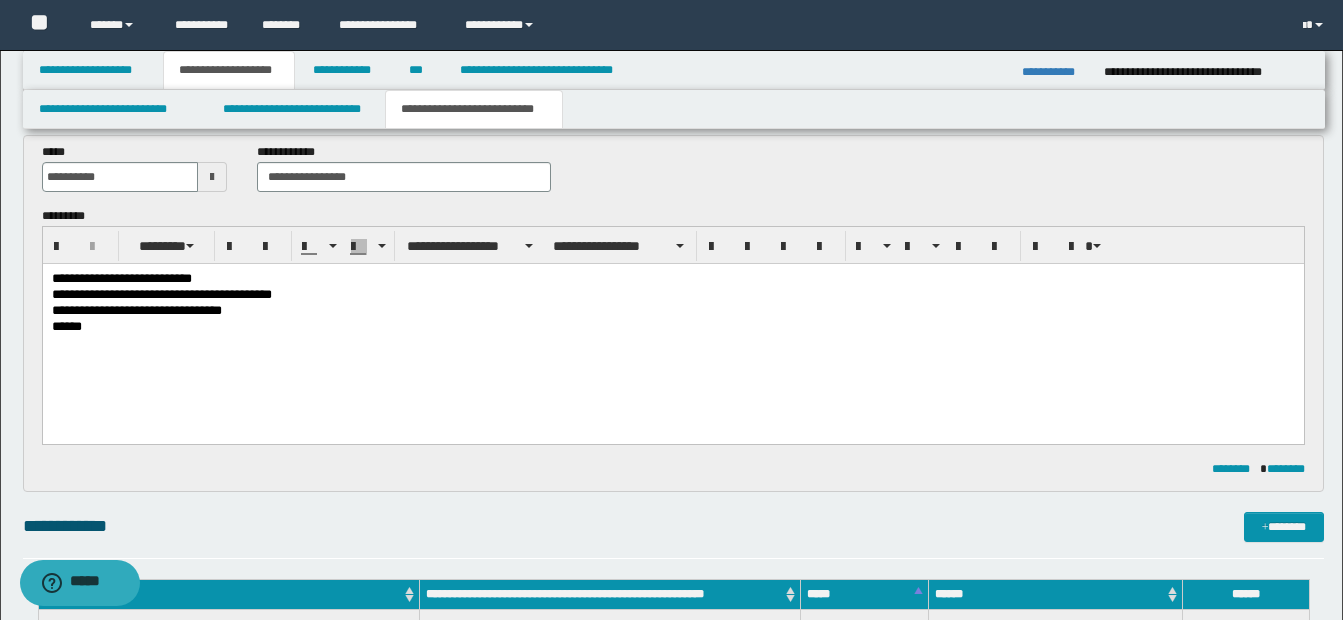 drag, startPoint x: 175, startPoint y: 292, endPoint x: 187, endPoint y: 307, distance: 19.209373 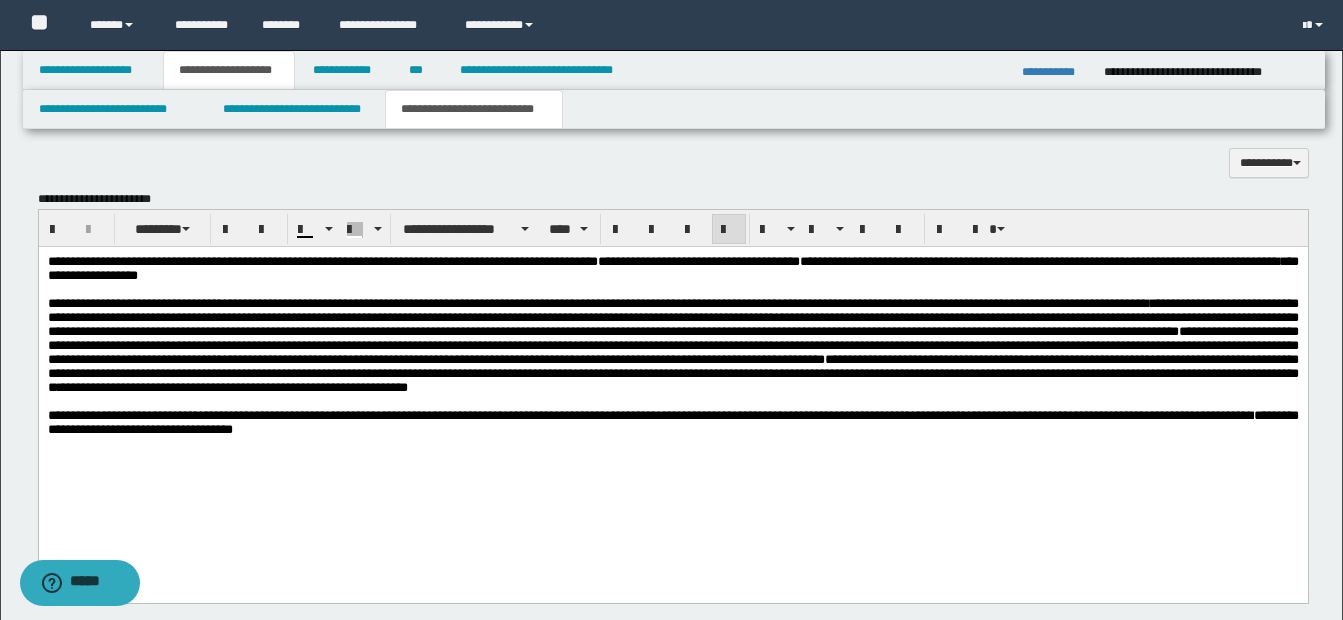 scroll, scrollTop: 1100, scrollLeft: 0, axis: vertical 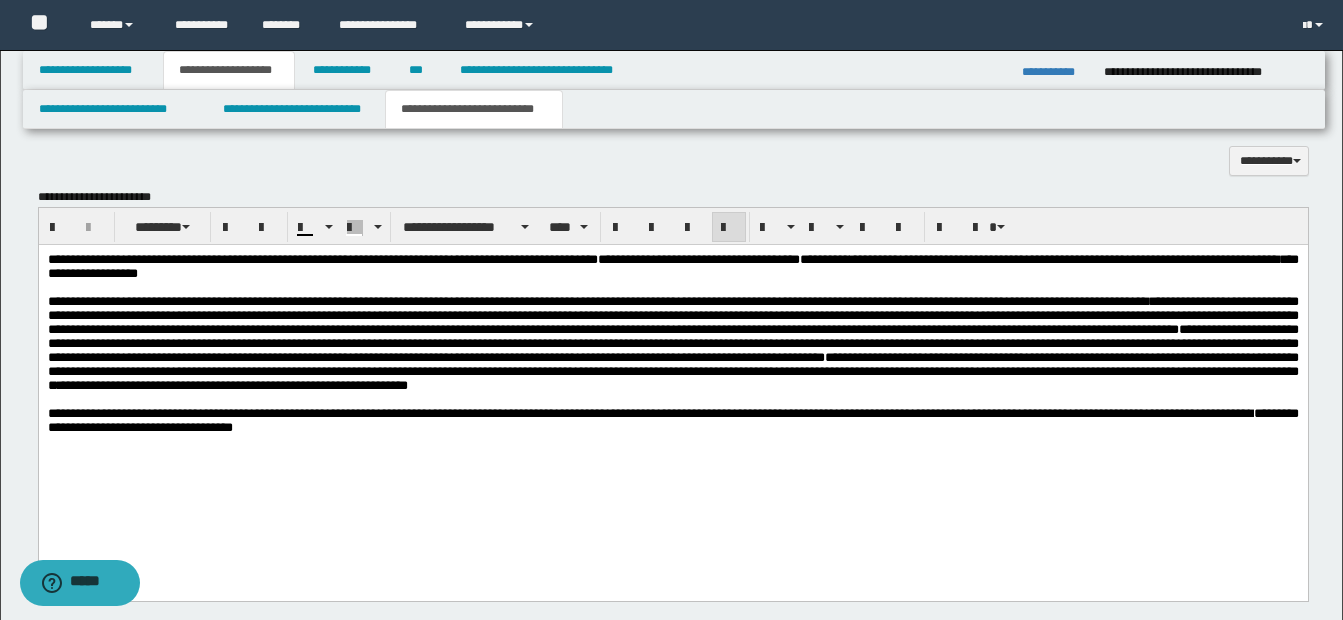 click at bounding box center (672, 442) 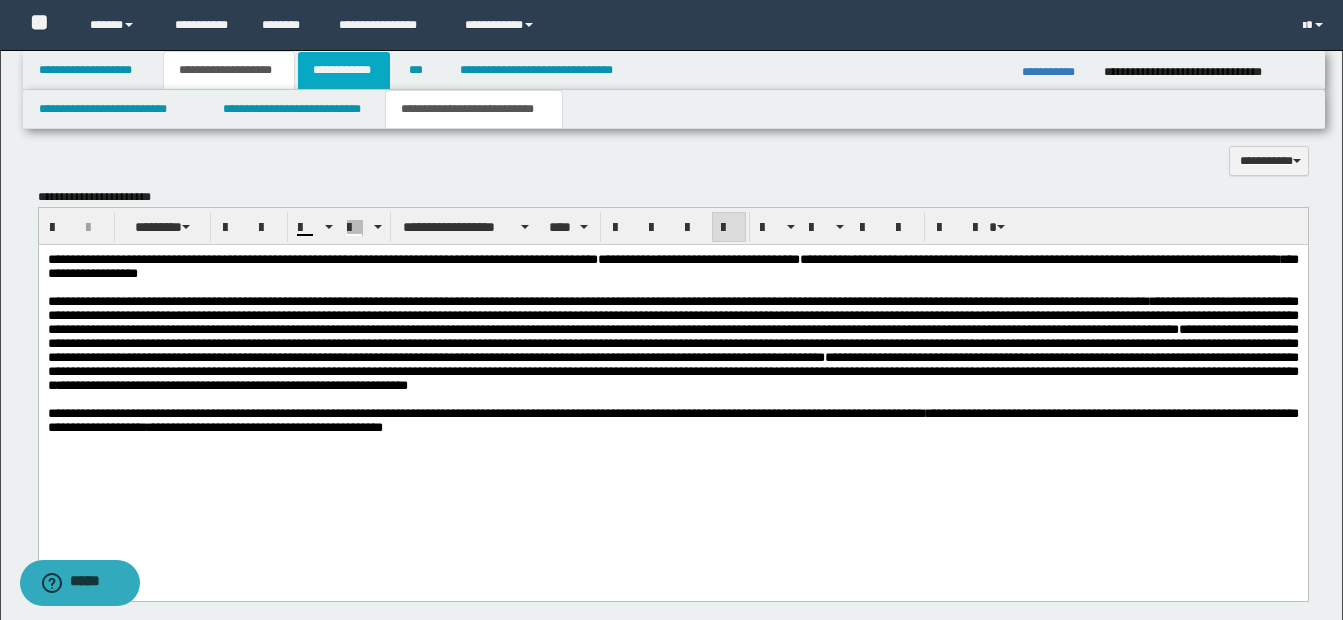 click on "**********" at bounding box center [344, 70] 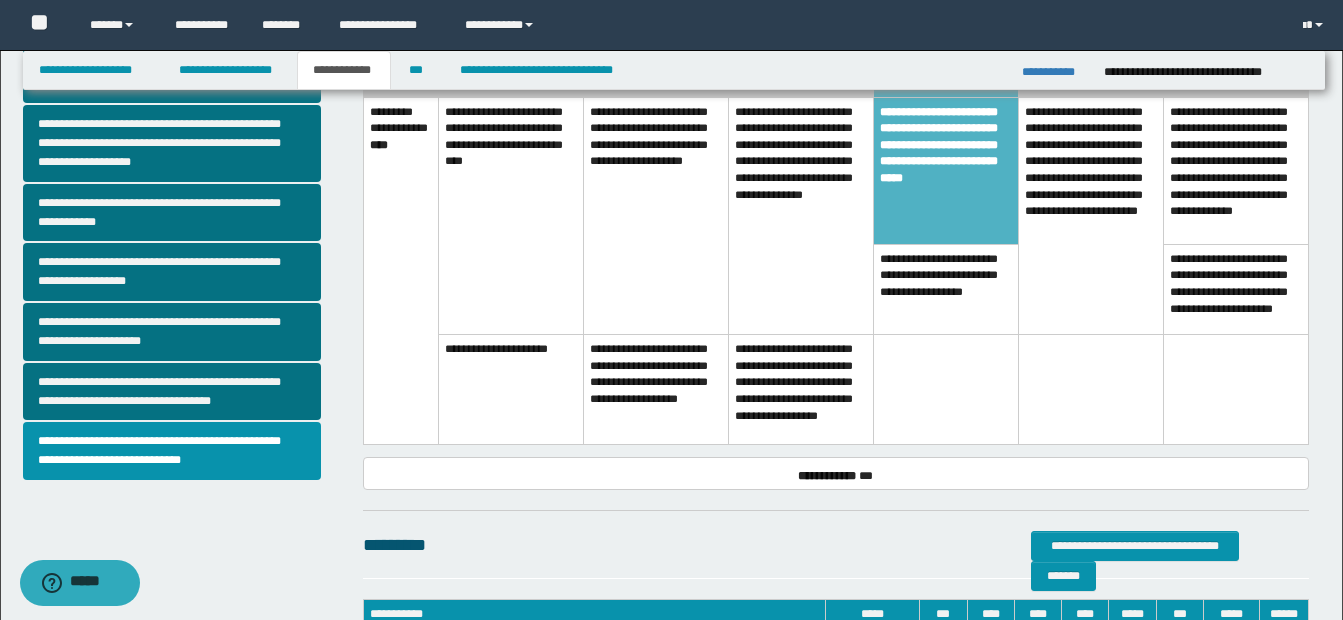scroll, scrollTop: 502, scrollLeft: 0, axis: vertical 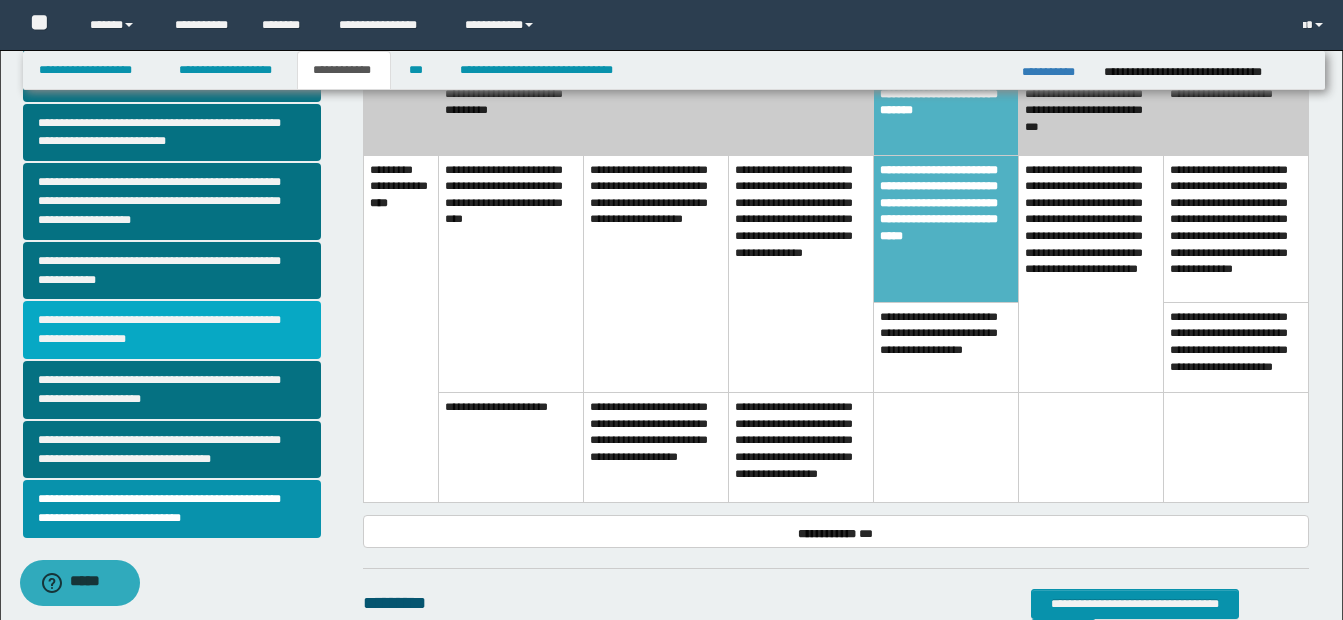 click on "**********" at bounding box center (172, 330) 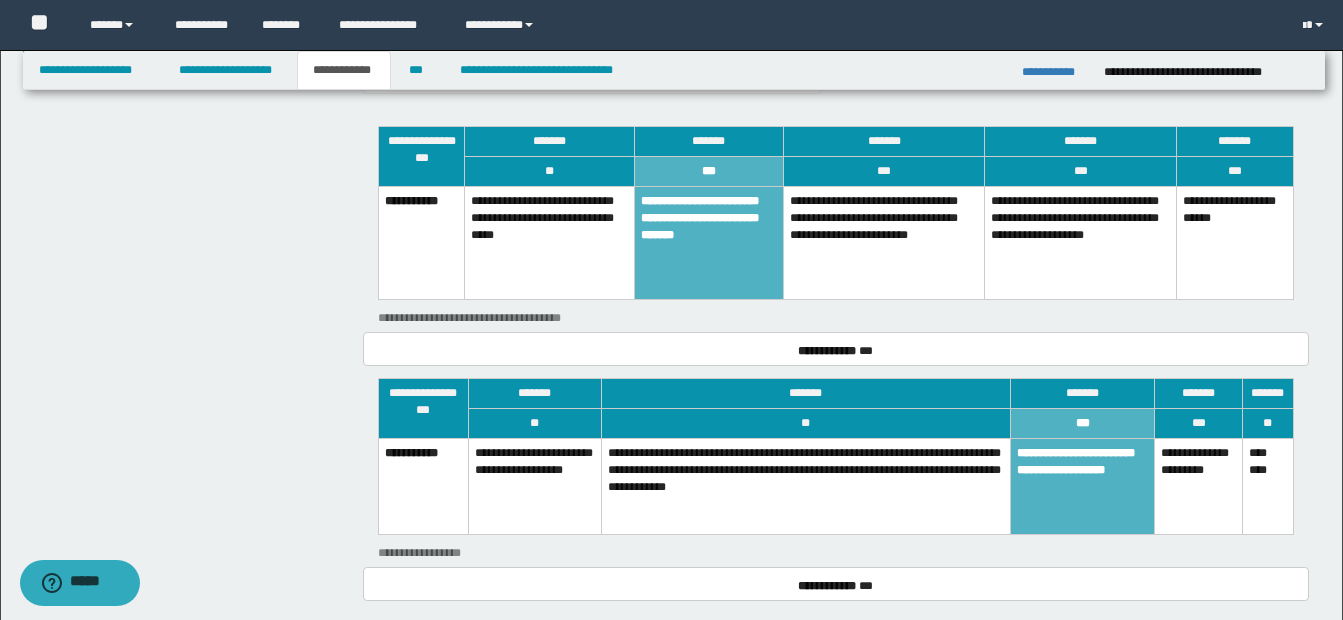 scroll, scrollTop: 1000, scrollLeft: 0, axis: vertical 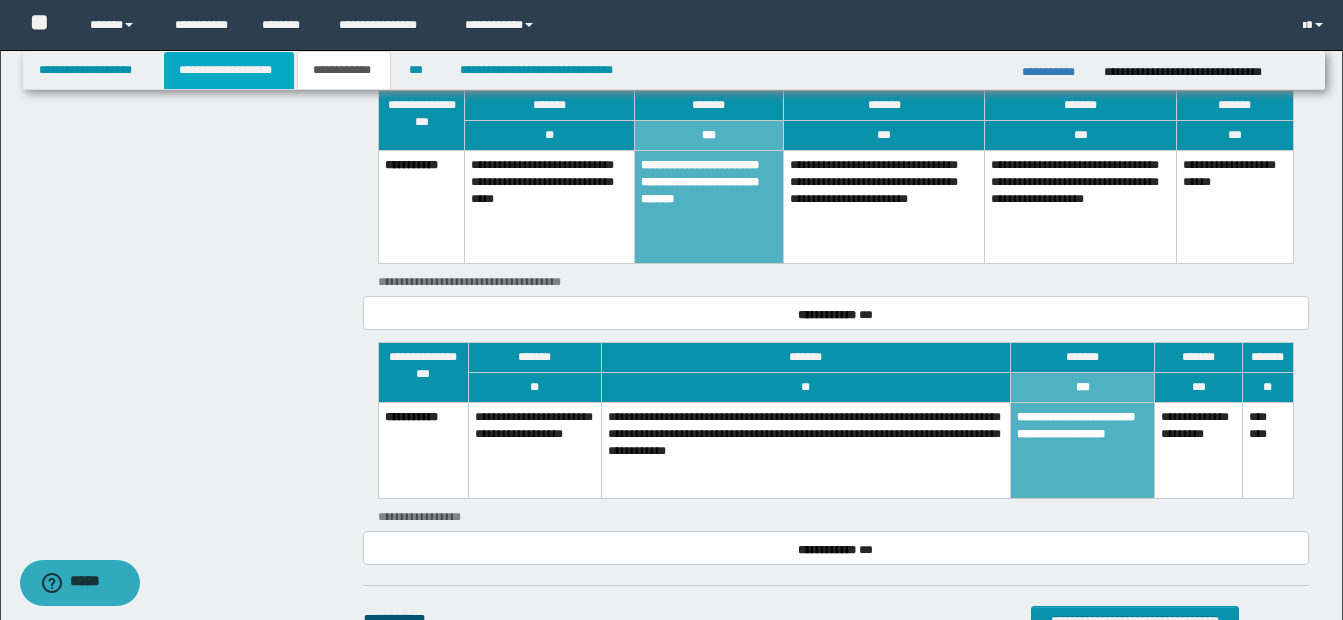 click on "**********" at bounding box center (229, 70) 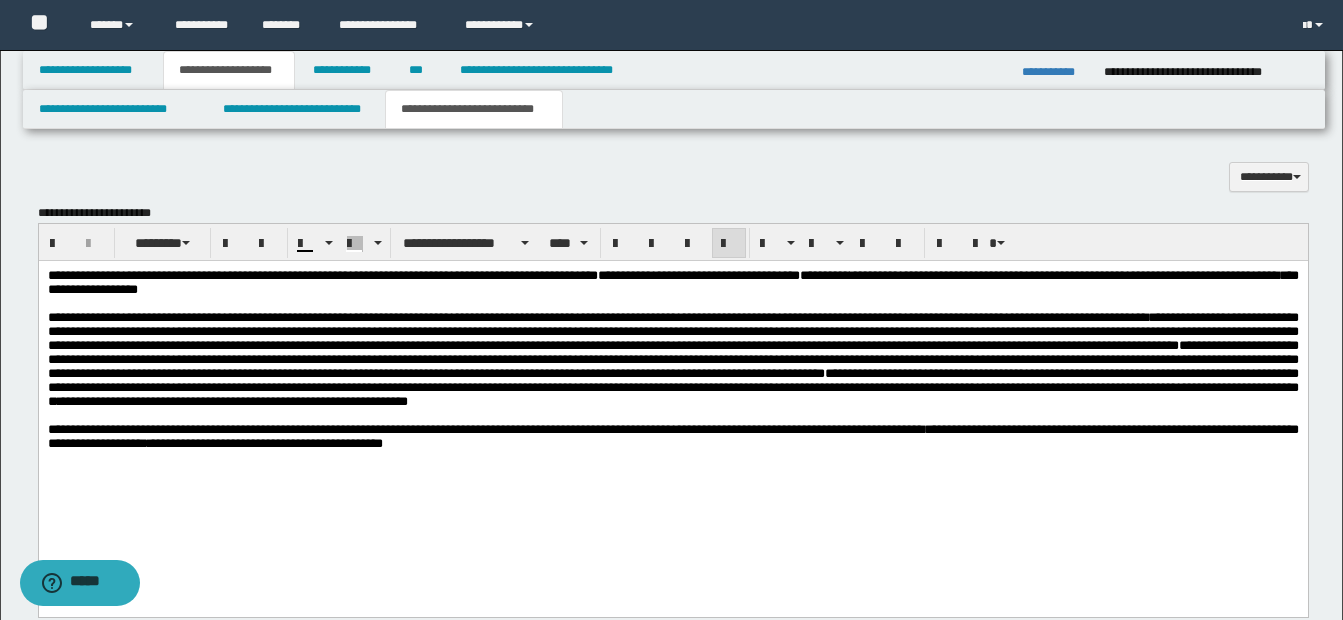 scroll, scrollTop: 1131, scrollLeft: 0, axis: vertical 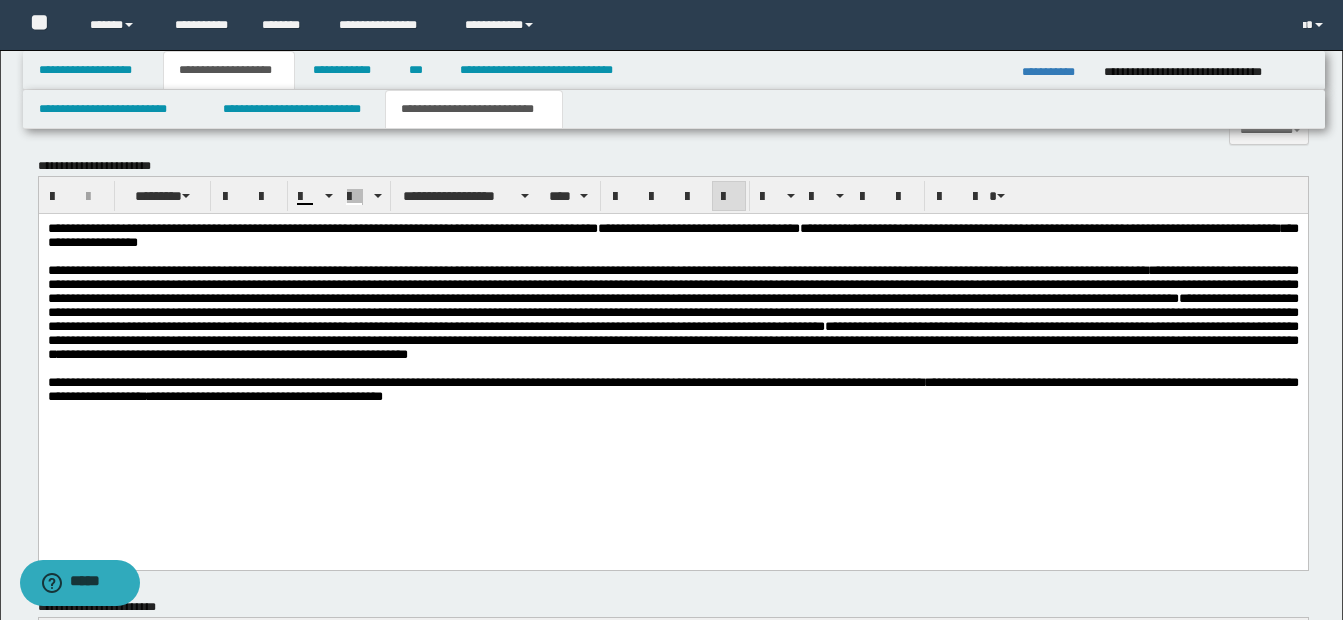 click on "**********" at bounding box center [672, 389] 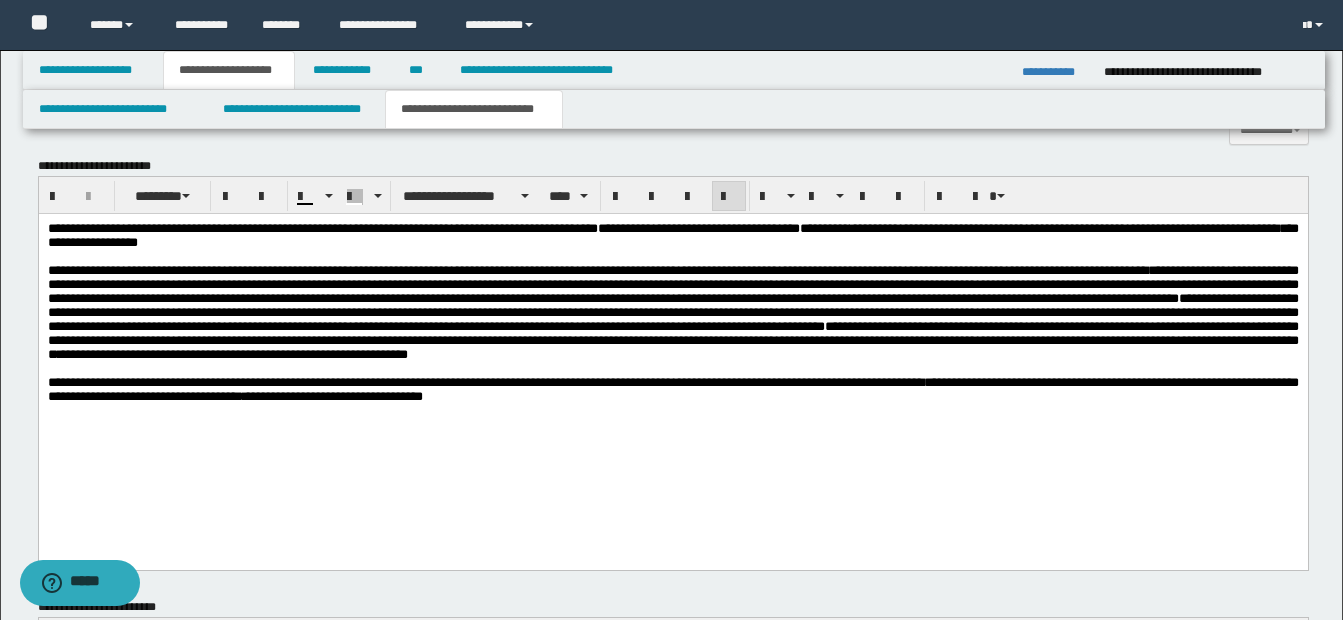 click on "**********" at bounding box center [672, 390] 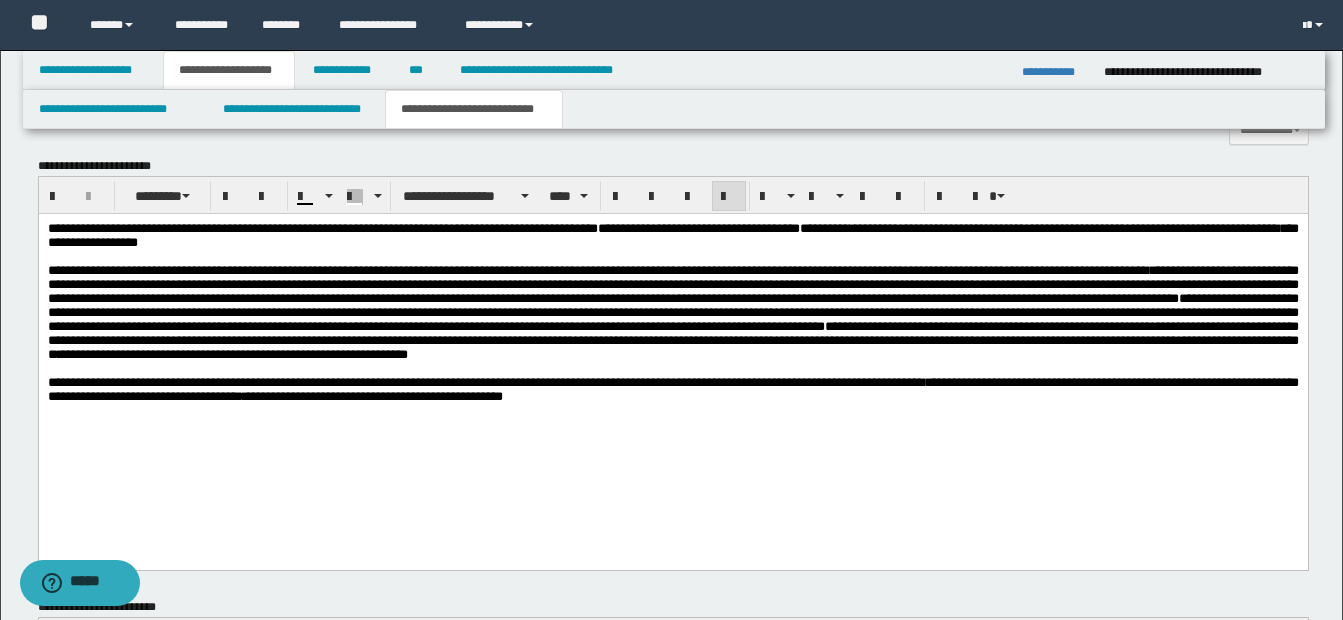 click on "**********" at bounding box center (372, 396) 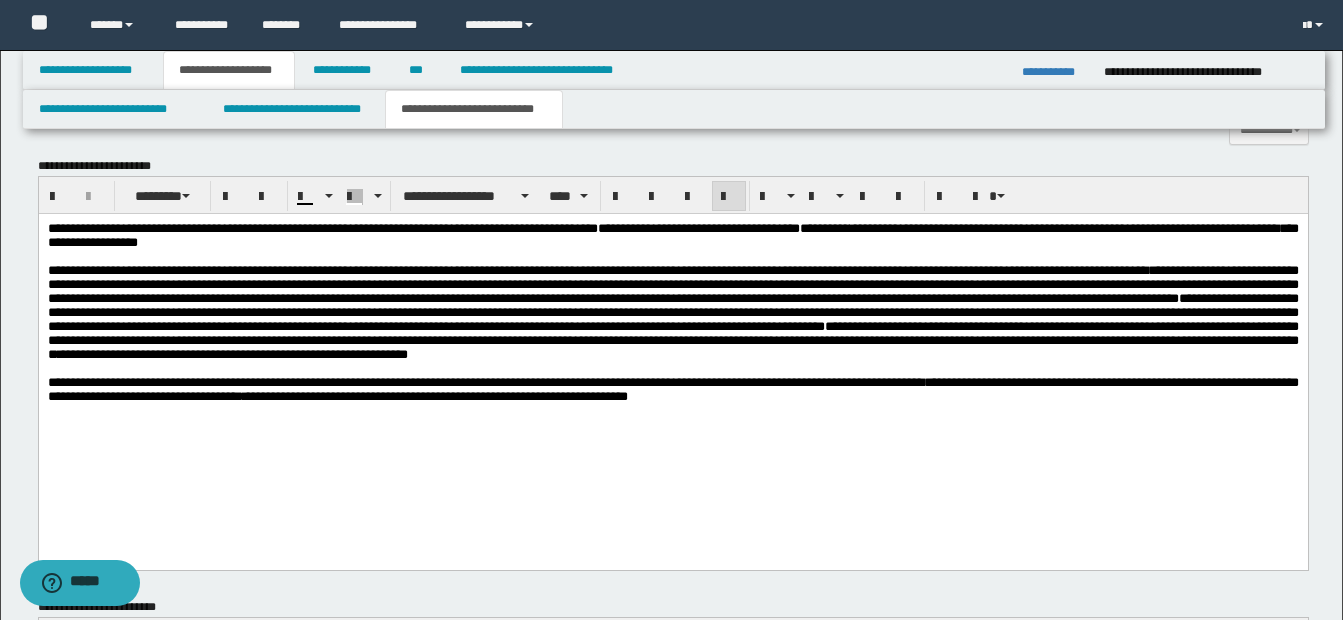 click on "**********" at bounding box center [434, 396] 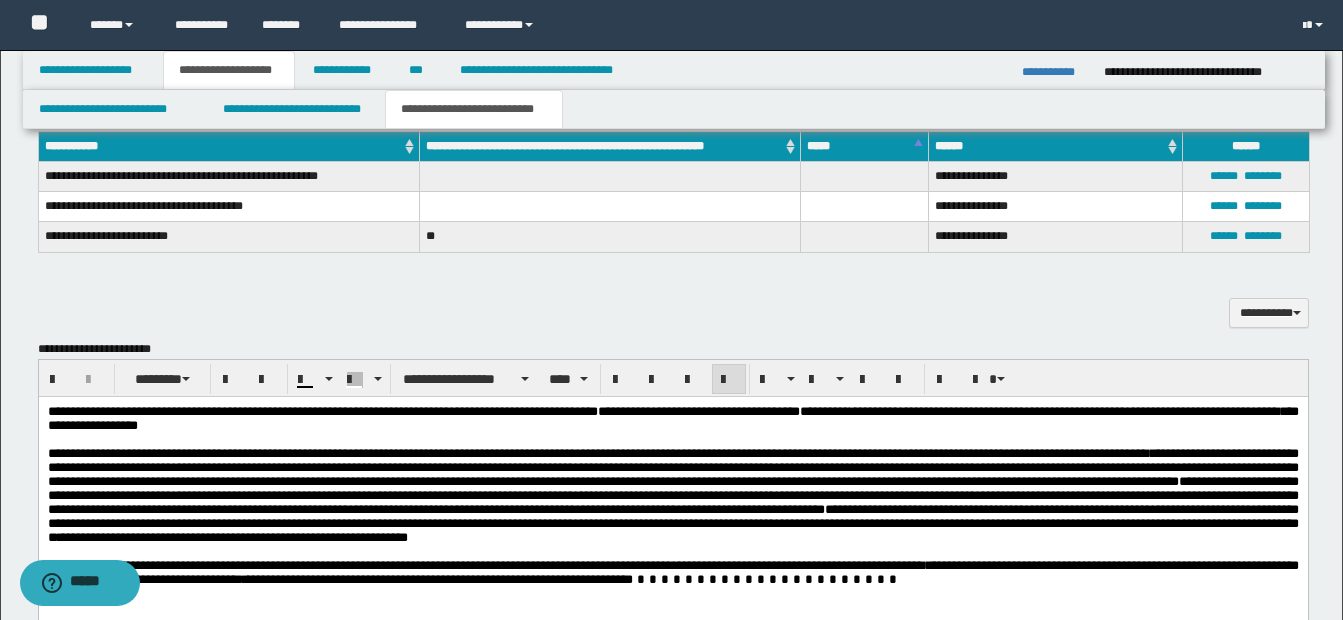 scroll, scrollTop: 931, scrollLeft: 0, axis: vertical 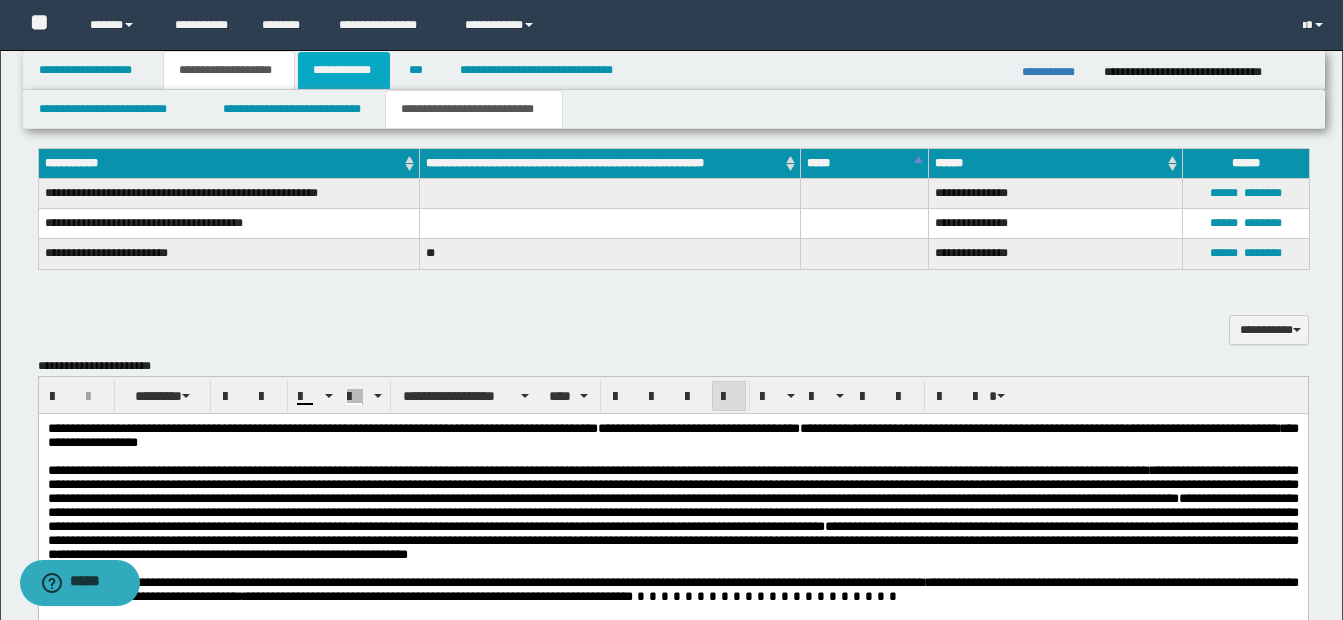 click on "**********" at bounding box center (344, 70) 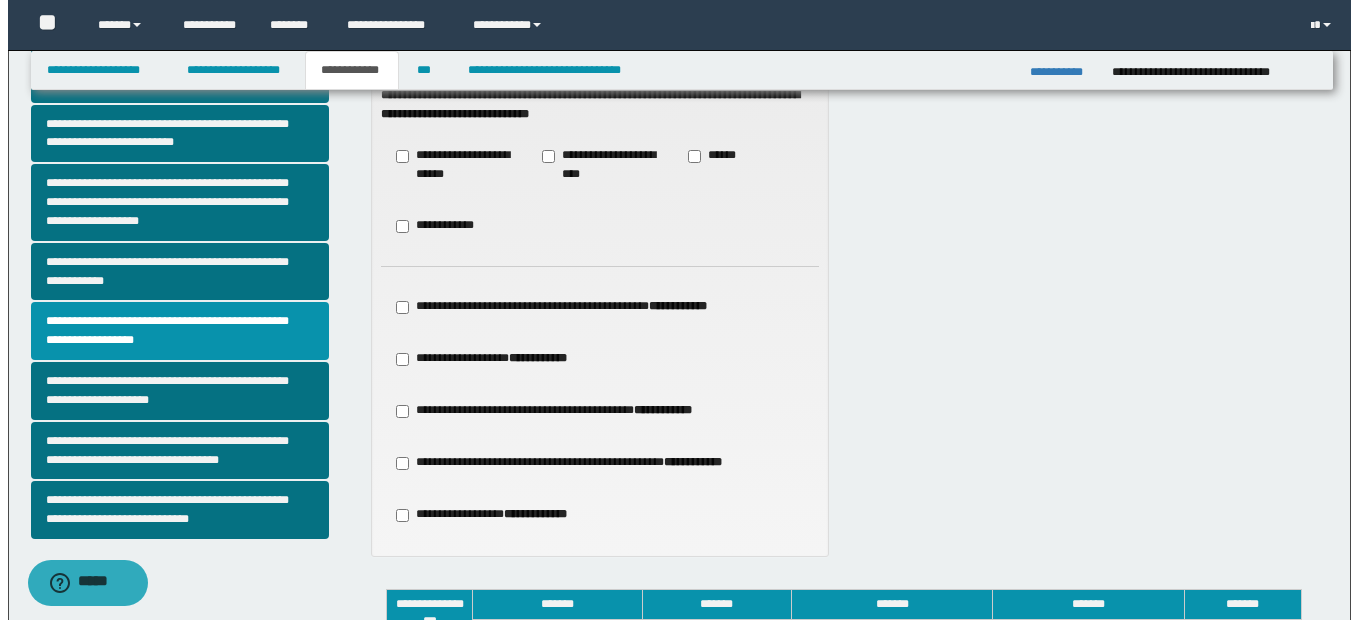 scroll, scrollTop: 500, scrollLeft: 0, axis: vertical 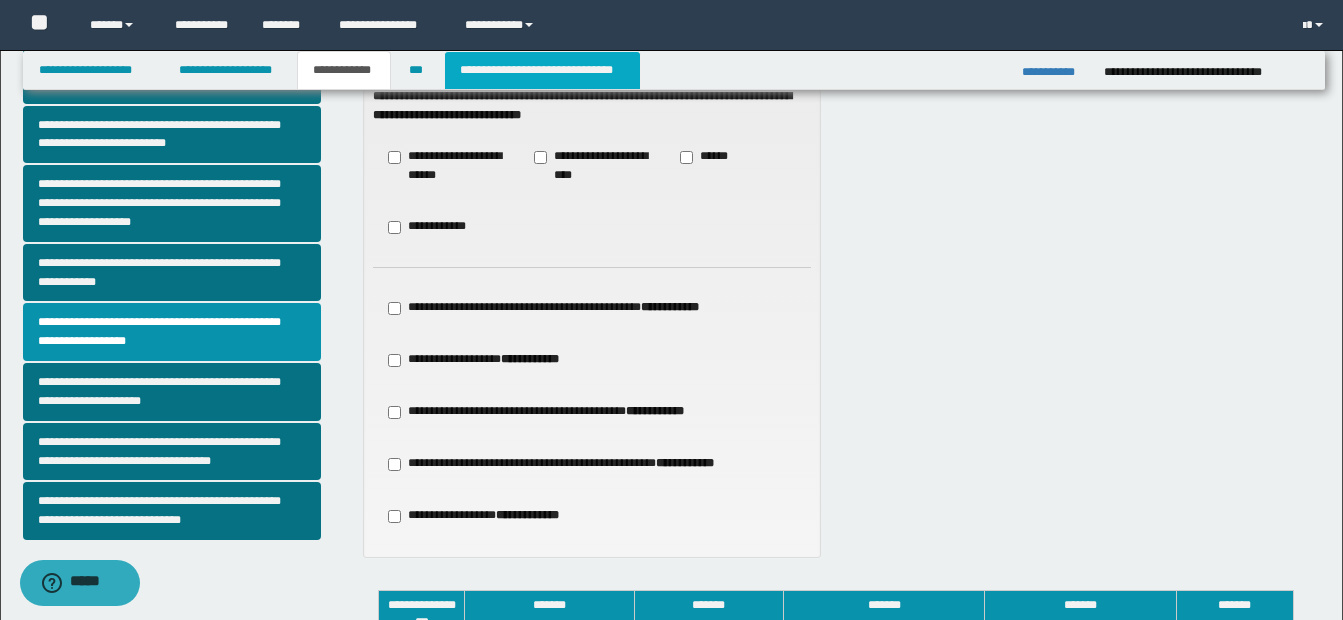 click on "**********" at bounding box center [542, 70] 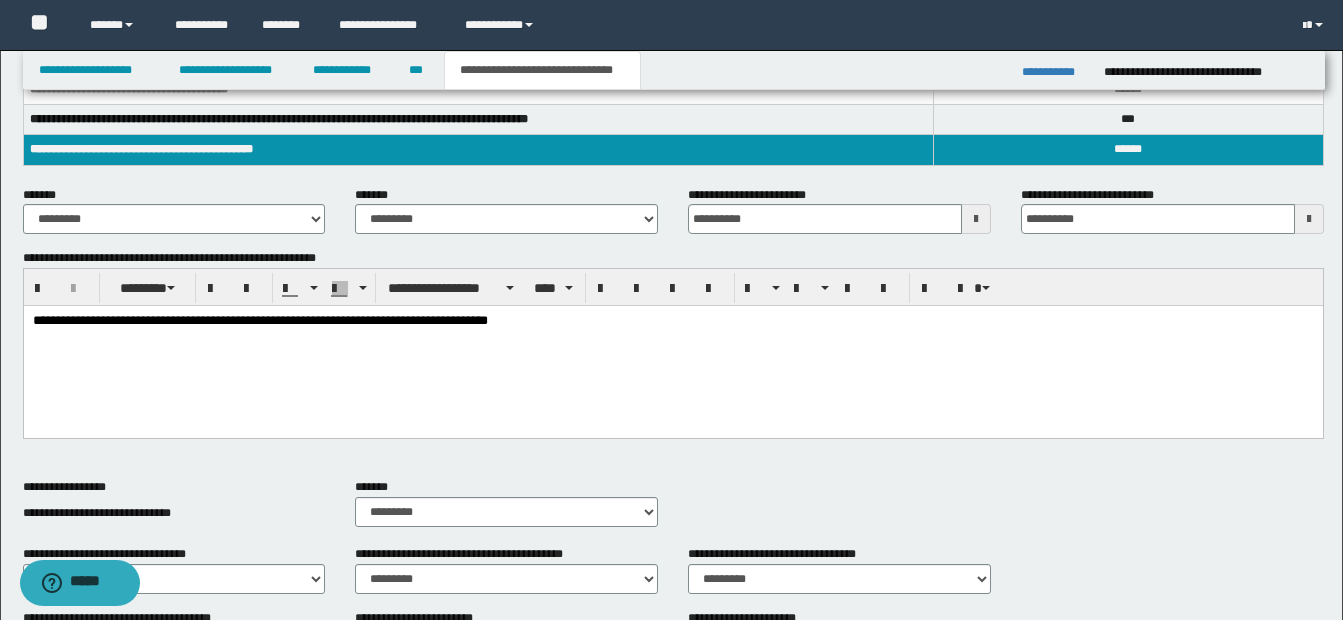 scroll, scrollTop: 400, scrollLeft: 0, axis: vertical 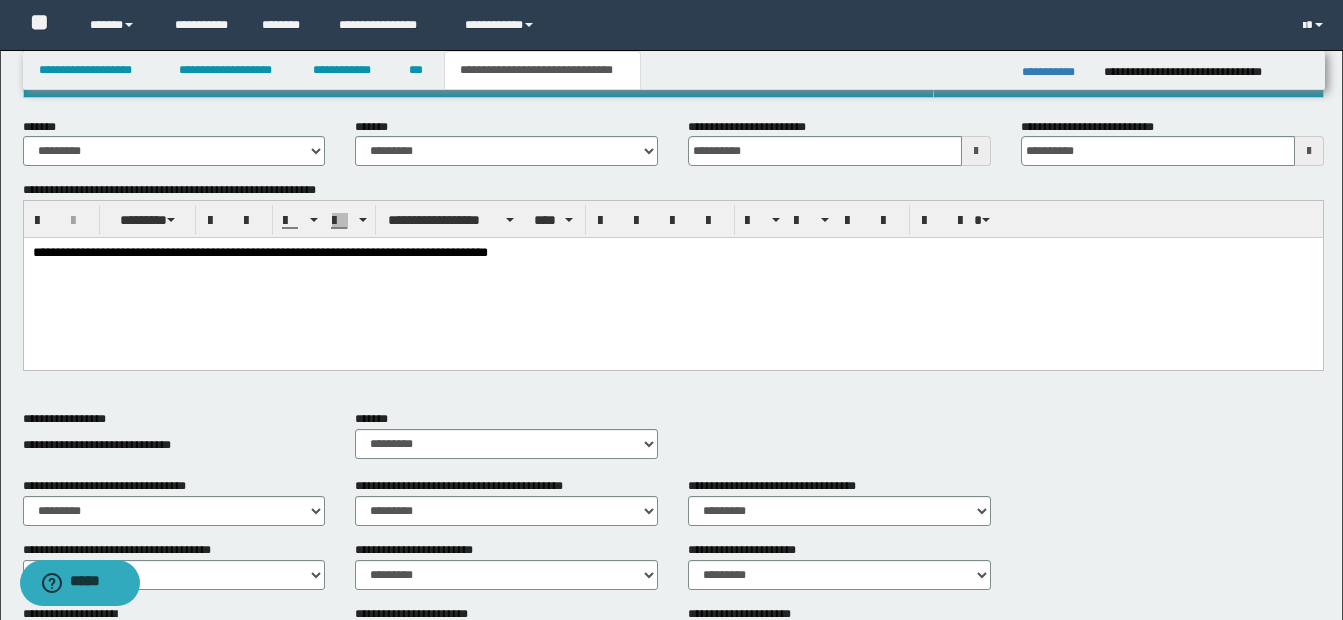 click on "**********" at bounding box center [672, 278] 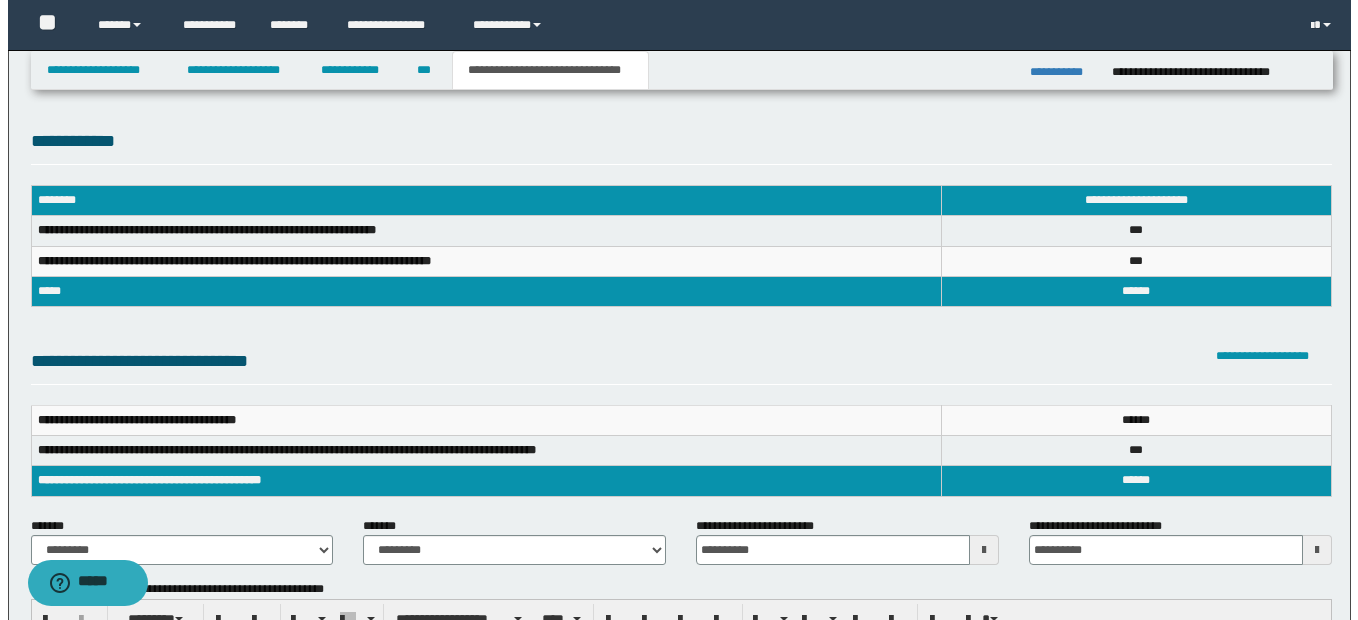 scroll, scrollTop: 0, scrollLeft: 0, axis: both 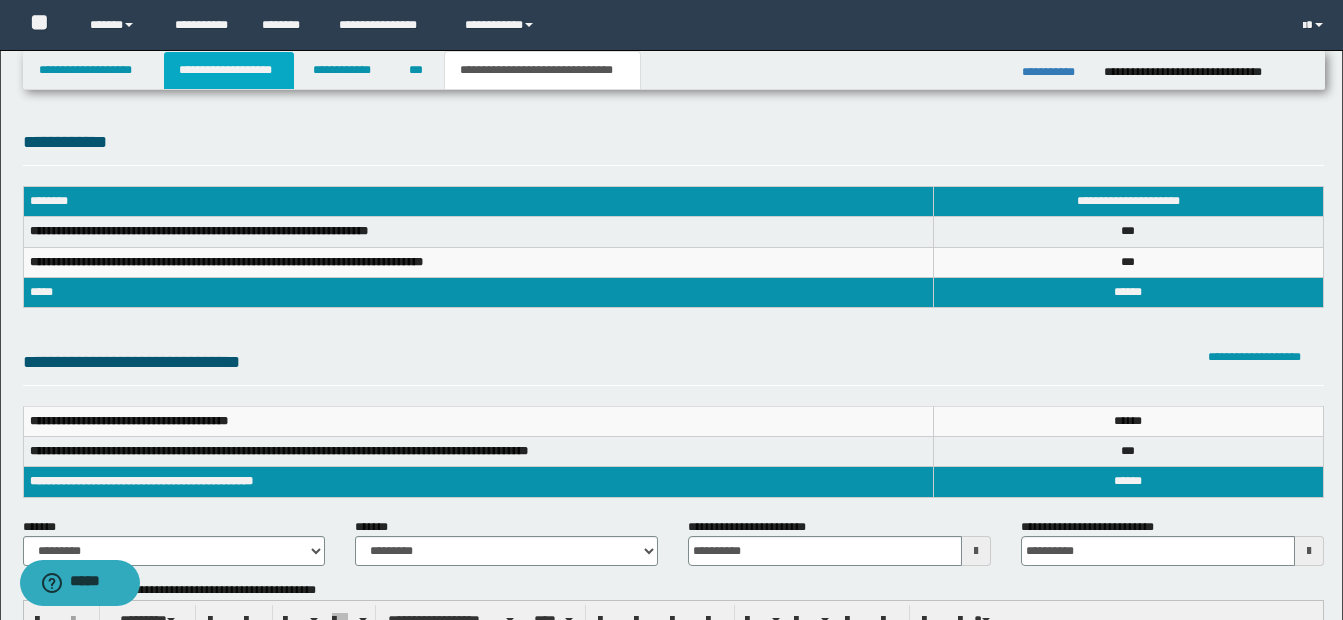 click on "**********" at bounding box center [229, 70] 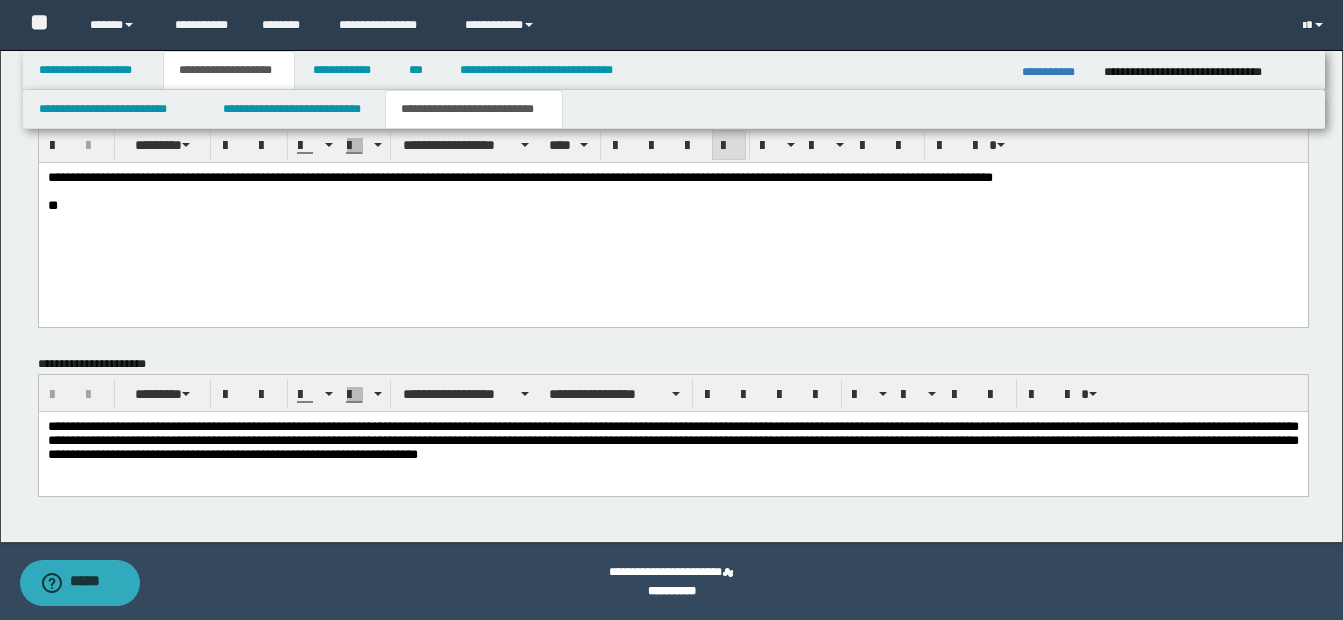scroll, scrollTop: 1291, scrollLeft: 0, axis: vertical 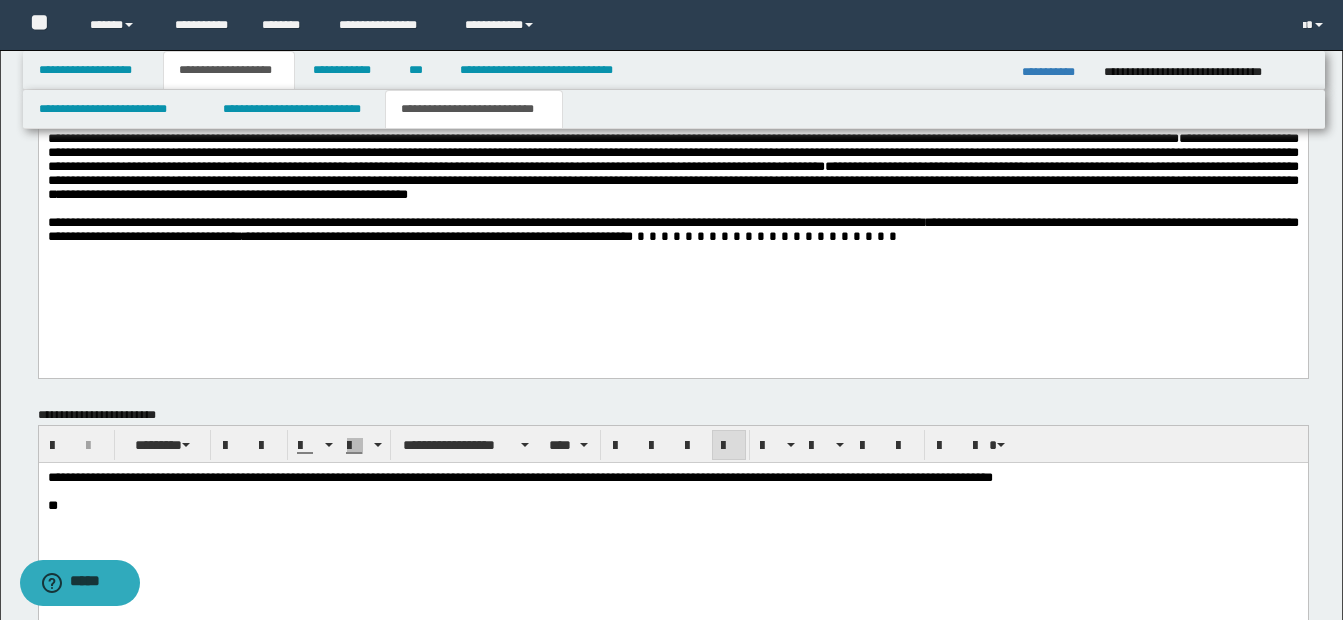 click at bounding box center (768, 236) 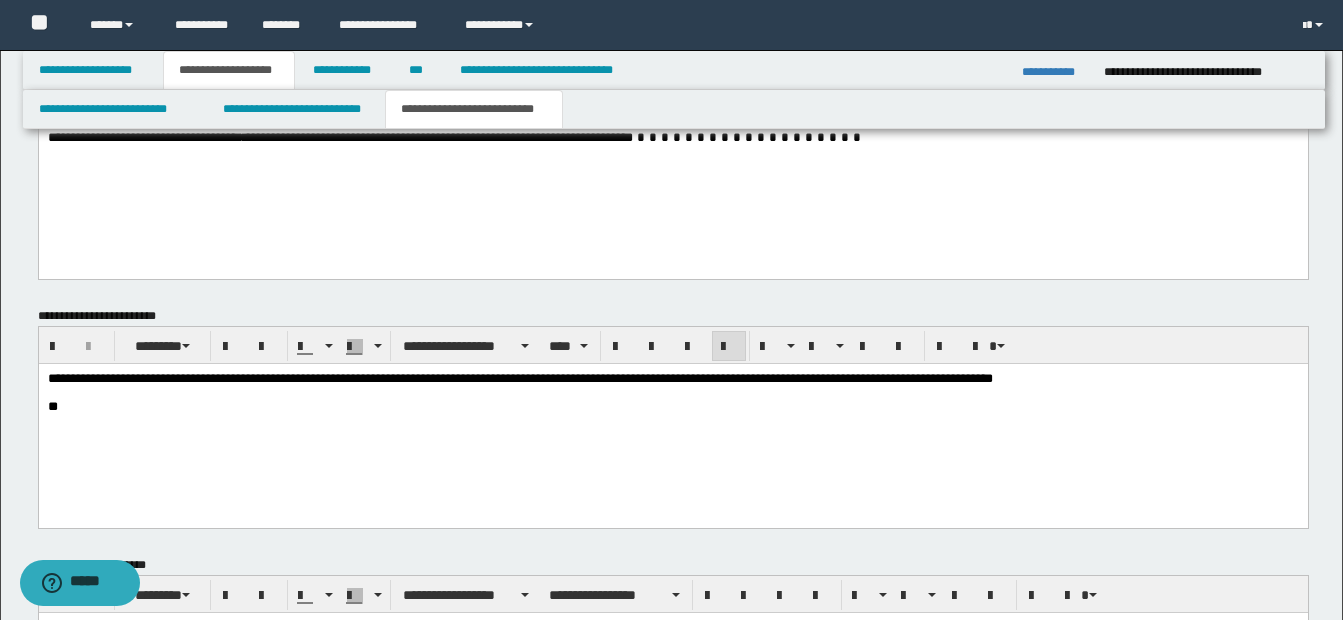 scroll, scrollTop: 1391, scrollLeft: 0, axis: vertical 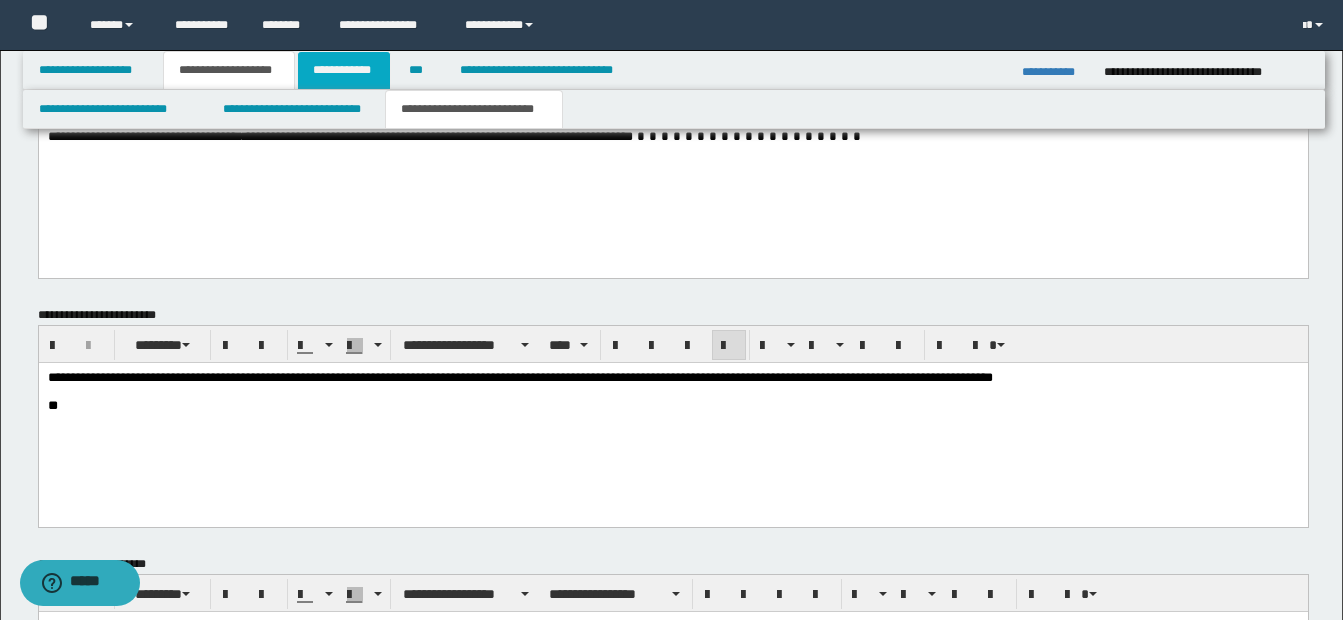 click on "**********" at bounding box center (344, 70) 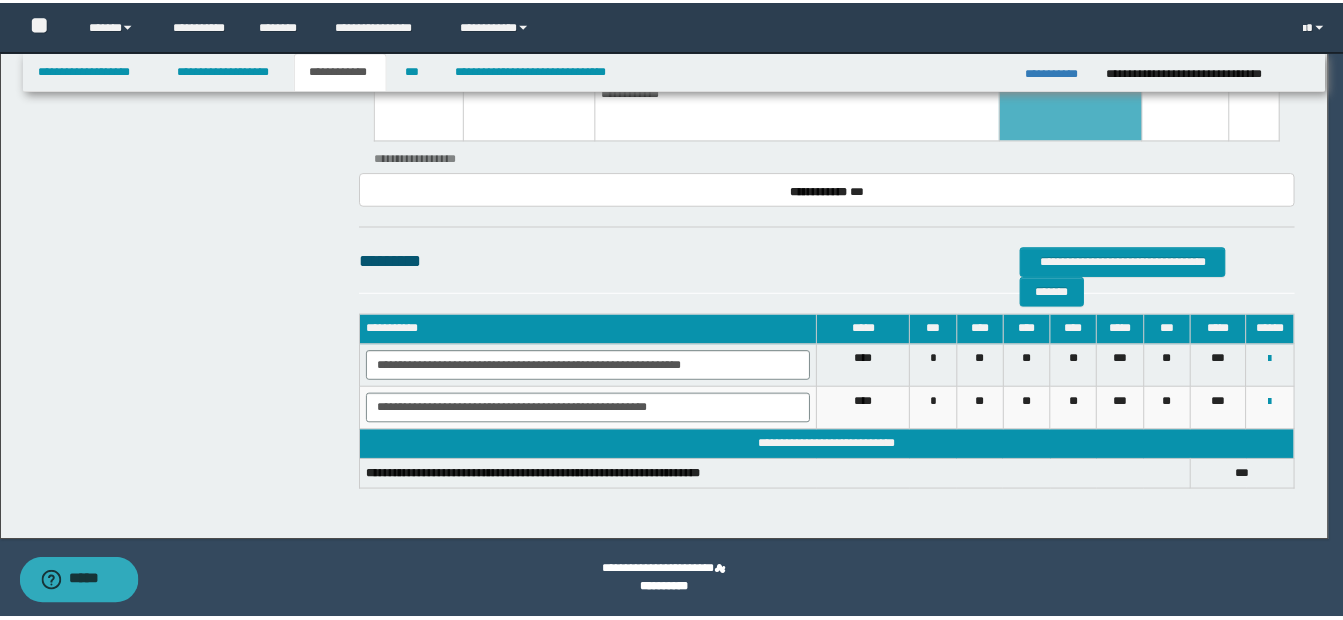 scroll, scrollTop: 1342, scrollLeft: 0, axis: vertical 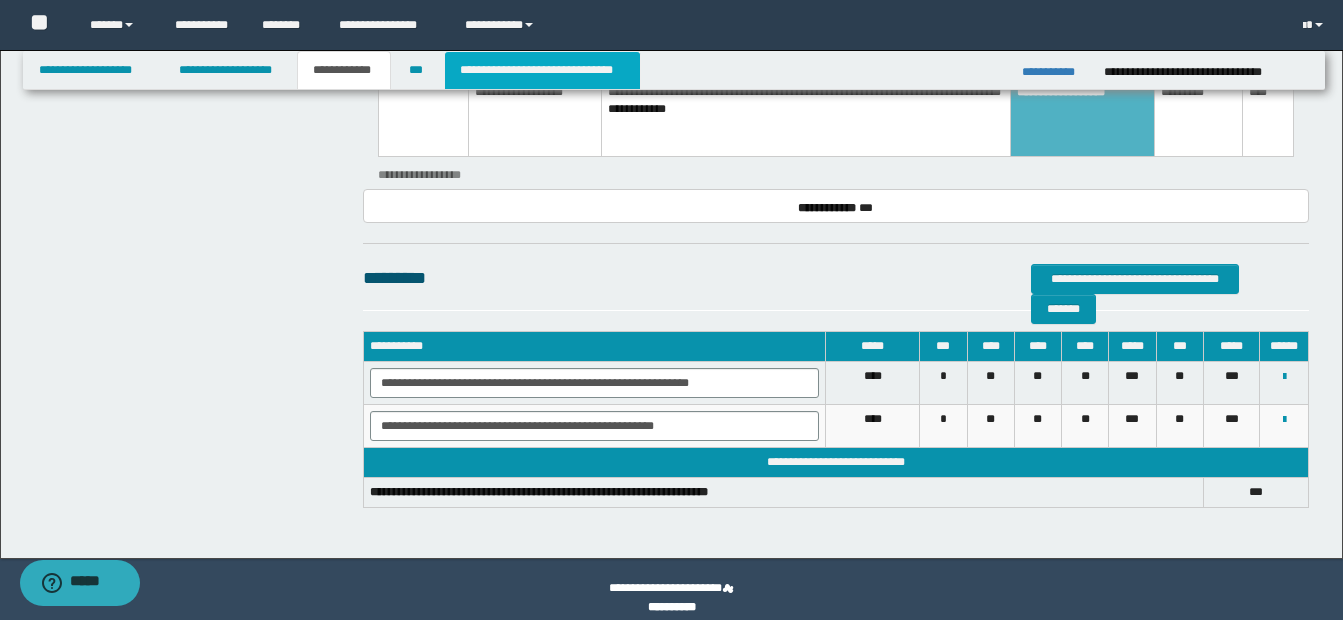 click on "**********" at bounding box center [542, 70] 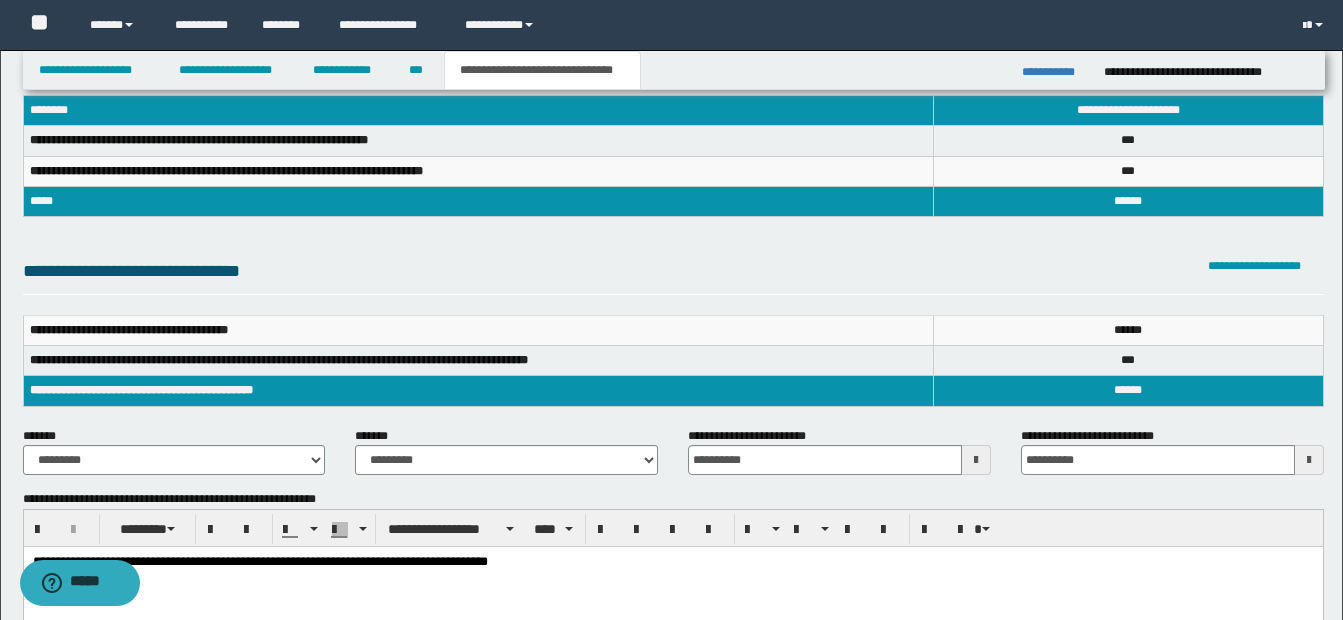scroll, scrollTop: 200, scrollLeft: 0, axis: vertical 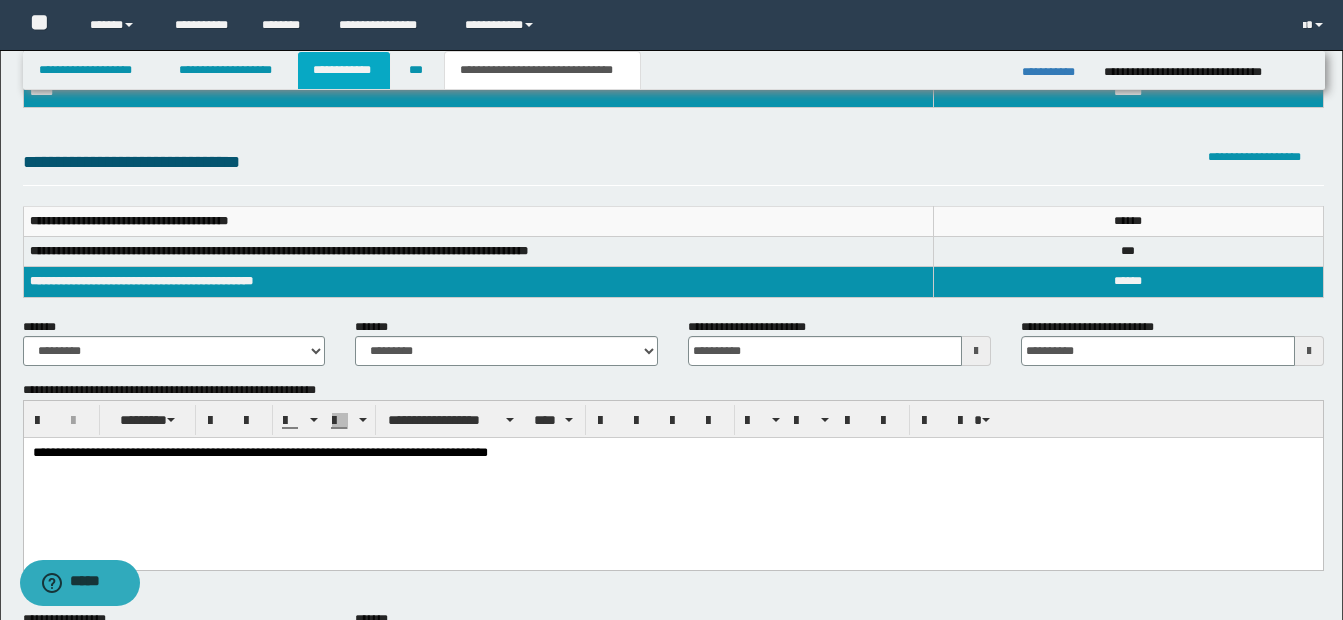 click on "**********" at bounding box center [344, 70] 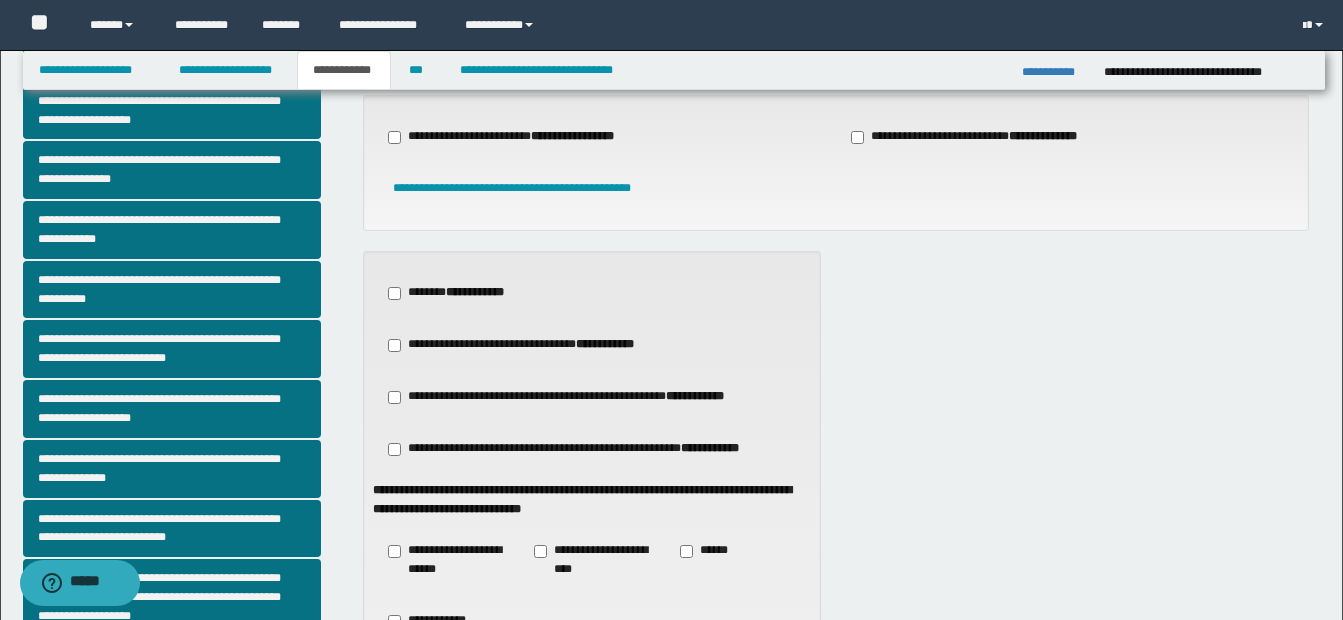 scroll, scrollTop: 0, scrollLeft: 0, axis: both 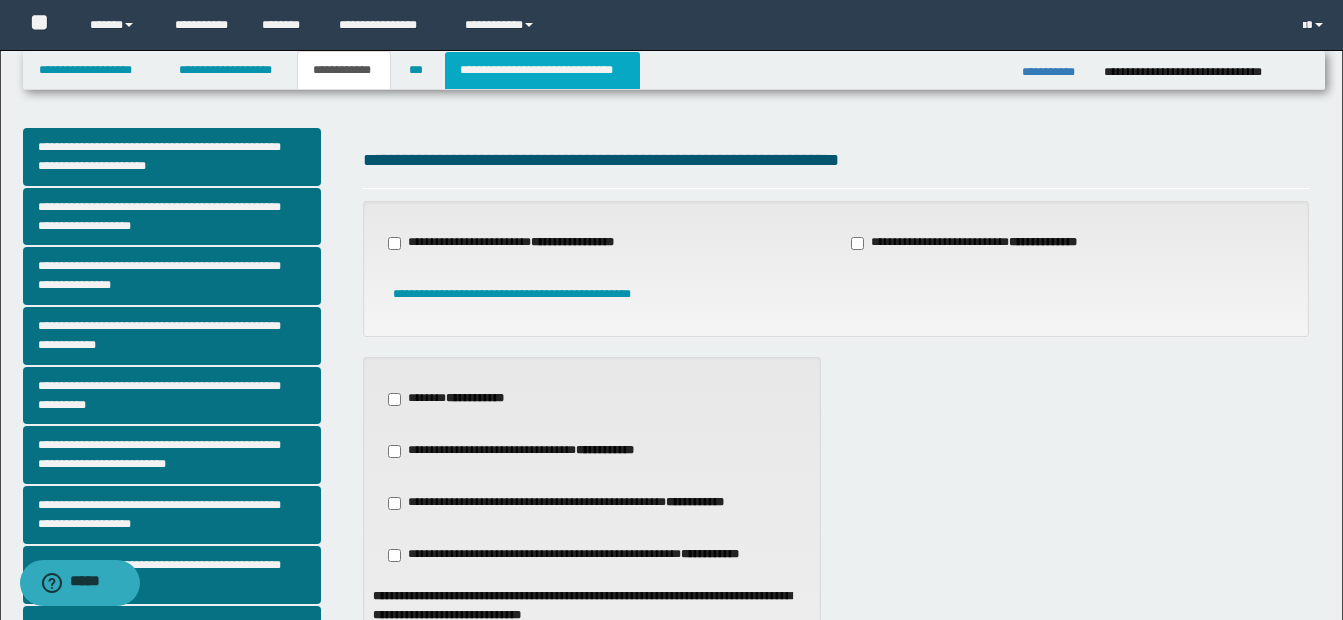 click on "**********" at bounding box center [542, 70] 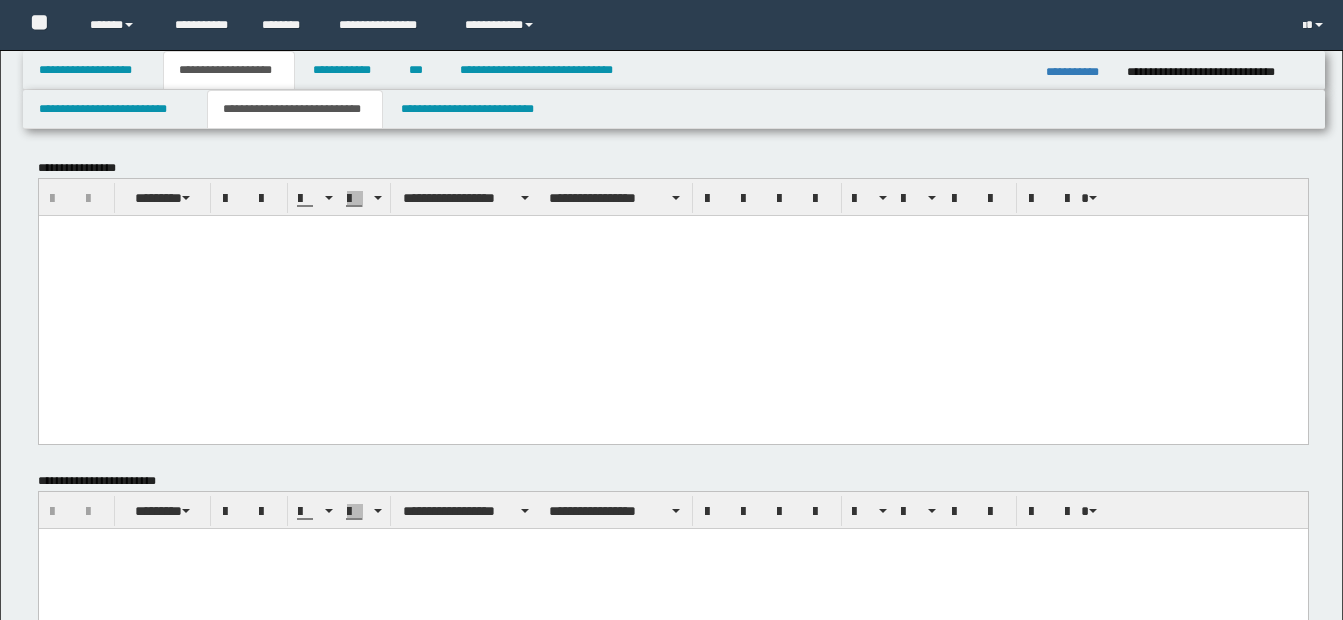 scroll, scrollTop: 200, scrollLeft: 0, axis: vertical 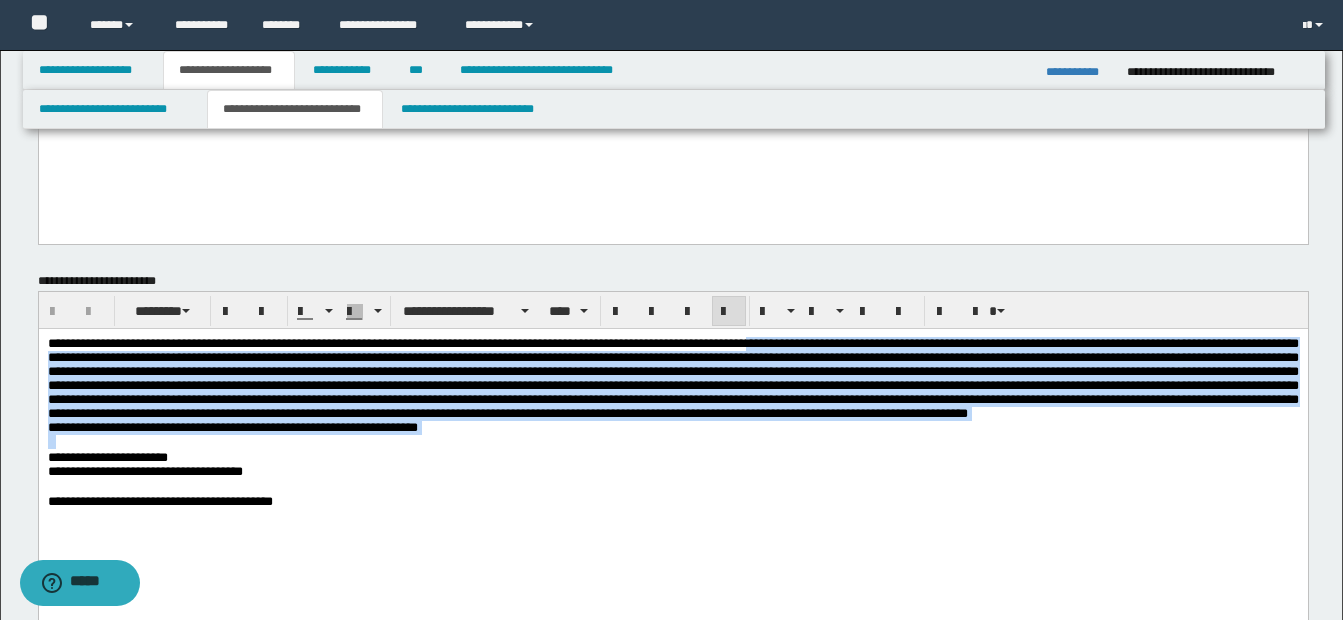 drag, startPoint x: 811, startPoint y: 341, endPoint x: 778, endPoint y: 477, distance: 139.94641 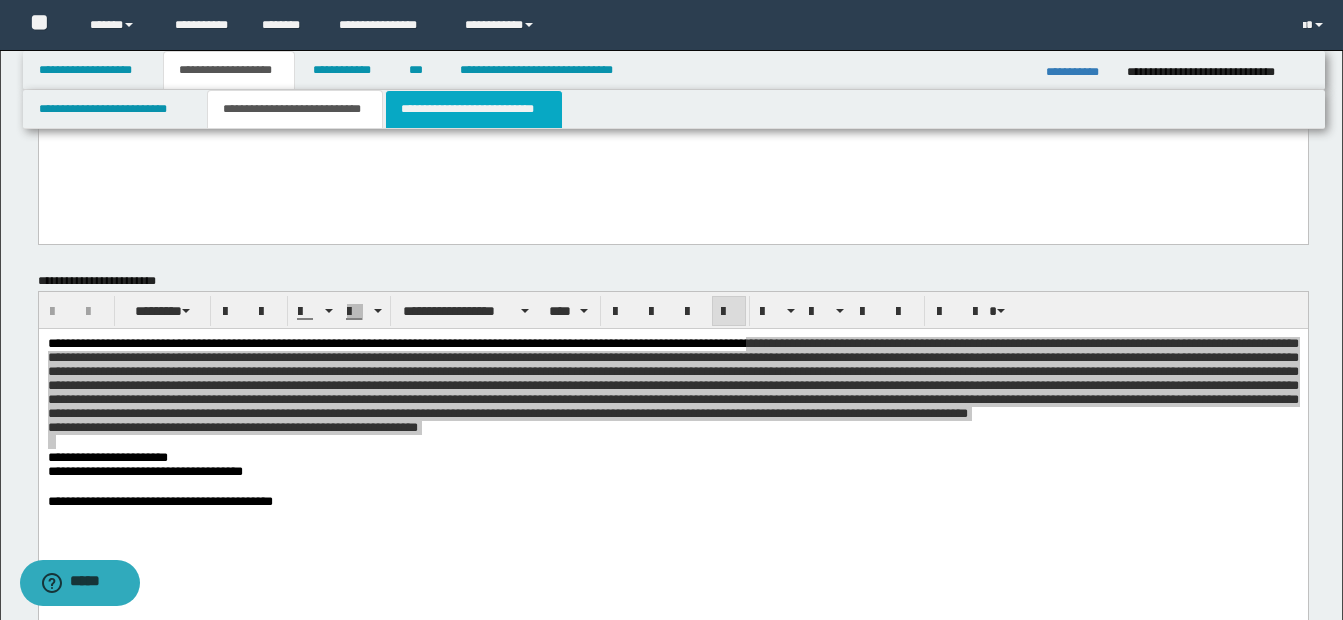 click on "**********" at bounding box center (474, 109) 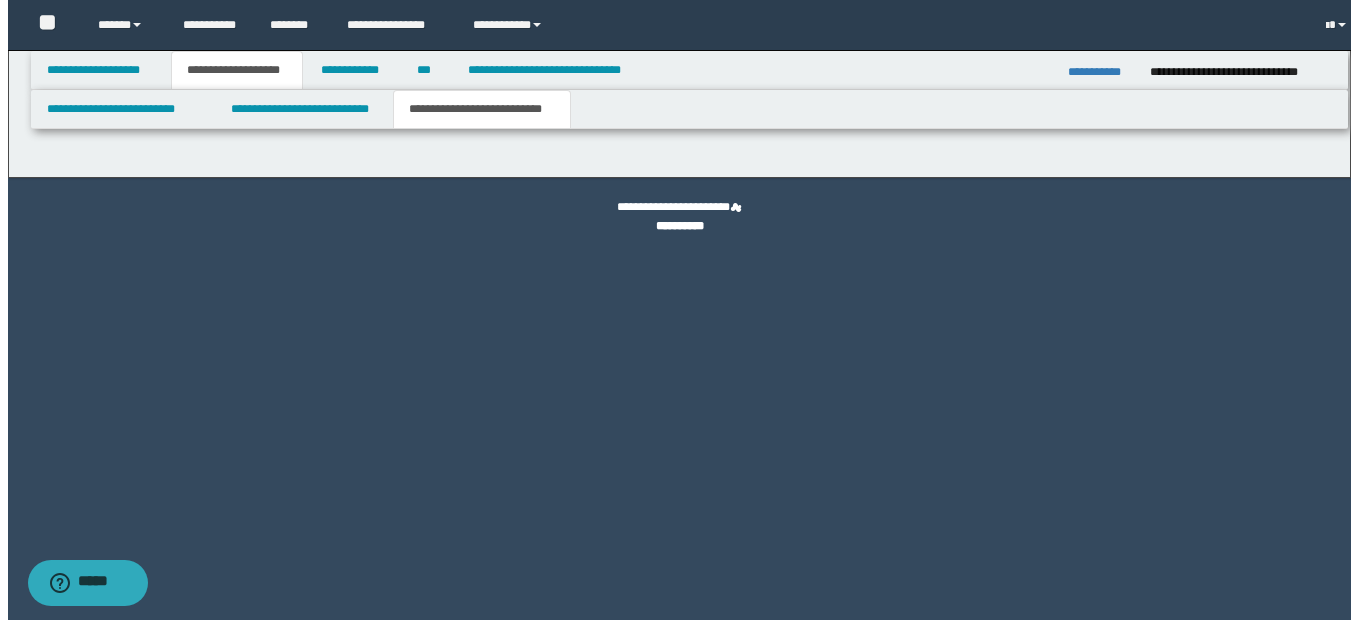 scroll, scrollTop: 0, scrollLeft: 0, axis: both 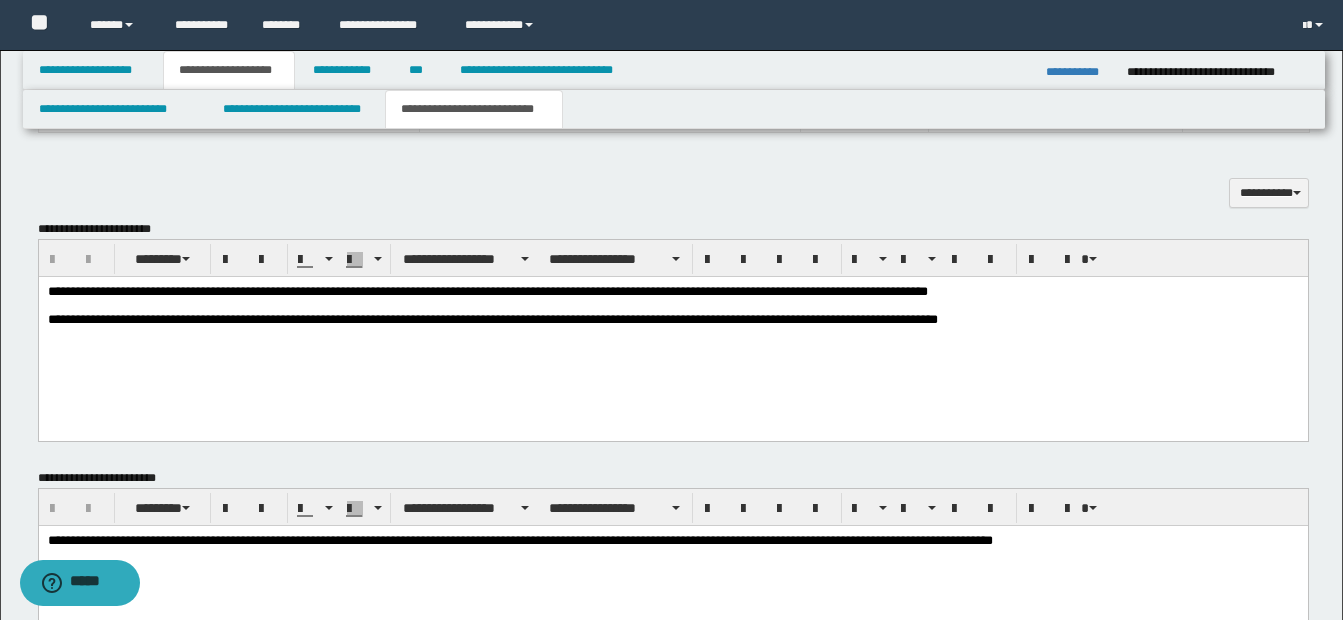 click on "**********" at bounding box center [672, 292] 